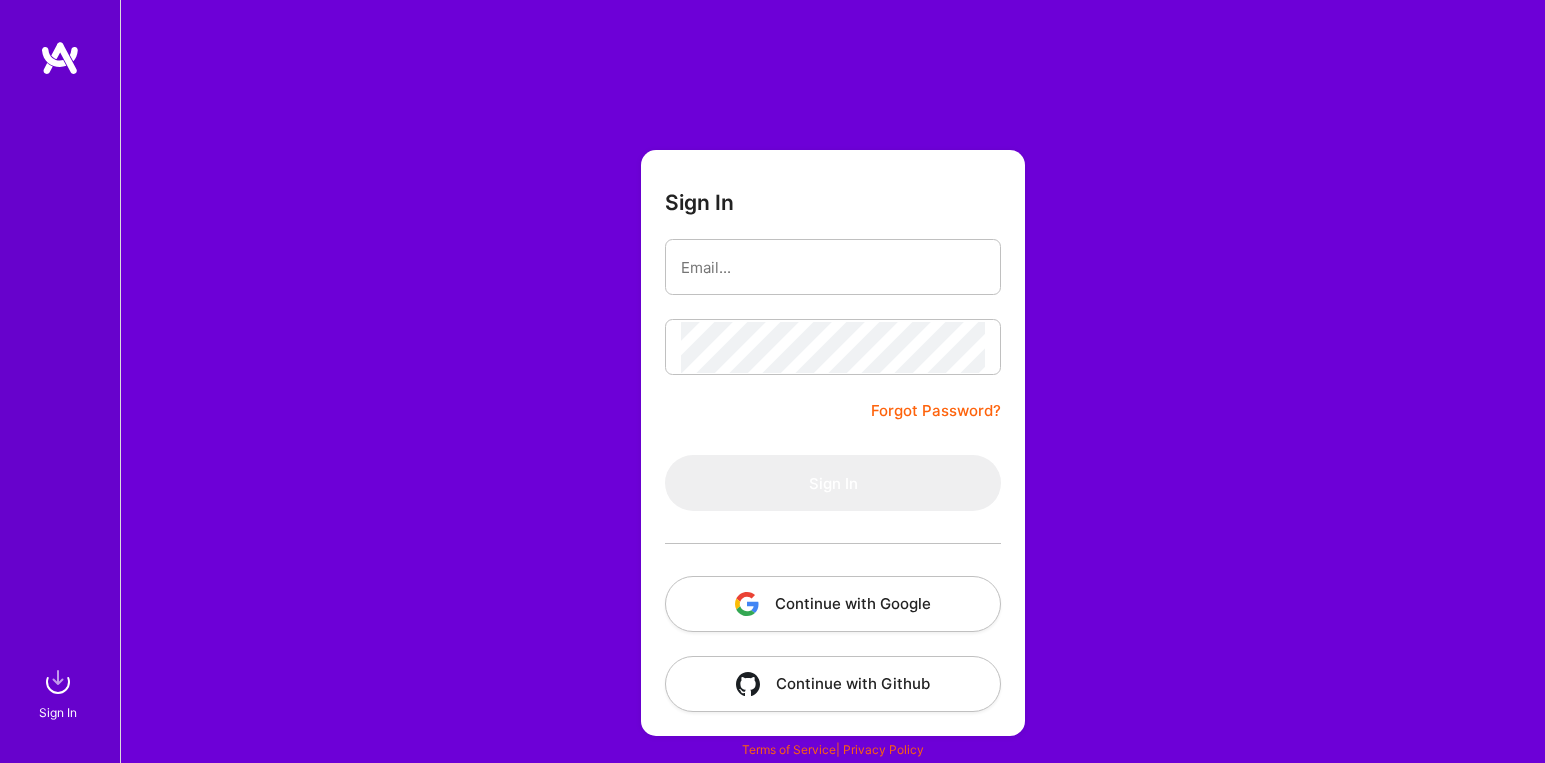 scroll, scrollTop: 0, scrollLeft: 0, axis: both 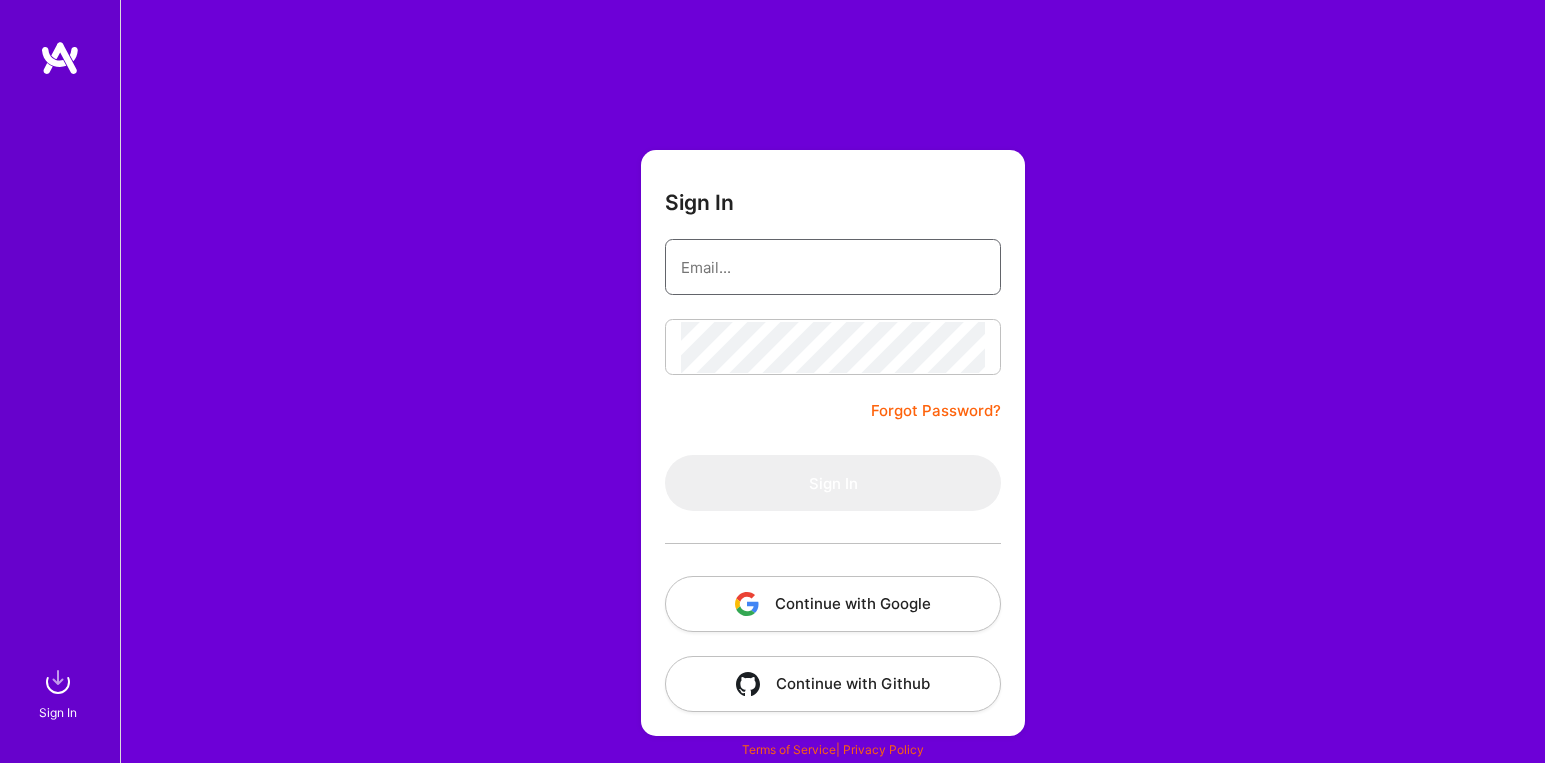click at bounding box center (833, 267) 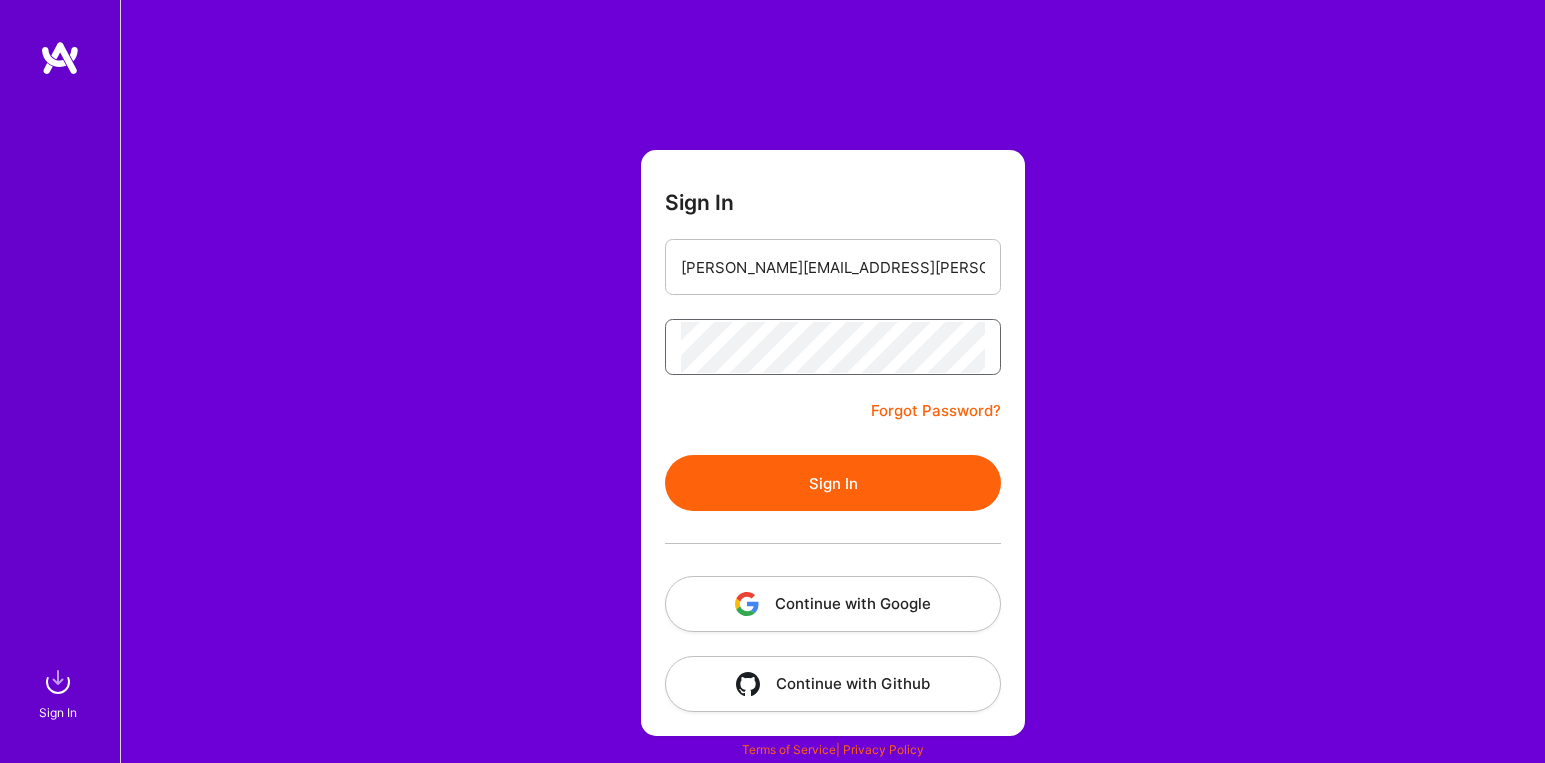 click on "Sign In" at bounding box center (833, 483) 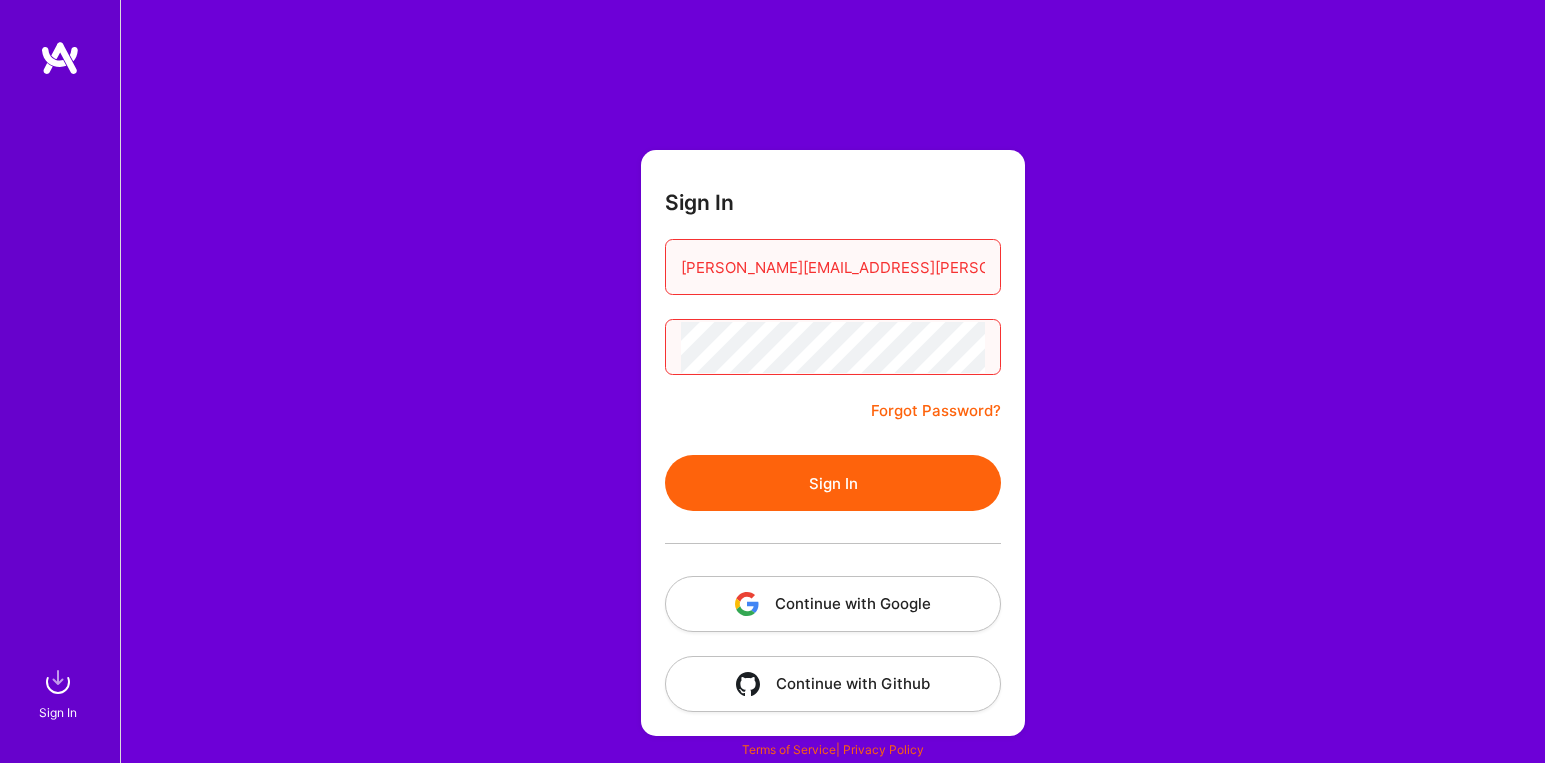 click on "Sign In" at bounding box center (833, 483) 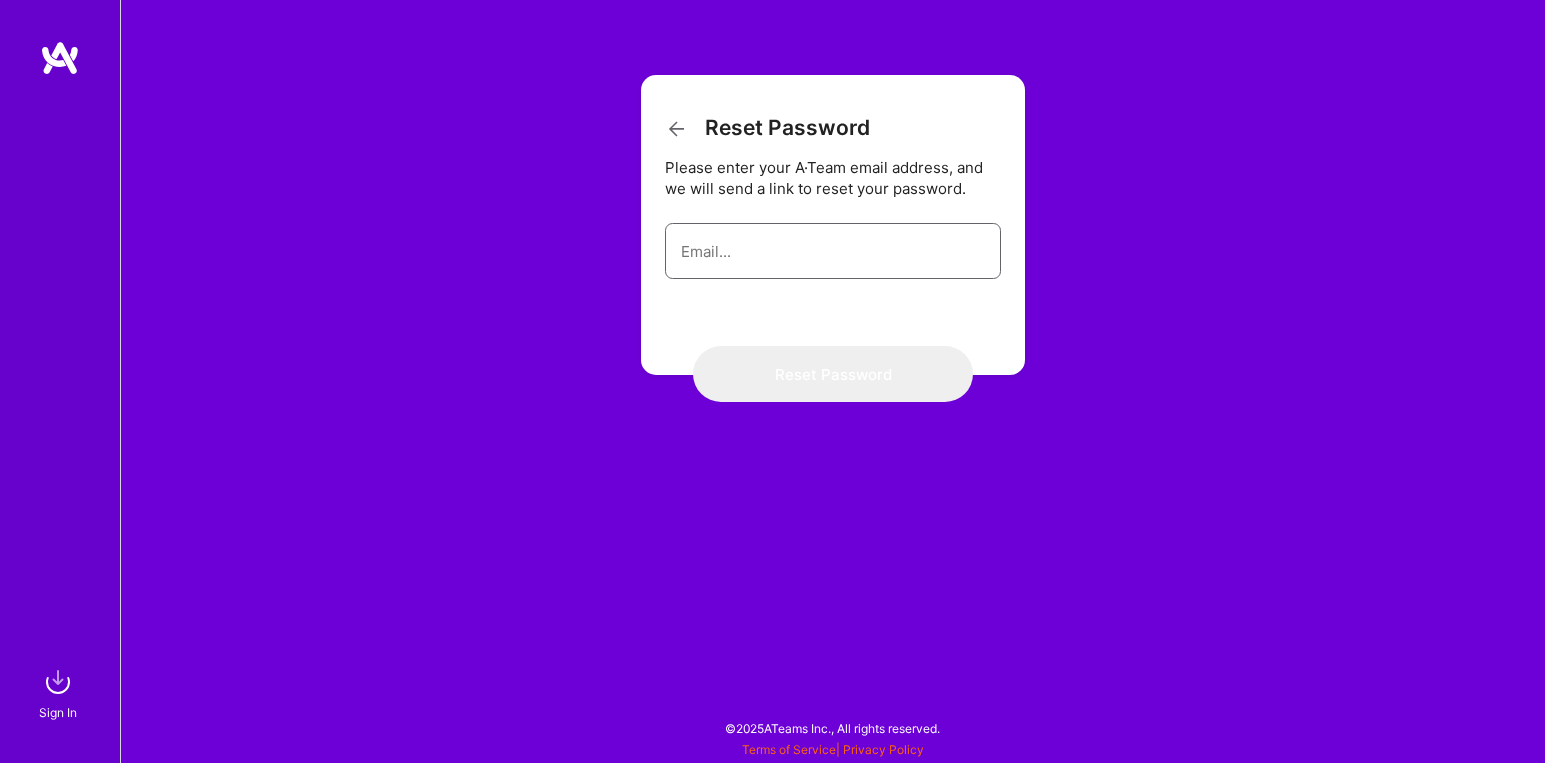 click at bounding box center [833, 251] 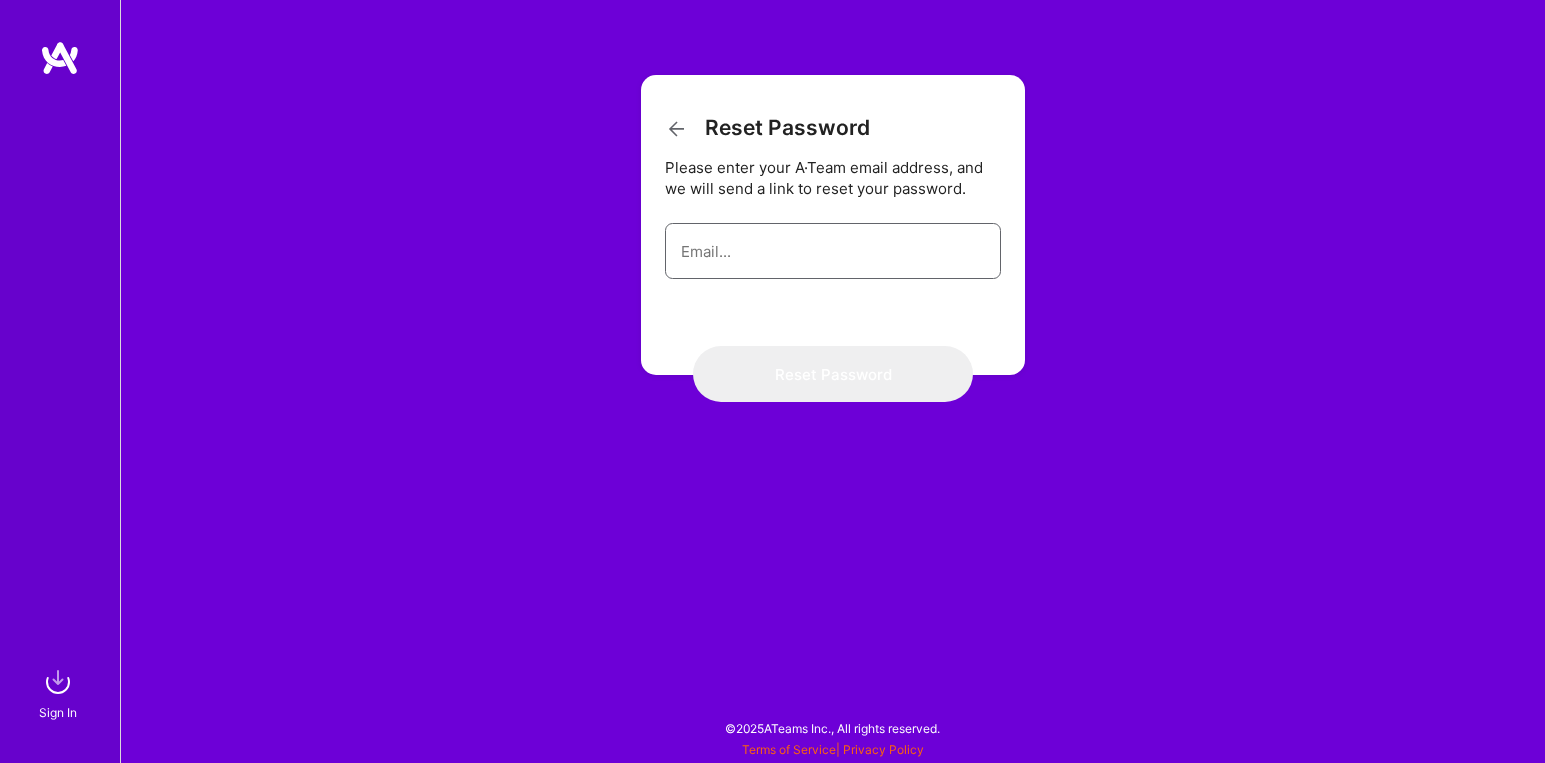 type on "mauricio.i.shoji@gmail.com" 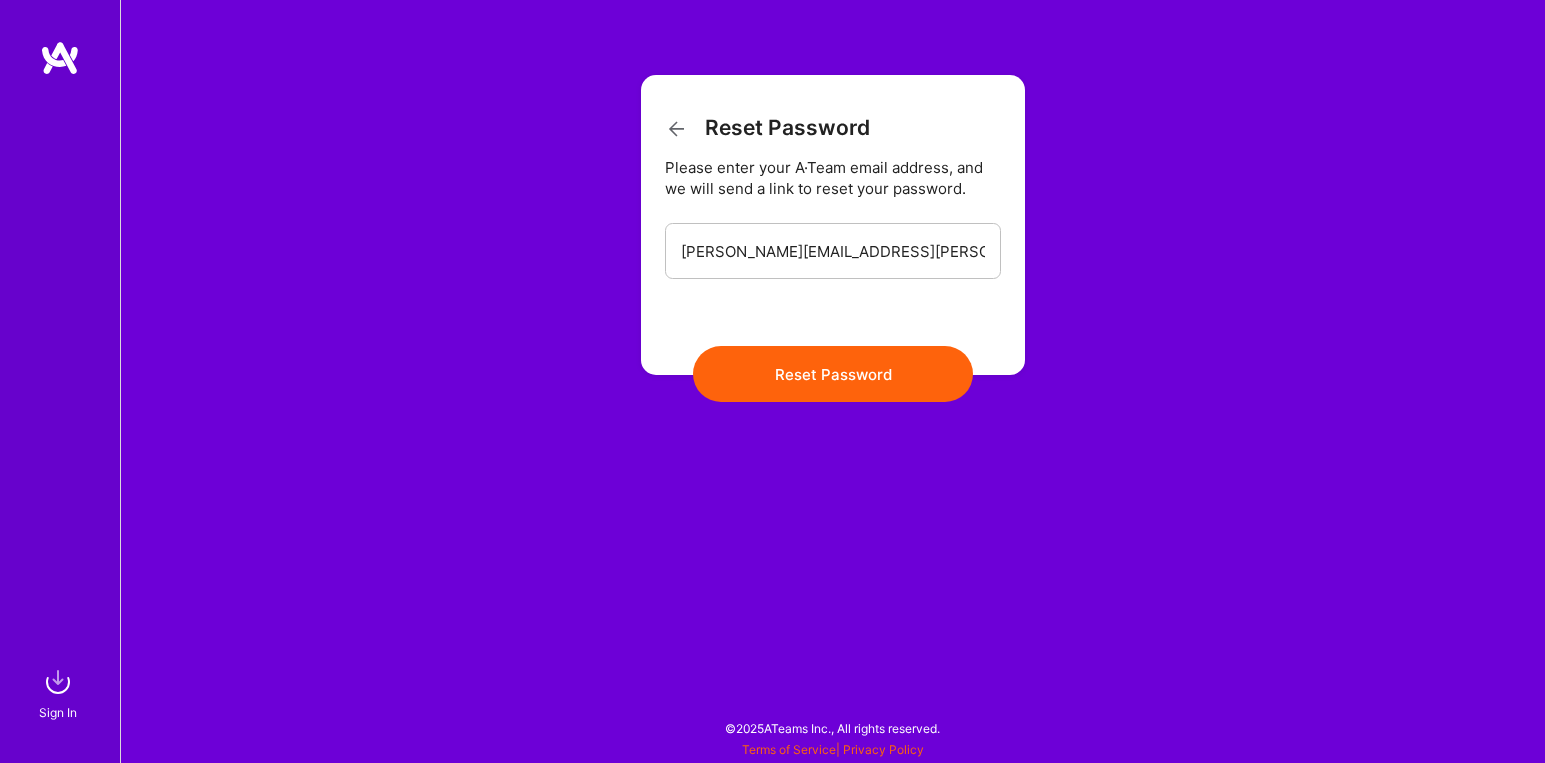 click on "Reset Password" at bounding box center [833, 374] 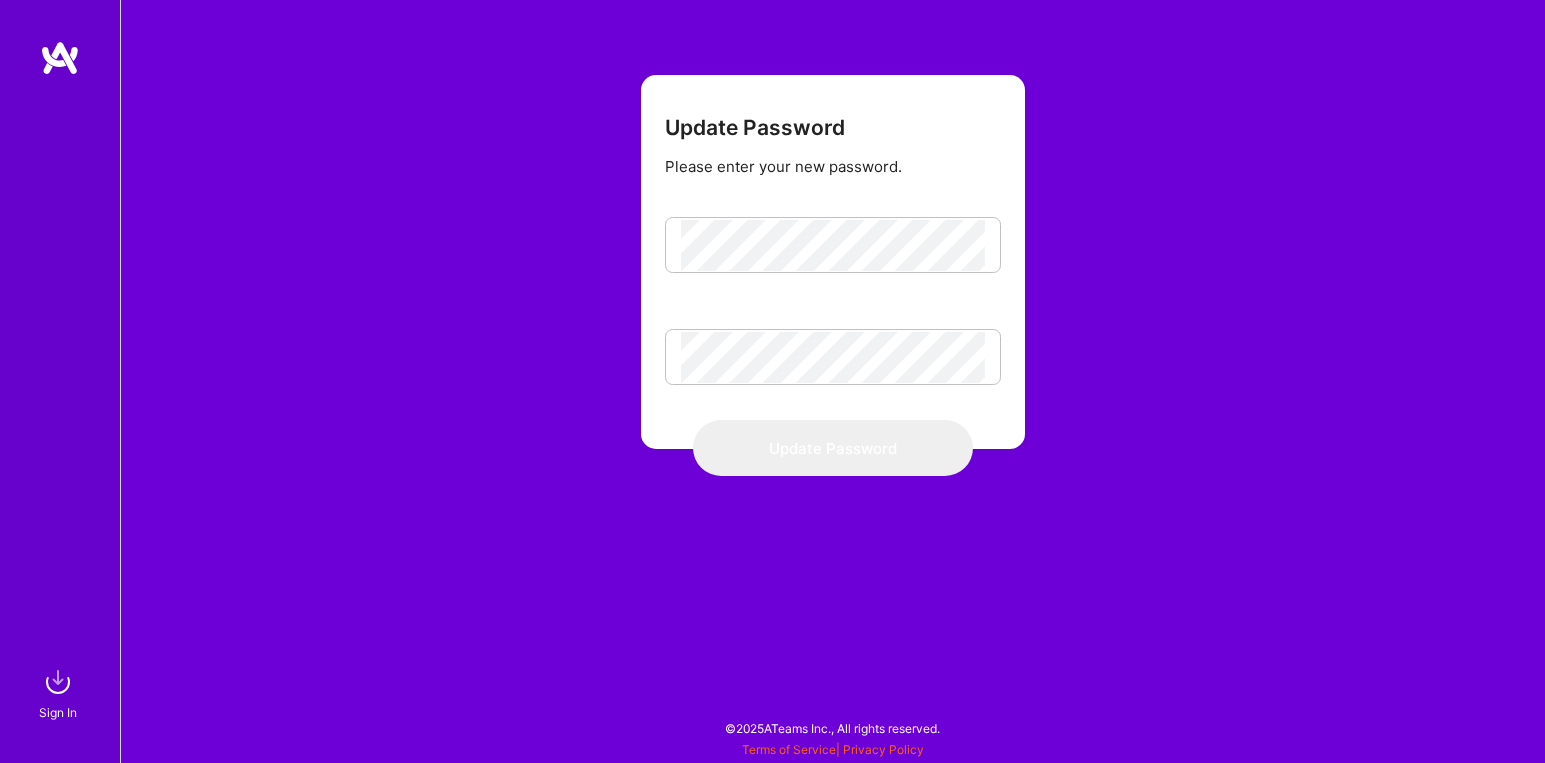 scroll, scrollTop: 0, scrollLeft: 0, axis: both 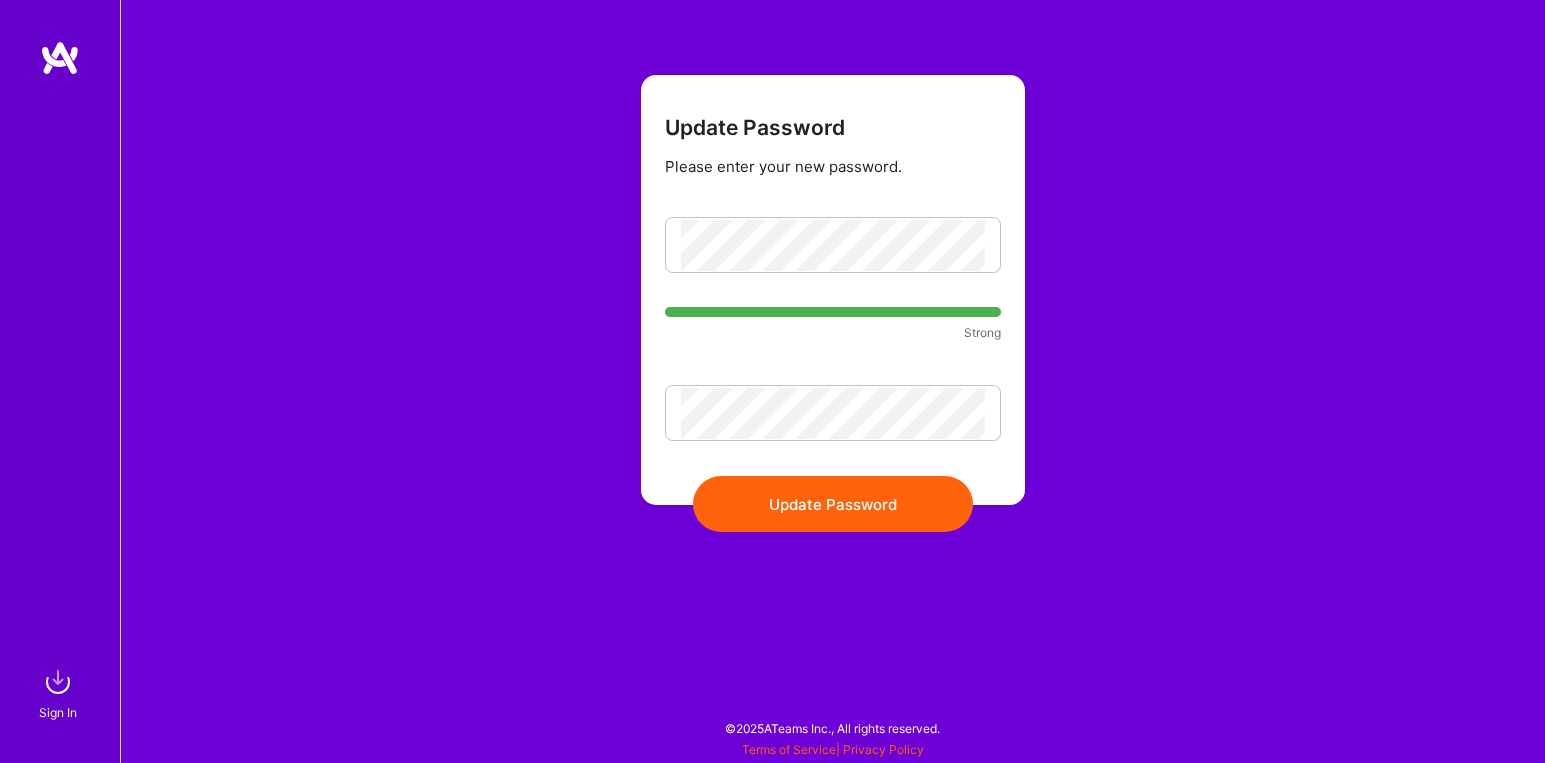 click on "Update Password Please enter your new password. Strong Update Password" at bounding box center (832, 381) 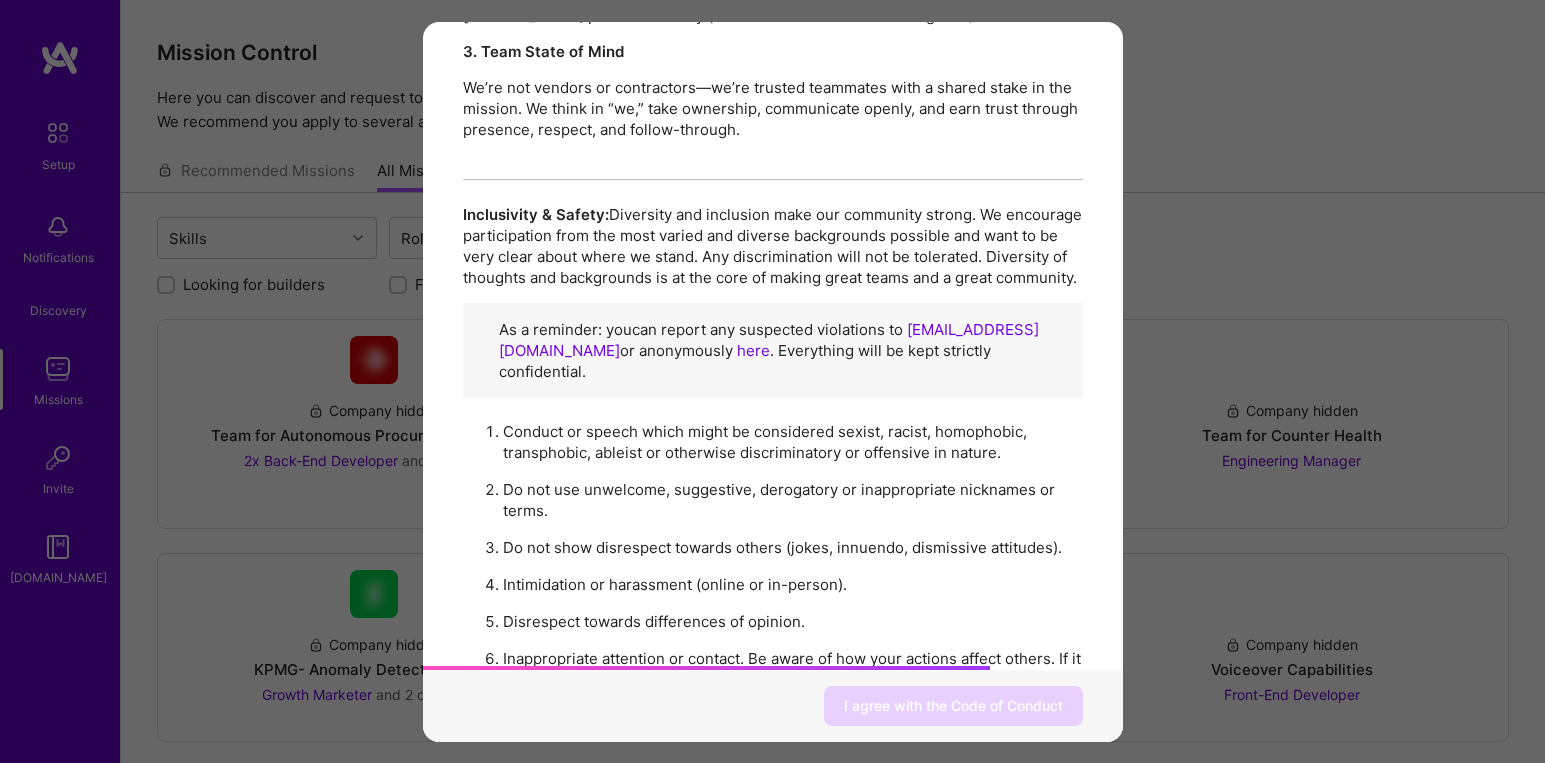 scroll, scrollTop: 2121, scrollLeft: 0, axis: vertical 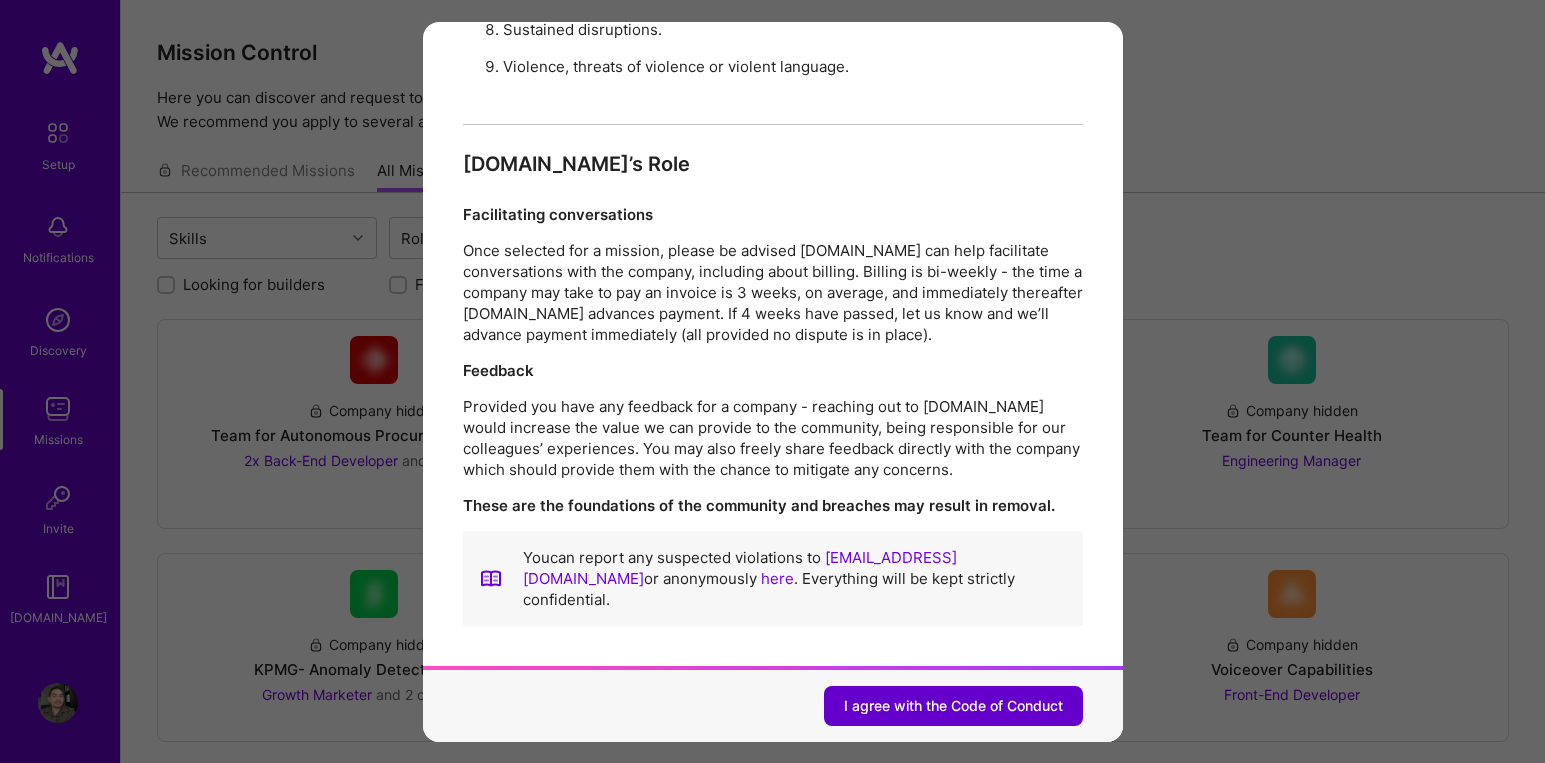 click on "I agree with the Code of Conduct" at bounding box center (953, 706) 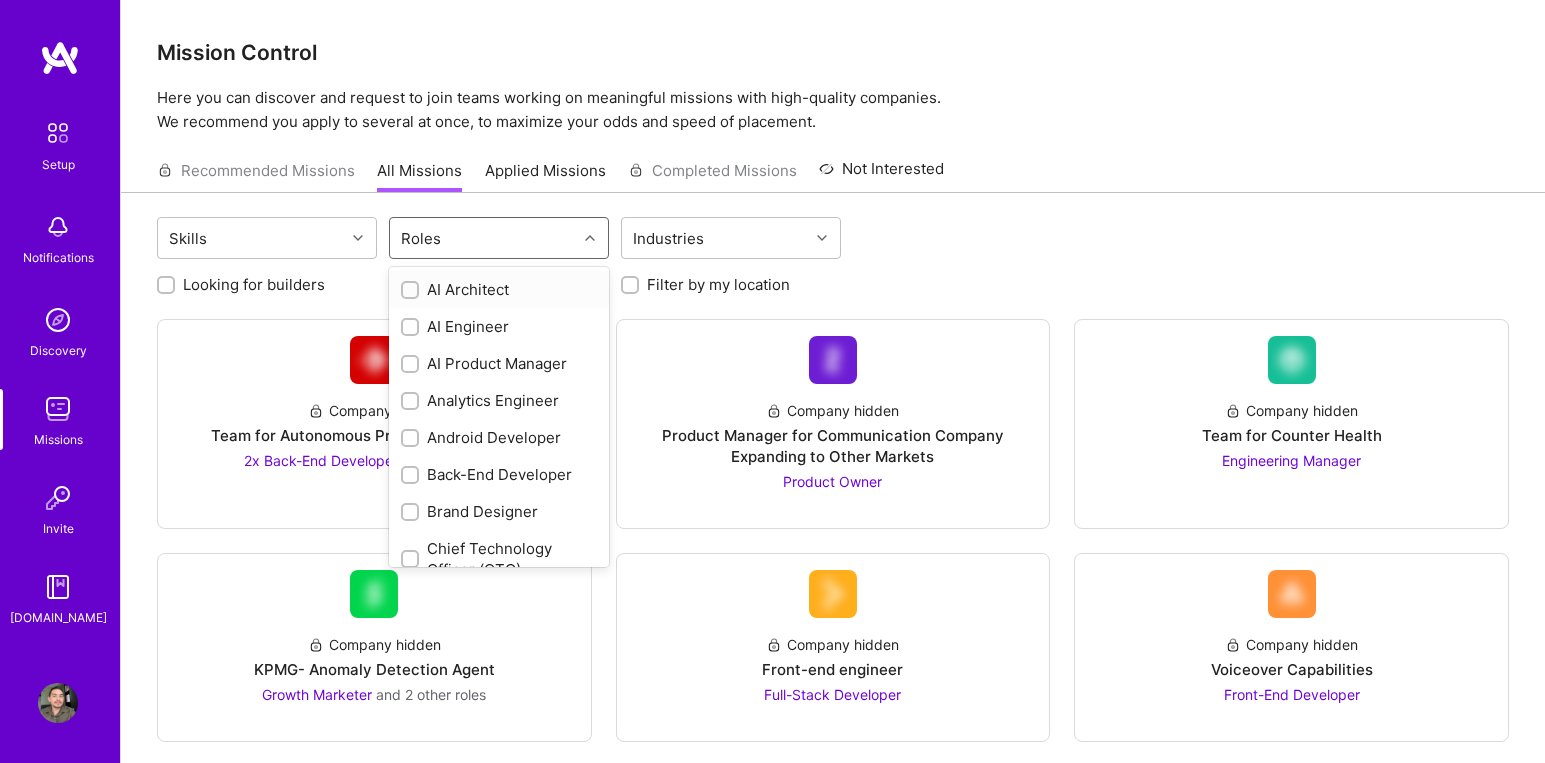 click on "Roles" at bounding box center (483, 238) 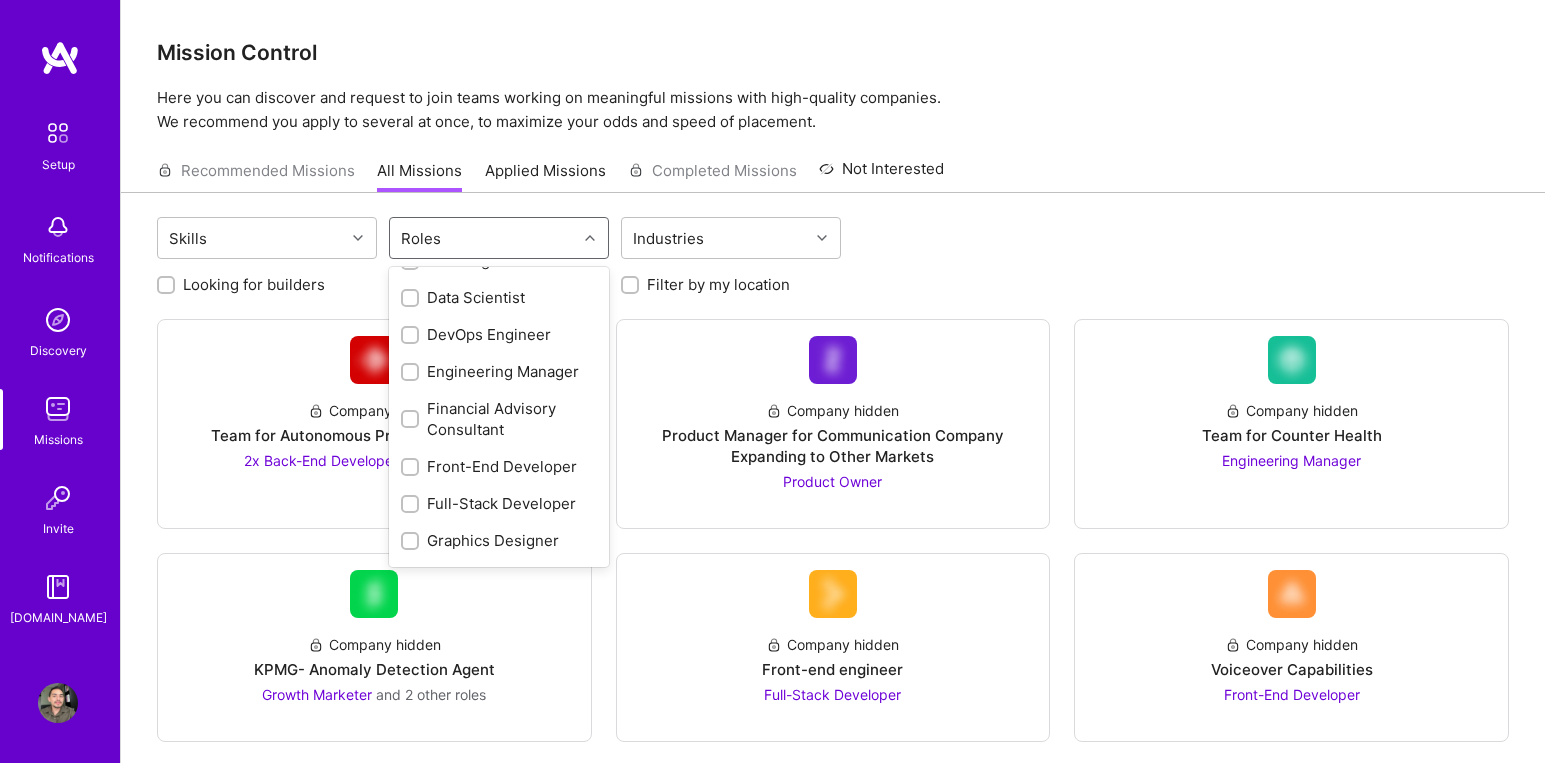 scroll, scrollTop: 0, scrollLeft: 0, axis: both 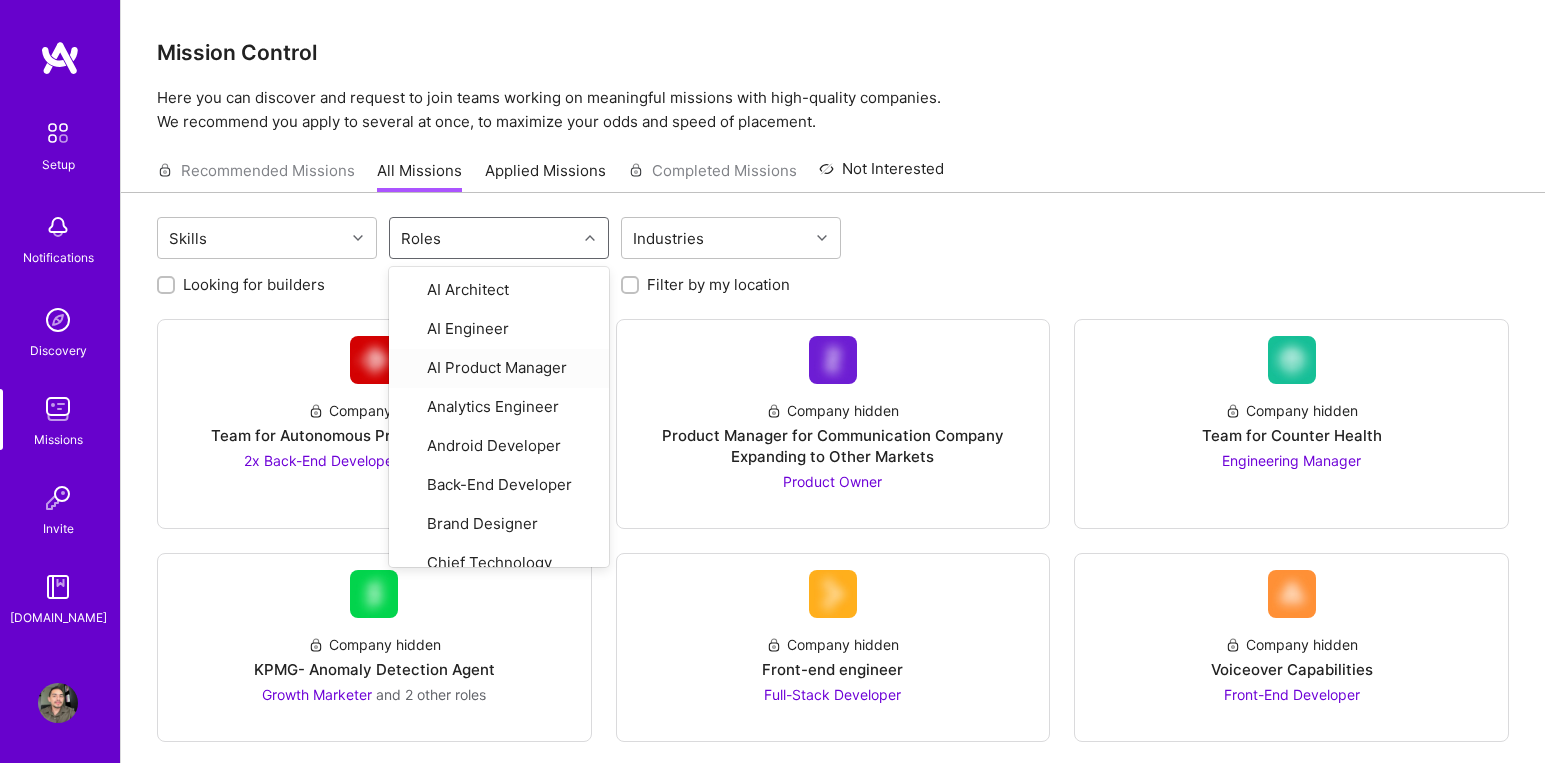 click on "Looking for builders Filter by my availability Filter by my location" at bounding box center [833, 279] 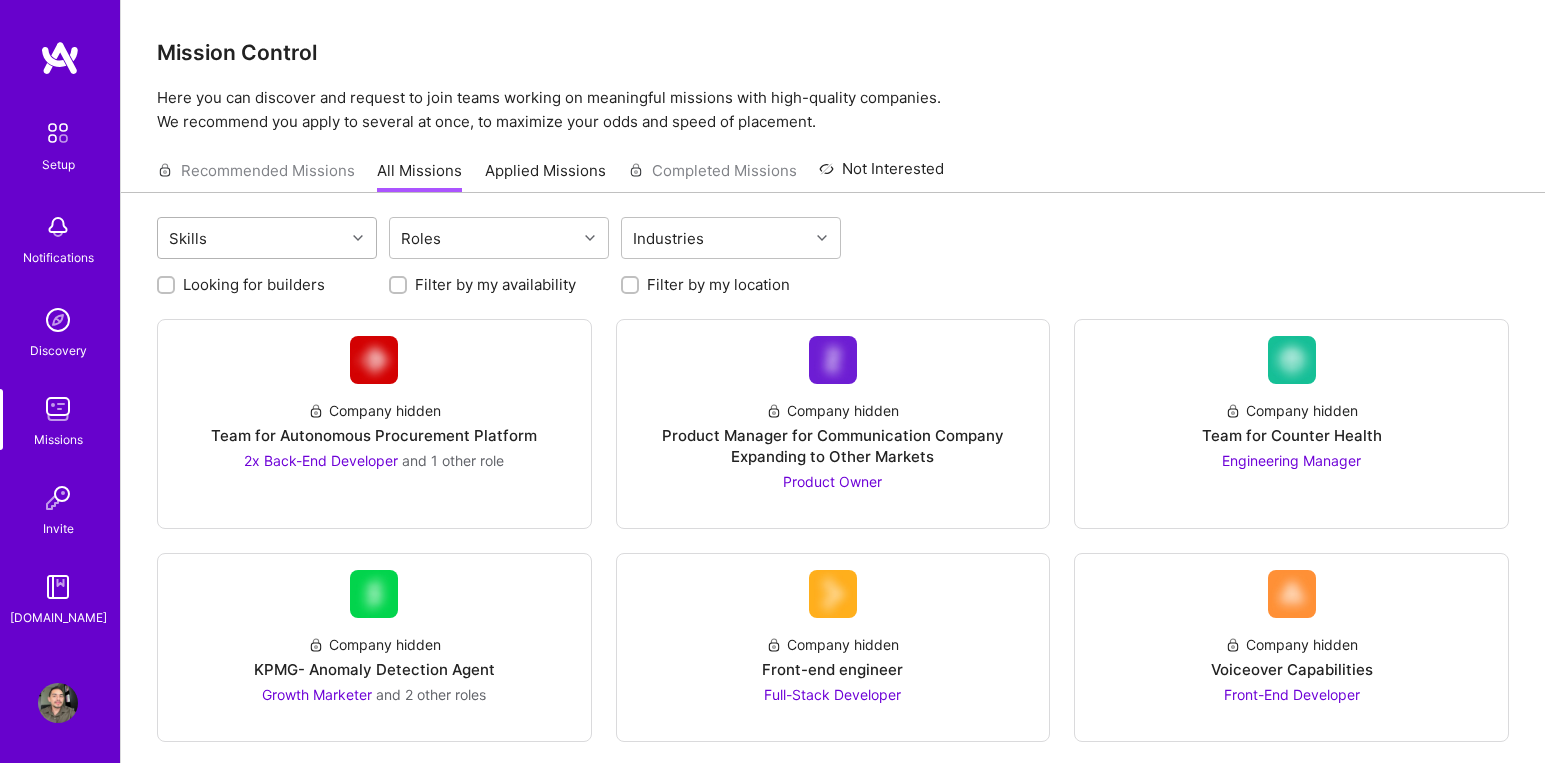 click at bounding box center (360, 238) 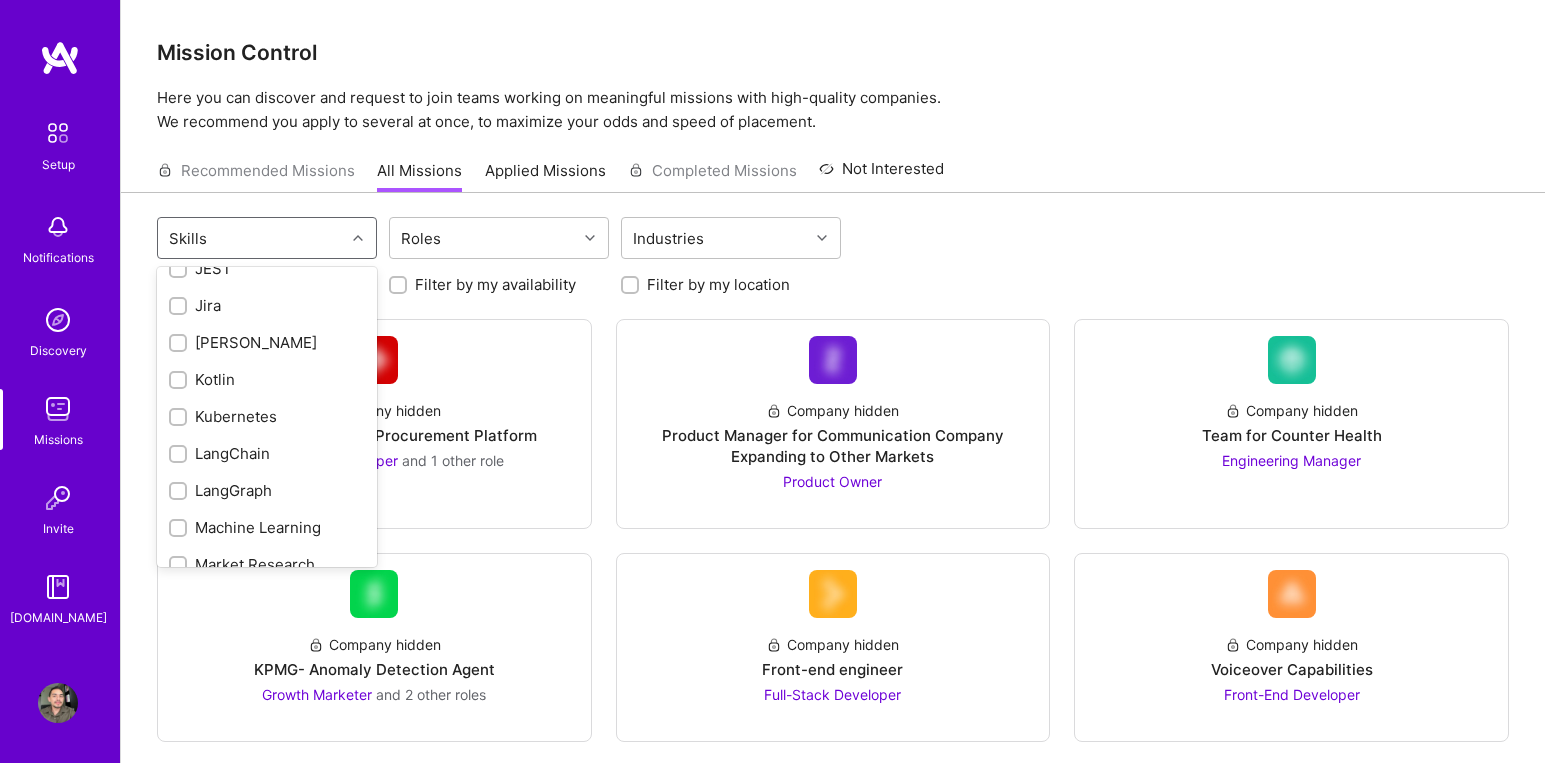 scroll, scrollTop: 1478, scrollLeft: 0, axis: vertical 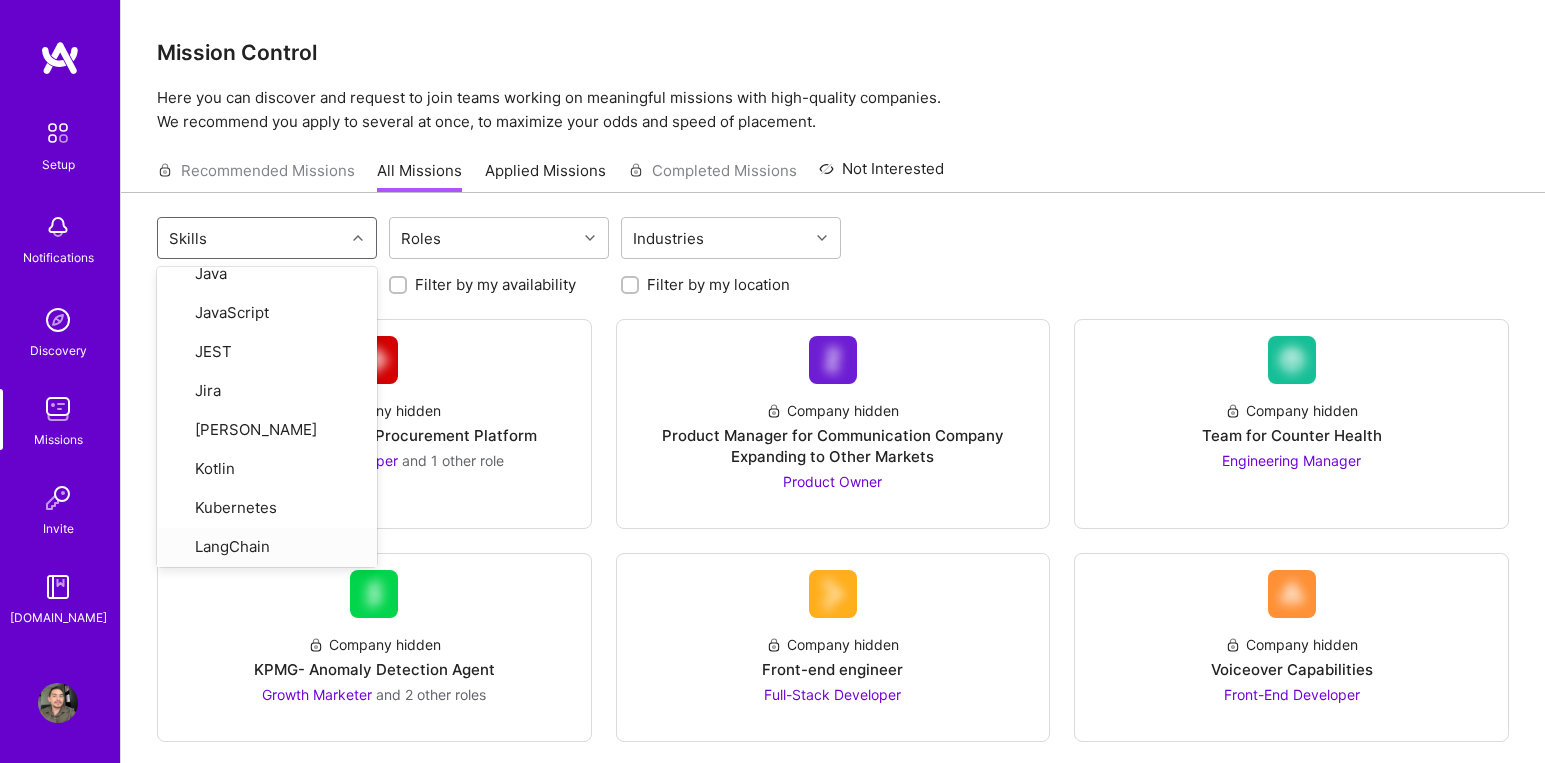 click on "Recommended Missions   All Missions   Applied Missions
Completed Missions   Not Interested" at bounding box center (833, 170) 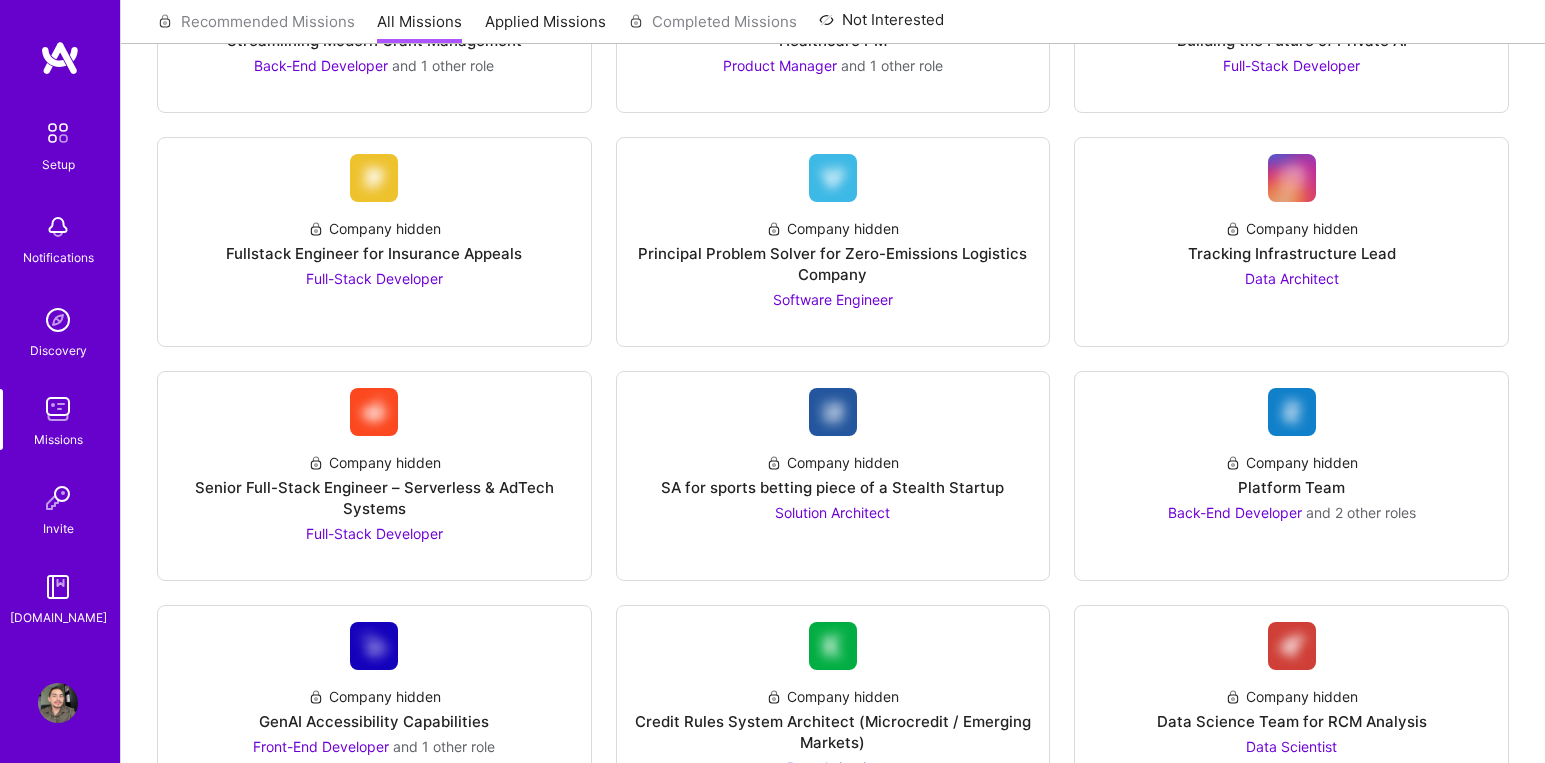 scroll, scrollTop: 1058, scrollLeft: 0, axis: vertical 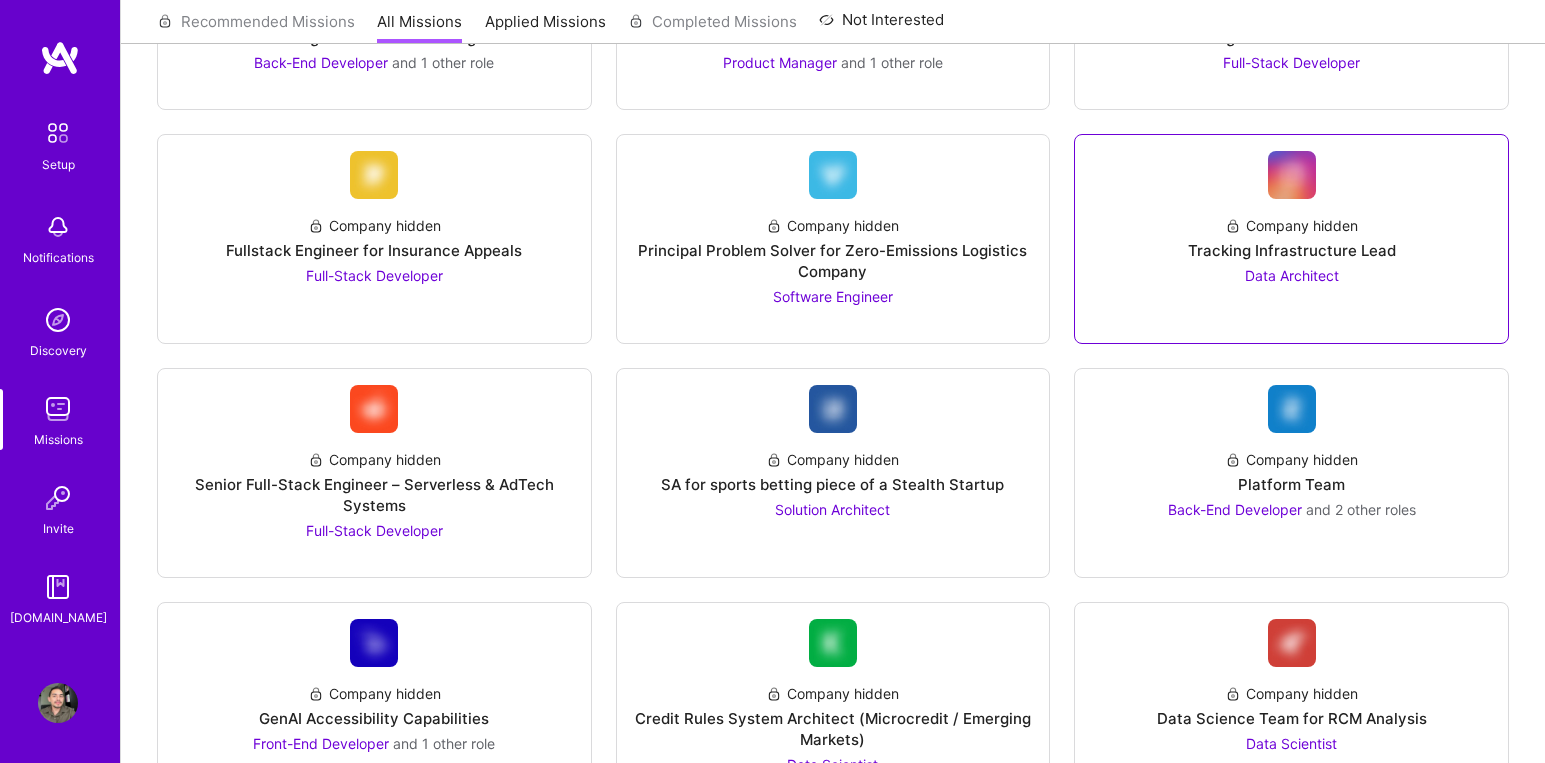 click on "Company hidden Tracking Infrastructure Lead Data Architect" at bounding box center (1291, 242) 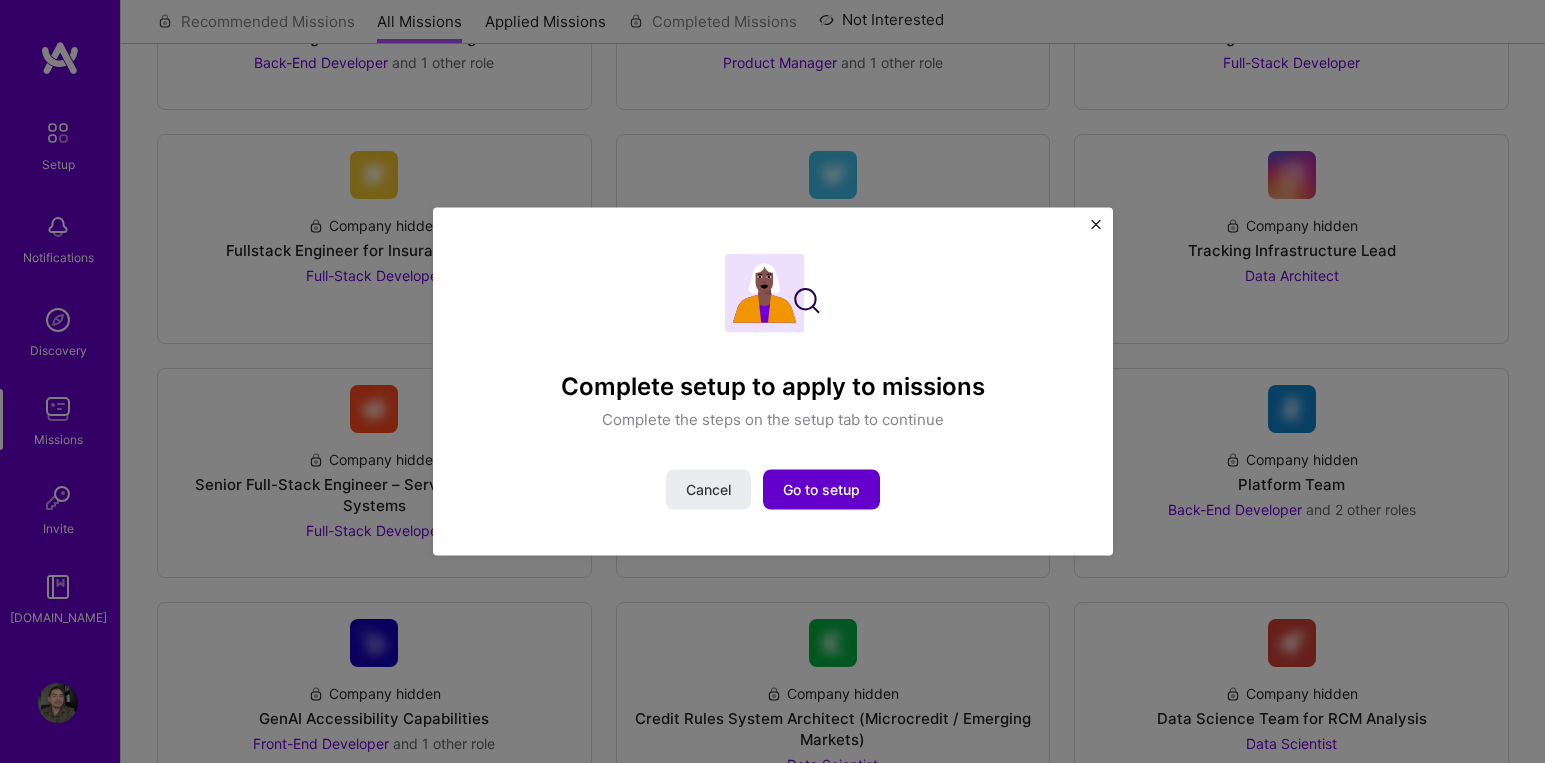 click on "Go to setup" at bounding box center [821, 490] 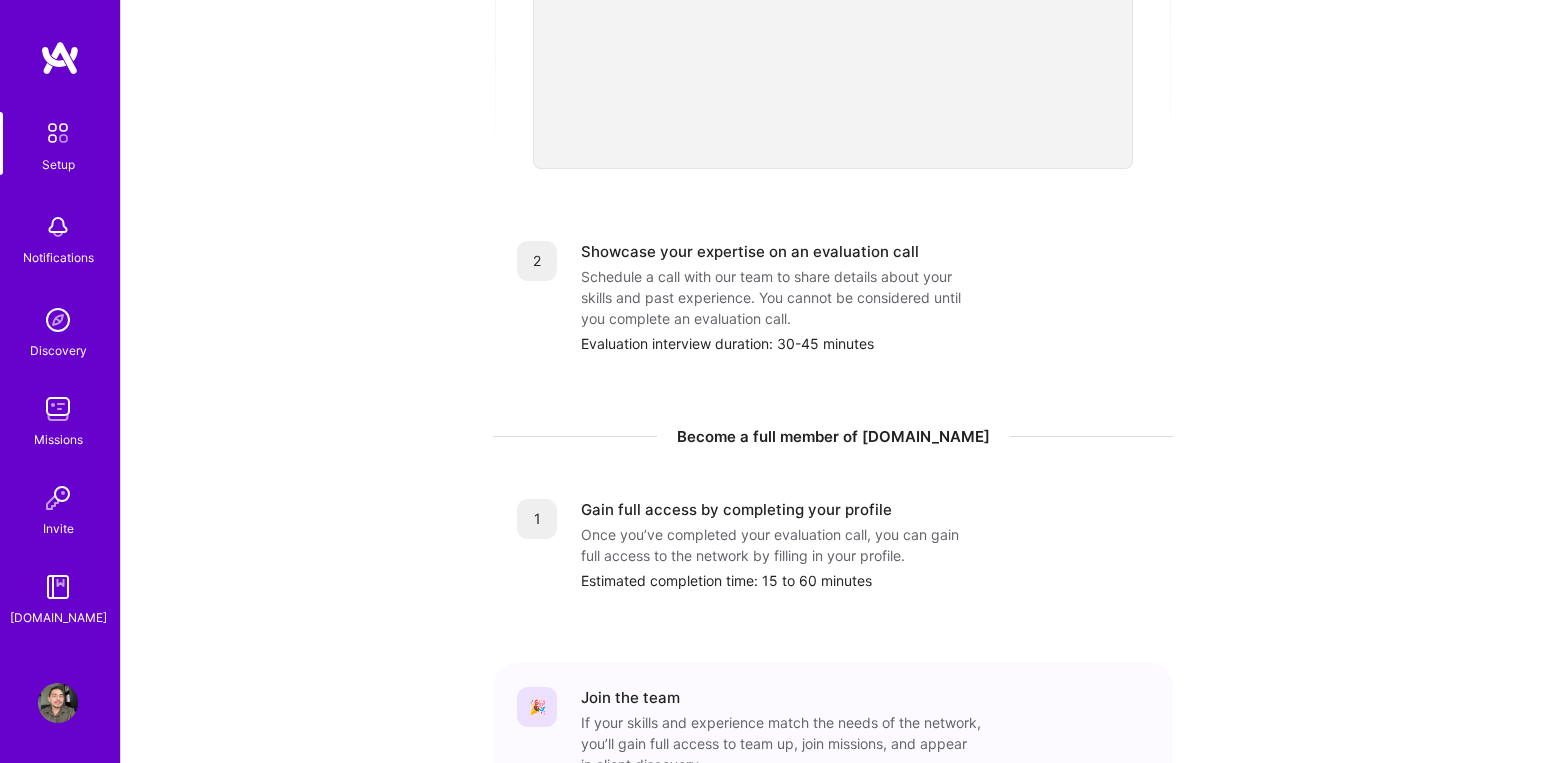 scroll, scrollTop: 683, scrollLeft: 0, axis: vertical 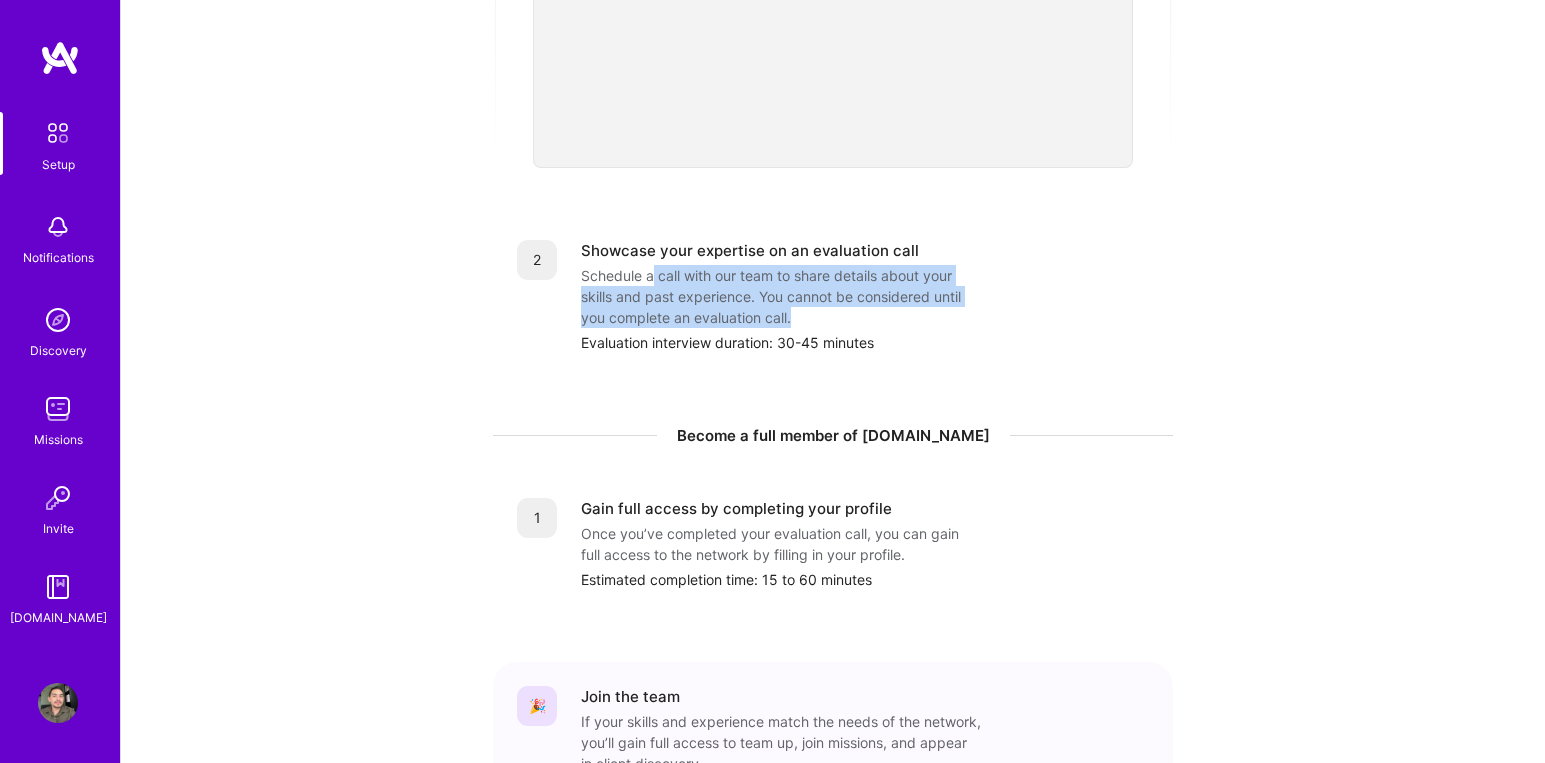 drag, startPoint x: 655, startPoint y: 260, endPoint x: 816, endPoint y: 302, distance: 166.3881 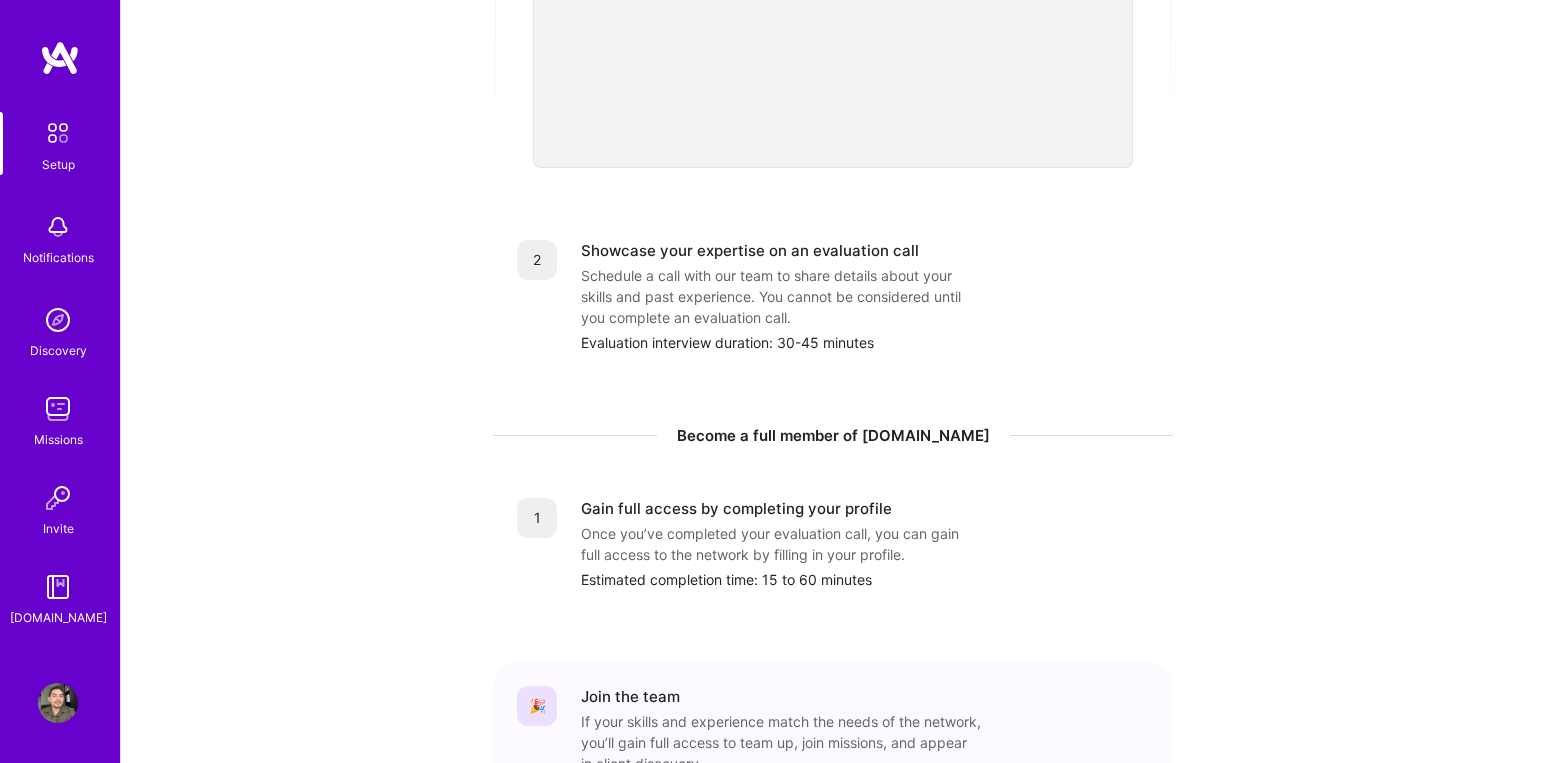 click on "Schedule a call with our team to share details about your skills and past experience. You cannot be considered until you complete an evaluation call." at bounding box center (781, 296) 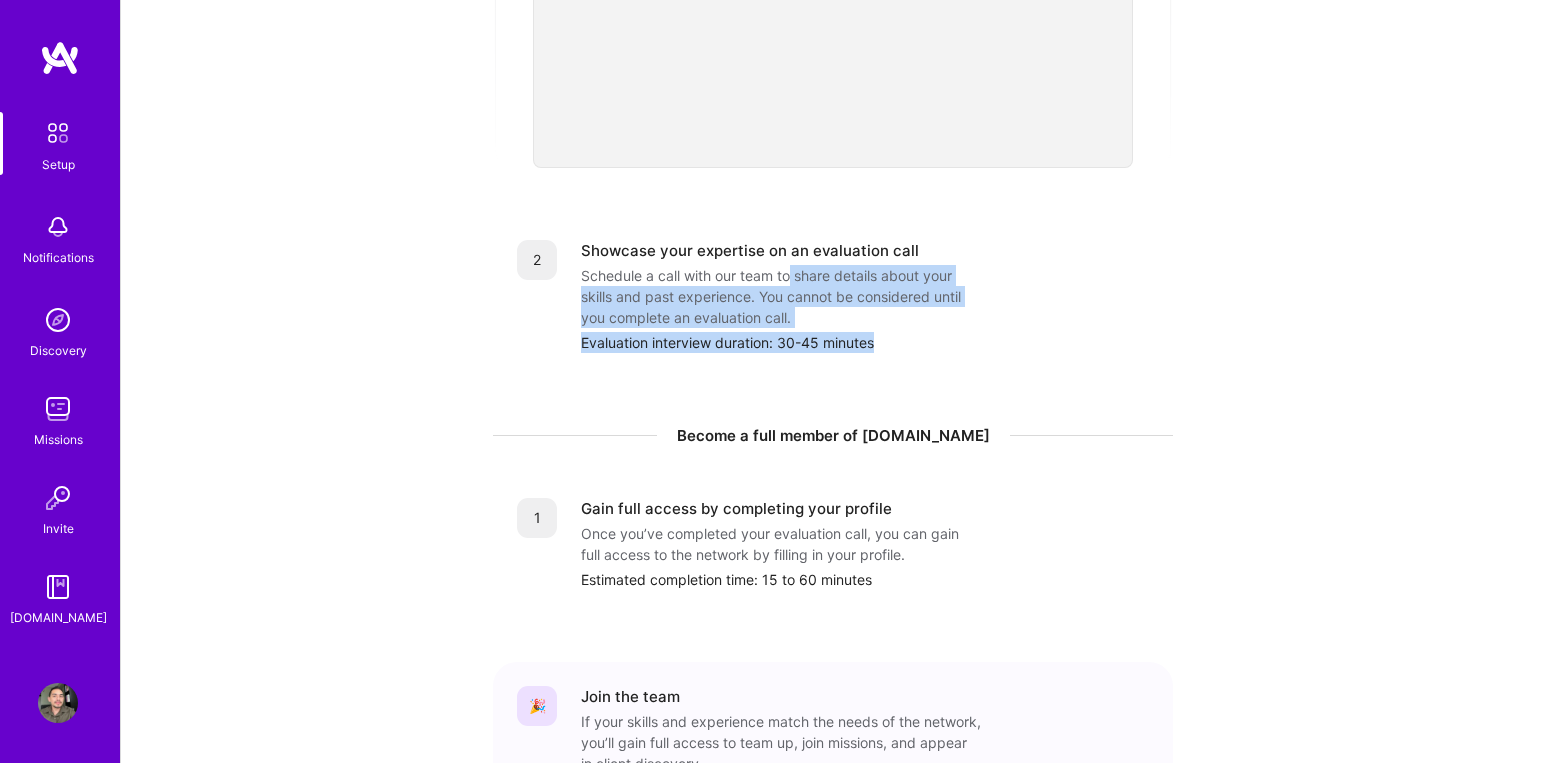 drag, startPoint x: 791, startPoint y: 249, endPoint x: 884, endPoint y: 323, distance: 118.84864 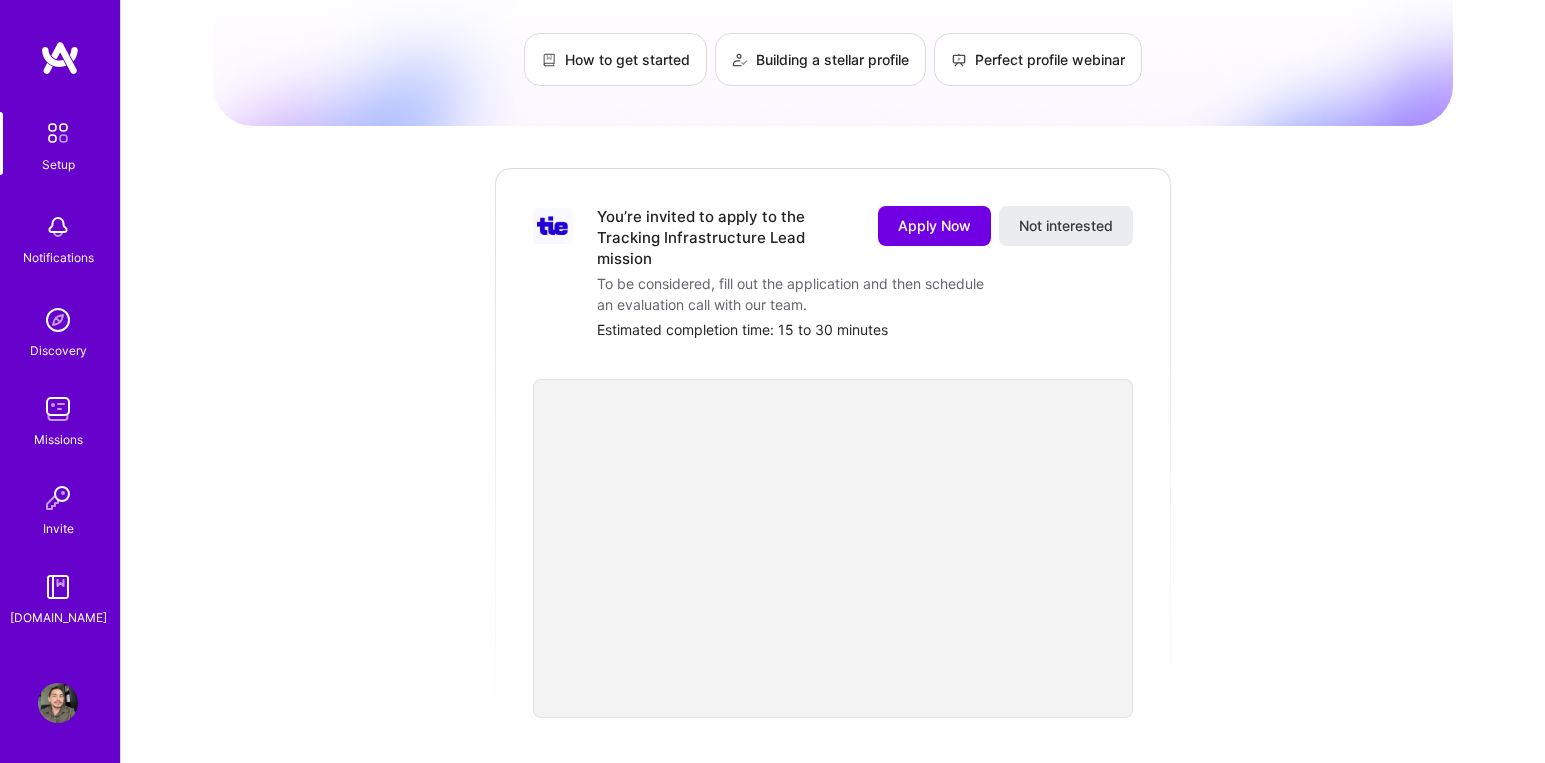 scroll, scrollTop: 0, scrollLeft: 0, axis: both 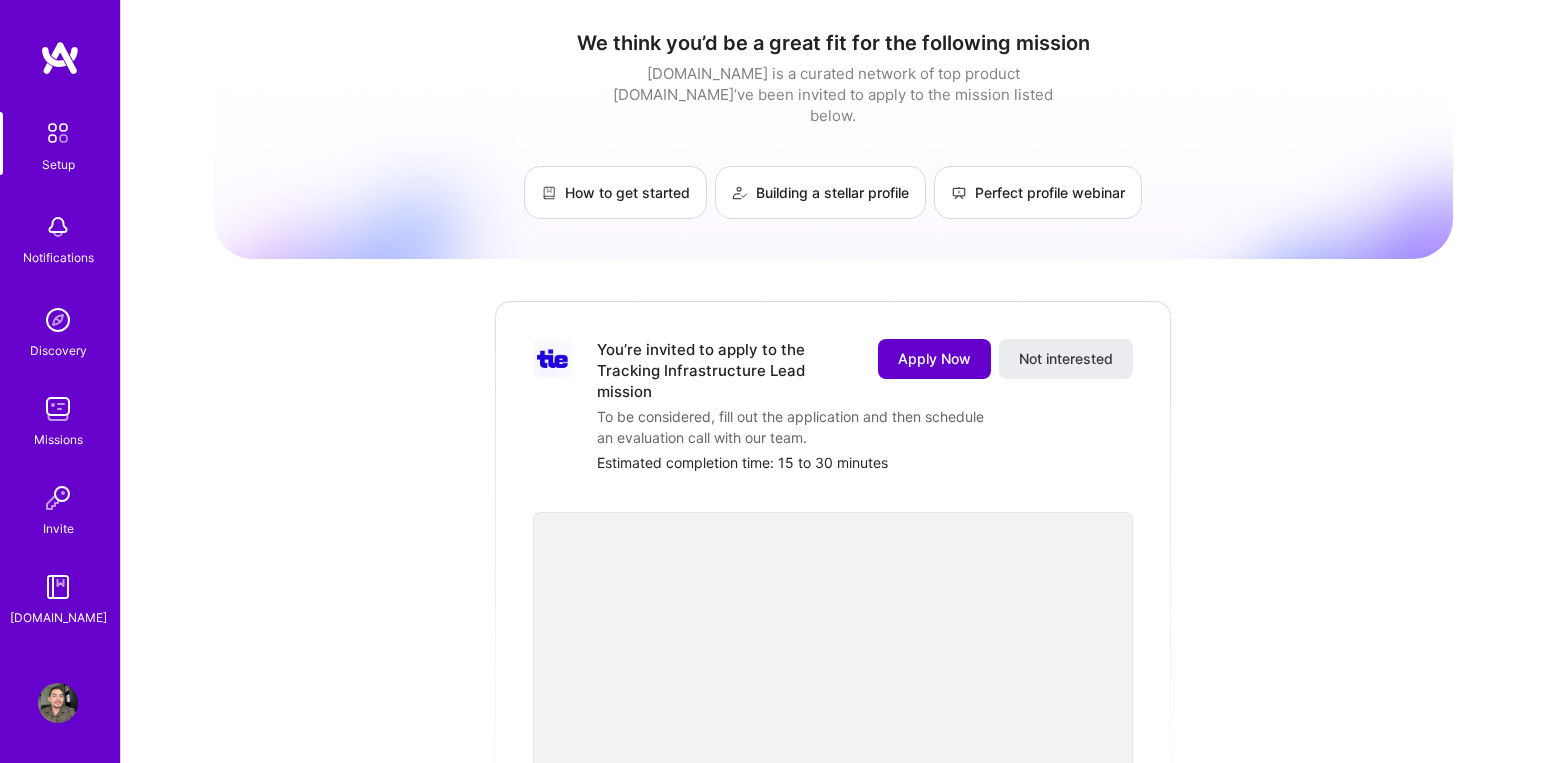 click on "Apply Now" at bounding box center [934, 359] 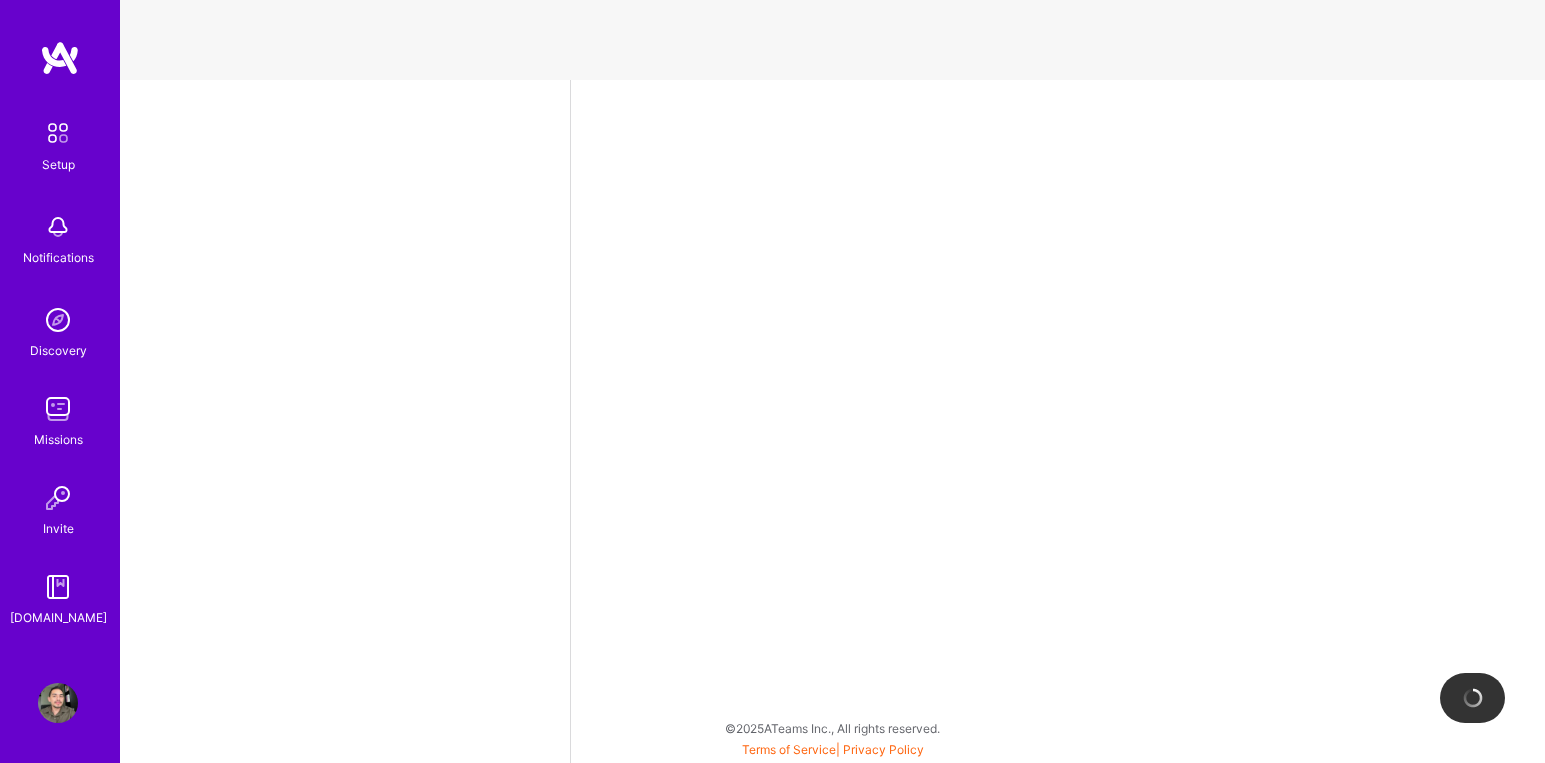 select on "US" 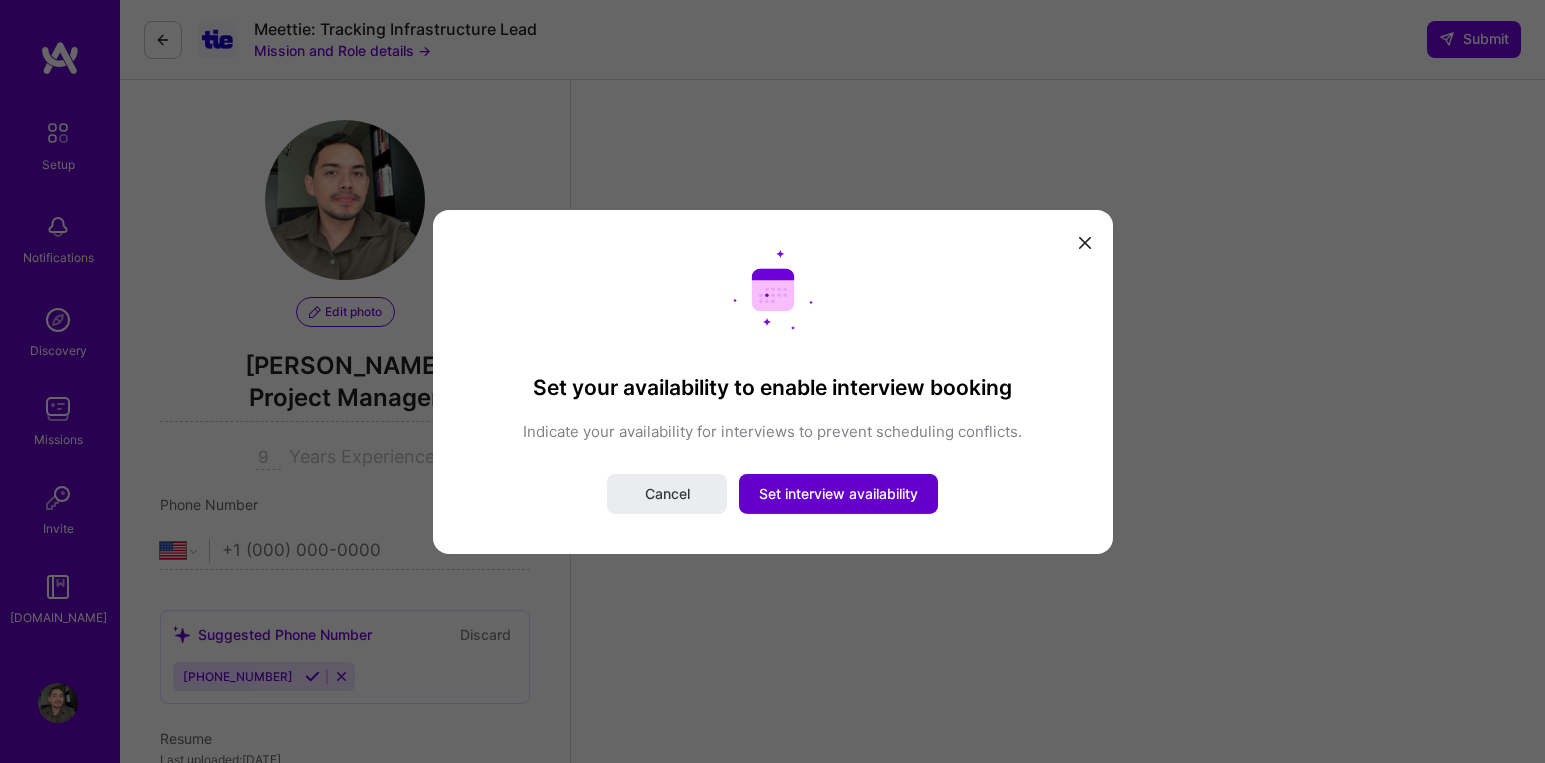click on "Set interview availability" at bounding box center (838, 494) 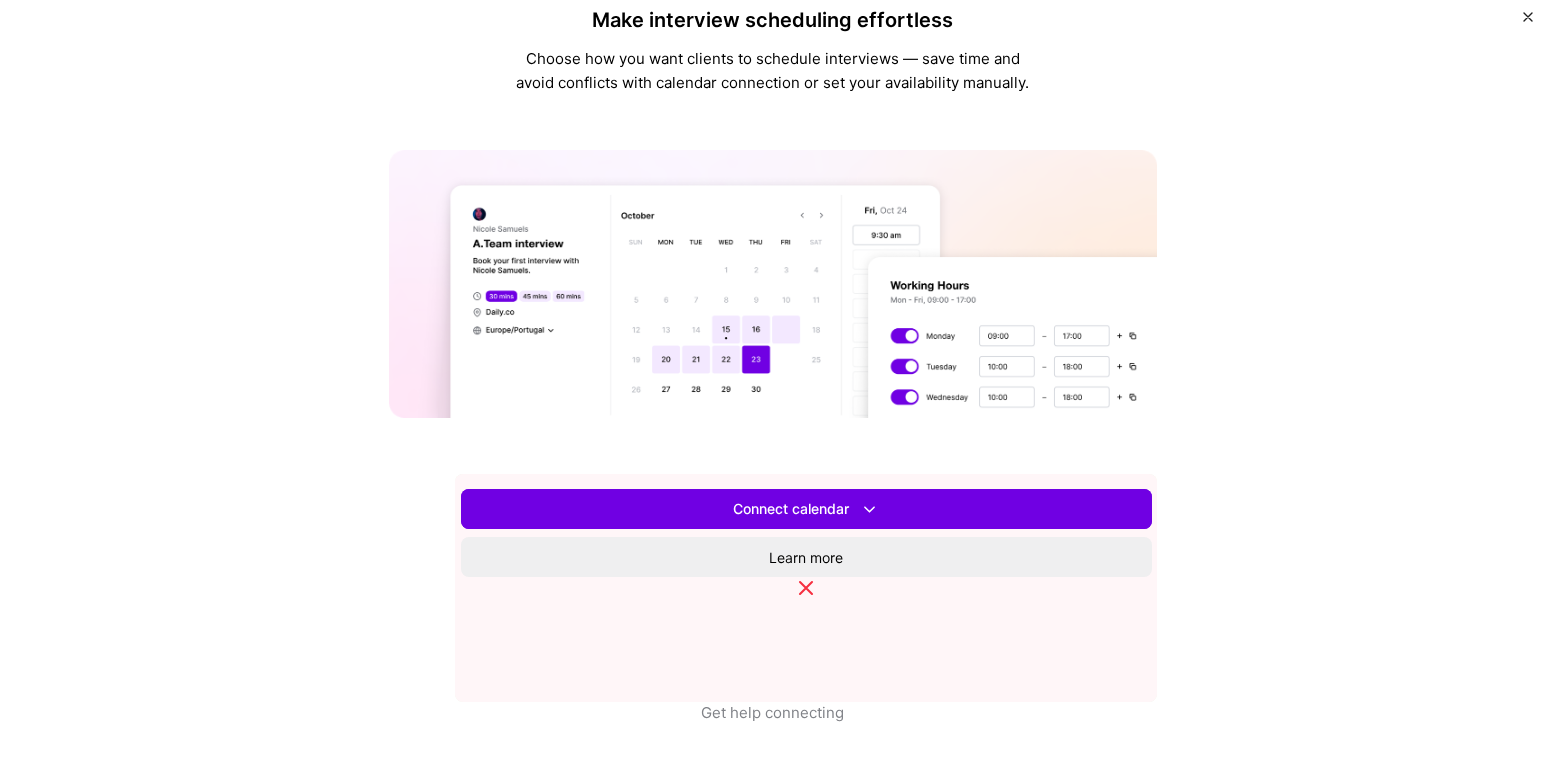 scroll, scrollTop: 638, scrollLeft: 0, axis: vertical 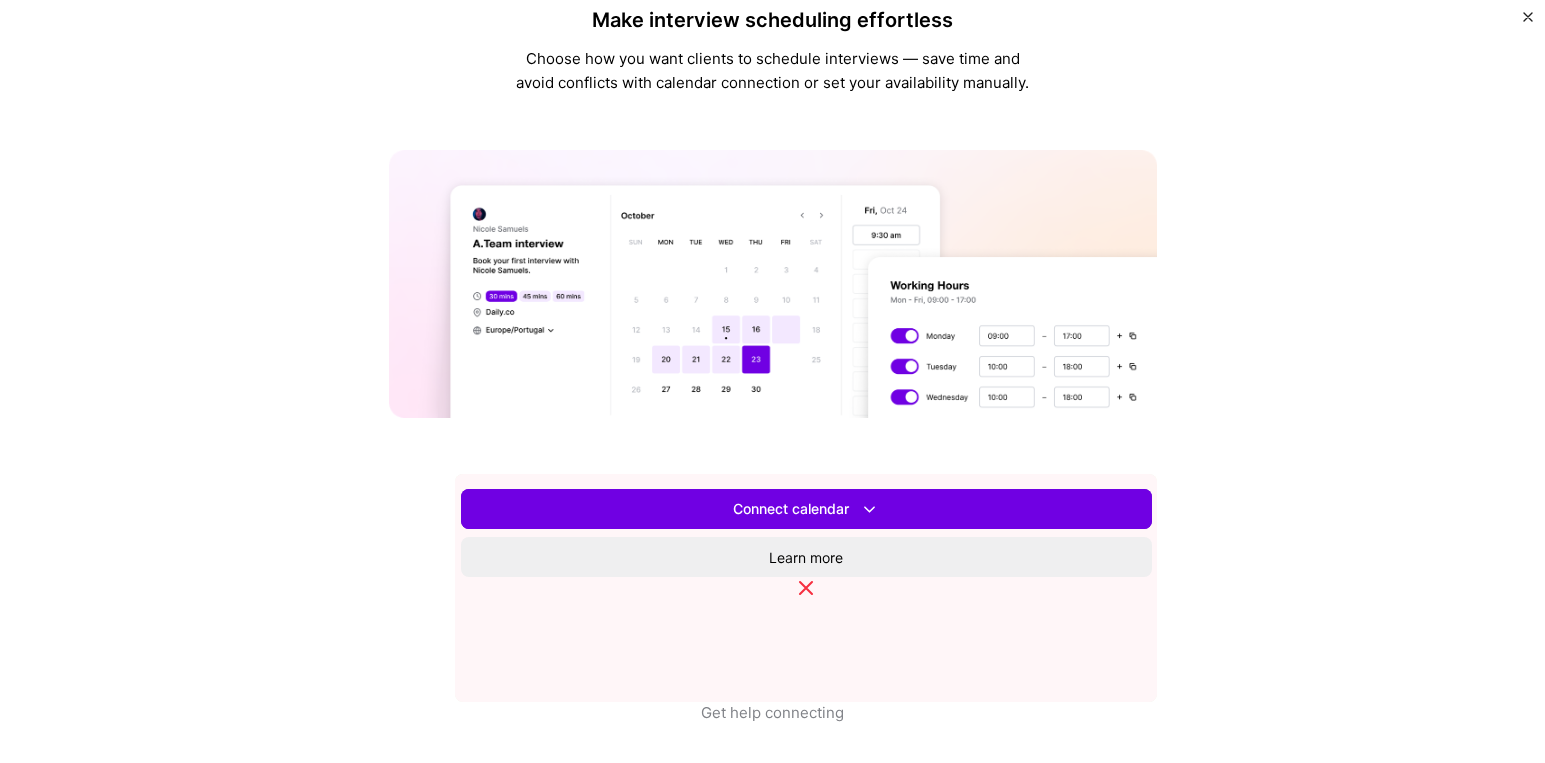 click on "Set availability" at bounding box center [806, 509] 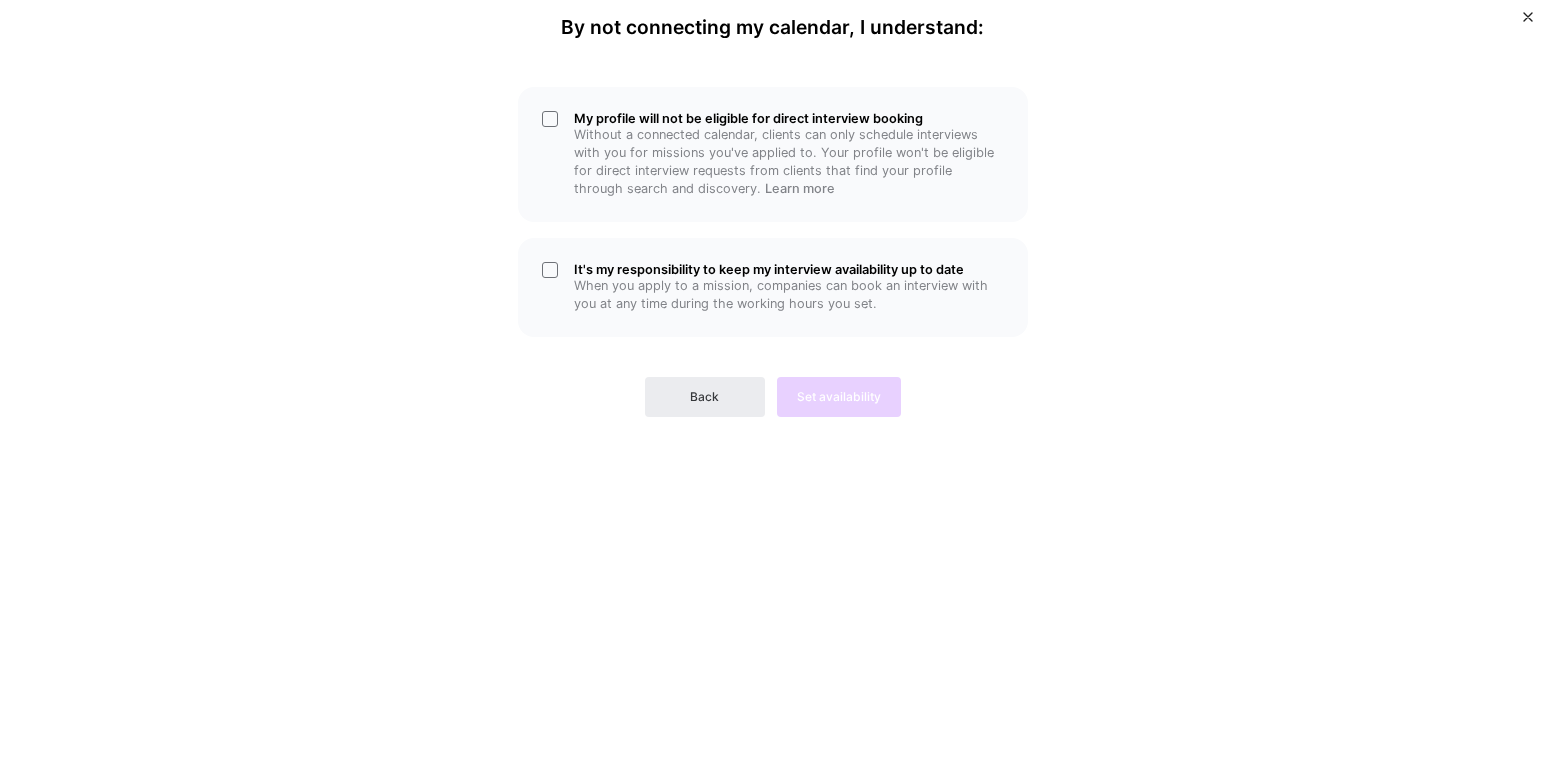 scroll, scrollTop: 0, scrollLeft: 0, axis: both 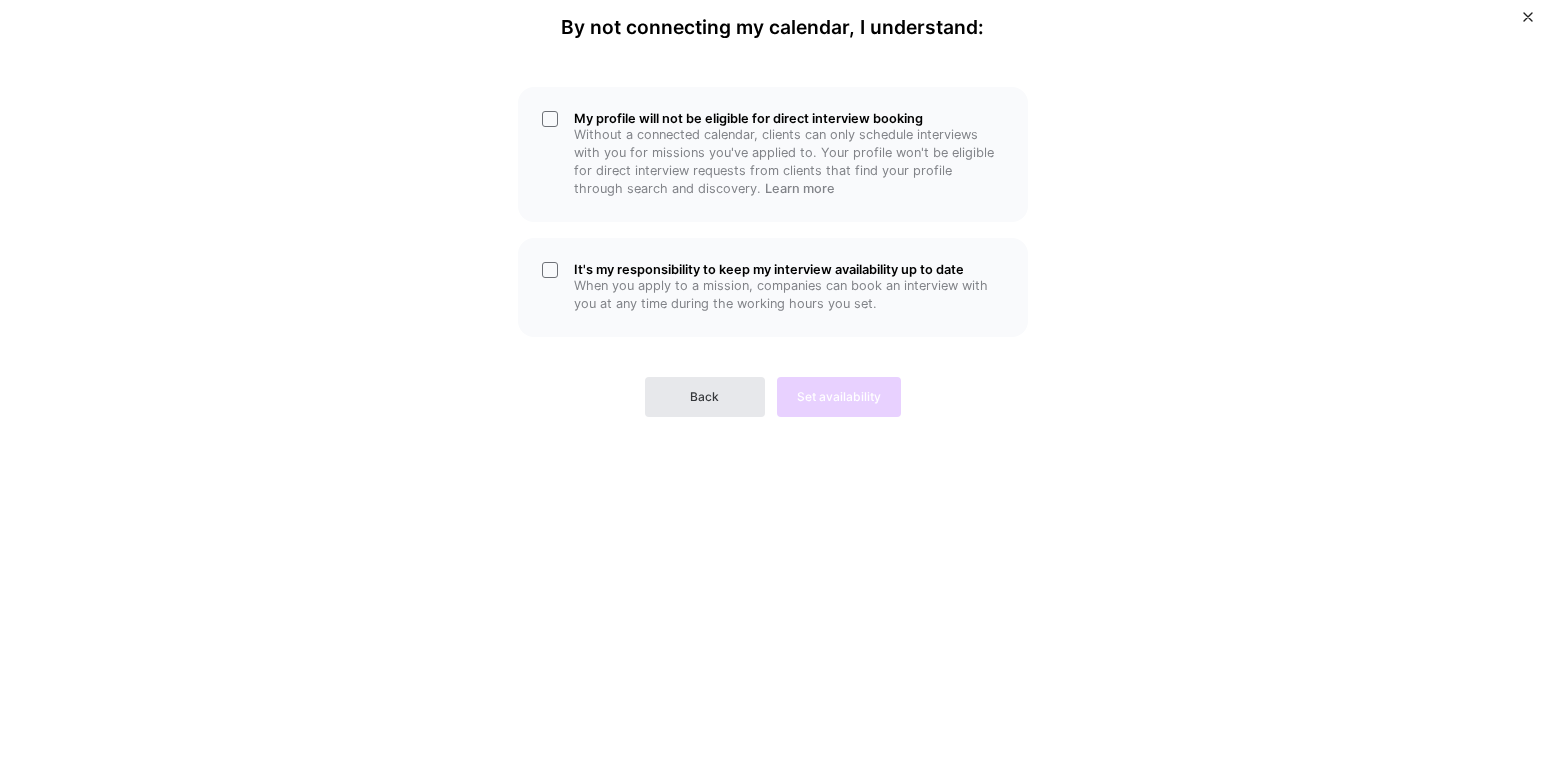 click on "Back" at bounding box center [705, 397] 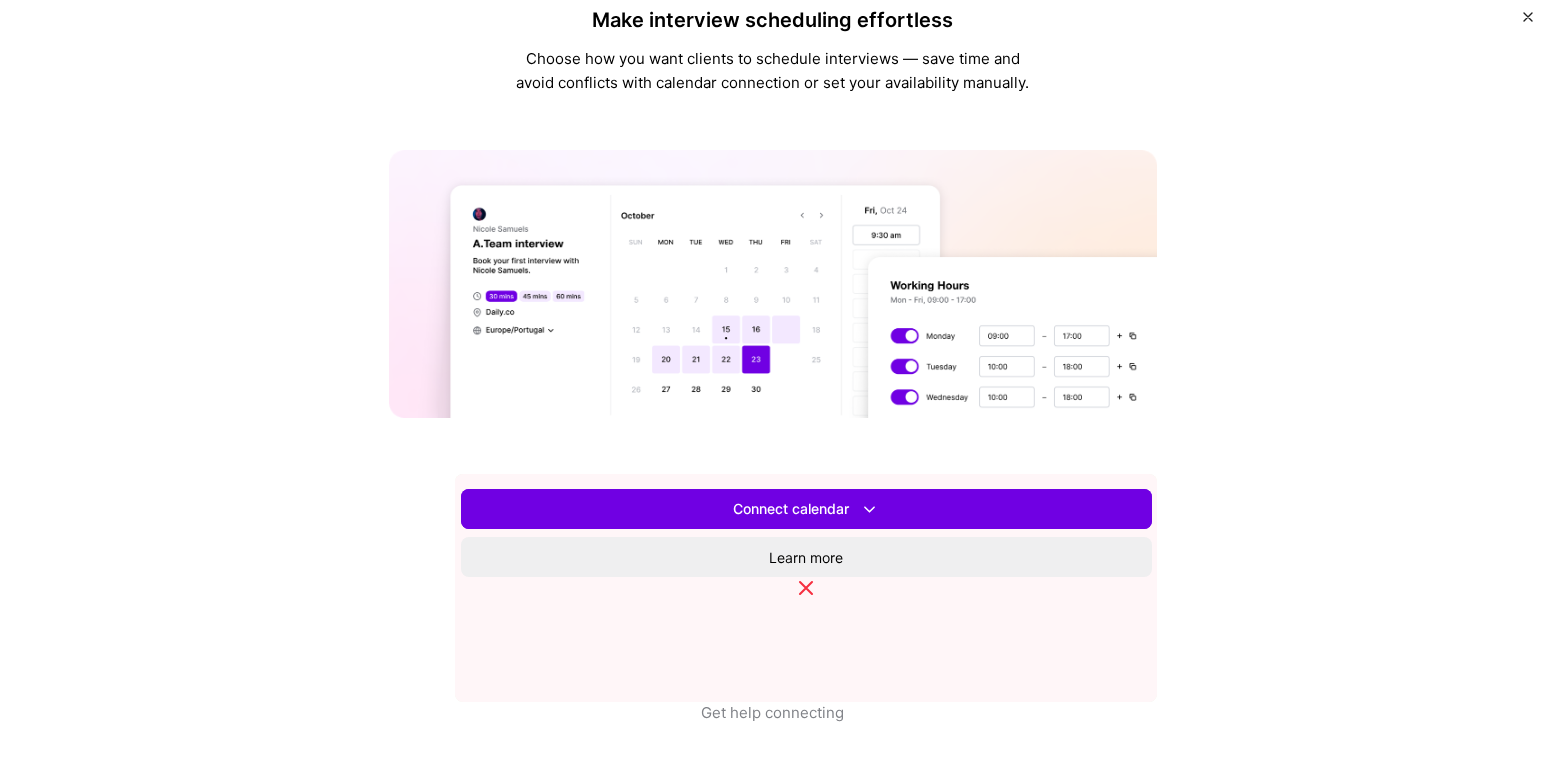 scroll, scrollTop: 622, scrollLeft: 0, axis: vertical 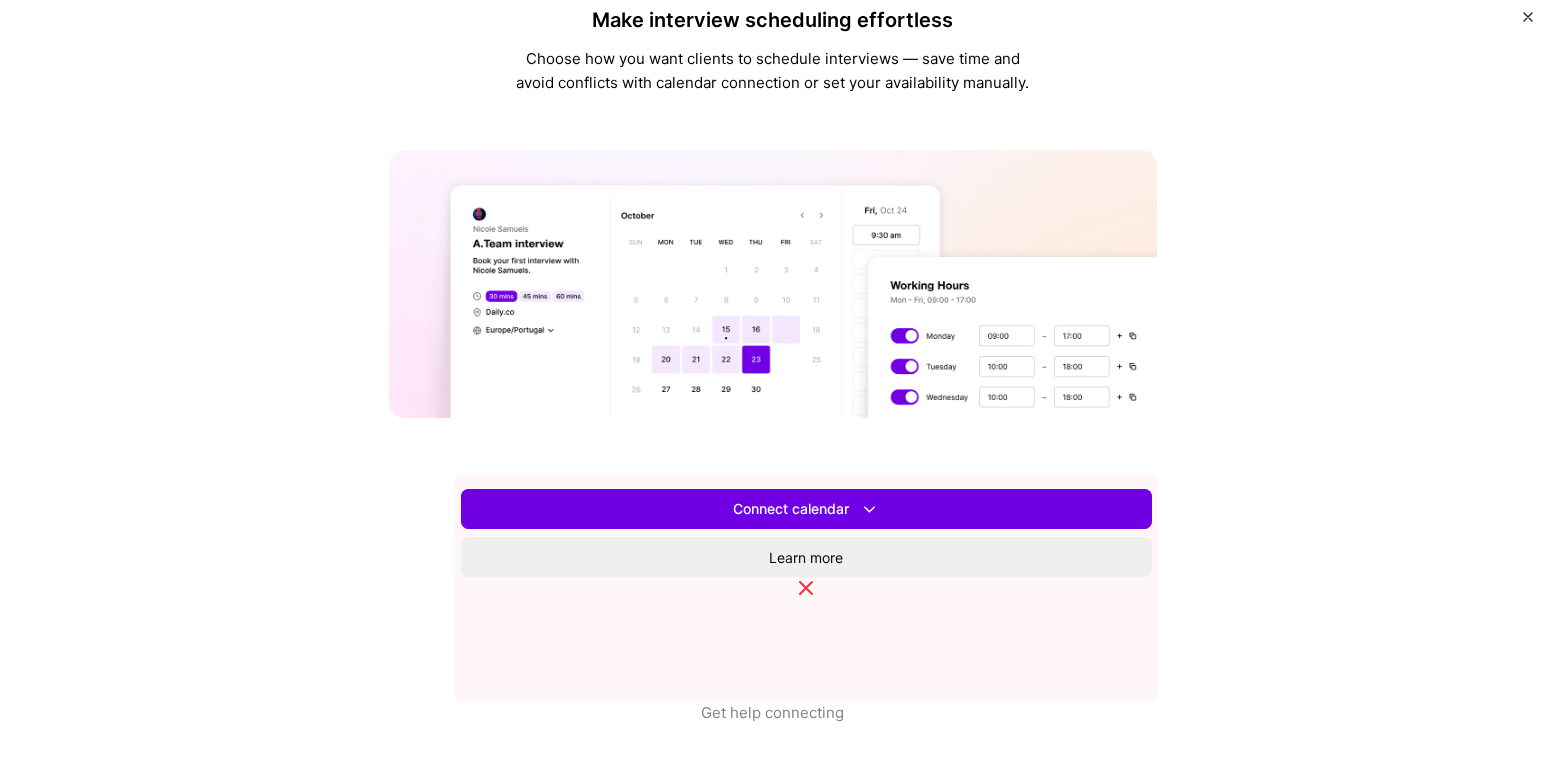 click on "Set availability" at bounding box center [806, 509] 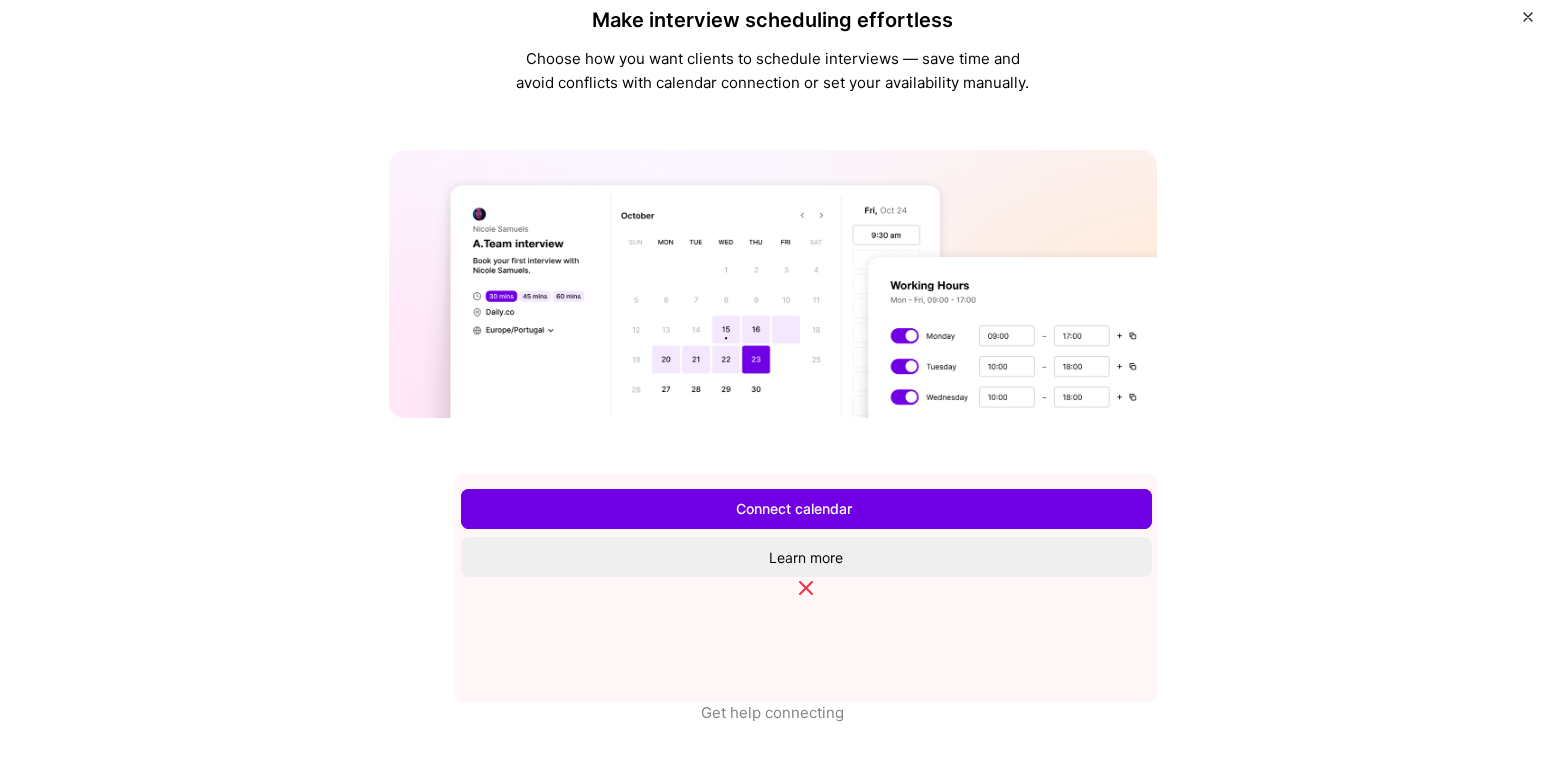 scroll, scrollTop: 0, scrollLeft: 0, axis: both 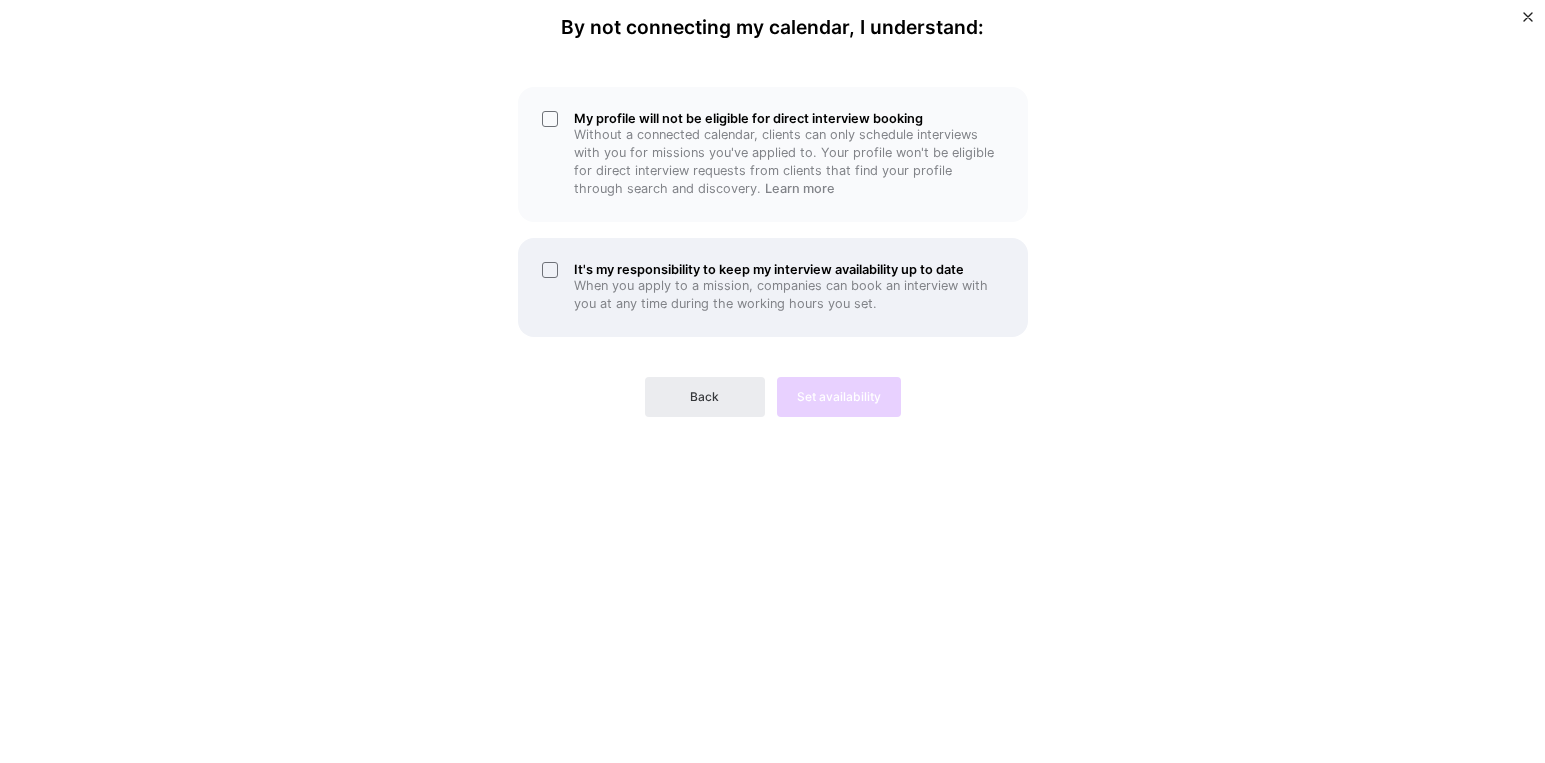 click on "When you apply to a mission, companies can book an interview with you at any time during the working hours you set." at bounding box center [789, 295] 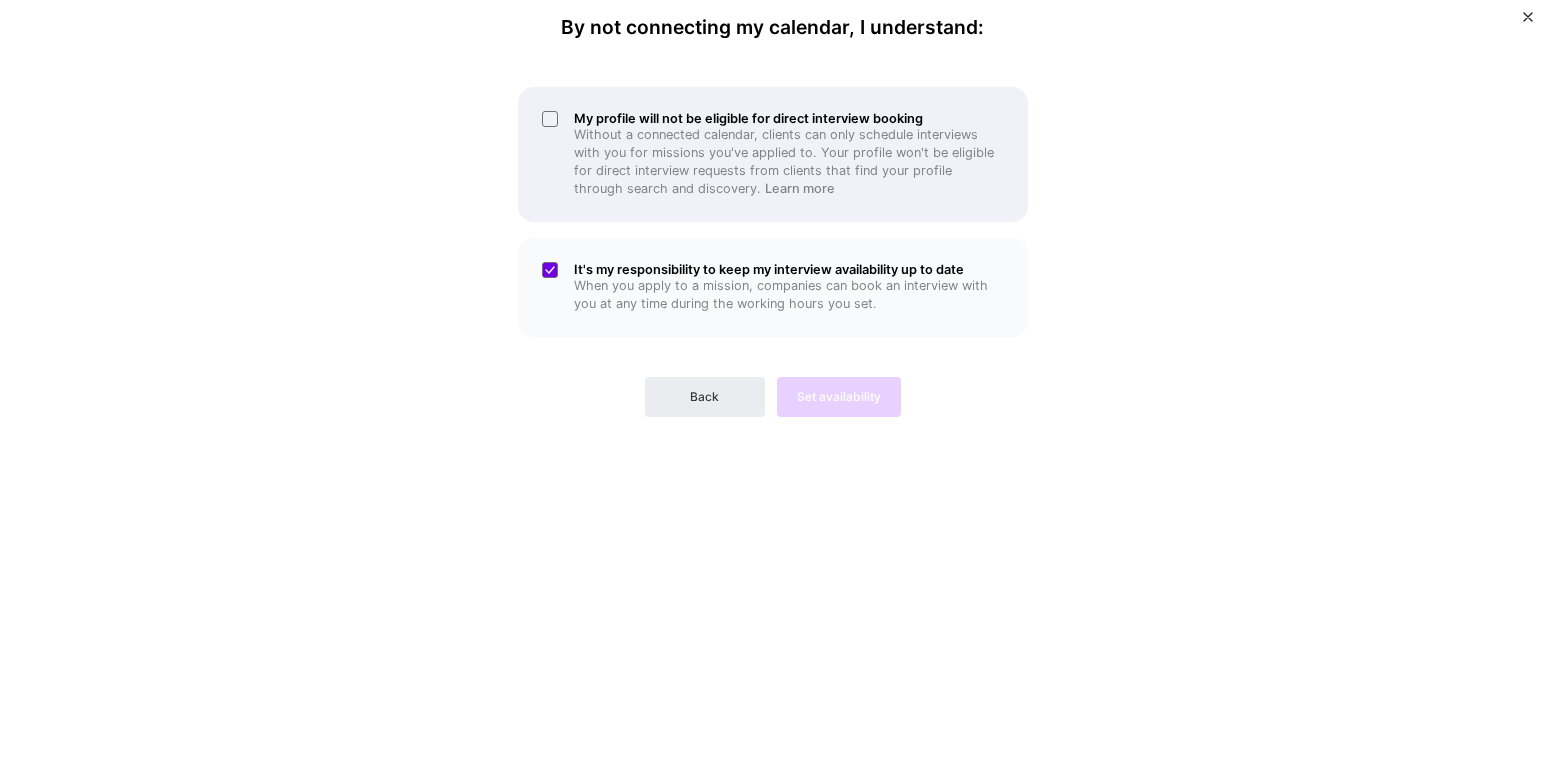 click on "Without a connected calendar, clients can only schedule interviews with you for missions you've applied to. Your profile won't be eligible for direct interview requests from clients that find your profile through search and discovery.   Learn more" at bounding box center [789, 162] 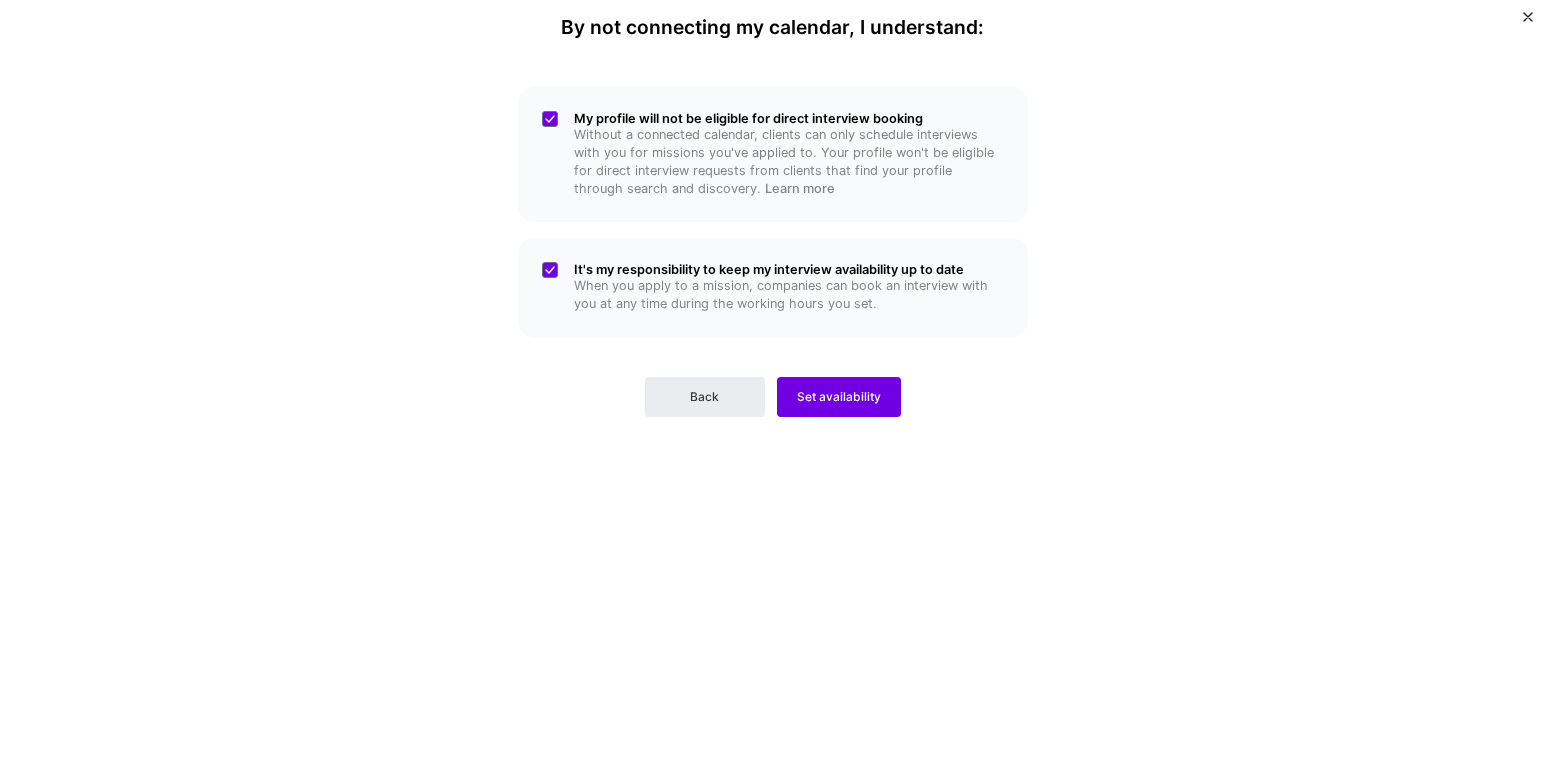 click on "By not connecting my calendar, I understand: My profile will not be eligible for direct interview booking Without a connected calendar, clients can only schedule interviews with you for missions you've applied to. Your profile won't be eligible for direct interview requests from clients that find your profile through search and discovery.   Learn more It's my responsibility to keep my interview availability up to date When you apply to a mission, companies can book an interview with you at any time during the working hours you set. Back Set availability" at bounding box center [773, 381] 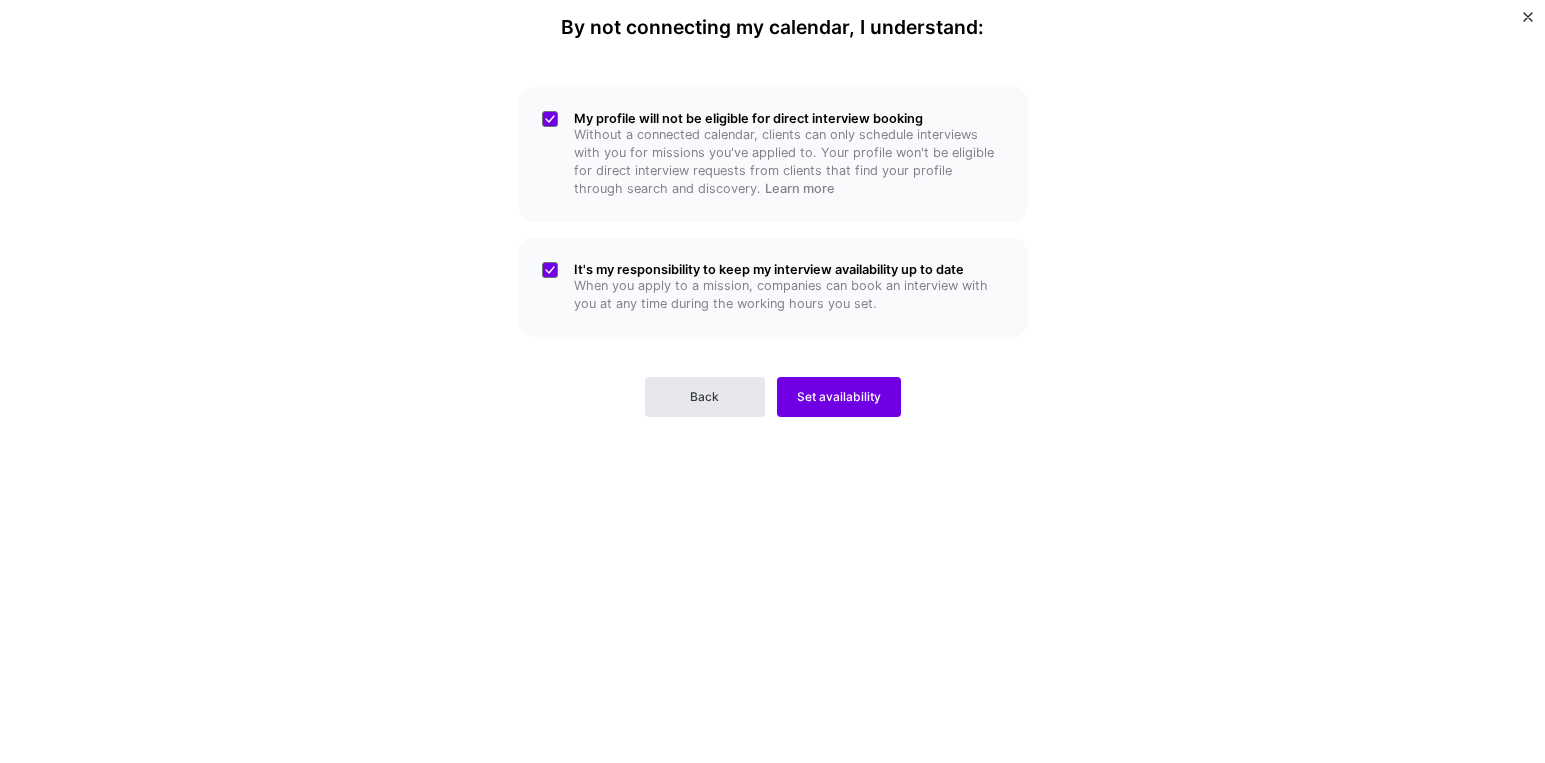 click on "Back" at bounding box center [705, 397] 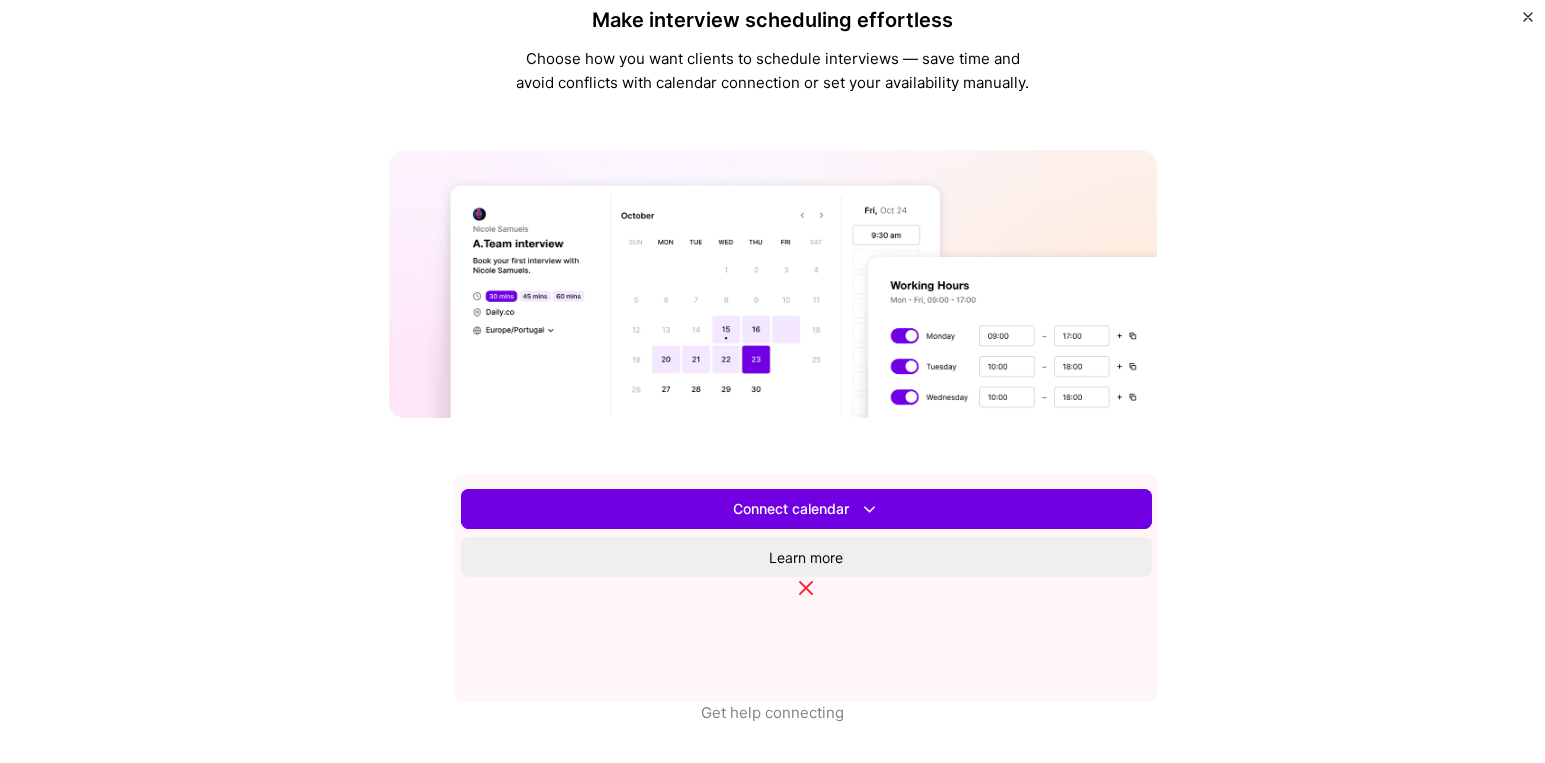 scroll, scrollTop: 561, scrollLeft: 0, axis: vertical 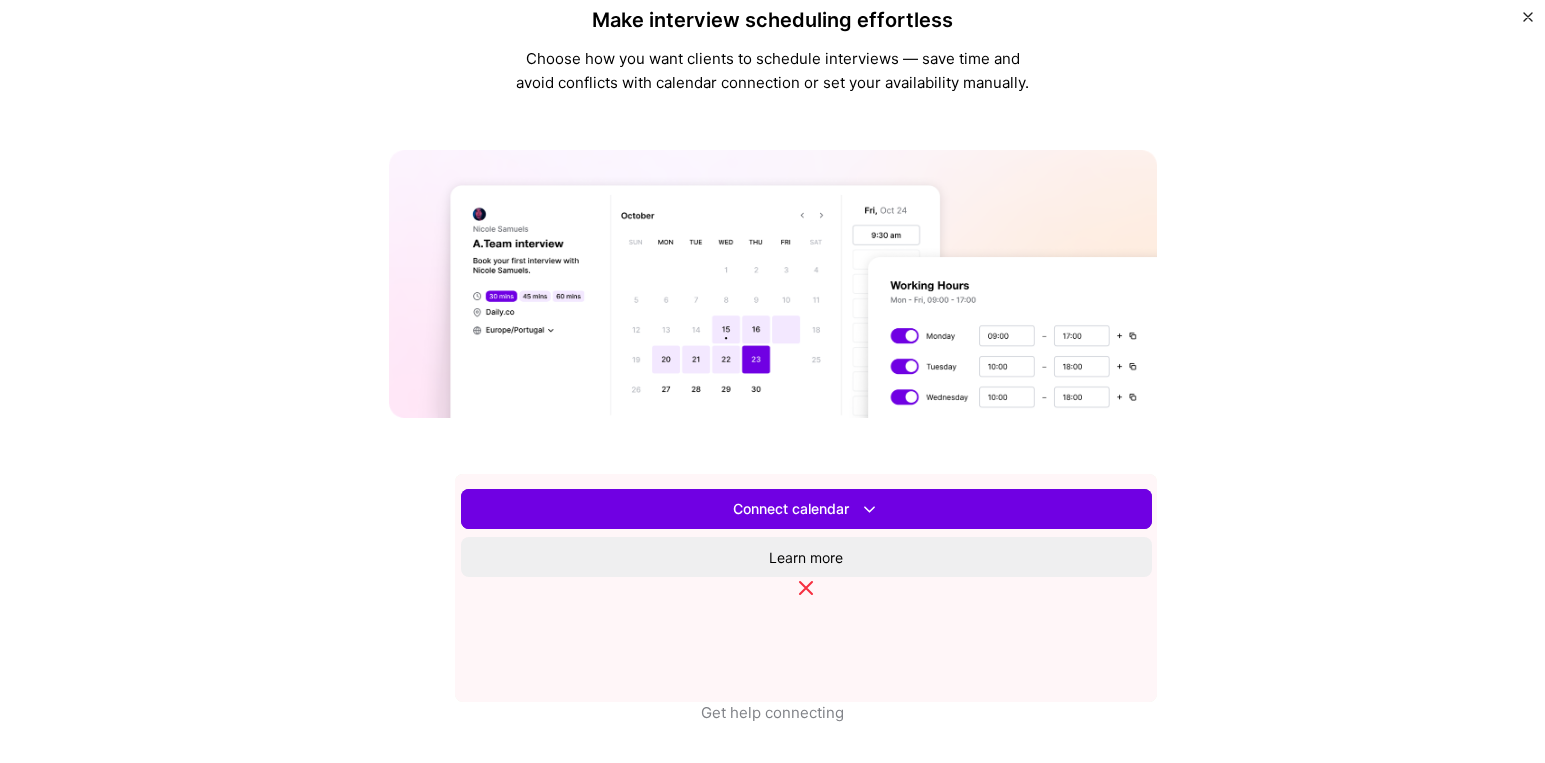 click on "Set availability" at bounding box center [806, 509] 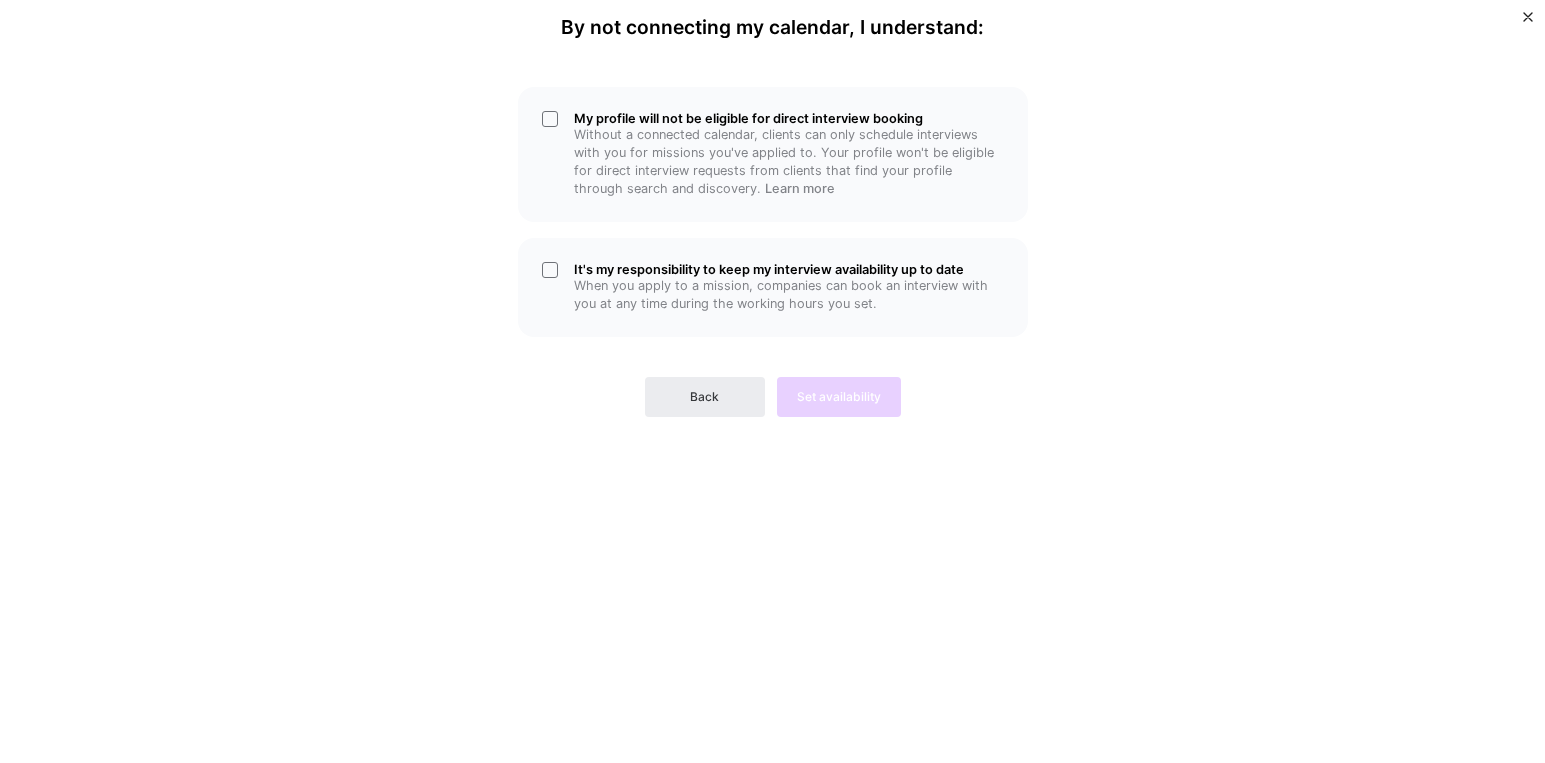 scroll, scrollTop: 0, scrollLeft: 0, axis: both 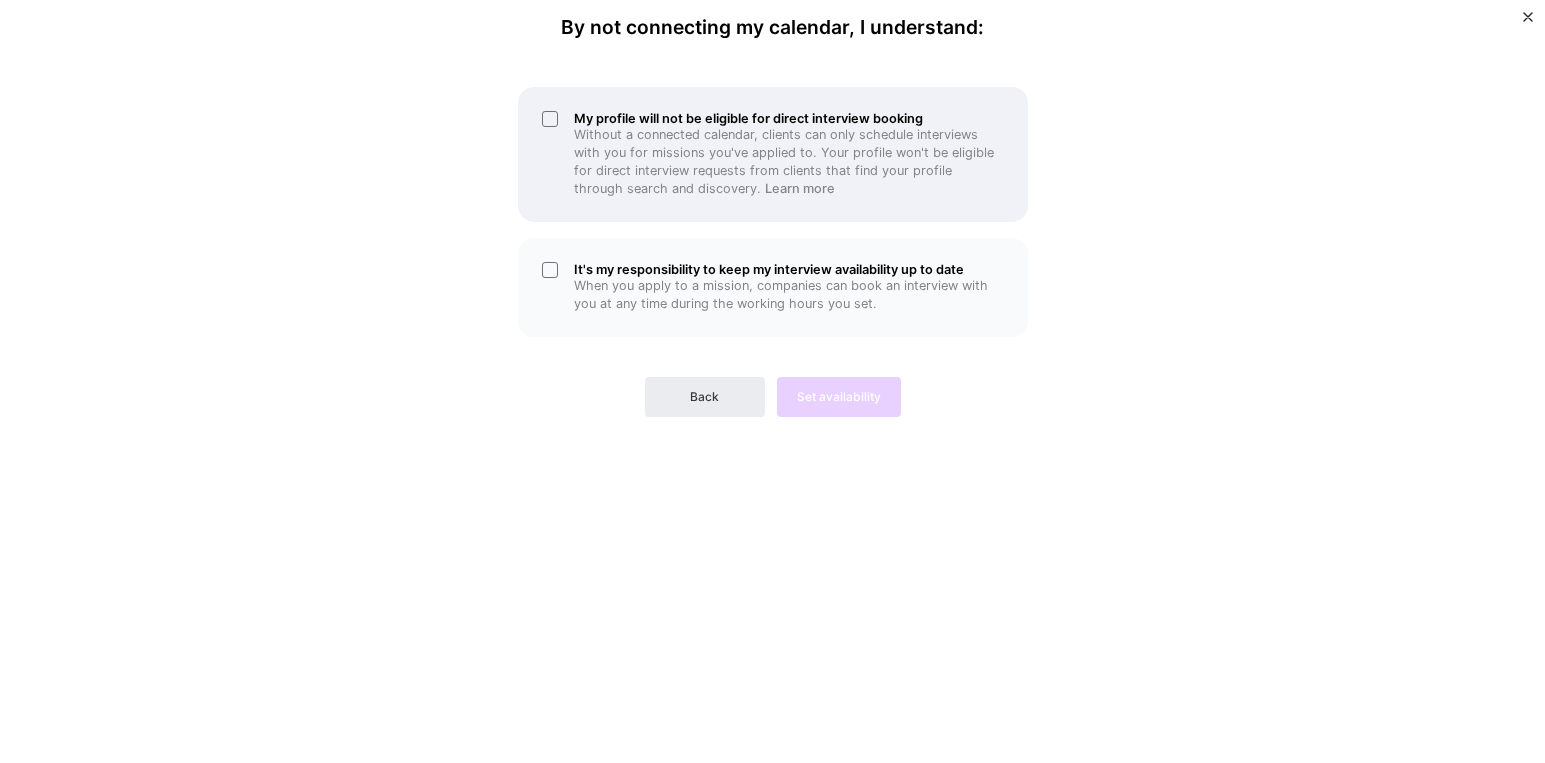 click on "Without a connected calendar, clients can only schedule interviews with you for missions you've applied to. Your profile won't be eligible for direct interview requests from clients that find your profile through search and discovery.   Learn more" at bounding box center (789, 162) 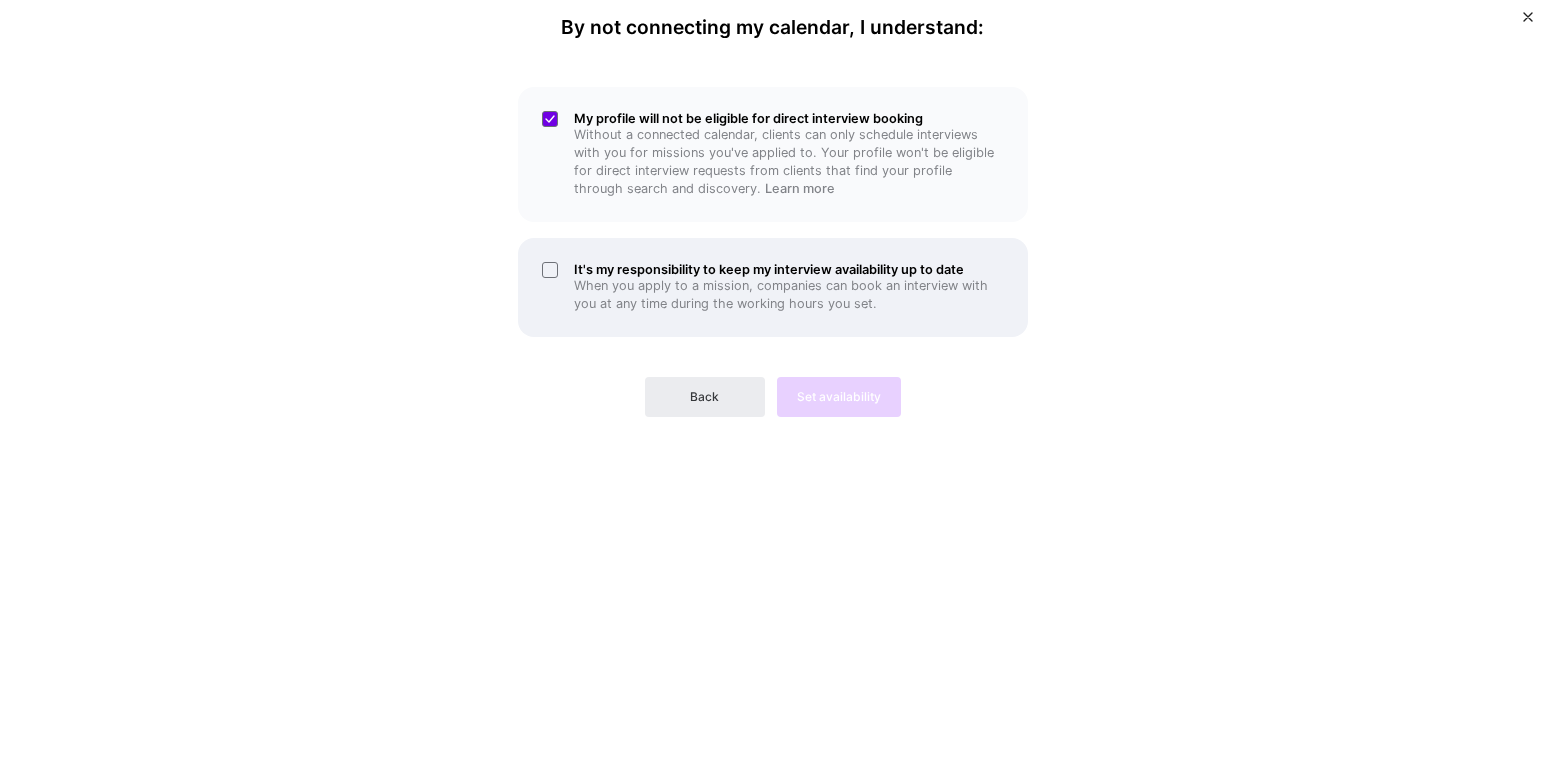 click on "It's my responsibility to keep my interview availability up to date" at bounding box center [789, 269] 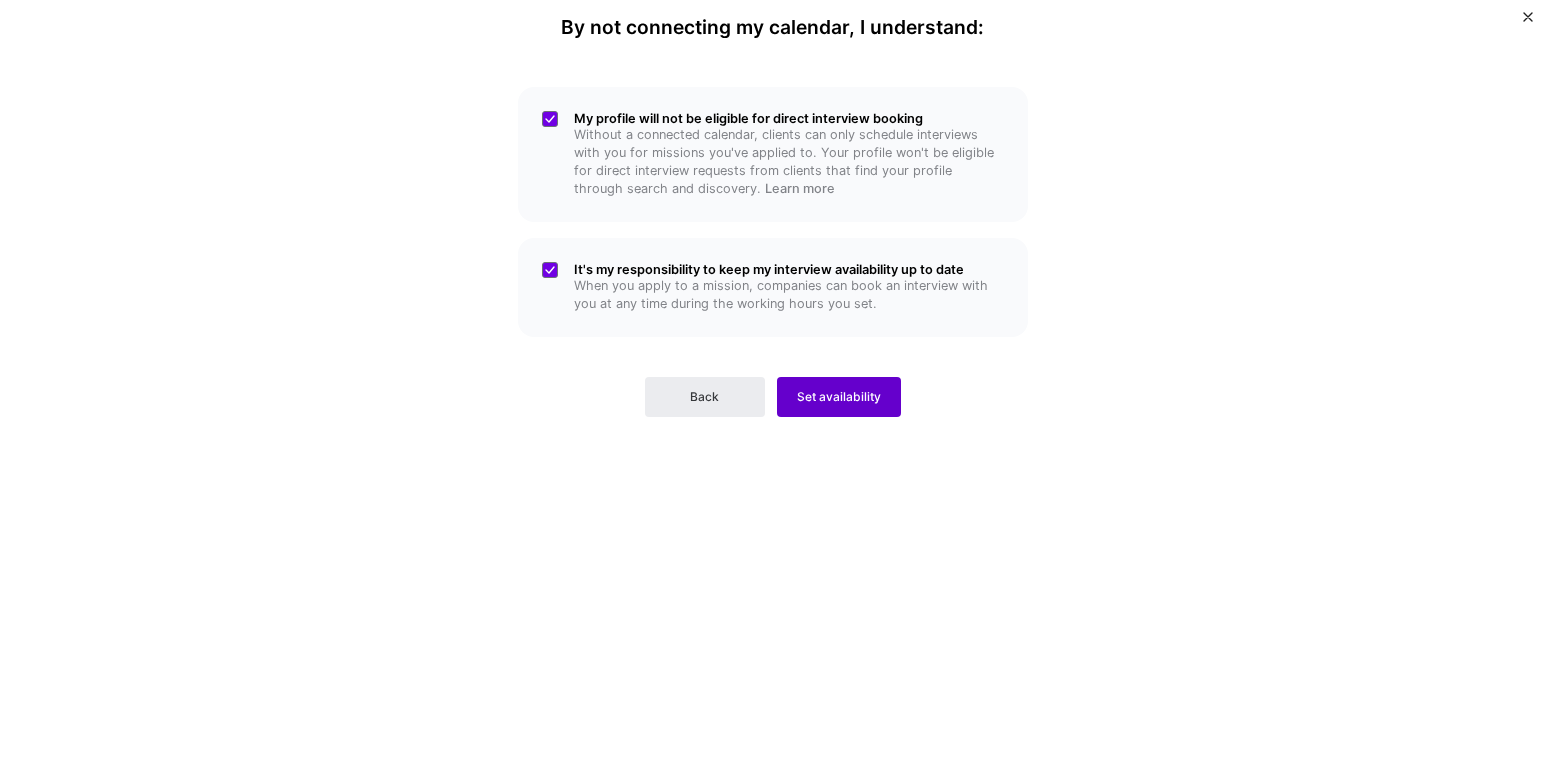 click on "Set availability" at bounding box center [839, 397] 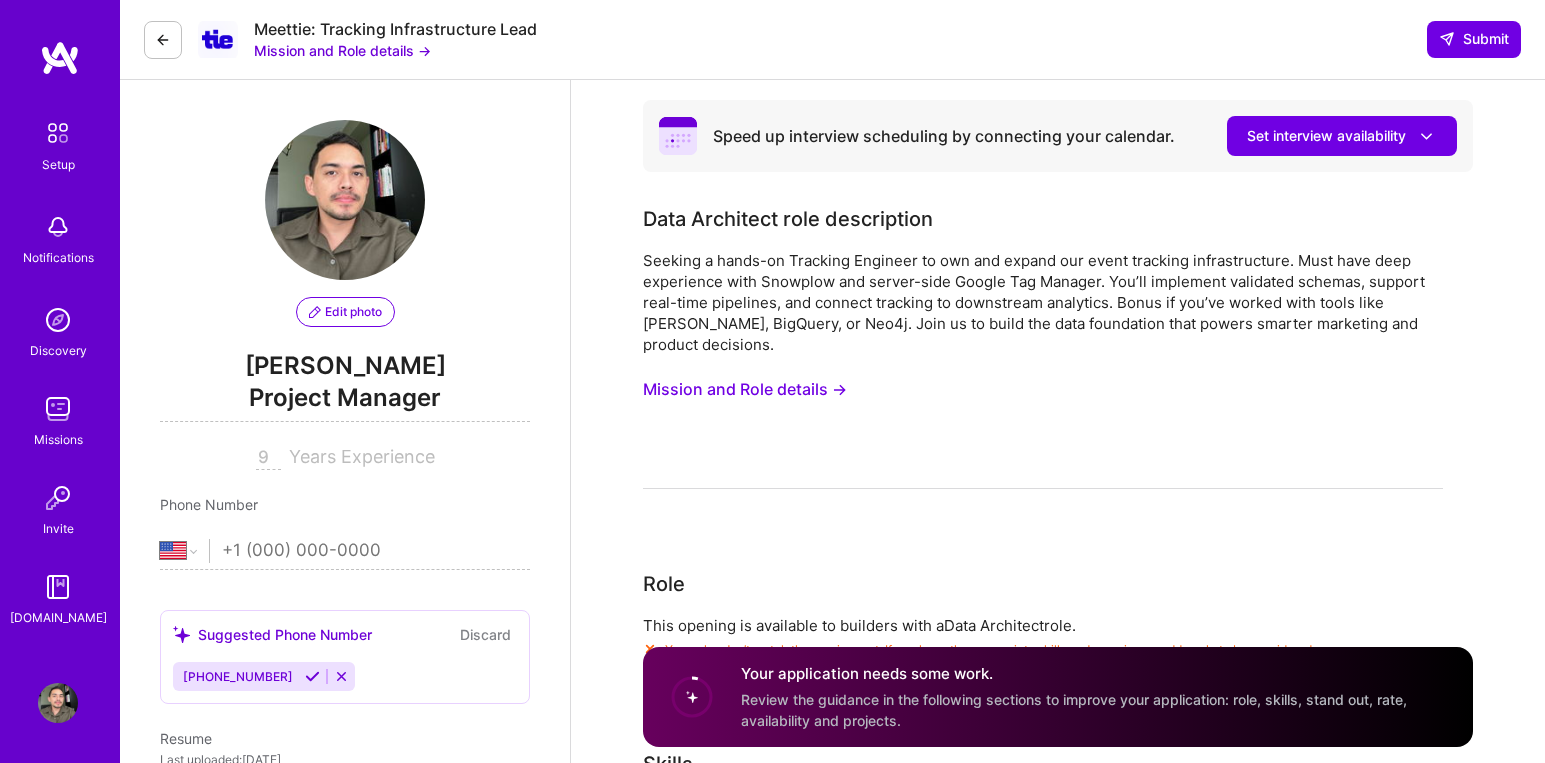scroll, scrollTop: 759, scrollLeft: 0, axis: vertical 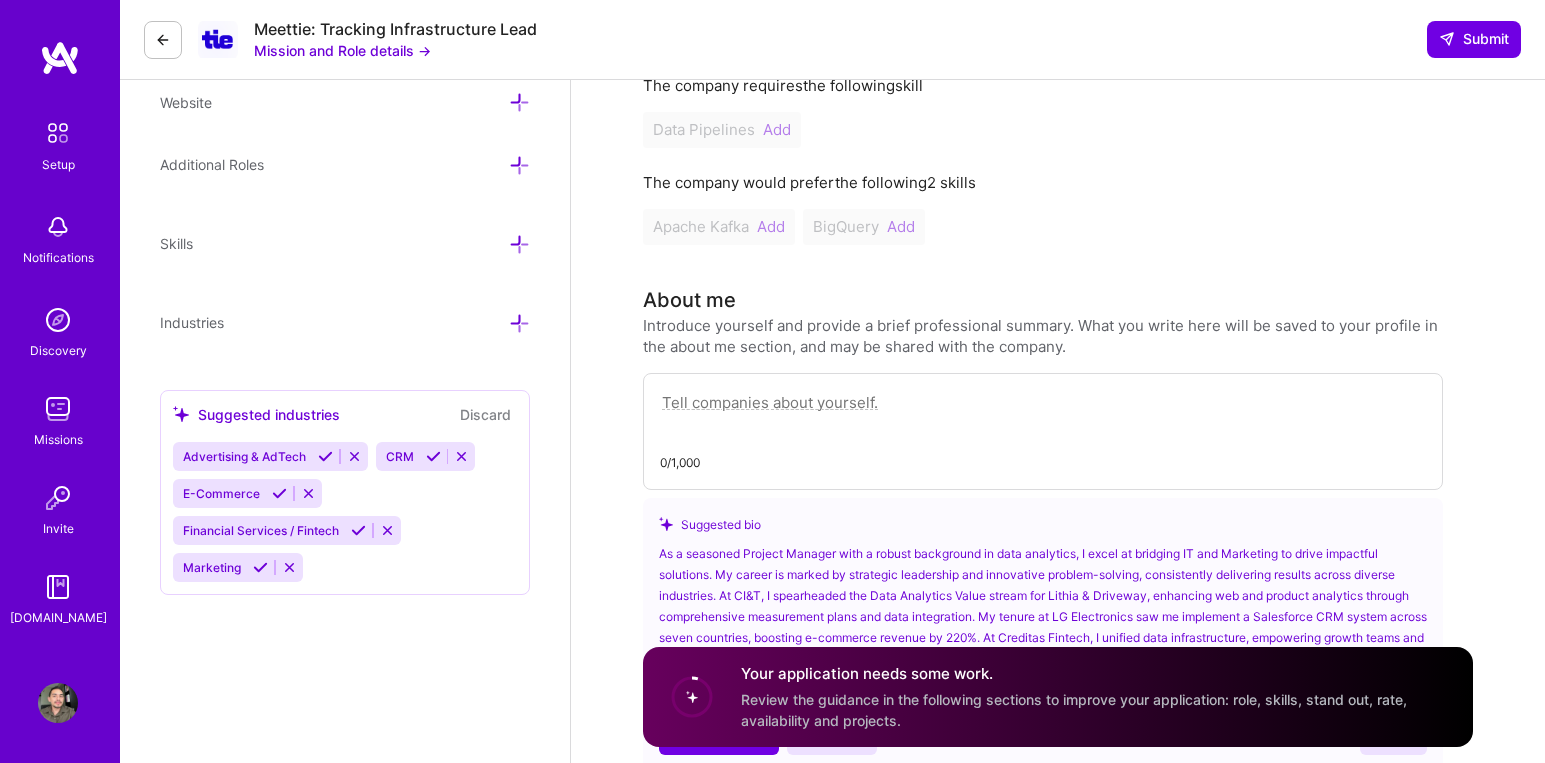 click at bounding box center (163, 40) 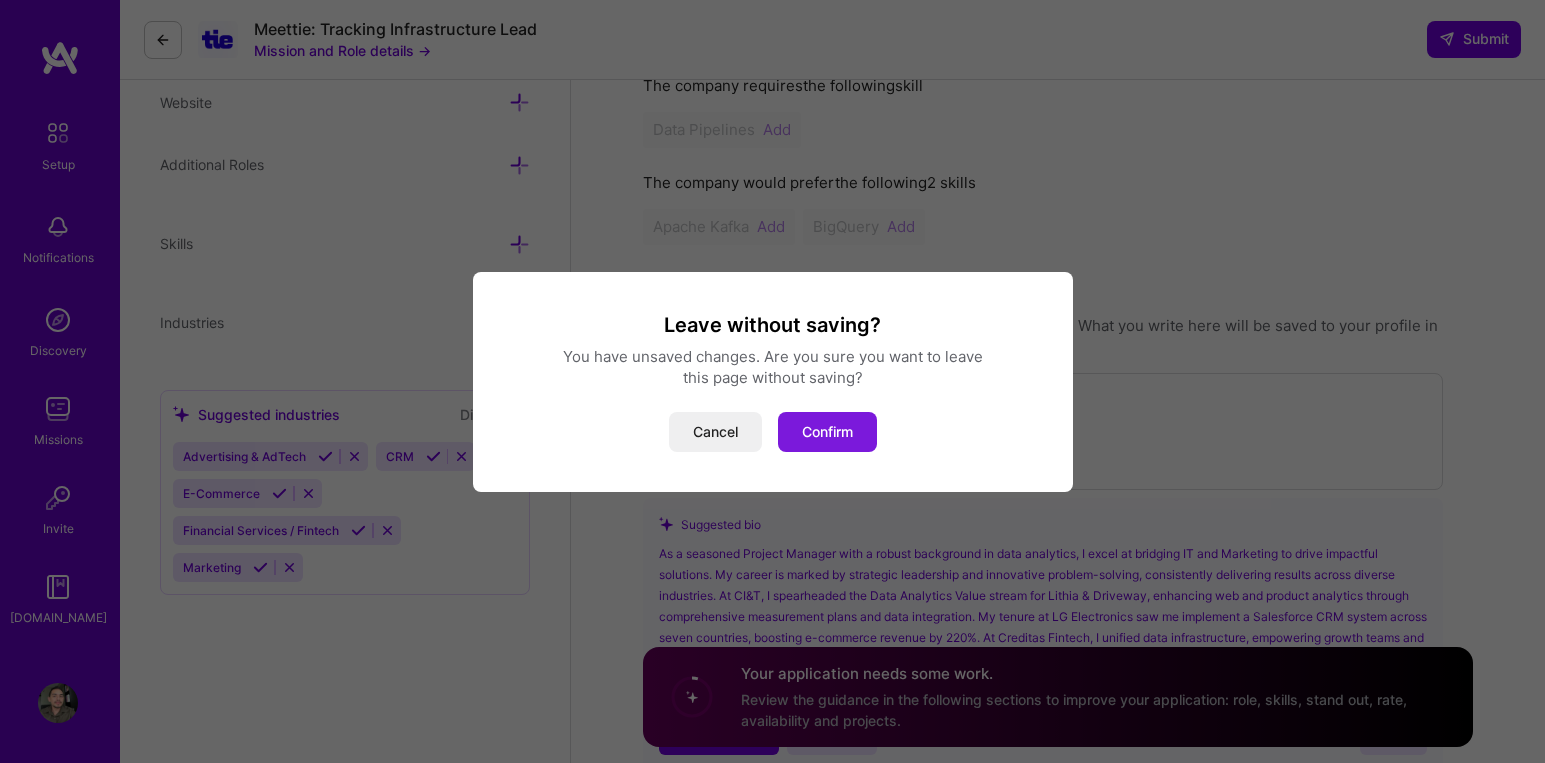 click on "Confirm" at bounding box center (827, 432) 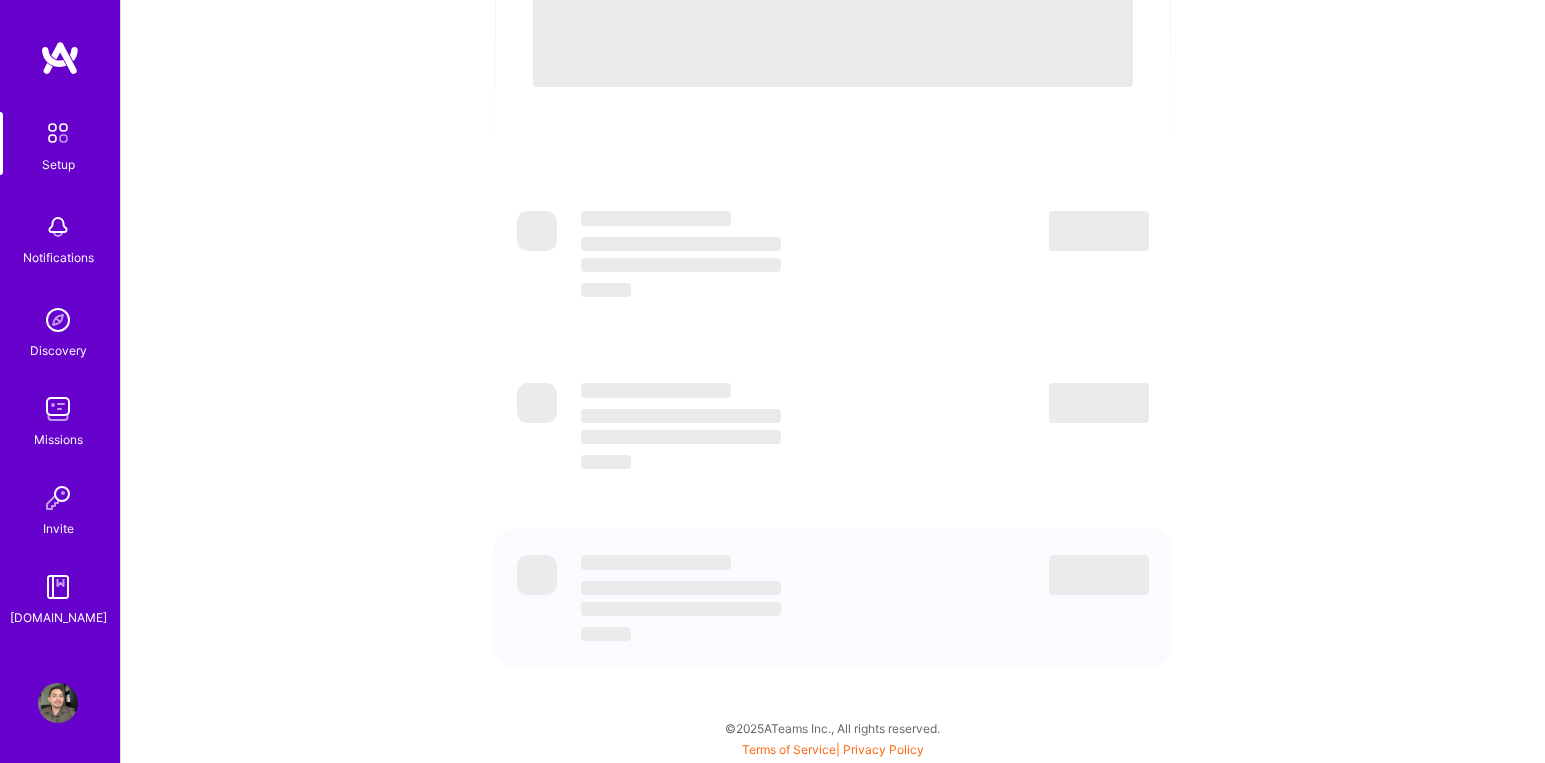 scroll, scrollTop: 0, scrollLeft: 0, axis: both 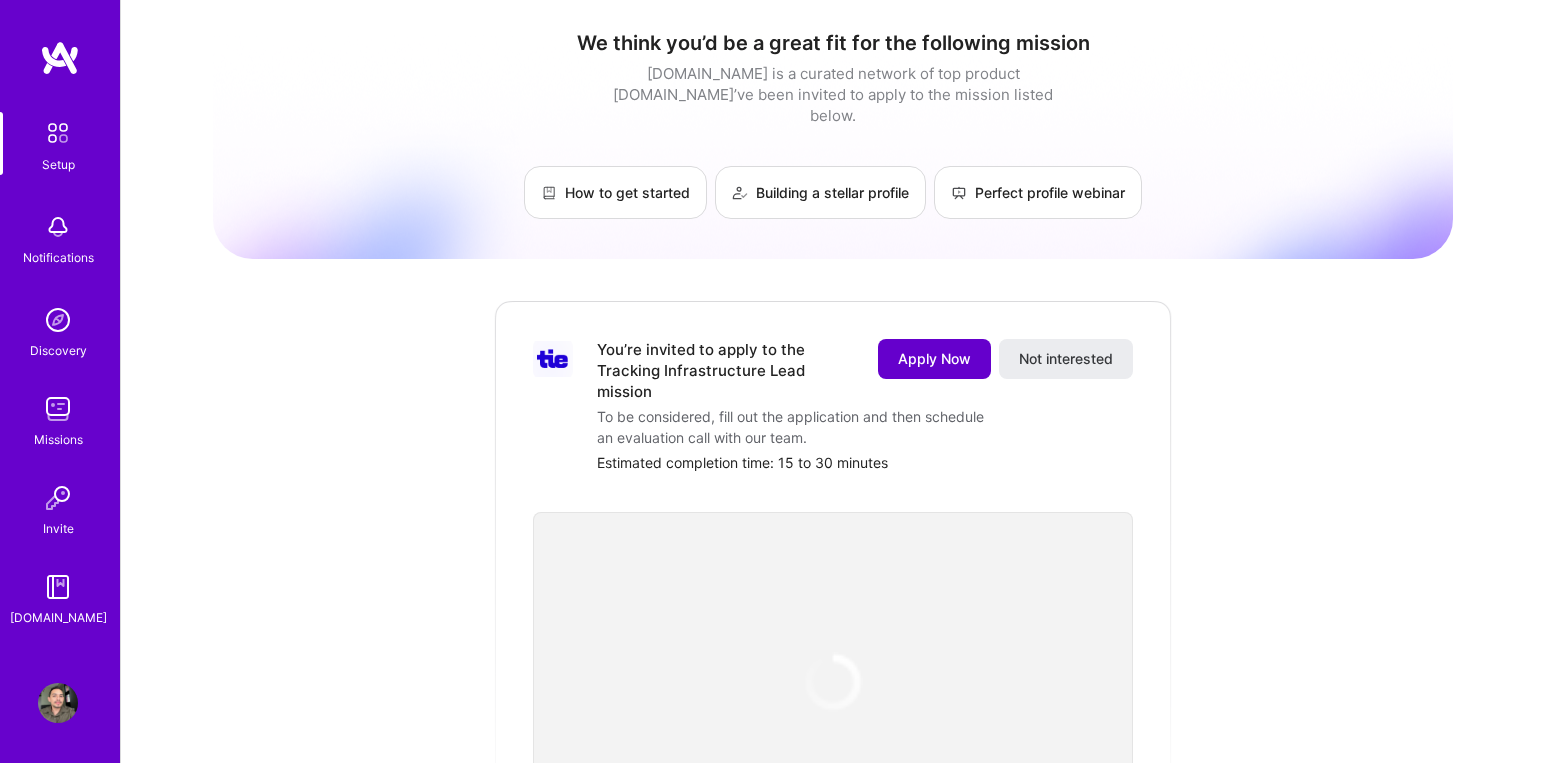 click on "Apply Now" at bounding box center (934, 359) 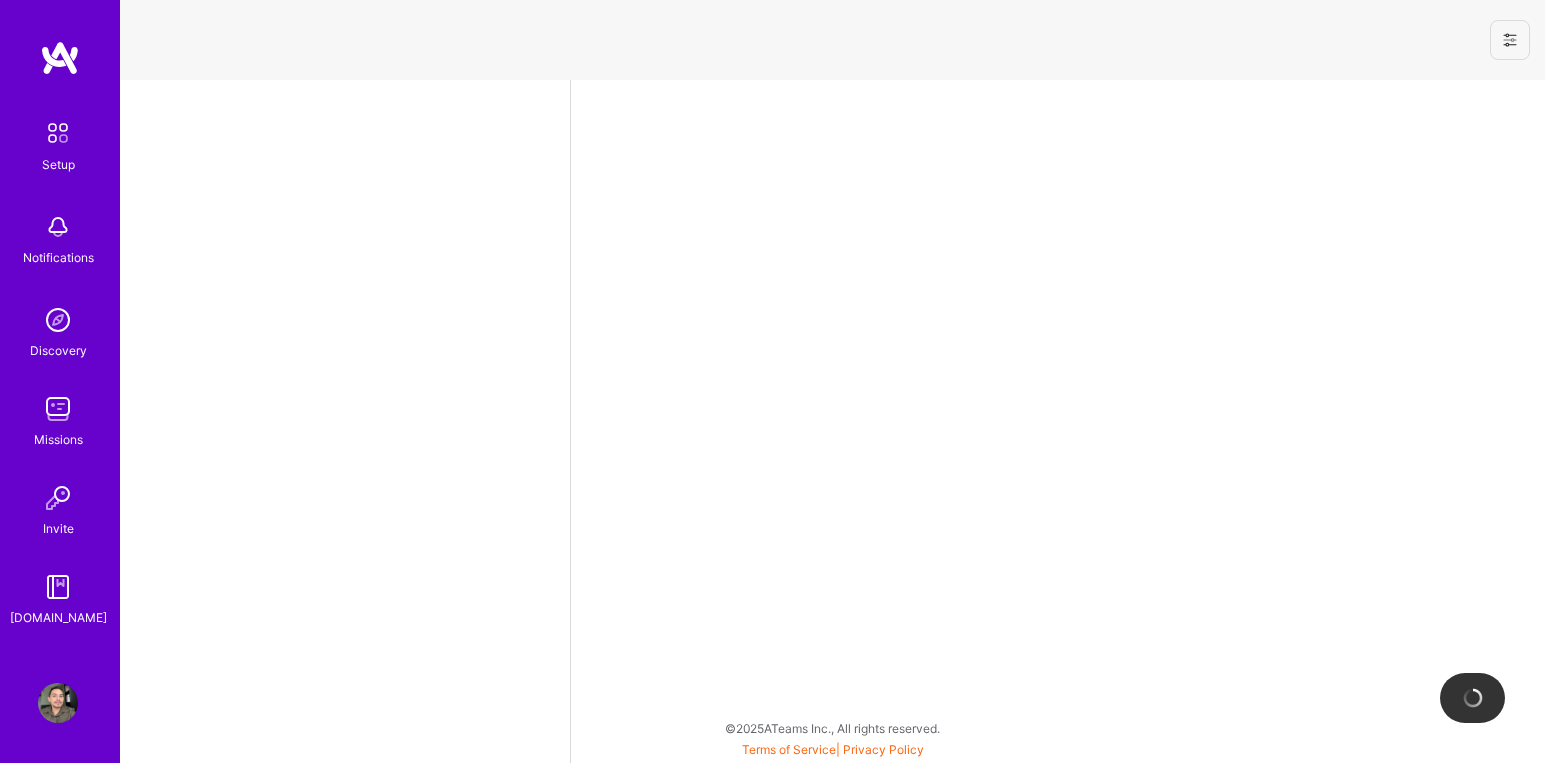 select on "US" 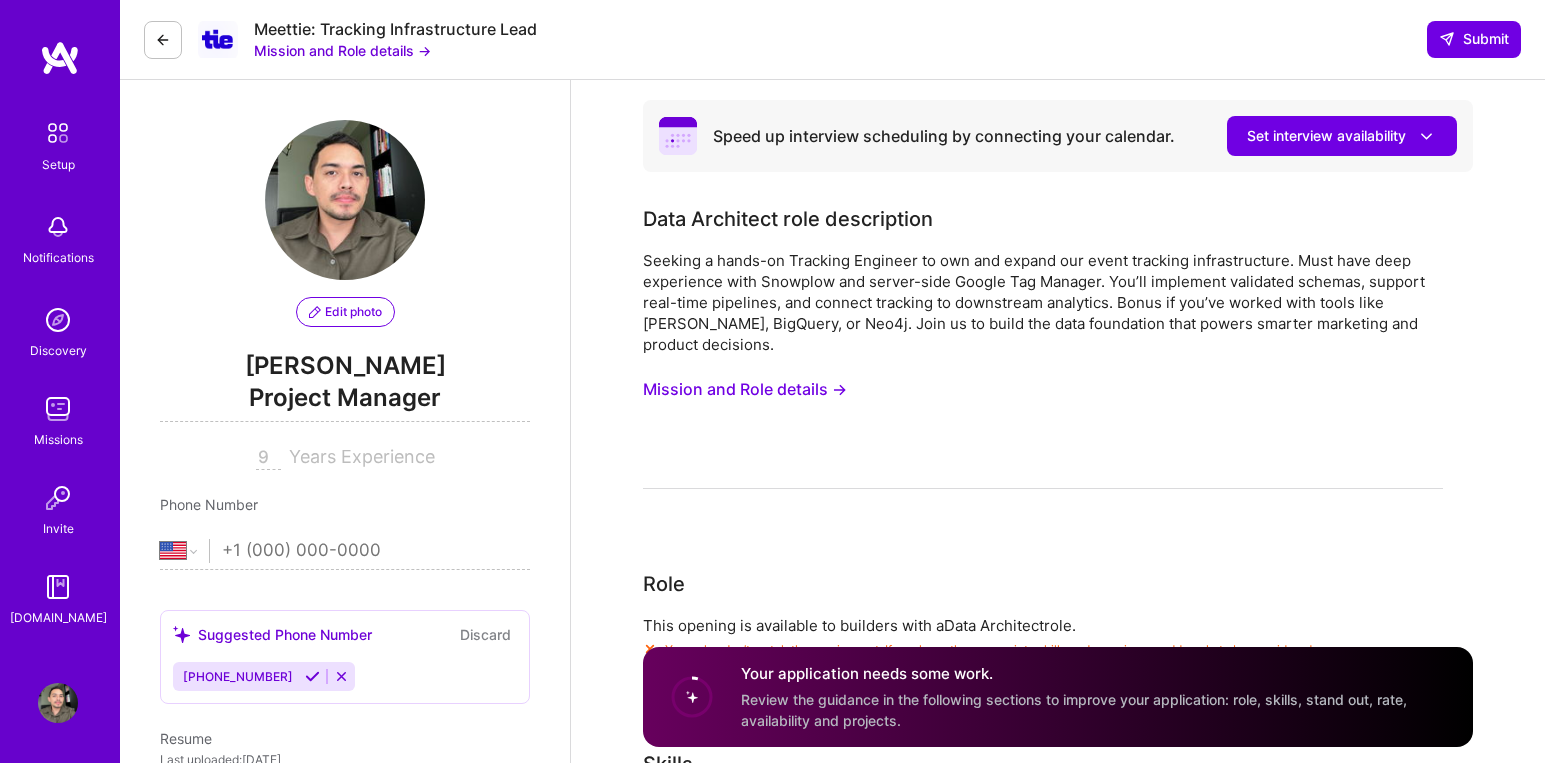 scroll, scrollTop: 759, scrollLeft: 0, axis: vertical 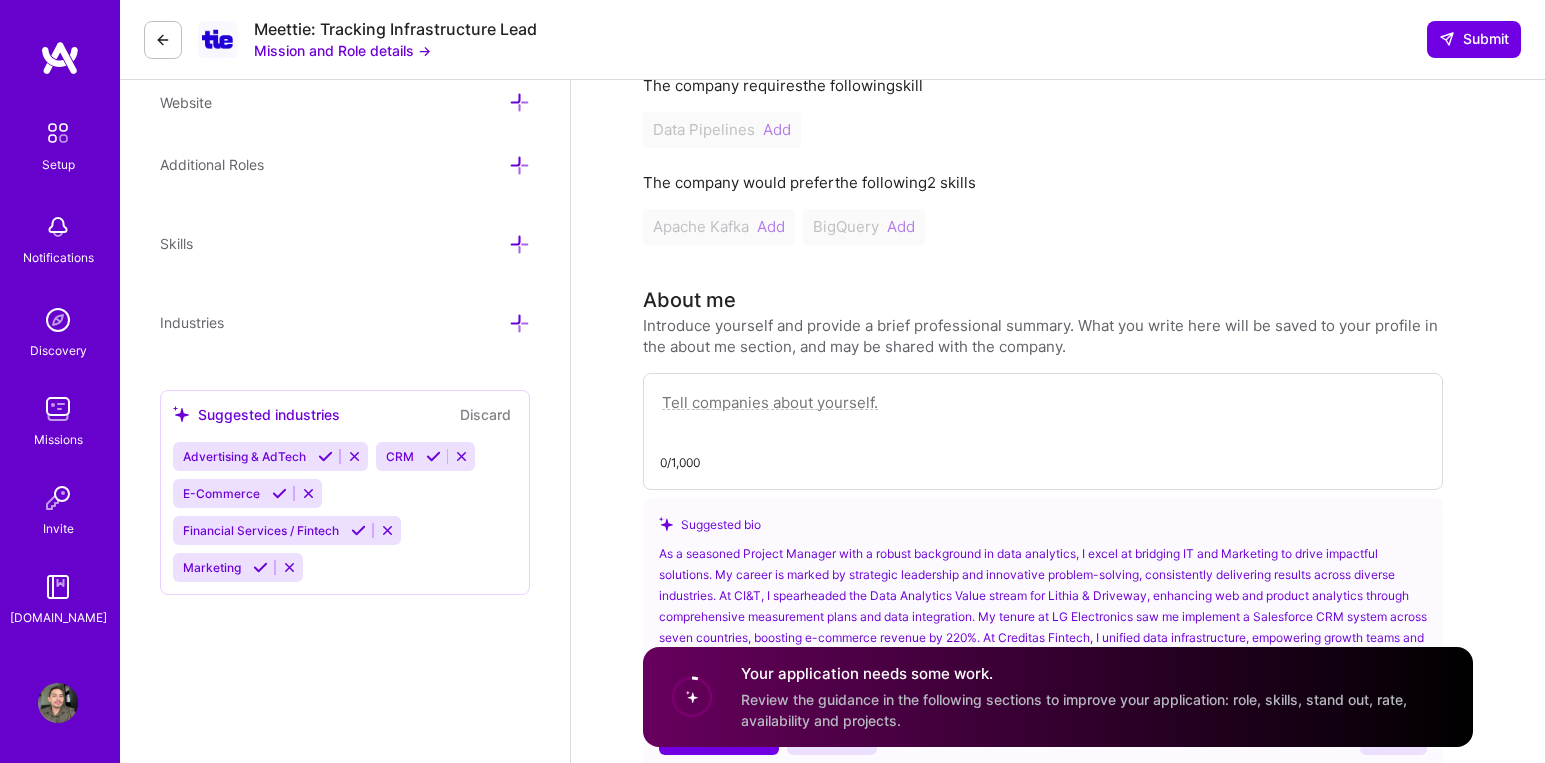 click at bounding box center (163, 40) 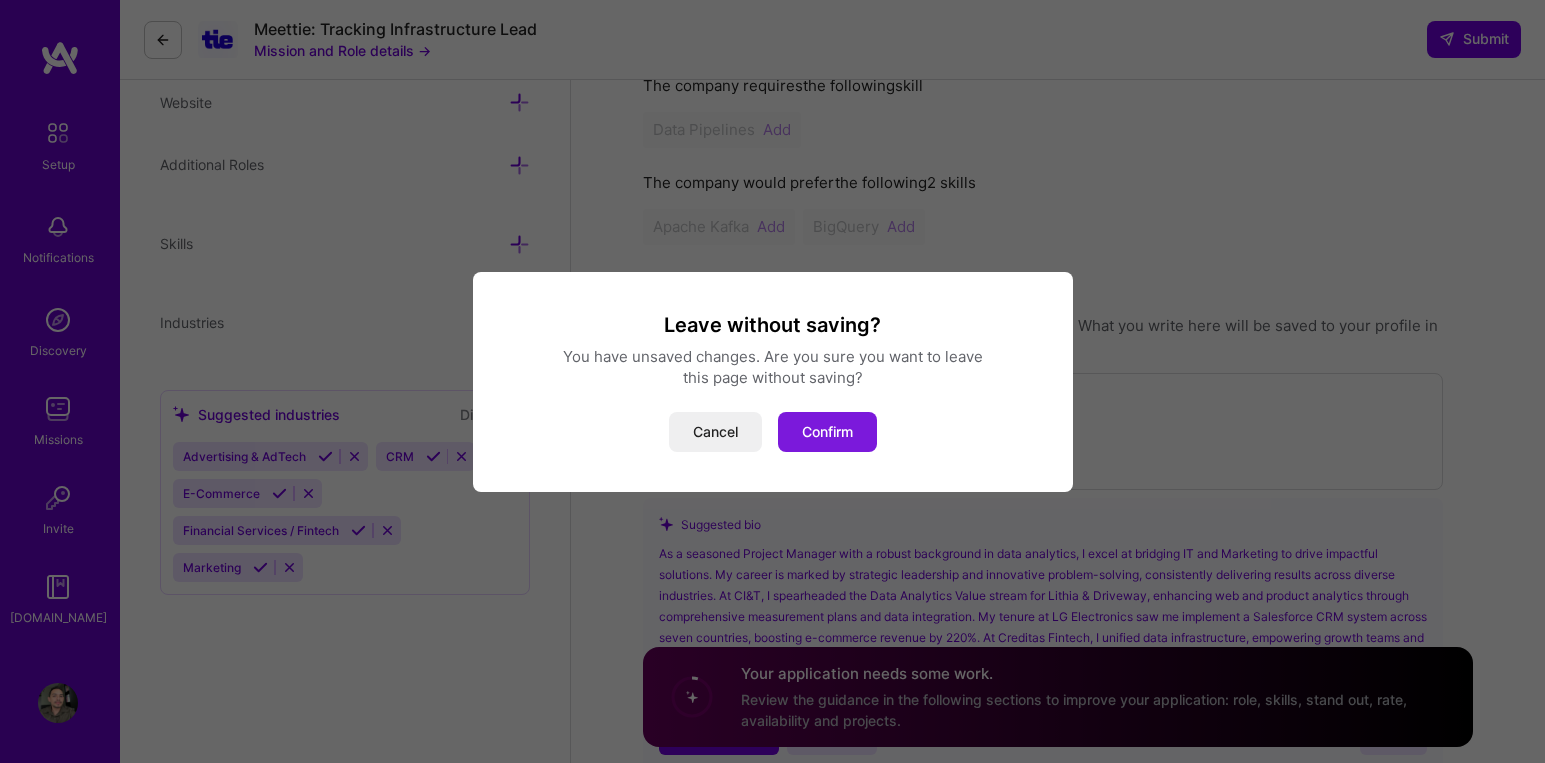 click on "Confirm" at bounding box center (827, 432) 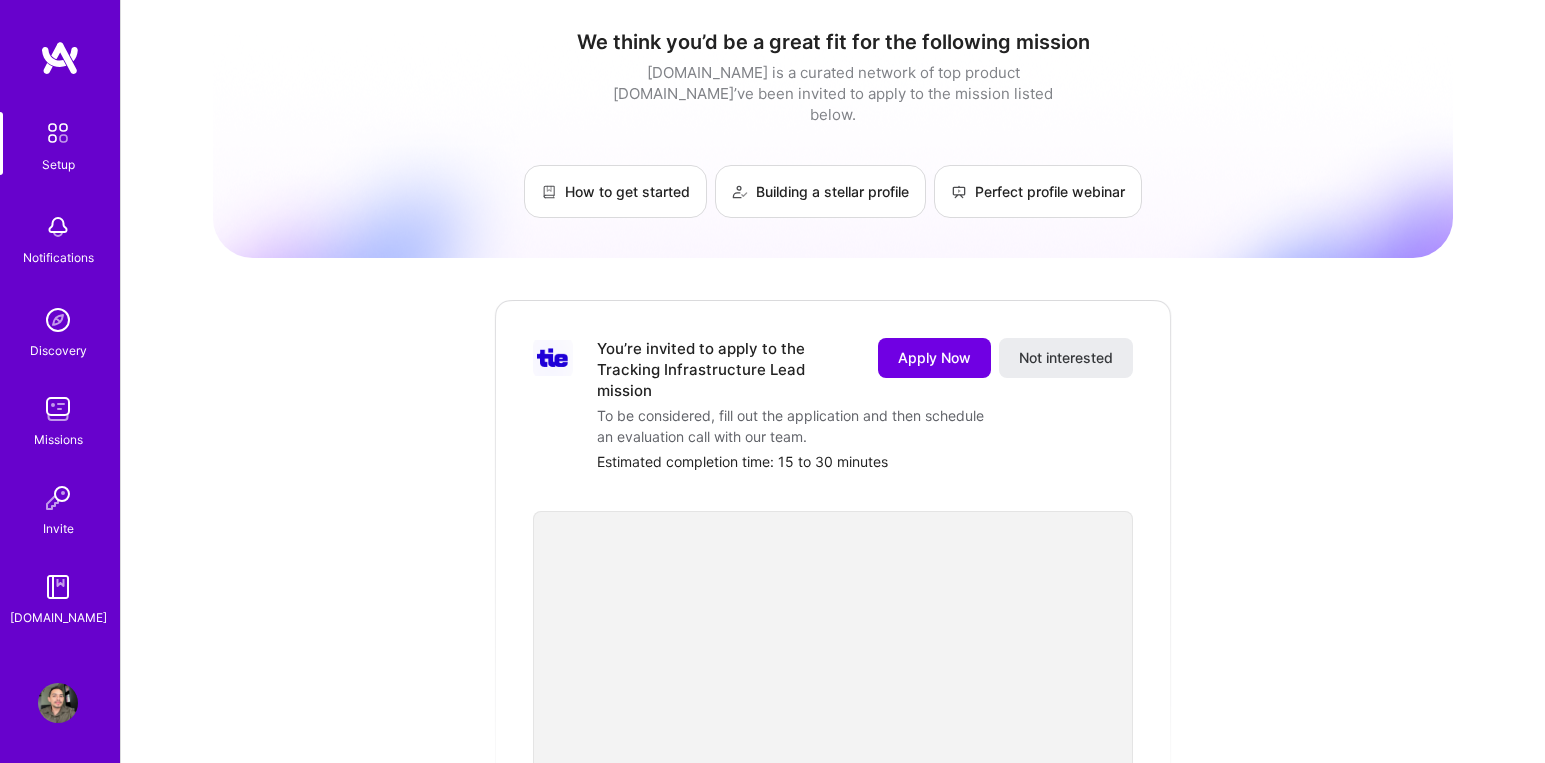 scroll, scrollTop: 0, scrollLeft: 0, axis: both 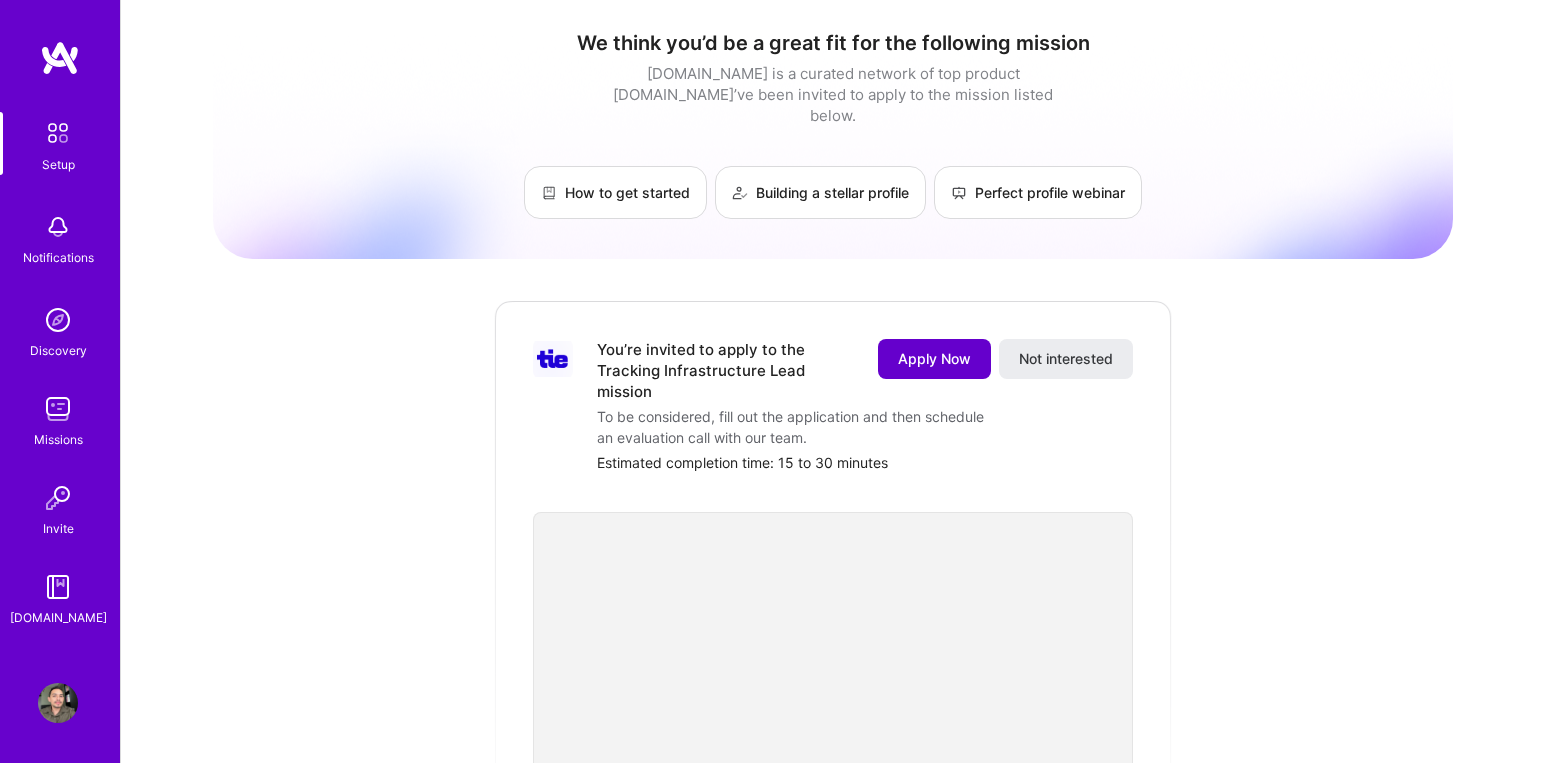 click on "Apply Now" at bounding box center (934, 359) 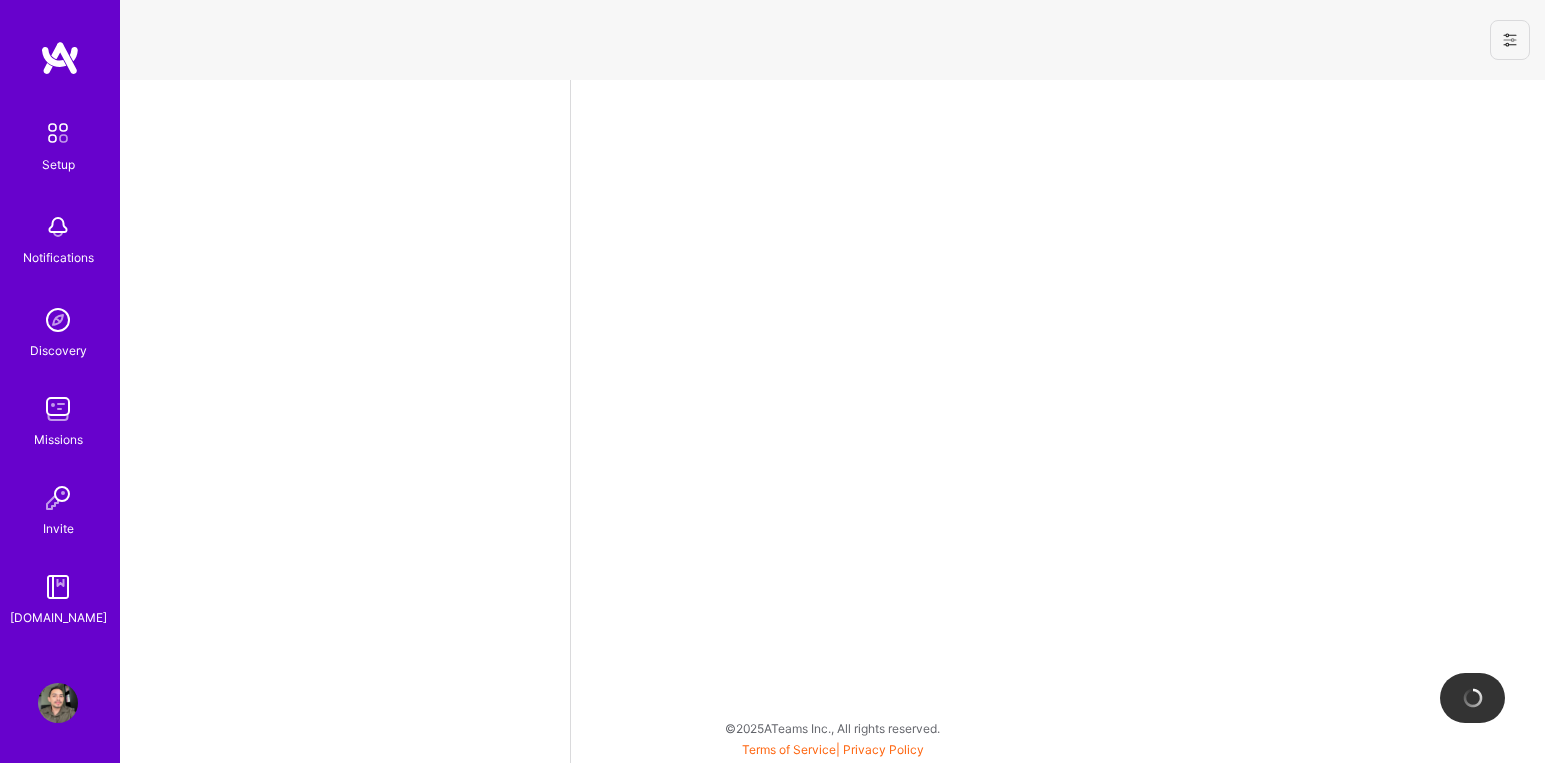 select on "US" 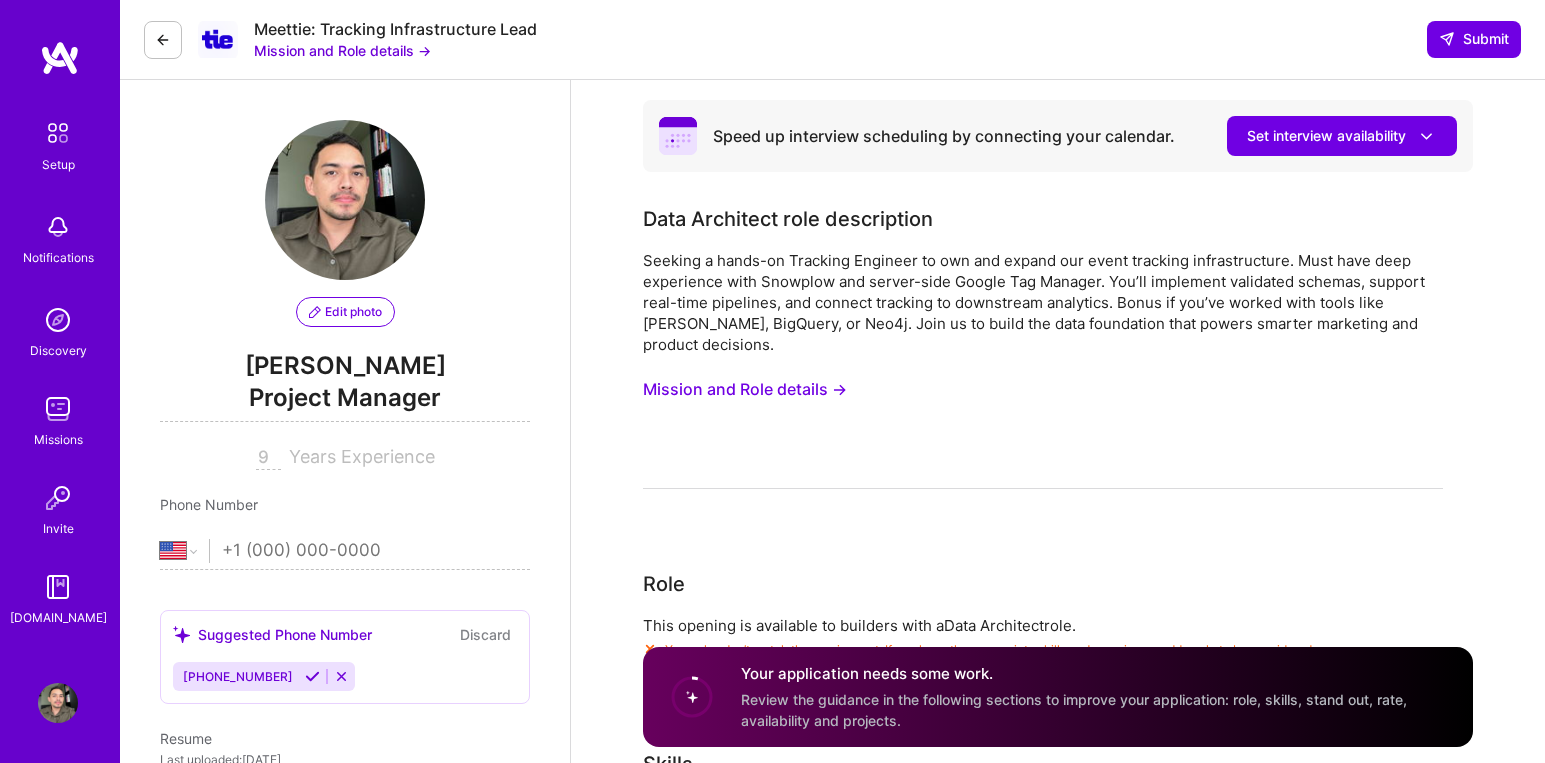 scroll, scrollTop: 759, scrollLeft: 0, axis: vertical 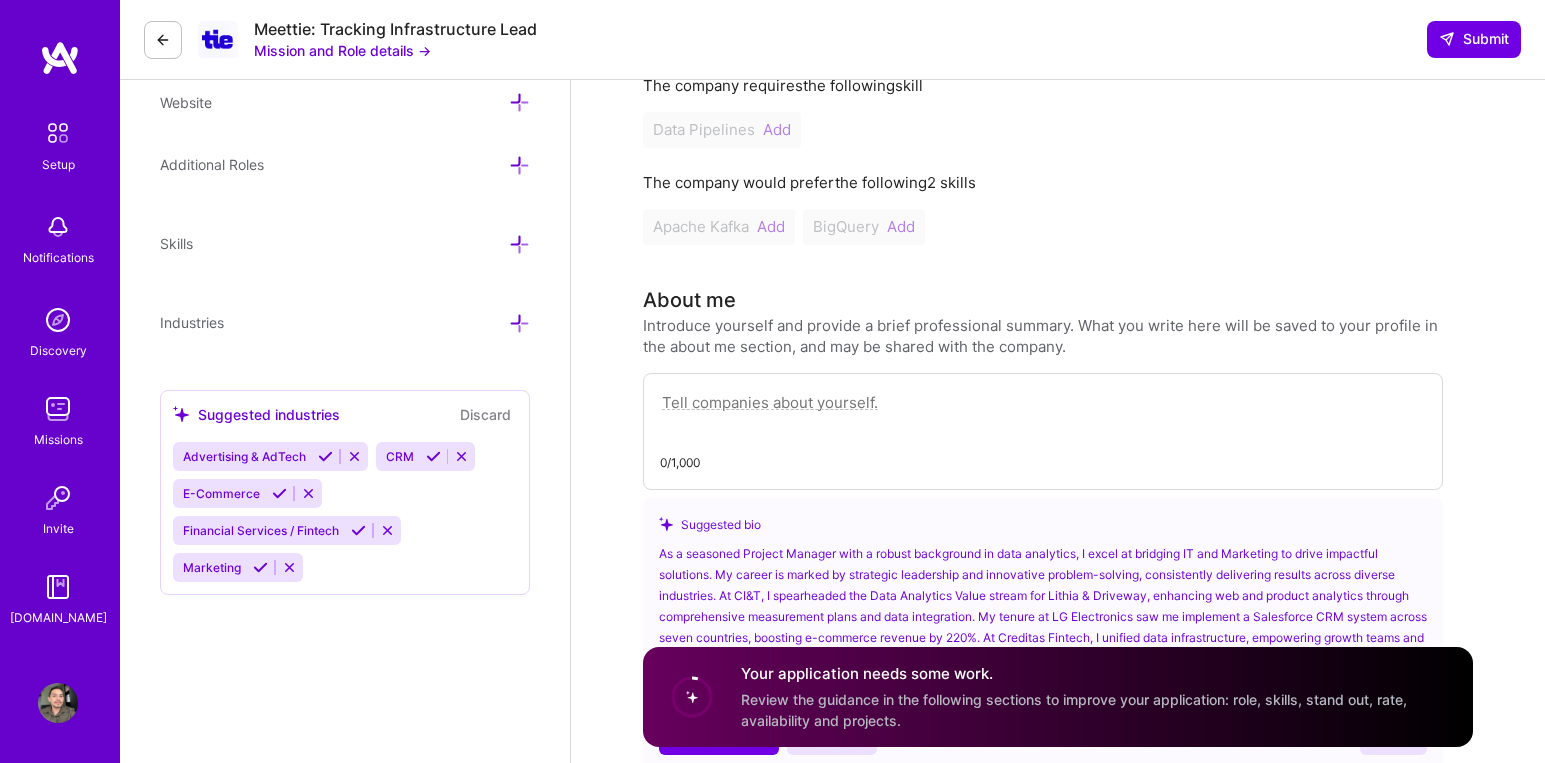 click on "Mission and Role details →" at bounding box center [342, 50] 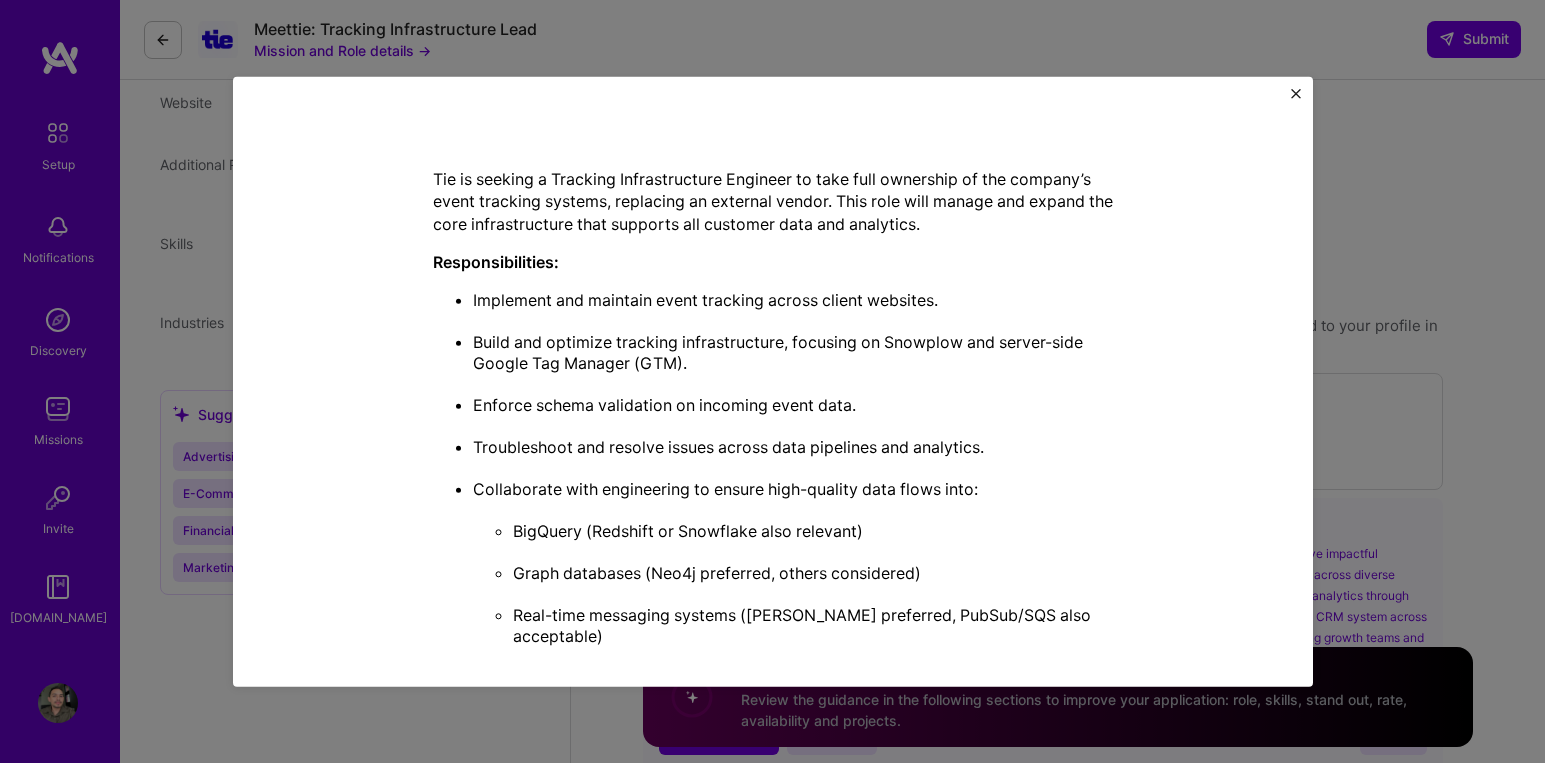 scroll, scrollTop: 390, scrollLeft: 0, axis: vertical 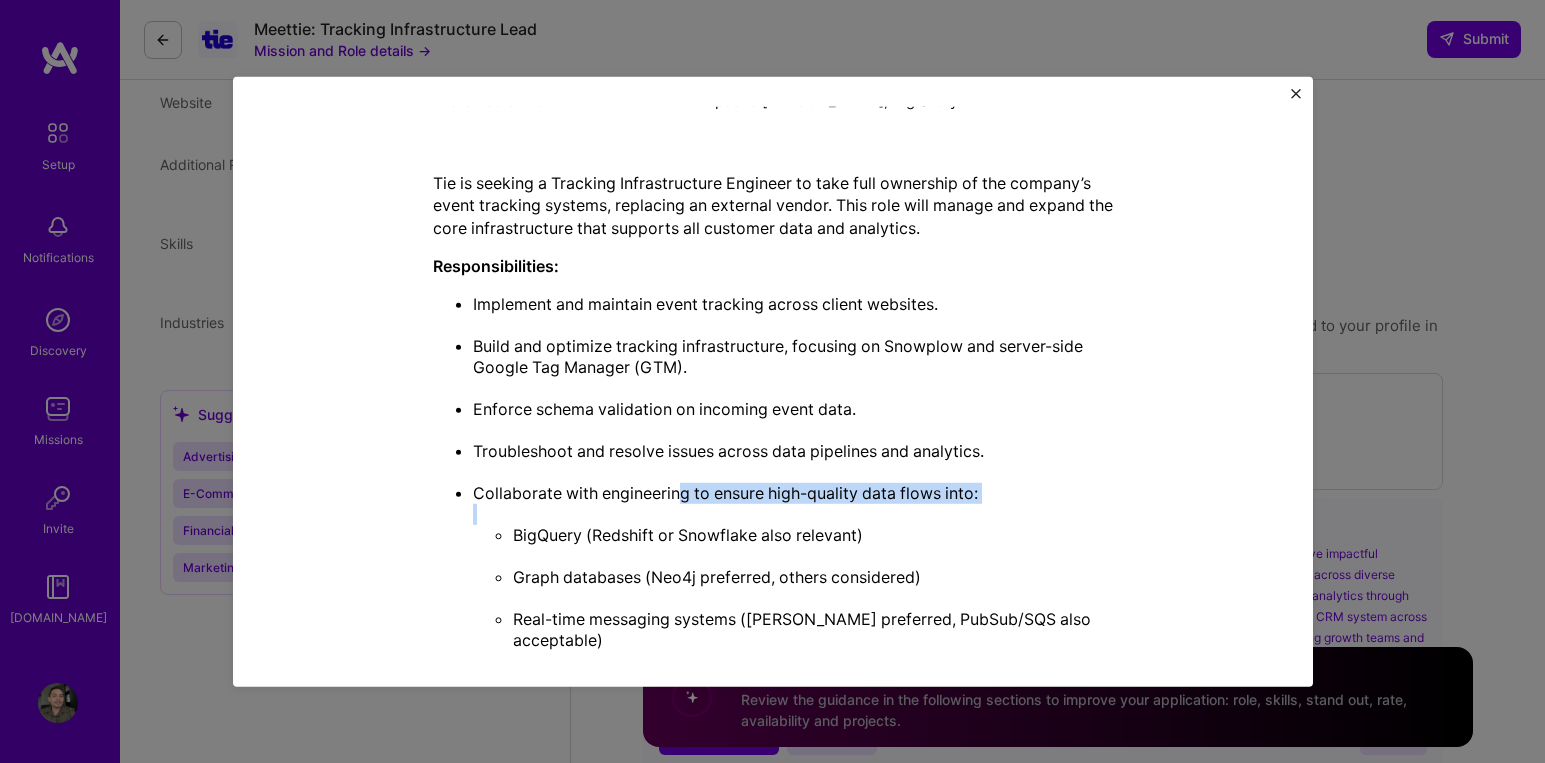 drag, startPoint x: 684, startPoint y: 490, endPoint x: 932, endPoint y: 505, distance: 248.45322 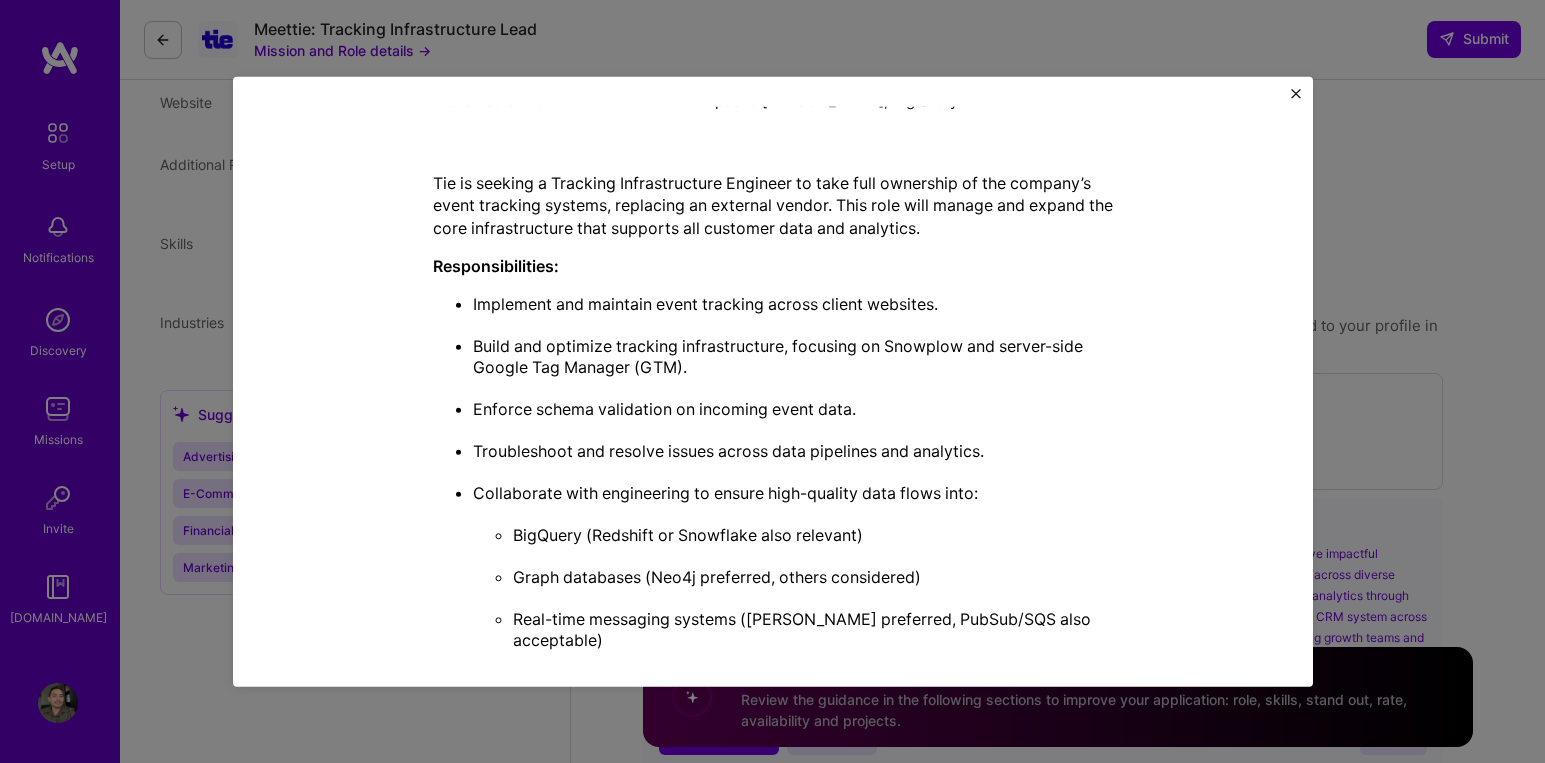 click on "BigQuery (Redshift or Snowflake also relevant)" at bounding box center [813, 545] 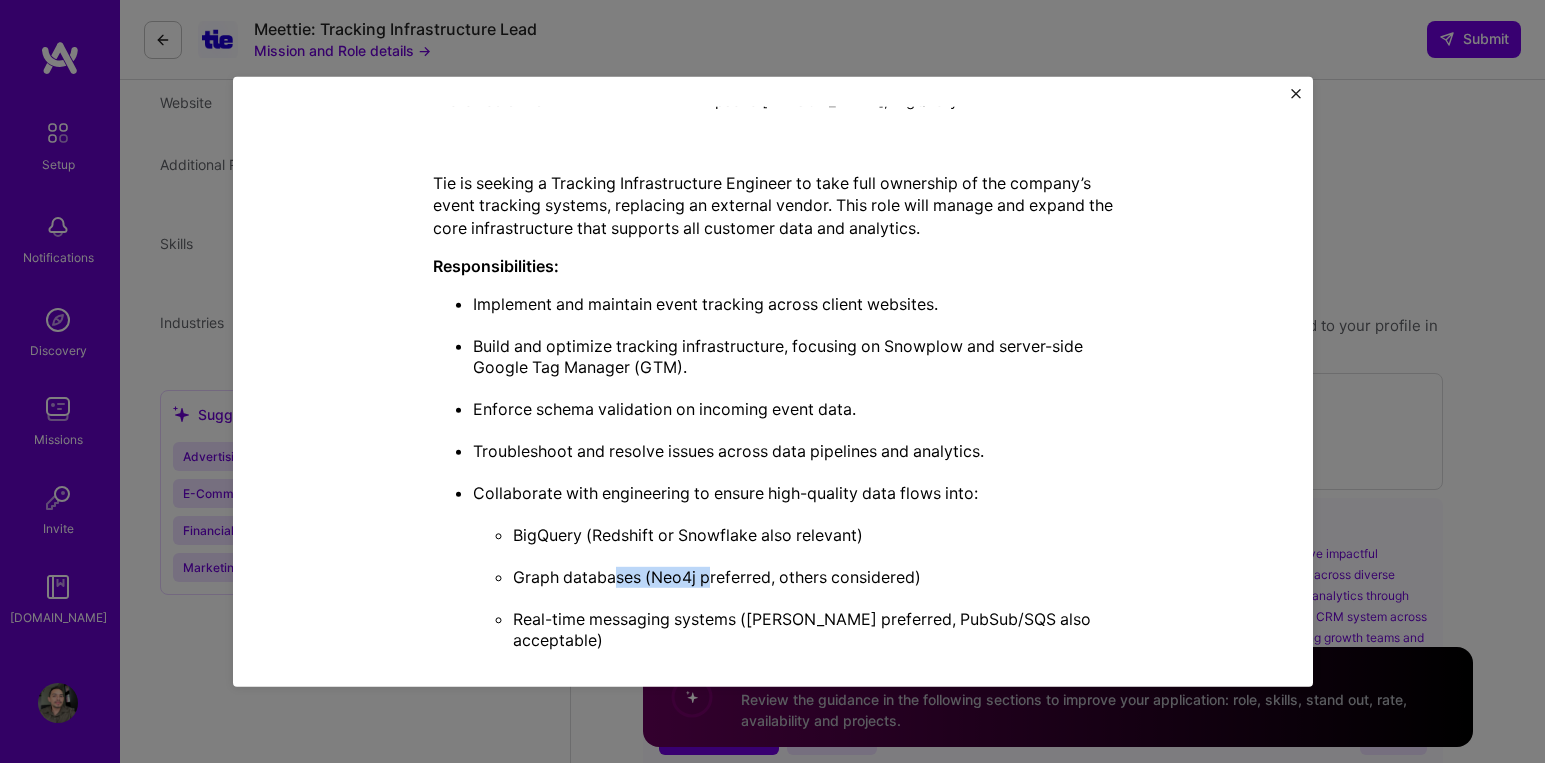 drag, startPoint x: 619, startPoint y: 584, endPoint x: 717, endPoint y: 585, distance: 98.005104 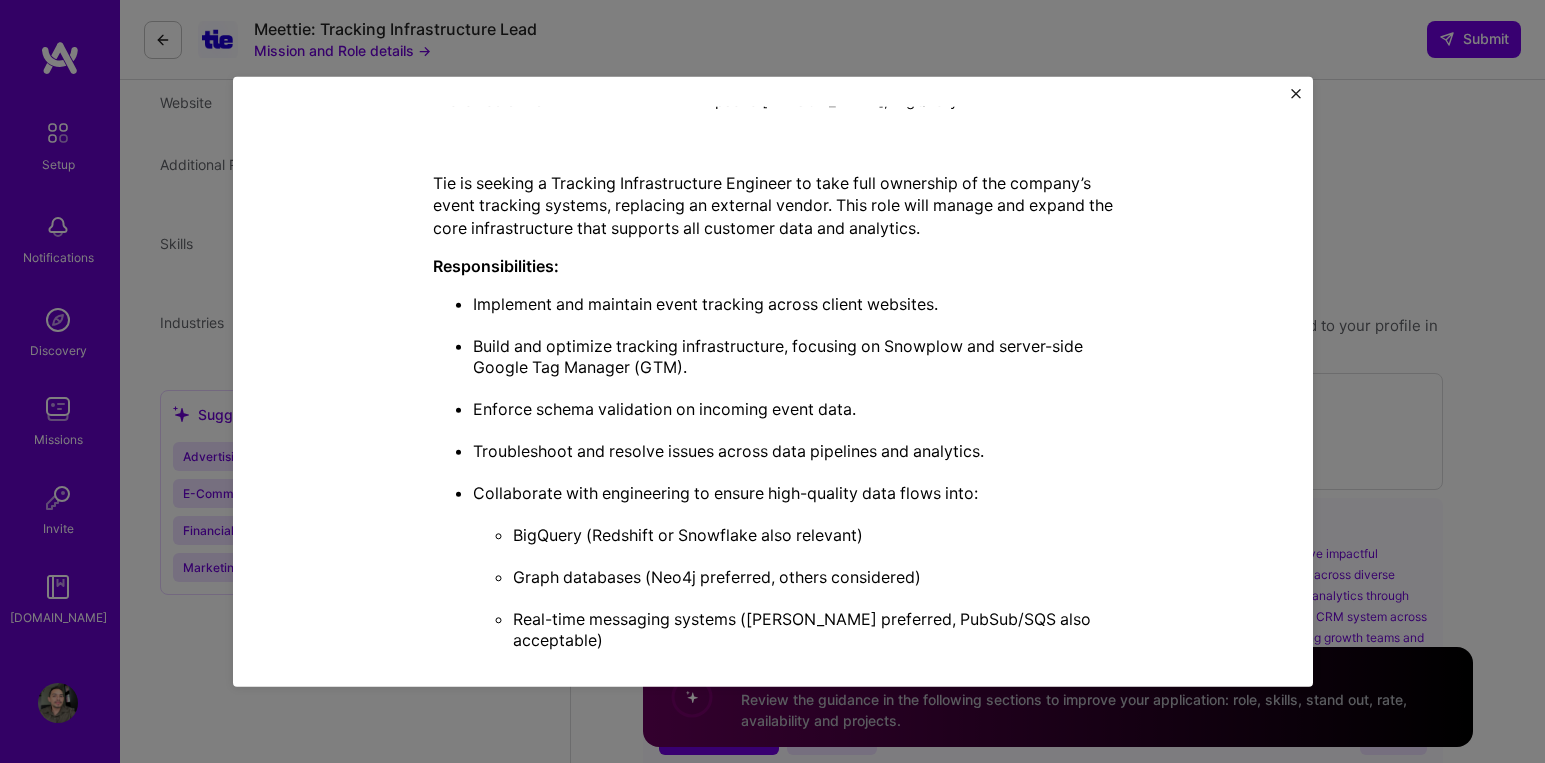 click on "Graph databases (Neo4j preferred, others considered)" at bounding box center (813, 587) 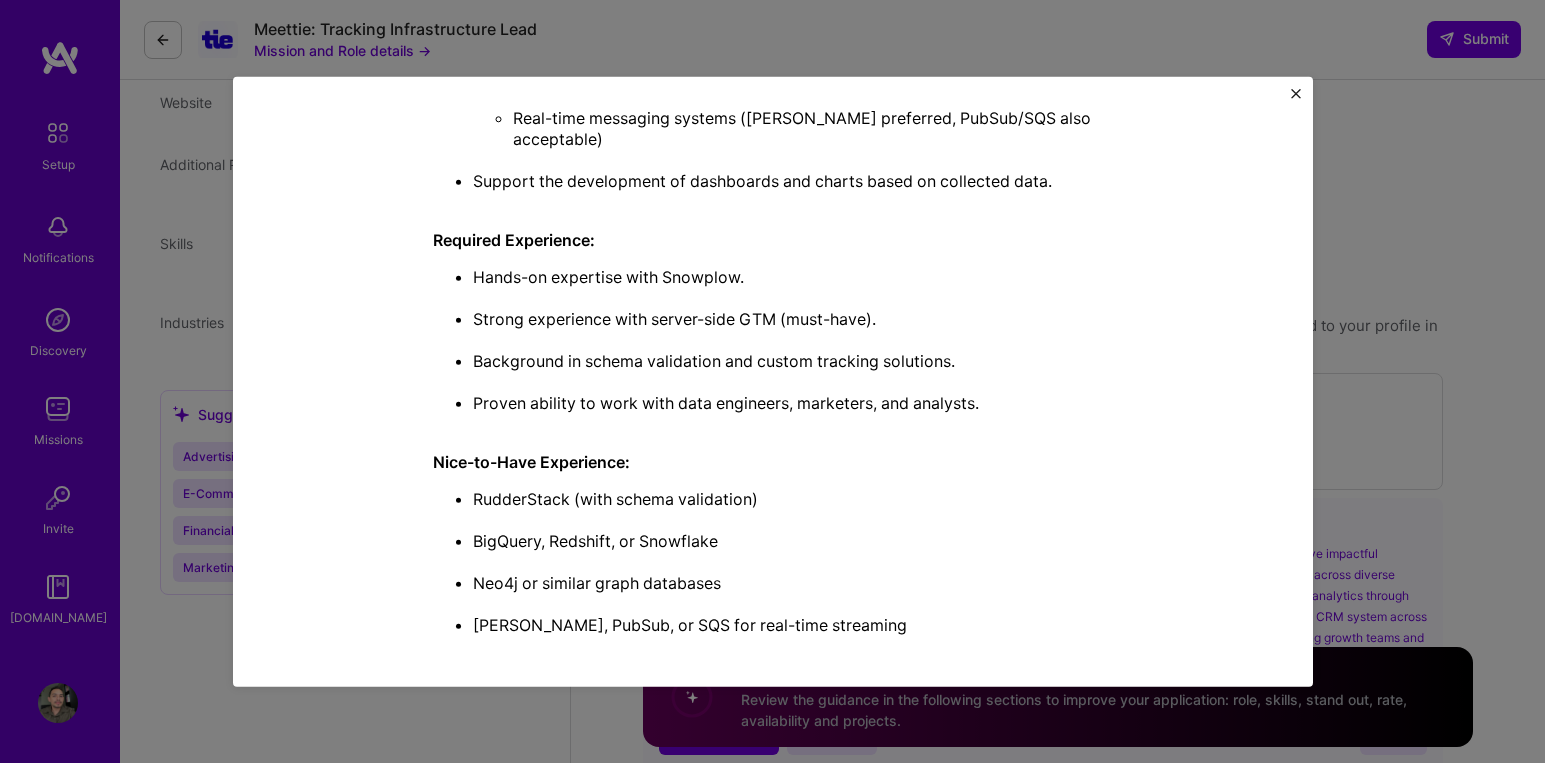 scroll, scrollTop: 898, scrollLeft: 0, axis: vertical 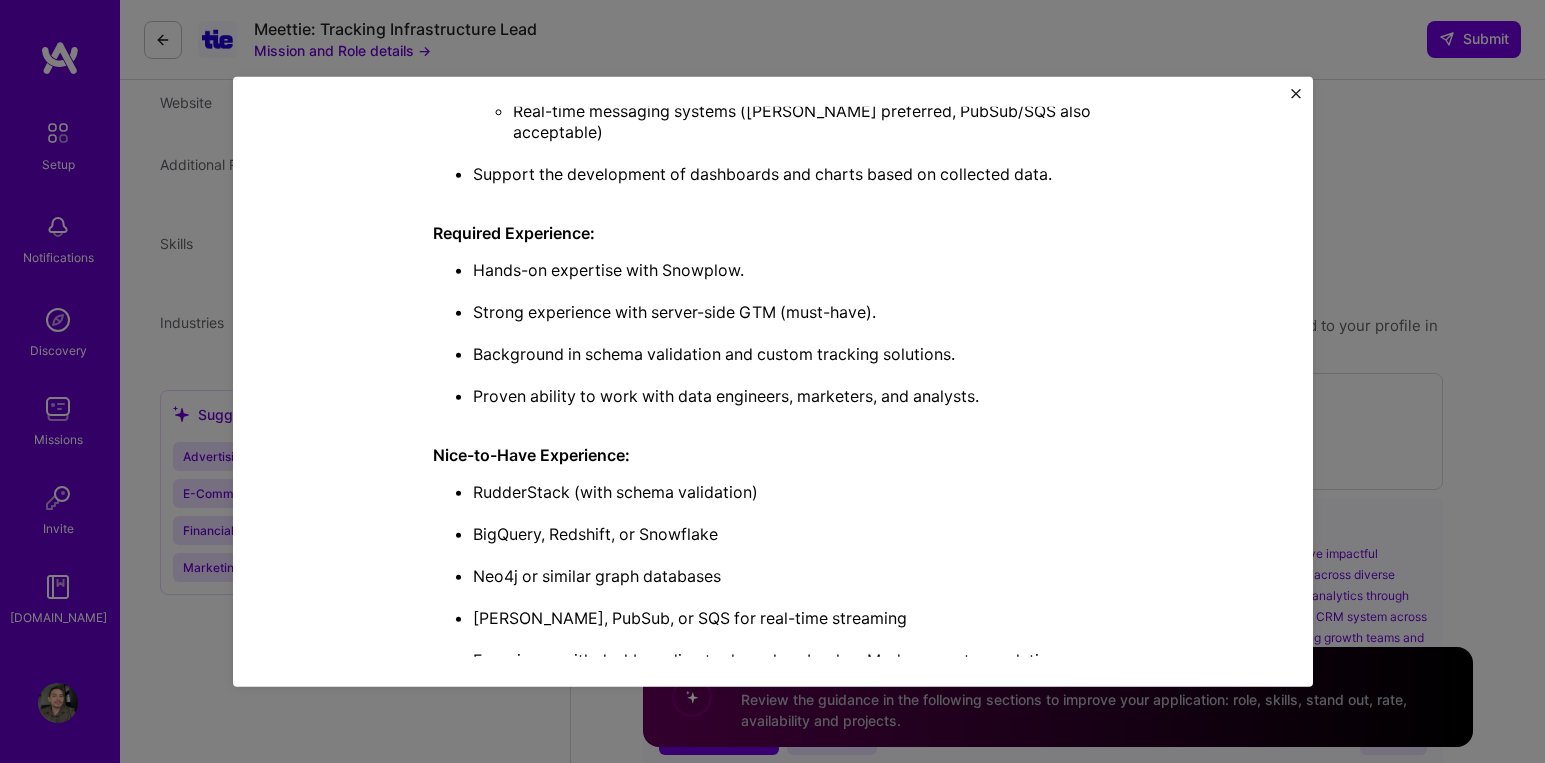click on "Tie is seeking a Tracking Infrastructure Engineer to take full ownership of the company’s event tracking systems, replacing an external vendor. This role will manage and expand the core infrastructure that supports all customer data and analytics.
Responsibilities:
Implement and maintain event tracking across client websites.
Build and optimize tracking infrastructure, focusing on Snowplow and server-side Google Tag Manager (GTM).
Enforce schema validation on incoming event data.
Troubleshoot and resolve issues across data pipelines and analytics.
Collaborate with engineering to ensure high-quality data flows into:
BigQuery (Redshift or Snowflake also relevant)
Graph databases (Neo4j preferred, others considered)
Real-time messaging systems ([PERSON_NAME] preferred, PubSub/SQS also acceptable)
Support the development of dashboards and charts based on collected data.
Required Experience:" at bounding box center [773, 167] 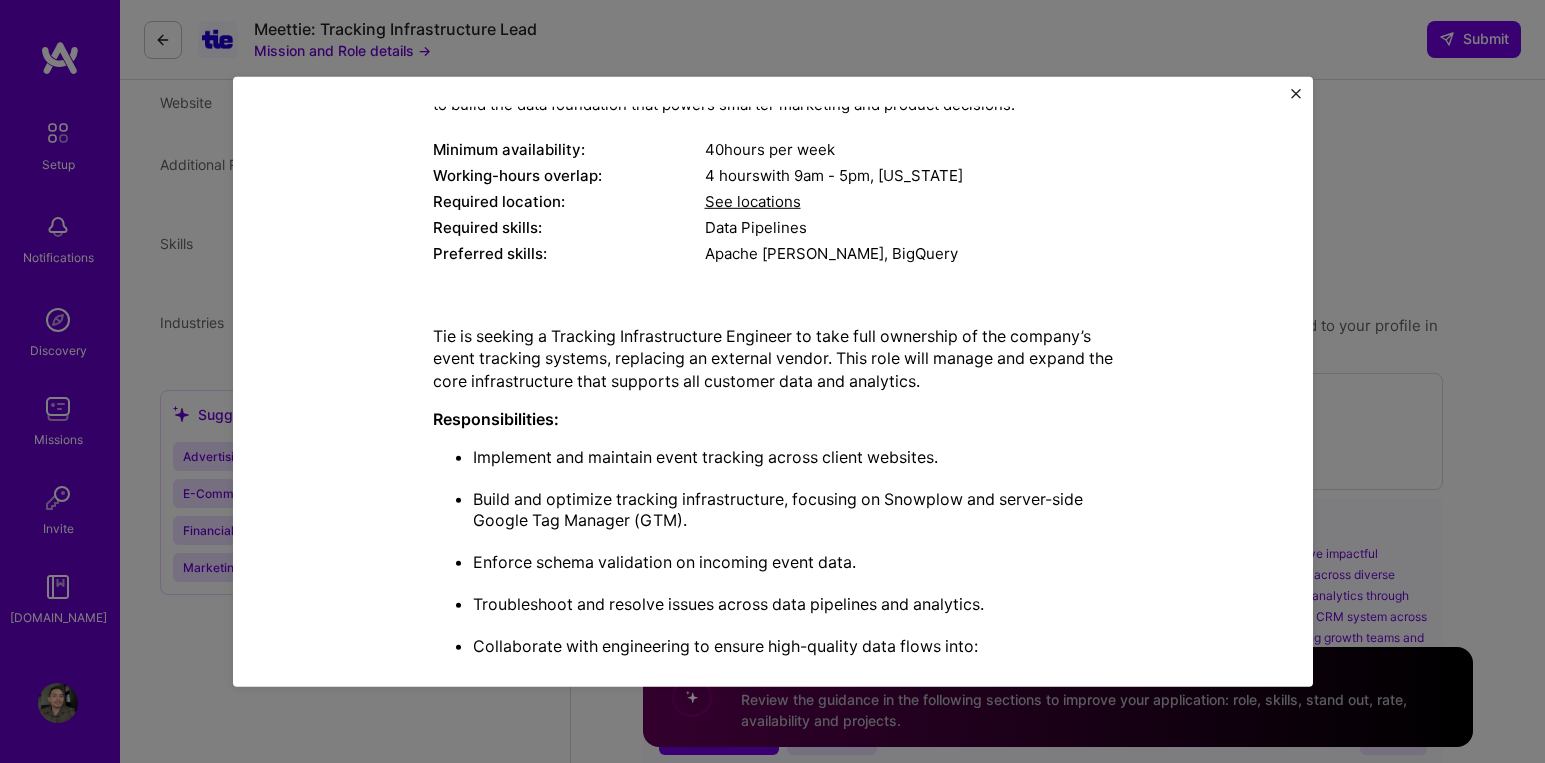 scroll, scrollTop: 0, scrollLeft: 0, axis: both 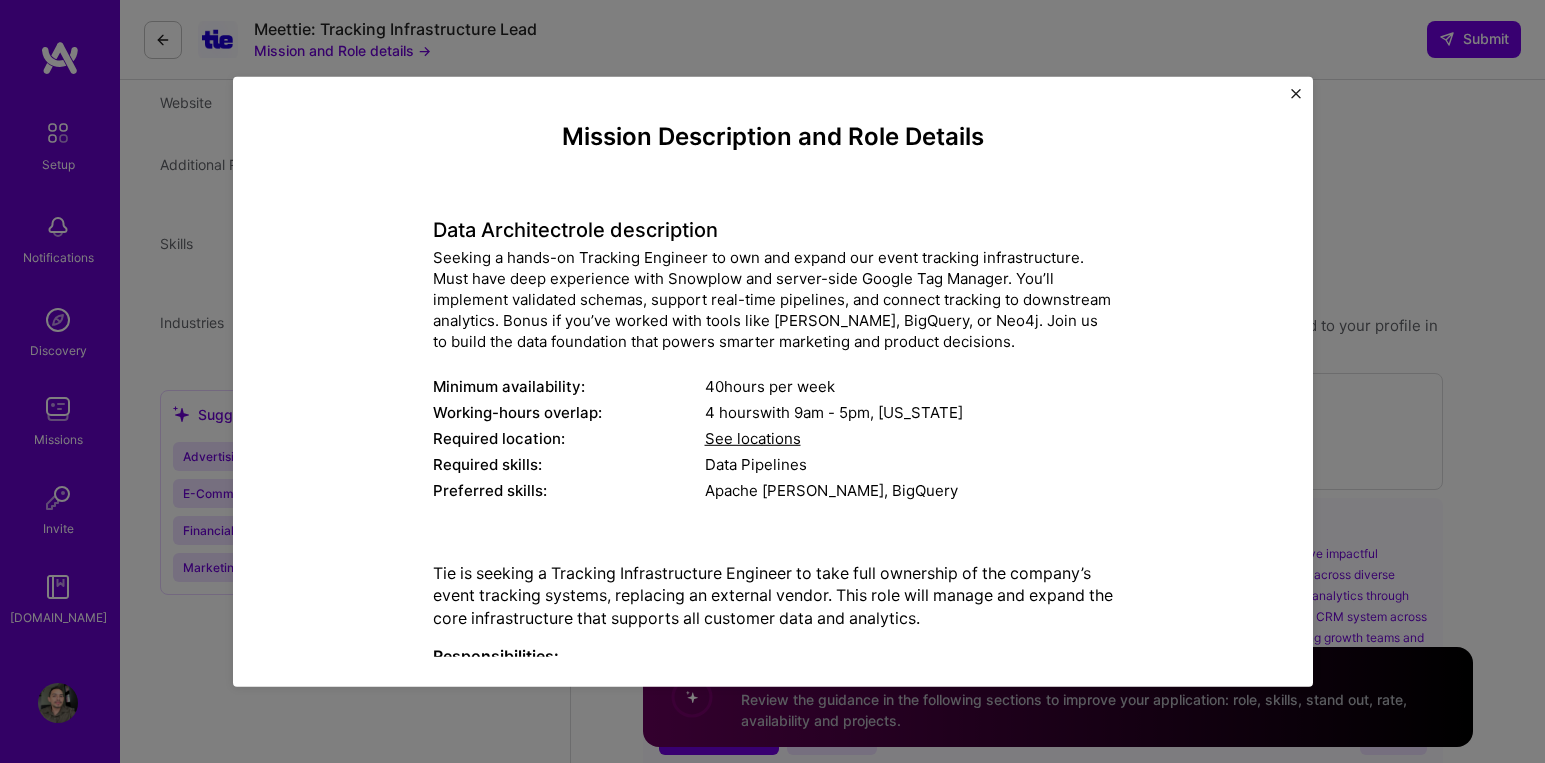 click on "Mission Description and Role Details Data Architect  role description Seeking a hands-on Tracking Engineer to own and expand our event tracking infrastructure. Must have deep experience with Snowplow and server-side Google Tag Manager. You’ll implement validated schemas, support real-time pipelines, and connect tracking to downstream analytics. Bonus if you’ve worked with tools like [PERSON_NAME], BigQuery, or Neo4j. Join us to build the data foundation that powers smarter marketing and product decisions. Minimum availability: 40  hours per week Working-hours overlap: 4 hours  with   9am    -    5pm ,     [US_STATE] Required location: See locations Required skills: Data Pipelines Preferred skills: Apache [PERSON_NAME], BigQuery Tie is seeking a Tracking Infrastructure Engineer to take full ownership of the company’s event tracking systems, replacing an external vendor. This role will manage and expand the core infrastructure that supports all customer data and analytics.
Responsibilities:" at bounding box center [773, 381] 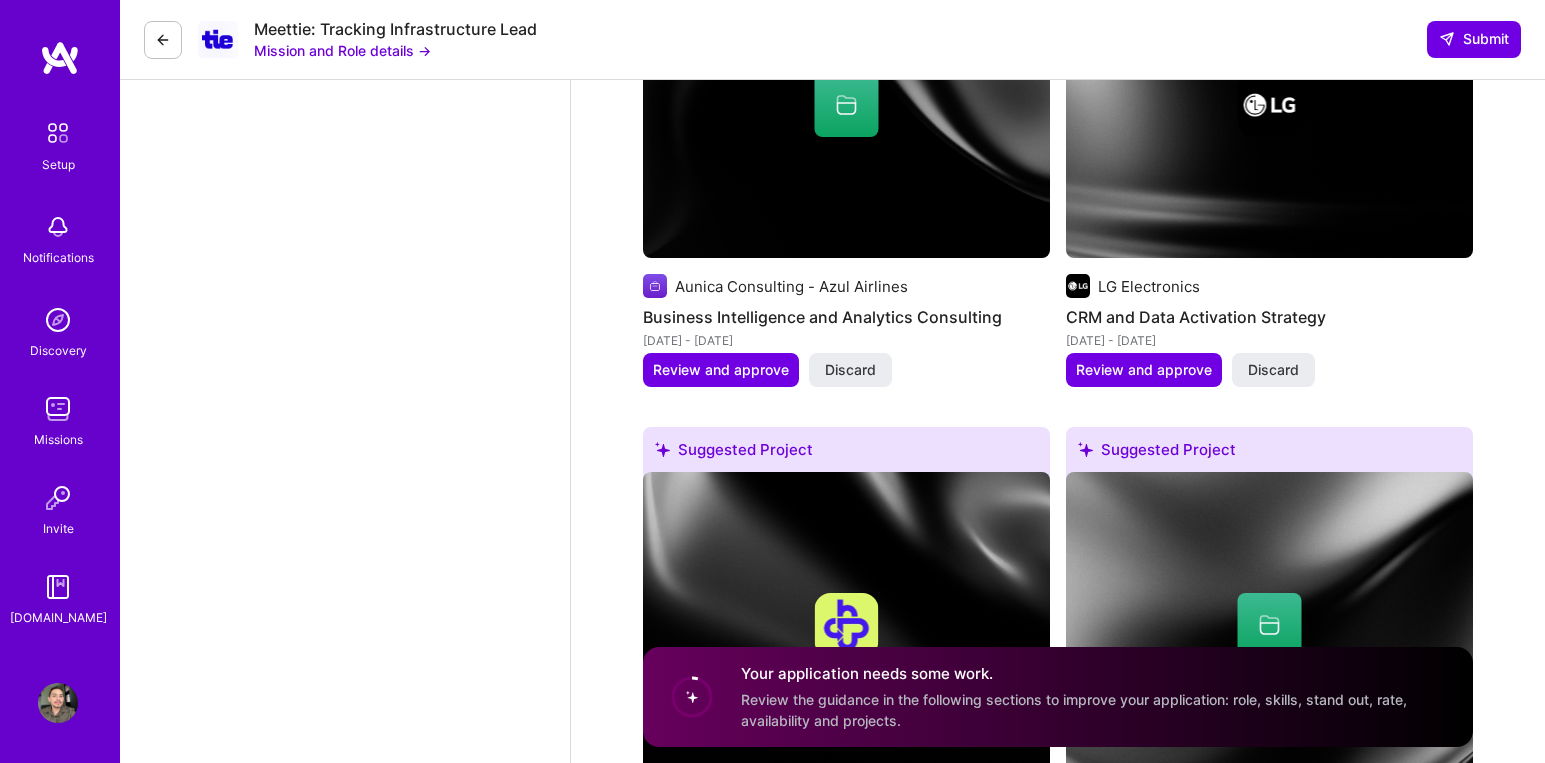 scroll, scrollTop: 4068, scrollLeft: 0, axis: vertical 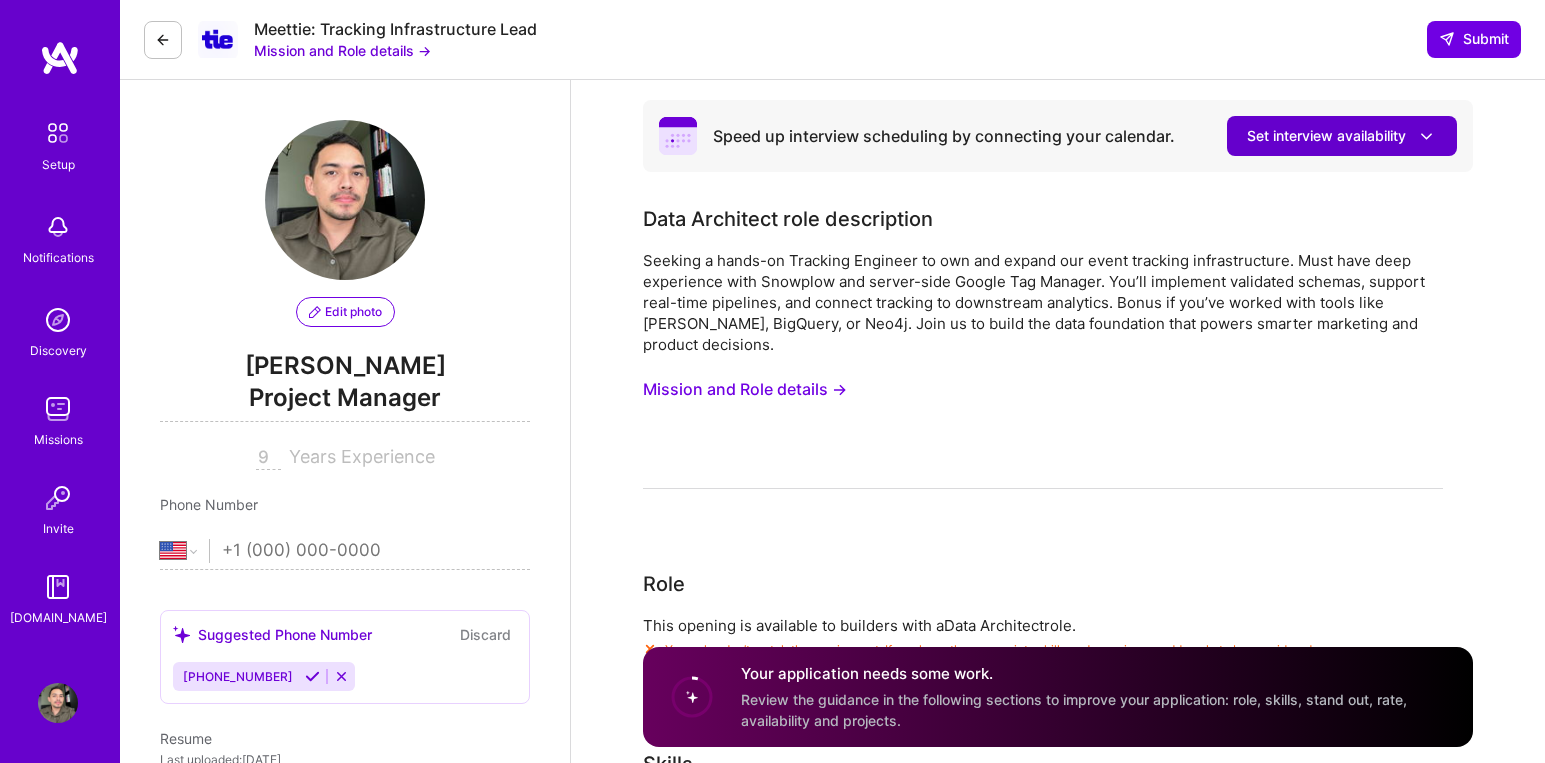 click on "Set interview availability" at bounding box center [1342, 136] 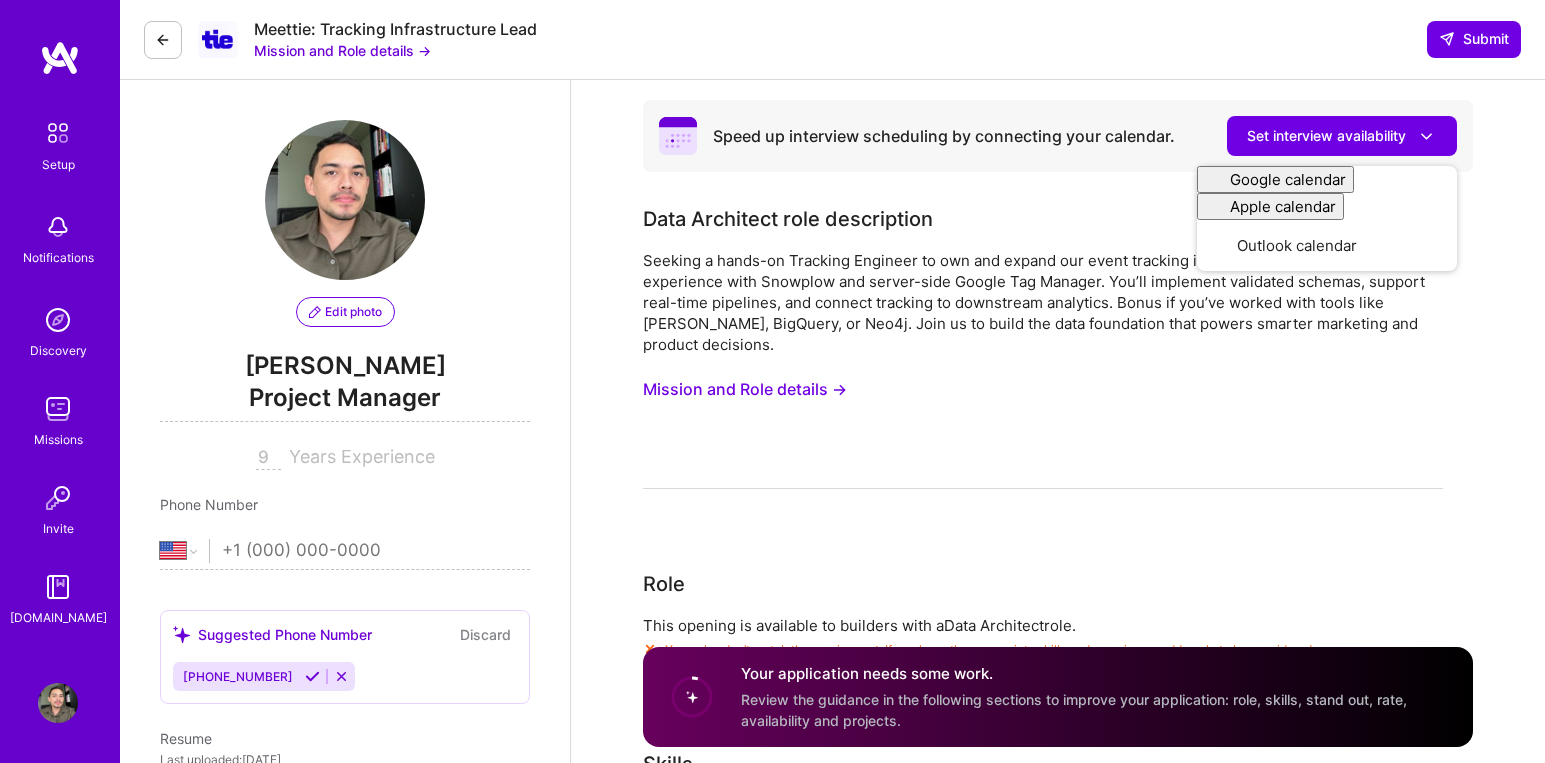click on "Speed up interview scheduling by connecting your calendar. Set interview availability  Google calendar  Apple calendar  Outlook calendar Data Architect role description Seeking a hands-on Tracking Engineer to own and expand our event tracking infrastructure. Must have deep experience with Snowplow and server-side Google Tag Manager. You’ll implement validated schemas, support real-time pipelines, and connect tracking to downstream analytics. Bonus if you’ve worked with tools like [PERSON_NAME], BigQuery, or Neo4j. Join us to build the data foundation that powers smarter marketing and product decisions. Mission and Role details → Role This opening is available to builders with a  Data Architect  role. Your roles don’t match the requirement. If you have the appropriate skills and experience, add a role to be considered. Data Architect Add role Skills If you have the relevant experience, adjust the skills to have a score of 3 or above The company requires  the following  skill Data Pipelines Add  the following" at bounding box center (1058, 3360) 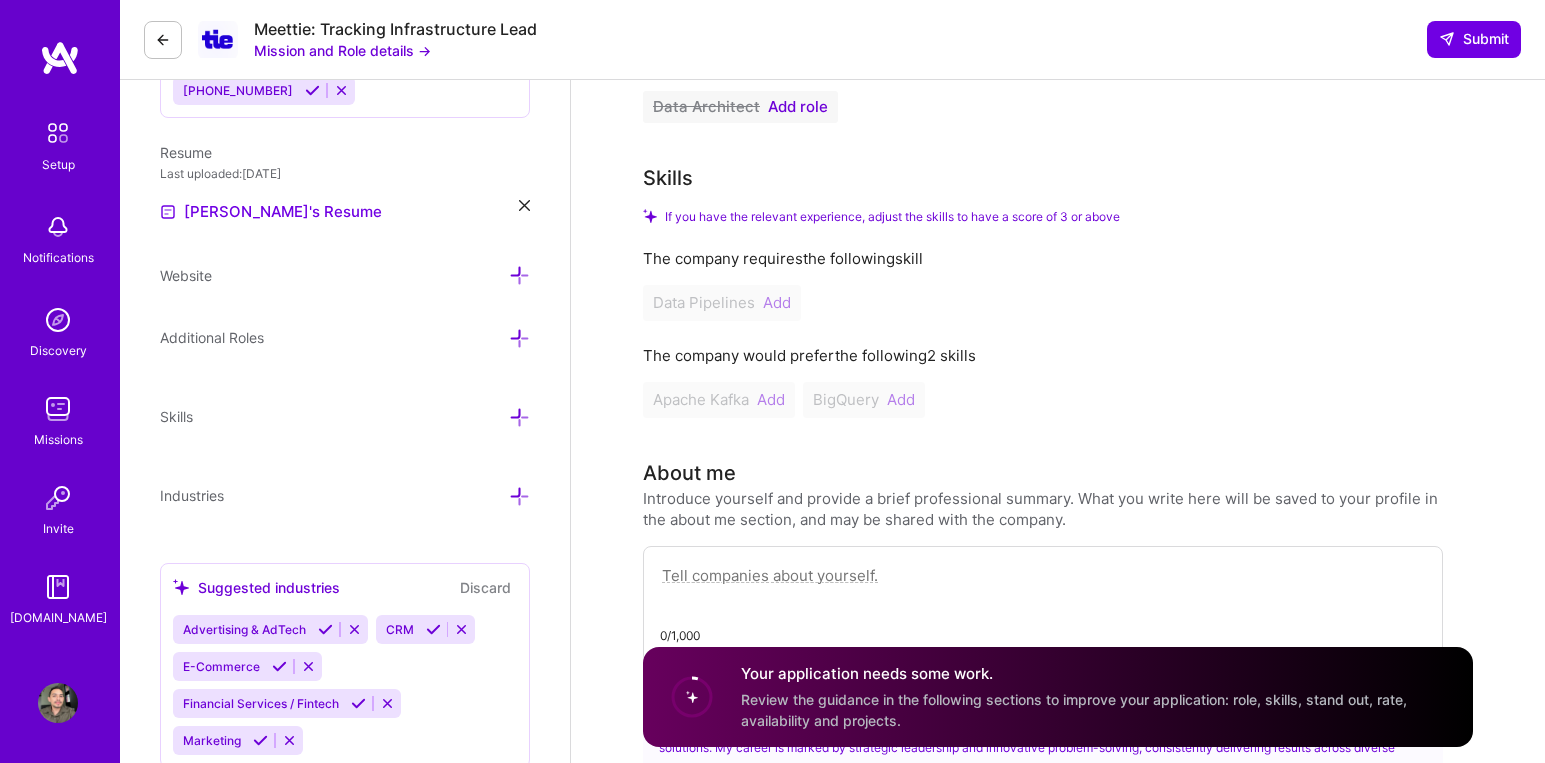 scroll, scrollTop: 0, scrollLeft: 0, axis: both 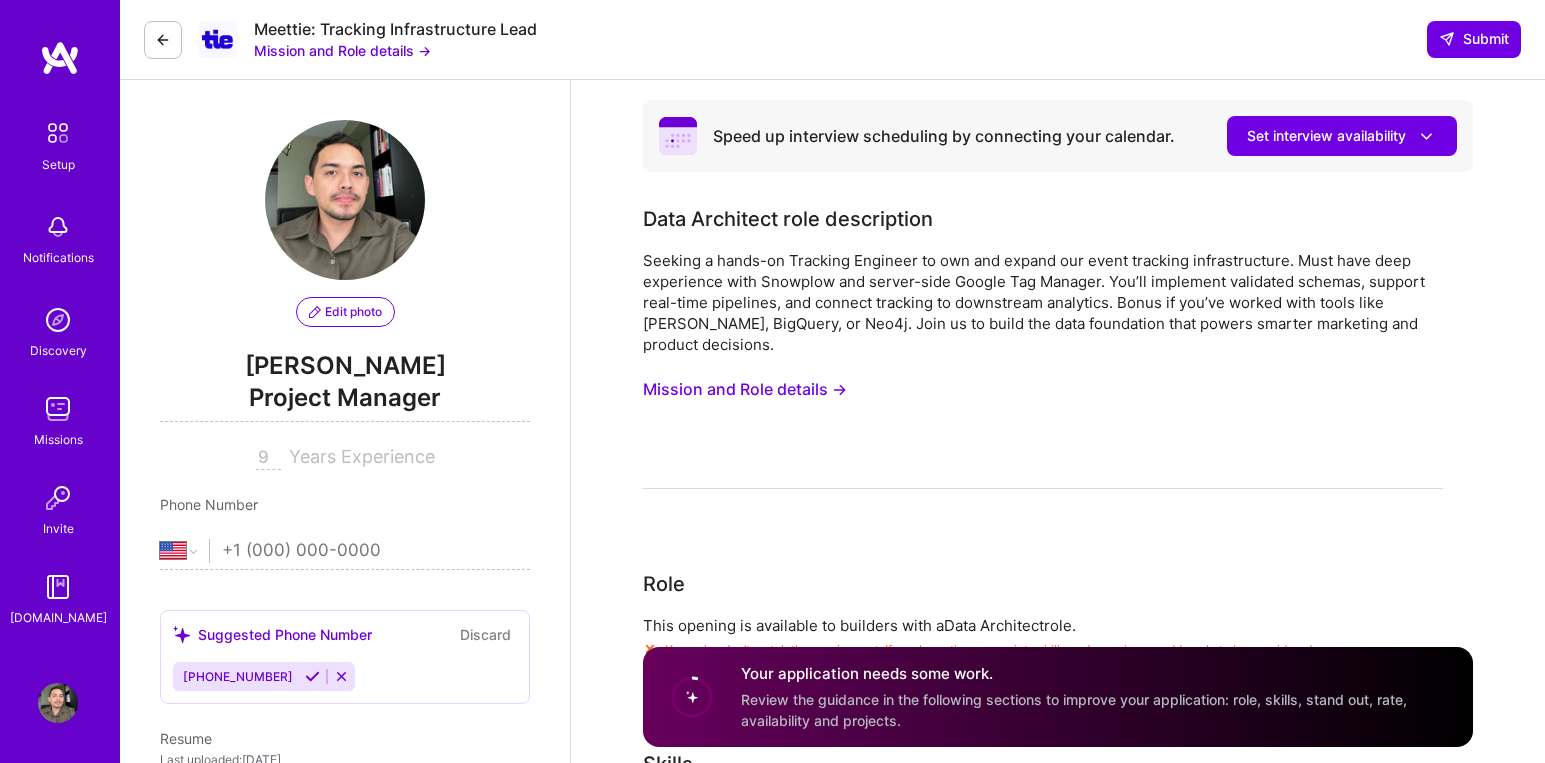 click at bounding box center (163, 40) 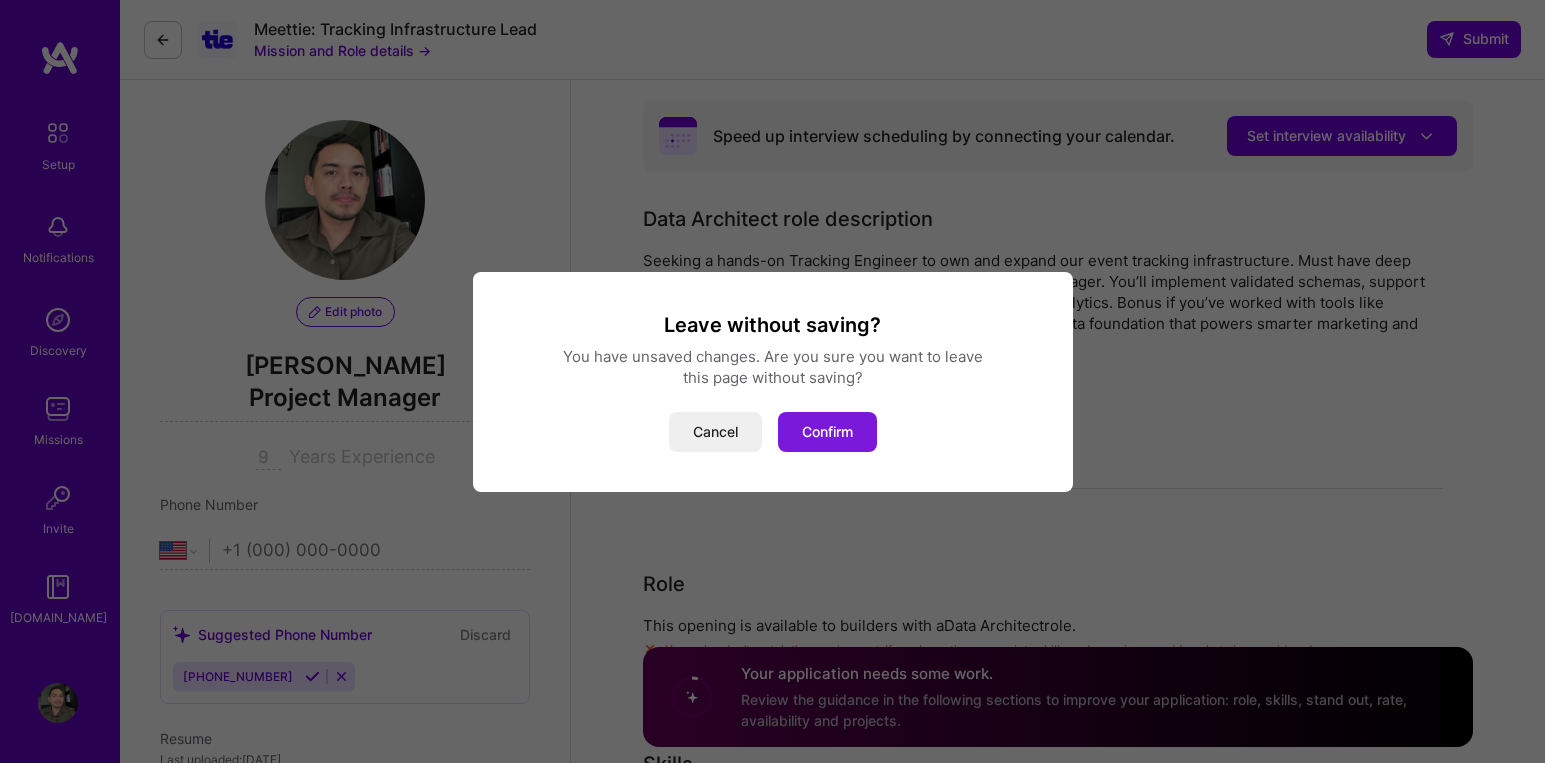 click on "Confirm" at bounding box center [827, 432] 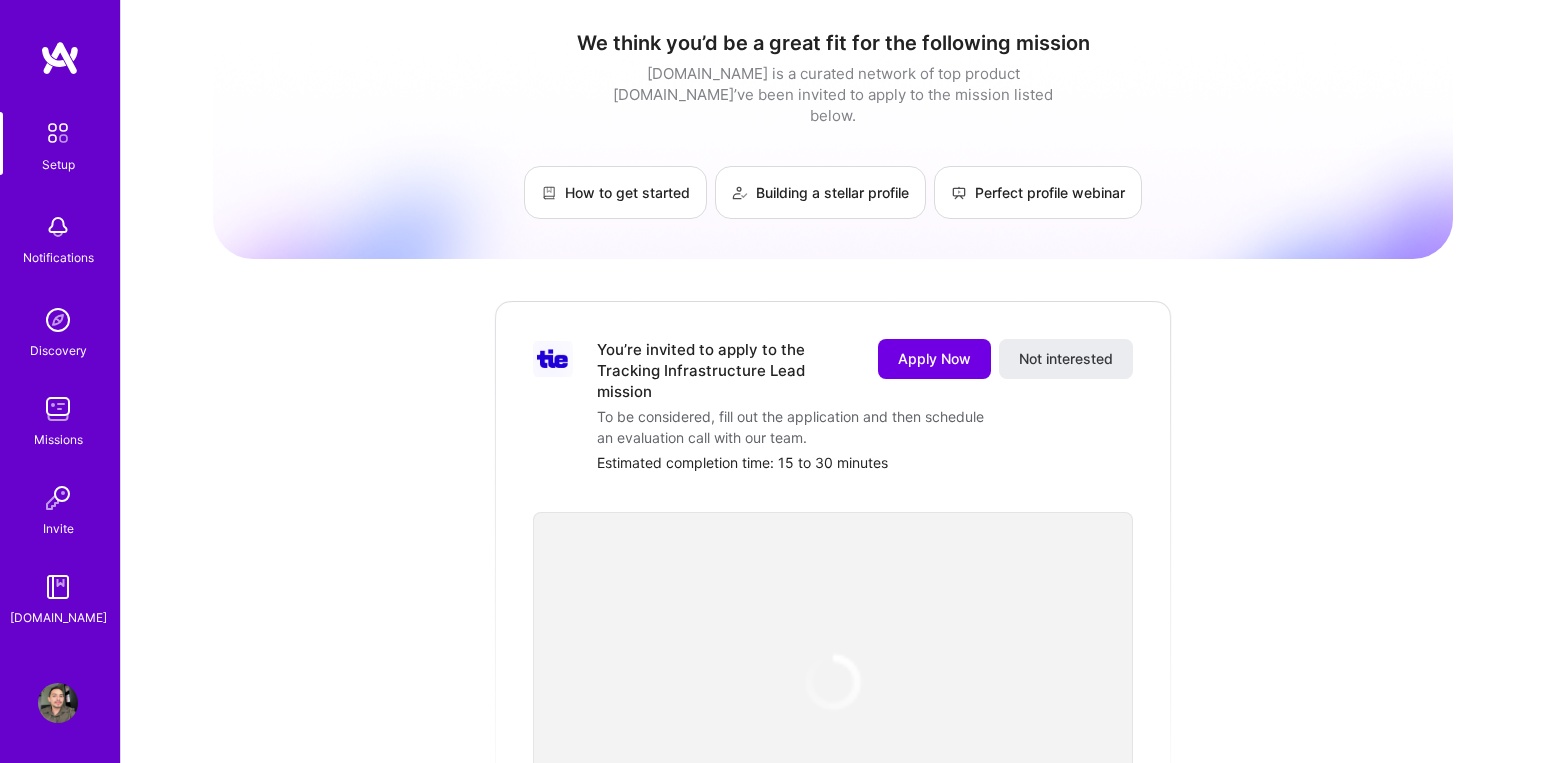 click at bounding box center [58, 133] 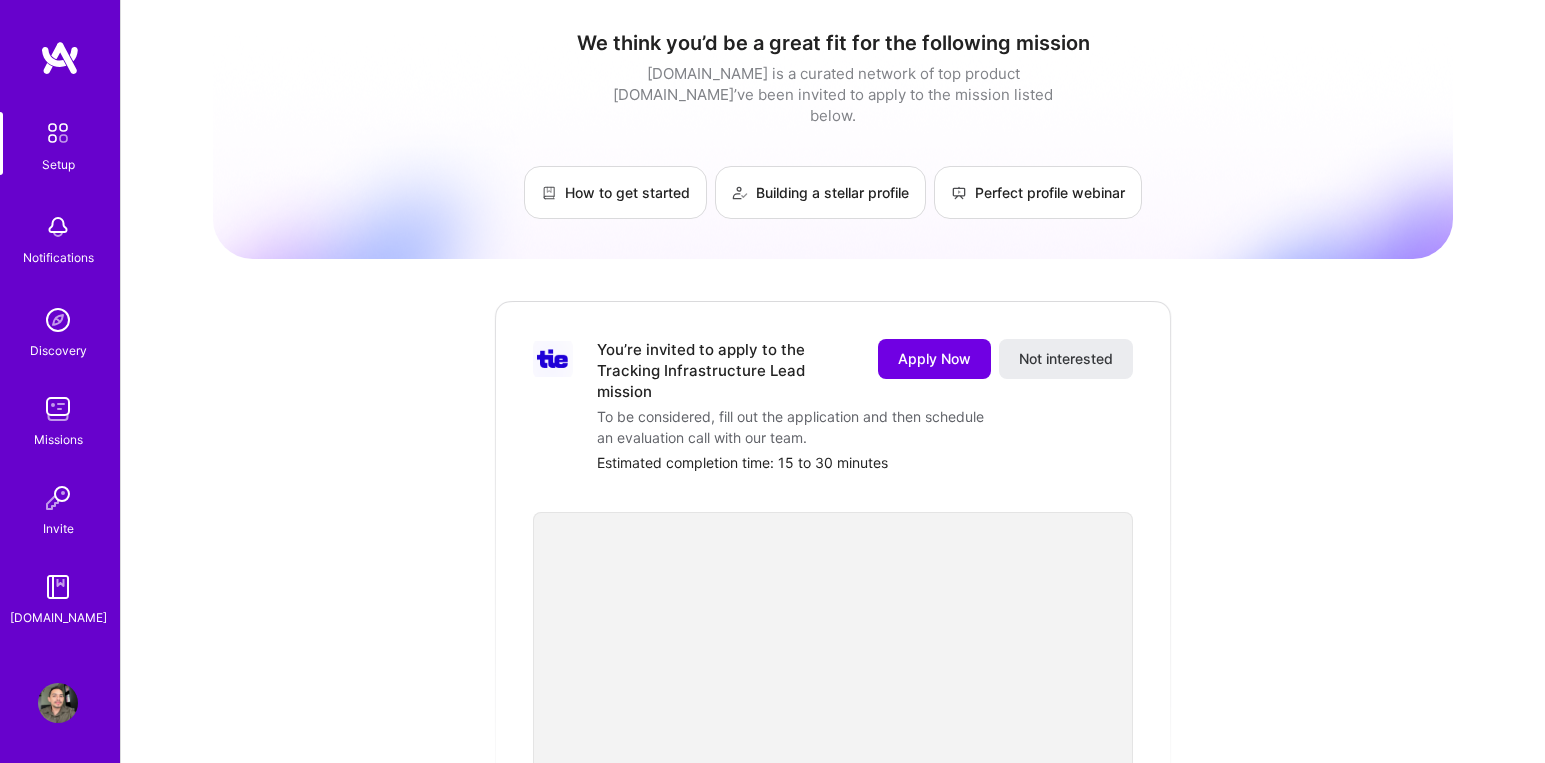 click at bounding box center [60, 58] 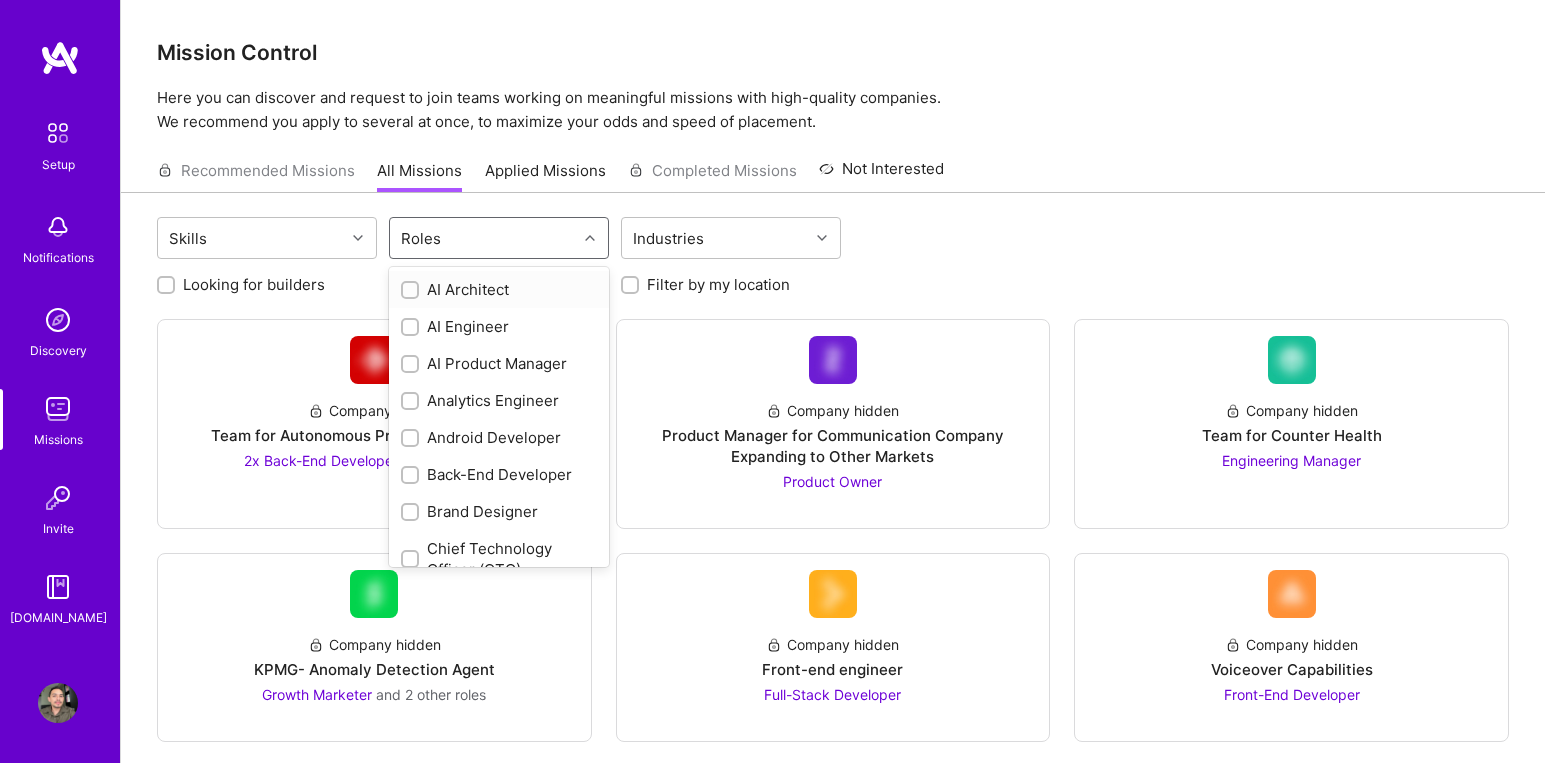 click on "Roles" at bounding box center (483, 238) 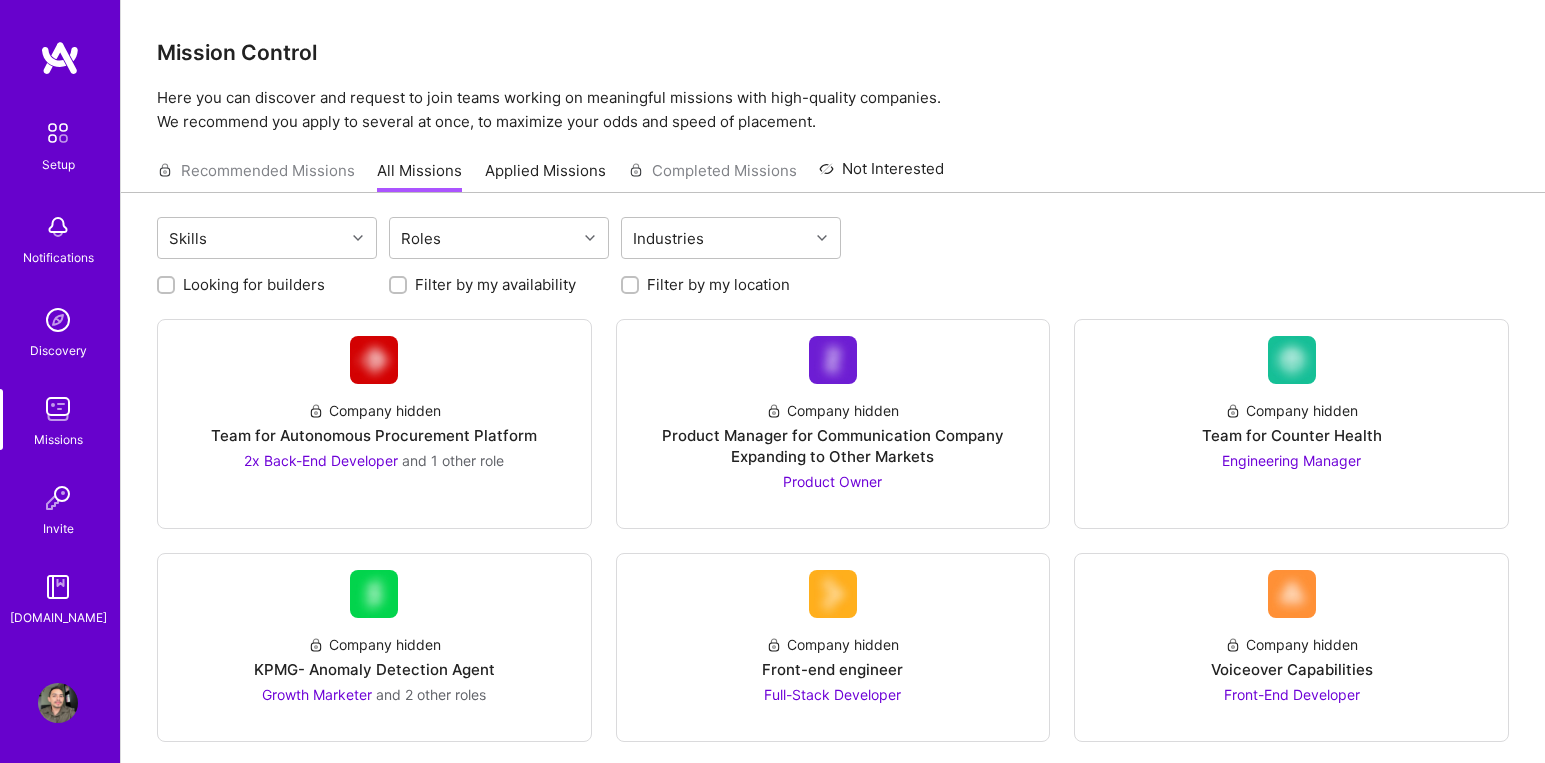 click on "Skills Roles Industries Looking for builders Filter by my availability Filter by my location
Company hidden Team for Autonomous Procurement Platform 2x Back-End Developer   and 1 other role
Company hidden Product Manager for Communication Company Expanding to Other Markets Product Owner
Company hidden Team for Counter Health Engineering Manager
Company hidden KPMG- Anomaly Detection Agent Growth Marketer   and 2 other roles
Company hidden Front-end engineer Full-Stack Developer
Company hidden Voiceover Capabilities Front-End Developer
Company hidden Text2Video platform Back-End Developer
Company hidden Team for App Development Full-Stack Developer
Company hidden DevOps DevOps Engineer
Company hidden Streamlining Modern Grant Management Back-End Developer   and 1 other role
Company hidden Healthcare PM Product Manager   and 1 other role" at bounding box center (833, 2269) 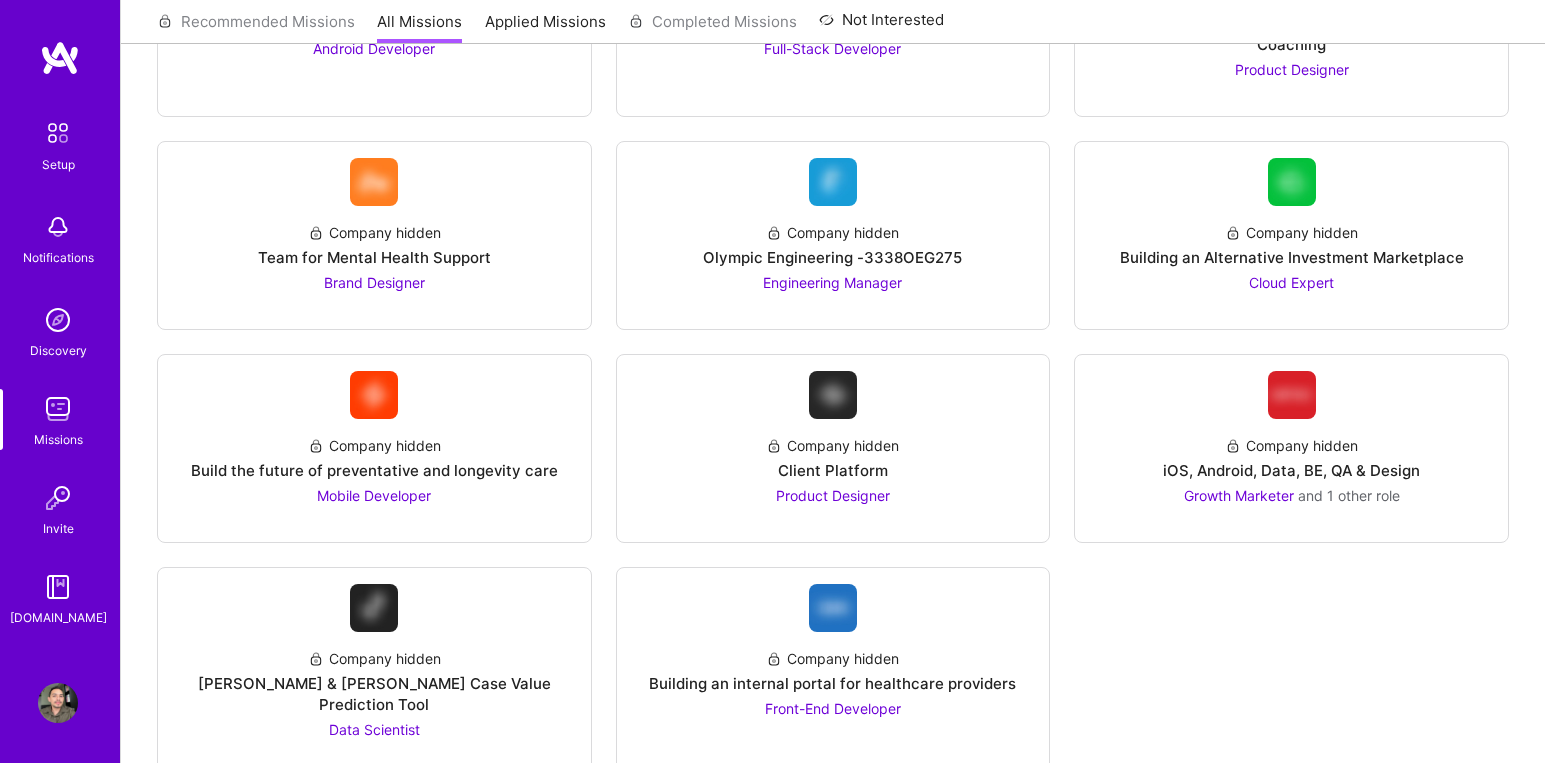 scroll, scrollTop: 3540, scrollLeft: 0, axis: vertical 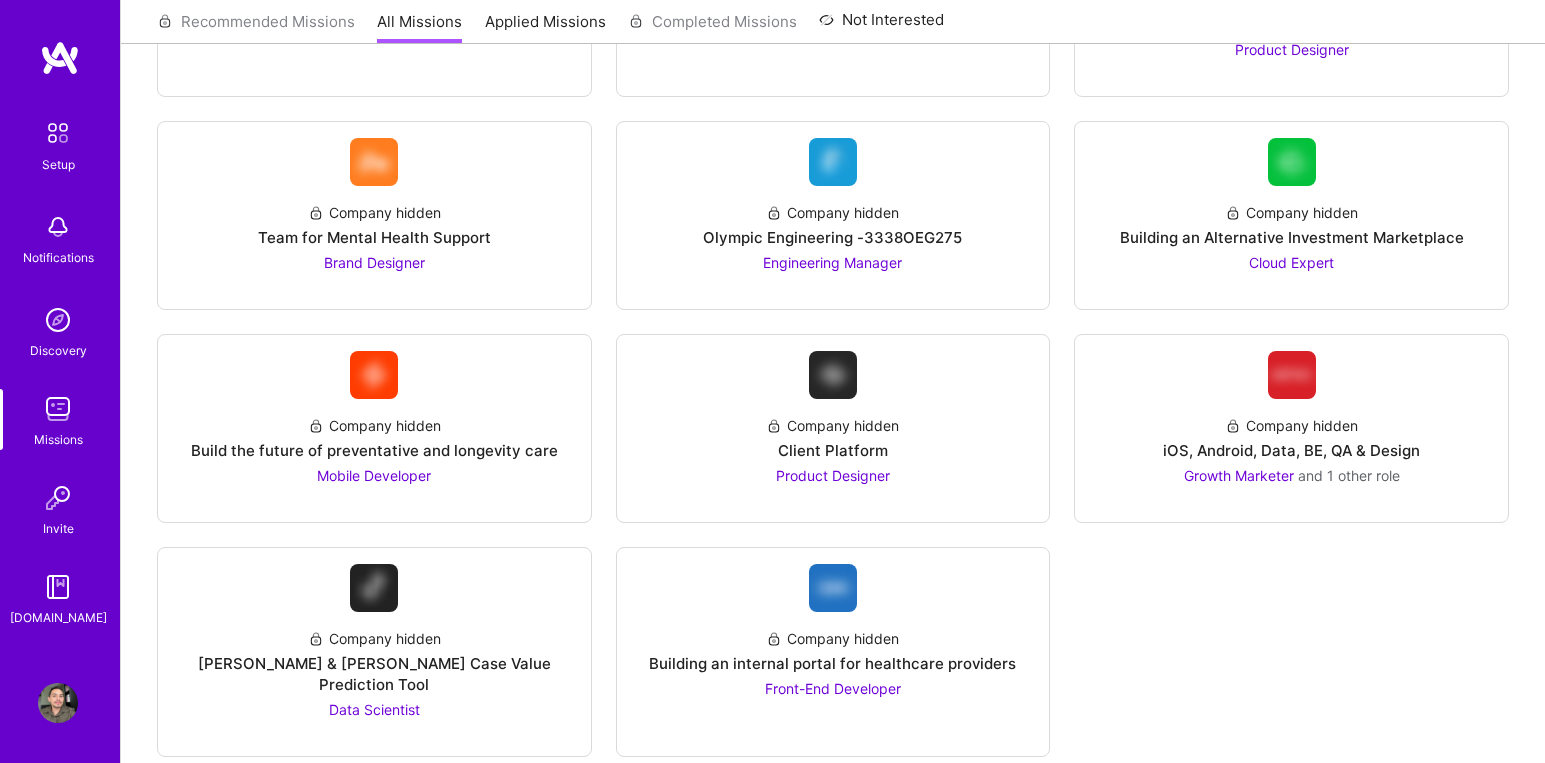 click at bounding box center (58, 703) 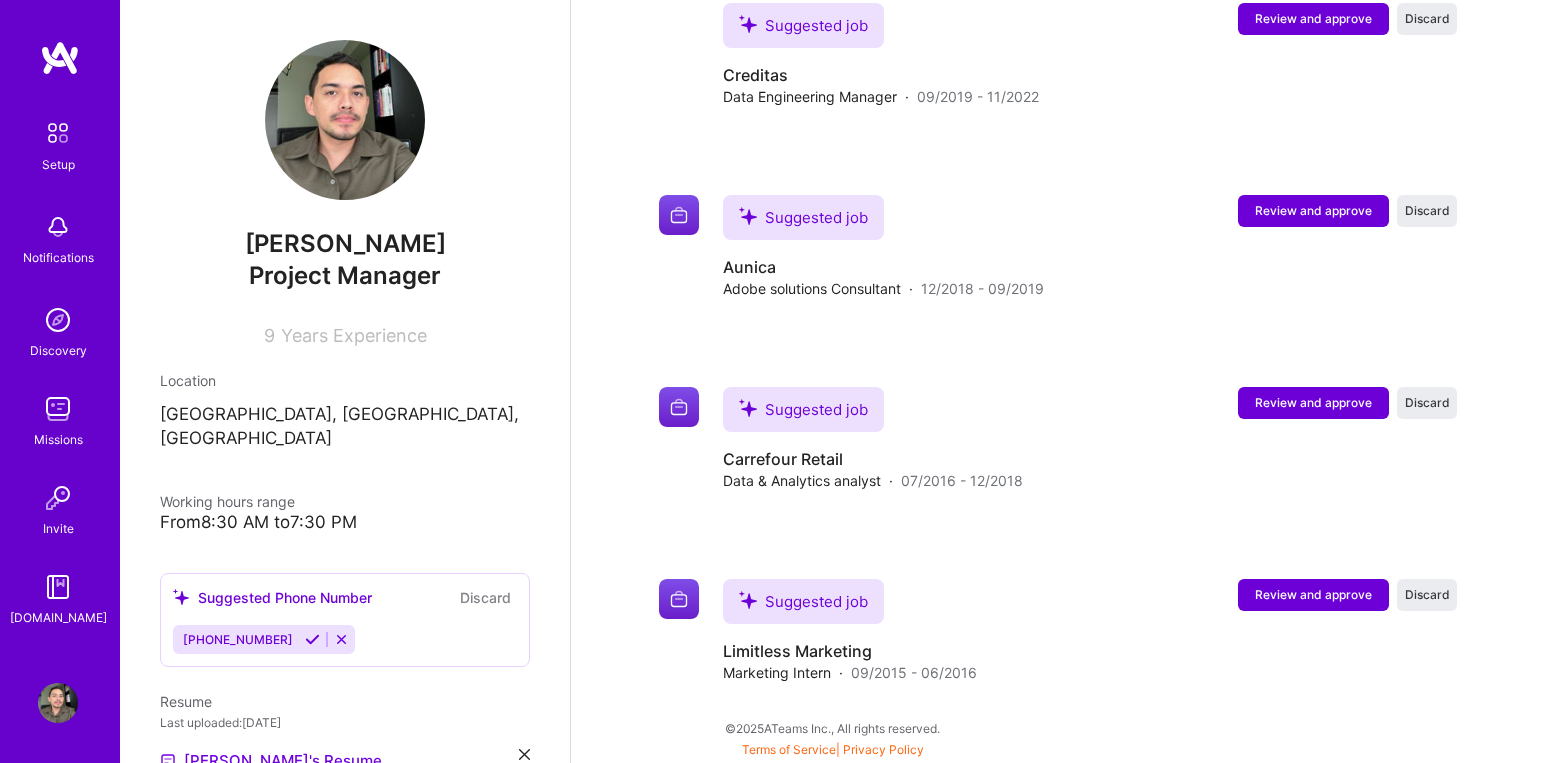scroll, scrollTop: 0, scrollLeft: 0, axis: both 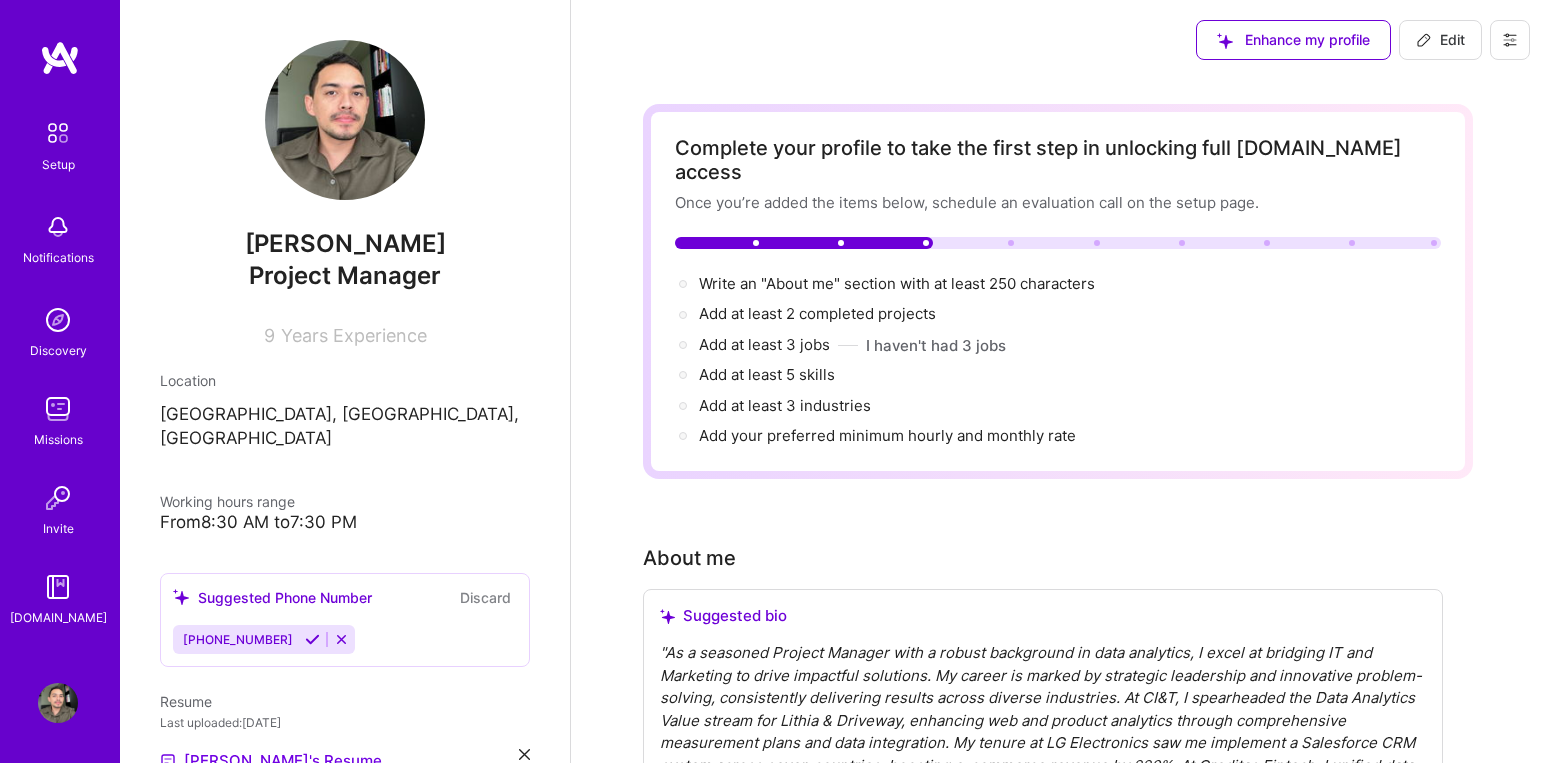 click on "From  8:30 AM    to  7:30 PM" at bounding box center (345, 522) 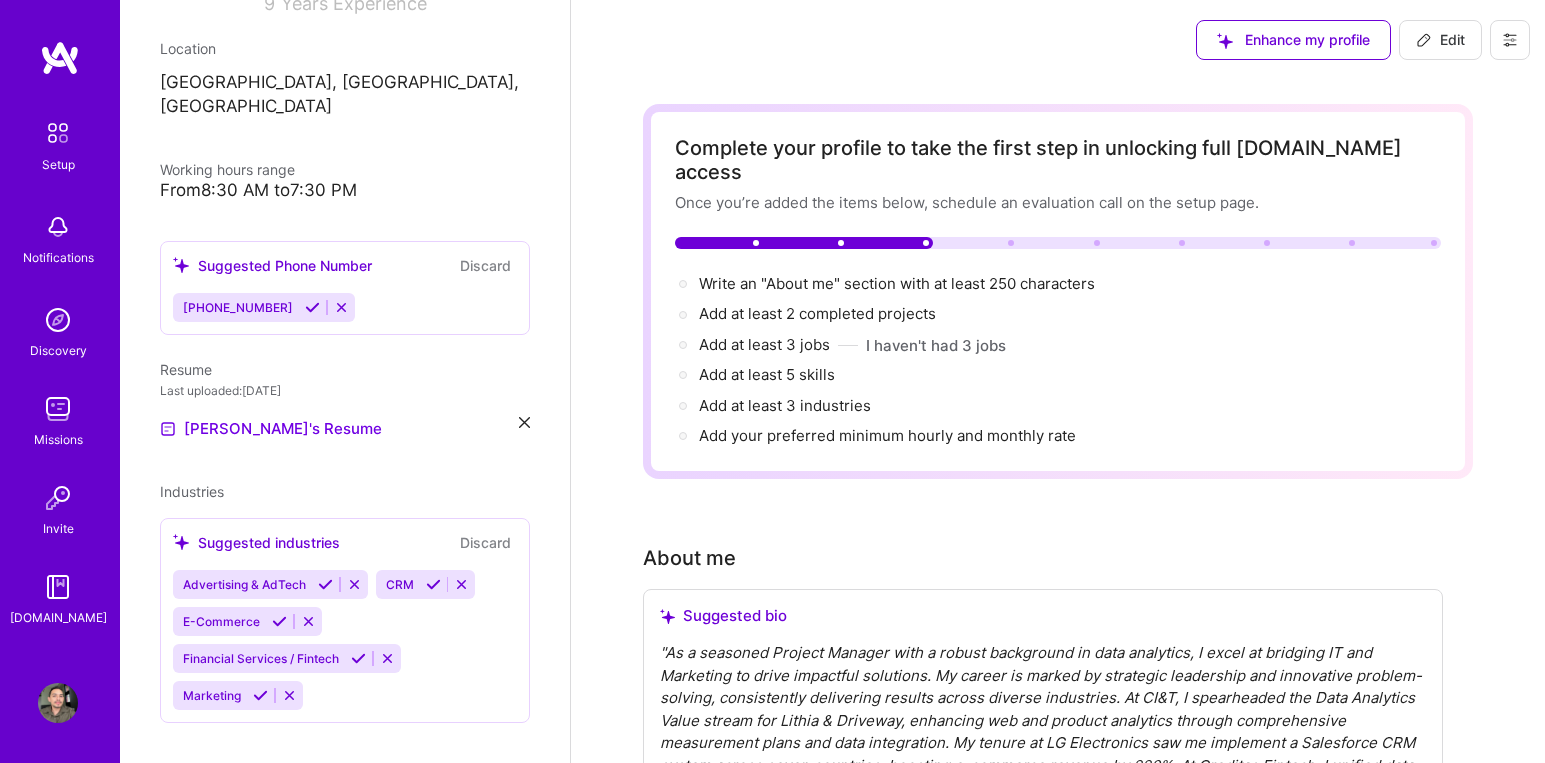 scroll, scrollTop: 332, scrollLeft: 0, axis: vertical 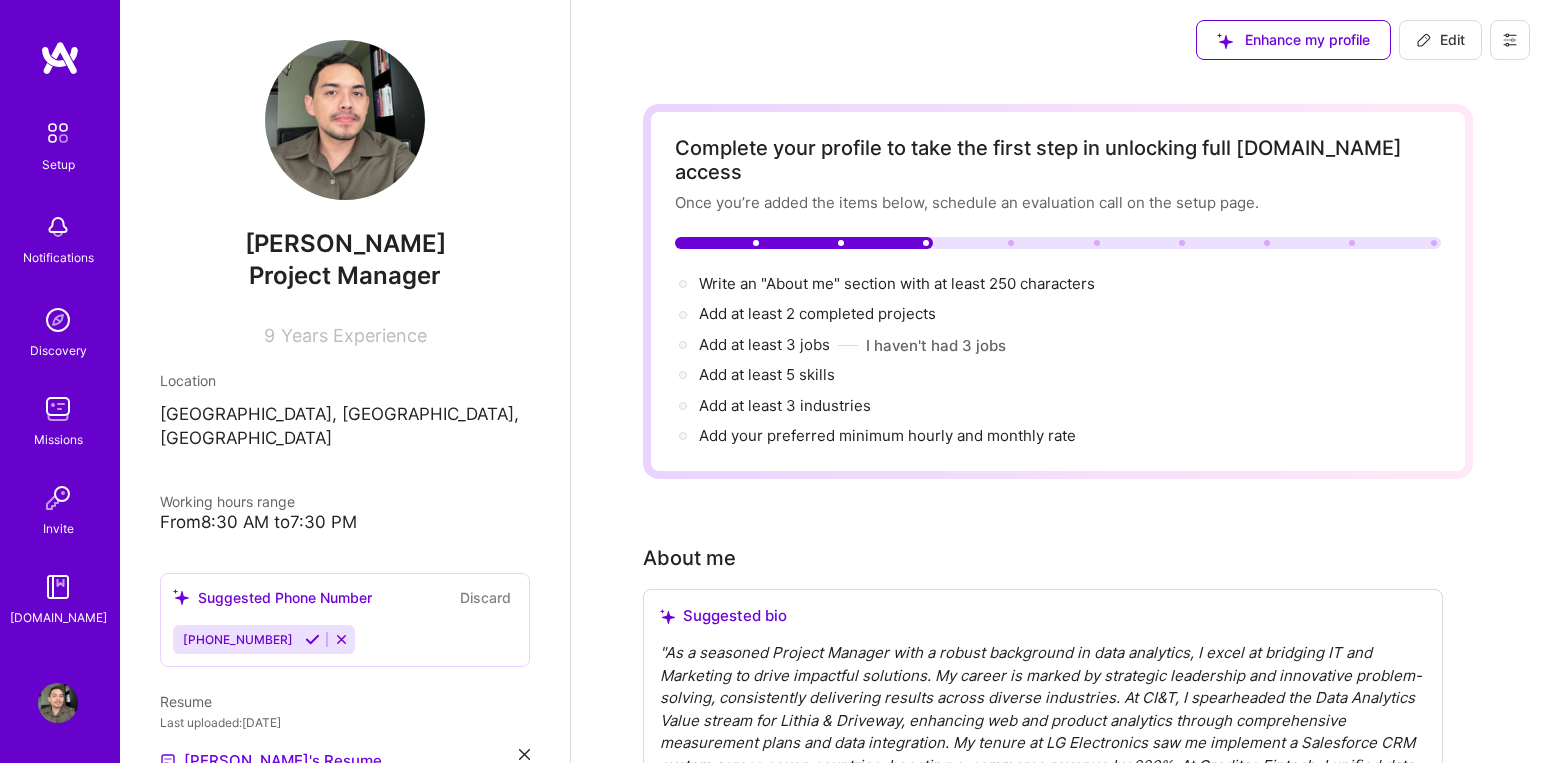 click on "Edit" at bounding box center (1440, 40) 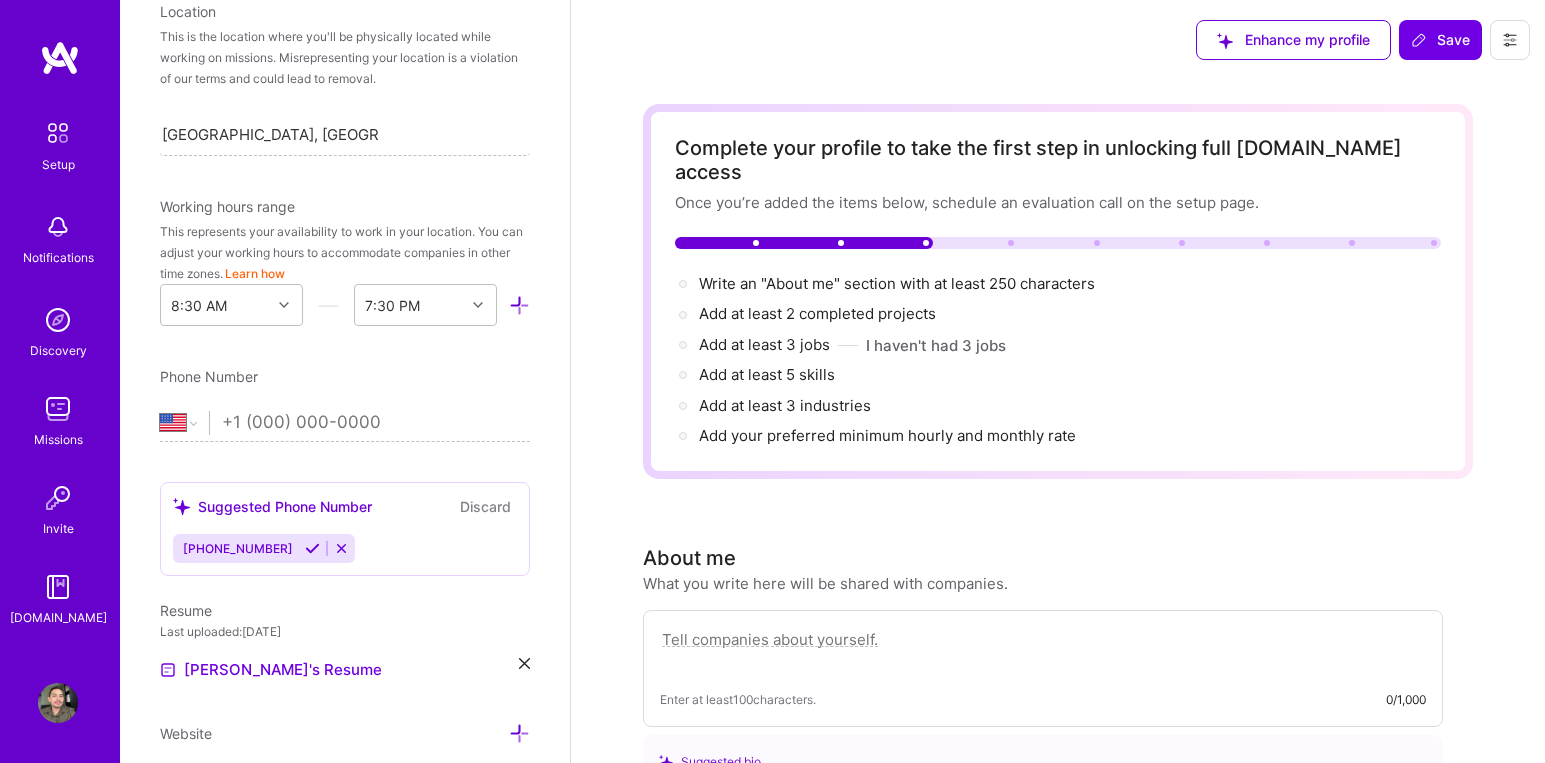 scroll, scrollTop: 401, scrollLeft: 0, axis: vertical 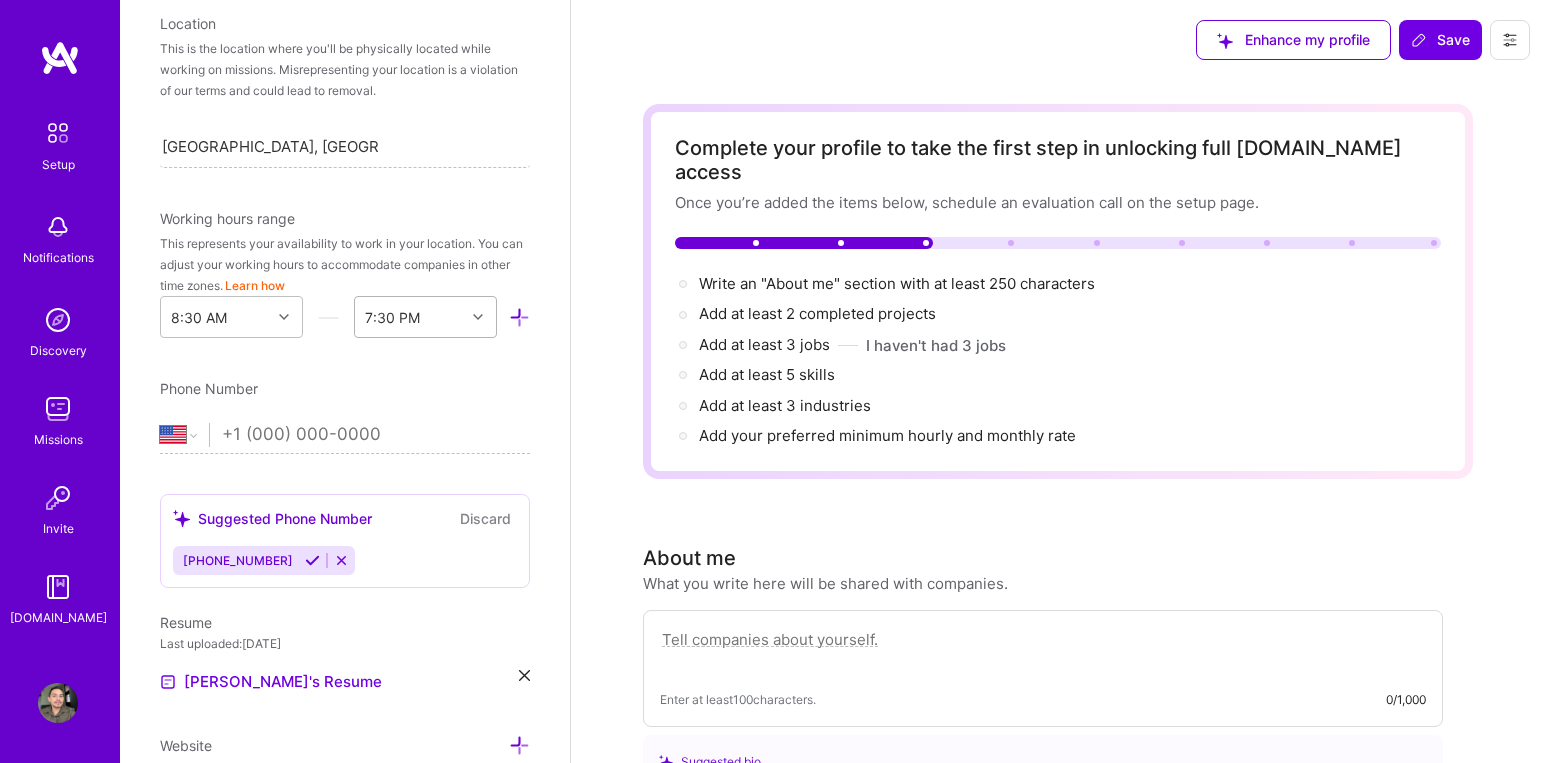 click at bounding box center (478, 317) 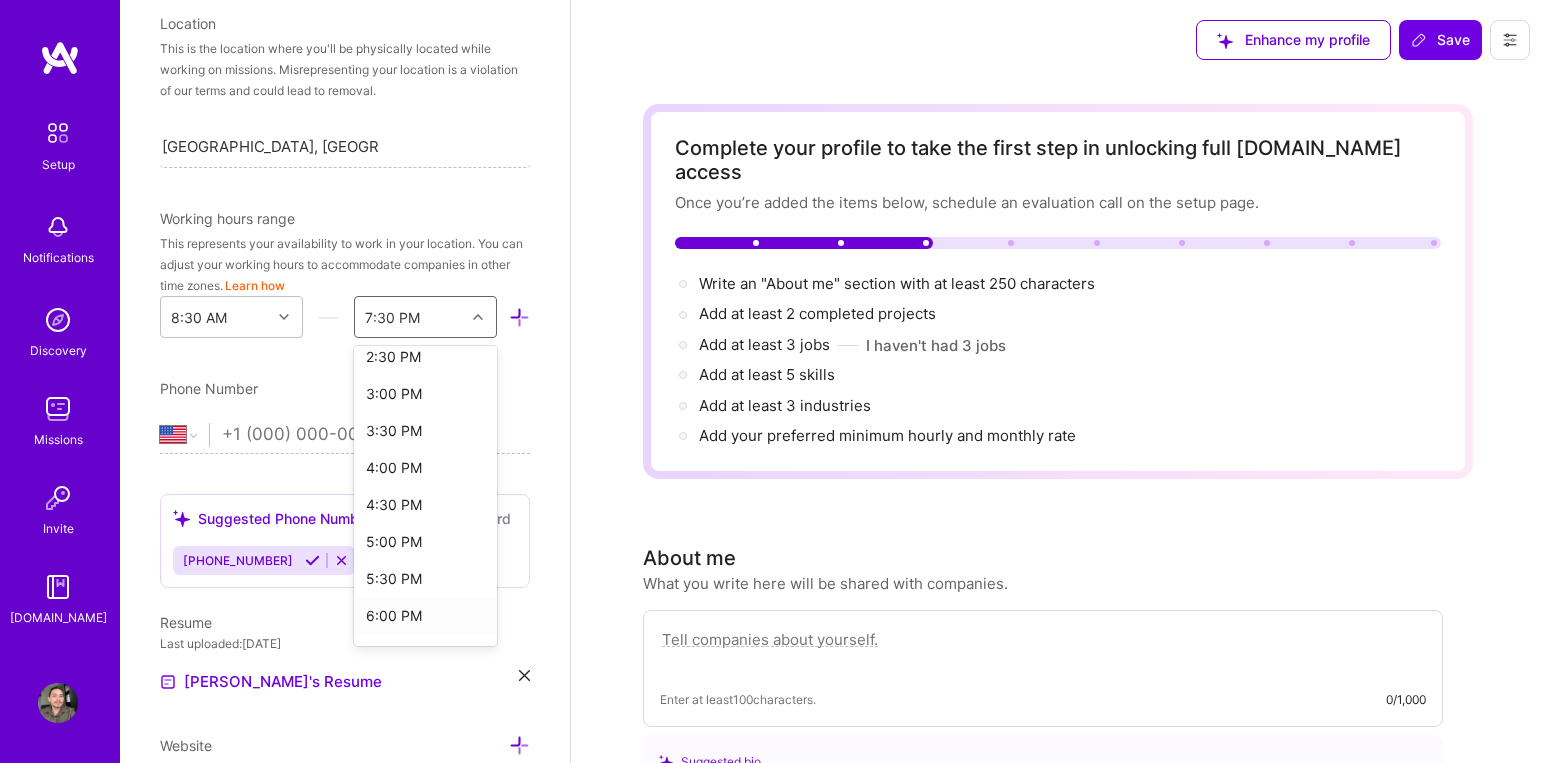 scroll, scrollTop: 450, scrollLeft: 0, axis: vertical 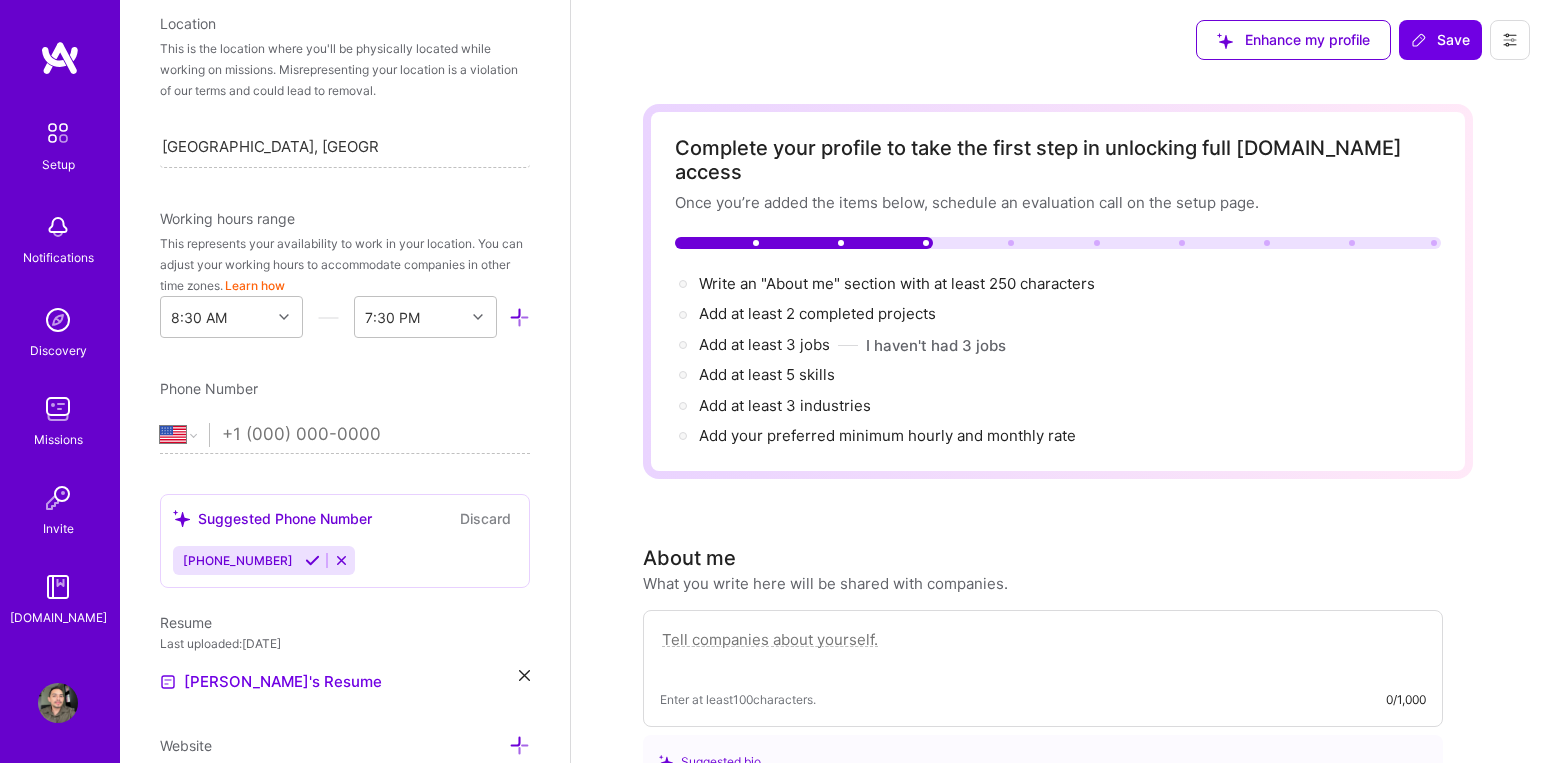 click at bounding box center (328, 317) 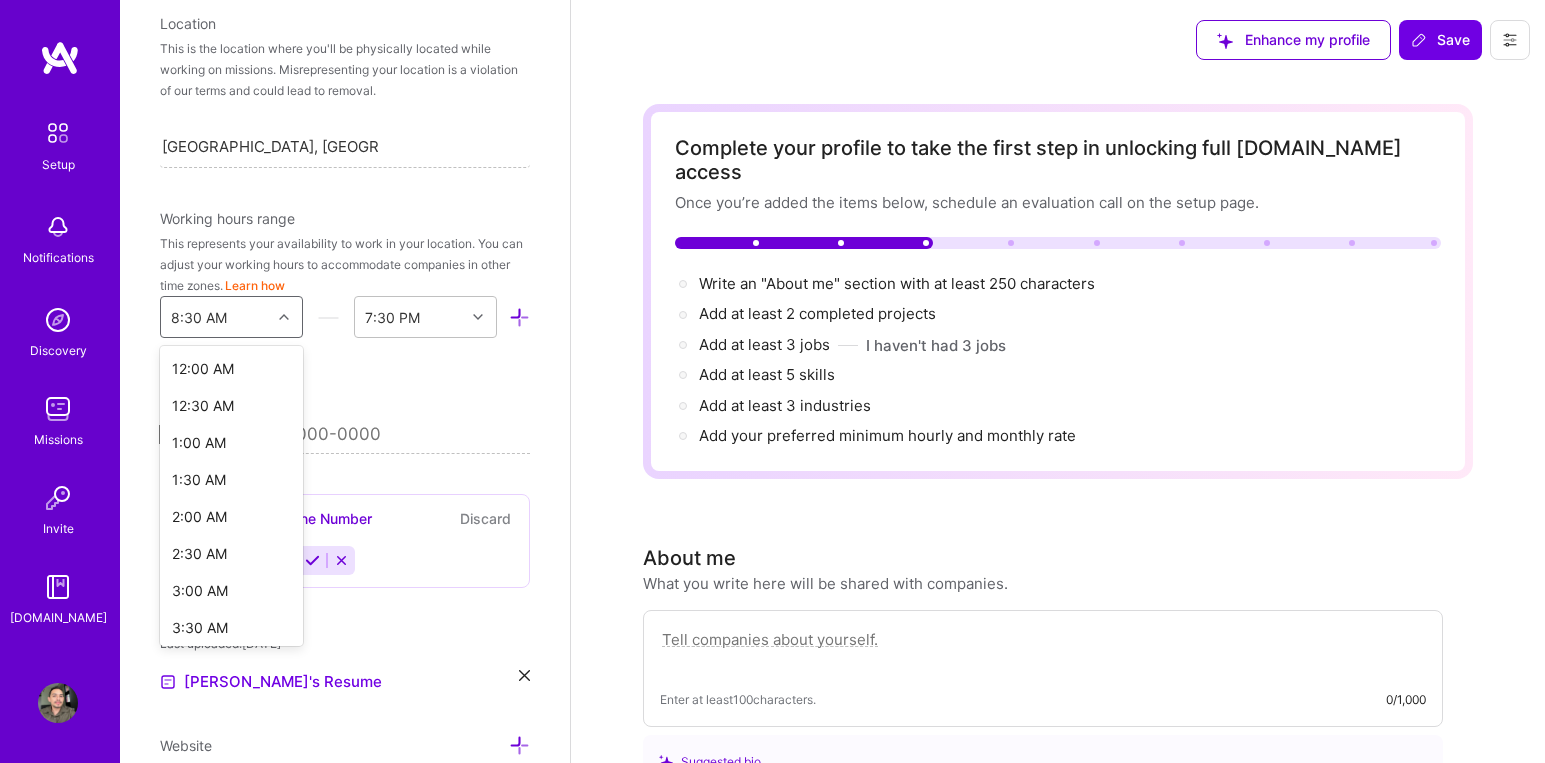 click at bounding box center [286, 317] 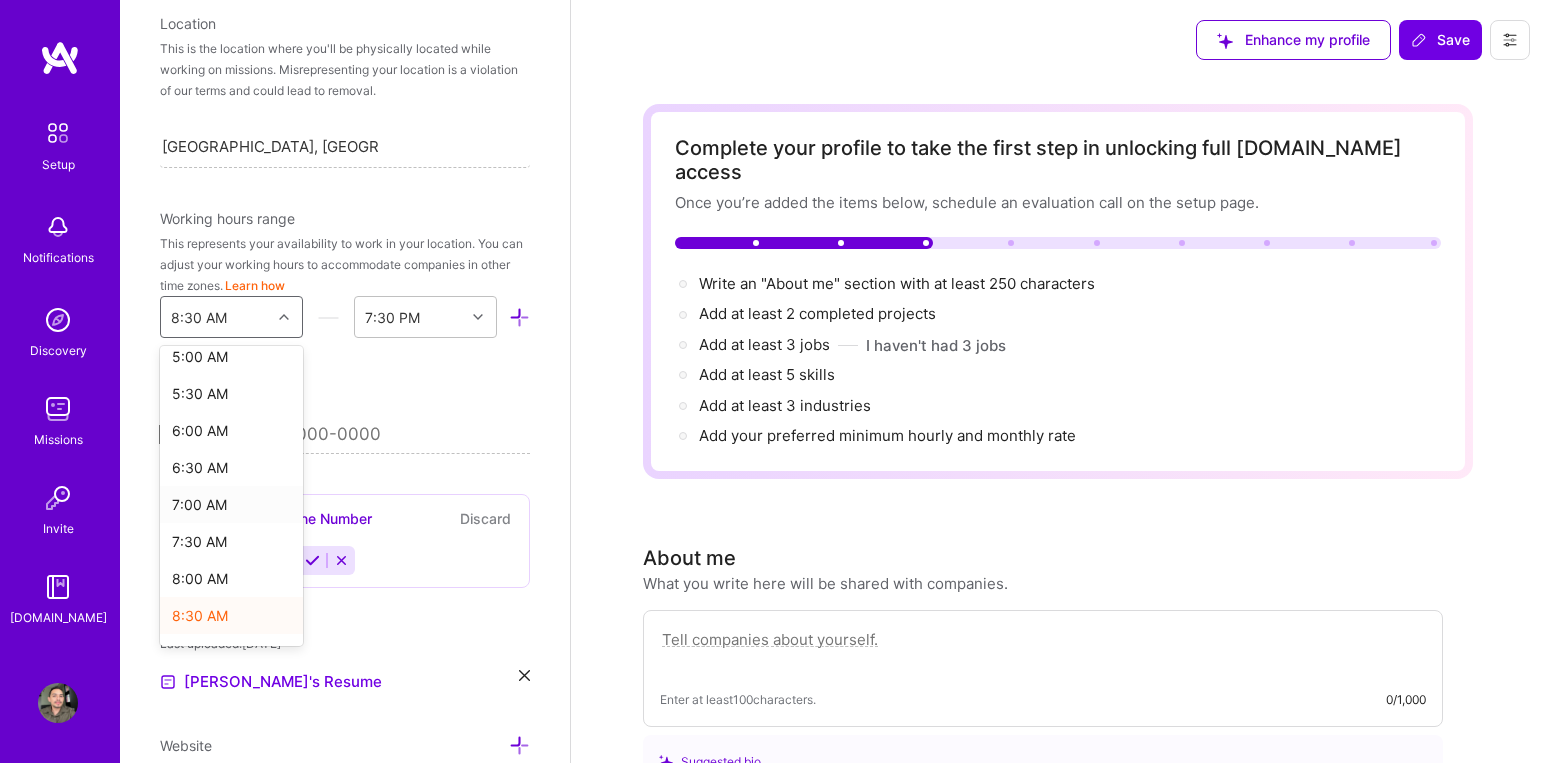 click on "7:00 AM" at bounding box center (231, 504) 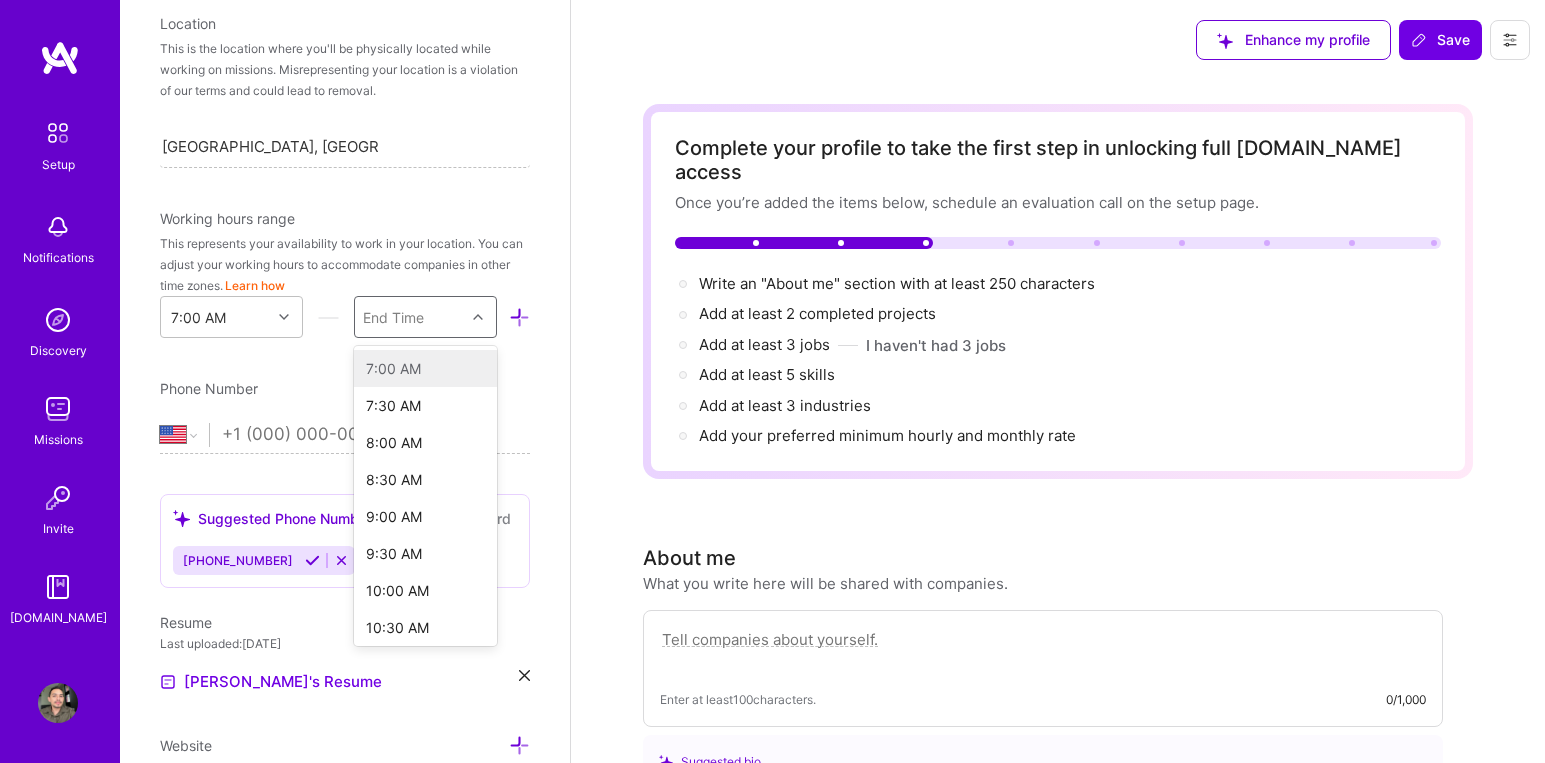 click at bounding box center (480, 317) 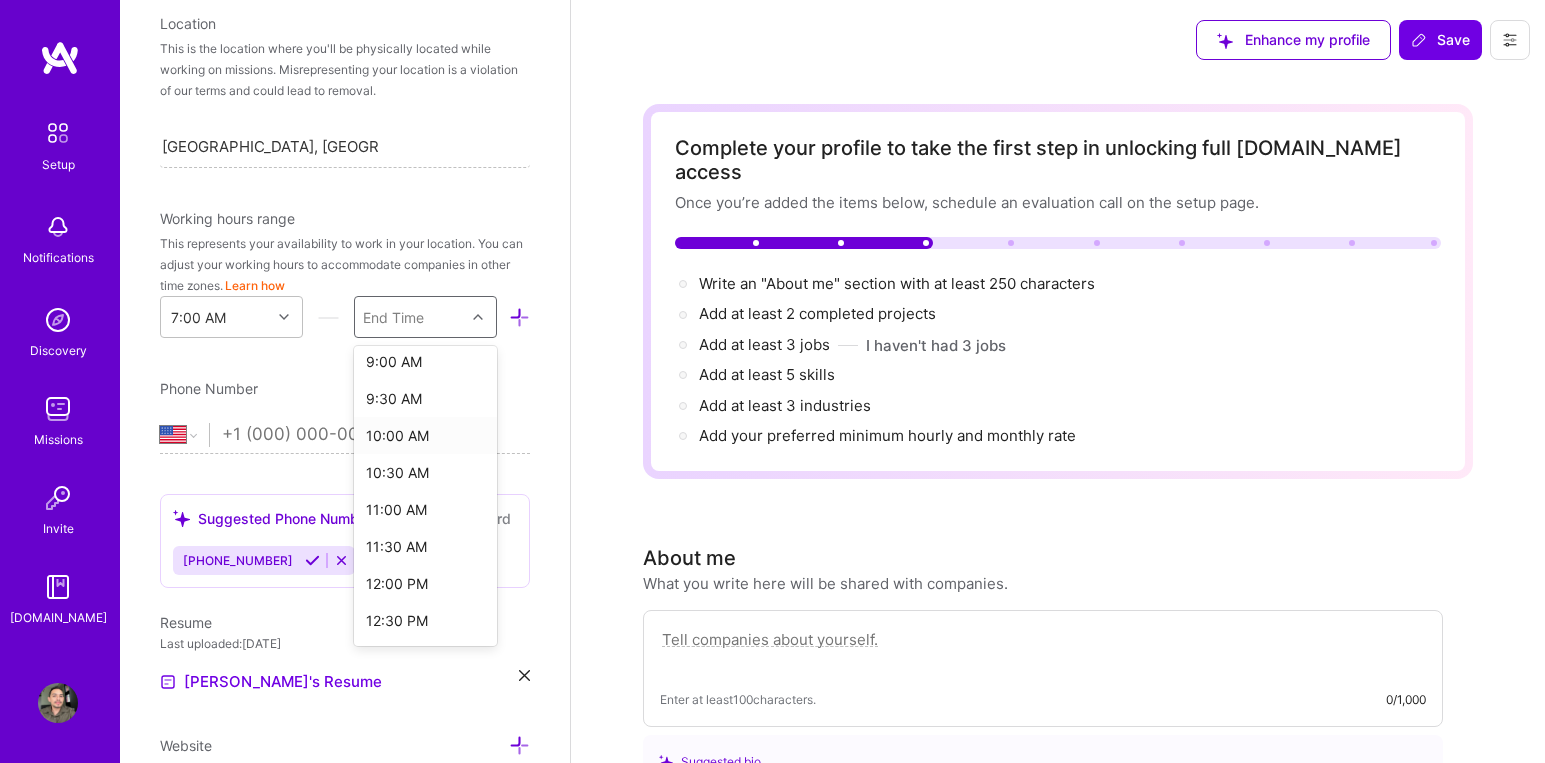 scroll, scrollTop: 173, scrollLeft: 0, axis: vertical 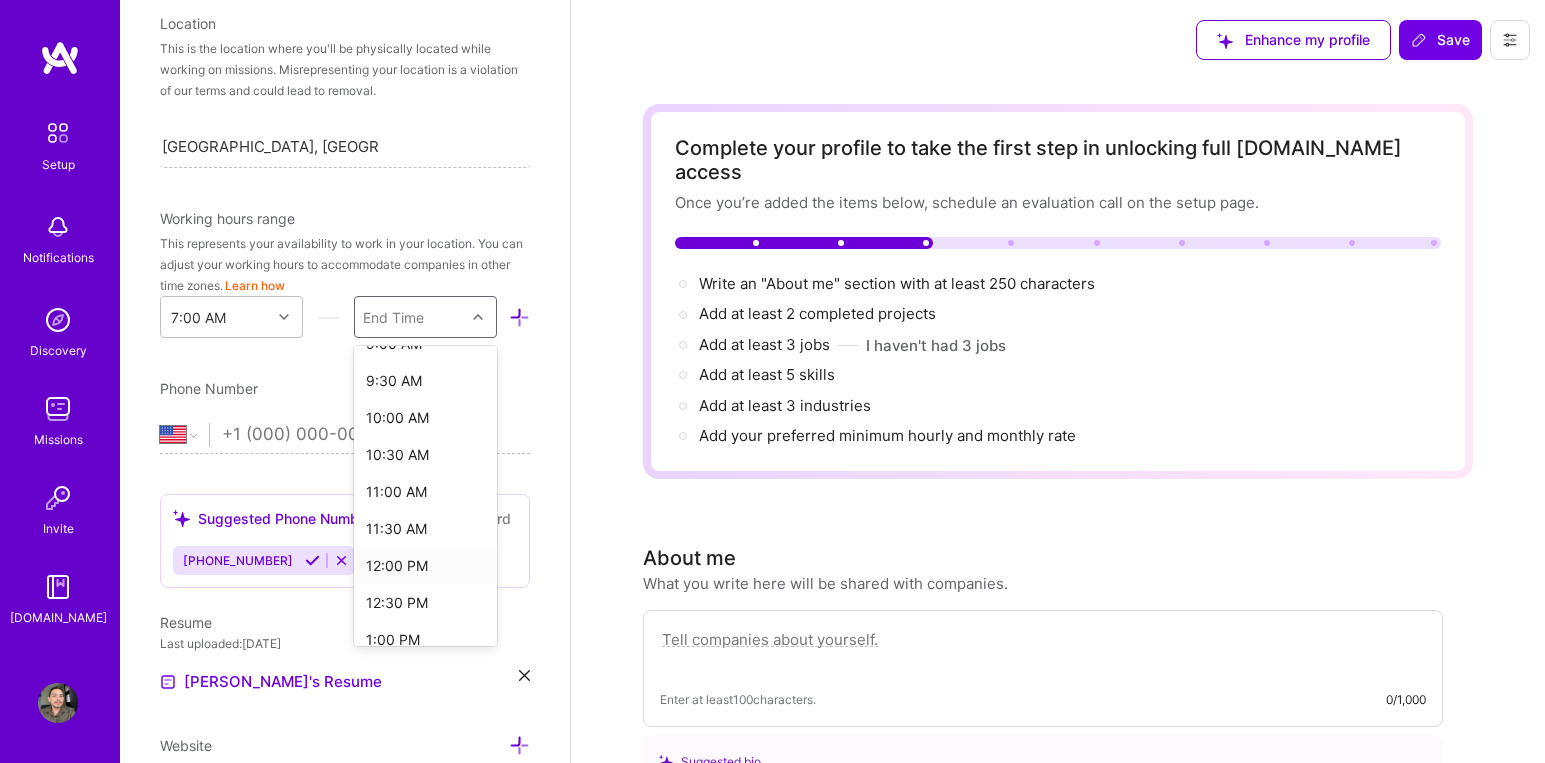 click on "12:00 PM" at bounding box center [425, 565] 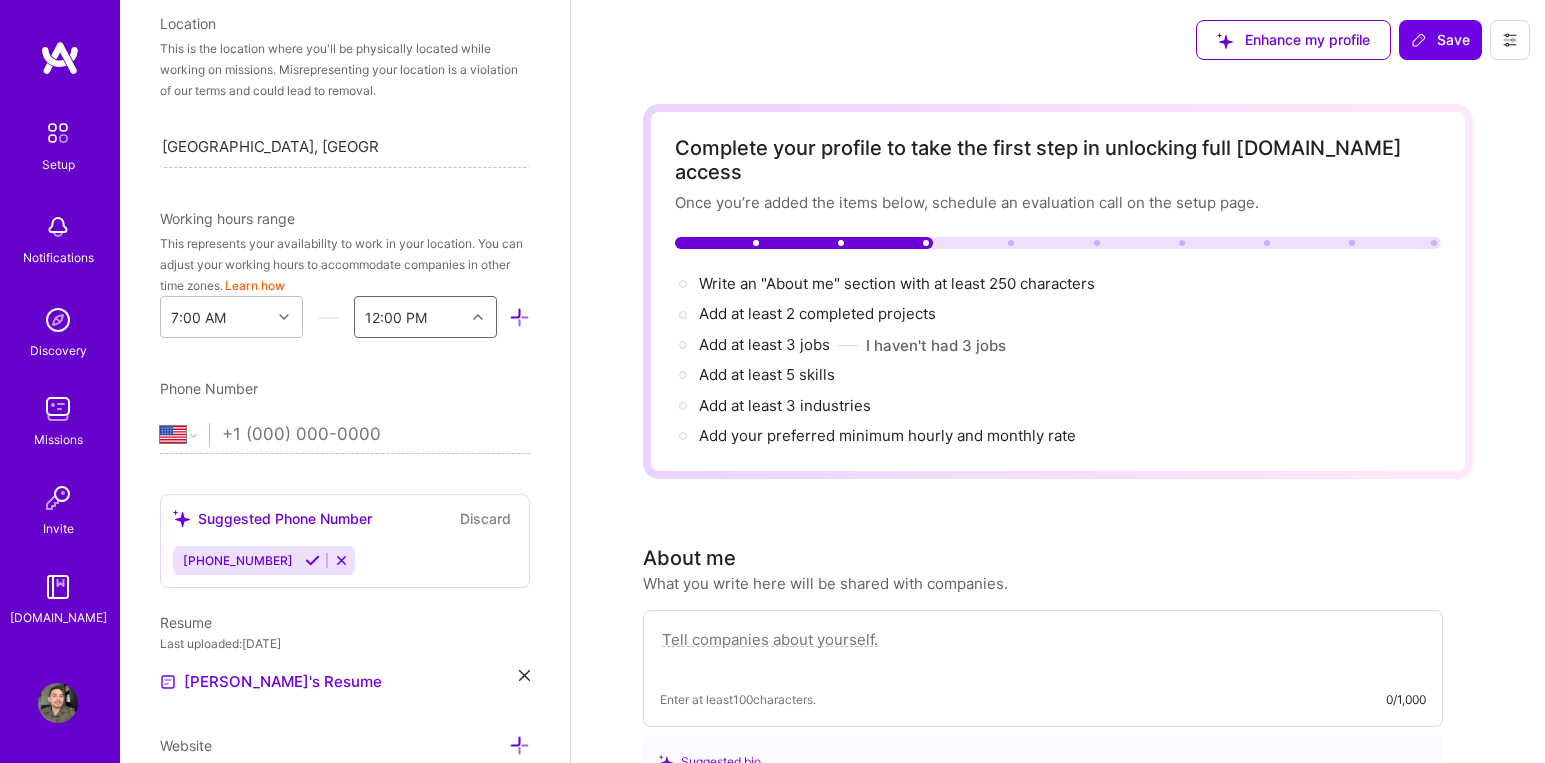 click on "Edit photo [PERSON_NAME] Project Manager 9 Years Experience Location  This is the location where you'll be physically located while working on missions. Misrepresenting your location is a violation of our terms and could lead to removal. [GEOGRAPHIC_DATA], [GEOGRAPHIC_DATA], [GEOGRAPHIC_DATA] [GEOGRAPHIC_DATA], [GEOGRAPHIC_DATA], [GEOGRAPHIC_DATA] Working hours range This represents your availability to work in your location. You can adjust your working hours to accommodate companies in other time zones. Learn how 7:00 AM option 12:00 PM, selected.   Select is focused ,type to refine list, press Down to open the menu,  12:00 PM Phone Number [GEOGRAPHIC_DATA] [GEOGRAPHIC_DATA] [GEOGRAPHIC_DATA] [GEOGRAPHIC_DATA] [US_STATE] [GEOGRAPHIC_DATA] [GEOGRAPHIC_DATA] [GEOGRAPHIC_DATA] [GEOGRAPHIC_DATA] [GEOGRAPHIC_DATA] [GEOGRAPHIC_DATA] [GEOGRAPHIC_DATA] [DATE][GEOGRAPHIC_DATA] [GEOGRAPHIC_DATA] [GEOGRAPHIC_DATA] [GEOGRAPHIC_DATA] [GEOGRAPHIC_DATA] [GEOGRAPHIC_DATA] [GEOGRAPHIC_DATA] [GEOGRAPHIC_DATA] [GEOGRAPHIC_DATA] [GEOGRAPHIC_DATA] [GEOGRAPHIC_DATA] [GEOGRAPHIC_DATA] [GEOGRAPHIC_DATA] [GEOGRAPHIC_DATA] [GEOGRAPHIC_DATA] [GEOGRAPHIC_DATA] [GEOGRAPHIC_DATA] [GEOGRAPHIC_DATA] [GEOGRAPHIC_DATA] [GEOGRAPHIC_DATA] [GEOGRAPHIC_DATA] [GEOGRAPHIC_DATA] [GEOGRAPHIC_DATA] [GEOGRAPHIC_DATA]" at bounding box center (345, 381) 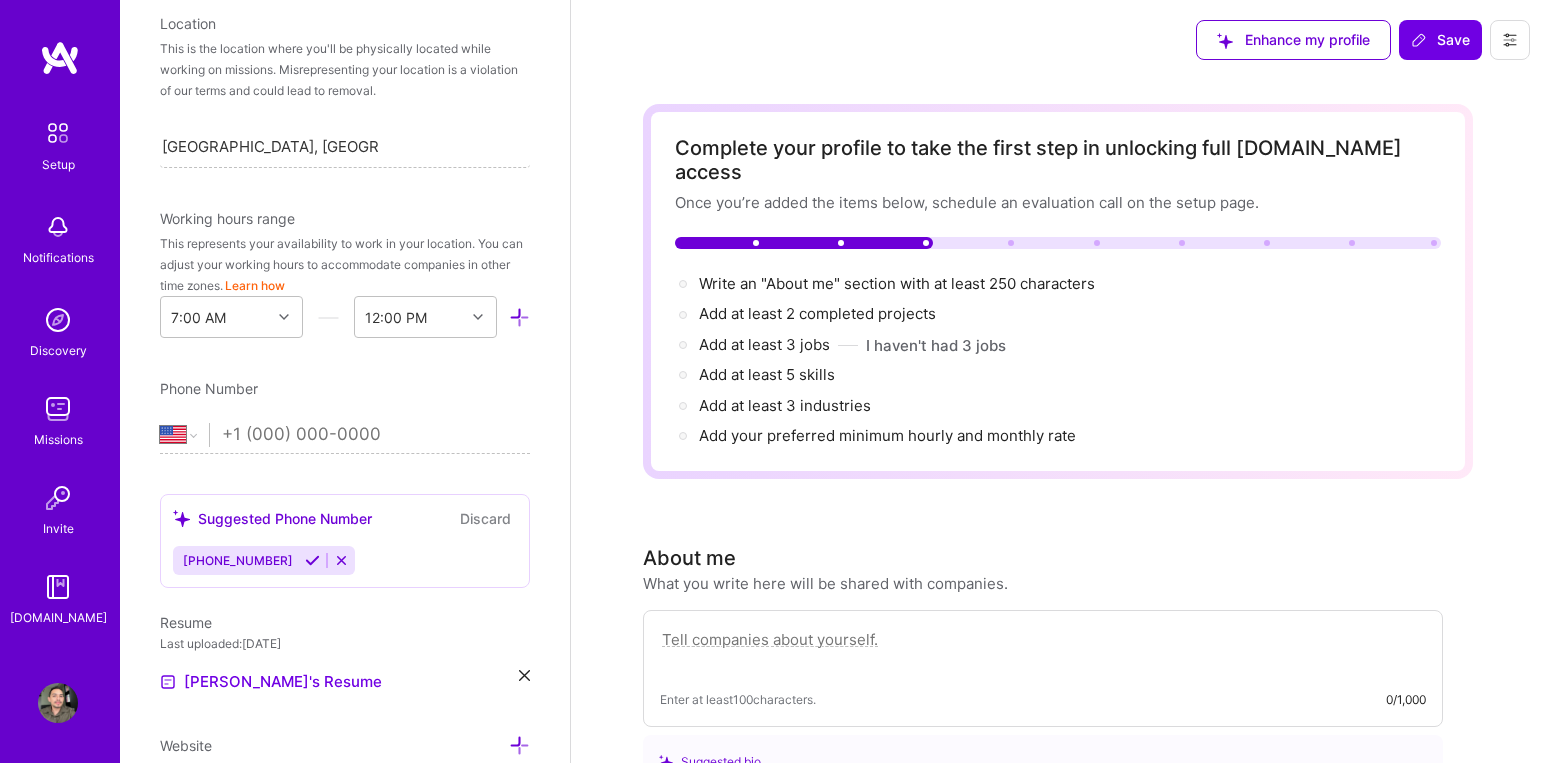 click at bounding box center [519, 317] 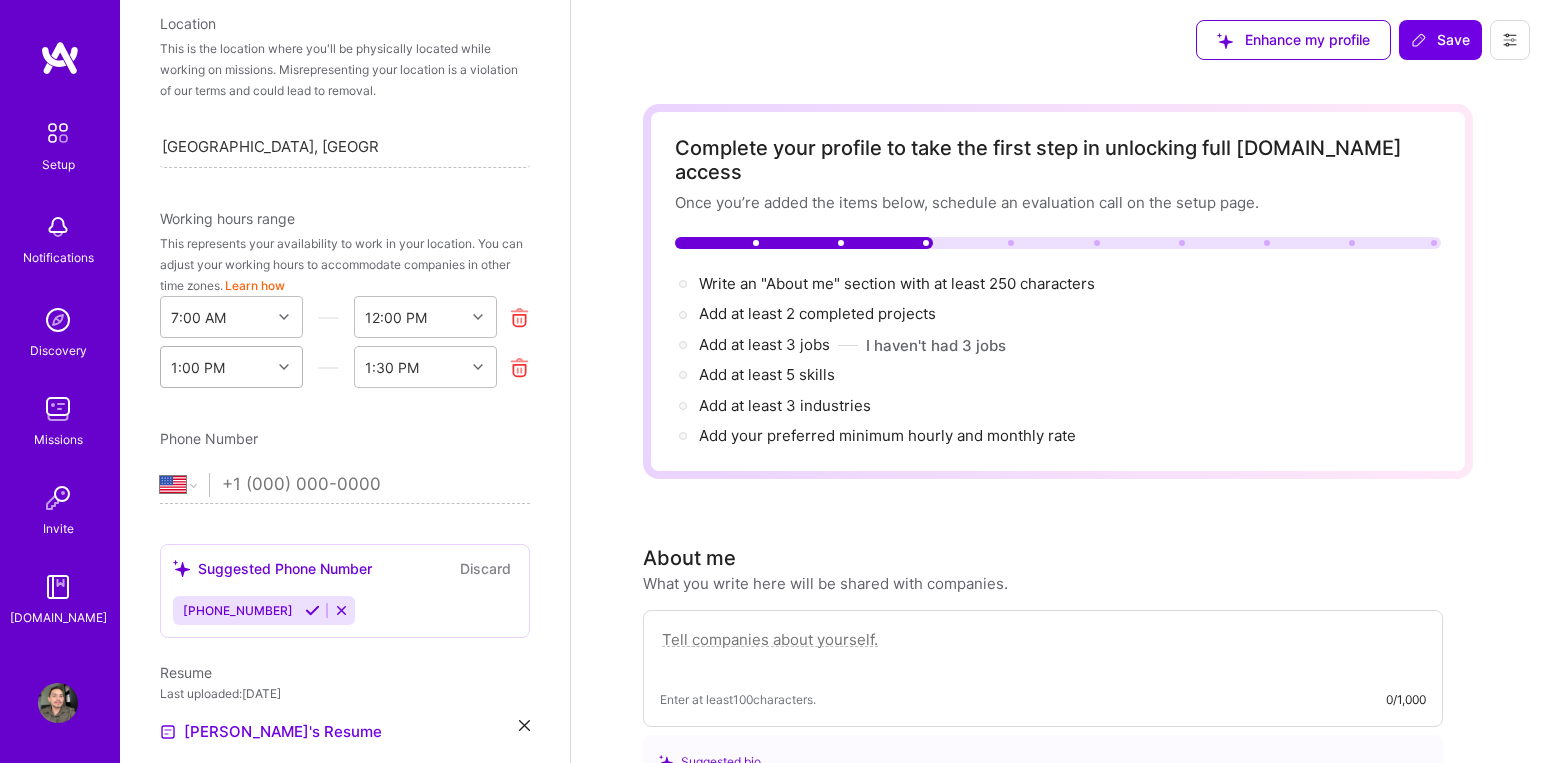 click at bounding box center [284, 367] 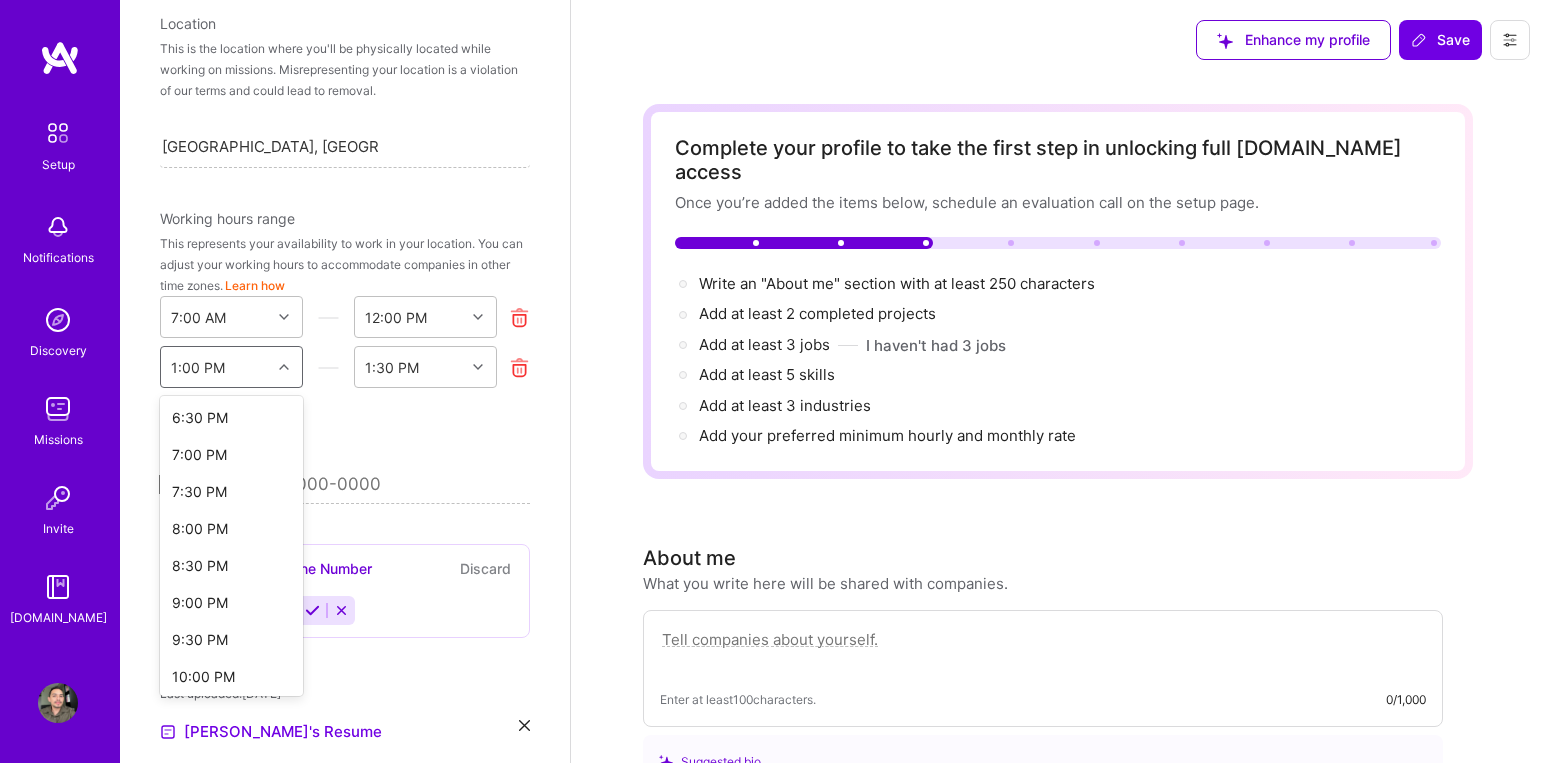 scroll, scrollTop: 483, scrollLeft: 0, axis: vertical 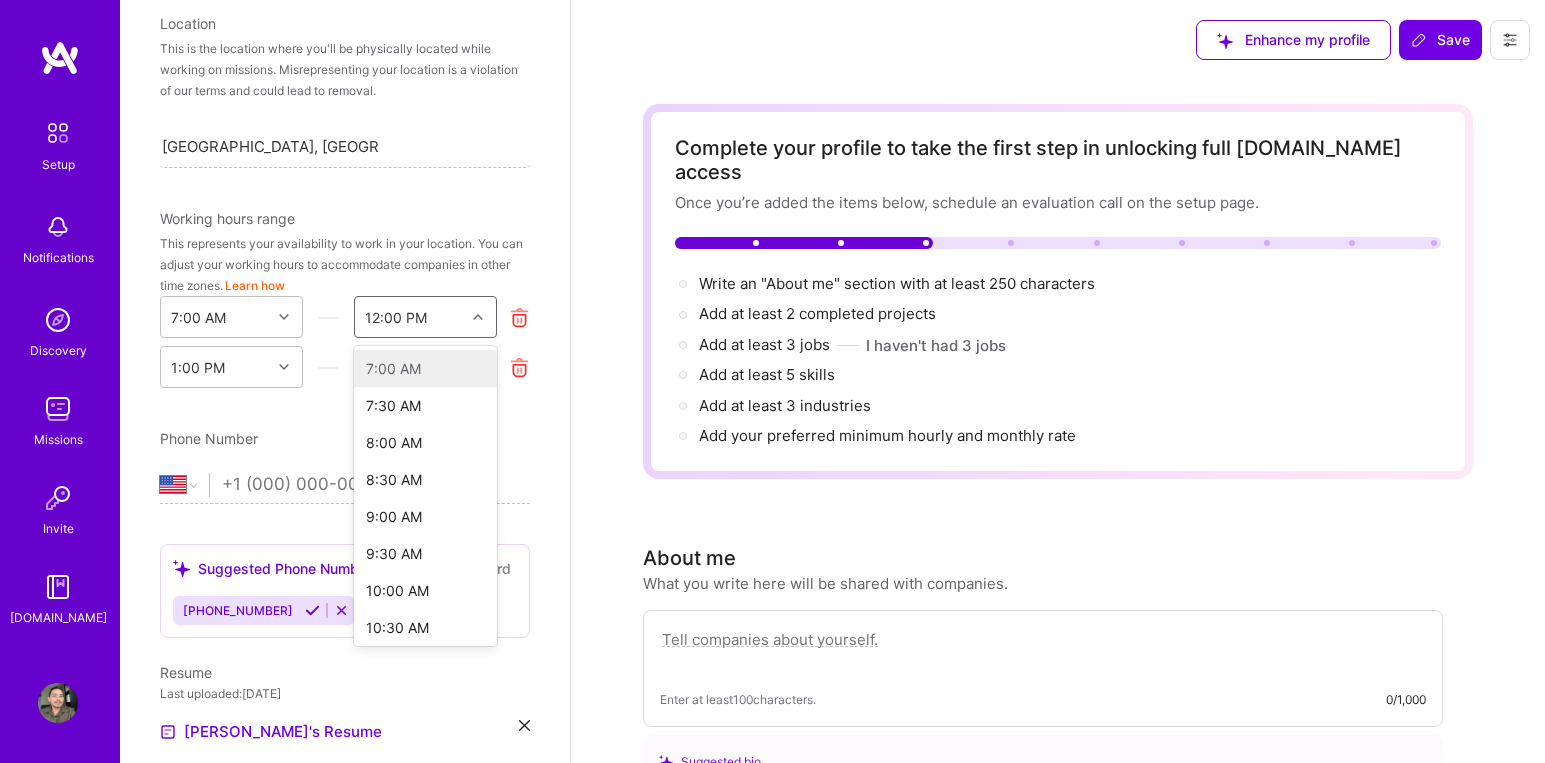 click at bounding box center [478, 317] 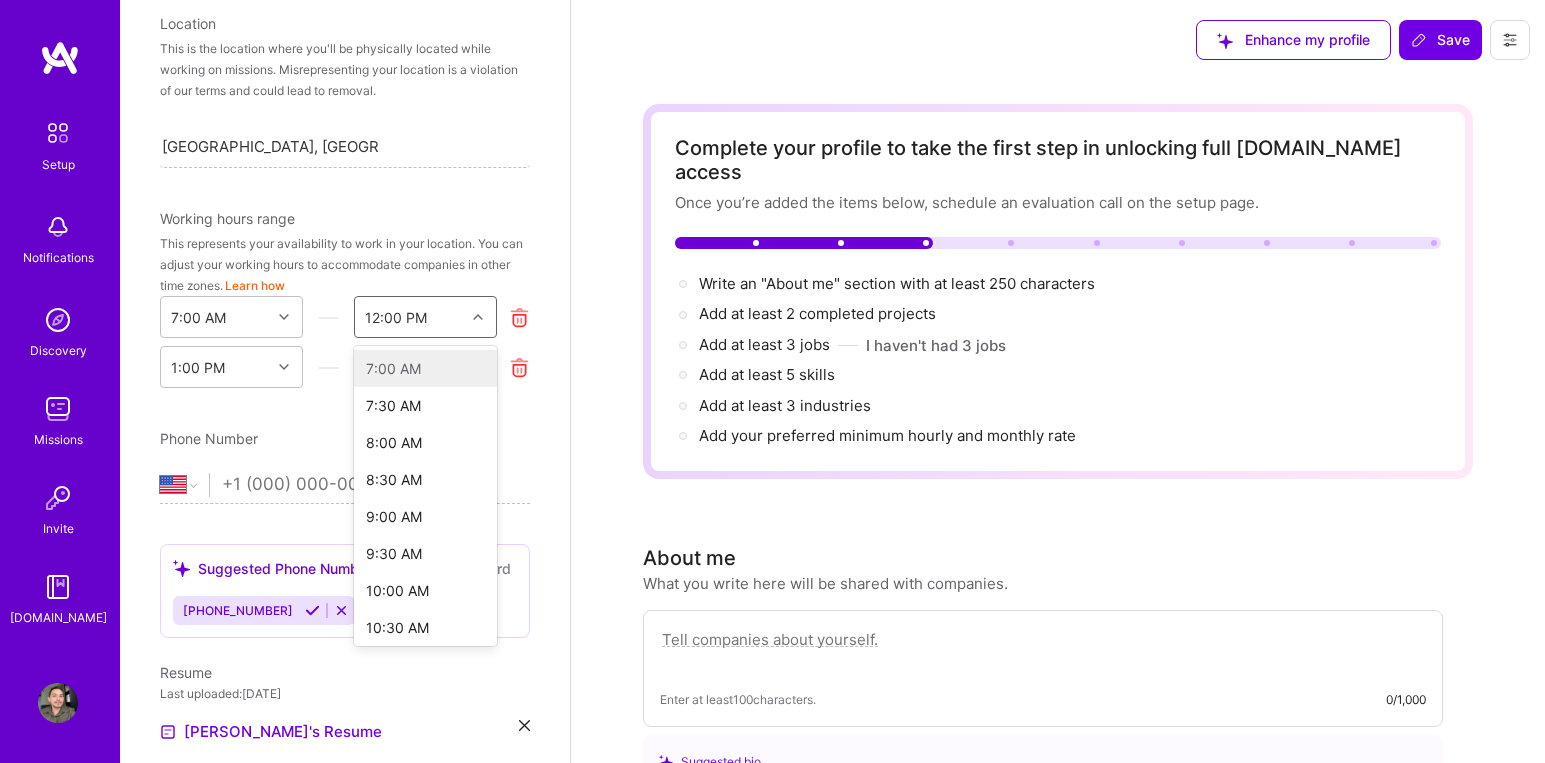 click on "This represents your availability to work in your location. You can adjust your working hours to accommodate companies in other time zones. Learn how" at bounding box center (345, 264) 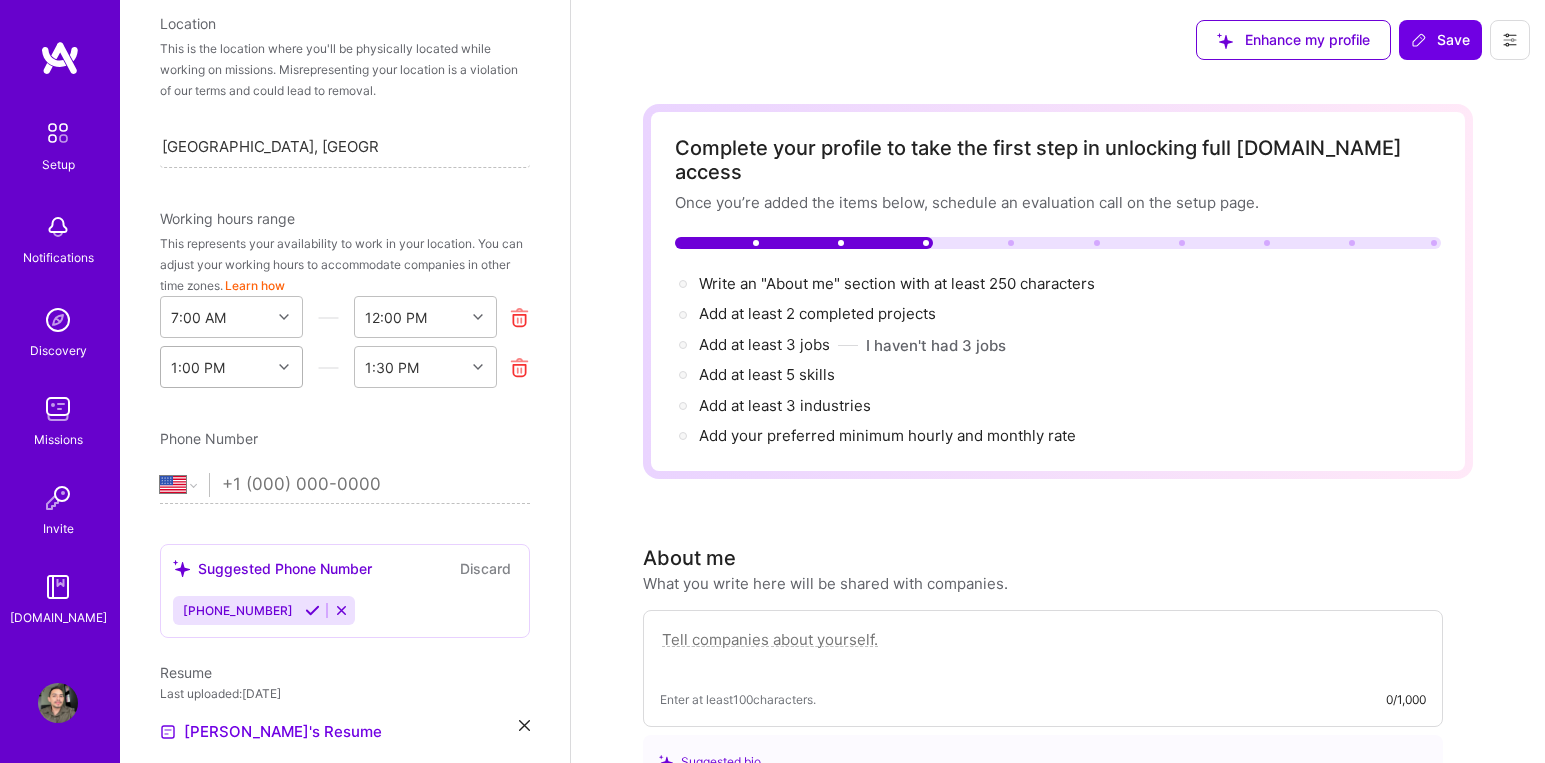 click at bounding box center [286, 367] 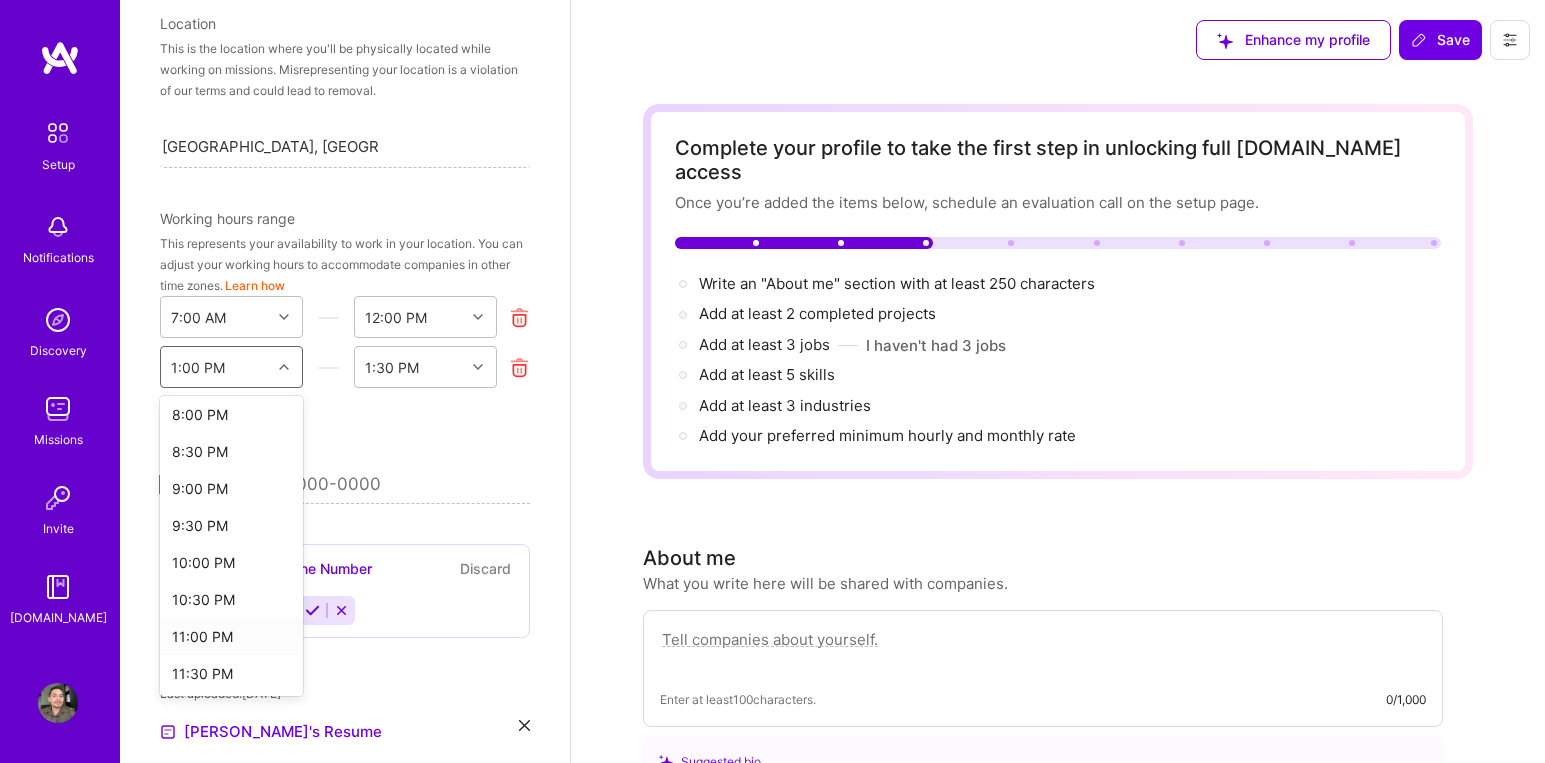scroll, scrollTop: 594, scrollLeft: 0, axis: vertical 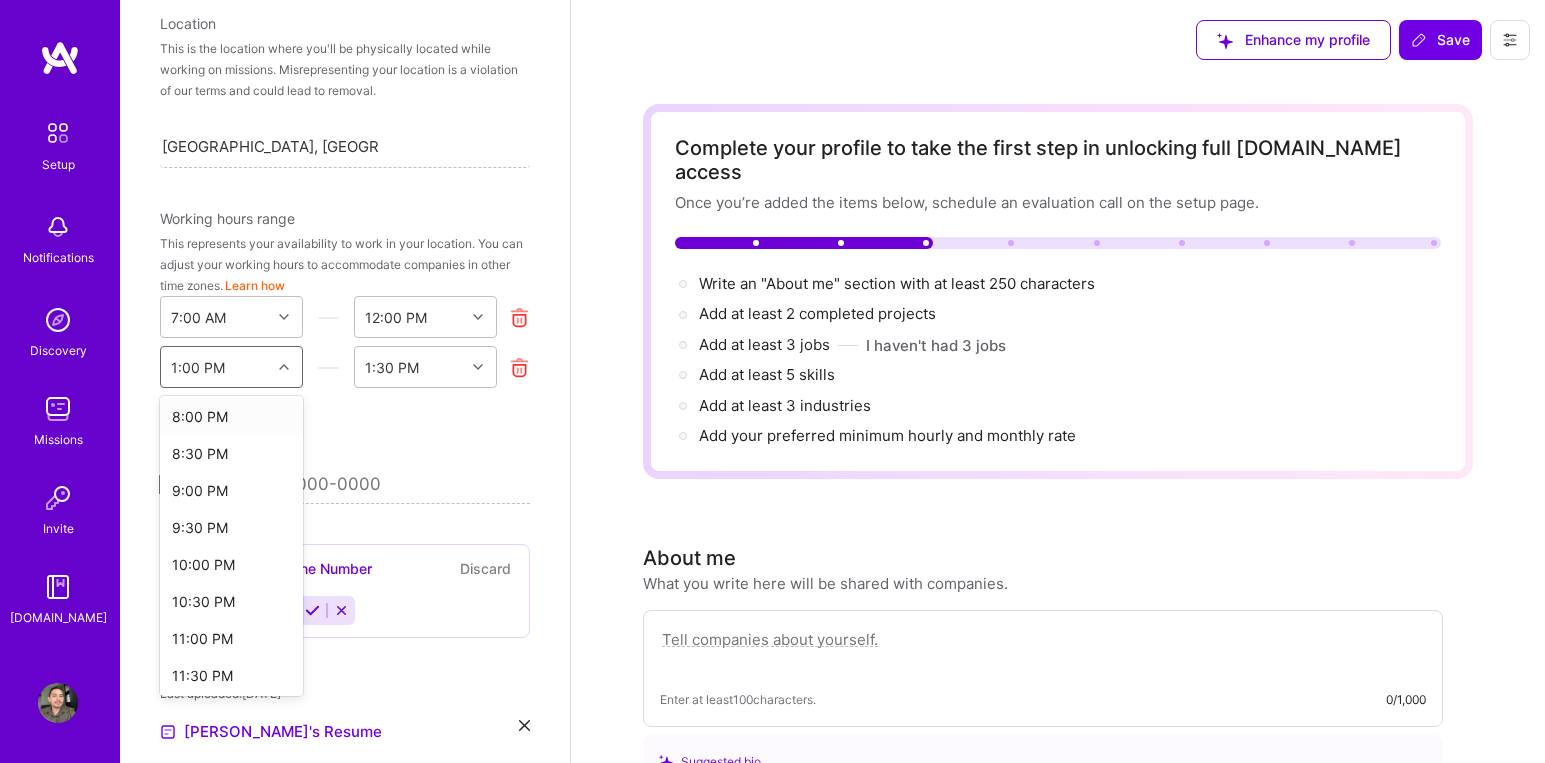 click on "8:00 PM" at bounding box center (231, 416) 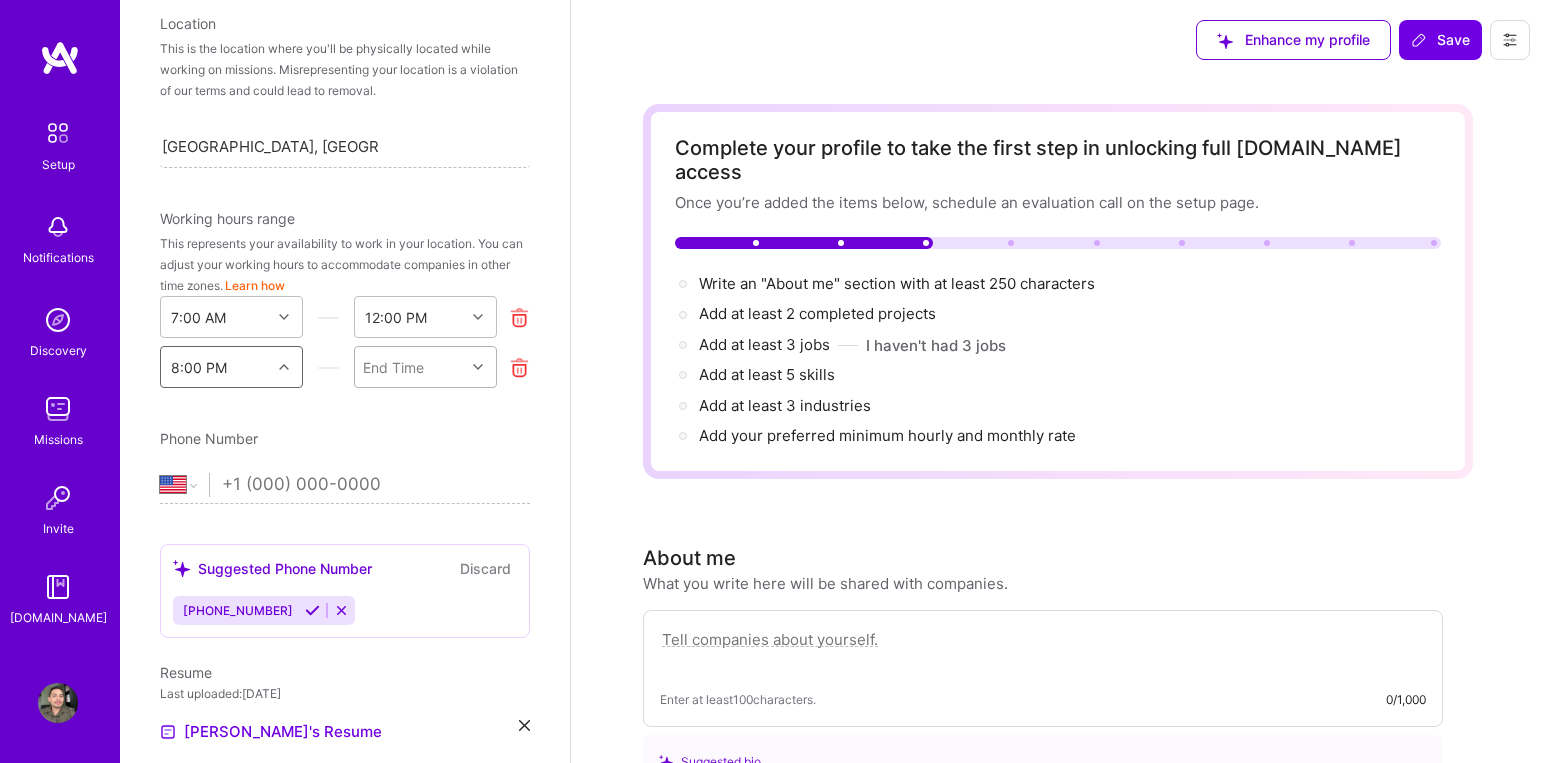 click at bounding box center [480, 367] 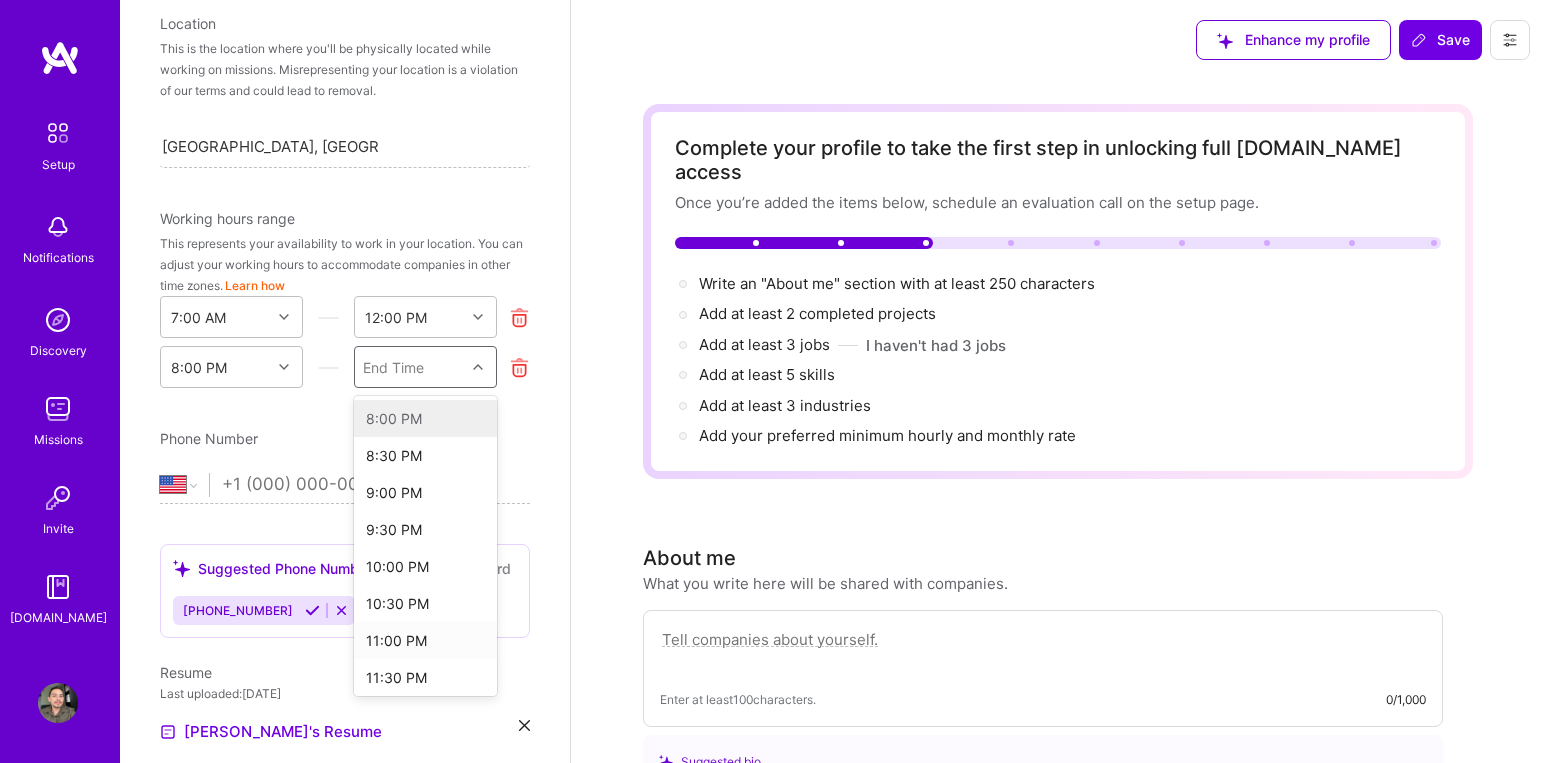click on "11:00 PM" at bounding box center [425, 640] 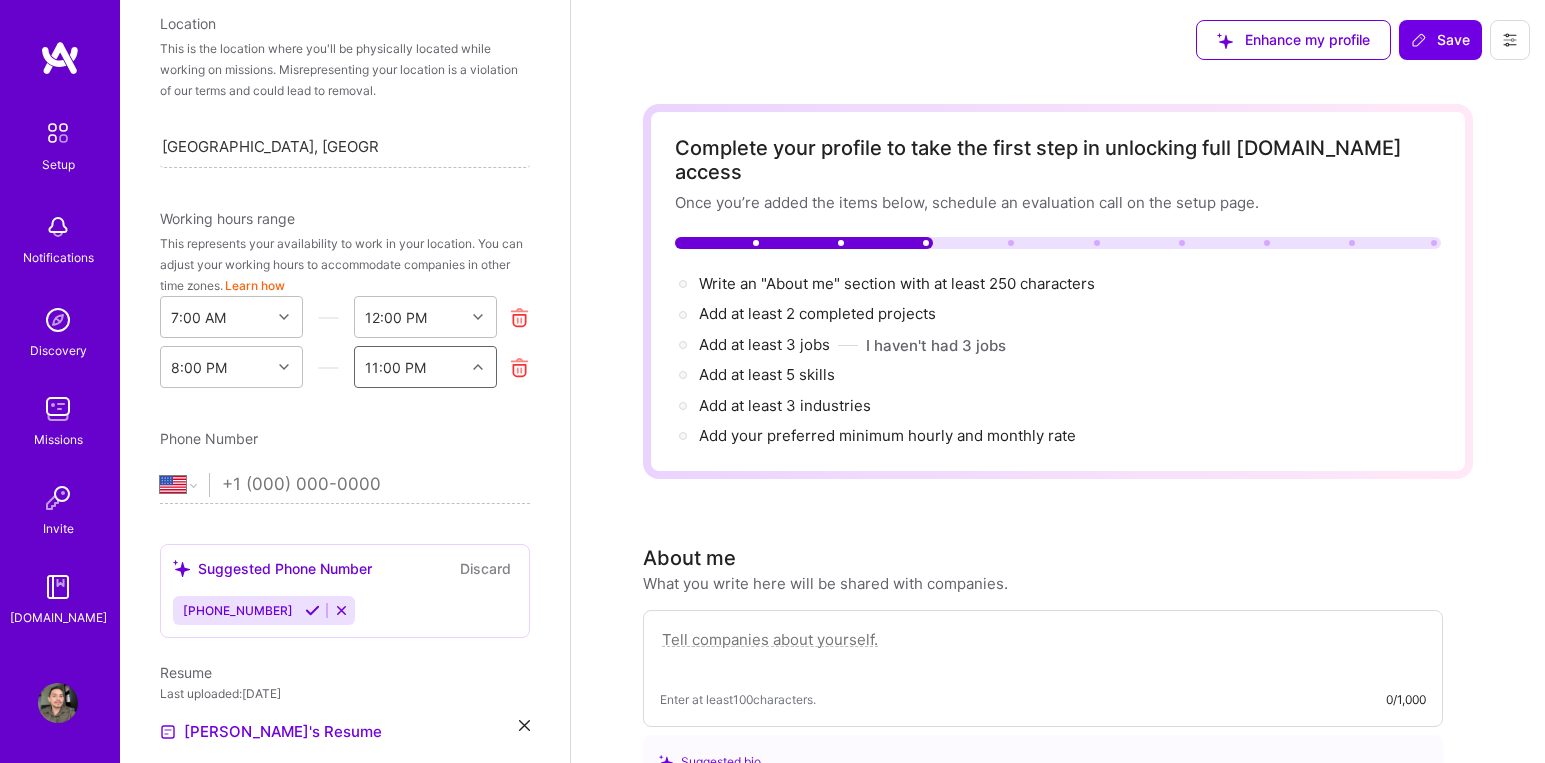 click at bounding box center (376, 485) 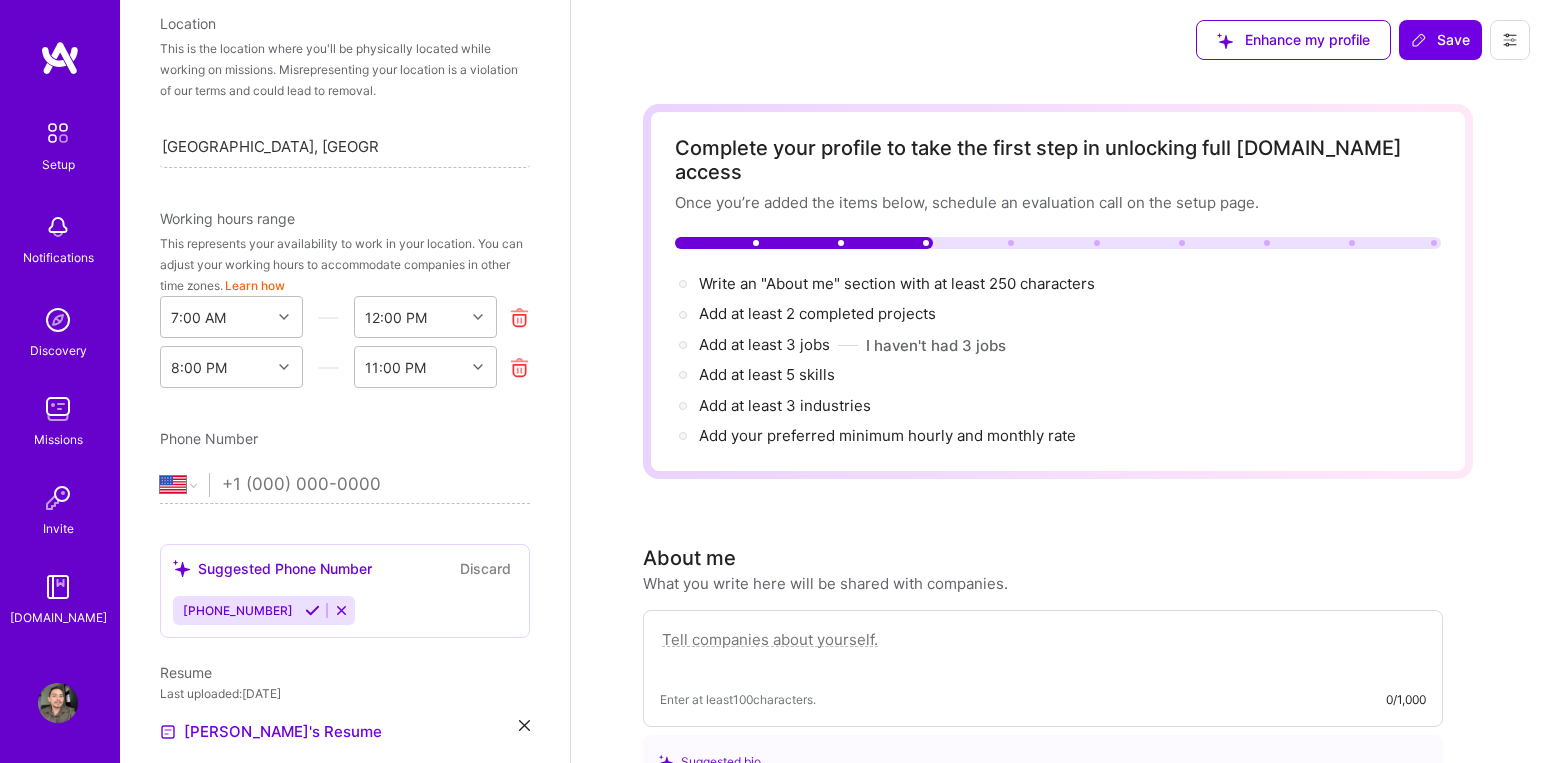 click at bounding box center [376, 485] 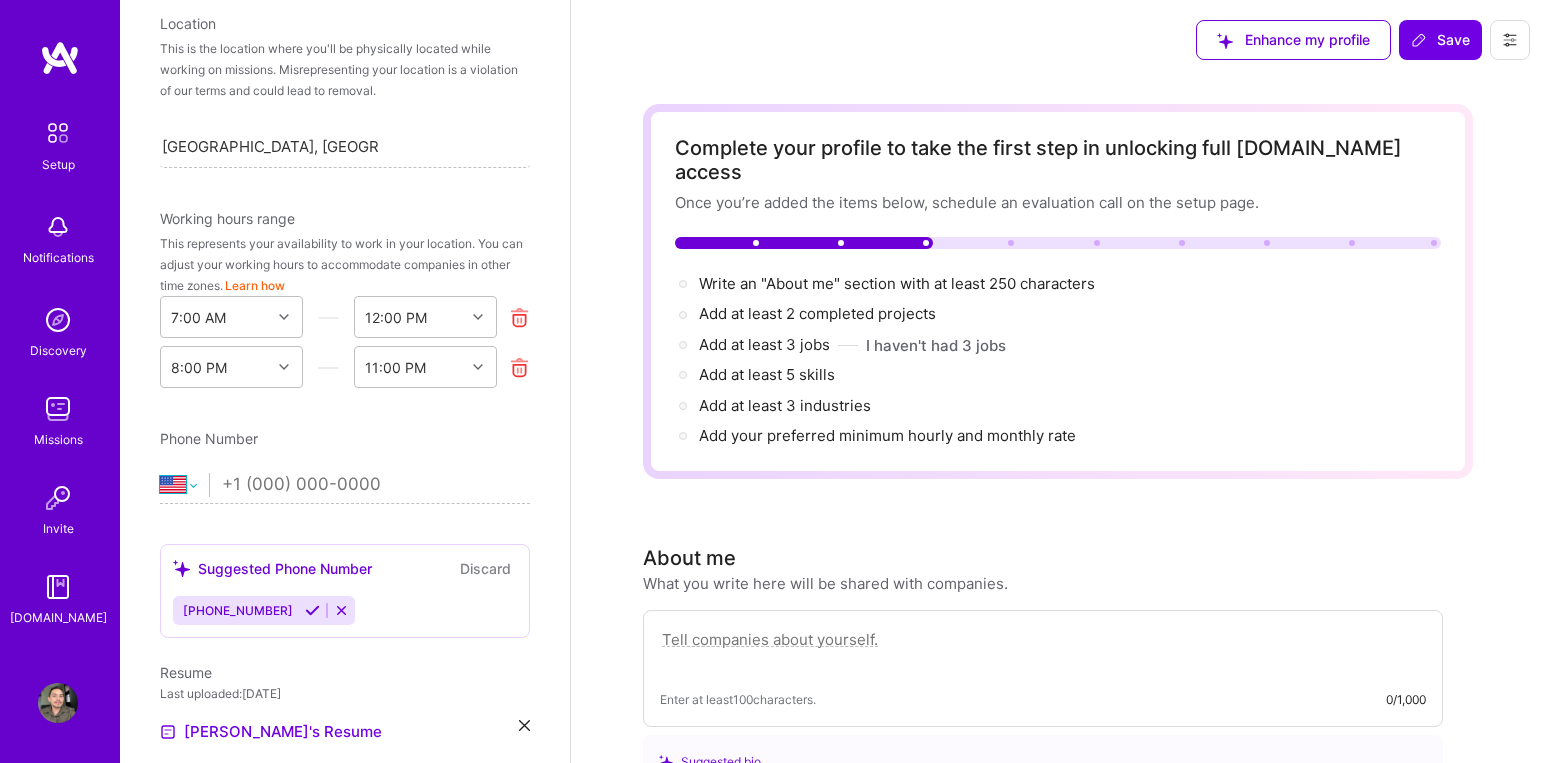 click on "[GEOGRAPHIC_DATA] [GEOGRAPHIC_DATA] [GEOGRAPHIC_DATA] [GEOGRAPHIC_DATA] [US_STATE] [GEOGRAPHIC_DATA] [GEOGRAPHIC_DATA] [GEOGRAPHIC_DATA] [GEOGRAPHIC_DATA] [GEOGRAPHIC_DATA] [GEOGRAPHIC_DATA] [GEOGRAPHIC_DATA] [DATE][GEOGRAPHIC_DATA] [GEOGRAPHIC_DATA] [GEOGRAPHIC_DATA] [GEOGRAPHIC_DATA] [GEOGRAPHIC_DATA] [GEOGRAPHIC_DATA] [GEOGRAPHIC_DATA] [GEOGRAPHIC_DATA] [GEOGRAPHIC_DATA] [GEOGRAPHIC_DATA] [GEOGRAPHIC_DATA] [GEOGRAPHIC_DATA] [GEOGRAPHIC_DATA] [GEOGRAPHIC_DATA] [GEOGRAPHIC_DATA] [GEOGRAPHIC_DATA], [GEOGRAPHIC_DATA] [GEOGRAPHIC_DATA] [GEOGRAPHIC_DATA] [GEOGRAPHIC_DATA] [GEOGRAPHIC_DATA] [GEOGRAPHIC_DATA] [GEOGRAPHIC_DATA] [GEOGRAPHIC_DATA] [GEOGRAPHIC_DATA] [GEOGRAPHIC_DATA] [GEOGRAPHIC_DATA] [GEOGRAPHIC_DATA] [GEOGRAPHIC_DATA] [GEOGRAPHIC_DATA] [GEOGRAPHIC_DATA] [GEOGRAPHIC_DATA] [GEOGRAPHIC_DATA] [GEOGRAPHIC_DATA] [GEOGRAPHIC_DATA] [GEOGRAPHIC_DATA] [GEOGRAPHIC_DATA] [GEOGRAPHIC_DATA] [GEOGRAPHIC_DATA] [GEOGRAPHIC_DATA], [GEOGRAPHIC_DATA] [GEOGRAPHIC_DATA] [GEOGRAPHIC_DATA] d'Ivoire [GEOGRAPHIC_DATA] [GEOGRAPHIC_DATA] [GEOGRAPHIC_DATA] [GEOGRAPHIC_DATA] [GEOGRAPHIC_DATA] [GEOGRAPHIC_DATA] [GEOGRAPHIC_DATA] [GEOGRAPHIC_DATA] [GEOGRAPHIC_DATA] [GEOGRAPHIC_DATA] [GEOGRAPHIC_DATA] [GEOGRAPHIC_DATA] [GEOGRAPHIC_DATA] [GEOGRAPHIC_DATA] [GEOGRAPHIC_DATA] [GEOGRAPHIC_DATA] [GEOGRAPHIC_DATA] [GEOGRAPHIC_DATA] [US_STATE] [GEOGRAPHIC_DATA] [GEOGRAPHIC_DATA] [GEOGRAPHIC_DATA] [GEOGRAPHIC_DATA] [GEOGRAPHIC_DATA] [GEOGRAPHIC_DATA] [GEOGRAPHIC_DATA] [US_STATE] [GEOGRAPHIC_DATA] [GEOGRAPHIC_DATA] [GEOGRAPHIC_DATA] [GEOGRAPHIC_DATA] [GEOGRAPHIC_DATA] [GEOGRAPHIC_DATA] [GEOGRAPHIC_DATA] [US_STATE] [GEOGRAPHIC_DATA] [GEOGRAPHIC_DATA] [GEOGRAPHIC_DATA]" at bounding box center (184, 485) 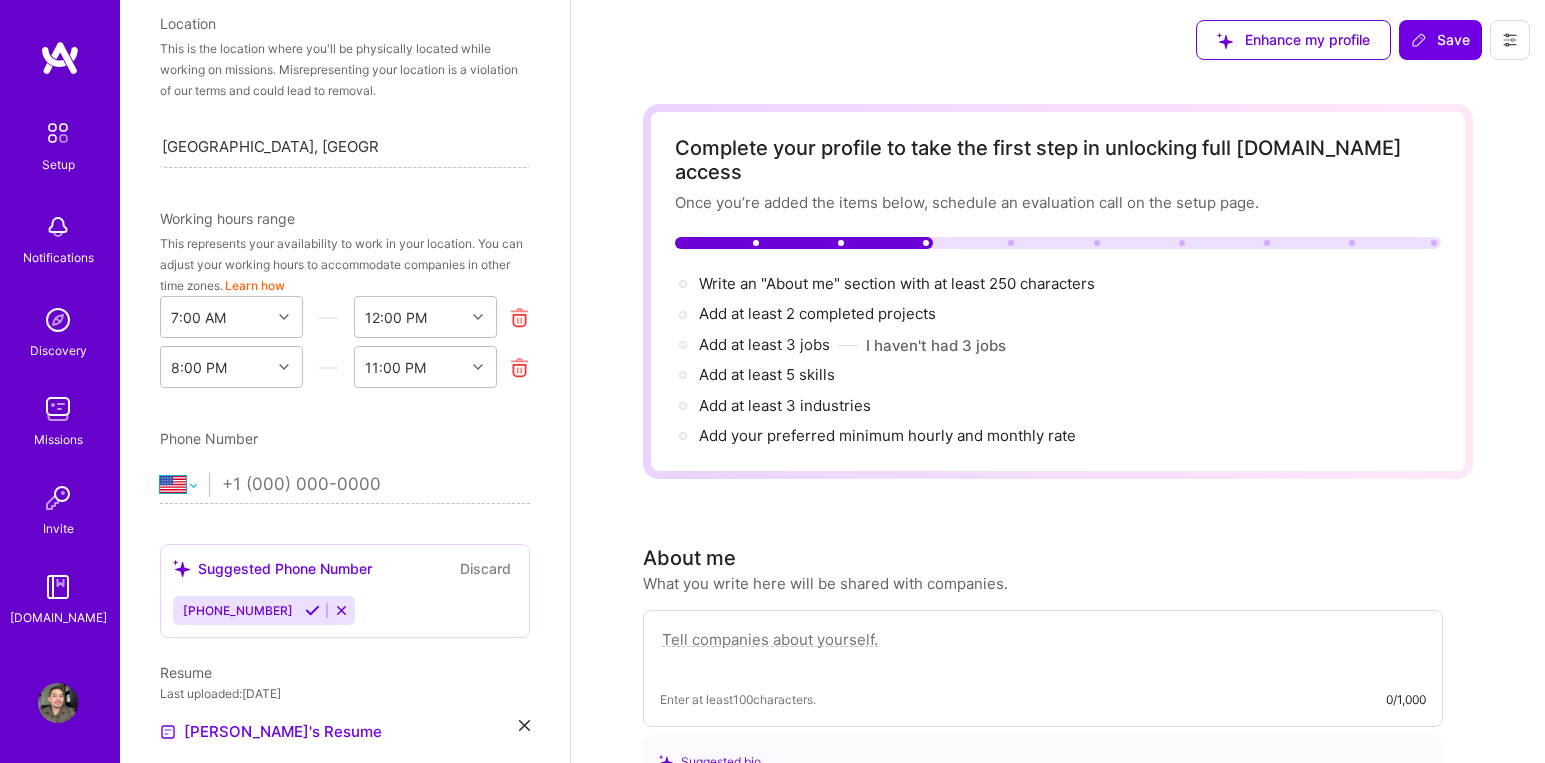 select on "BR" 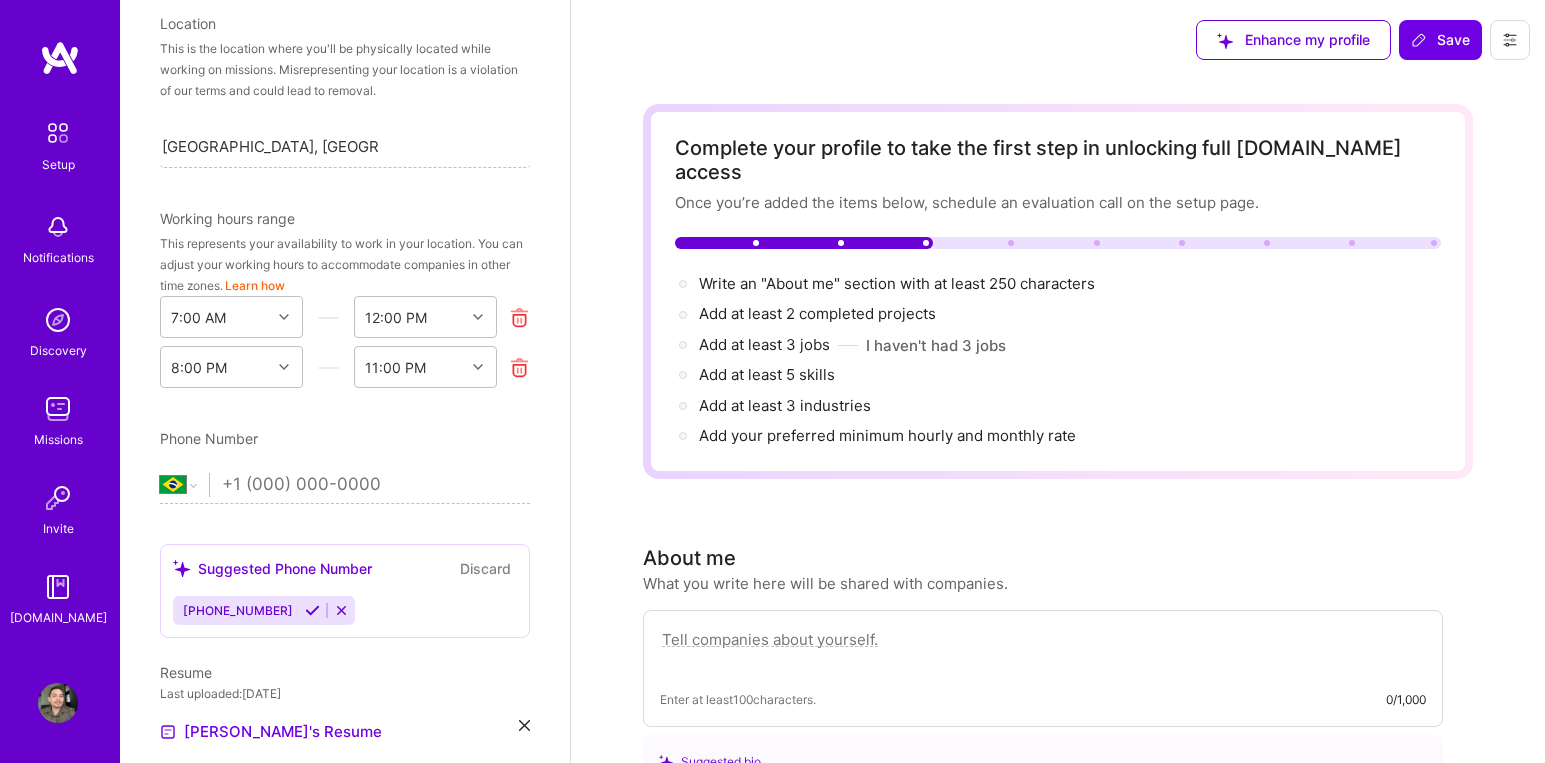 click at bounding box center [376, 485] 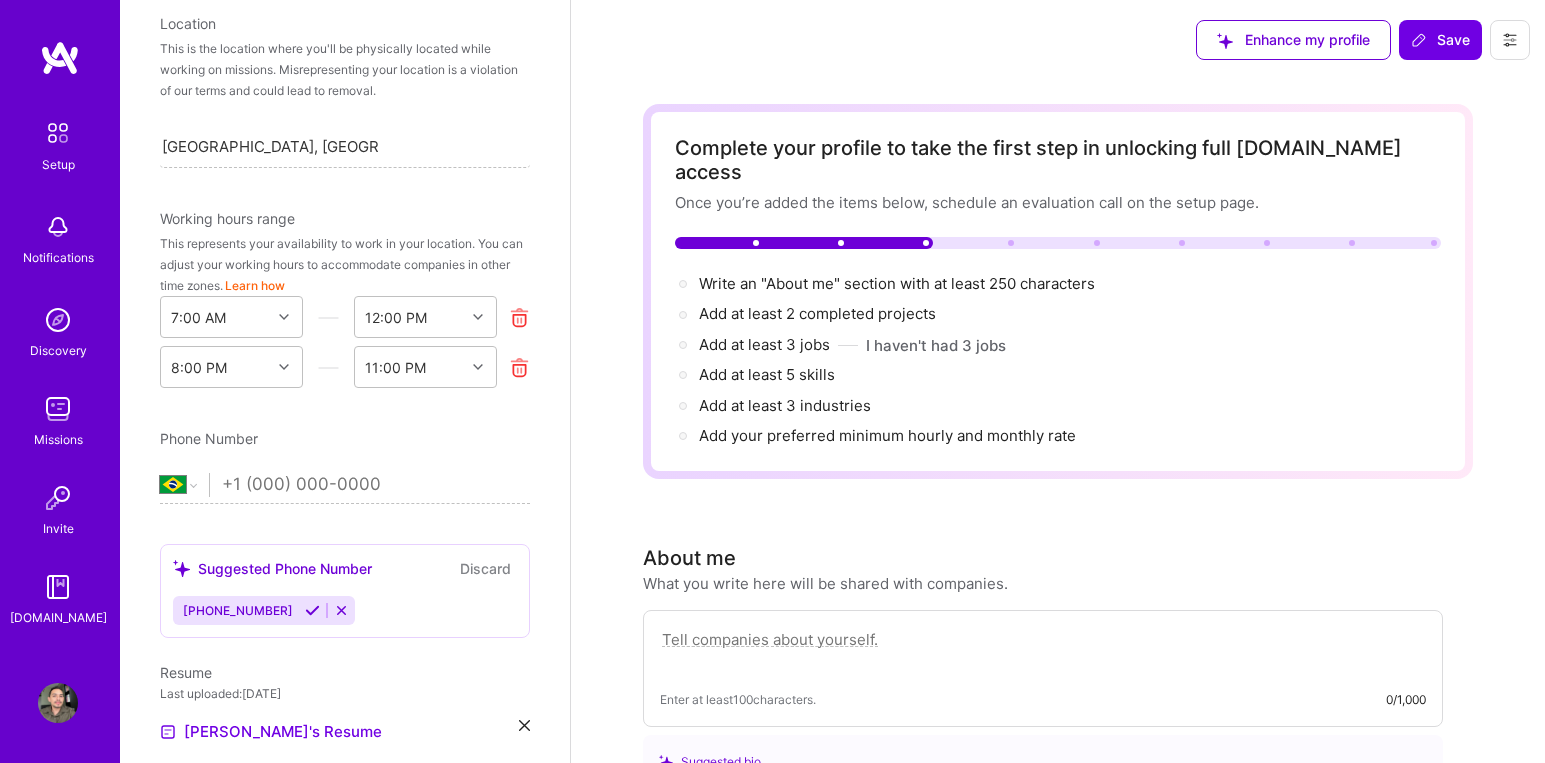 type on "[PHONE_NUMBER]" 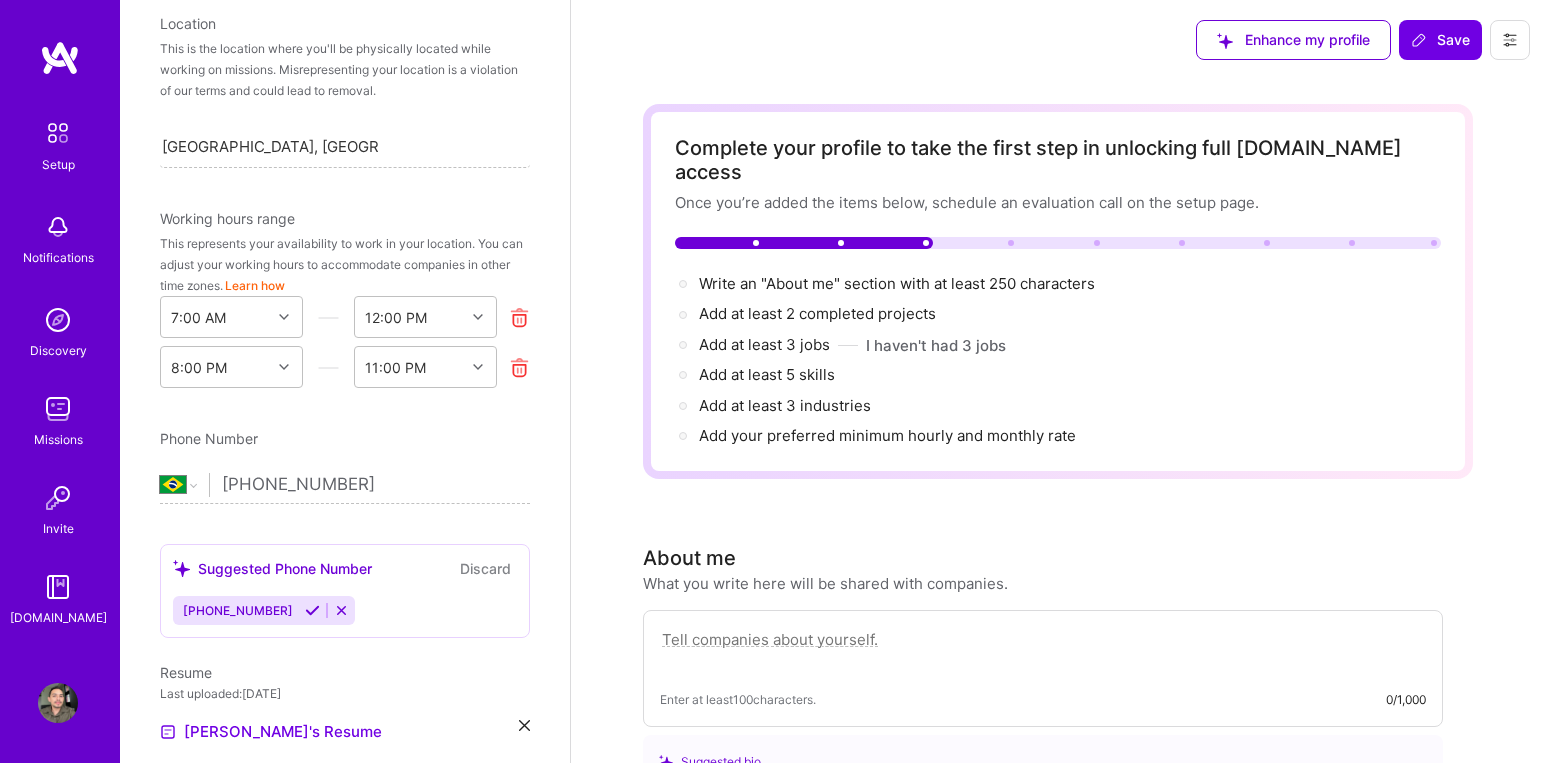 click on "Edit photo [PERSON_NAME] Project Manager 9 Years Experience Location  This is the location where you'll be physically located while working on missions. Misrepresenting your location is a violation of our terms and could lead to removal. [GEOGRAPHIC_DATA], [GEOGRAPHIC_DATA], [GEOGRAPHIC_DATA] [GEOGRAPHIC_DATA], [GEOGRAPHIC_DATA], [GEOGRAPHIC_DATA] Working hours range This represents your availability to work in your location. You can adjust your working hours to accommodate companies in other time zones. Learn how 7:00 AM 12:00 PM 8:00 PM 11:00 PM Phone Number [GEOGRAPHIC_DATA] [GEOGRAPHIC_DATA] [GEOGRAPHIC_DATA] [GEOGRAPHIC_DATA] [US_STATE] [GEOGRAPHIC_DATA] [GEOGRAPHIC_DATA] [GEOGRAPHIC_DATA] [GEOGRAPHIC_DATA] [GEOGRAPHIC_DATA] [GEOGRAPHIC_DATA] [GEOGRAPHIC_DATA] [DATE][GEOGRAPHIC_DATA] [GEOGRAPHIC_DATA] [GEOGRAPHIC_DATA] [GEOGRAPHIC_DATA] [GEOGRAPHIC_DATA] [GEOGRAPHIC_DATA] [GEOGRAPHIC_DATA] [GEOGRAPHIC_DATA] [GEOGRAPHIC_DATA] [GEOGRAPHIC_DATA] [GEOGRAPHIC_DATA] [GEOGRAPHIC_DATA] [GEOGRAPHIC_DATA] [GEOGRAPHIC_DATA] [GEOGRAPHIC_DATA] [GEOGRAPHIC_DATA] [GEOGRAPHIC_DATA] [GEOGRAPHIC_DATA] [GEOGRAPHIC_DATA] [GEOGRAPHIC_DATA] [GEOGRAPHIC_DATA] [GEOGRAPHIC_DATA] [GEOGRAPHIC_DATA] [GEOGRAPHIC_DATA] [GEOGRAPHIC_DATA] [GEOGRAPHIC_DATA] [GEOGRAPHIC_DATA] [GEOGRAPHIC_DATA] [GEOGRAPHIC_DATA] [GEOGRAPHIC_DATA] [GEOGRAPHIC_DATA]" at bounding box center [345, 381] 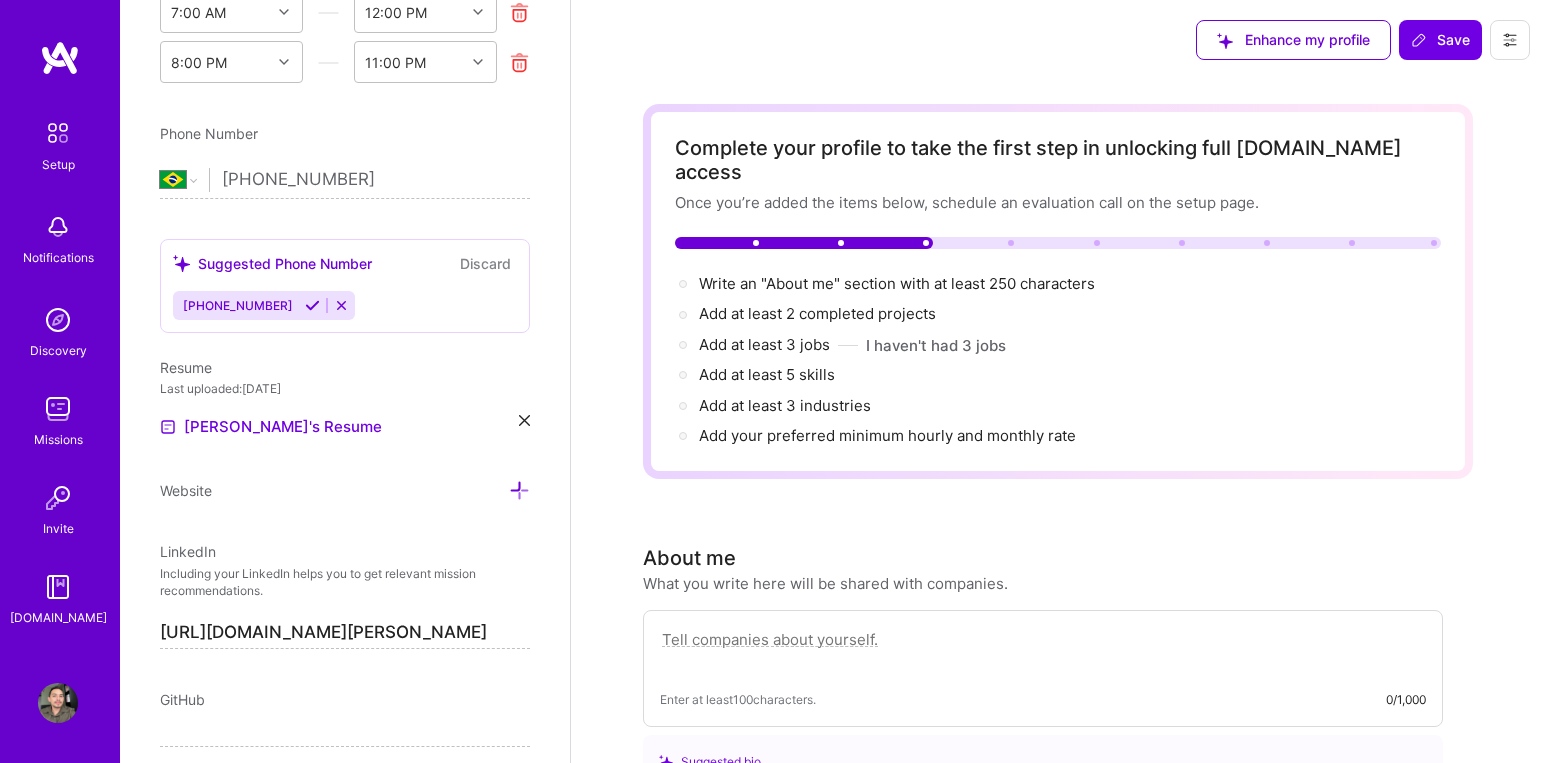 scroll, scrollTop: 707, scrollLeft: 0, axis: vertical 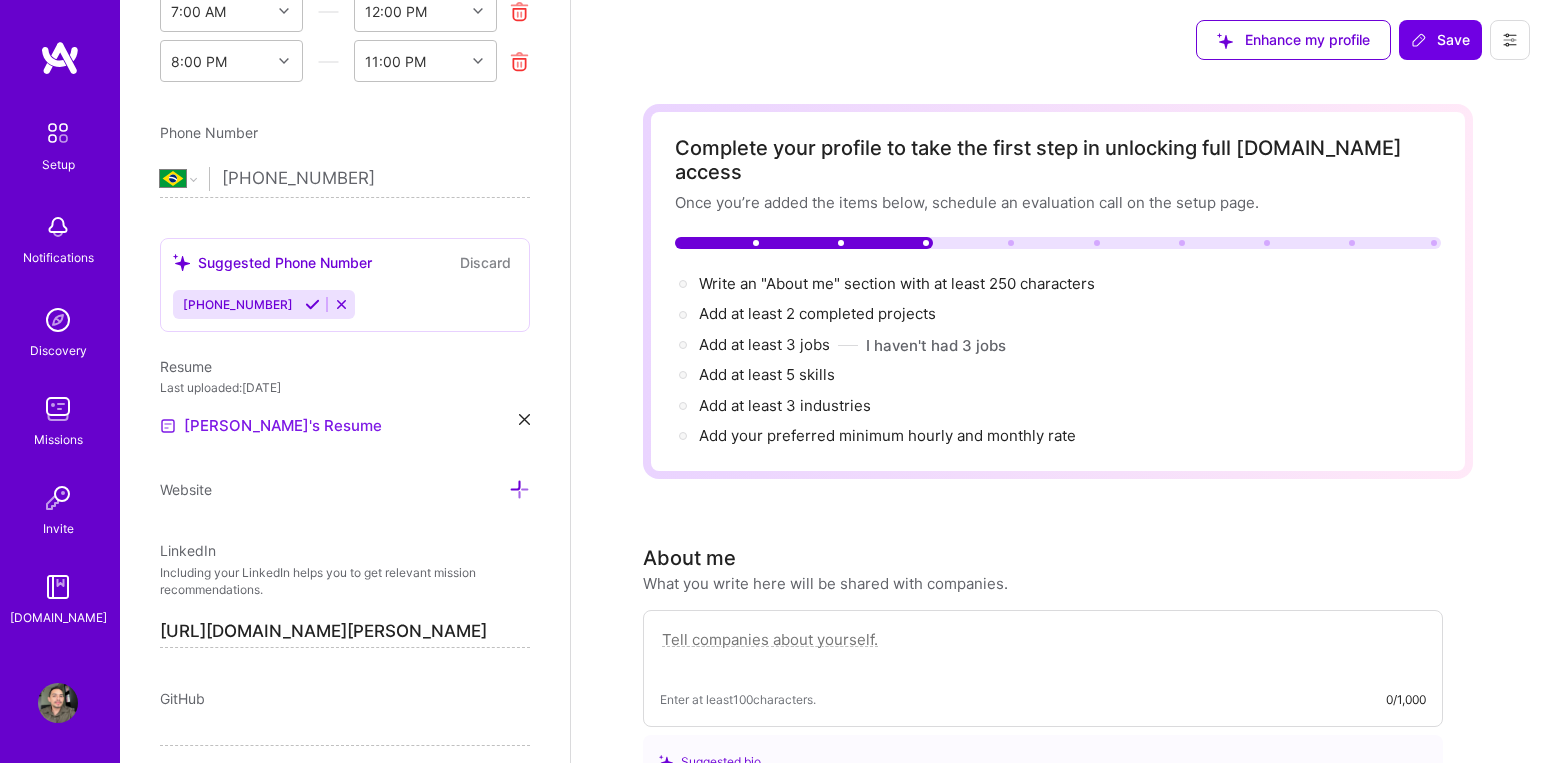click on "[PERSON_NAME]'s Resume" at bounding box center (271, 426) 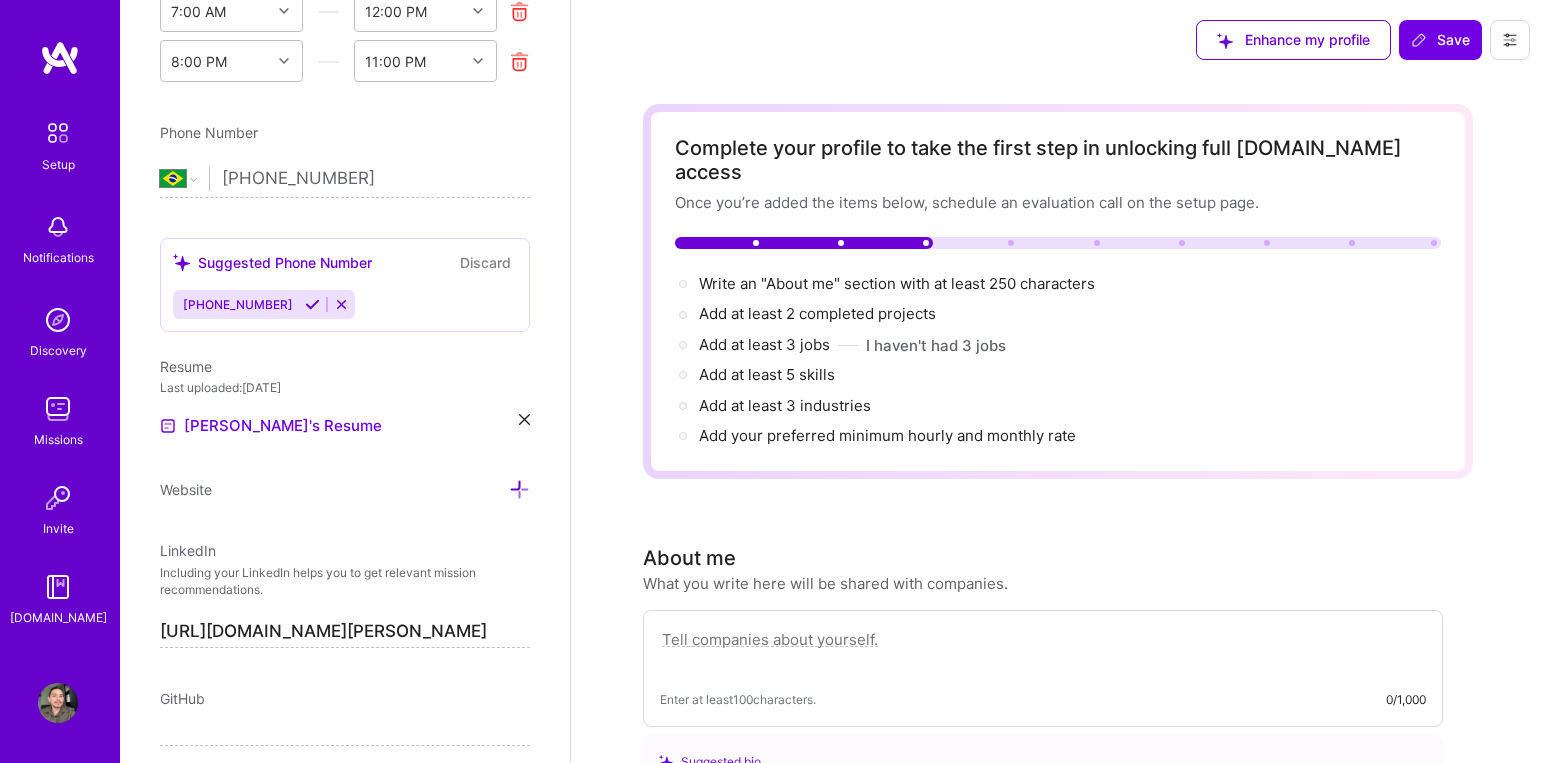 click at bounding box center (312, 304) 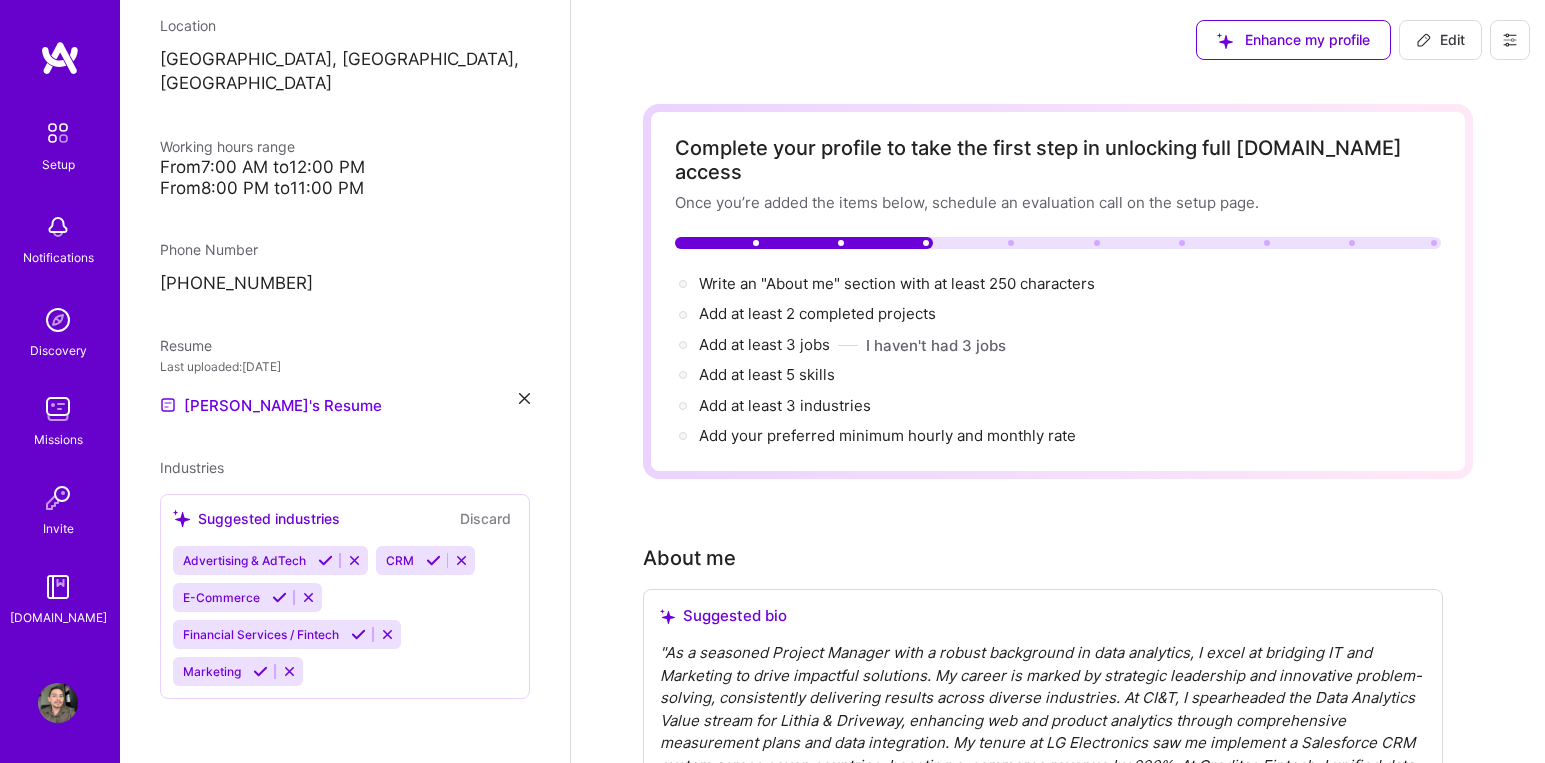 scroll, scrollTop: 332, scrollLeft: 0, axis: vertical 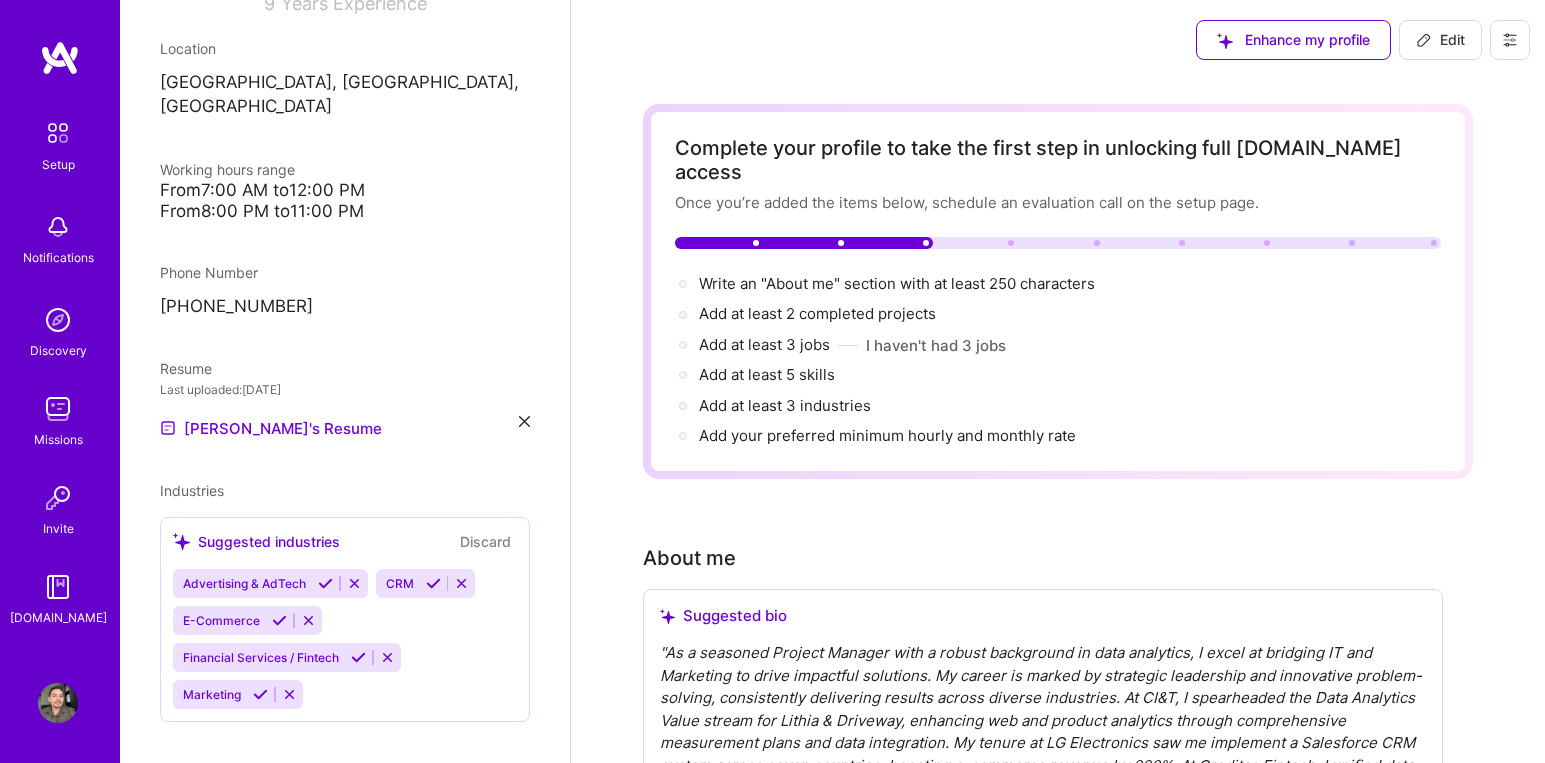 click on "[PERSON_NAME] Project Manager 9 Years Experience Location  [GEOGRAPHIC_DATA], [GEOGRAPHIC_DATA], [GEOGRAPHIC_DATA] Working hours range From  7:00 AM    to  12:00 PM From  8:00 PM    to  11:00 PM Phone Number [PHONE_NUMBER] Resume Last uploaded:  [DATE] [PERSON_NAME]'s Resume Industries Suggested industries Discard Advertising & AdTech CRM E-Commerce Financial Services / Fintech Marketing" at bounding box center (345, 381) 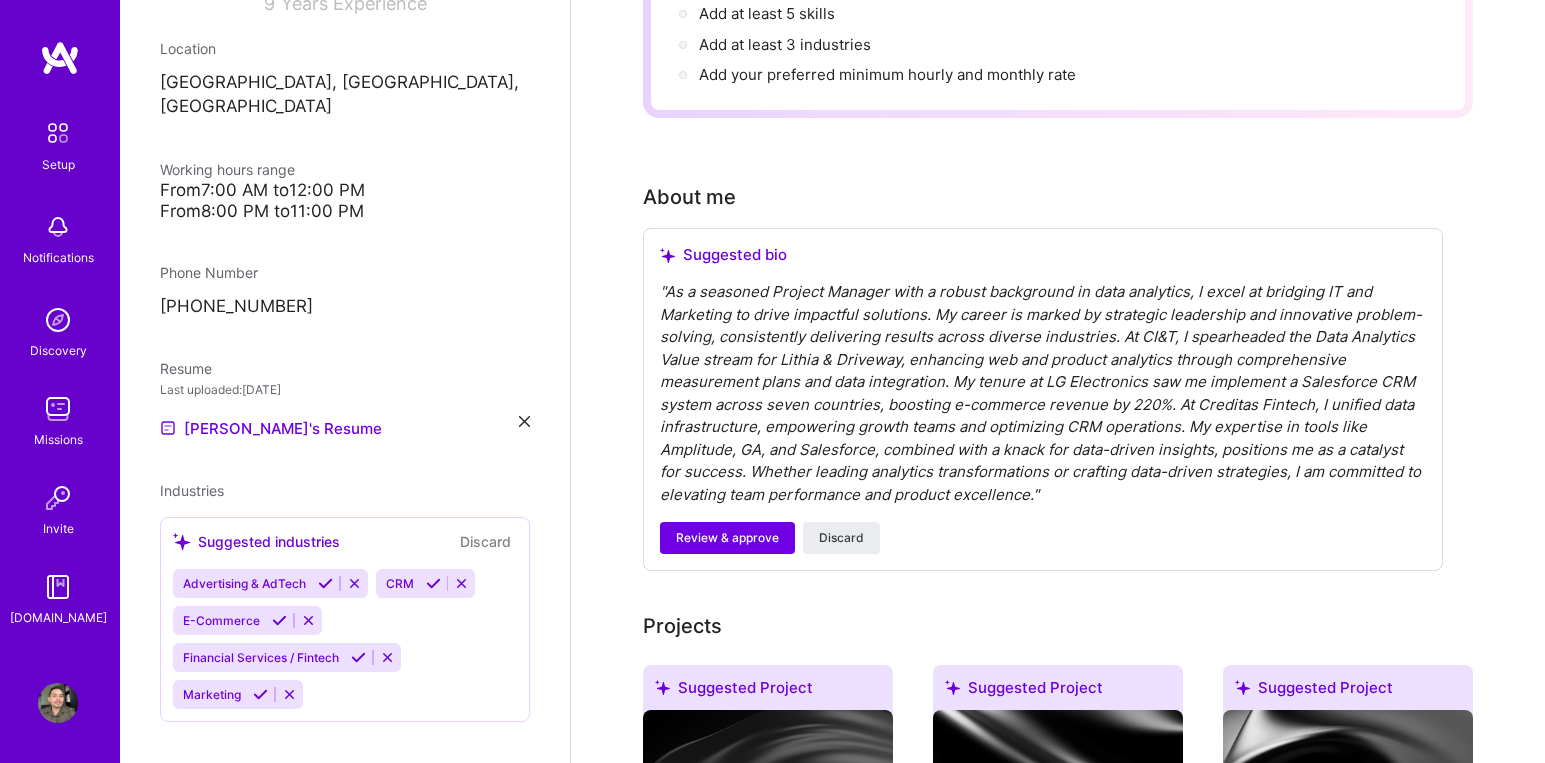 scroll, scrollTop: 364, scrollLeft: 0, axis: vertical 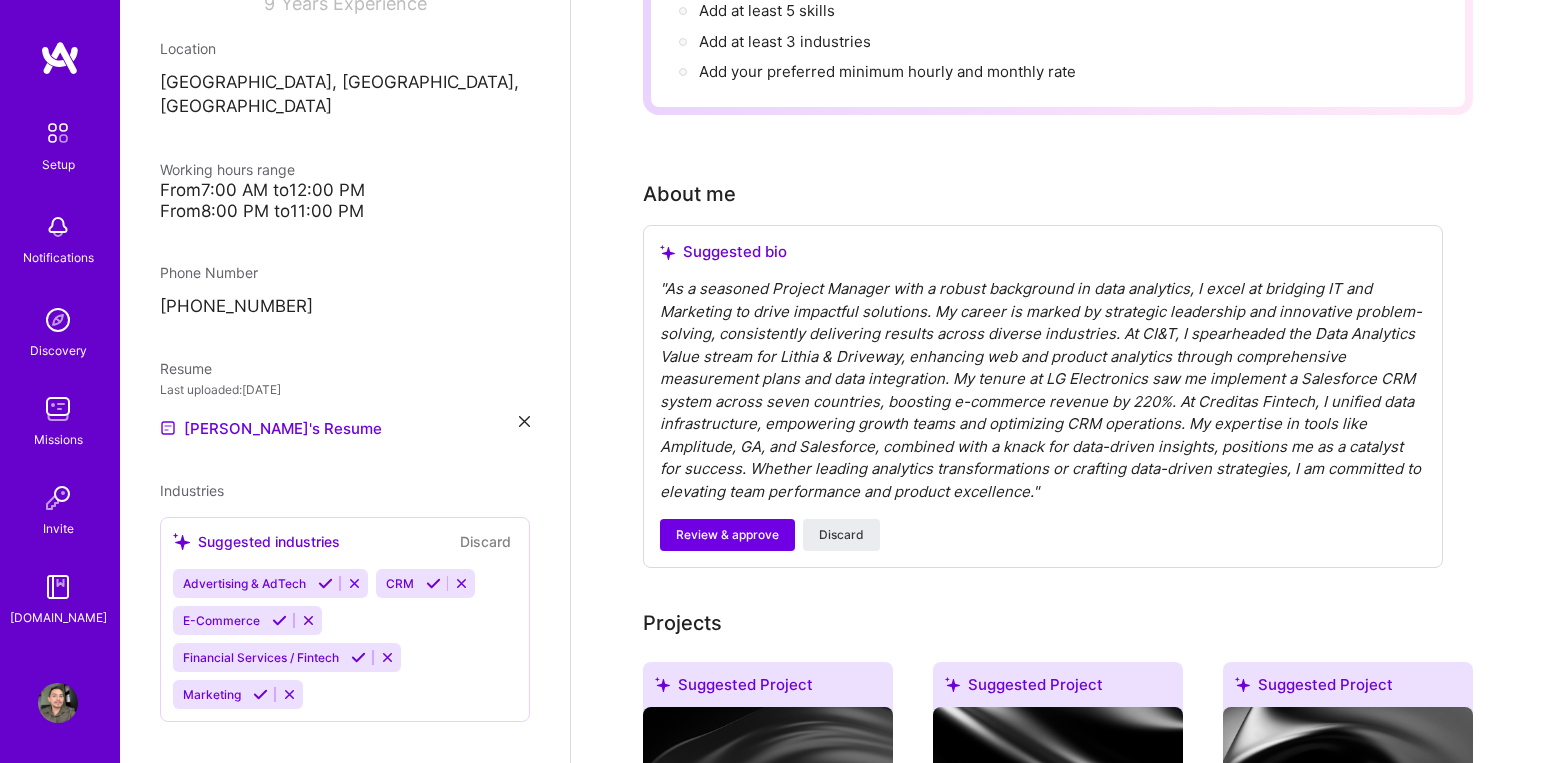 click at bounding box center (387, 657) 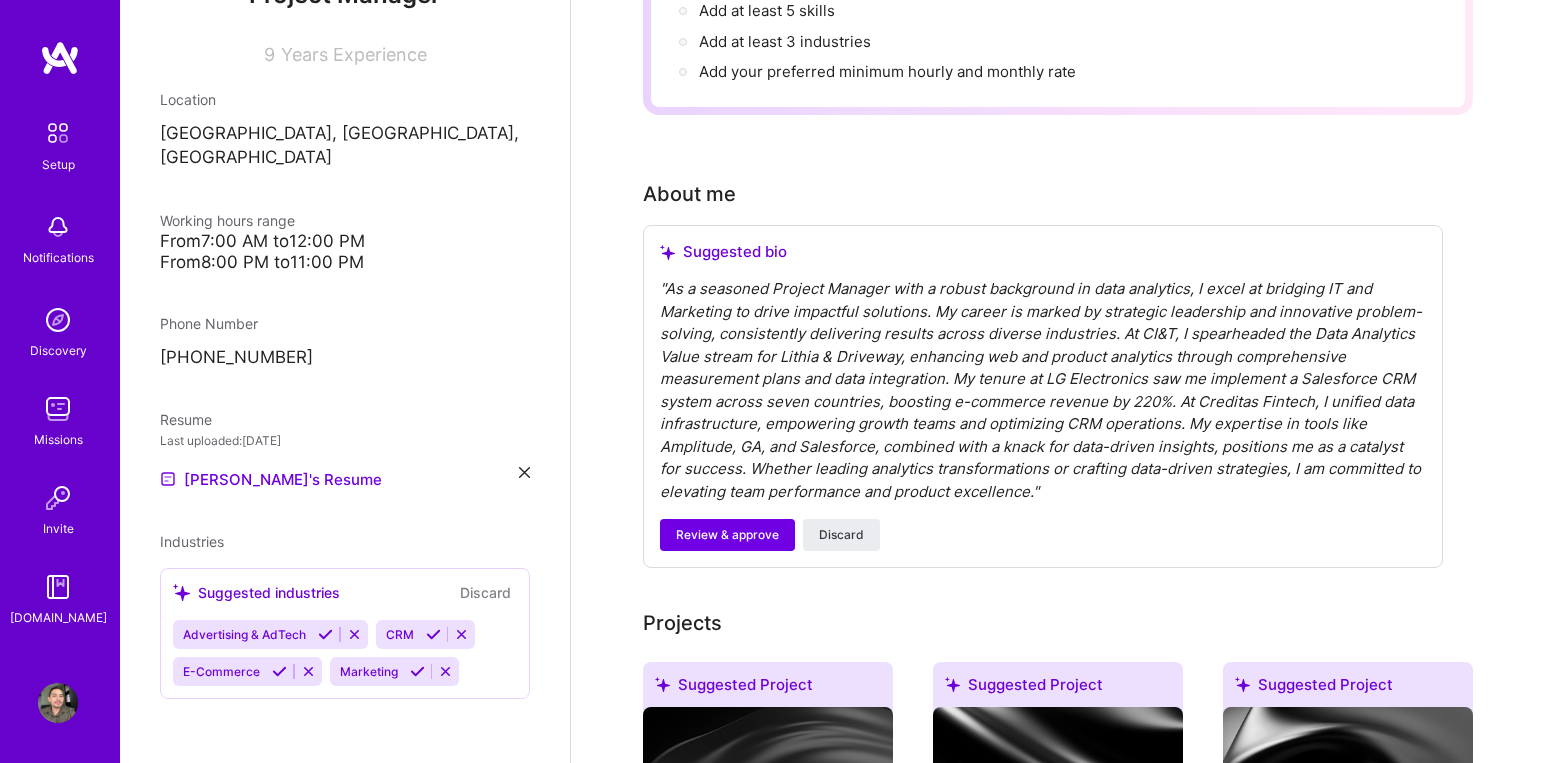 scroll, scrollTop: 258, scrollLeft: 0, axis: vertical 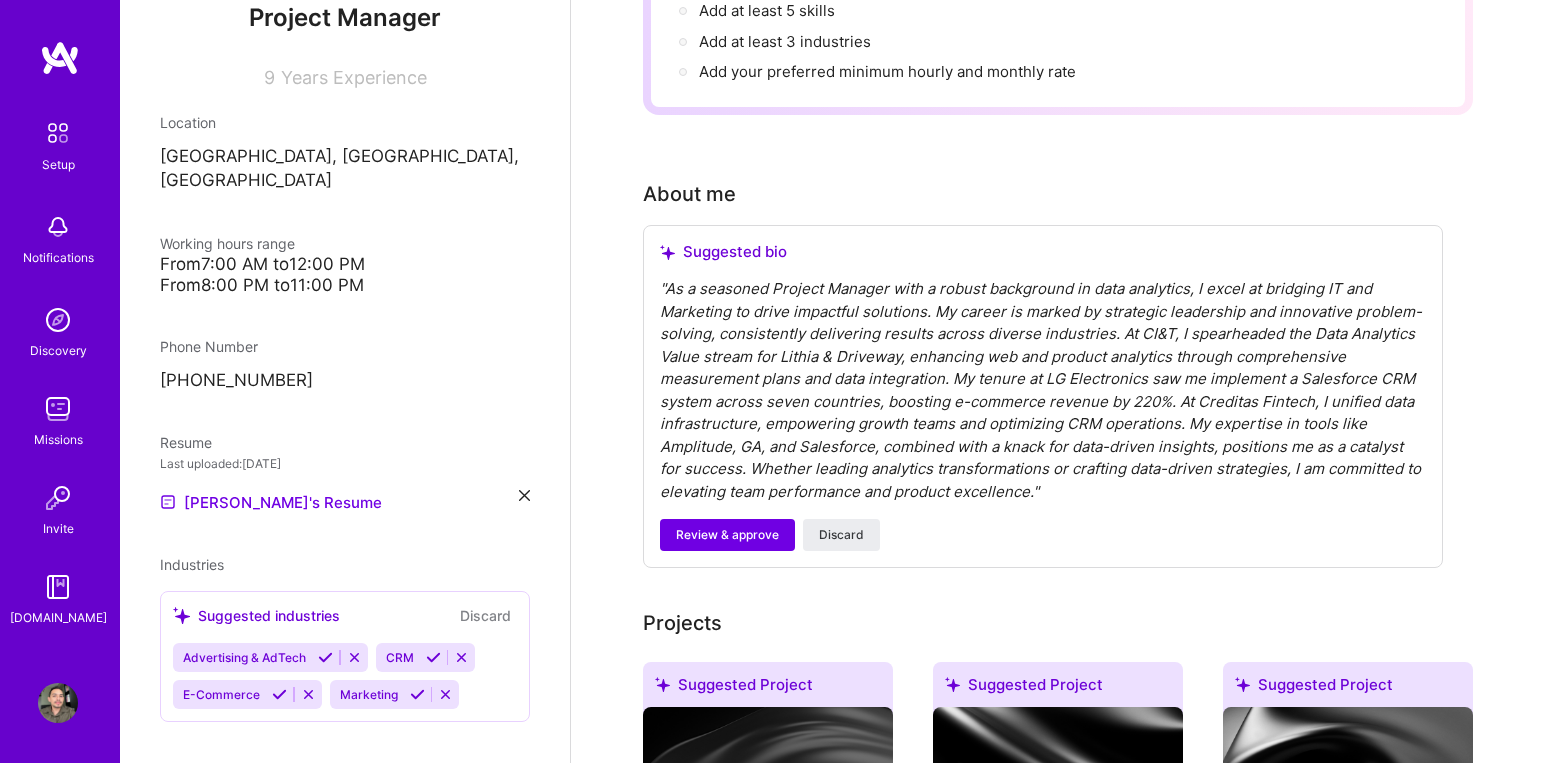 click on "Advertising & AdTech CRM E-Commerce Marketing" at bounding box center (345, 676) 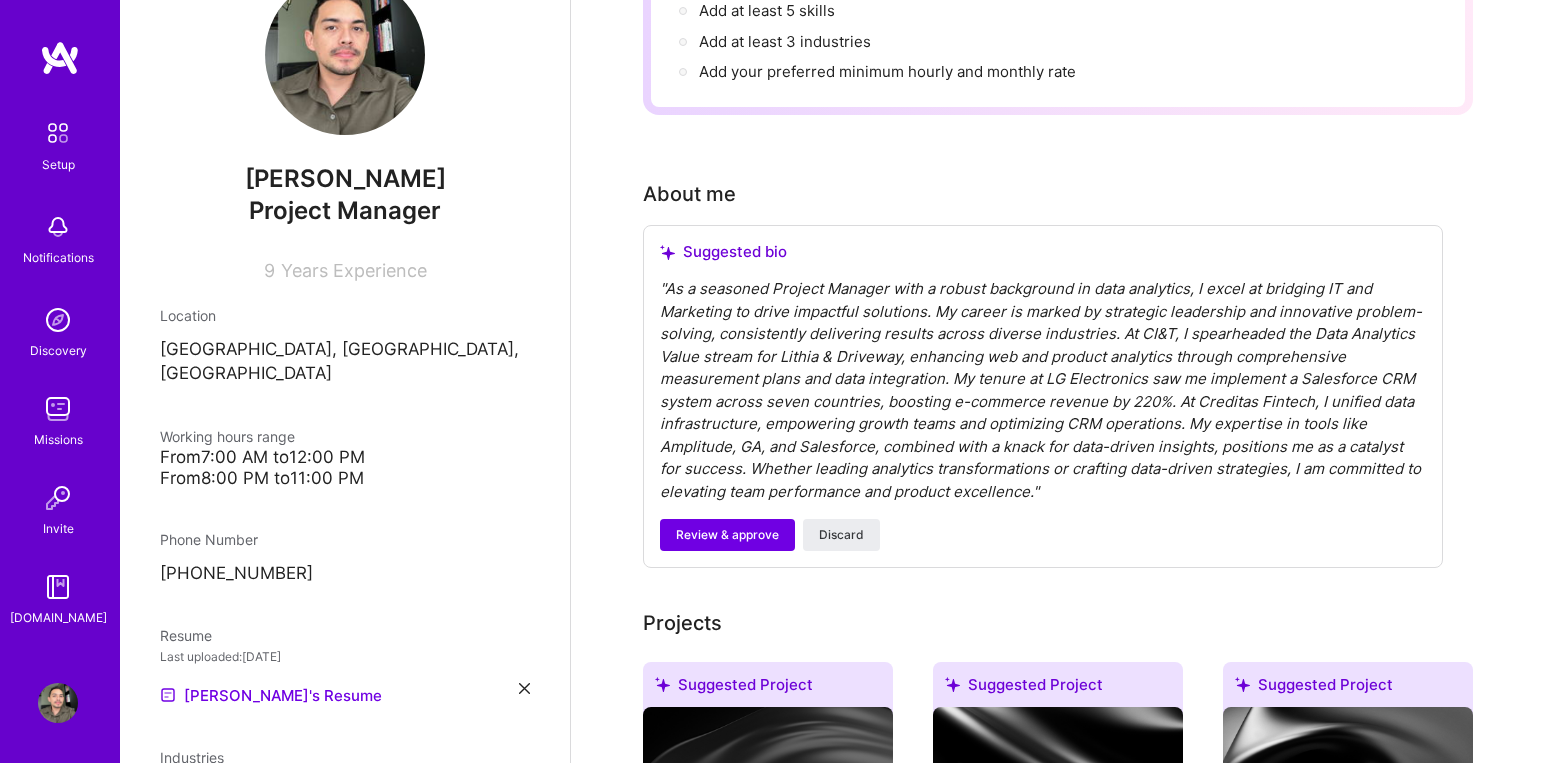 scroll, scrollTop: 258, scrollLeft: 0, axis: vertical 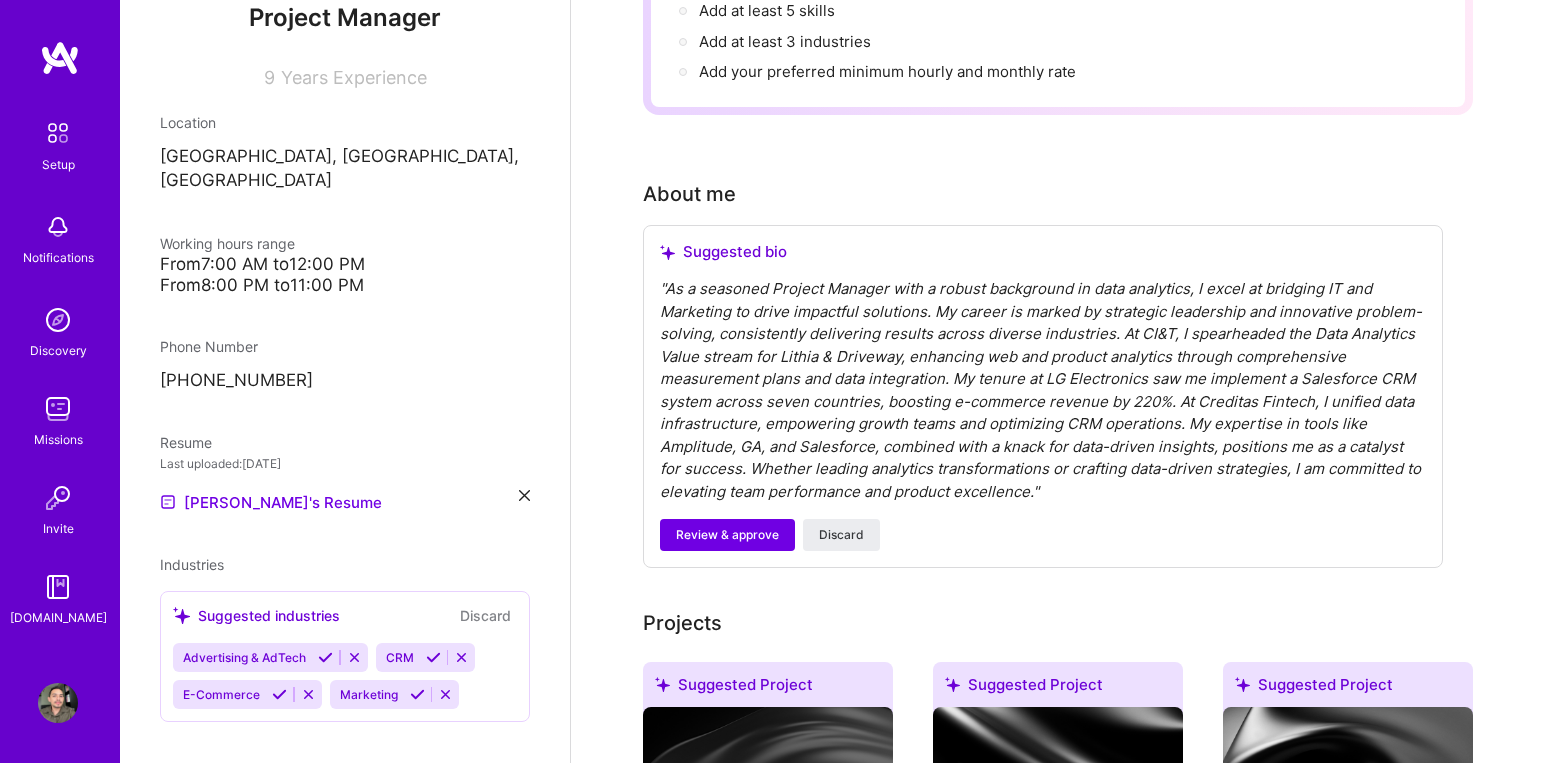 click at bounding box center (325, 657) 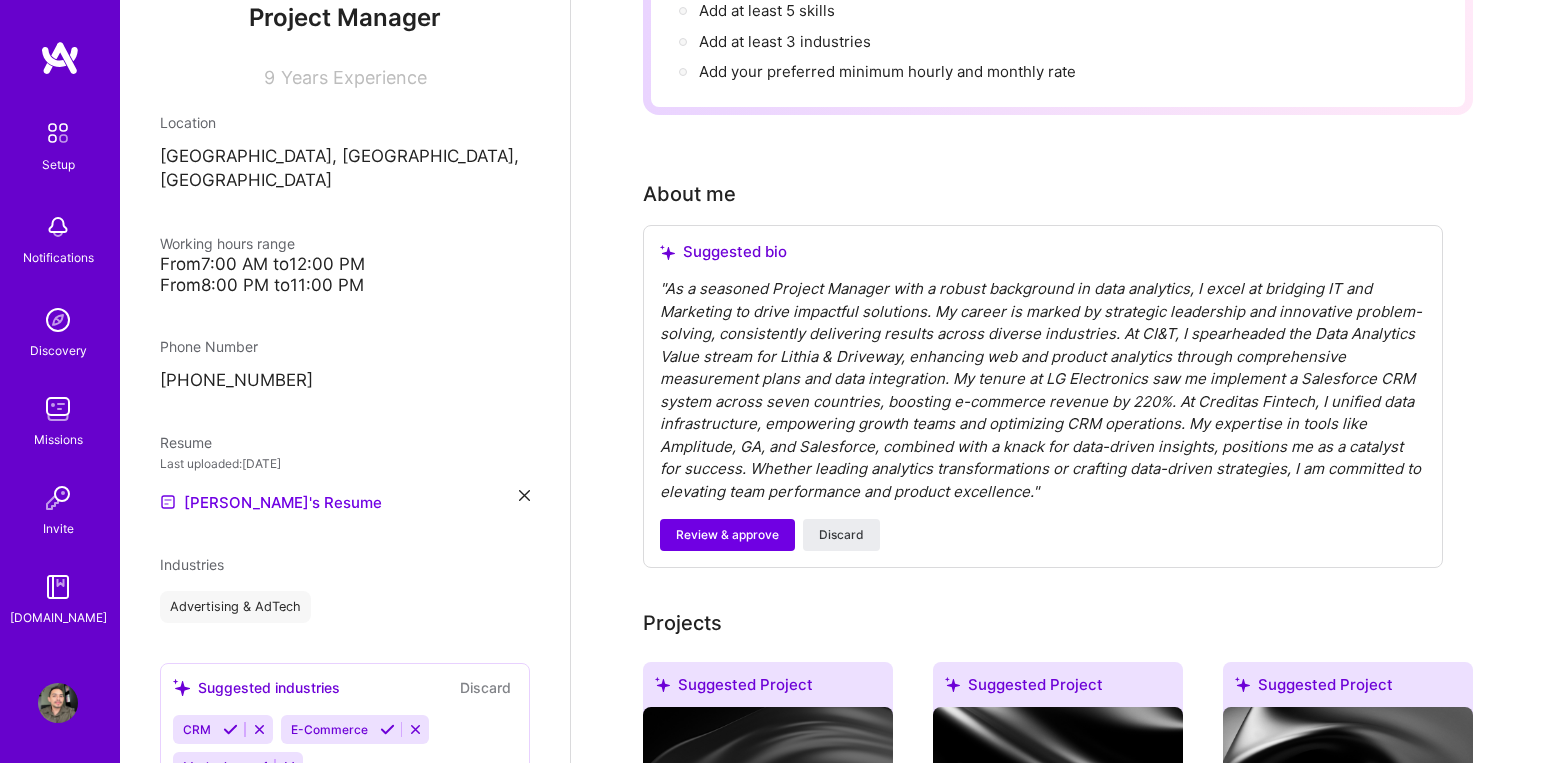 click at bounding box center [230, 729] 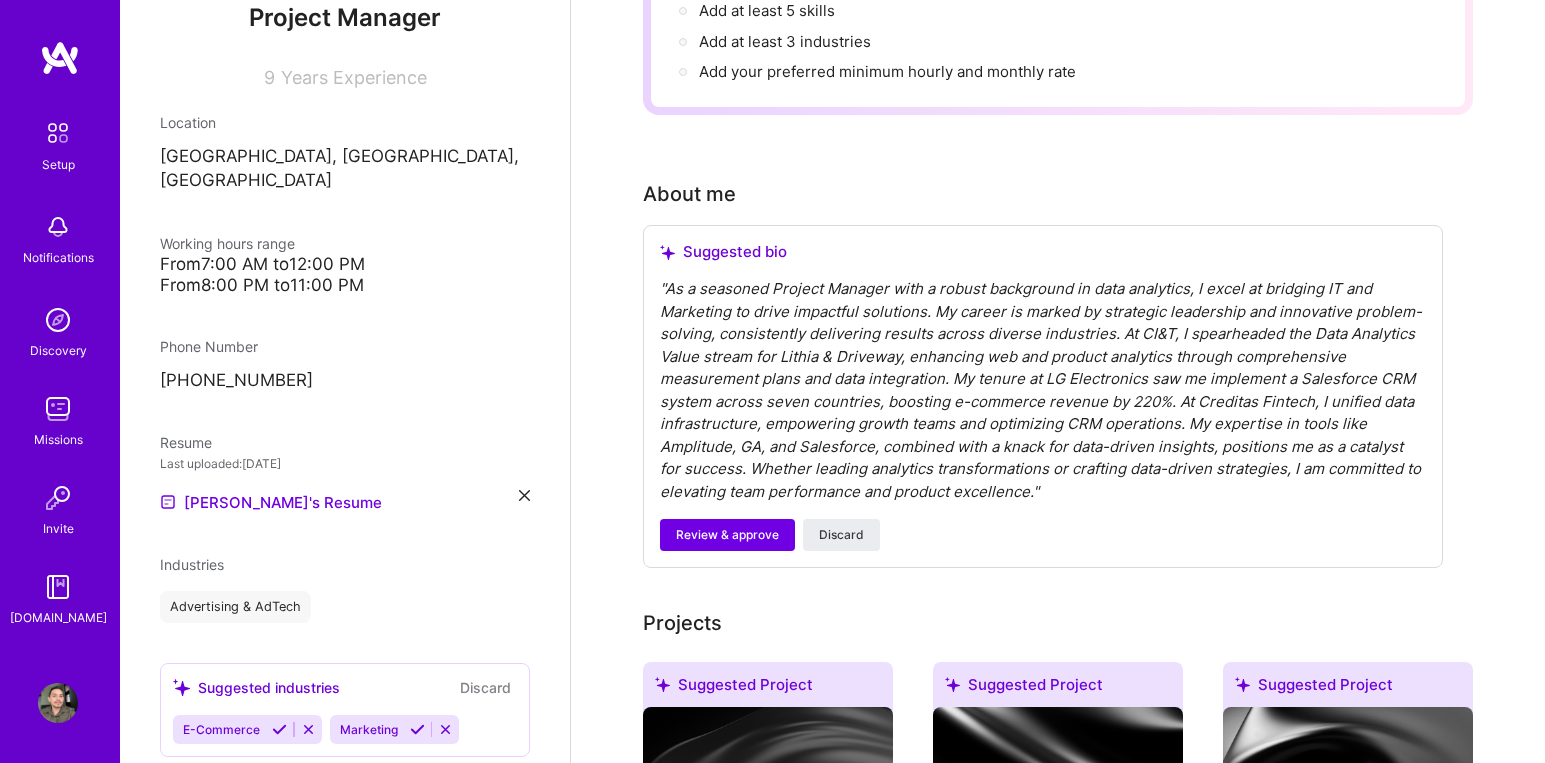 click at bounding box center [279, 729] 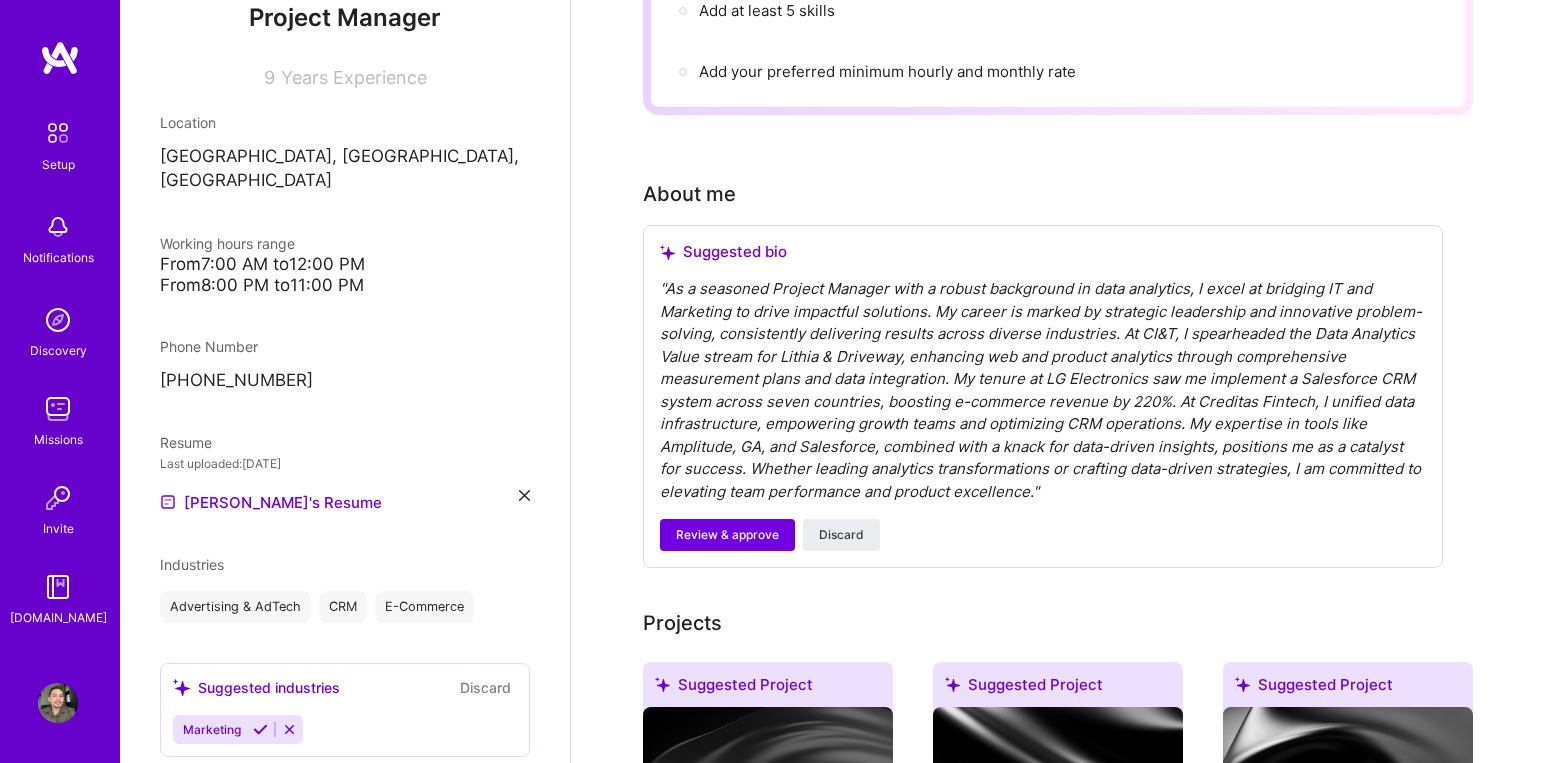 click at bounding box center (260, 729) 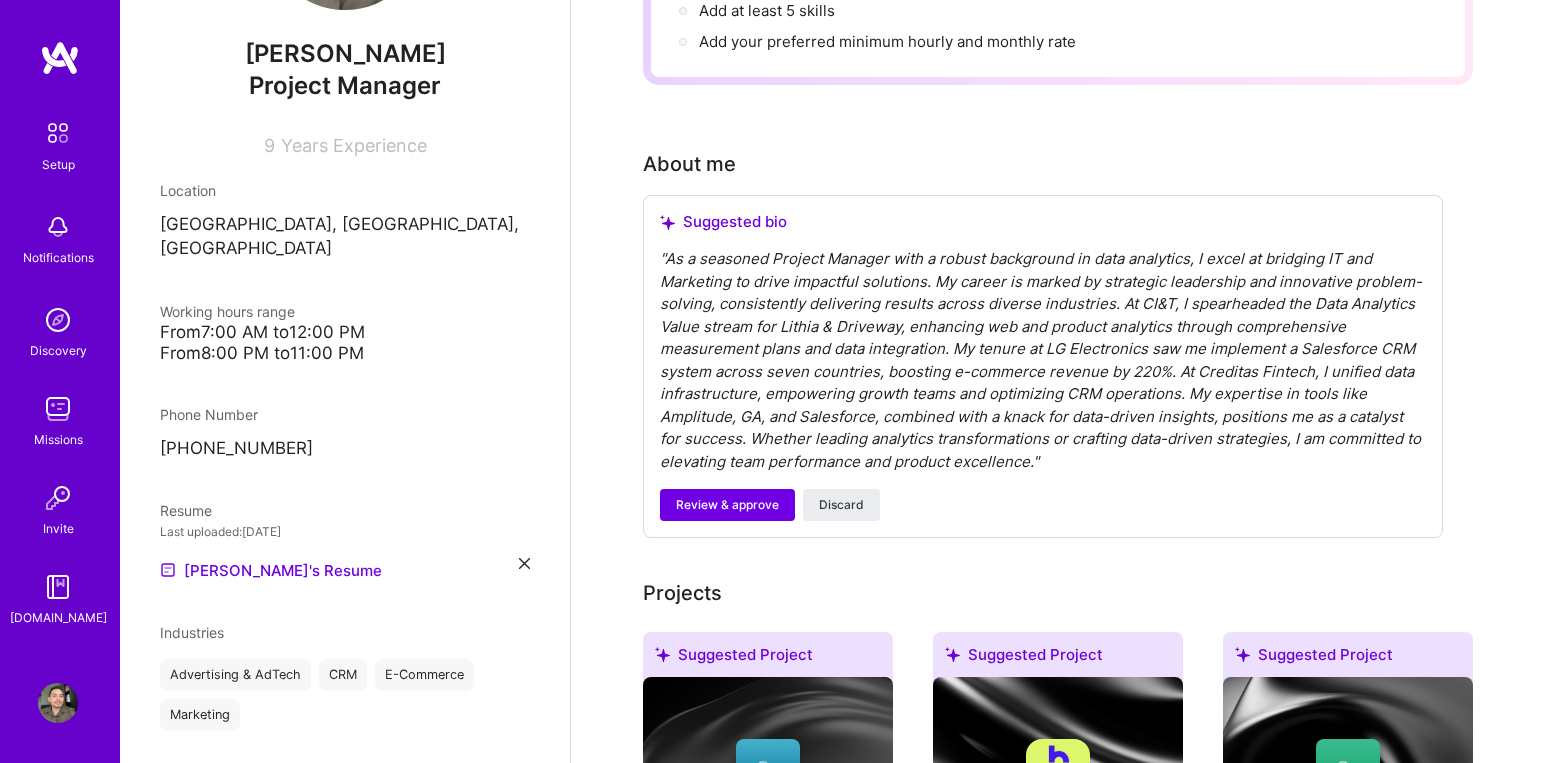 scroll, scrollTop: 214, scrollLeft: 0, axis: vertical 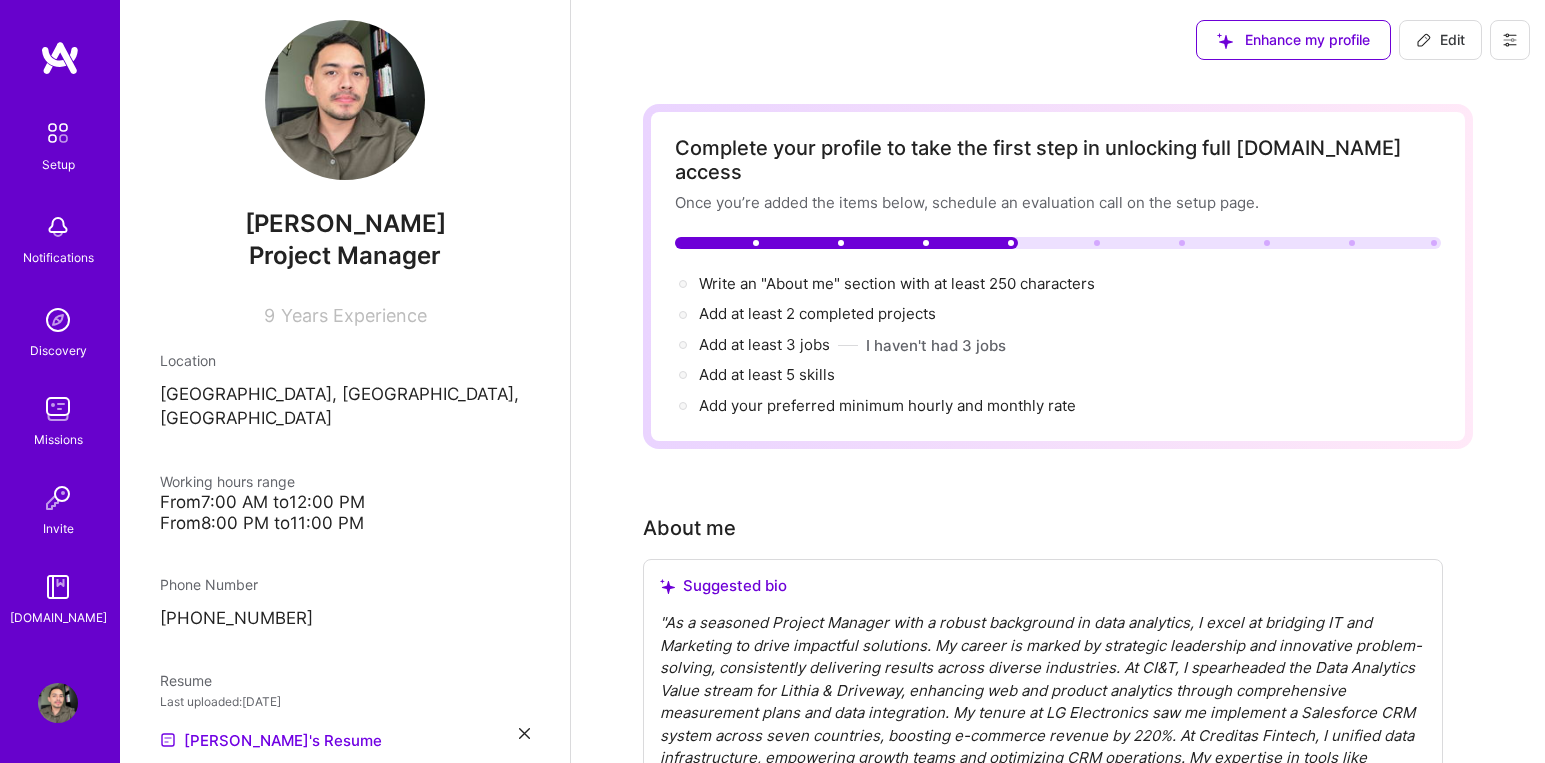 click on "Years Experience" at bounding box center [354, 315] 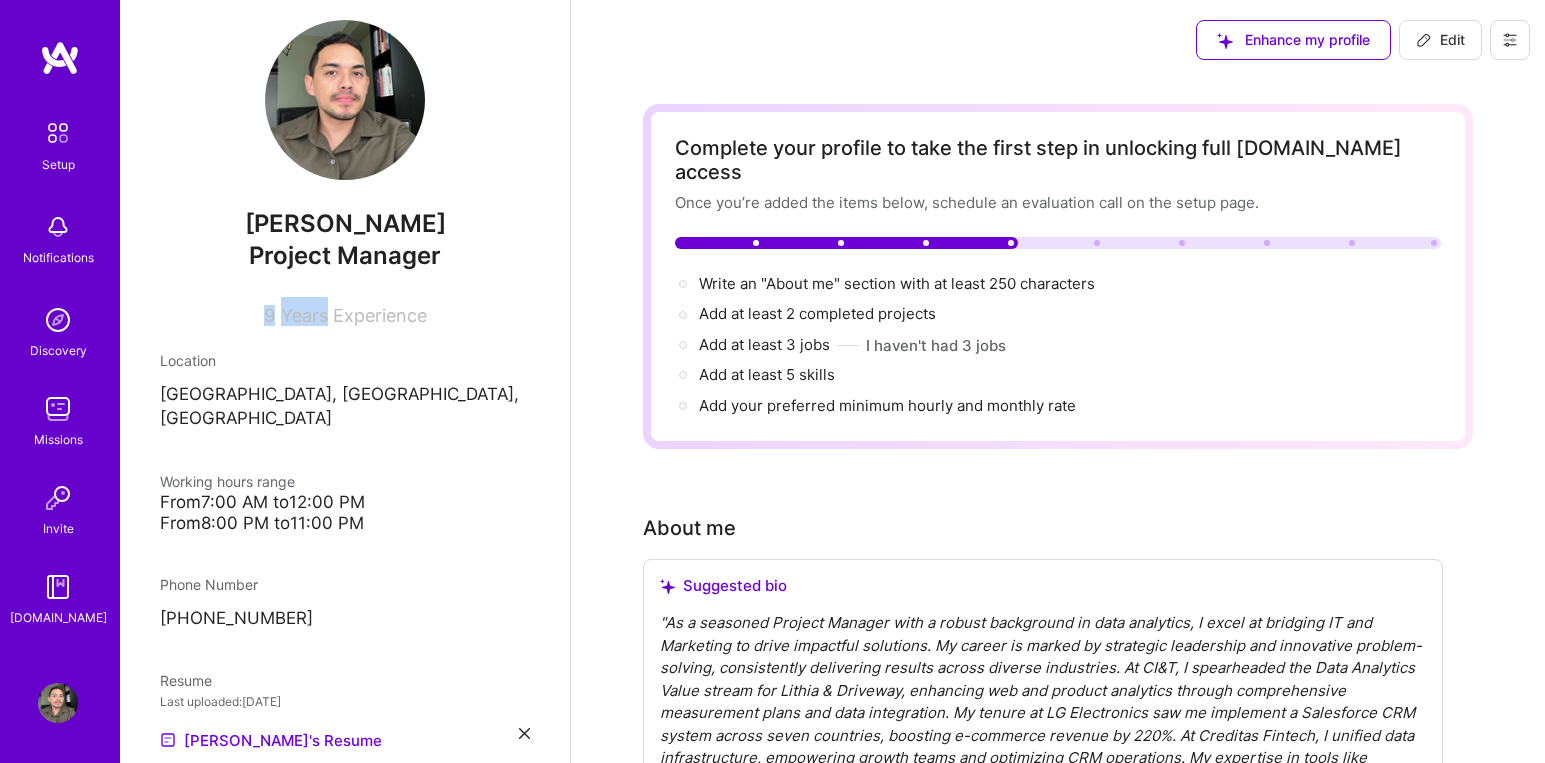 click on "Years Experience" at bounding box center (354, 315) 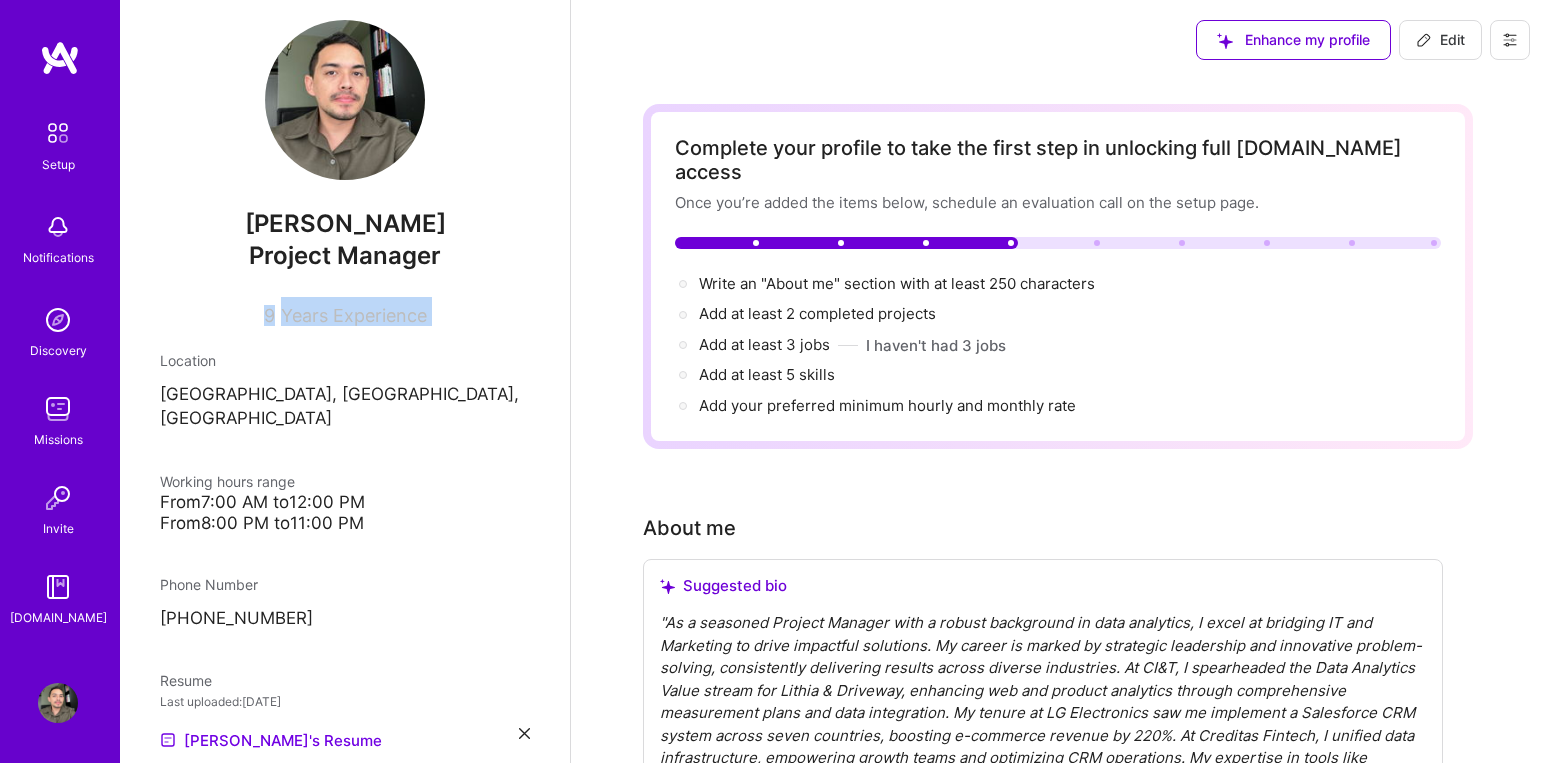 click on "Years Experience" at bounding box center (354, 315) 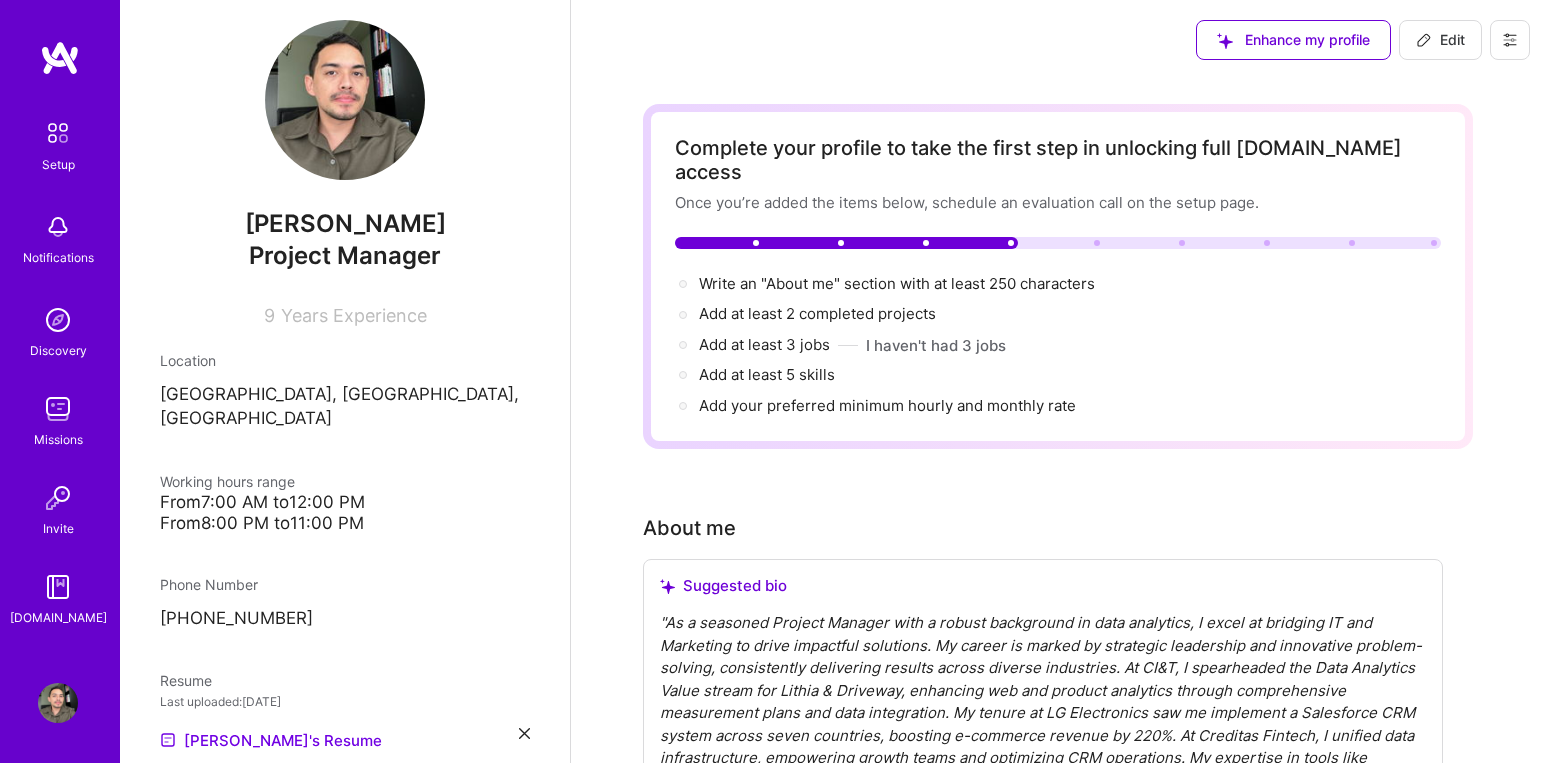 click on "Project Manager" at bounding box center (345, 255) 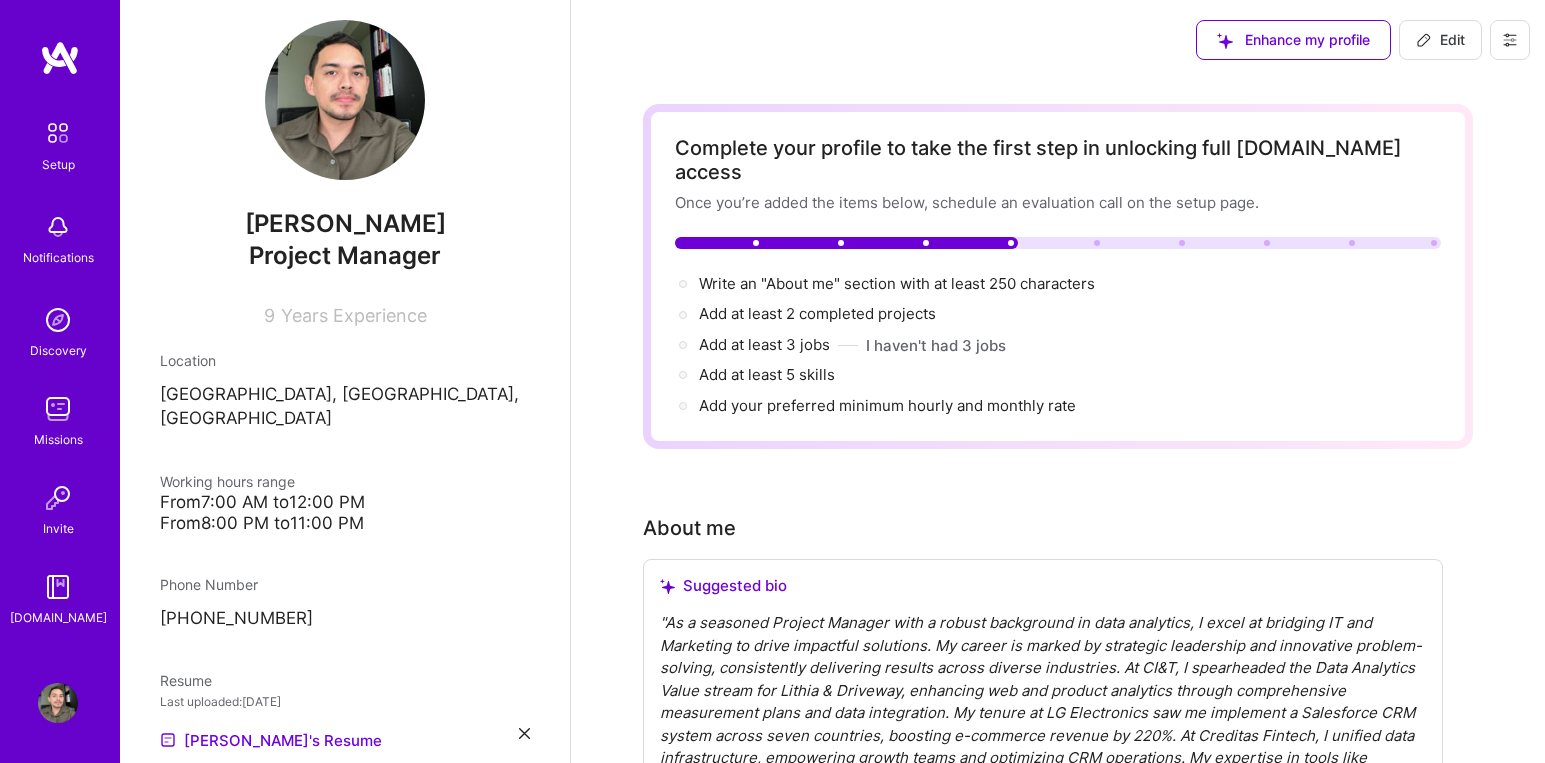 click 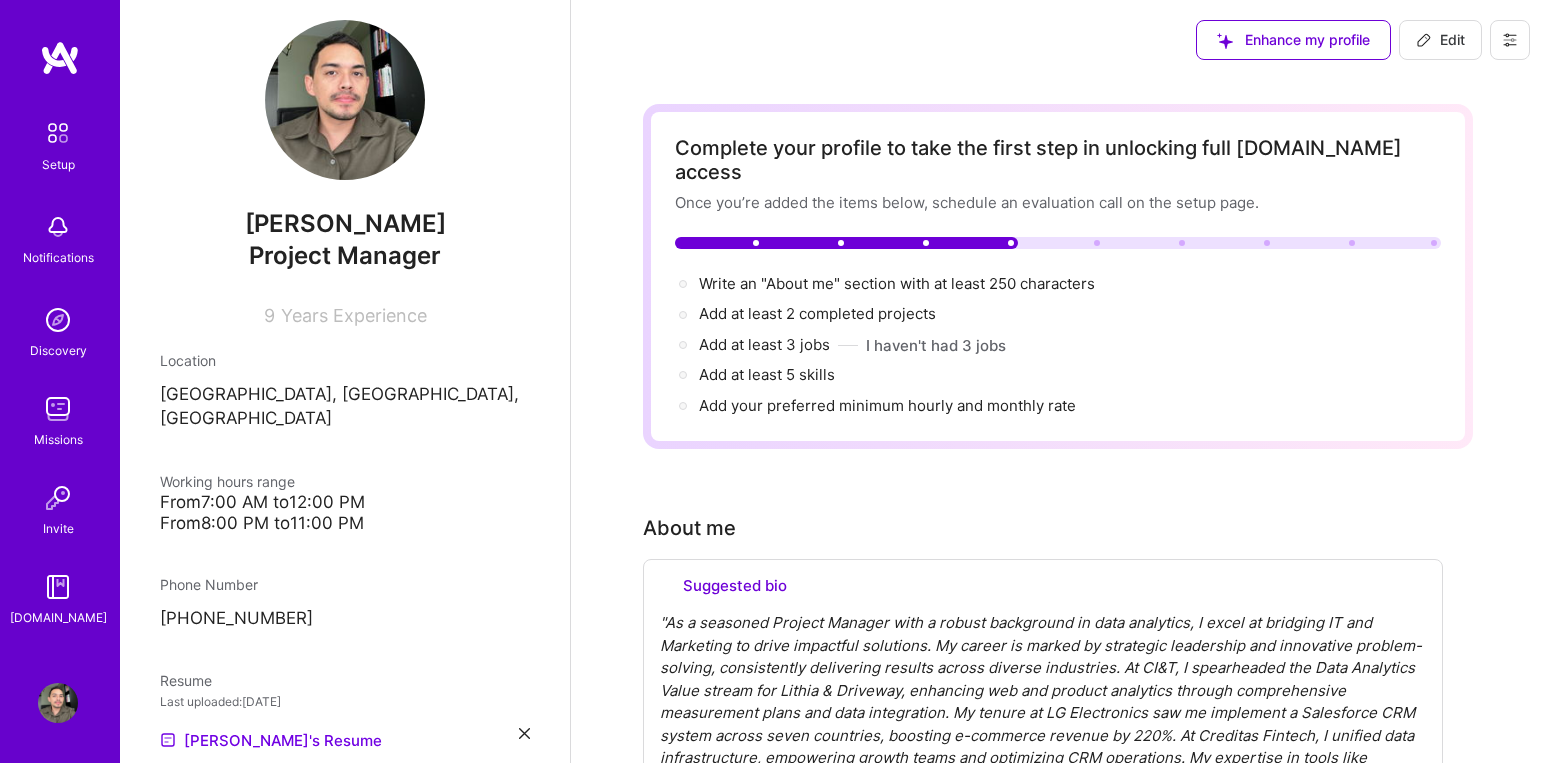 select on "BR" 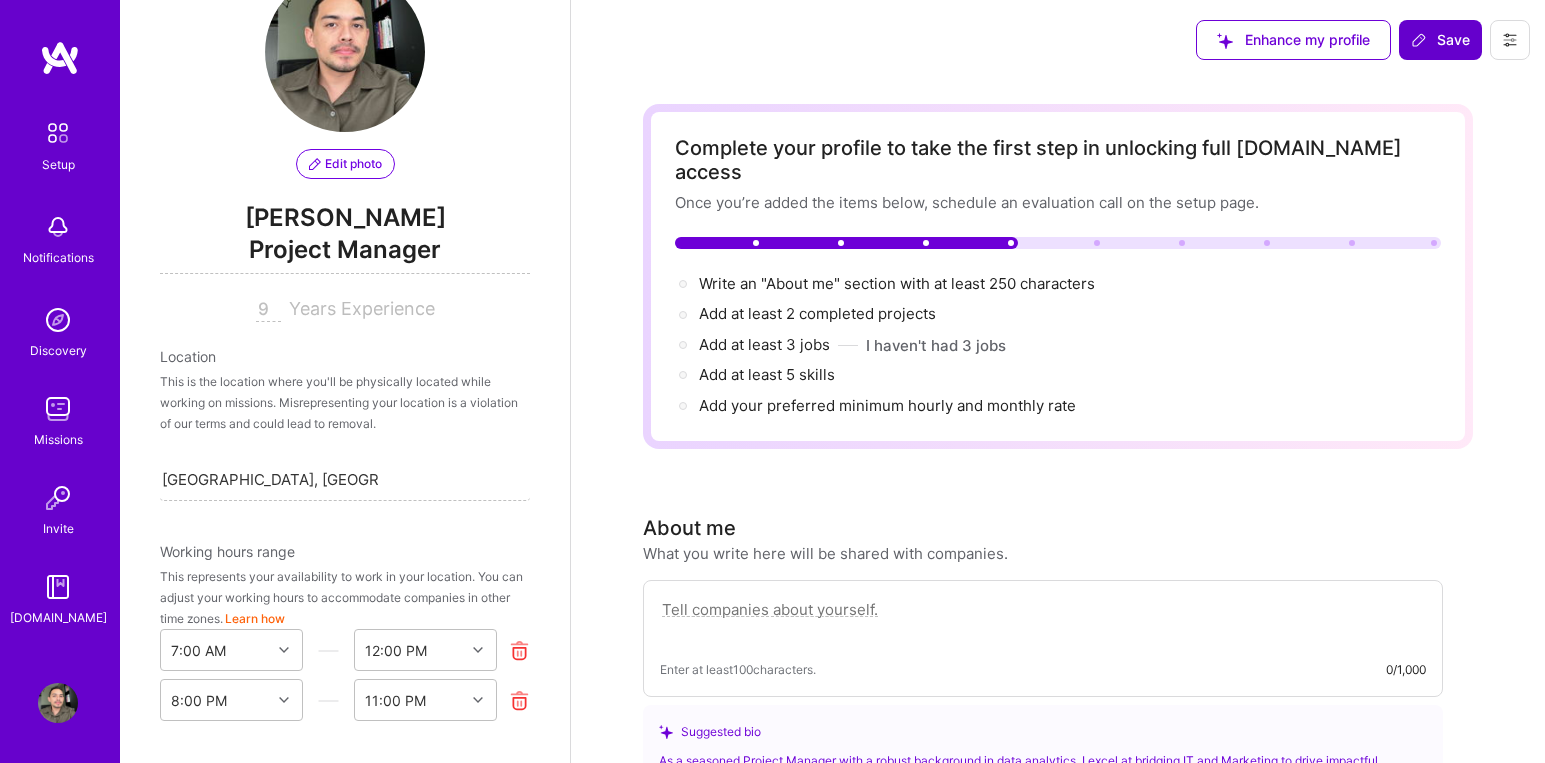 scroll, scrollTop: 0, scrollLeft: 0, axis: both 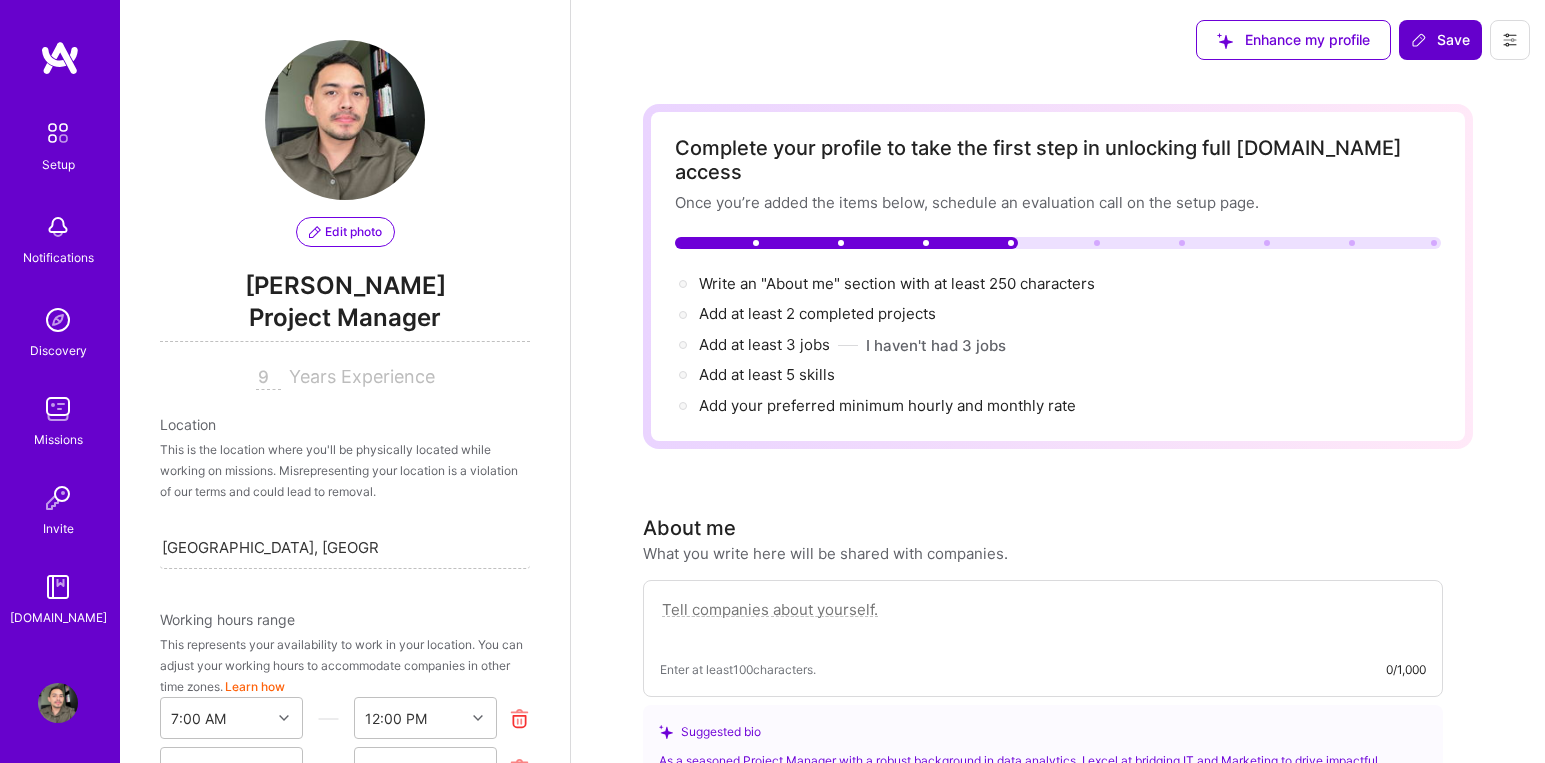 click on "Project Manager" at bounding box center [345, 321] 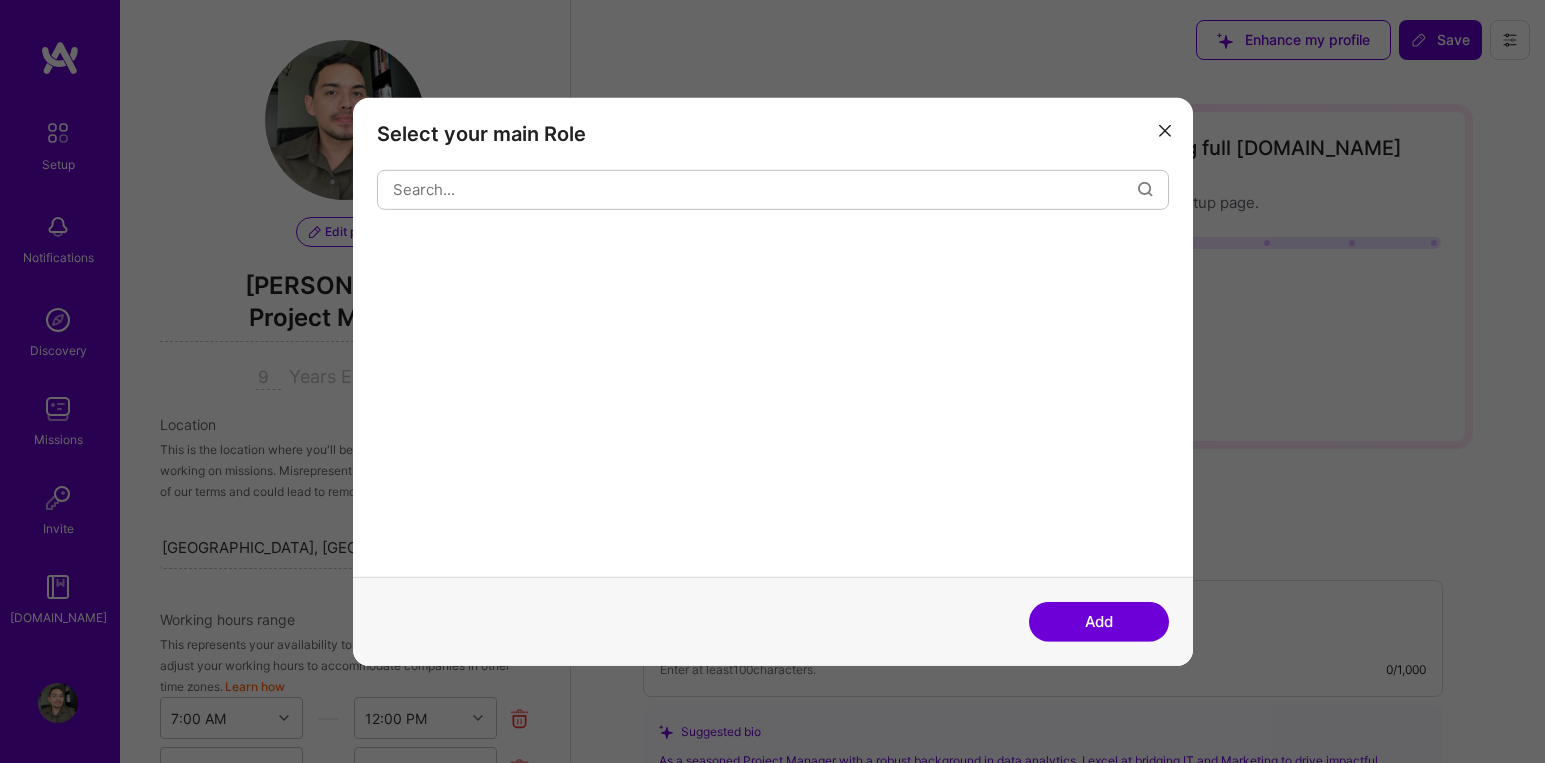 click on "Select your main Role" at bounding box center (773, 336) 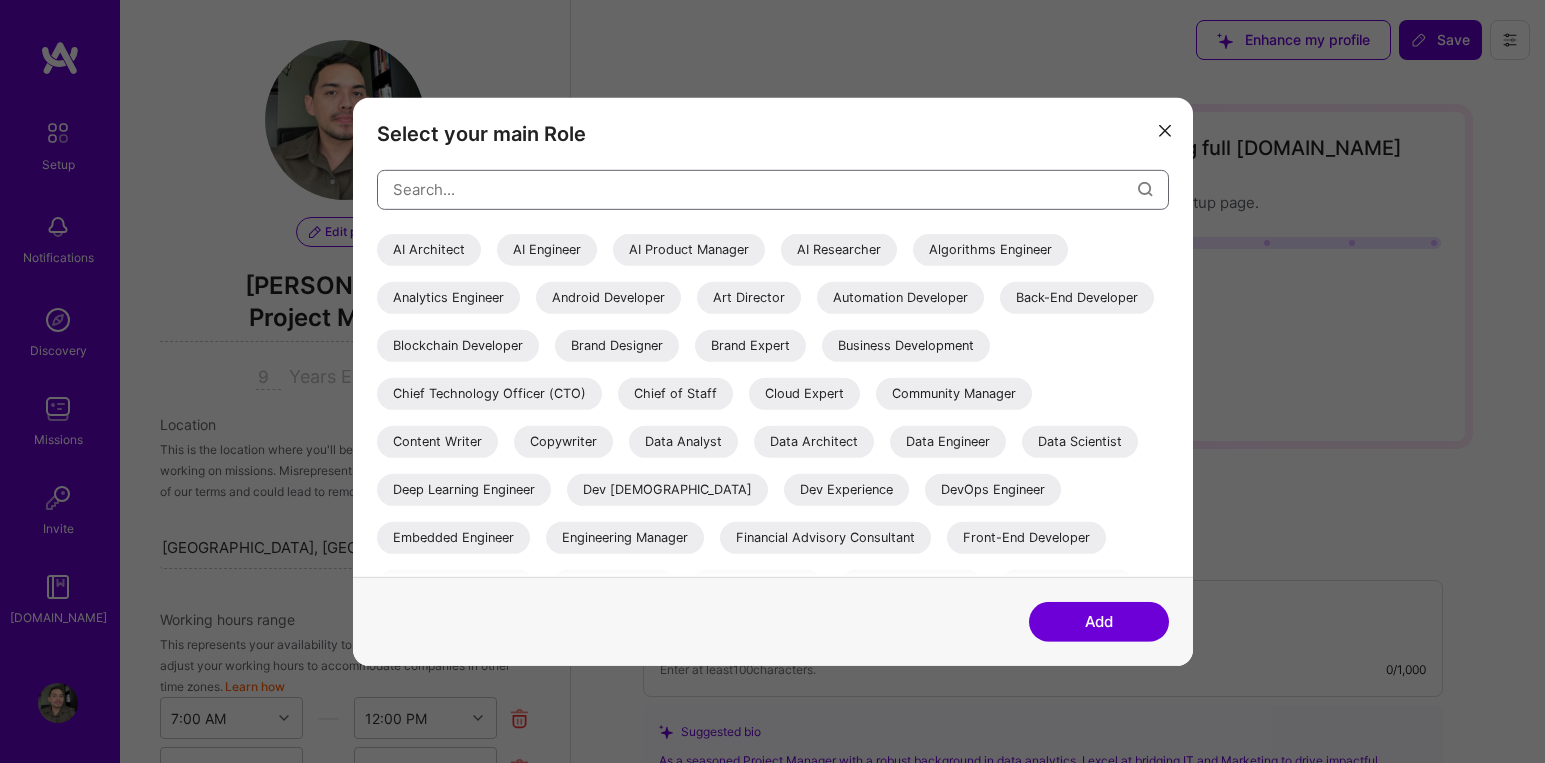 click at bounding box center (765, 189) 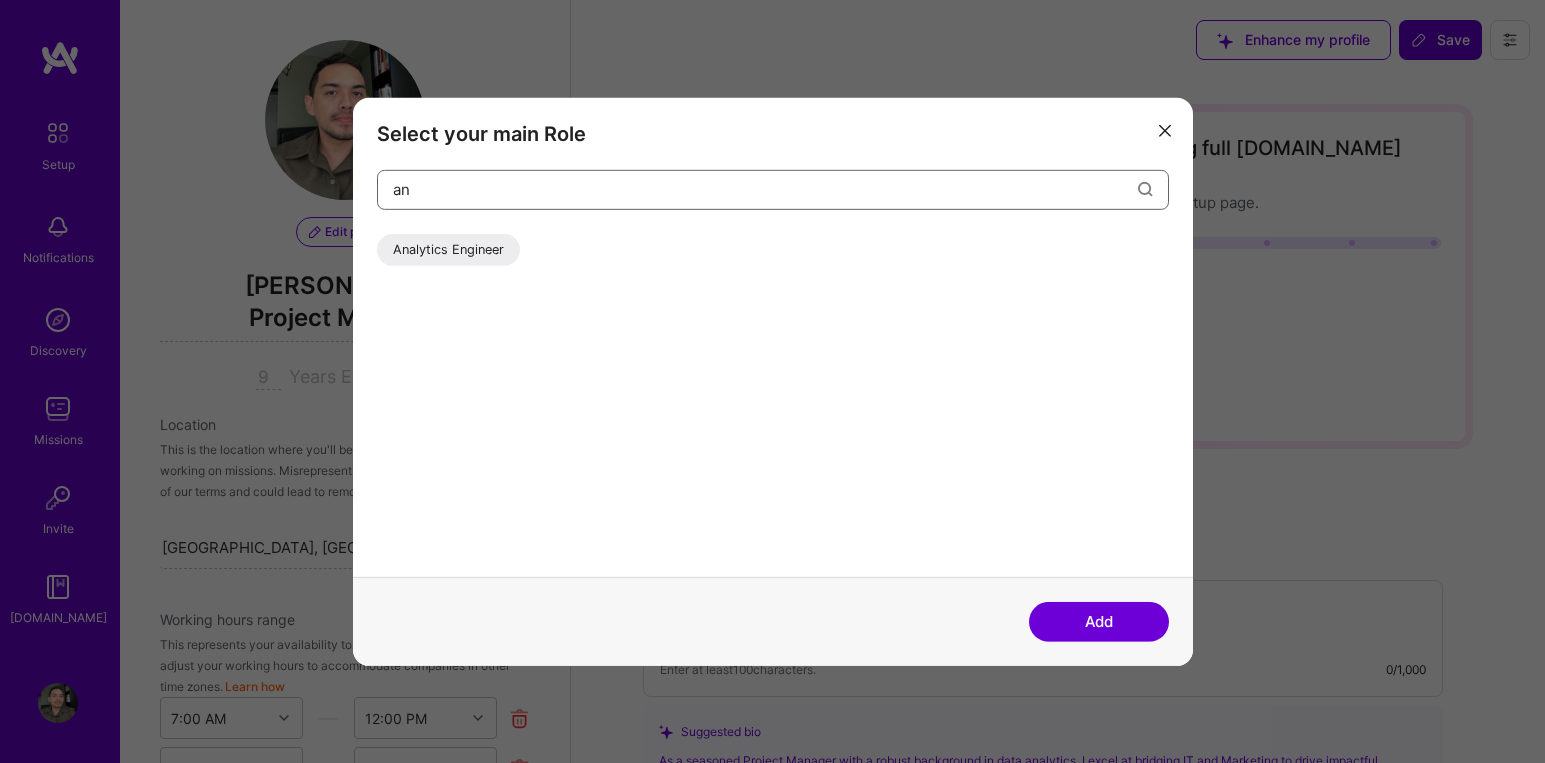 type on "a" 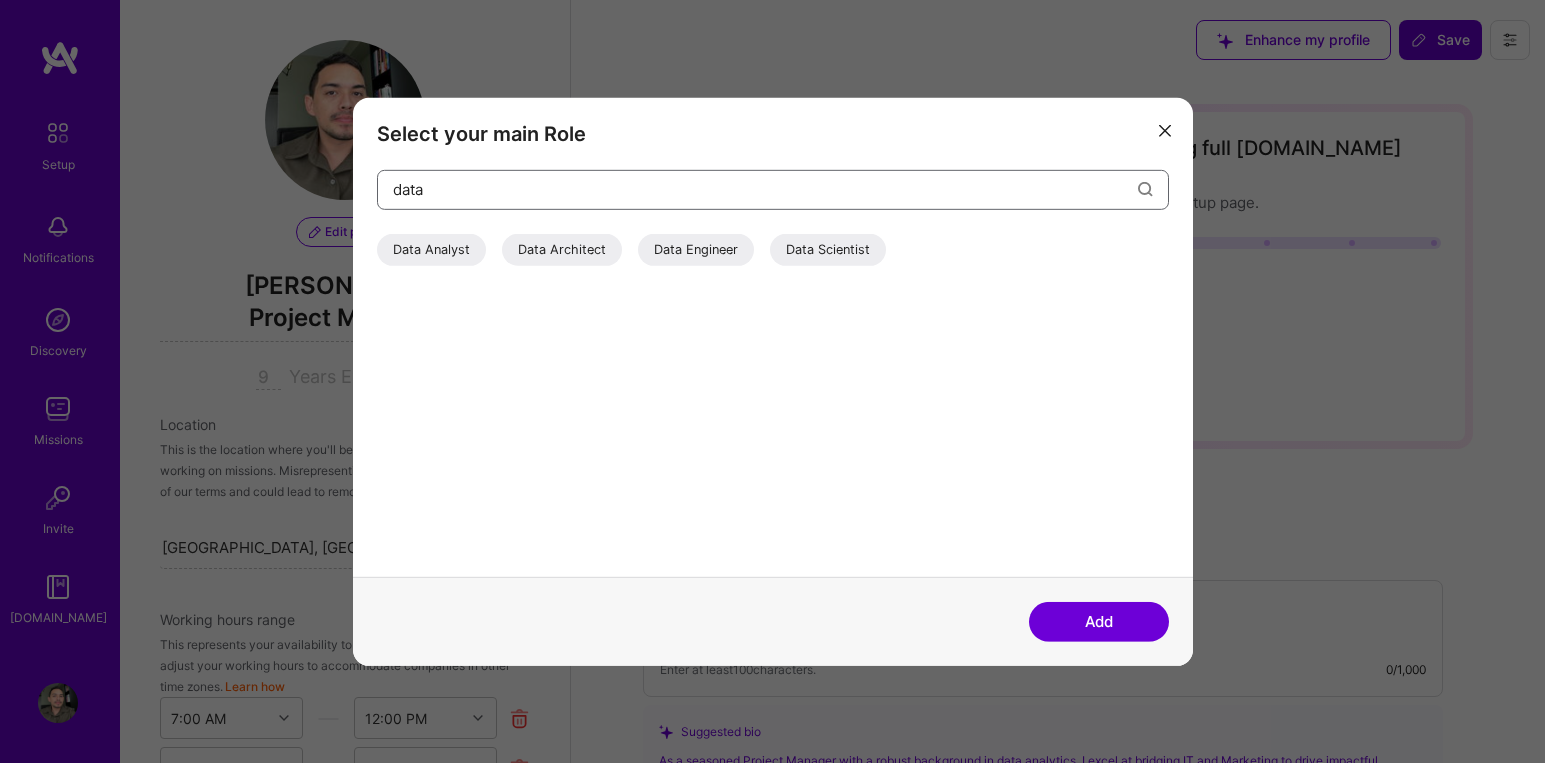type on "data" 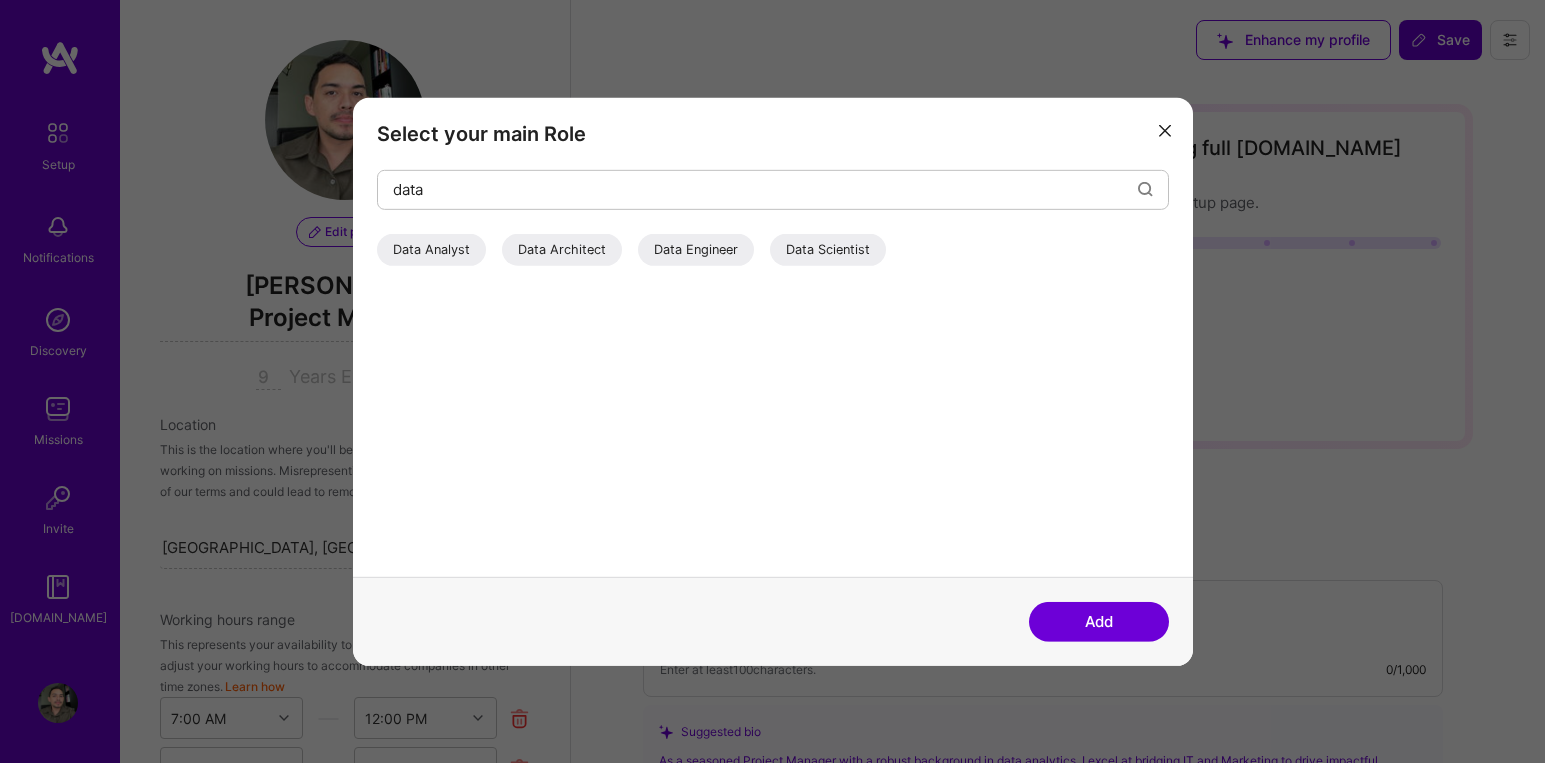 click at bounding box center (1165, 131) 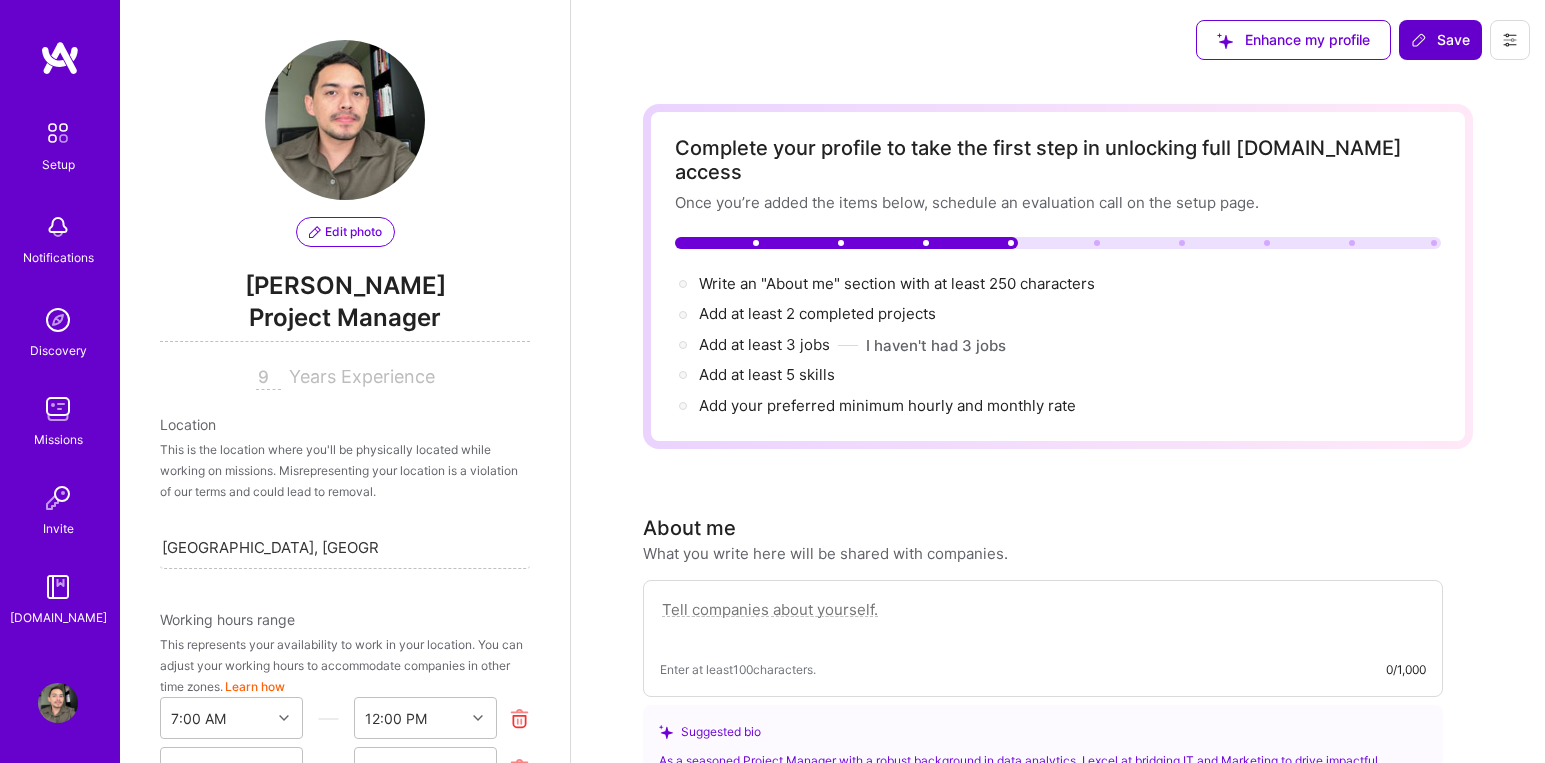 click on "Project Manager" at bounding box center (345, 321) 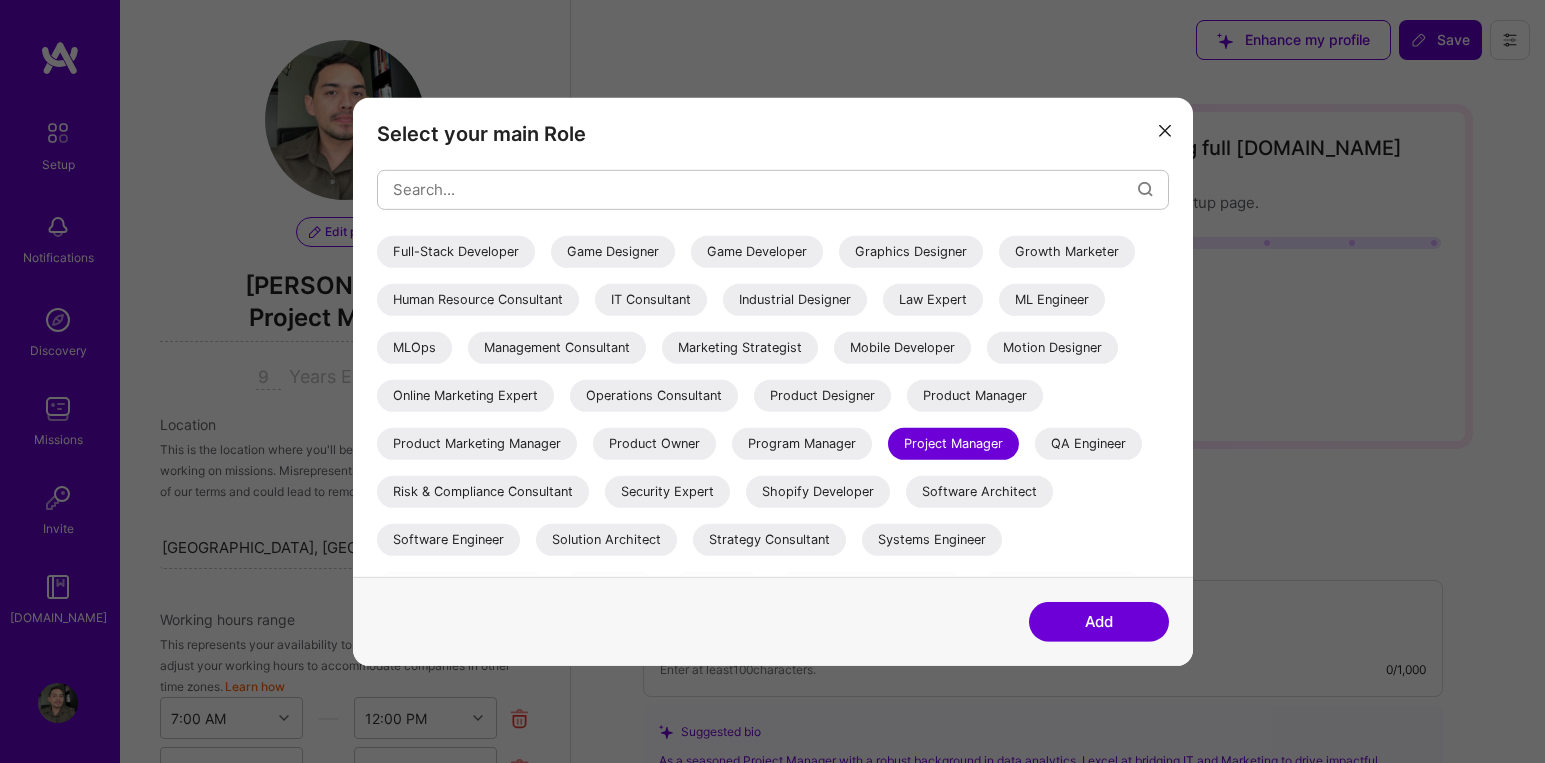 scroll, scrollTop: 464, scrollLeft: 0, axis: vertical 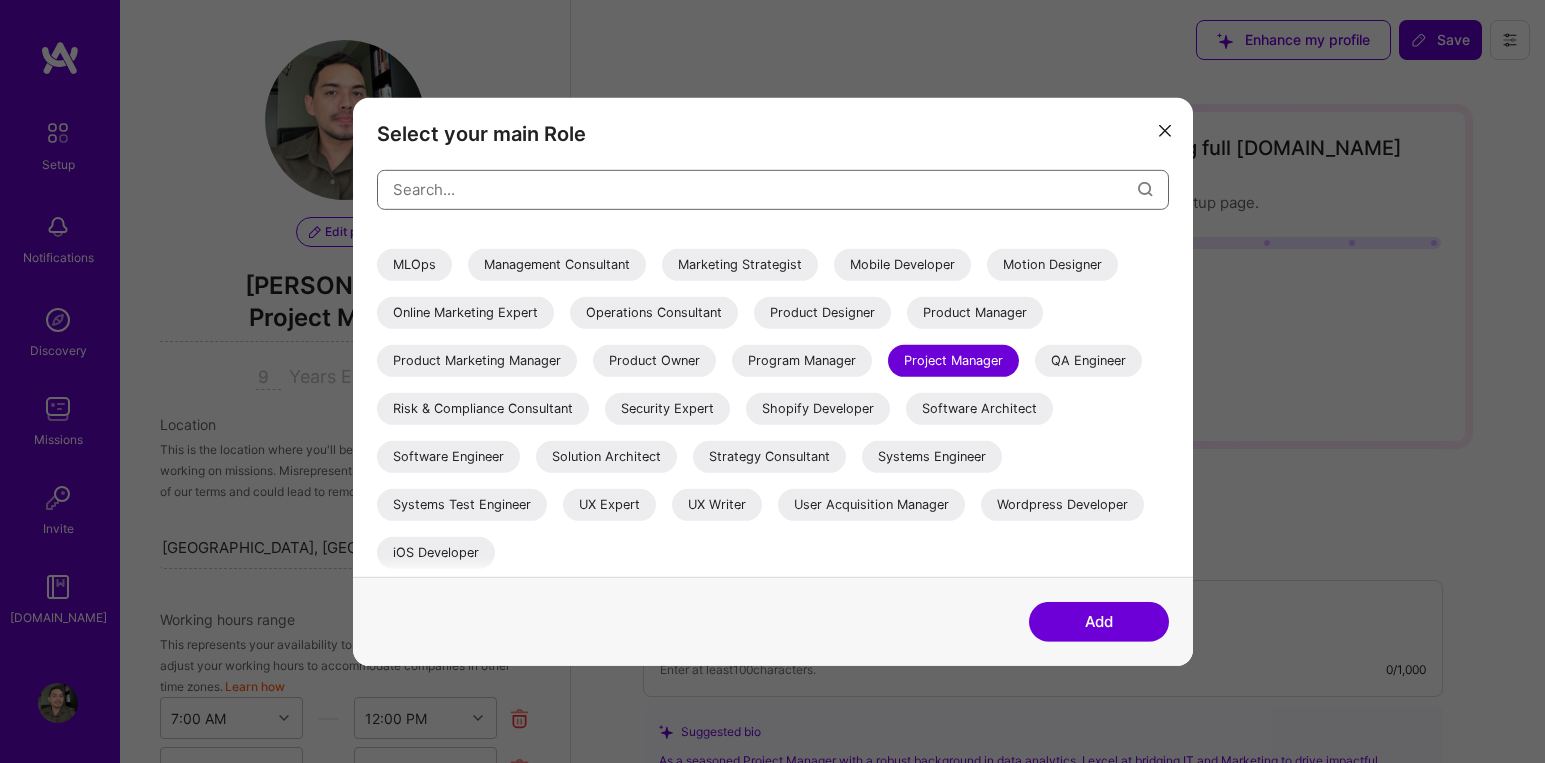 click at bounding box center [765, 189] 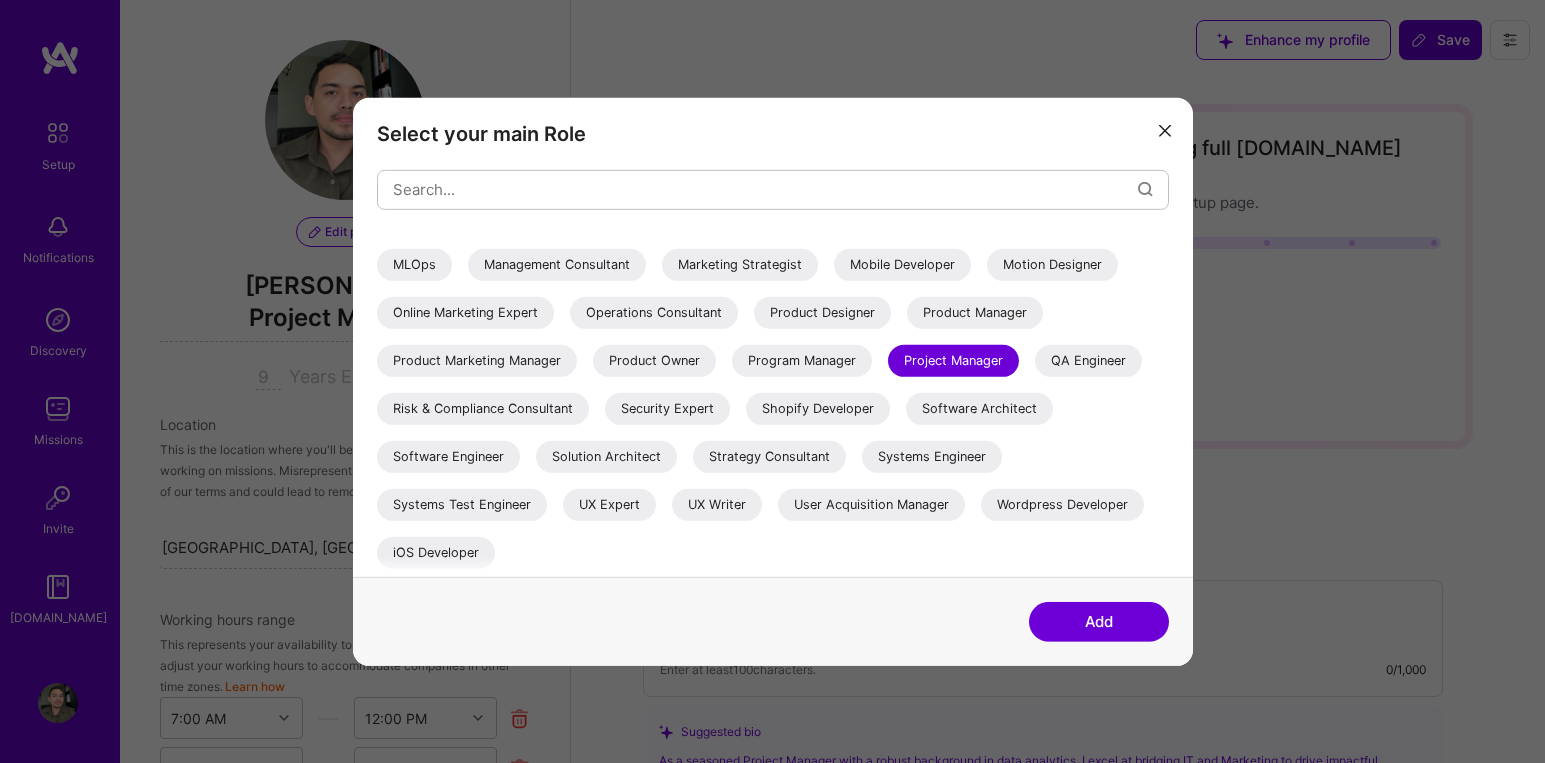 click on "Project Manager" at bounding box center (953, 360) 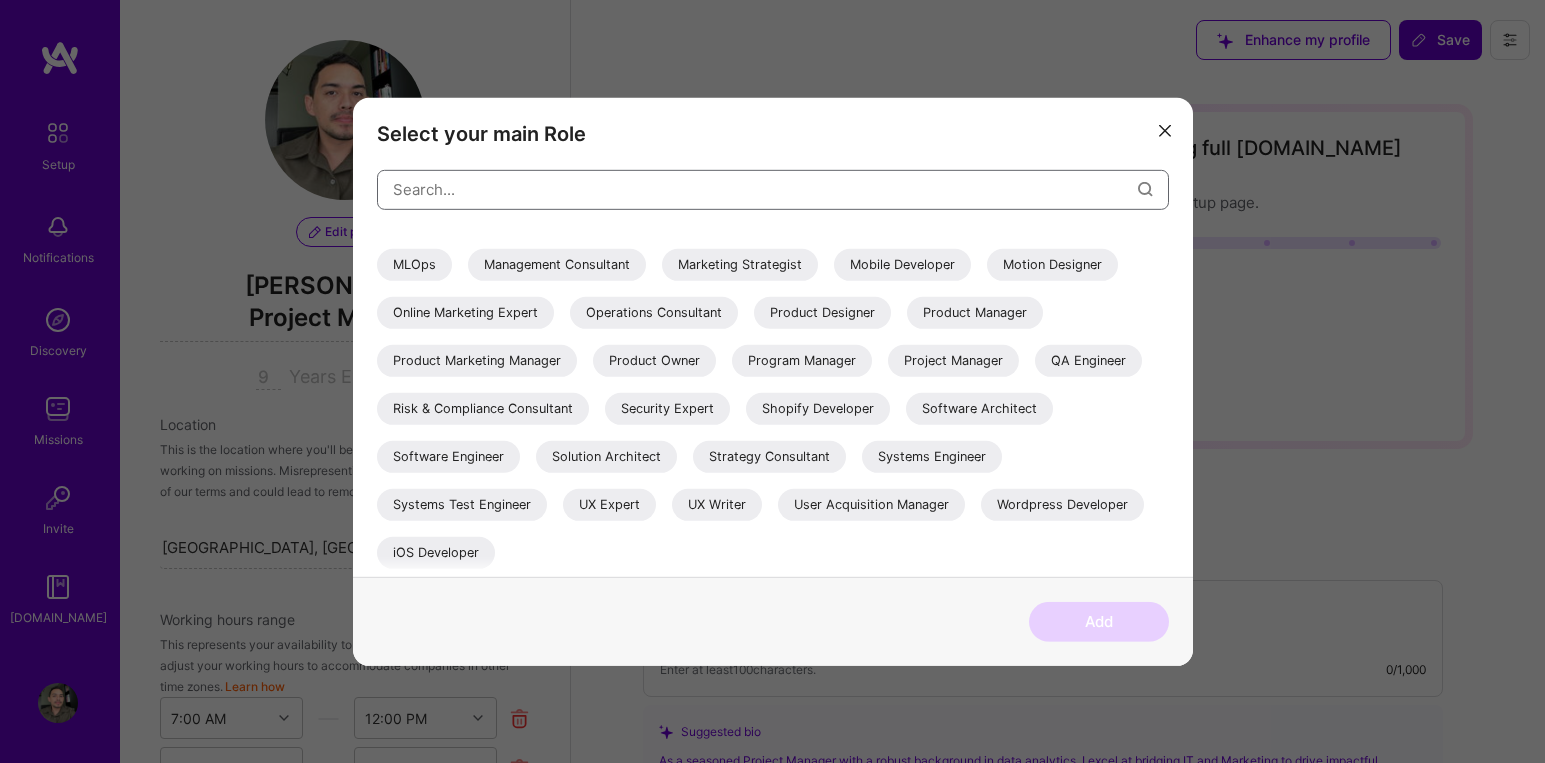 click at bounding box center [765, 189] 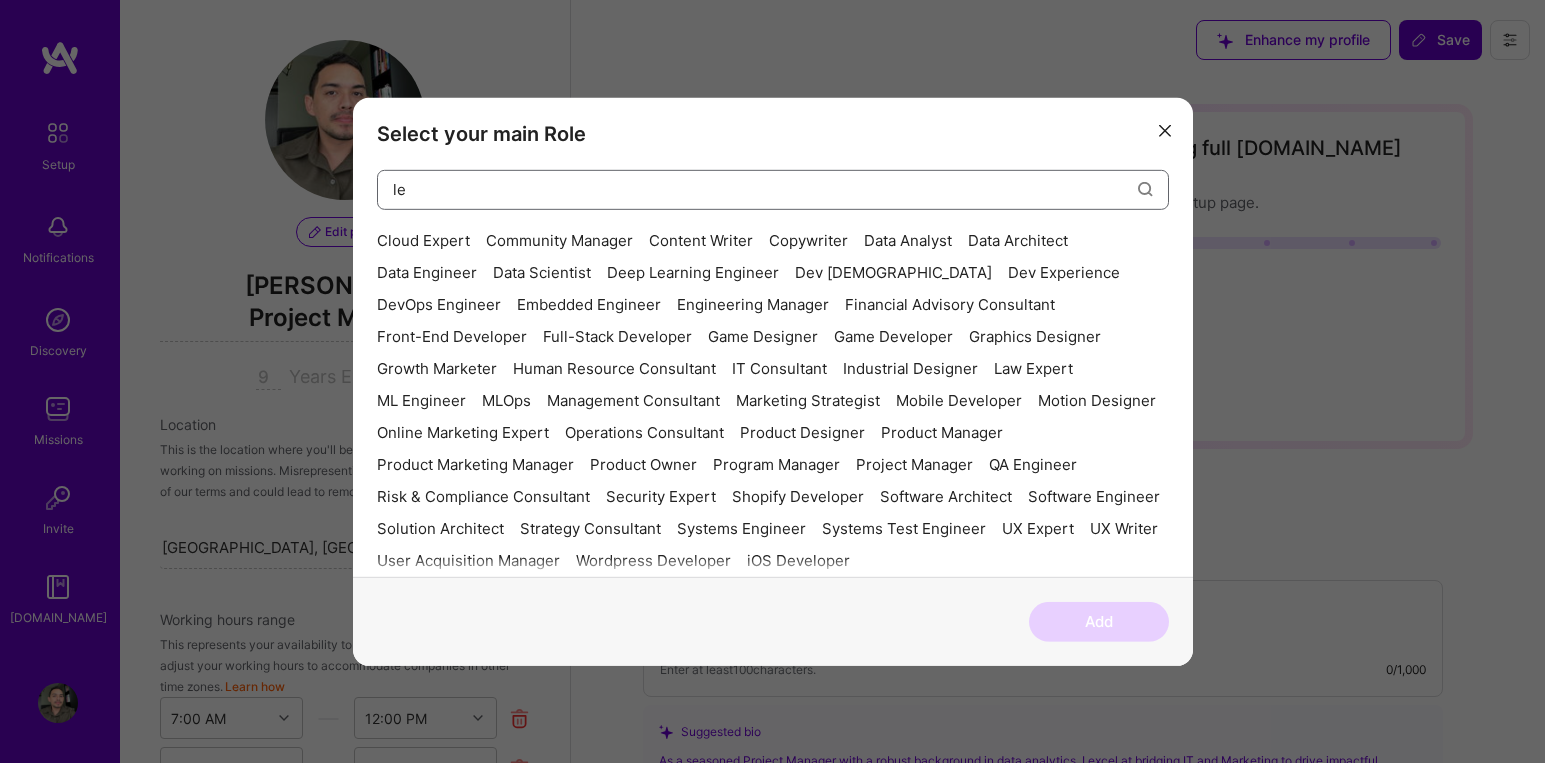 scroll, scrollTop: 0, scrollLeft: 0, axis: both 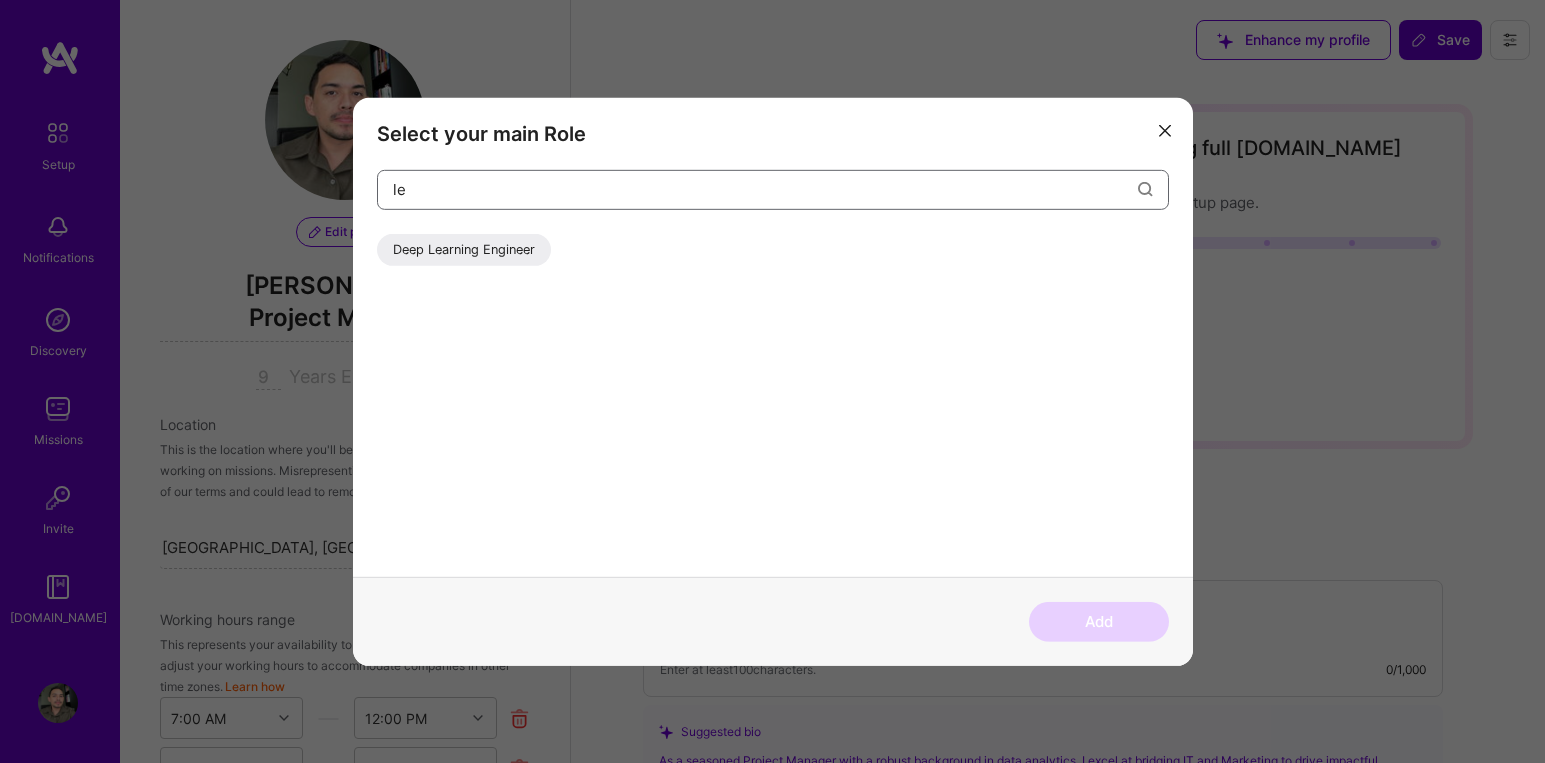 type on "l" 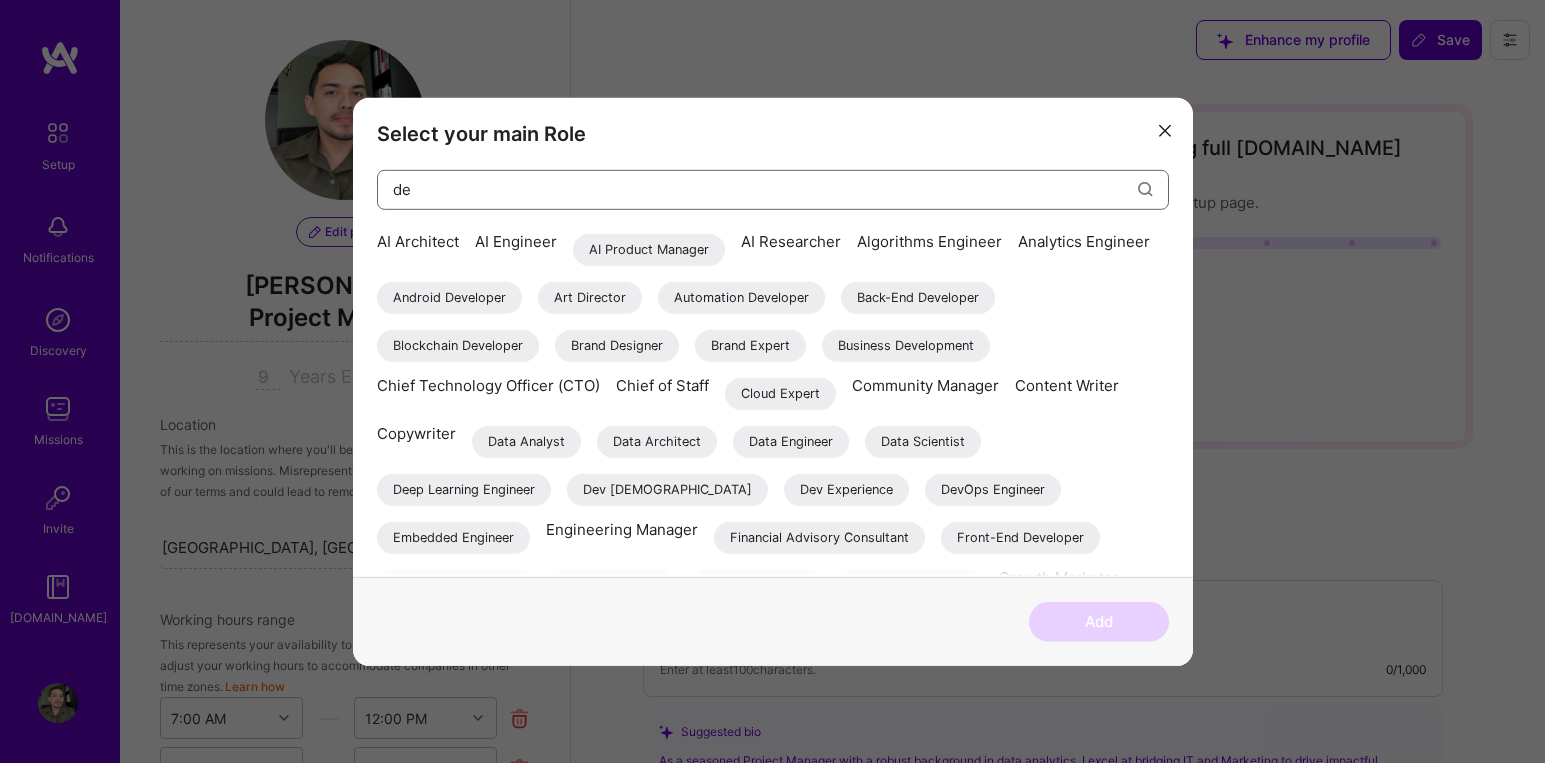 type on "d" 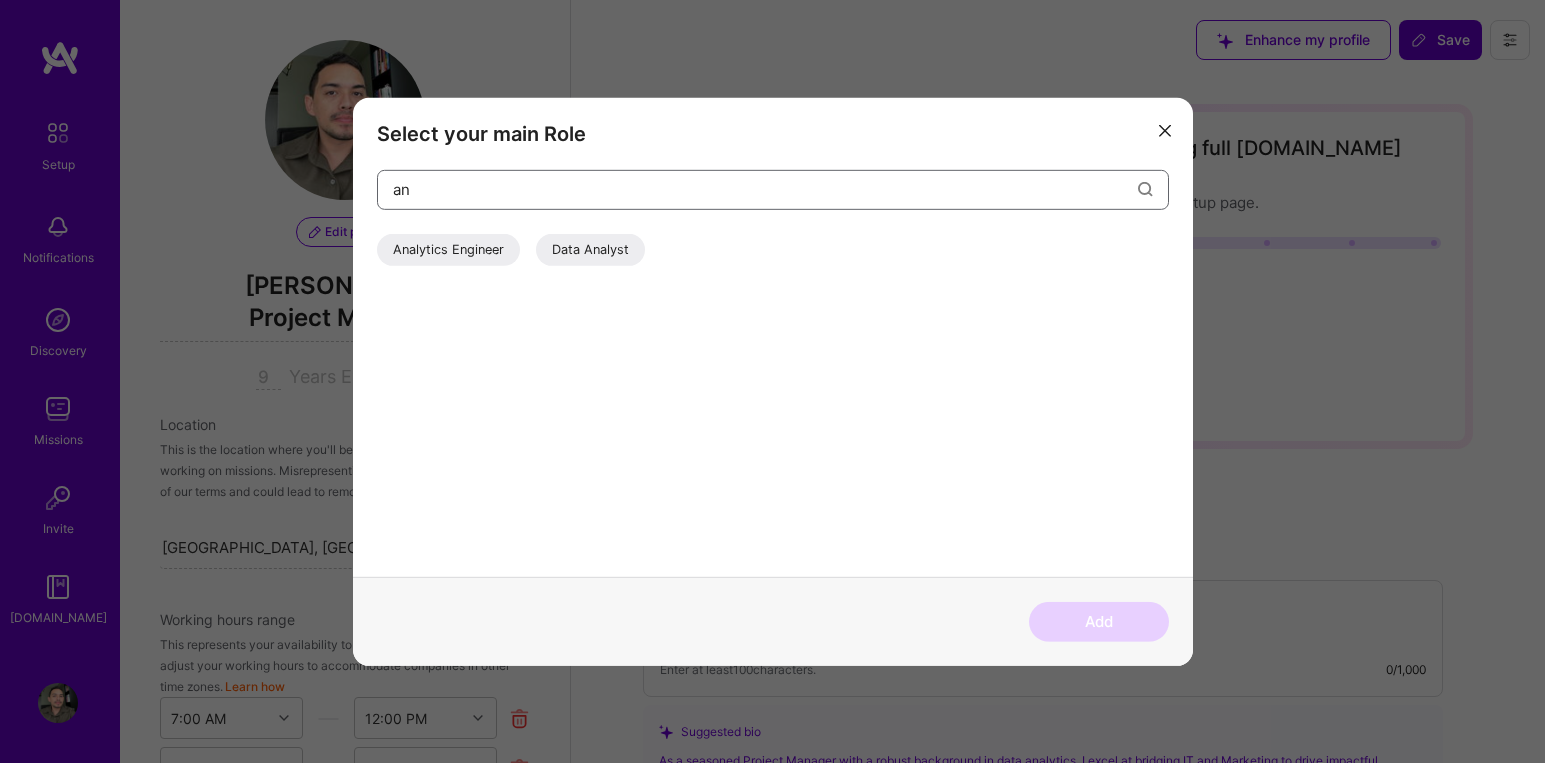 type on "a" 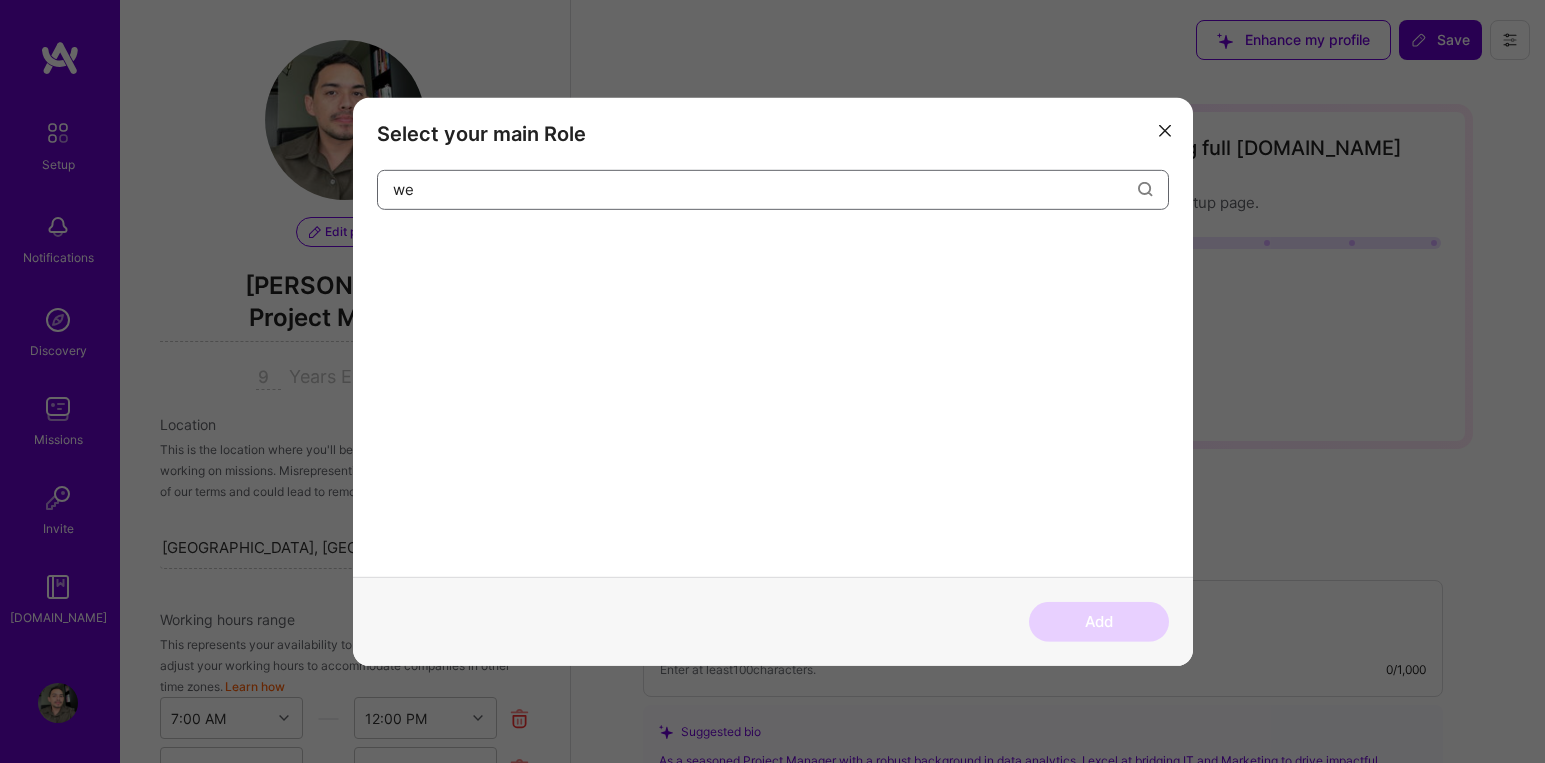type on "w" 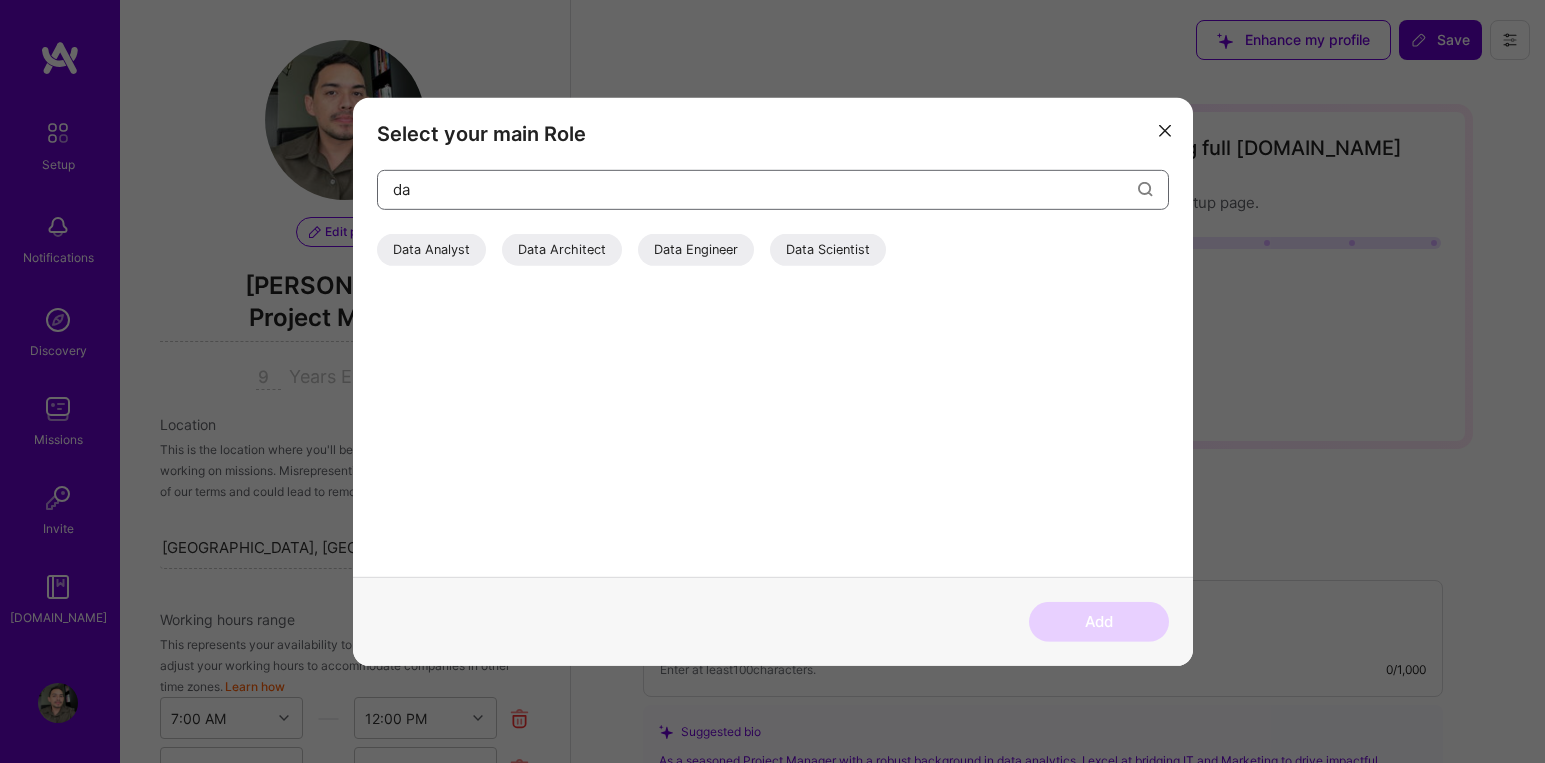 type on "d" 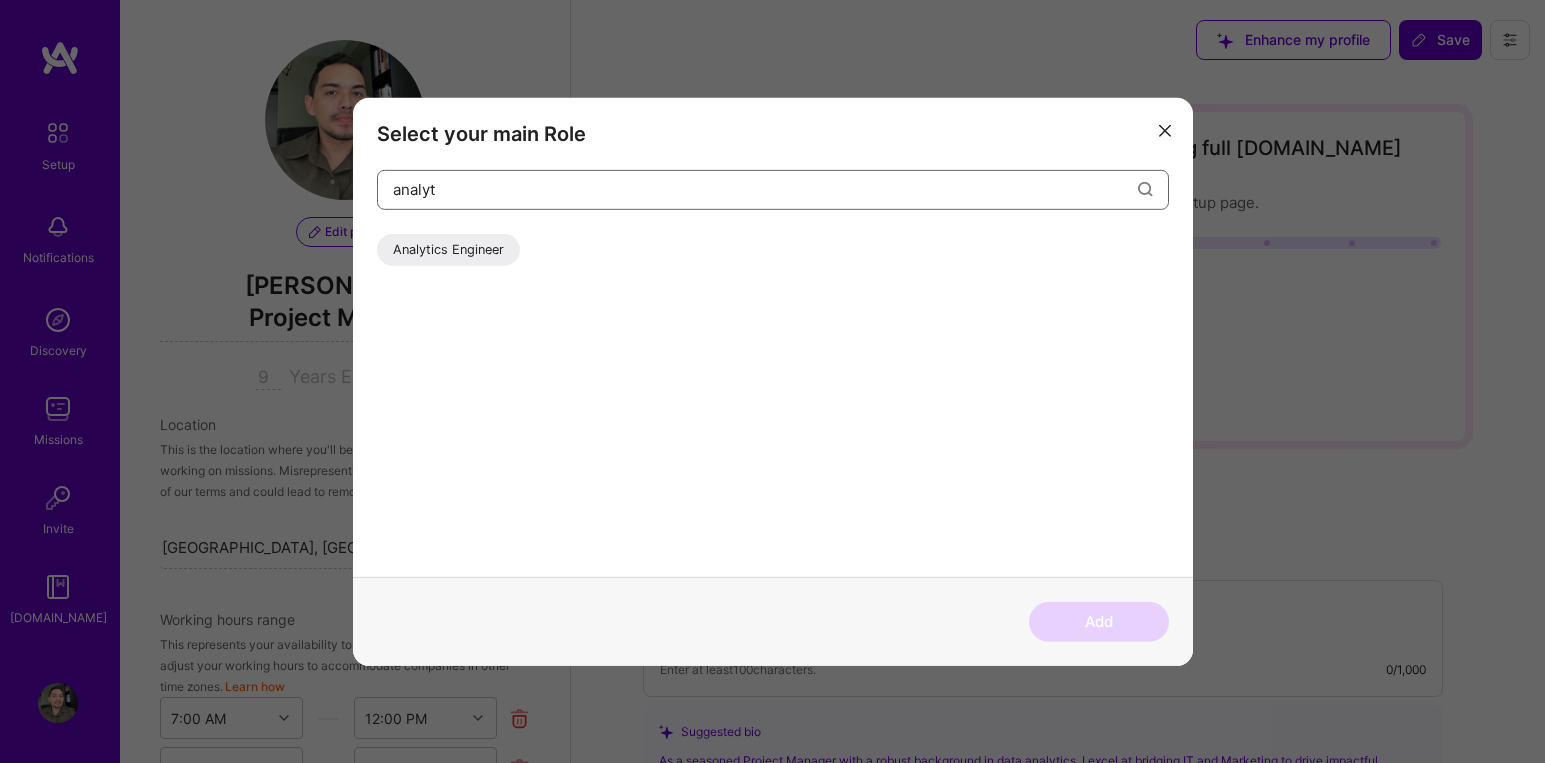 type on "analyt" 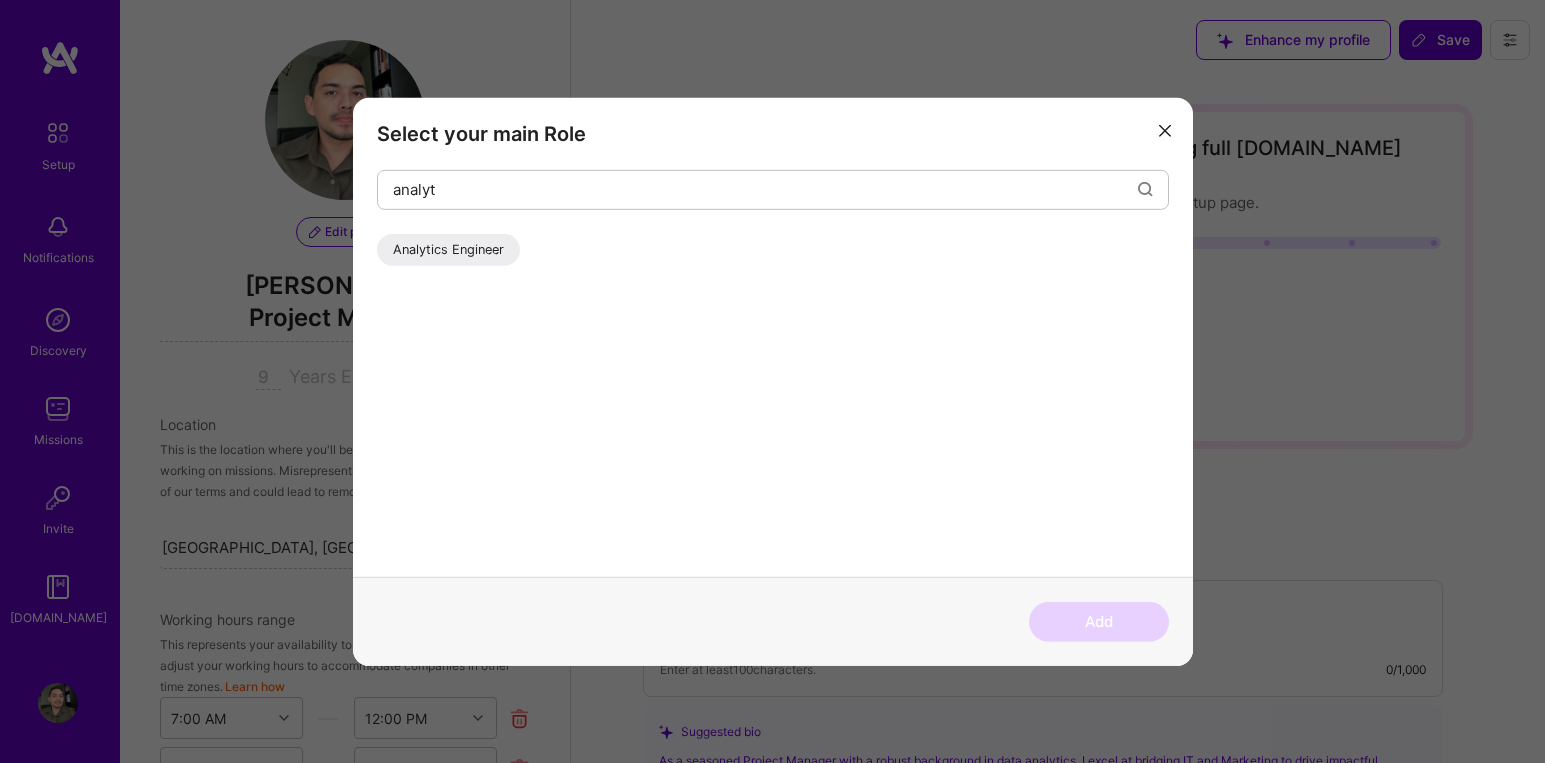 click on "Analytics Engineer" at bounding box center (448, 249) 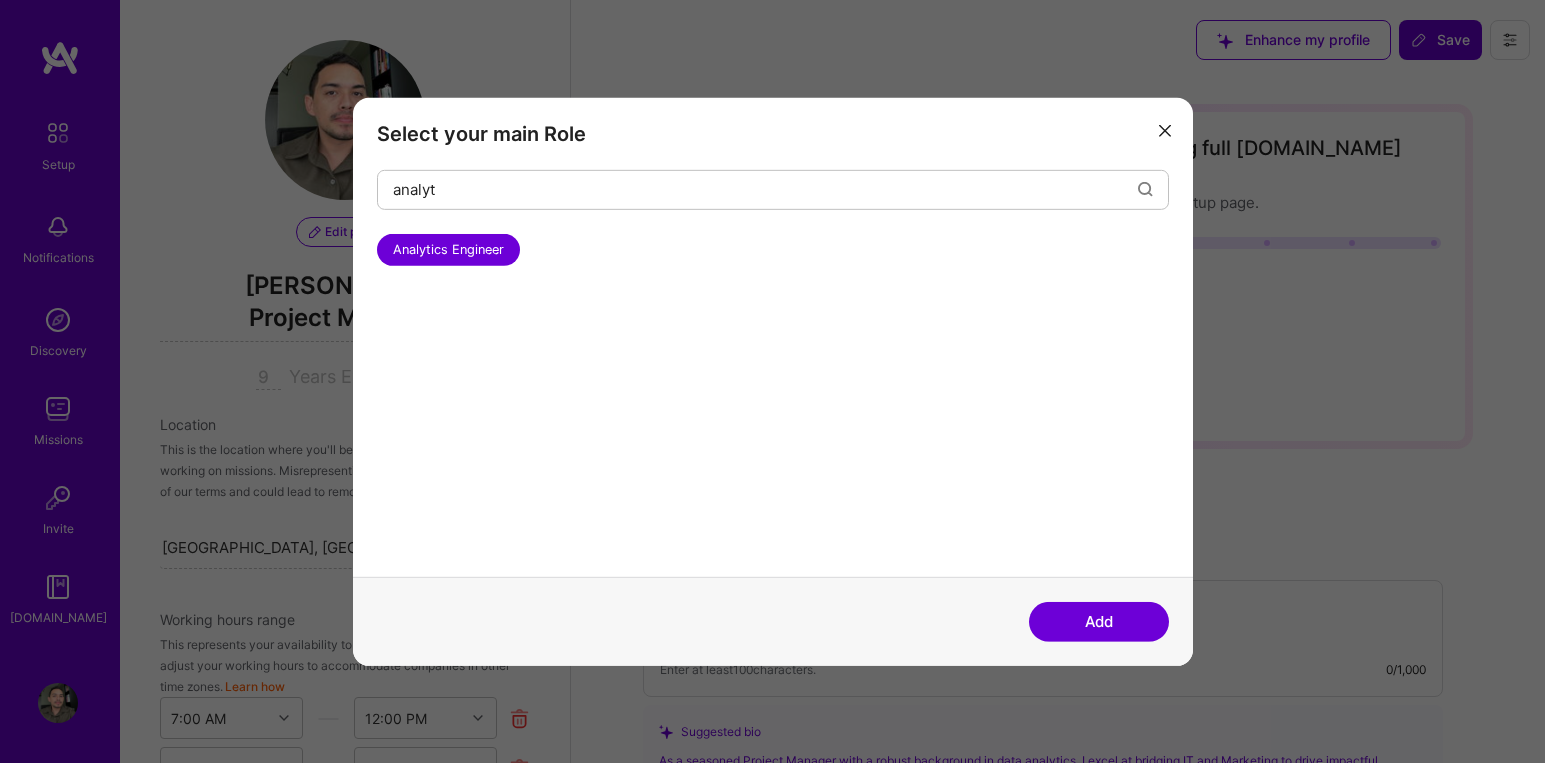 click on "Add" at bounding box center (1099, 622) 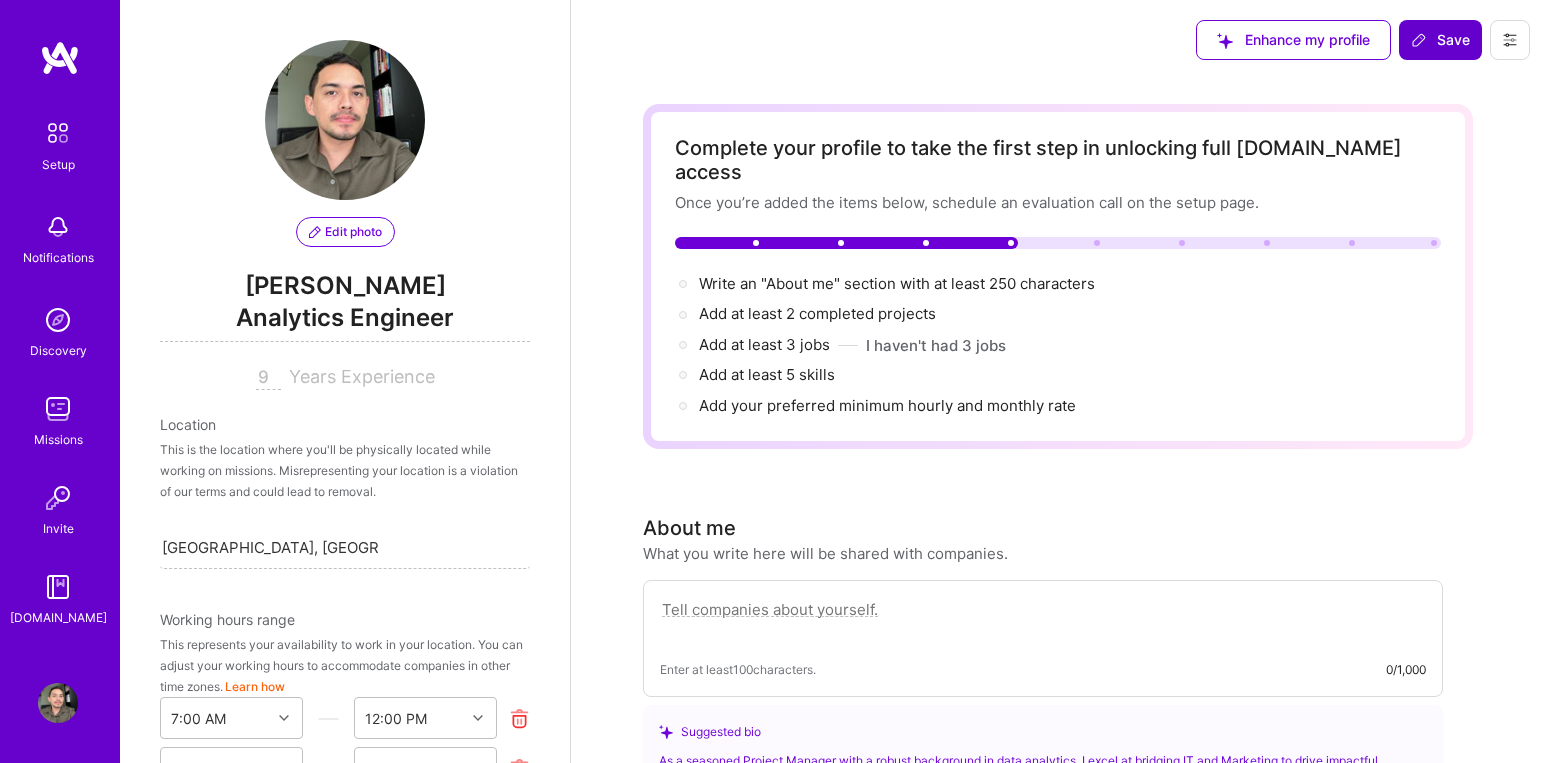 click on "This is the location where you'll be physically located while working on missions. Misrepresenting your location is a violation of our terms and could lead to removal." at bounding box center (345, 470) 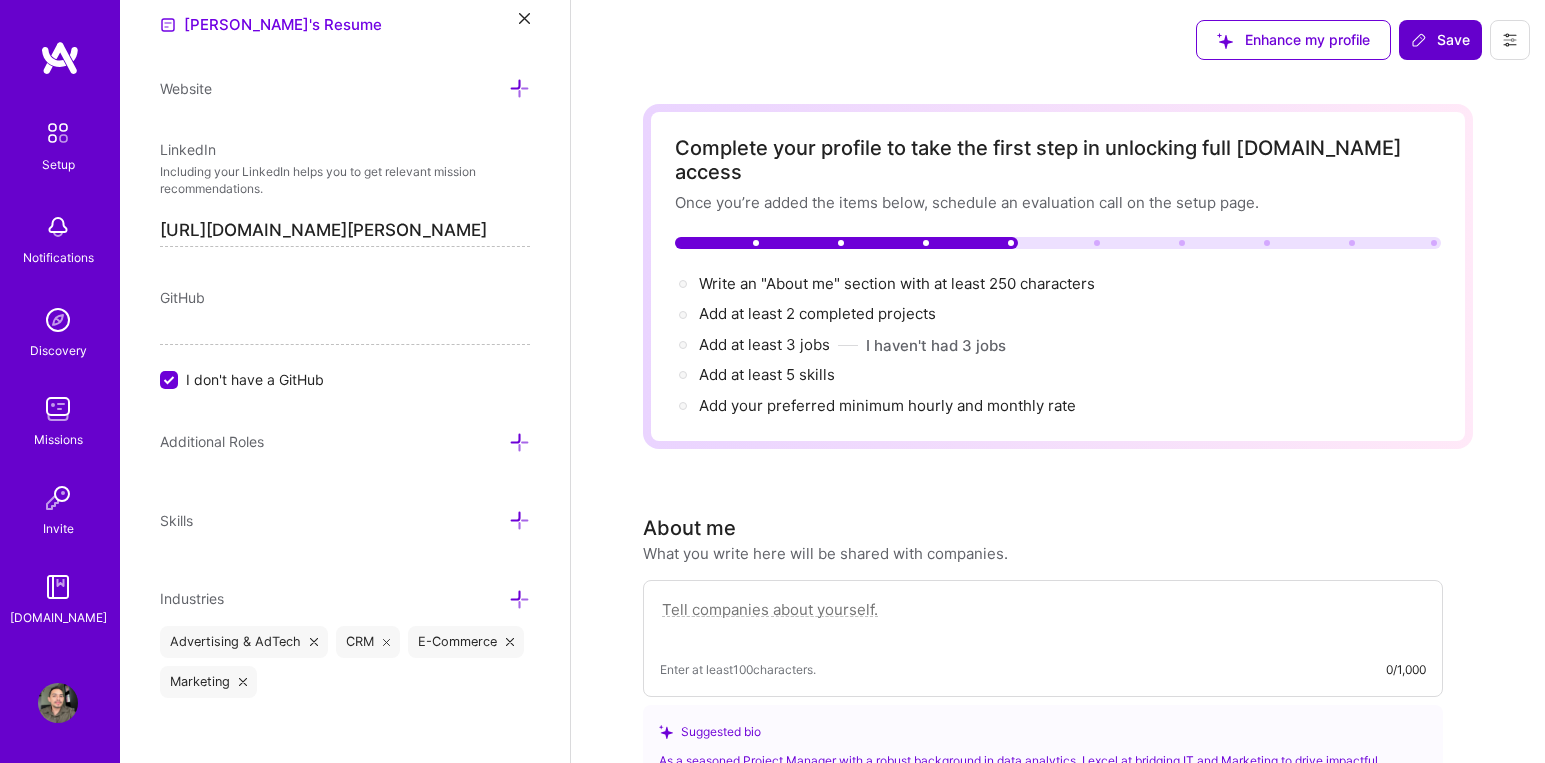 scroll, scrollTop: 988, scrollLeft: 0, axis: vertical 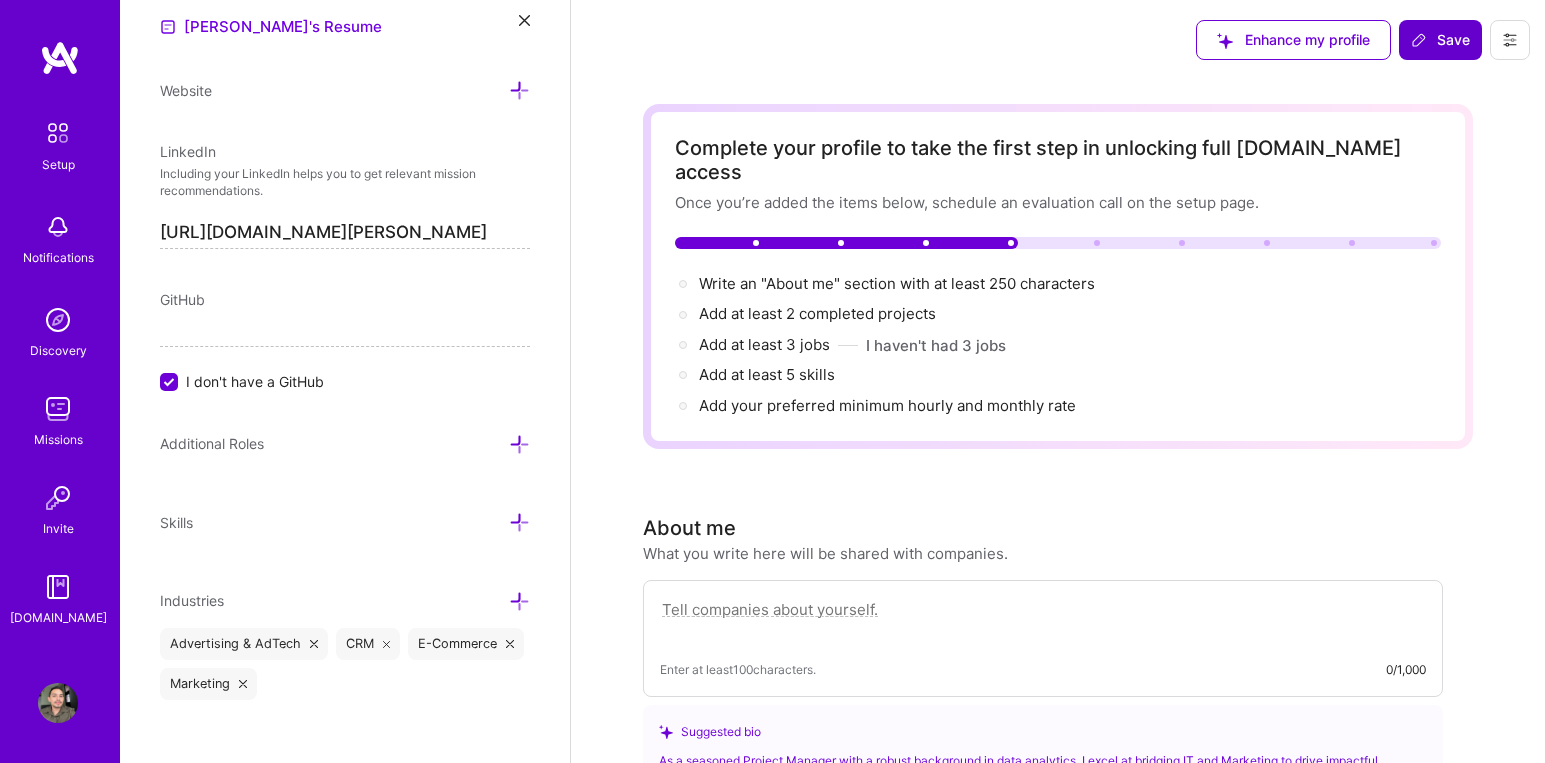 click at bounding box center (519, 444) 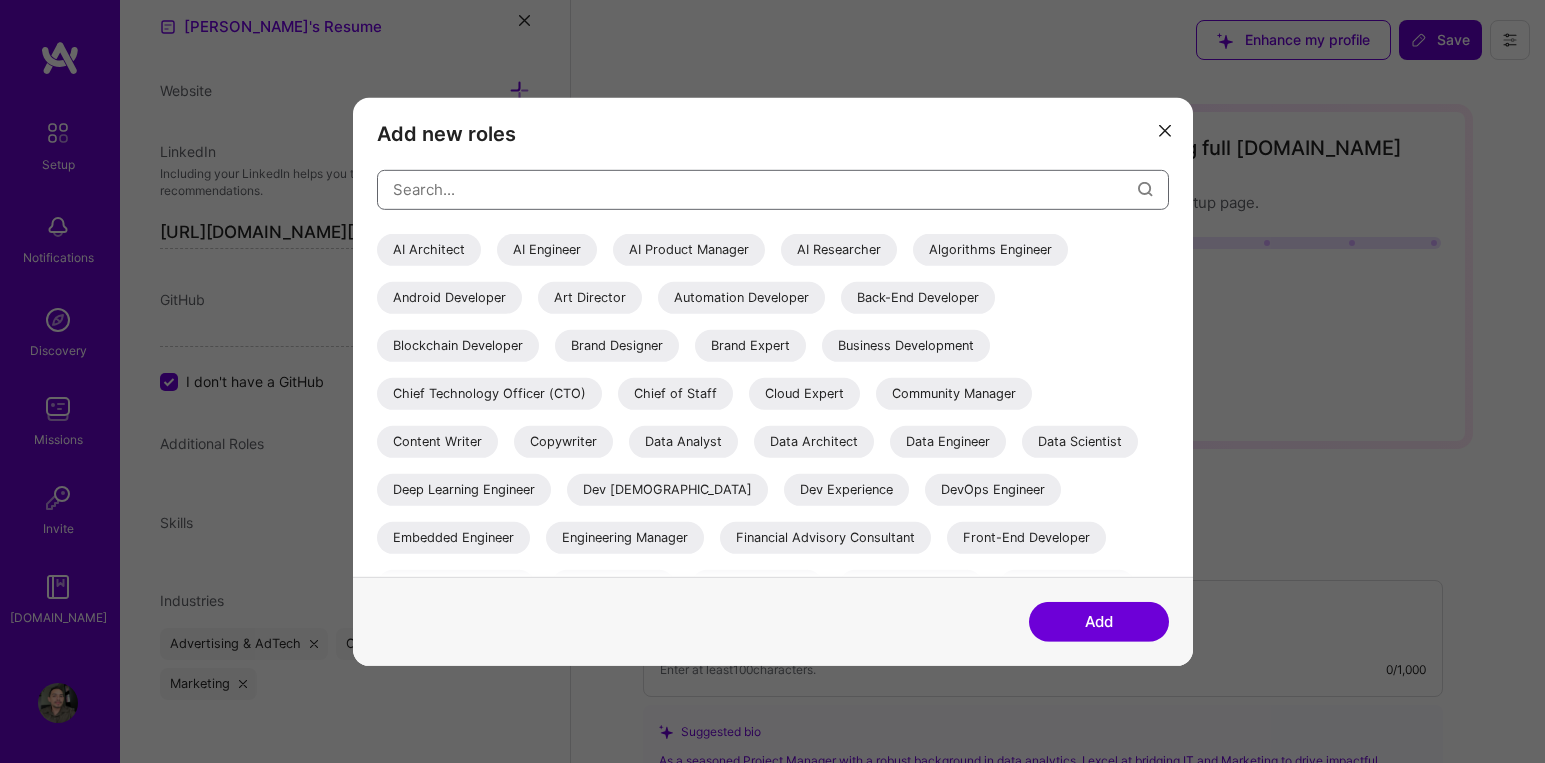 click at bounding box center (765, 189) 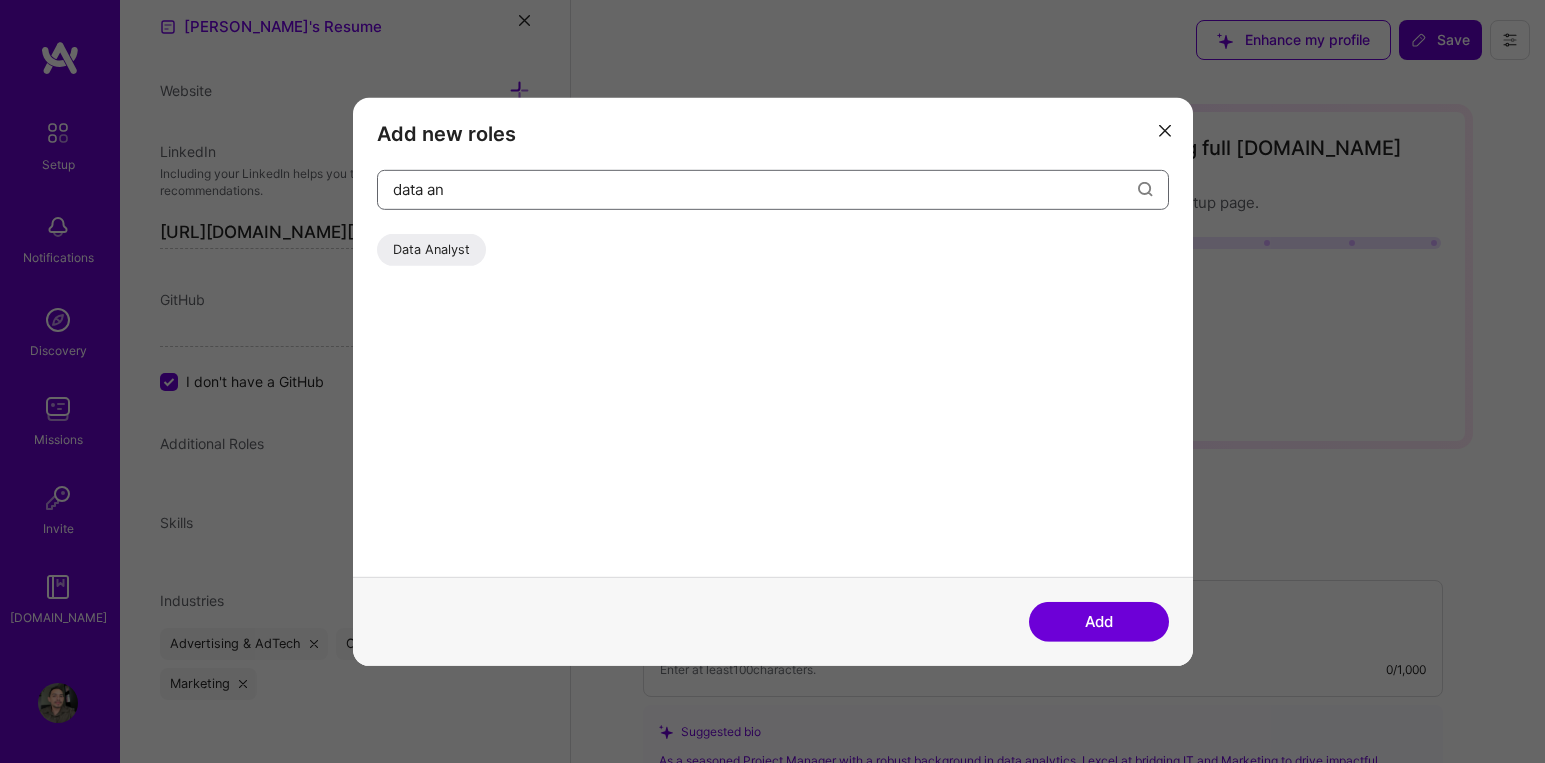 type on "data an" 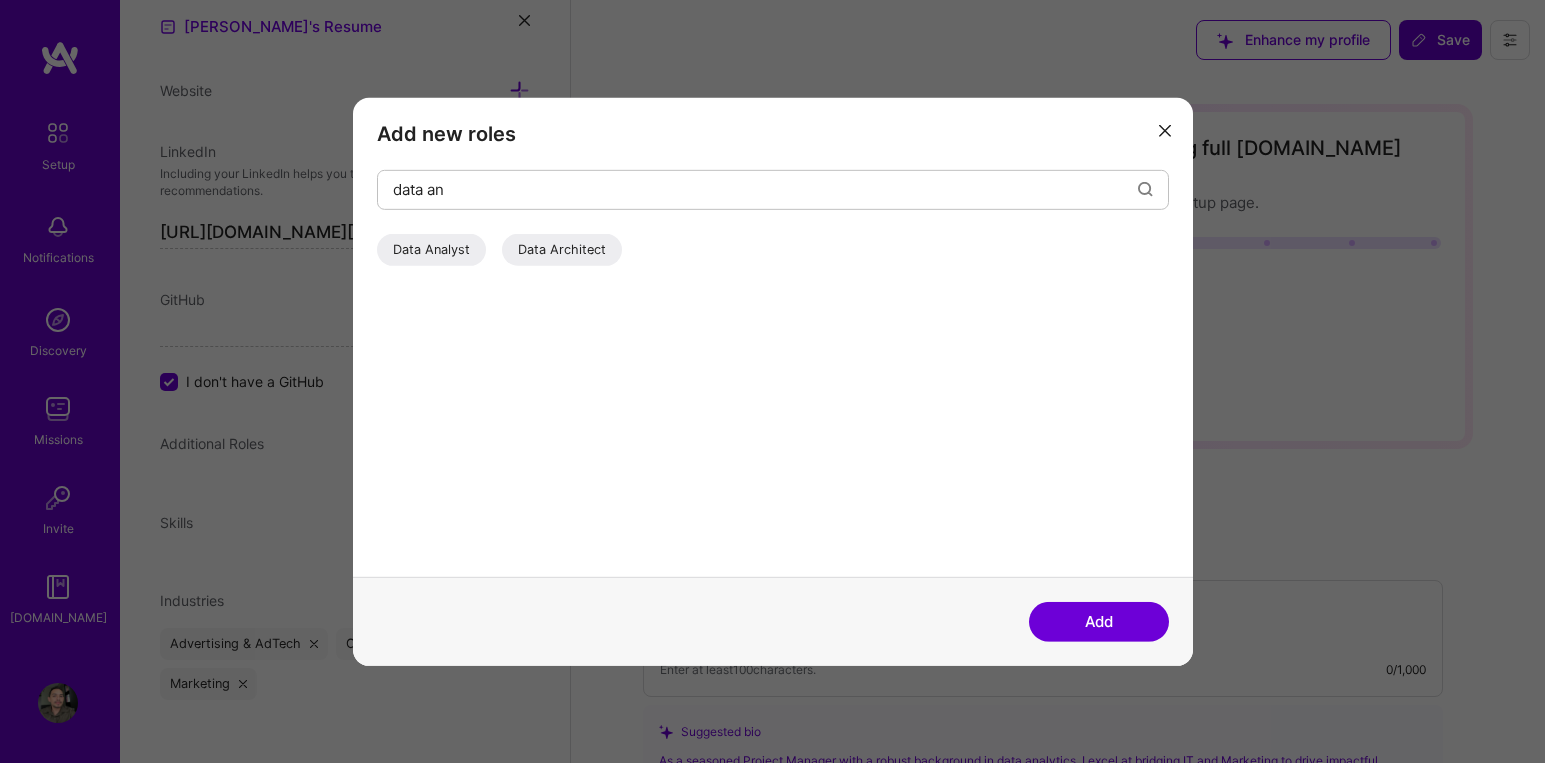 click on "Data Analyst" at bounding box center [431, 249] 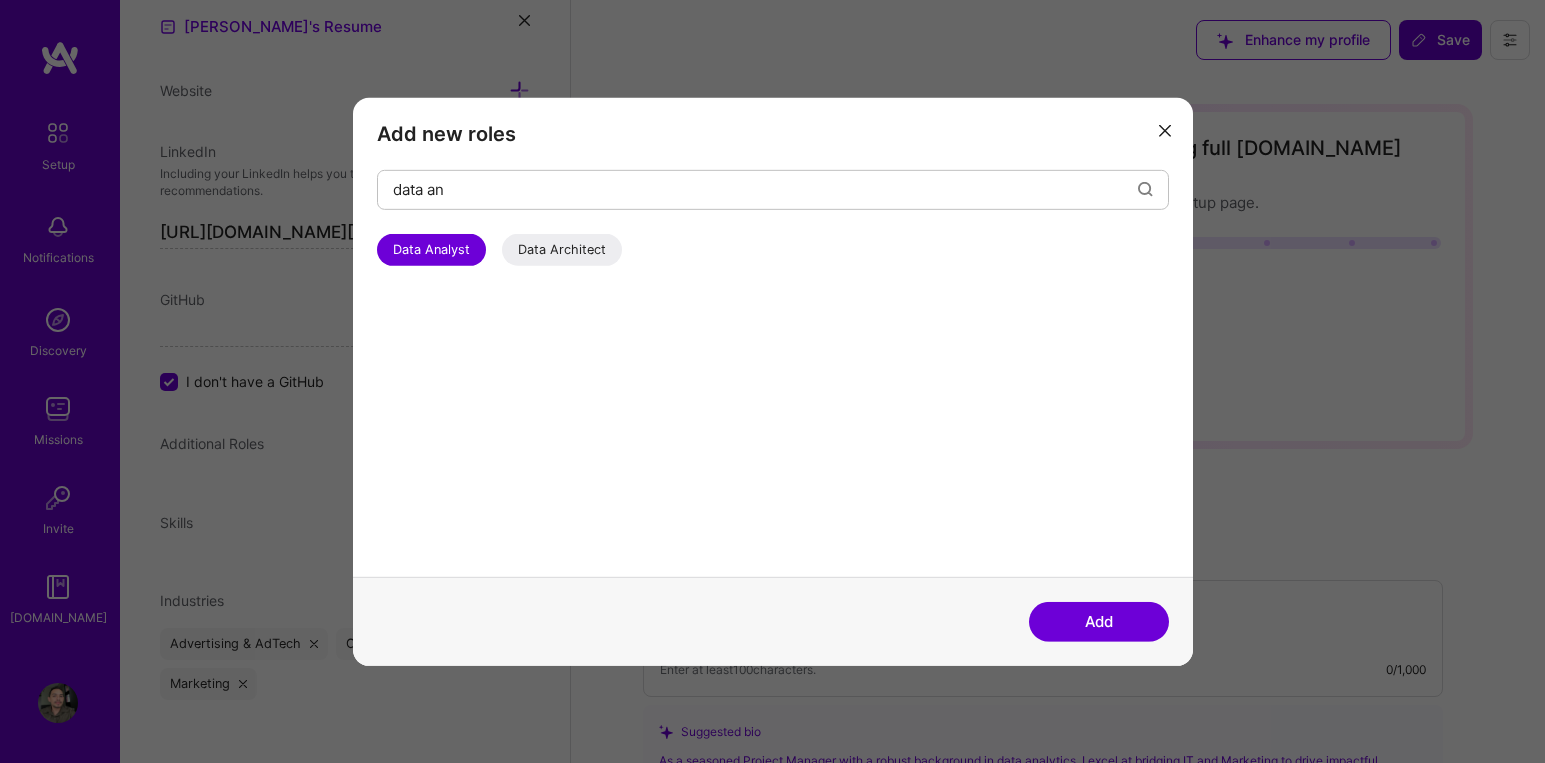 click on "Add" at bounding box center (1099, 622) 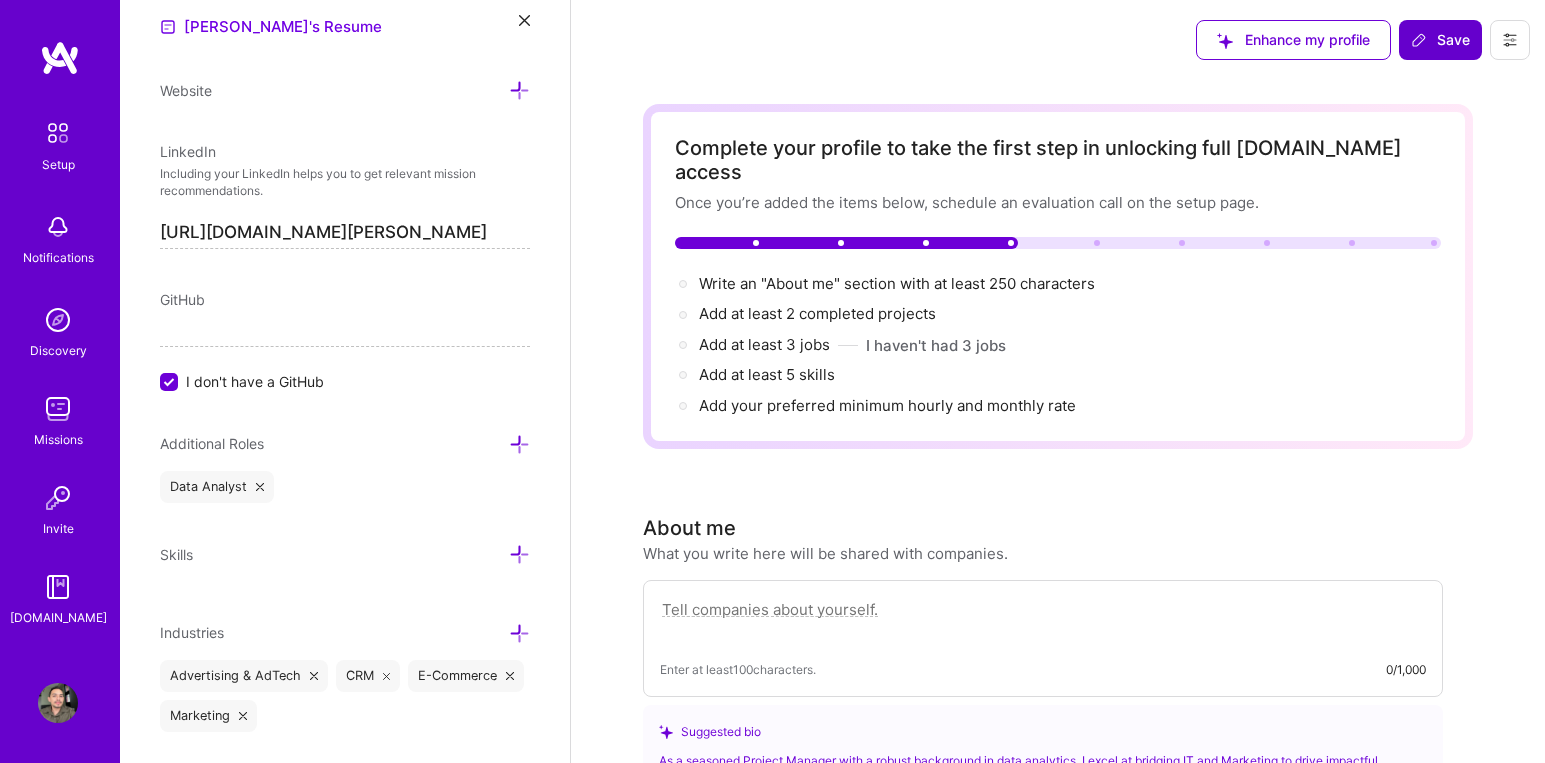 click at bounding box center (519, 444) 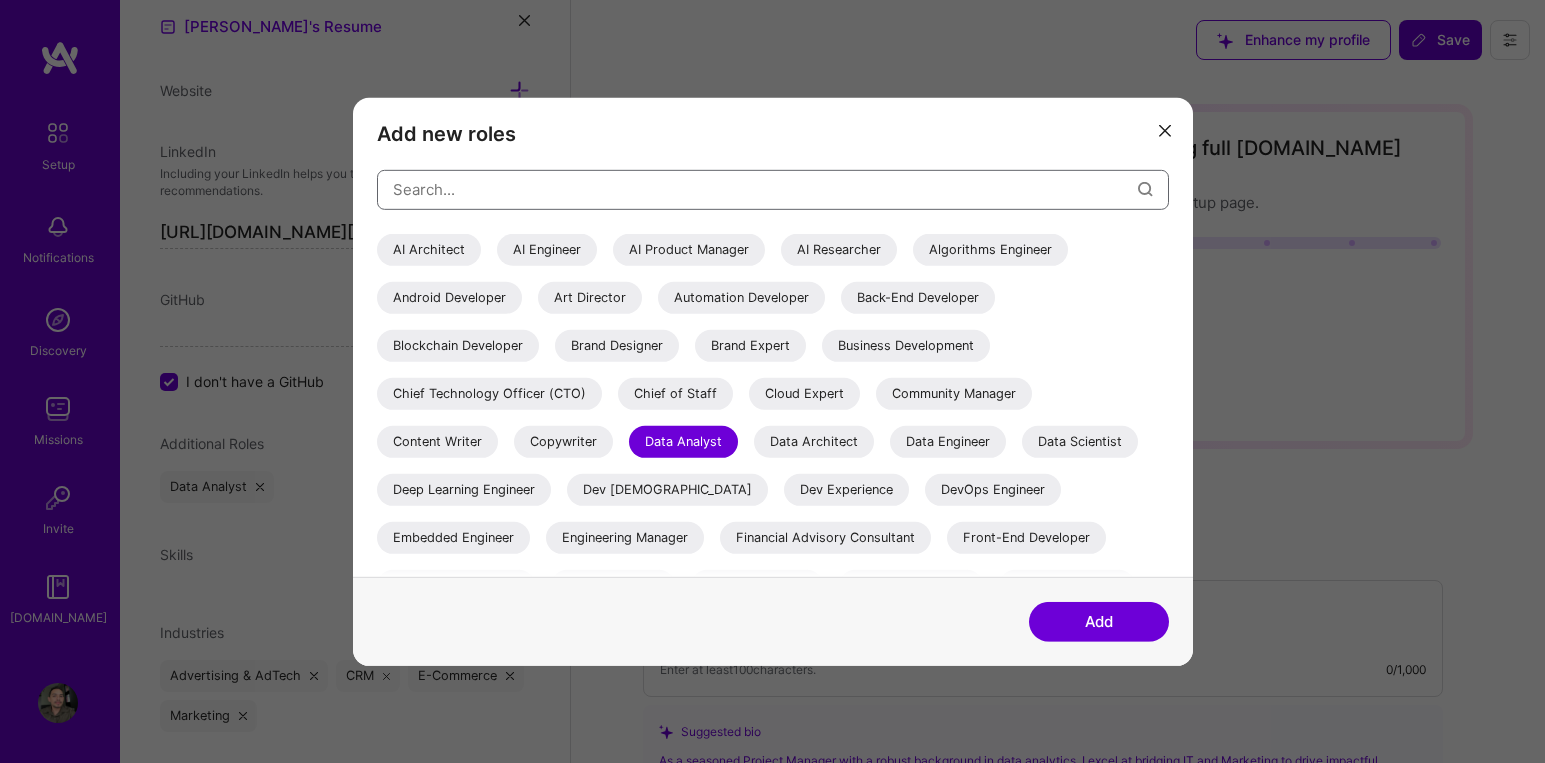 click at bounding box center [765, 189] 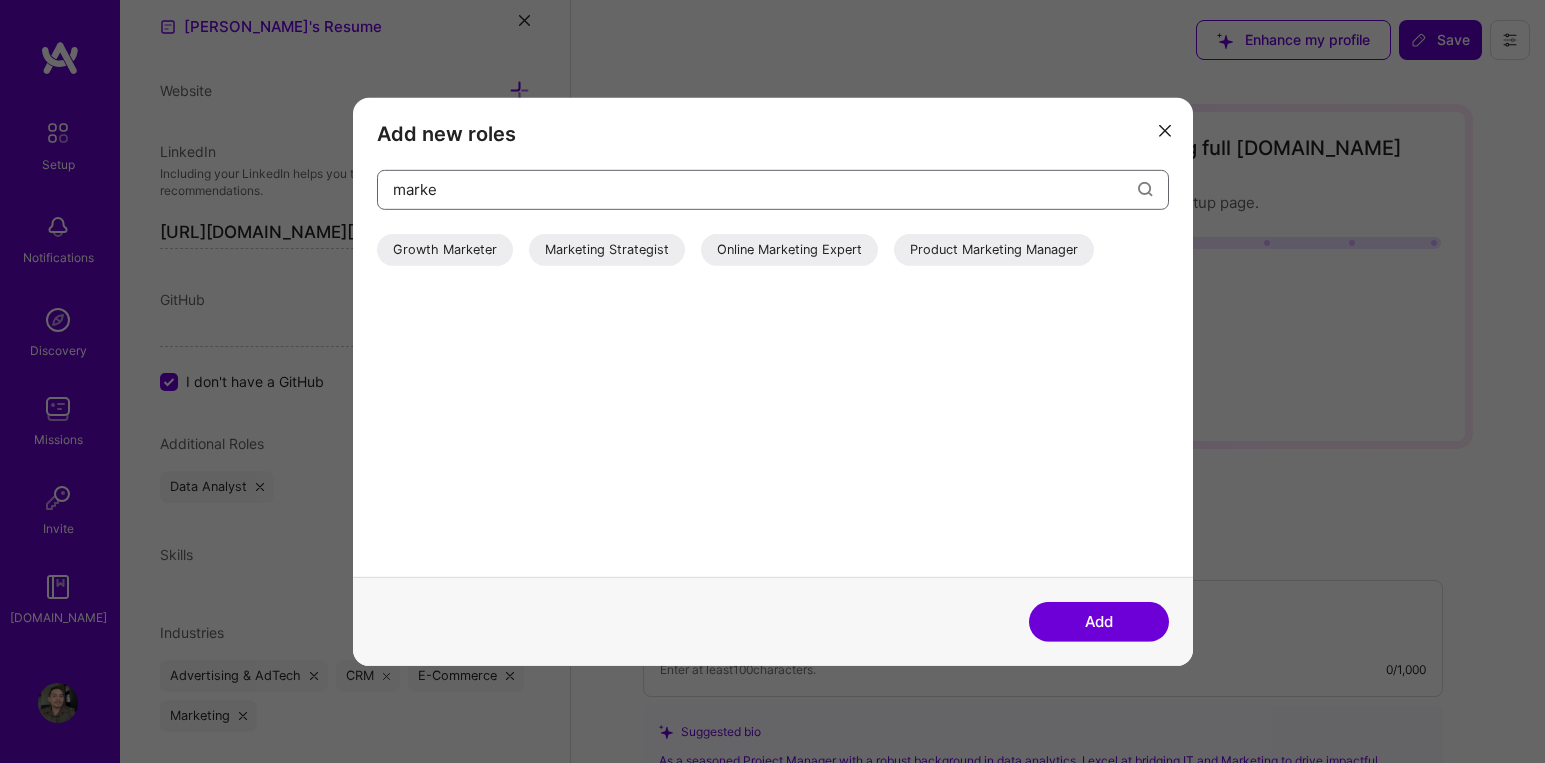 type on "marke" 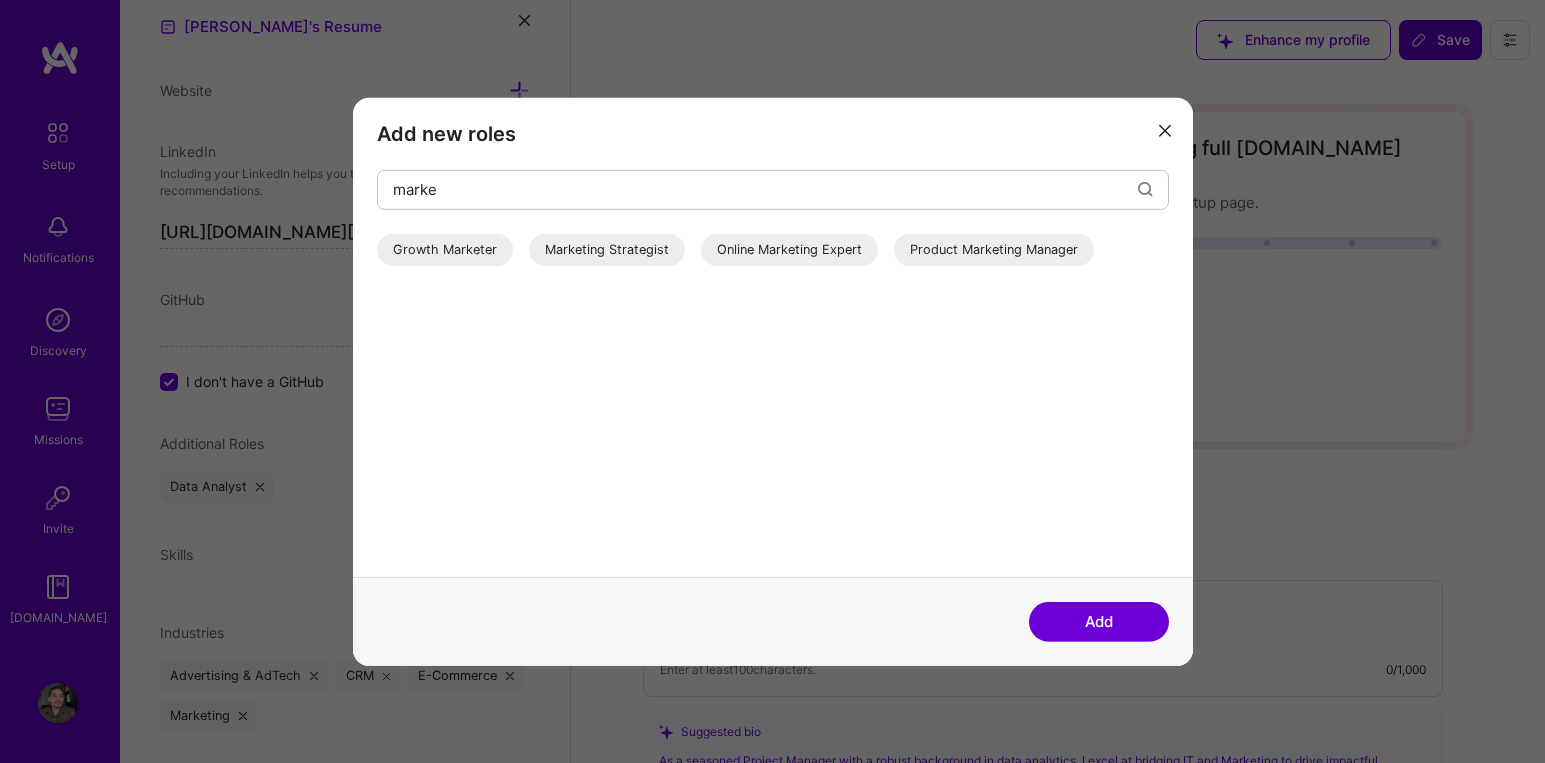 click on "Online Marketing Expert" at bounding box center (789, 249) 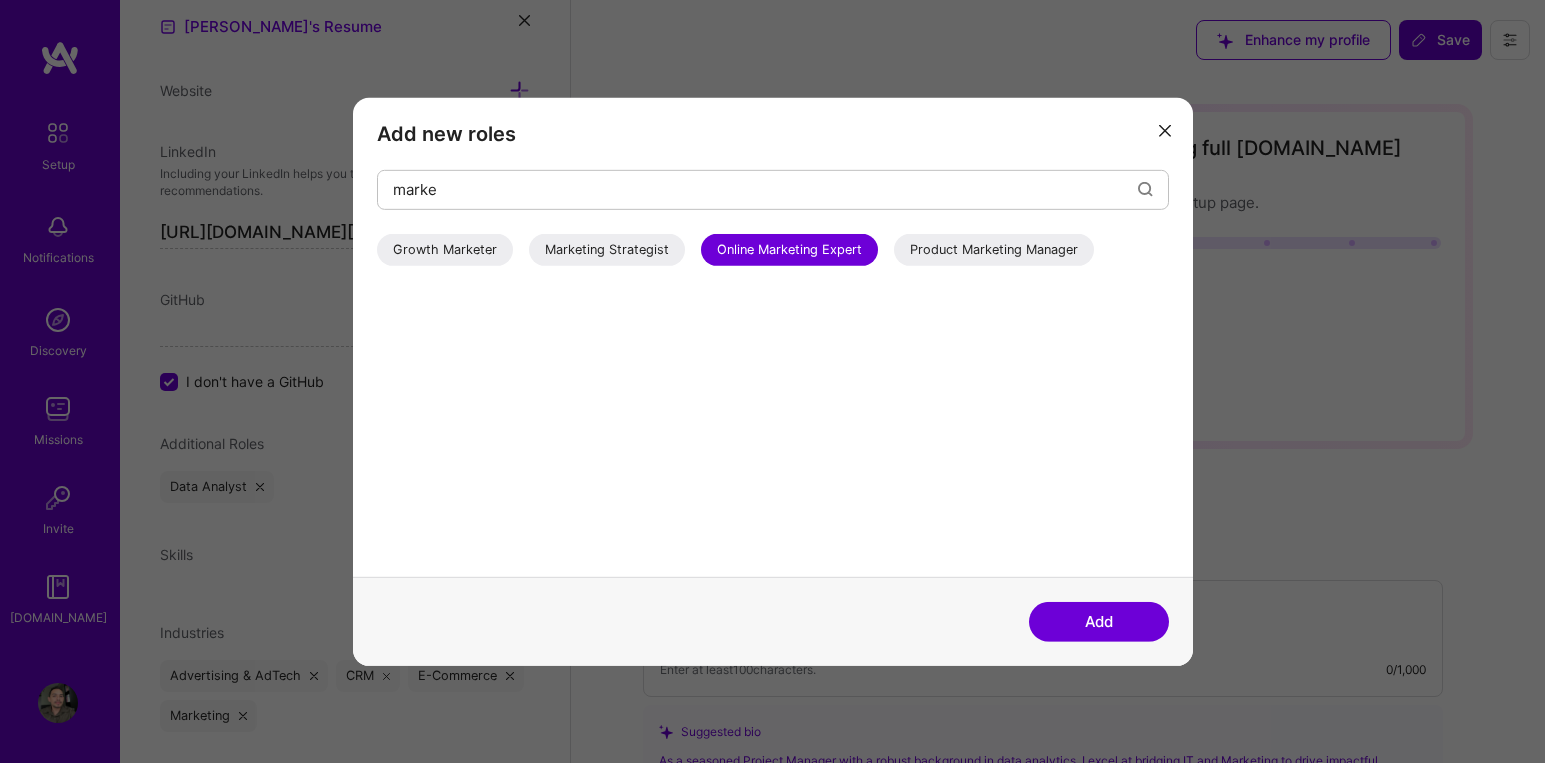 click on "Add" at bounding box center [1099, 622] 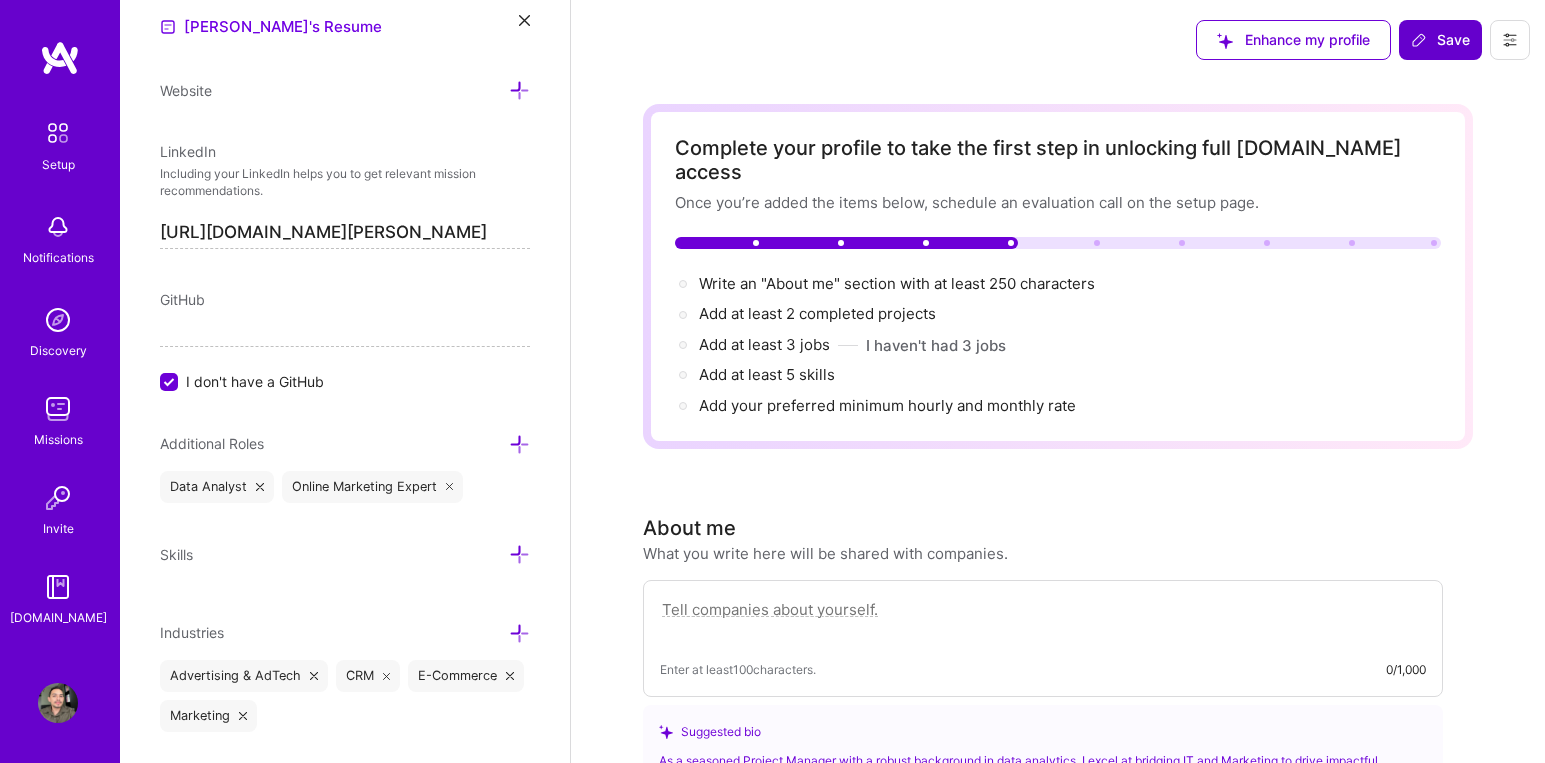 click at bounding box center [519, 554] 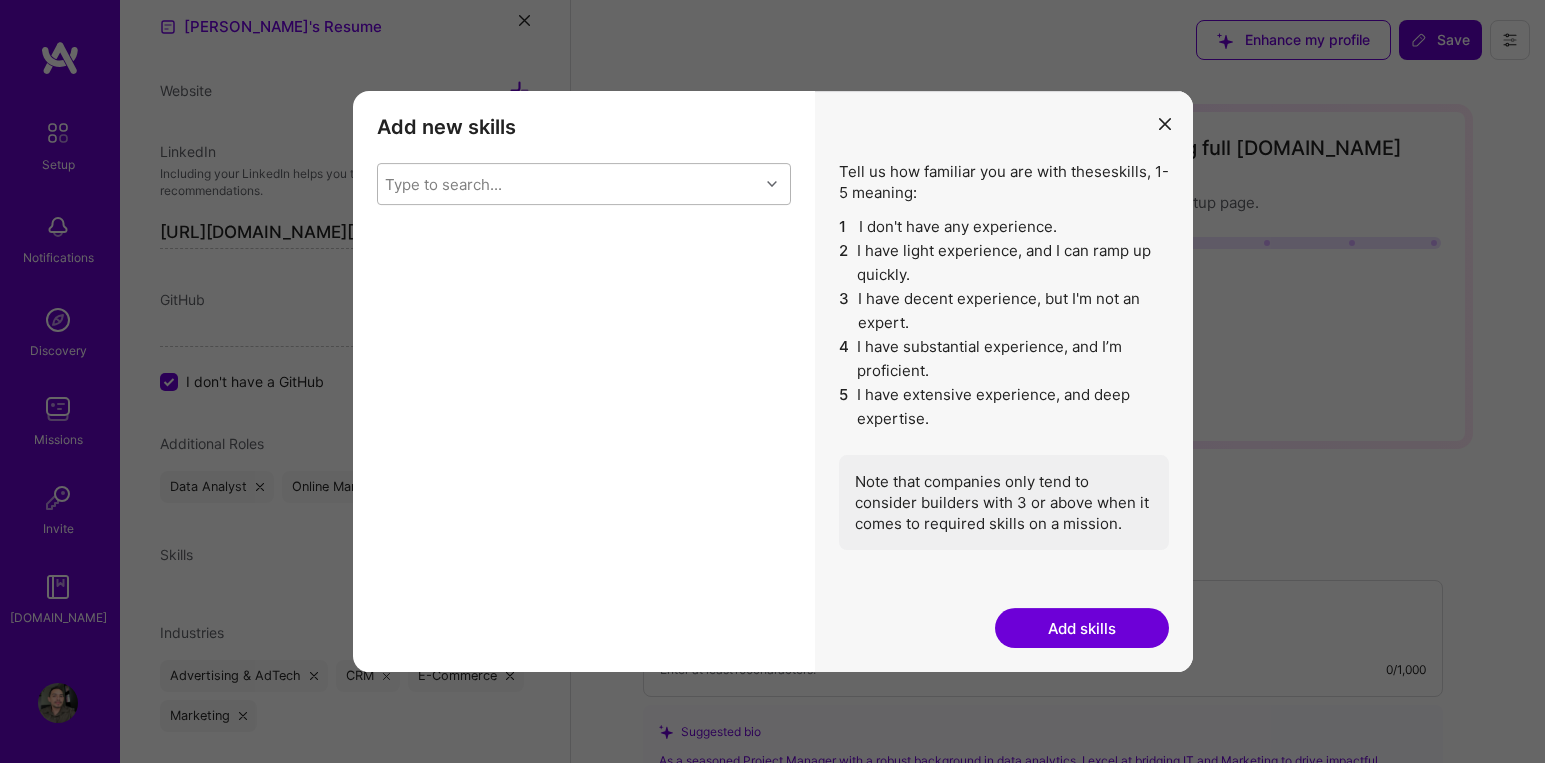 click on "Type to search..." at bounding box center [568, 184] 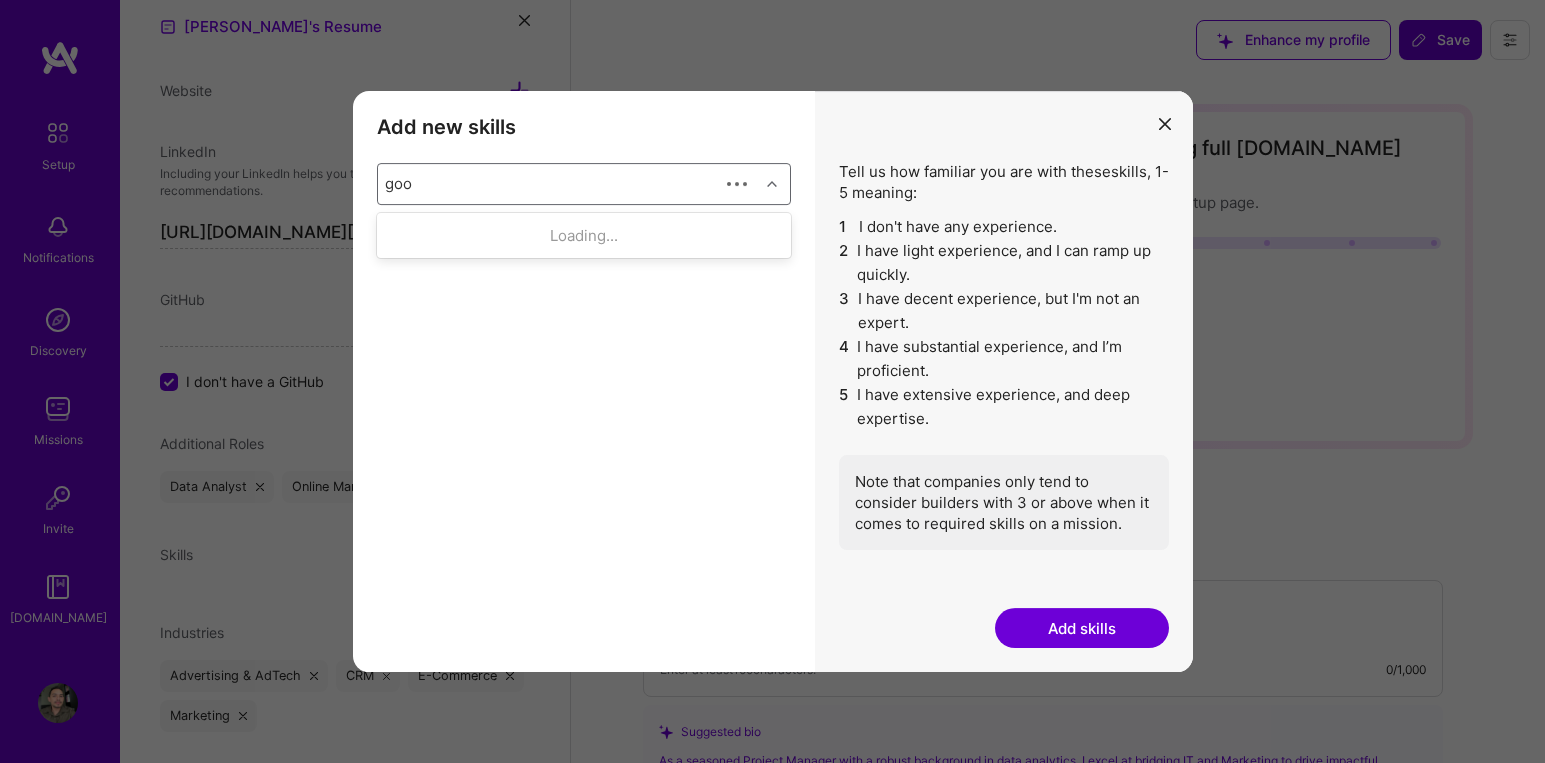 type on "goog" 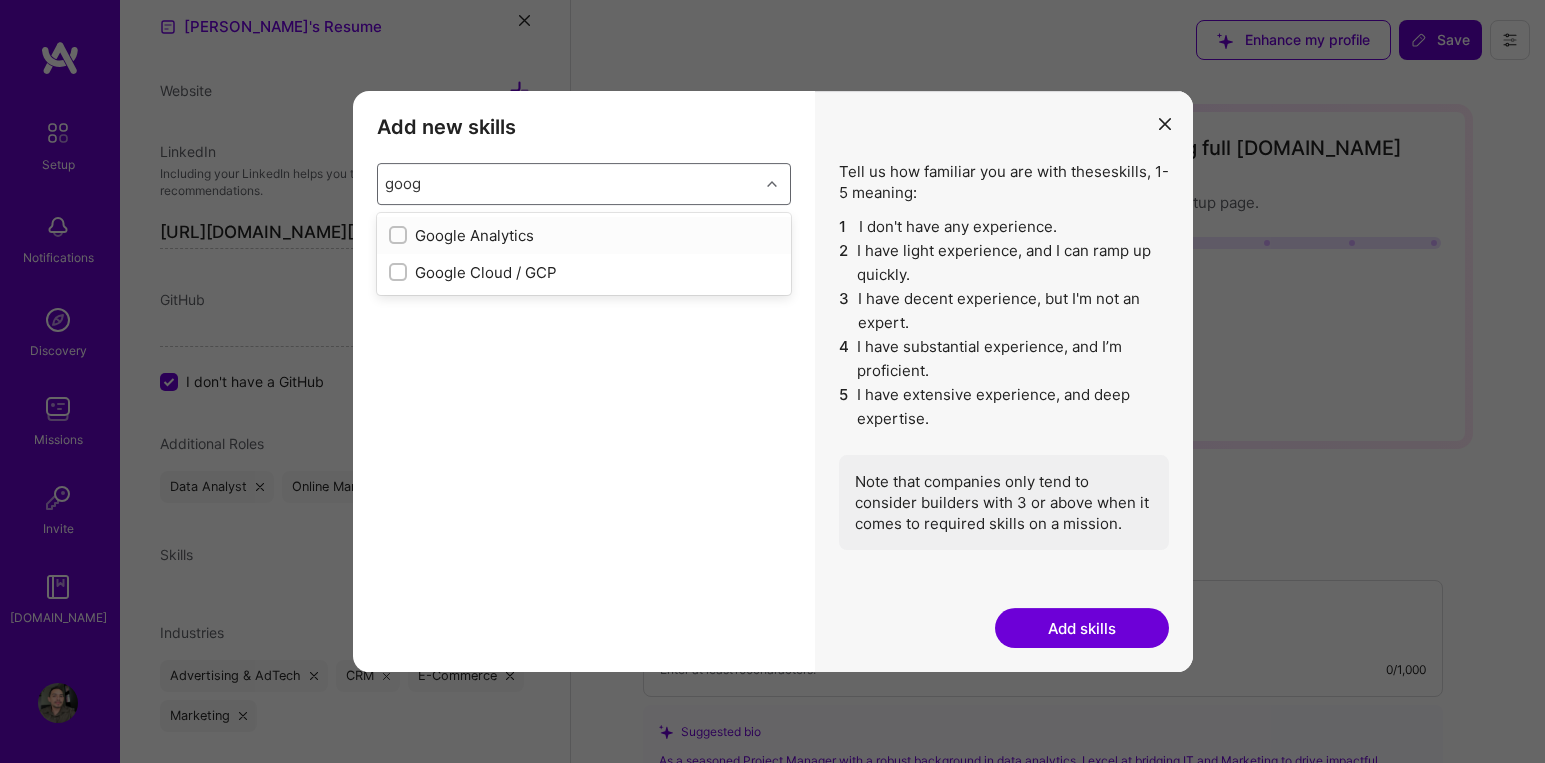 click on "Google Analytics" at bounding box center (584, 235) 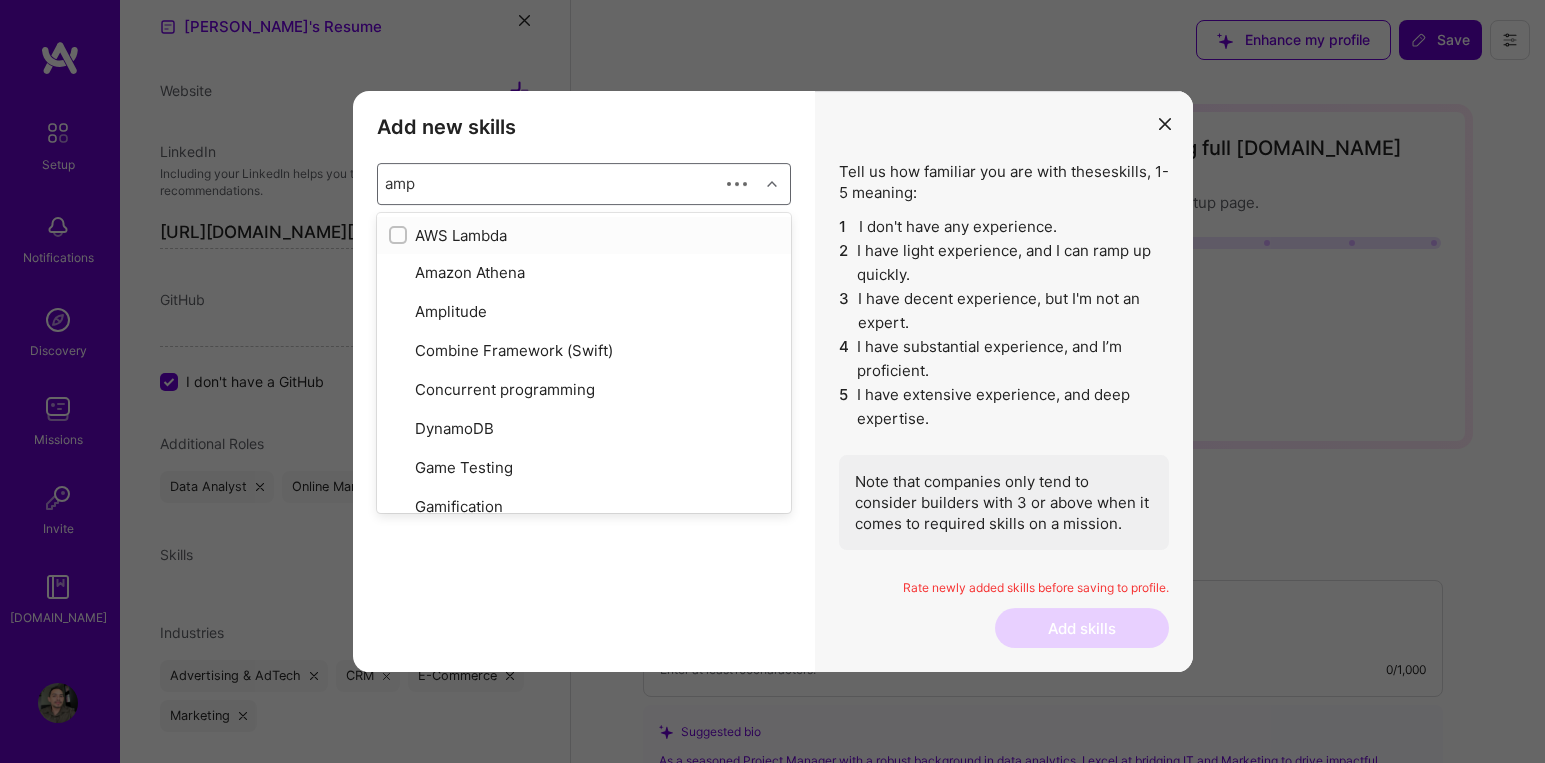 type on "ampl" 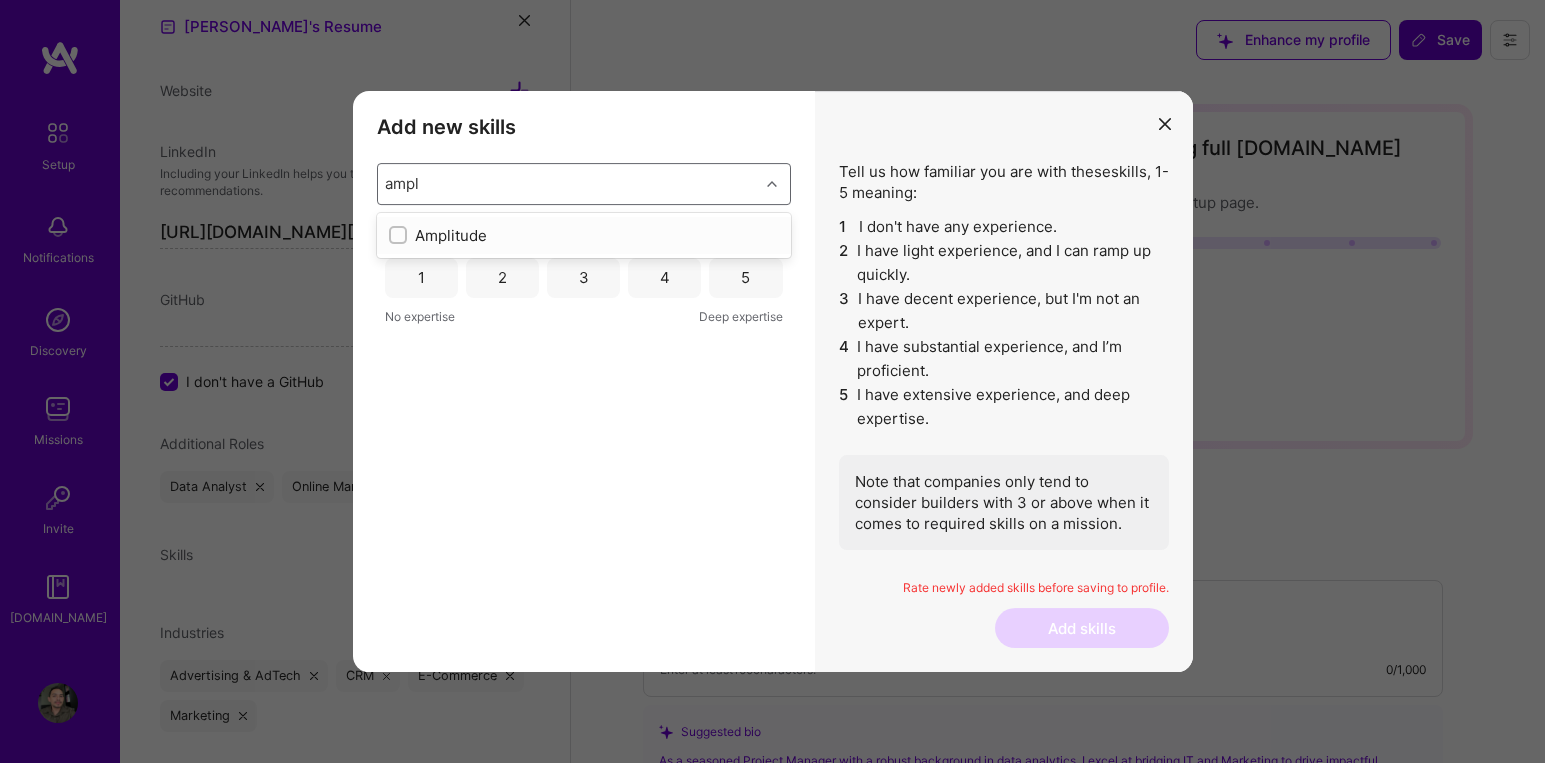 click on "Amplitude" at bounding box center (584, 235) 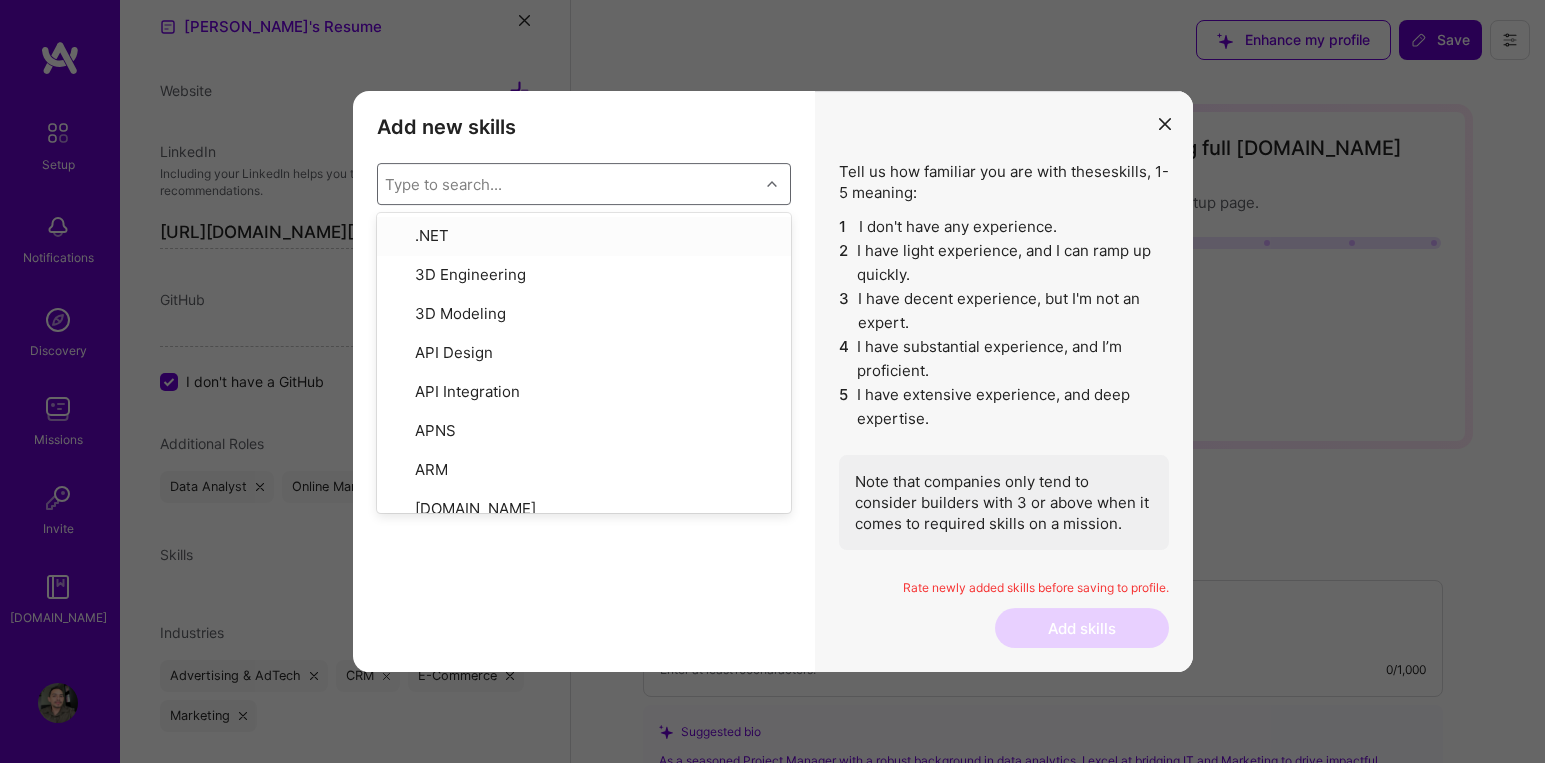 click on "Add new skills Tell us how familiar you are with given skills, using between 1 (No experience) and 5 (Expert). option Amplitude, selected. option .NET focused, 1 of 378. 378 results available. Use Up and Down to choose options, press Enter to select the currently focused option, press Escape to exit the menu, press Tab to select the option and exit the menu. Type to search... .NET 3D Engineering 3D Modeling API Design API Integration APNS ARM [DOMAIN_NAME] AWS AWS Aurora AWS BETA AWS CDK AWS CloudFormation AWS Lambda AWS Neptune AWS RDS Ada Adobe Creative Cloud Adobe Experience Manager Affiliate Marketing Agile Agora Airflow Airtable Algorithm Design Amazon Athena Amplitude Analytics Android Angular Angular.js Ansible Apache [PERSON_NAME] Apex (Salesforce) Apollo App Clip (iOS) ArangoDB Artifactory Artificial Intelligence (AI) Assembly [DOMAIN_NAME] [PERSON_NAME] Authentication Automated Testing Azure BLE (Bluetooth) Babylon.js Backbone.js Backlog Prioritization BigQuery Blockchain / Crypto Blog Bloomreach Bootstrap JS Boto3 C C# C++" at bounding box center (584, 382) 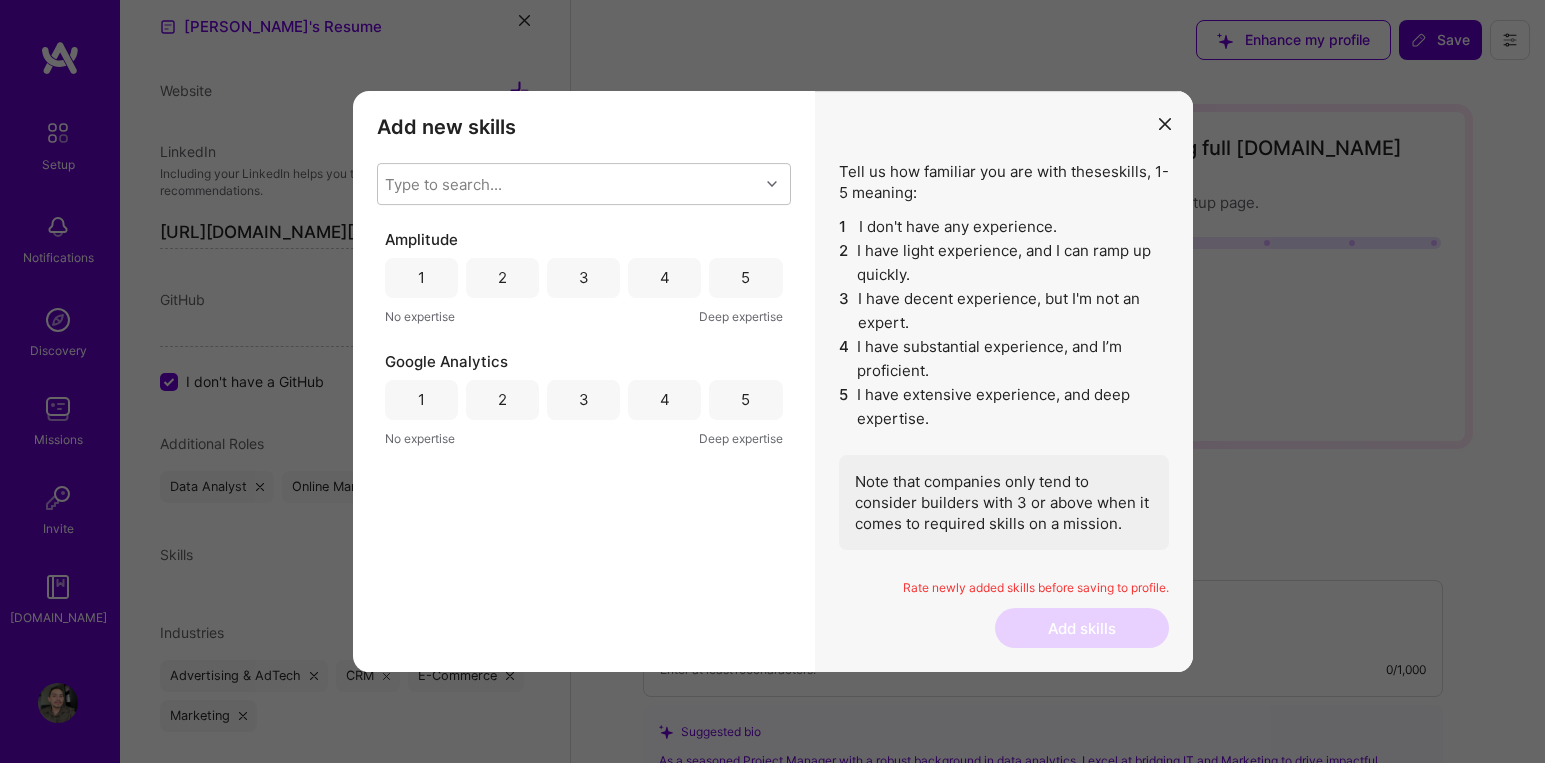 click on "5" at bounding box center (745, 278) 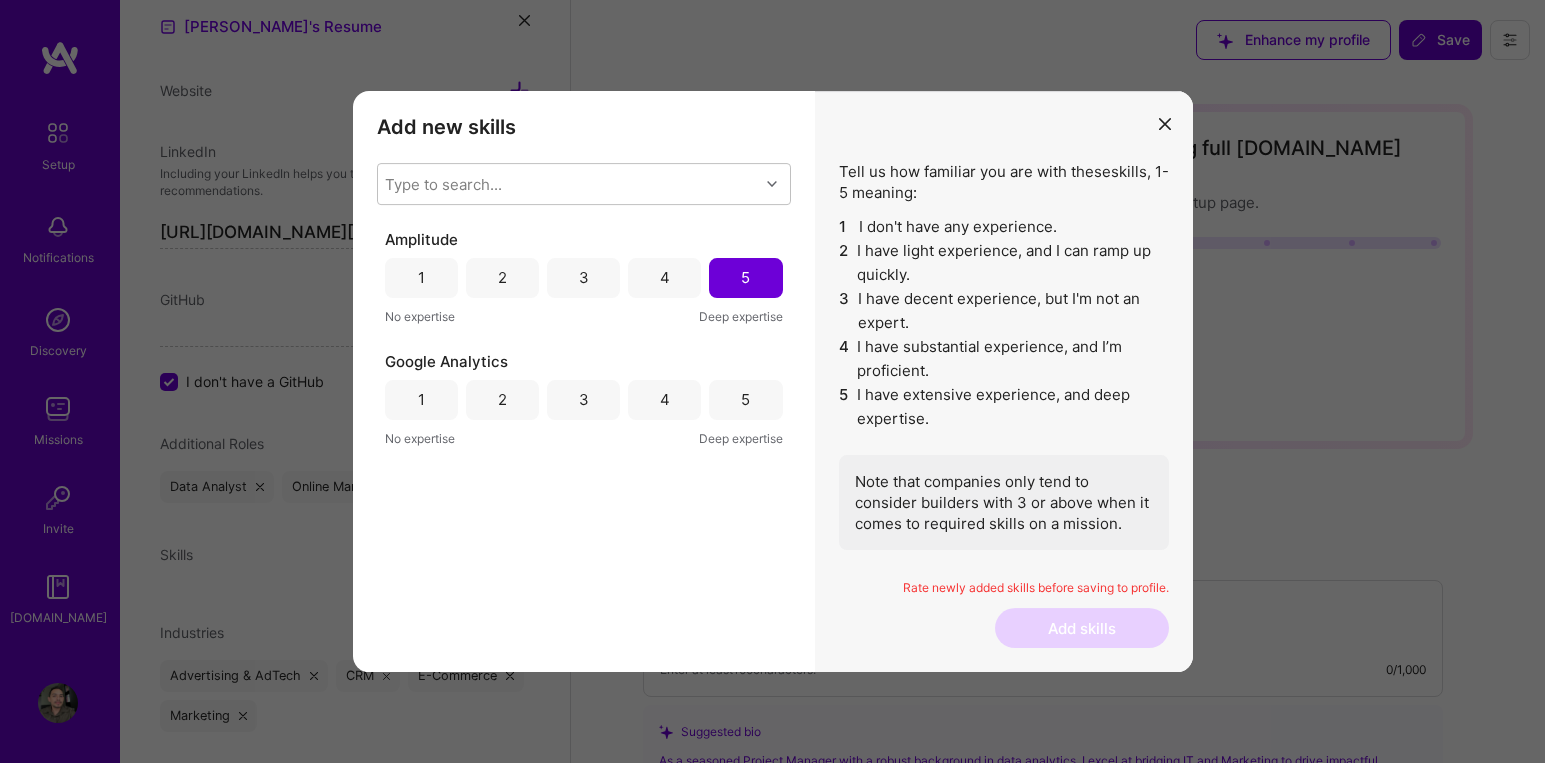 click on "5" at bounding box center [745, 399] 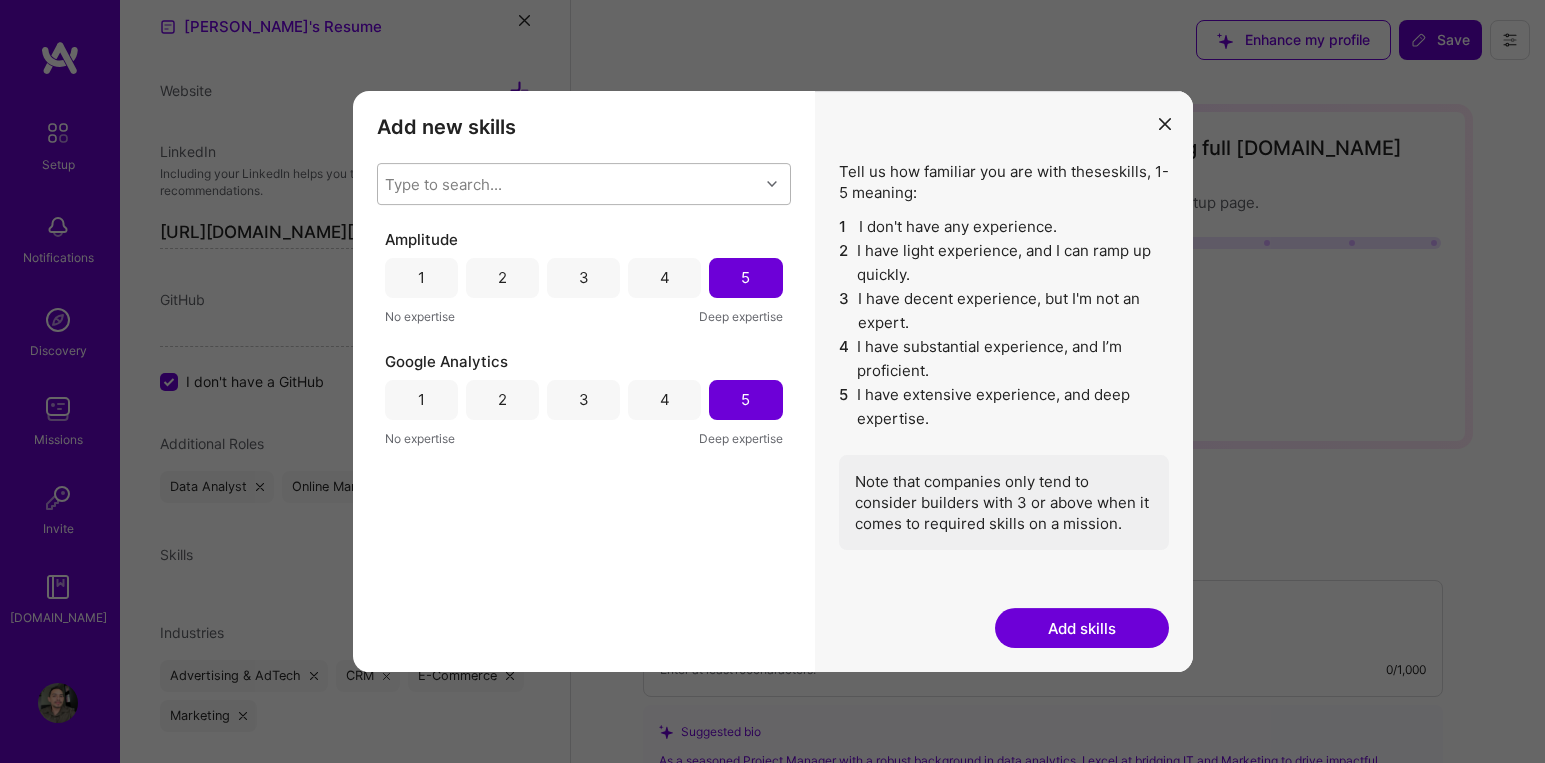 click on "Type to search..." at bounding box center (568, 184) 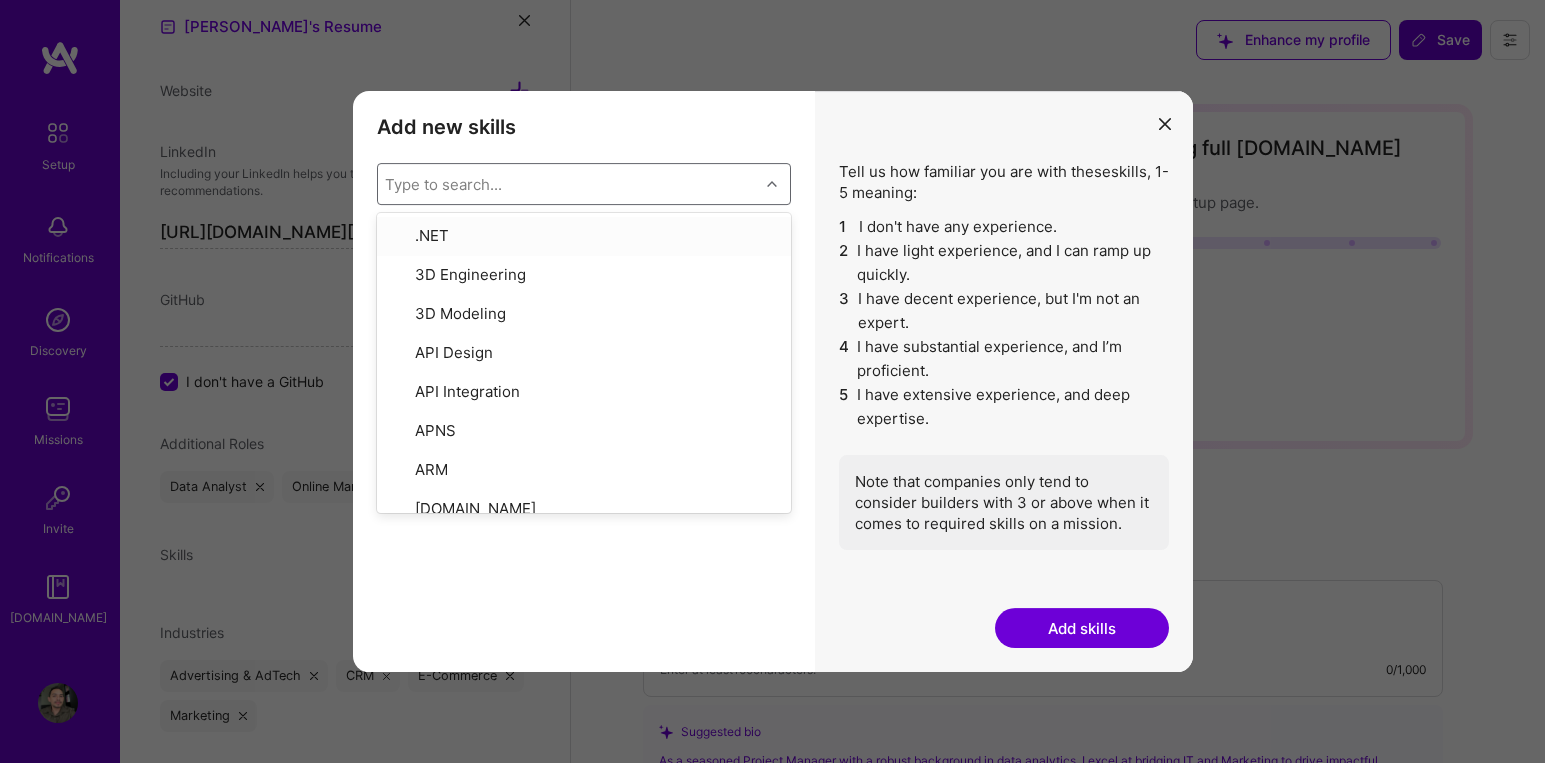 type on "y" 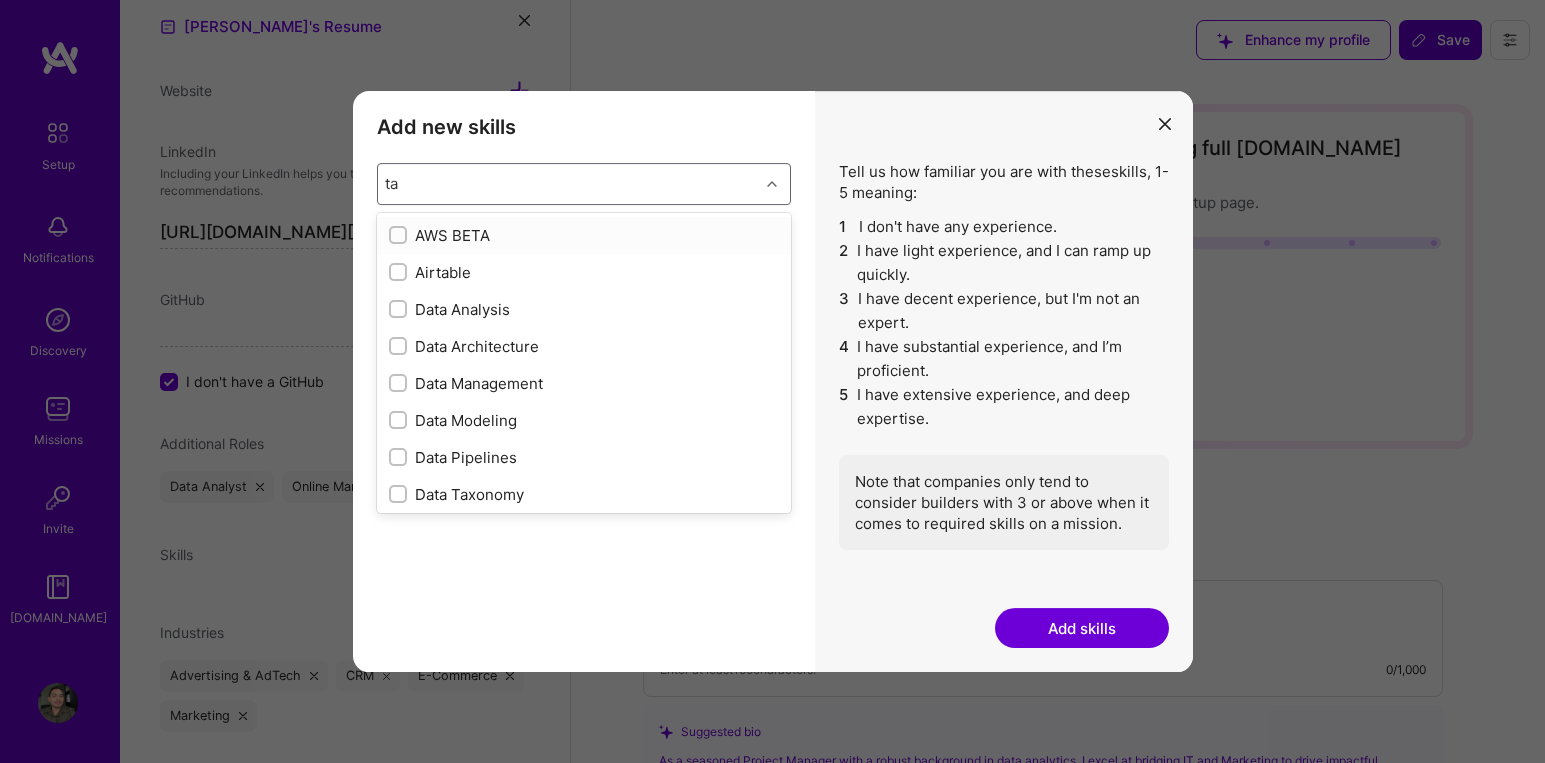 type on "t" 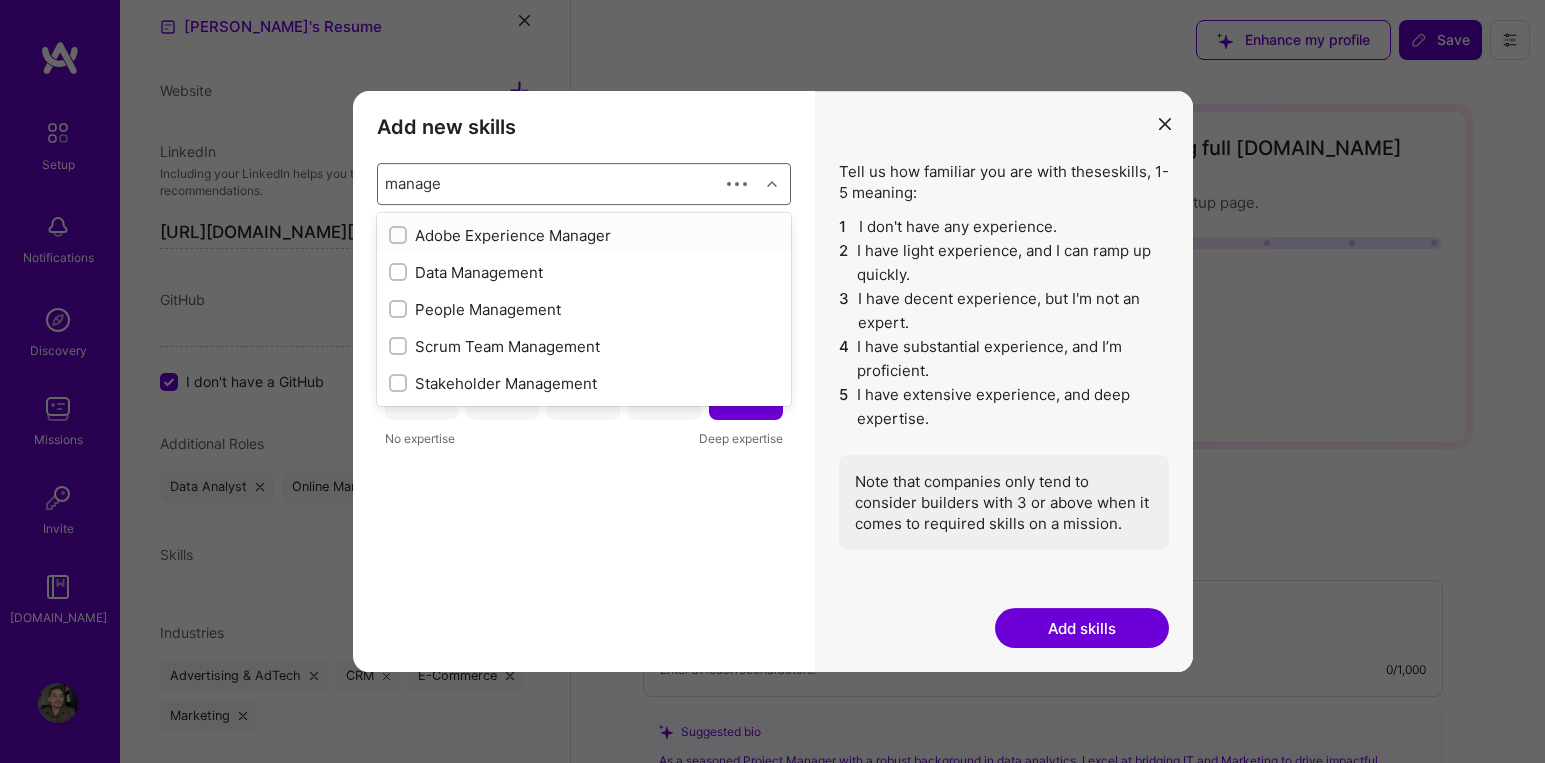 type on "manager" 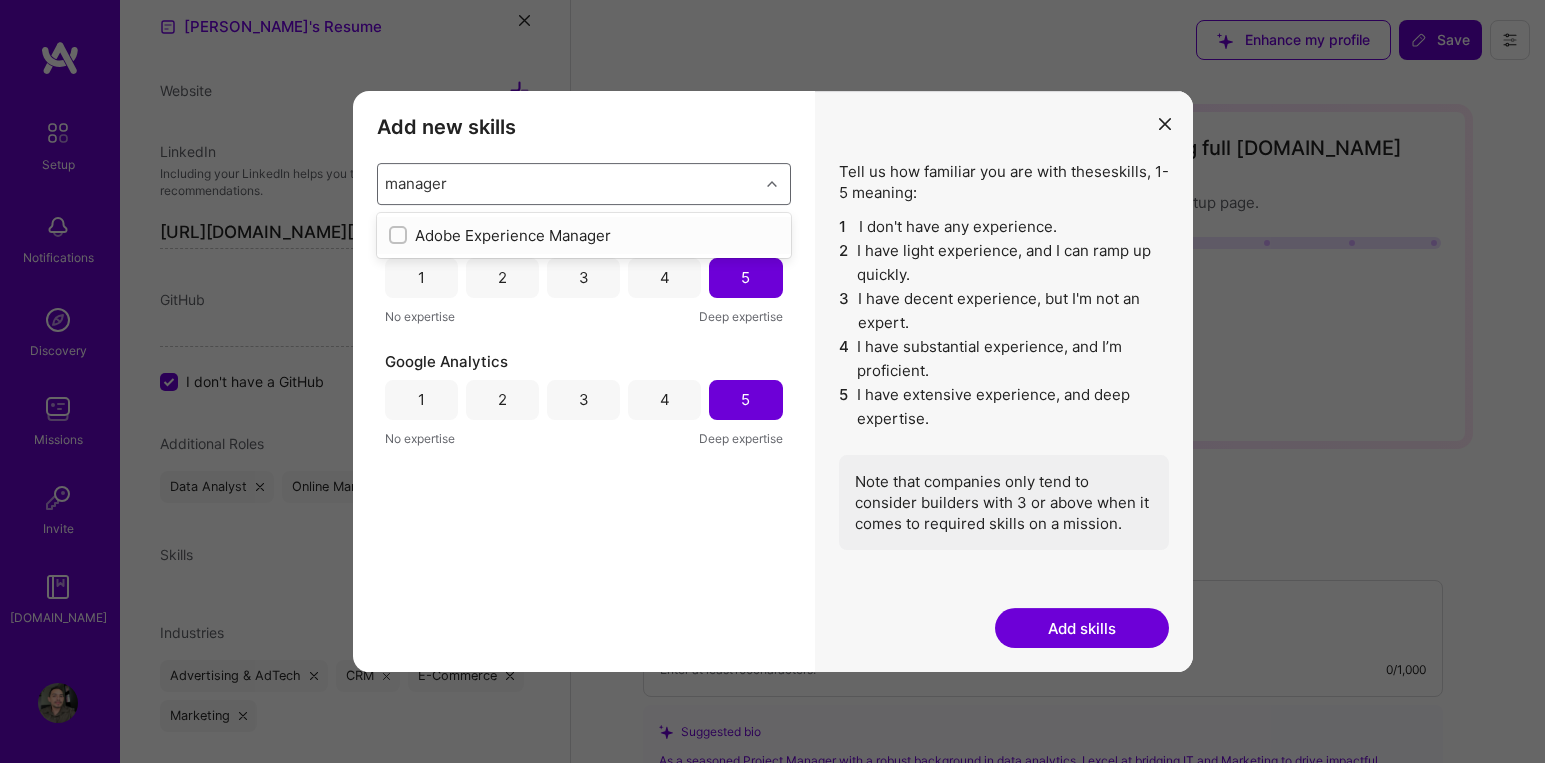 click on "Adobe Experience Manager" at bounding box center (584, 235) 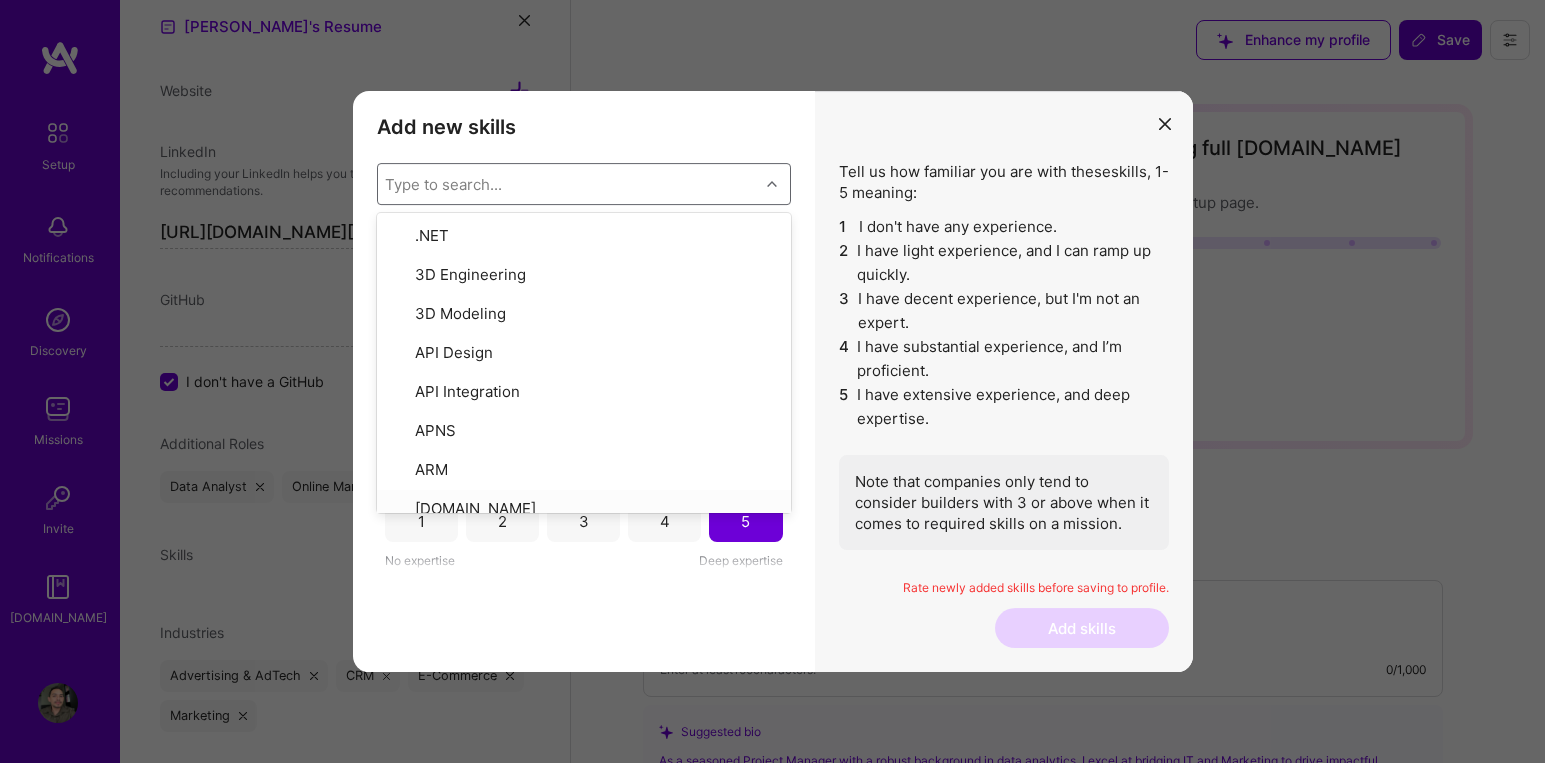 click on "Add new skills Tell us how familiar you are with given skills, using between 1 (No experience) and 5 (Expert). option Adobe Experience Manager, selected. option [DOMAIN_NAME] focused, 8 of 378. 378 results available. Use Up and Down to choose options, press Enter to select the currently focused option, press Escape to exit the menu, press Tab to select the option and exit the menu. Type to search... .NET 3D Engineering 3D Modeling API Design API Integration APNS ARM [DOMAIN_NAME] AWS AWS Aurora AWS BETA AWS CDK AWS CloudFormation AWS Lambda AWS Neptune AWS RDS Ada Adobe Creative Cloud Adobe Experience Manager Affiliate Marketing Agile Agora Airflow Airtable Algorithm Design Amazon Athena Amplitude Analytics Android Angular Angular.js Ansible Apache [PERSON_NAME] Apex (Salesforce) Apollo App Clip (iOS) ArangoDB Artifactory Artificial Intelligence (AI) Assembly [DOMAIN_NAME] [PERSON_NAME] Authentication Automated Testing Azure BLE (Bluetooth) Babylon.js Backbone.js Backlog Prioritization BigQuery Blockchain / Crypto Blog Bloomreach Boto3 C 1" at bounding box center (584, 382) 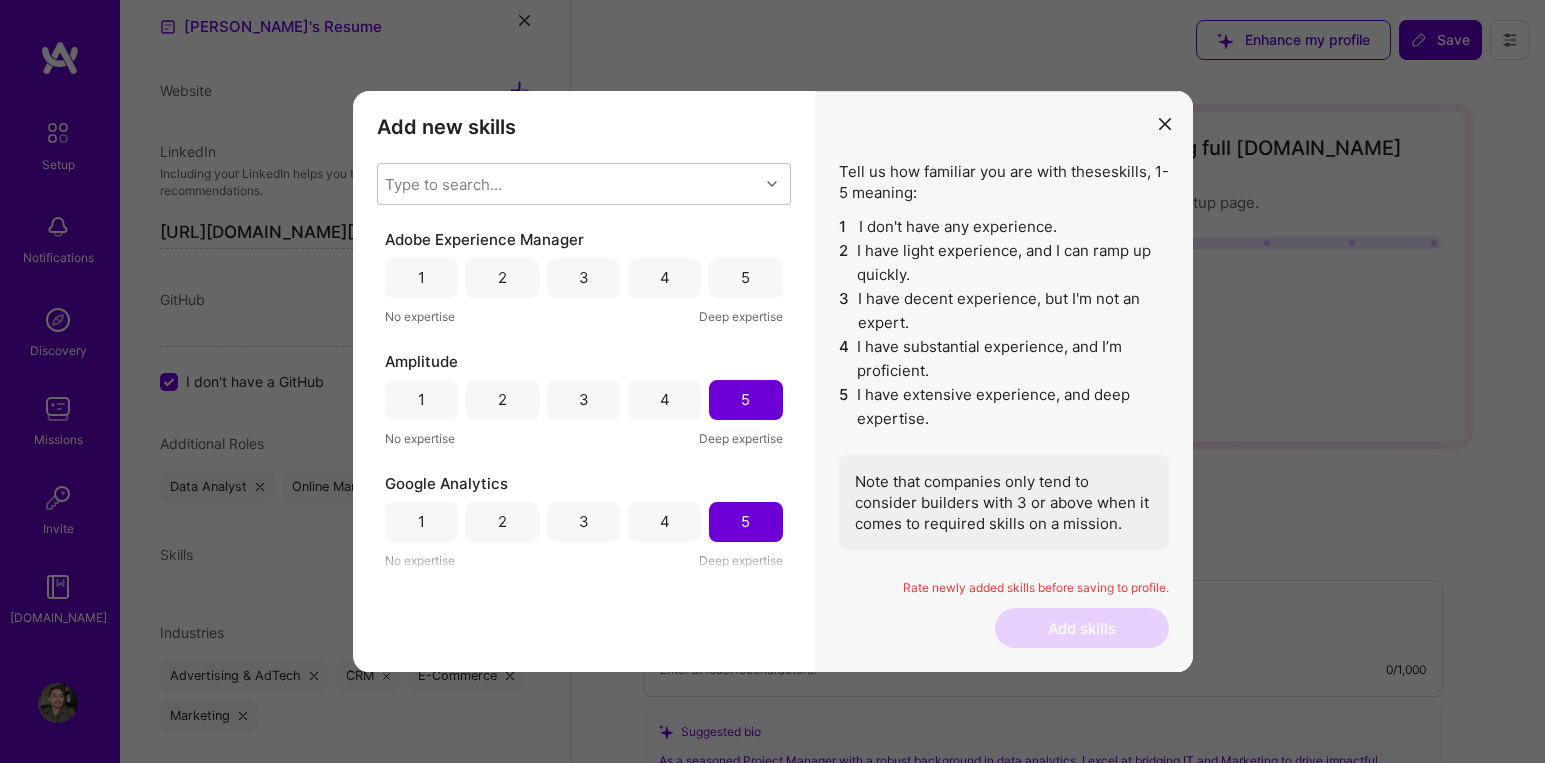 click on "4" at bounding box center [665, 277] 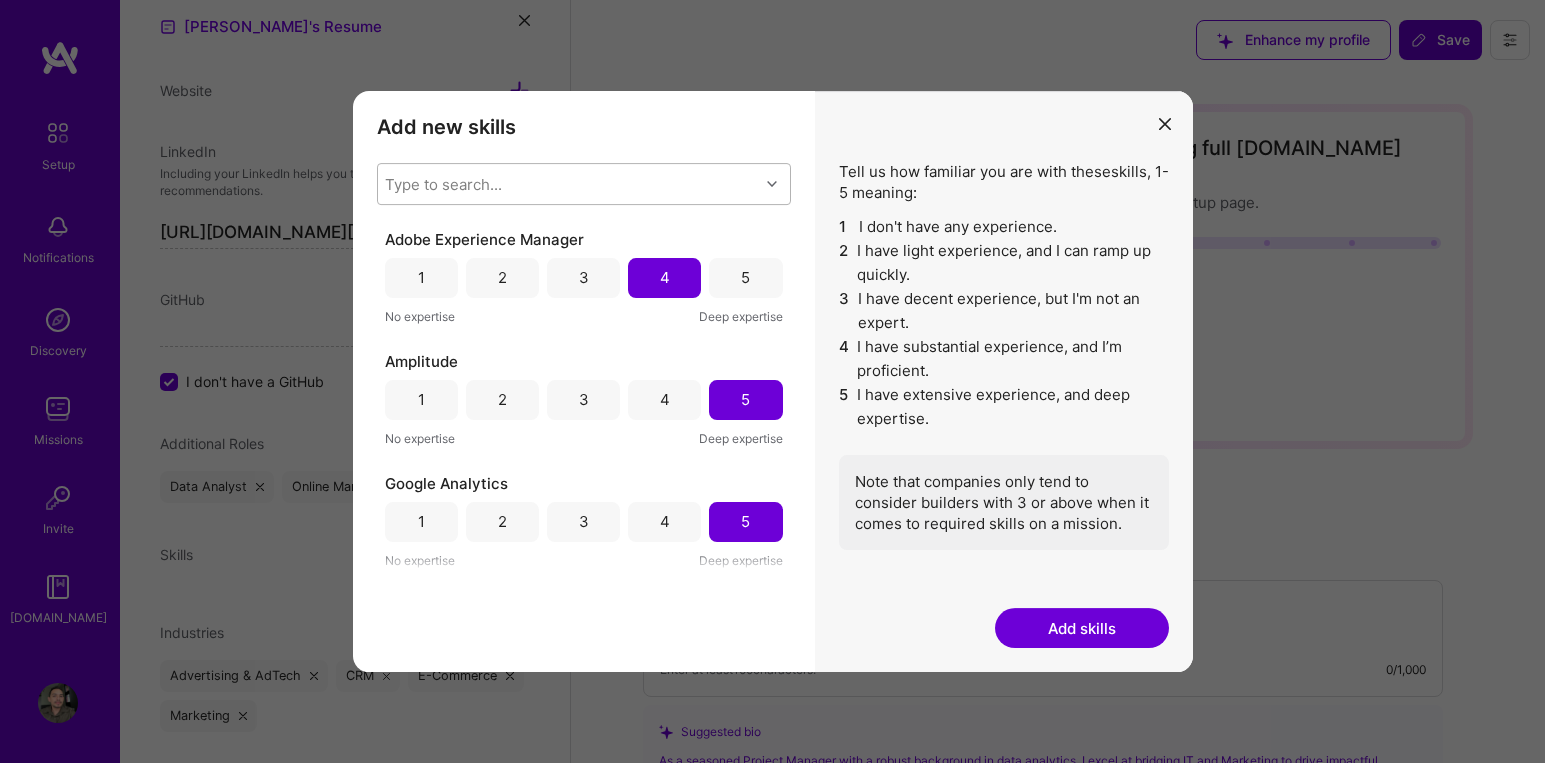 click on "Type to search..." at bounding box center (568, 184) 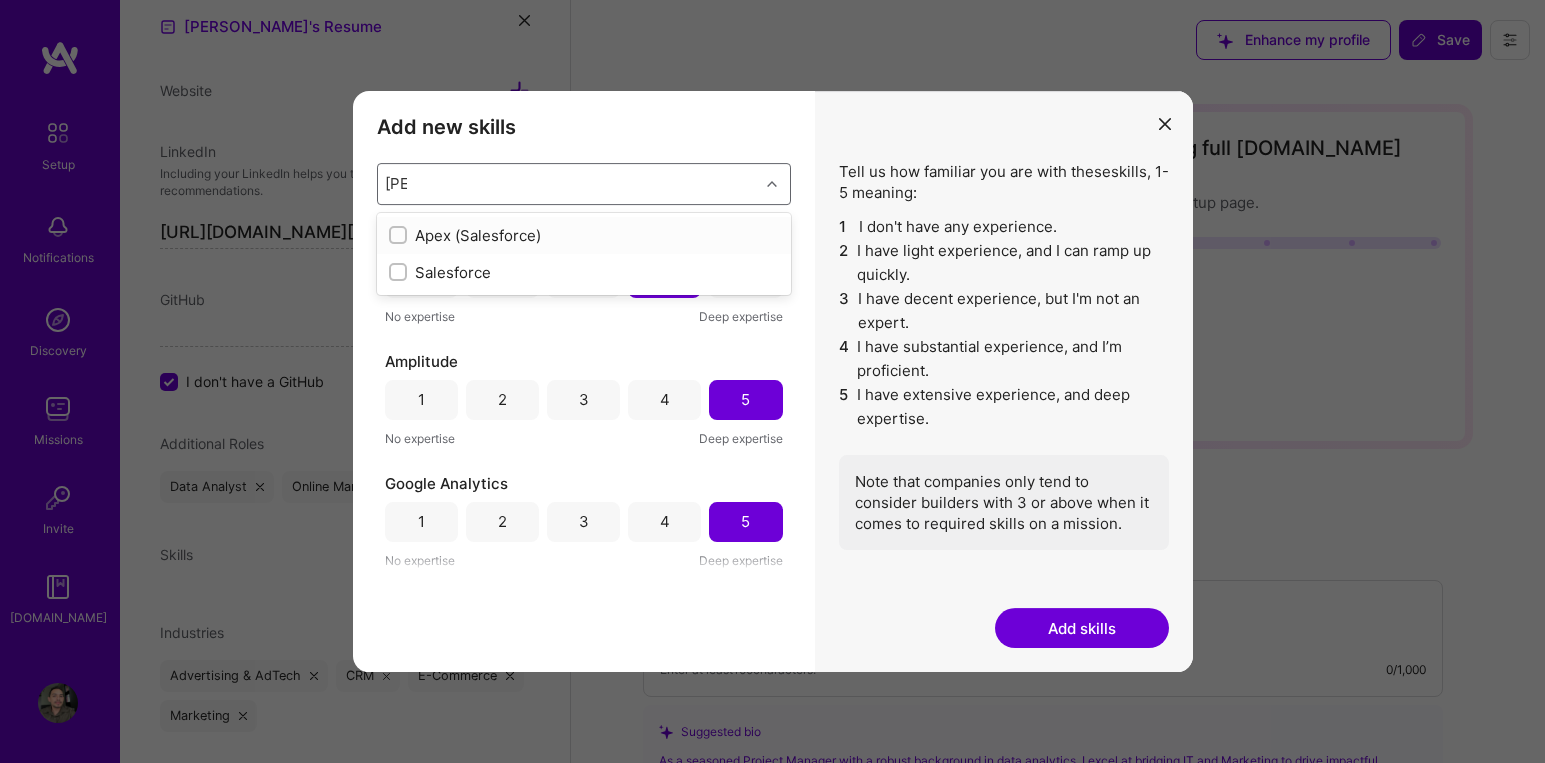 type on "sale" 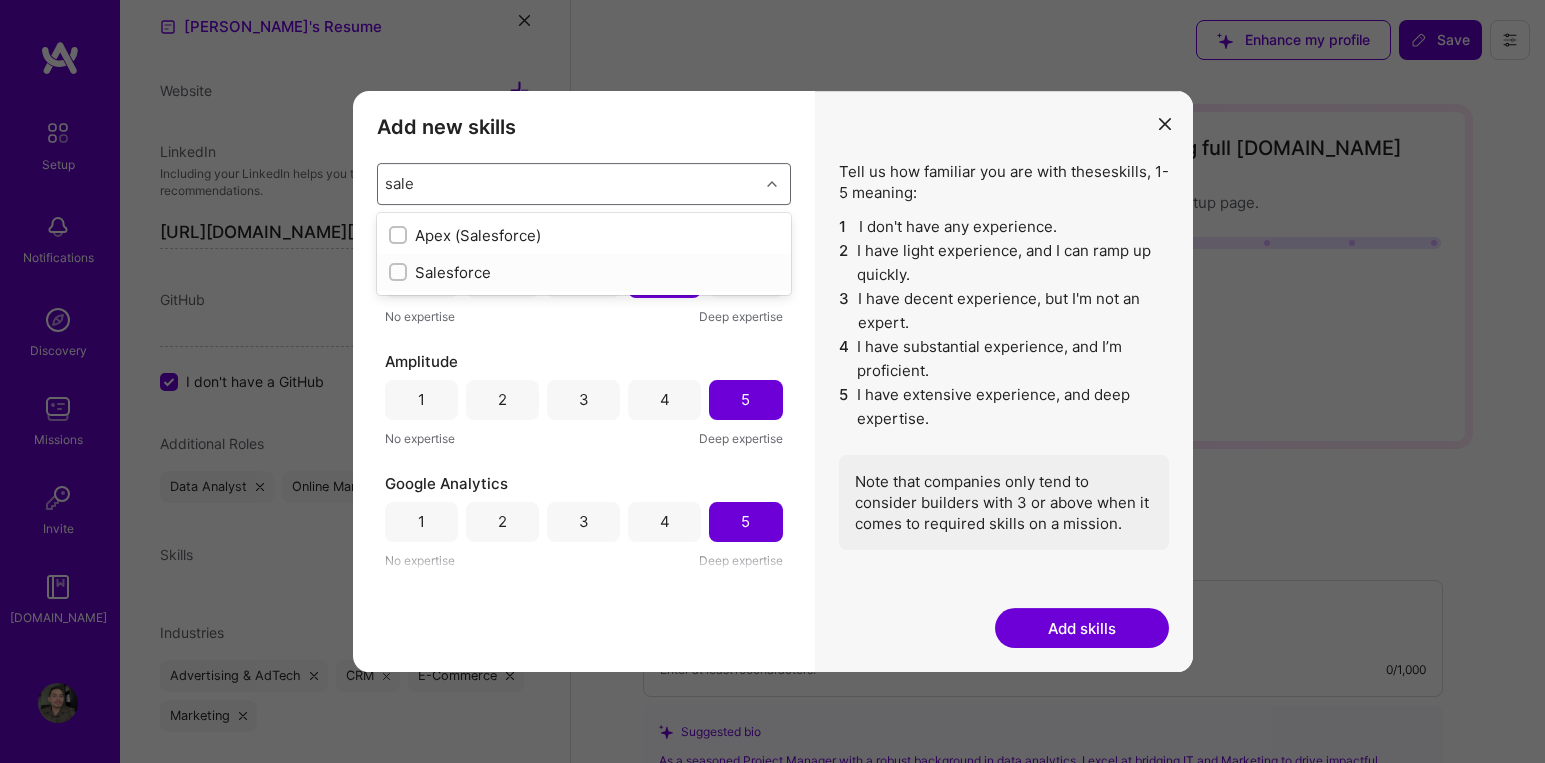 click on "Salesforce" at bounding box center [584, 272] 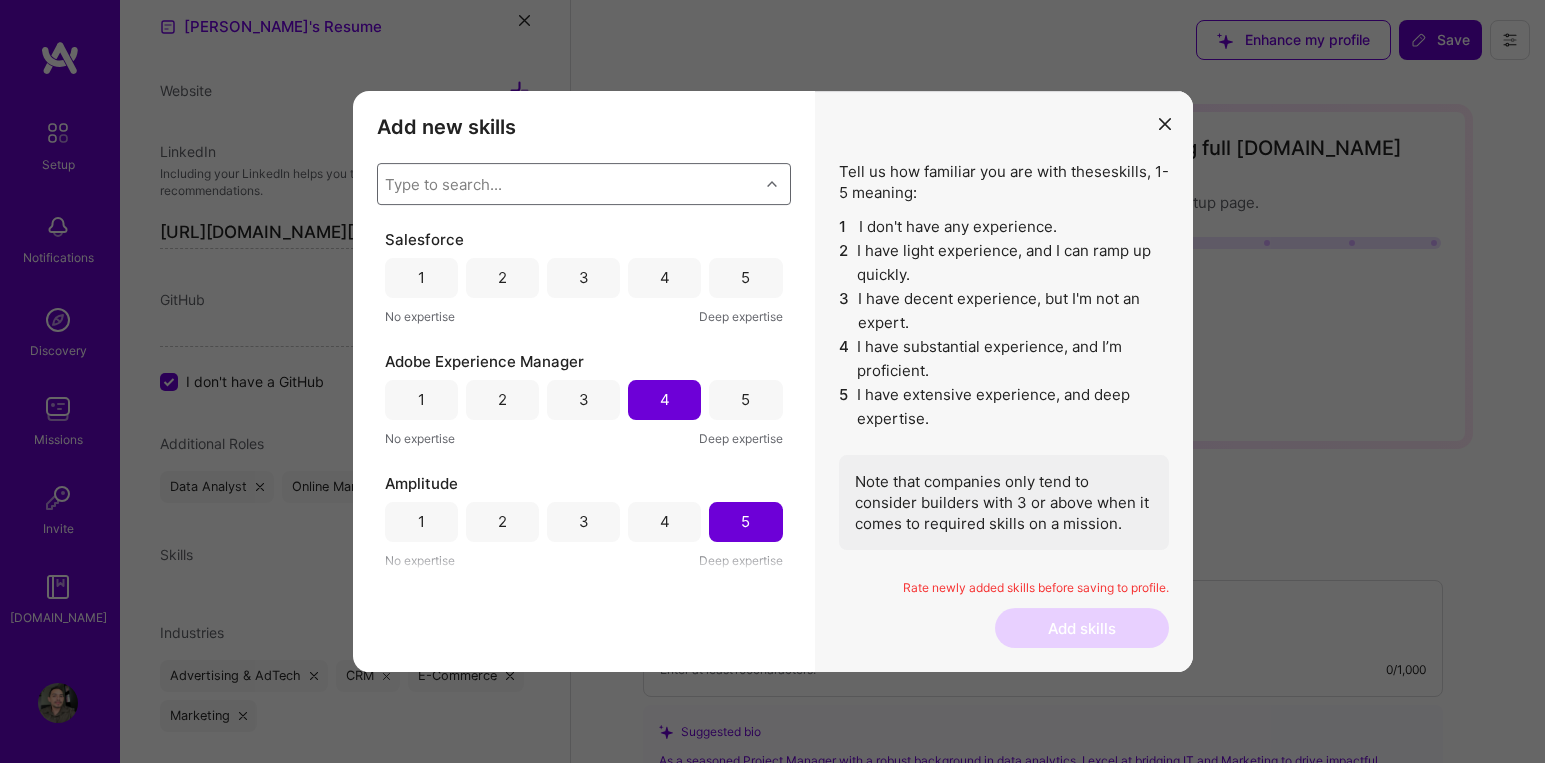 click on "Type to search..." at bounding box center (443, 183) 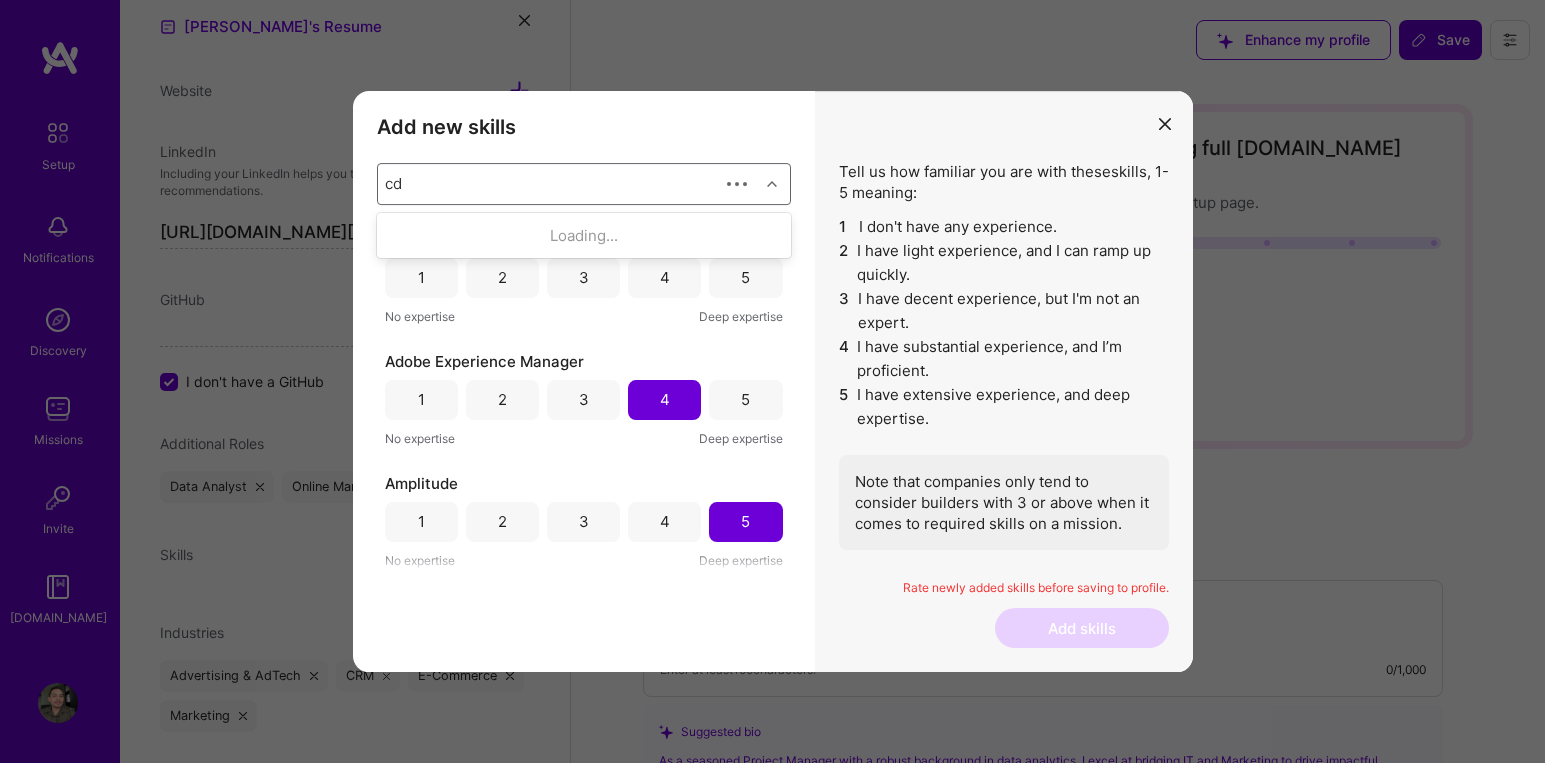 type on "c" 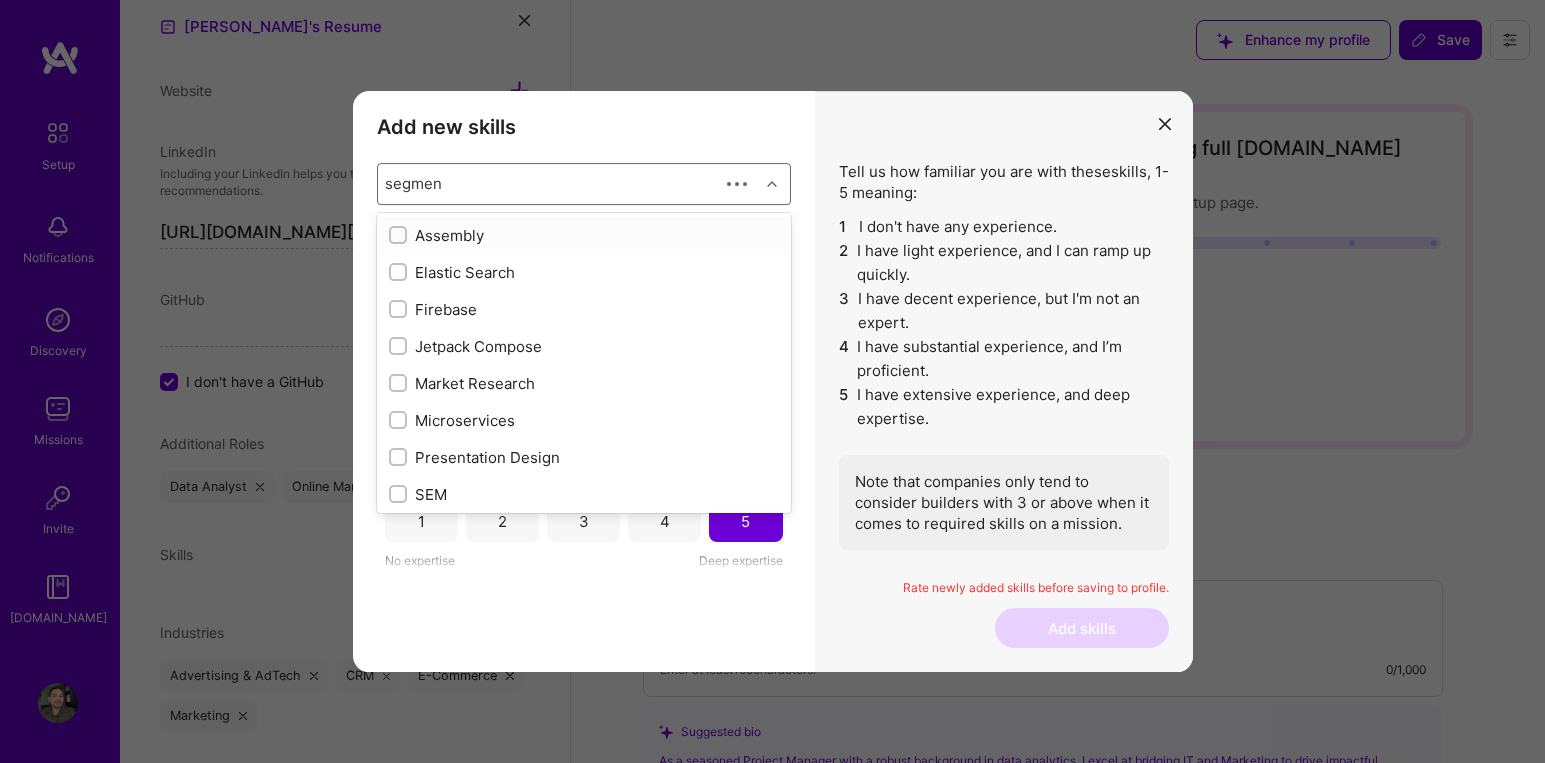 type on "segment" 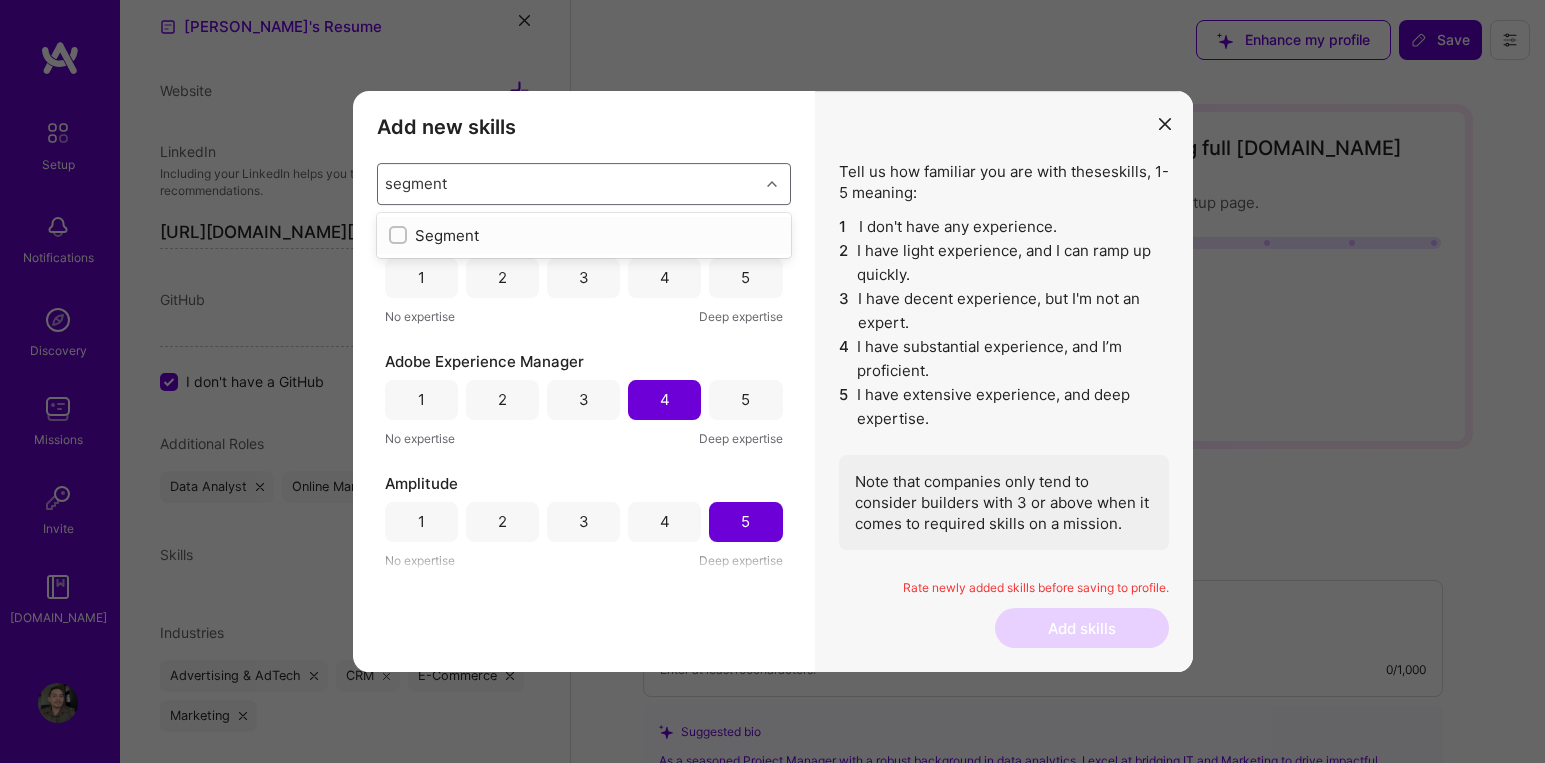 click on "Segment" at bounding box center [584, 235] 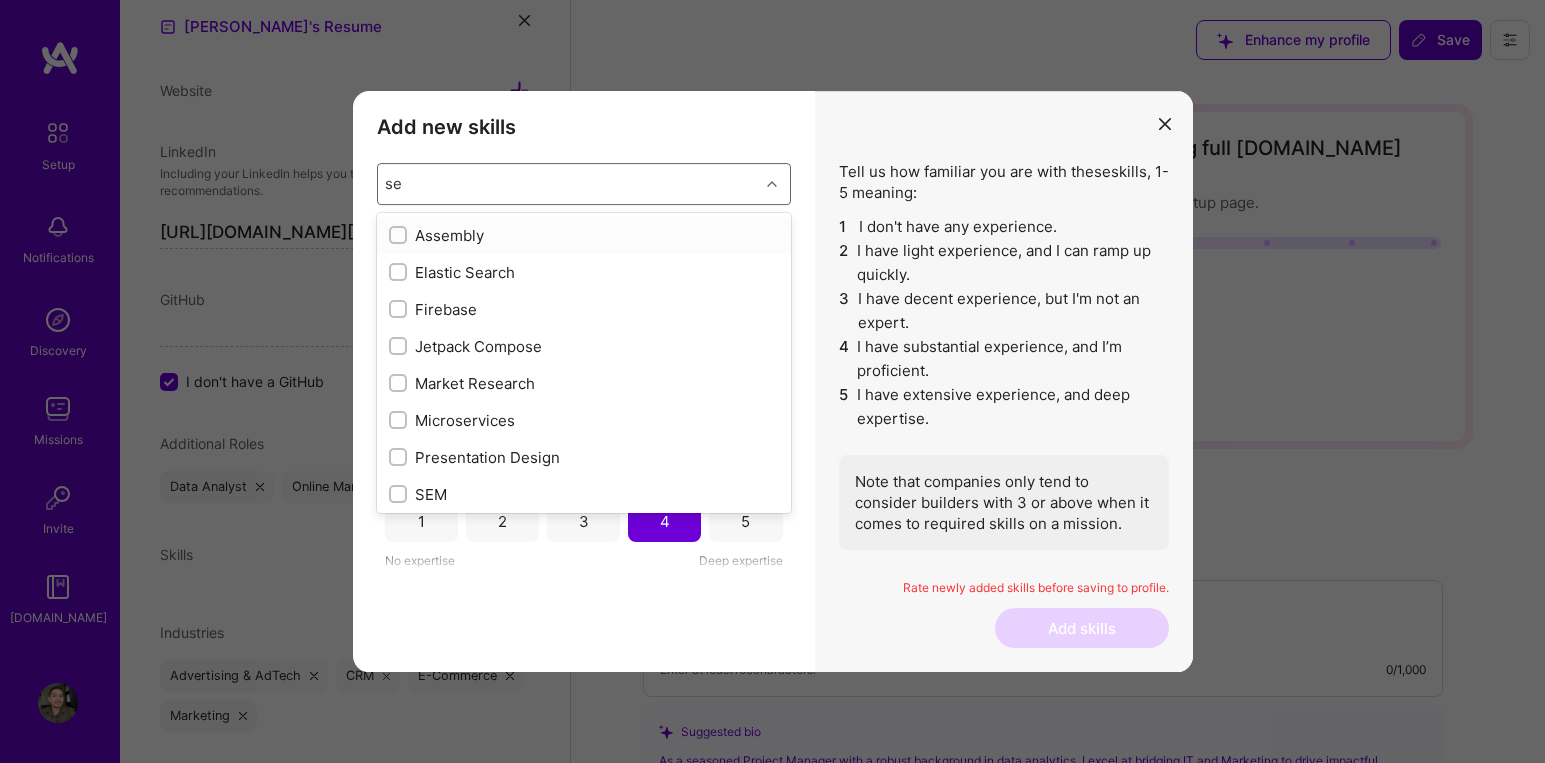 type on "s" 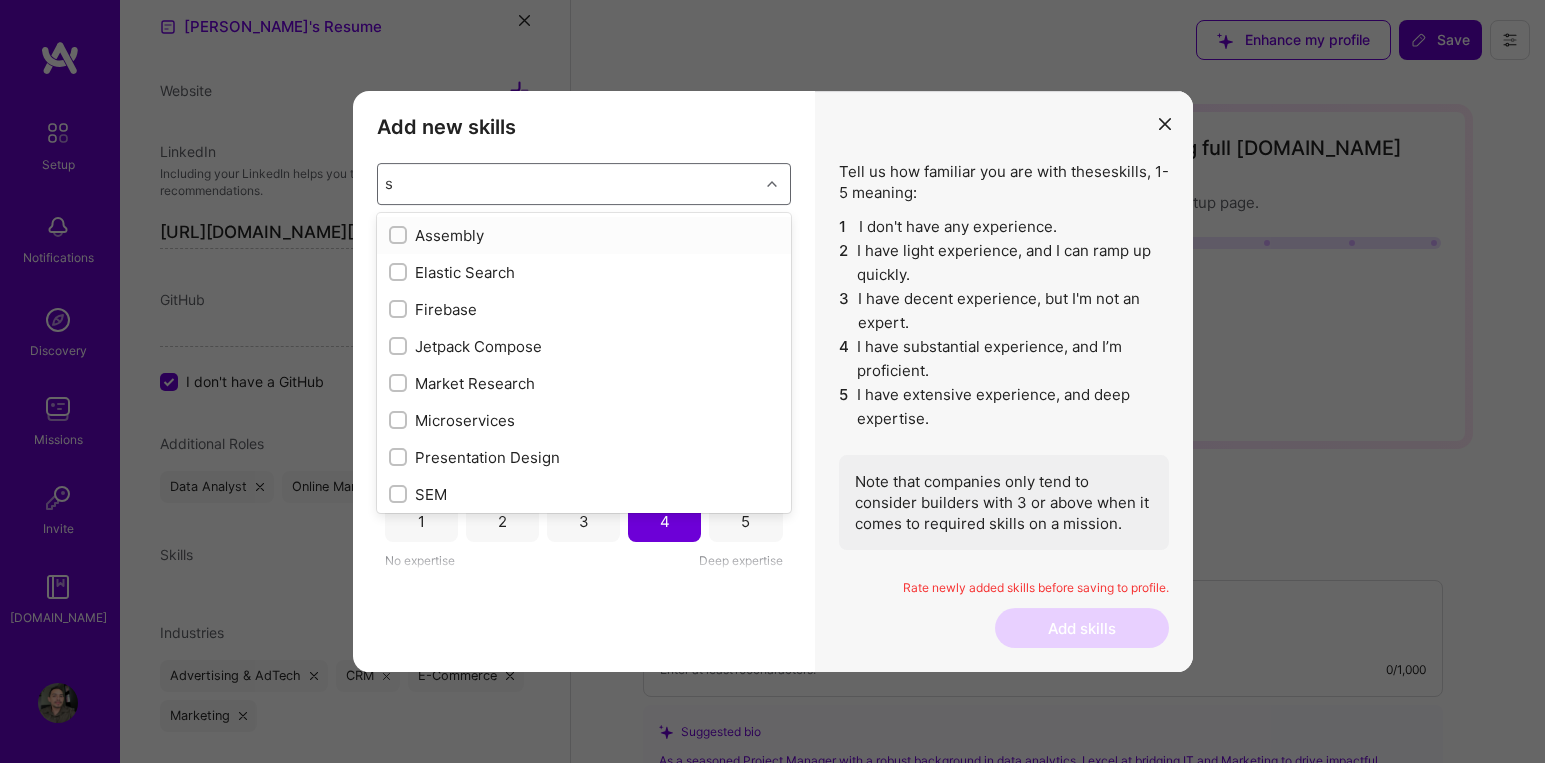 type 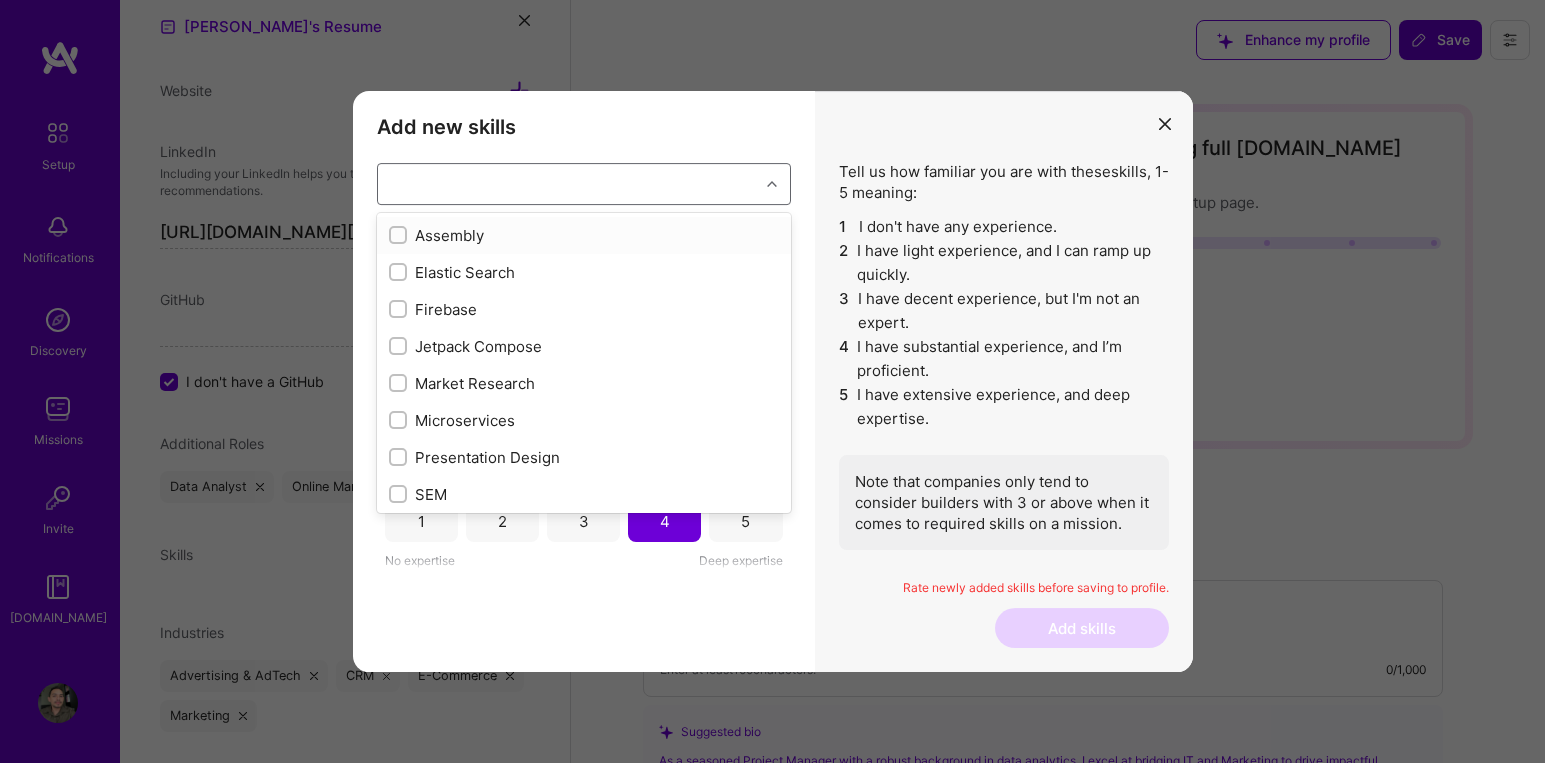 checkbox on "false" 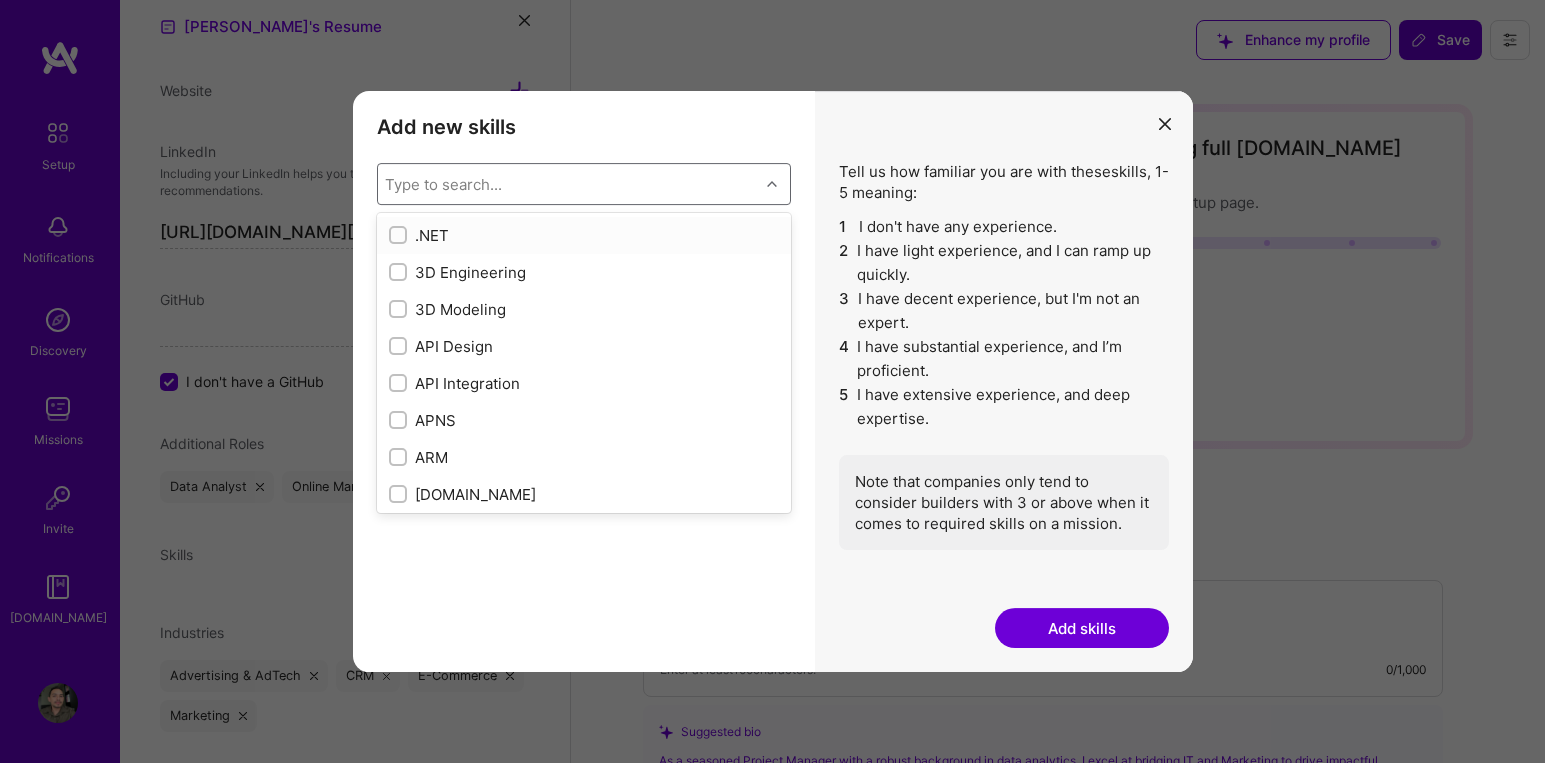 checkbox on "false" 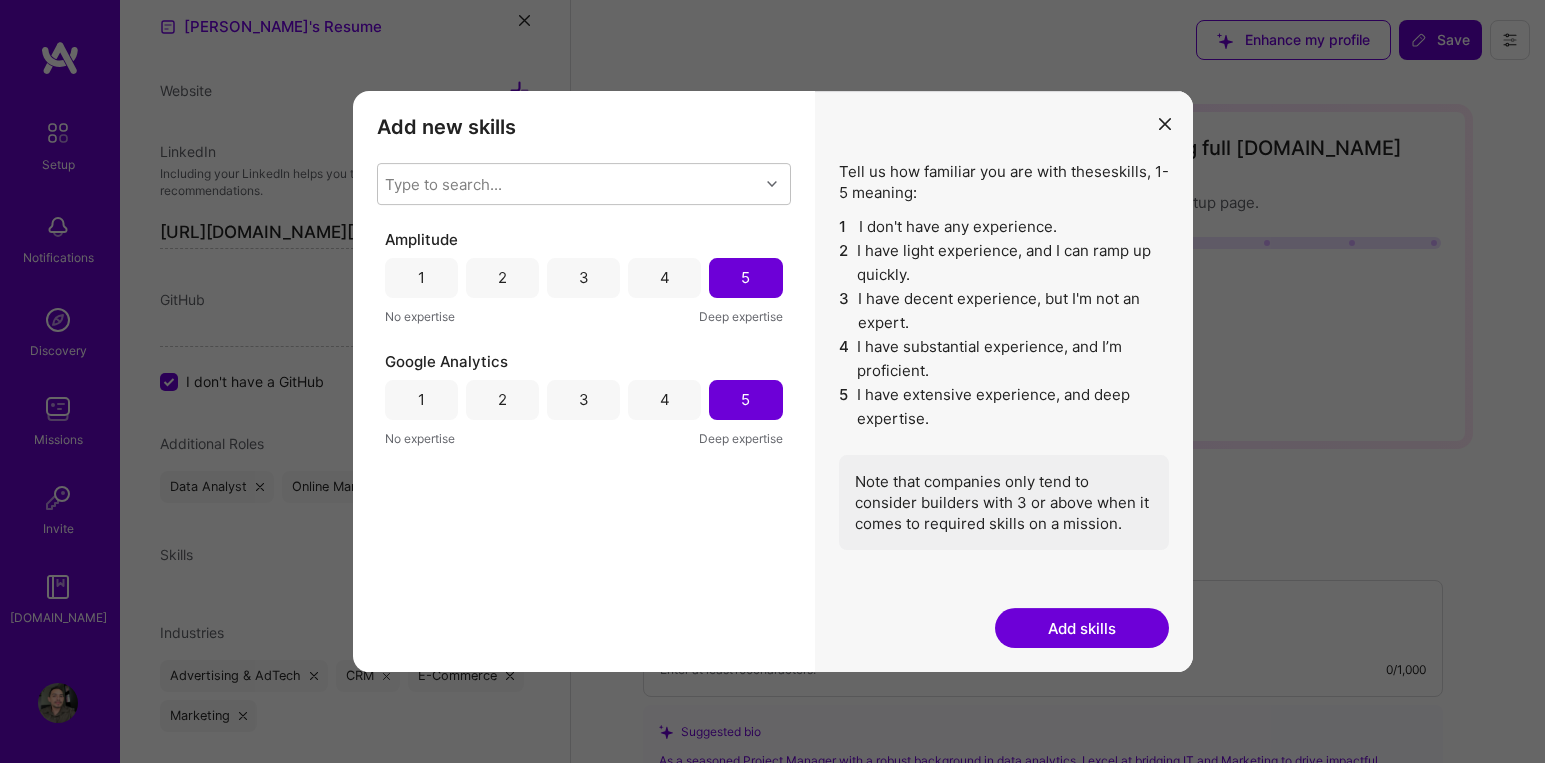 click on "Add new skills" at bounding box center [584, 127] 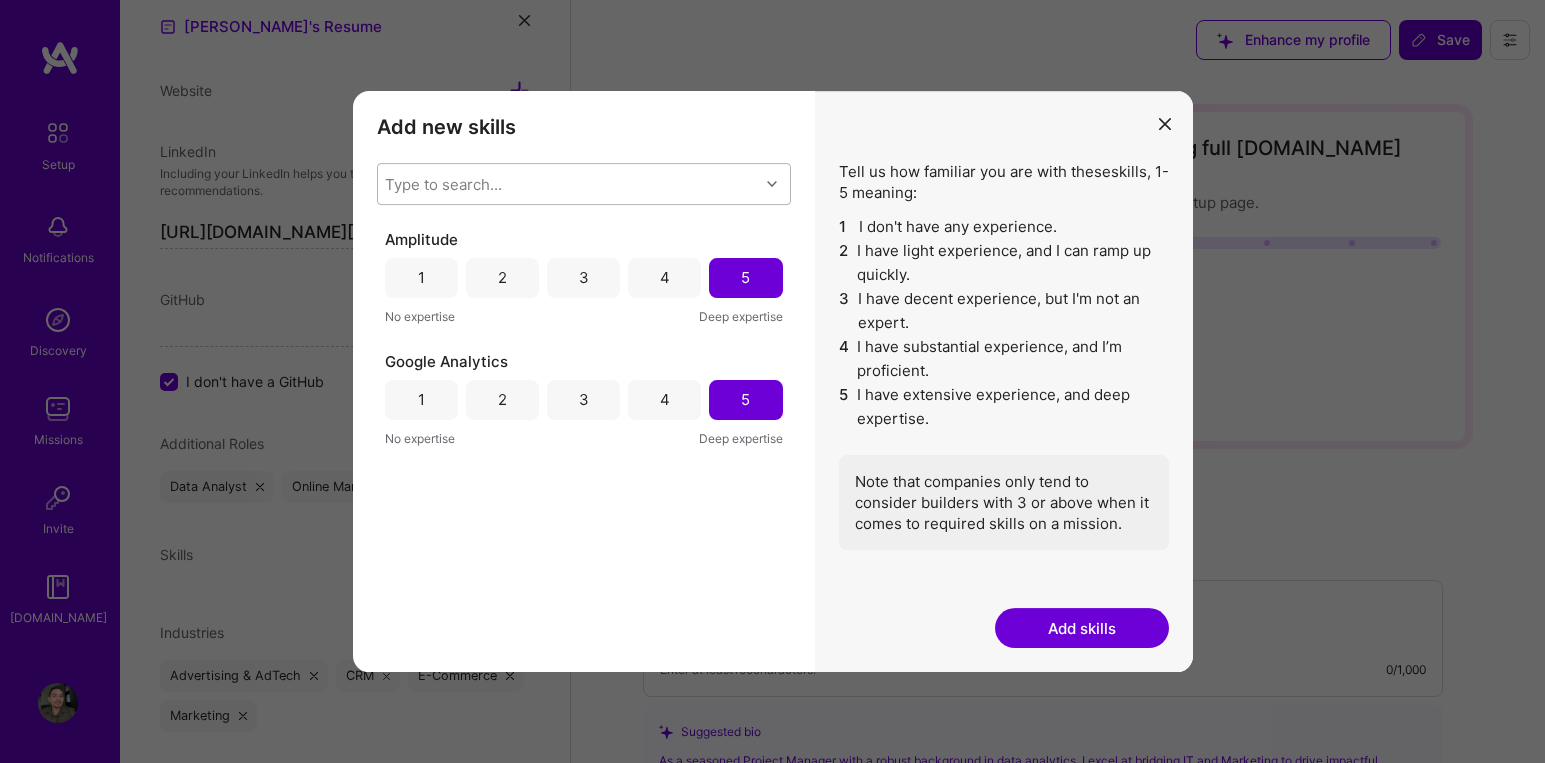 click on "Type to search..." at bounding box center [568, 184] 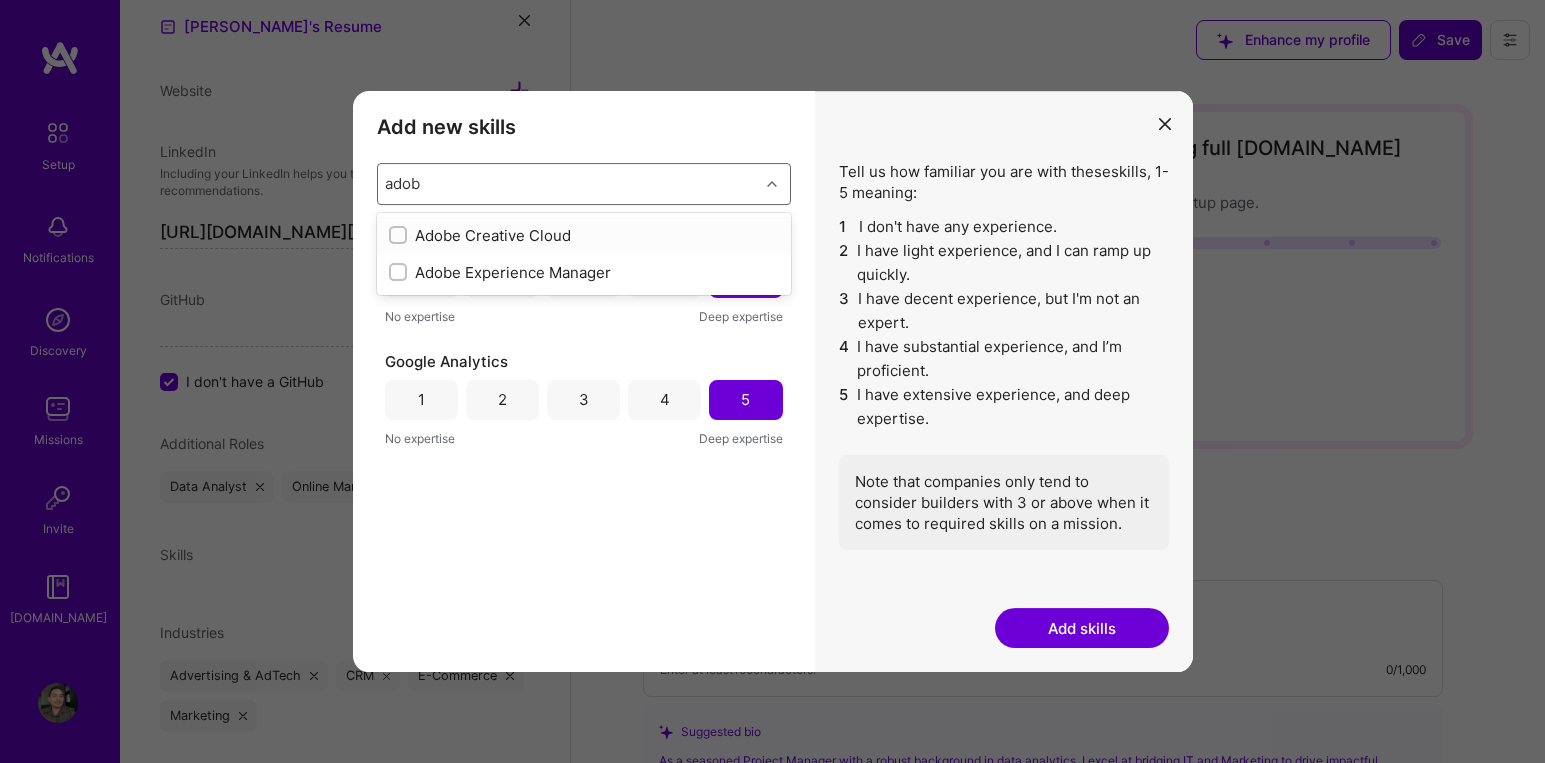 type on "adobe" 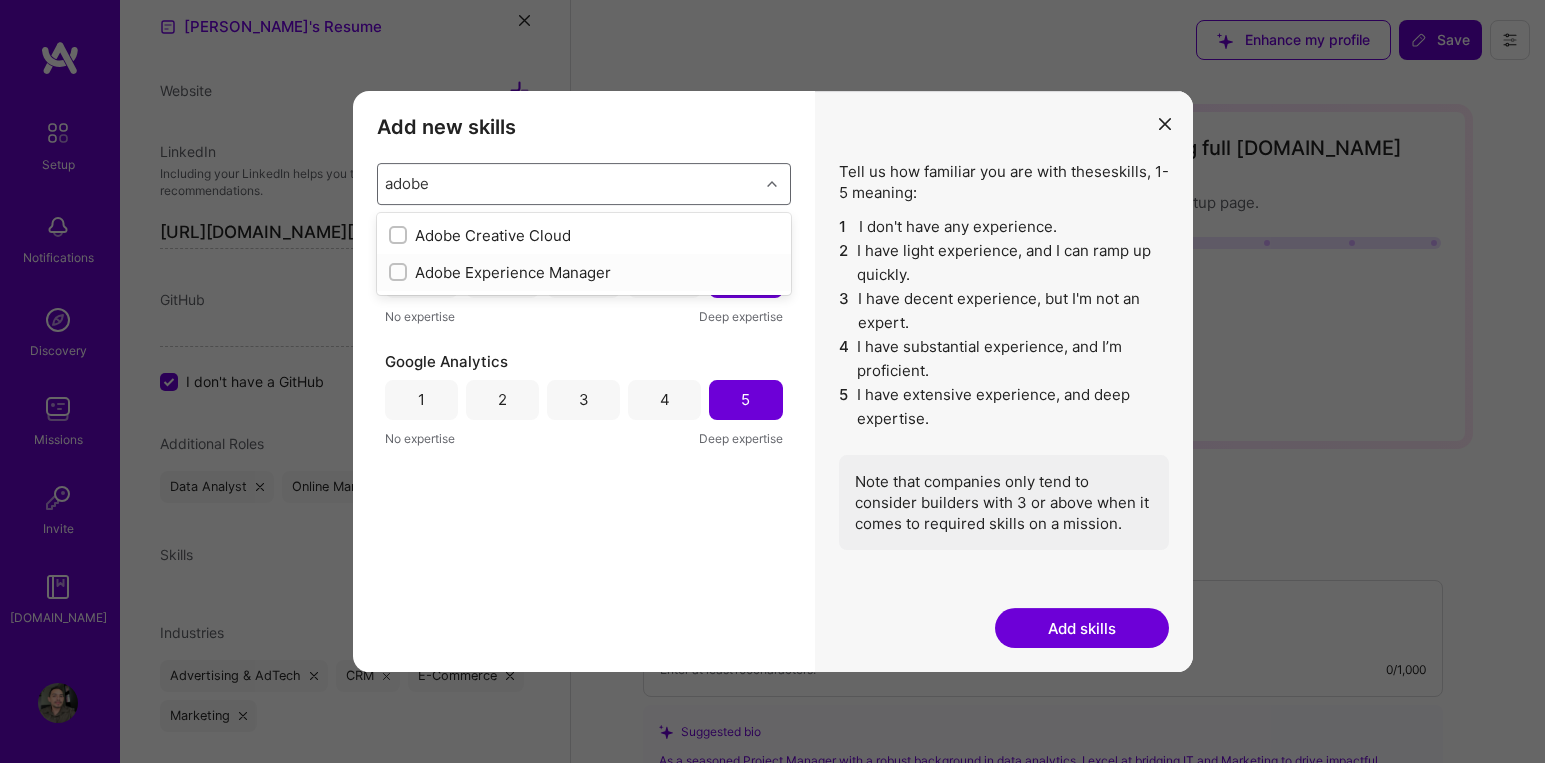 click on "Adobe Experience Manager" at bounding box center [584, 272] 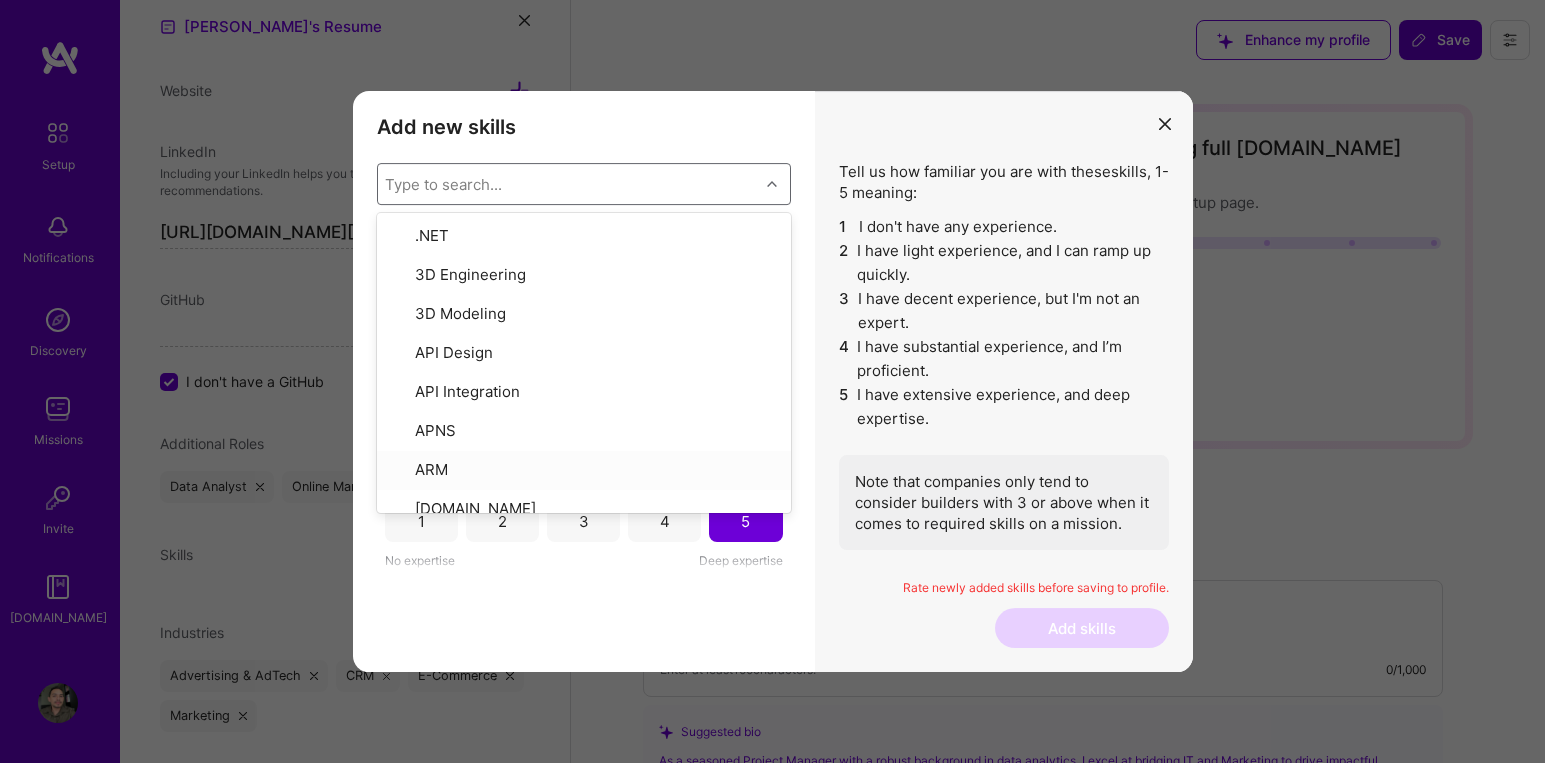 click on "Add new skills Tell us how familiar you are with given skills, using between 1 (No experience) and 5 (Expert). option Adobe Experience Manager, selected. option ARM focused, 7 of 378. 378 results available. Use Up and Down to choose options, press Enter to select the currently focused option, press Escape to exit the menu, press Tab to select the option and exit the menu. Type to search... .NET 3D Engineering 3D Modeling API Design API Integration APNS ARM [DOMAIN_NAME] AWS AWS Aurora AWS BETA AWS CDK AWS CloudFormation AWS Lambda AWS Neptune AWS RDS Ada Adobe Creative Cloud Adobe Experience Manager Affiliate Marketing Agile Agora Airflow Airtable Algorithm Design Amazon Athena Amplitude Analytics Android Angular Angular.js Ansible Apache [PERSON_NAME] Apex (Salesforce) Apollo App Clip (iOS) ArangoDB Artifactory Artificial Intelligence (AI) Assembly [DOMAIN_NAME] [PERSON_NAME] Authentication Automated Testing Azure BLE (Bluetooth) Babylon.js Backbone.js Backlog Prioritization BigQuery Blockchain / Crypto Blog Bloomreach Bootstrap JS" at bounding box center [584, 382] 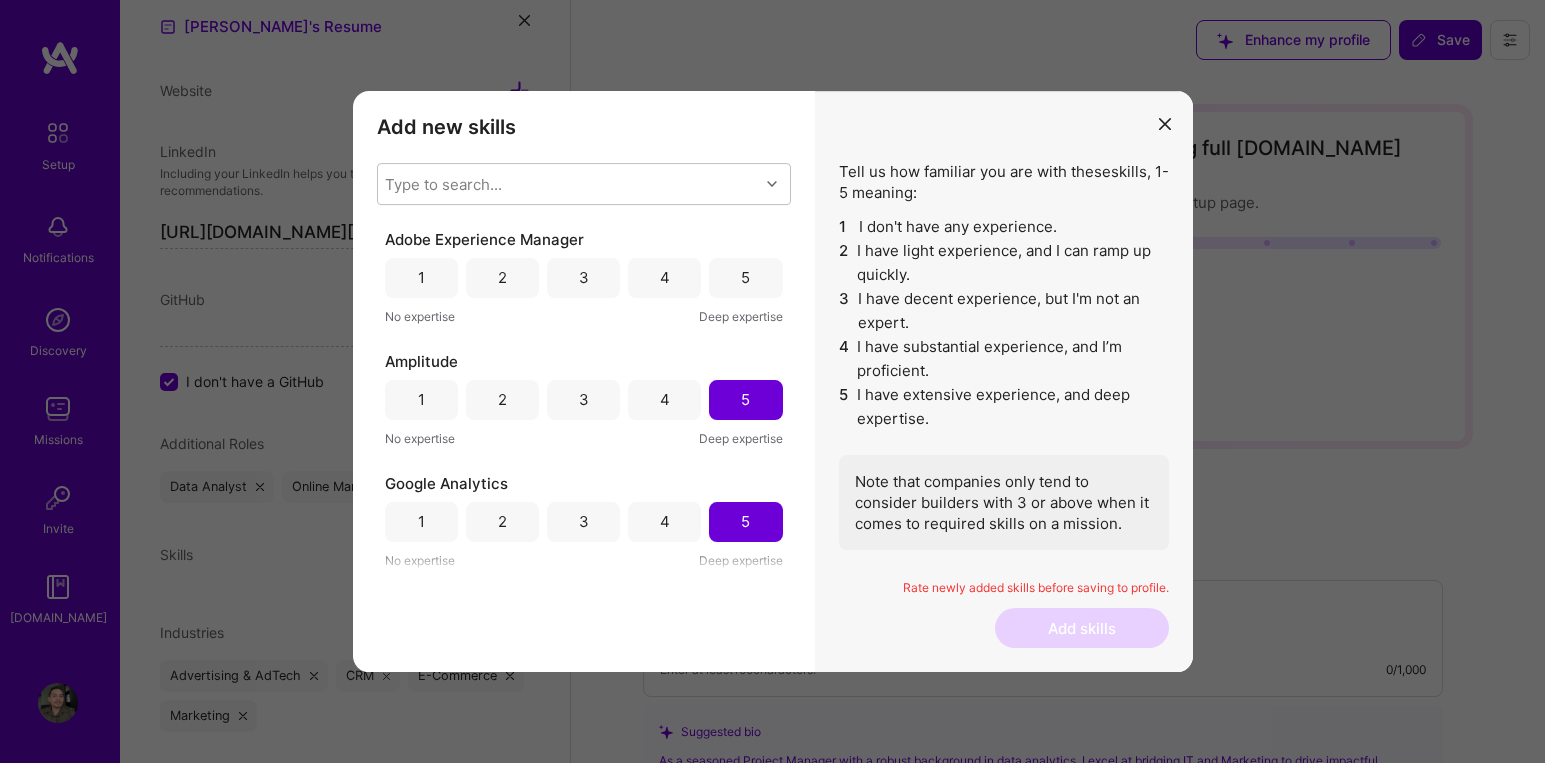 click on "4" at bounding box center (665, 277) 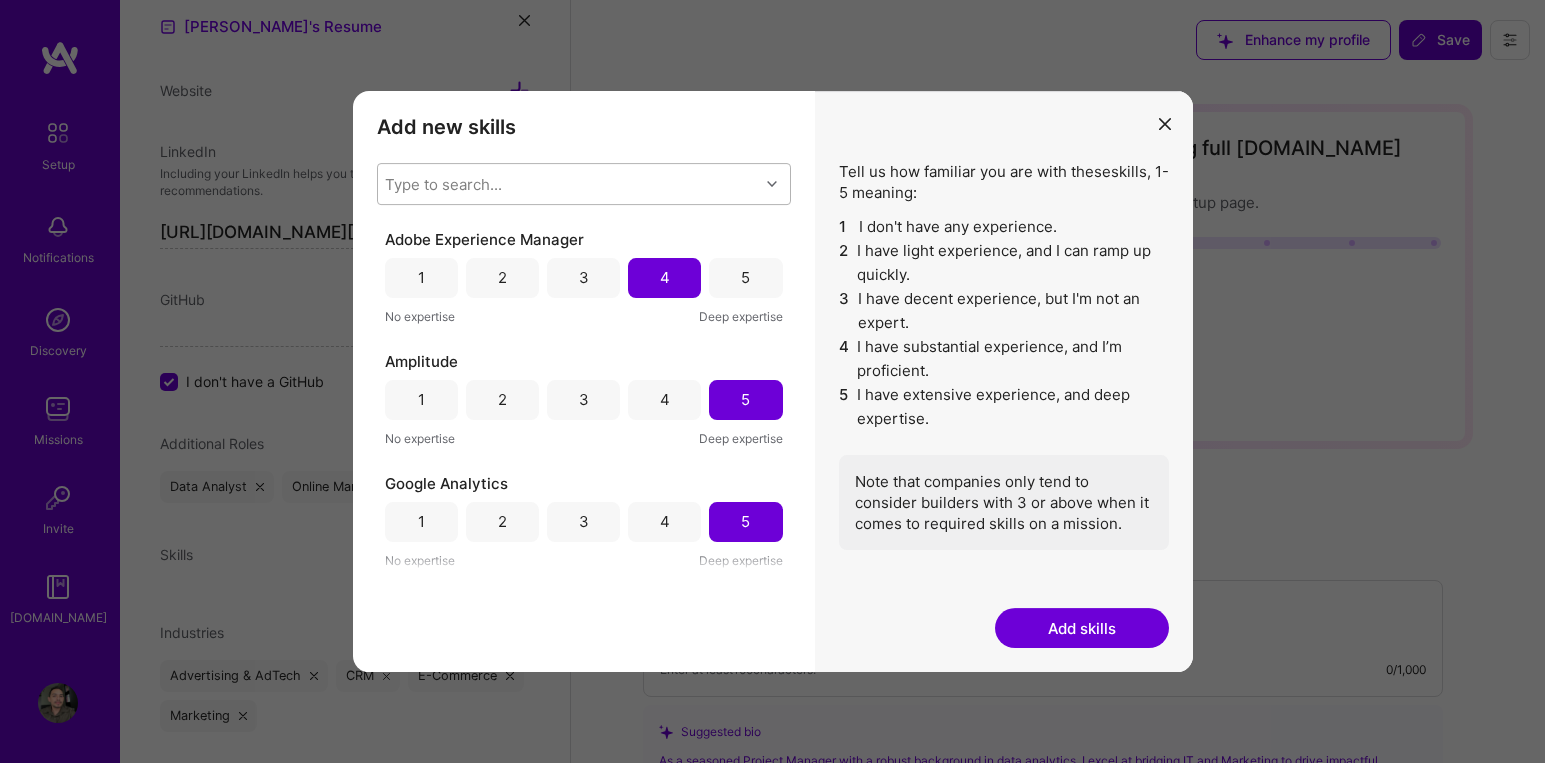 click on "Type to search..." at bounding box center [568, 184] 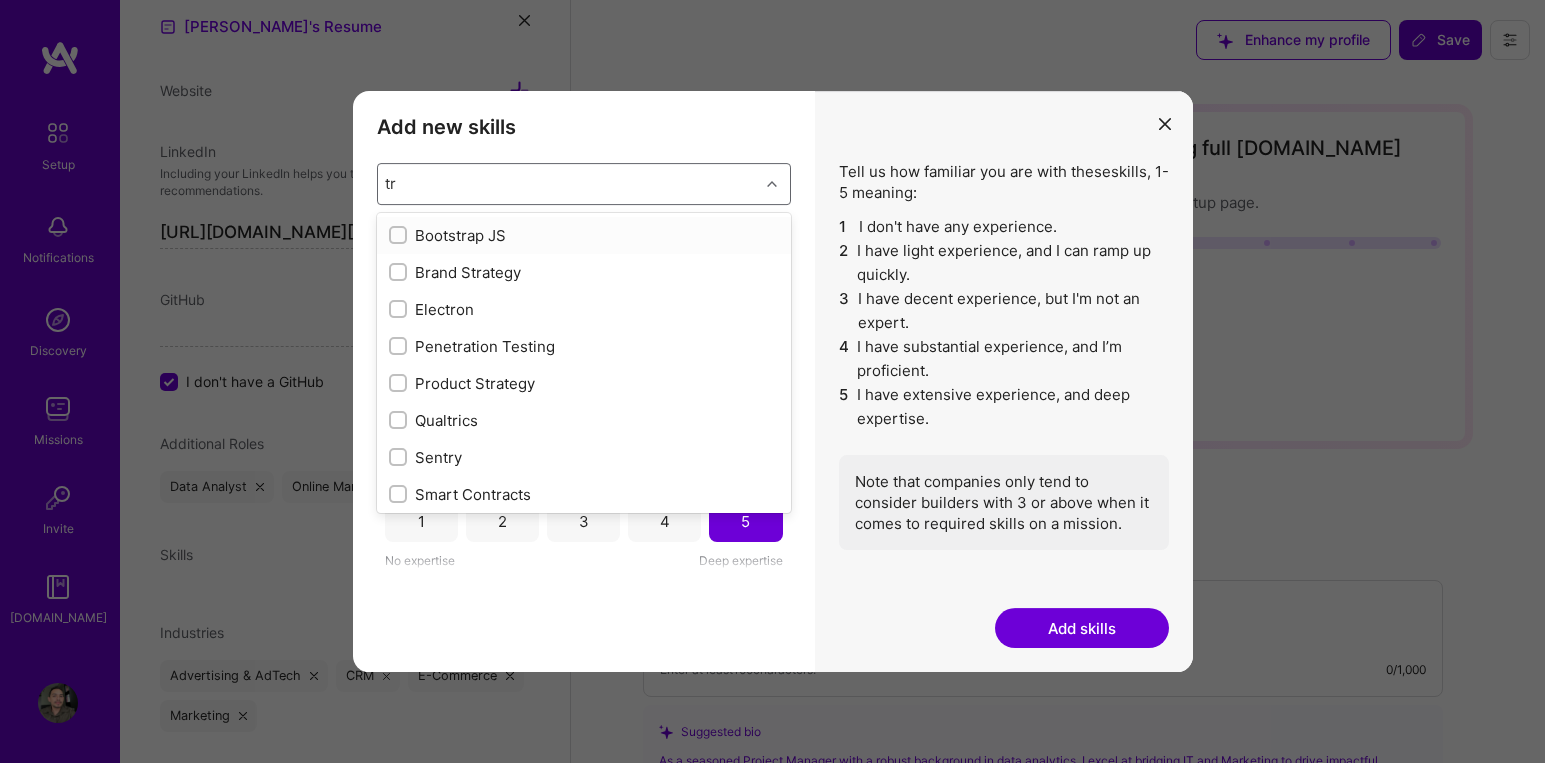 type on "t" 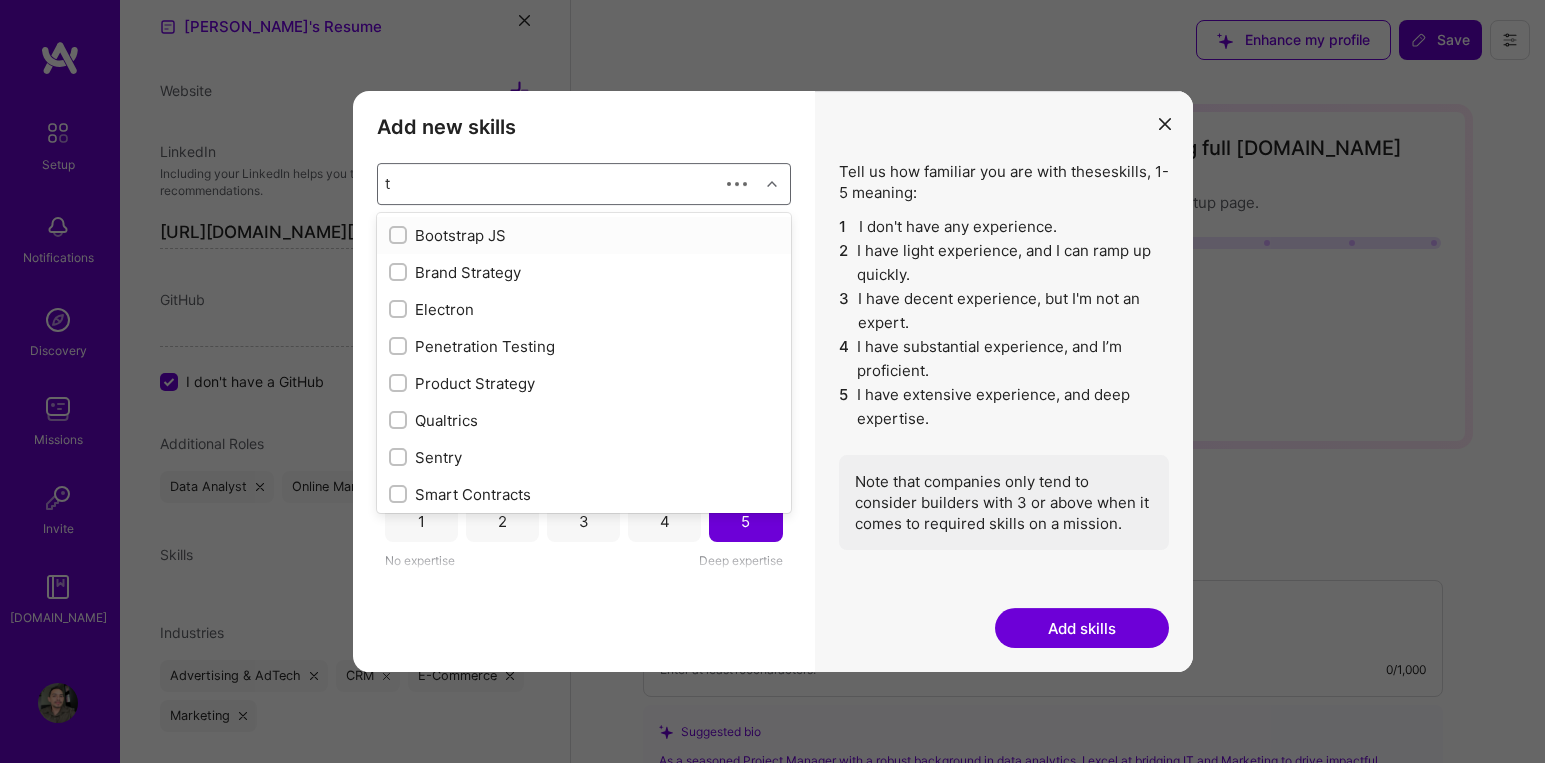 type 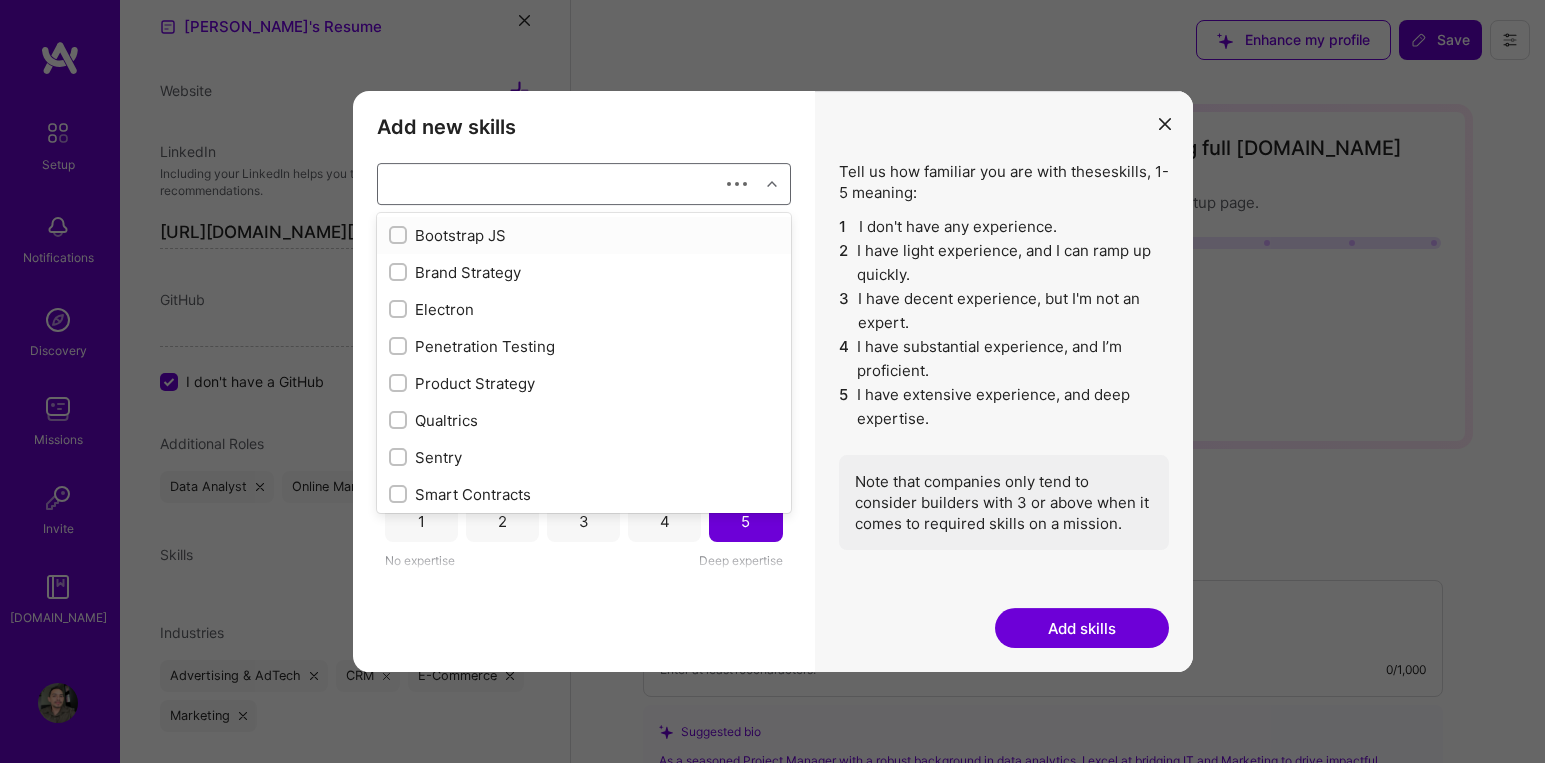 checkbox on "false" 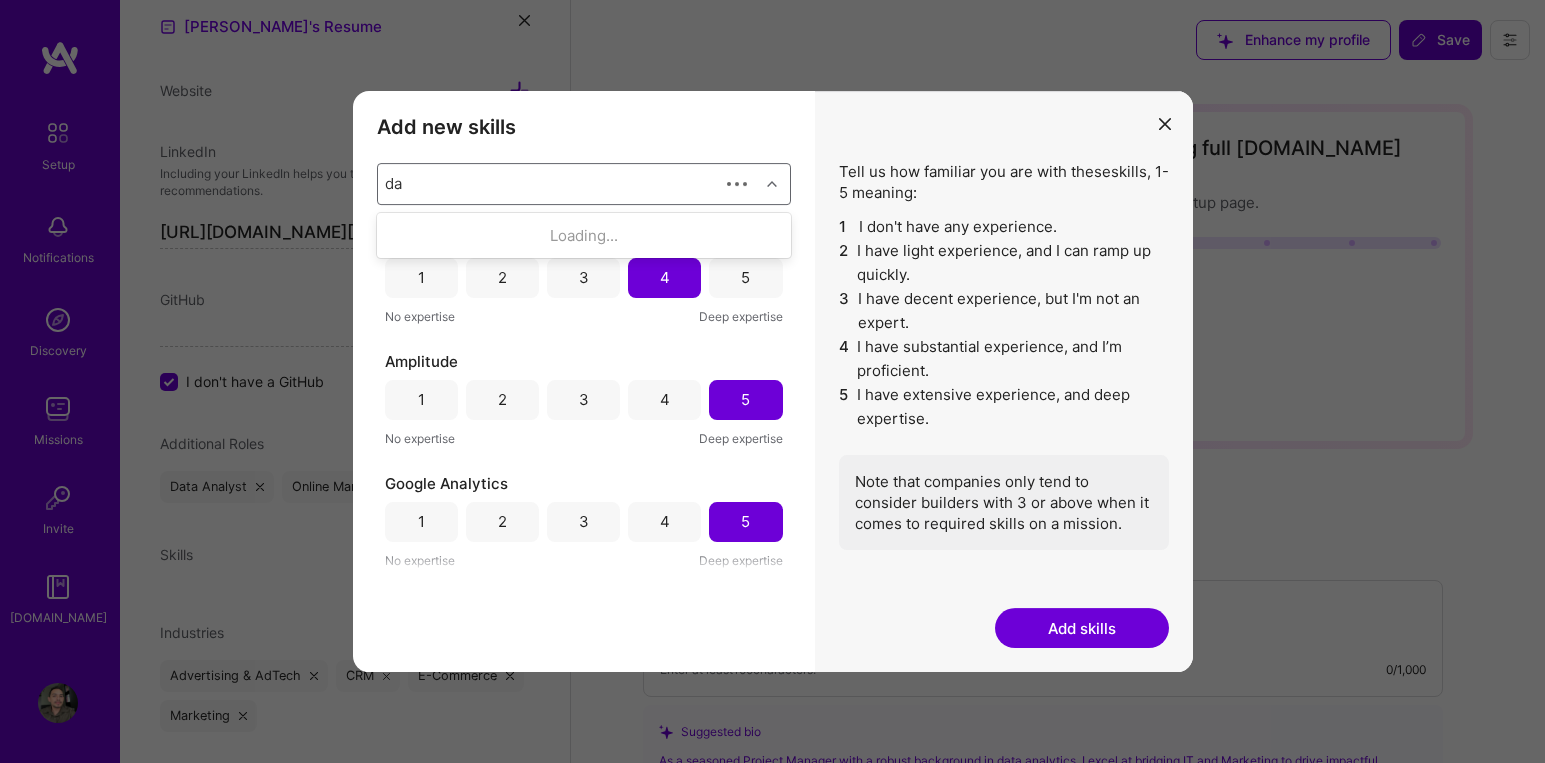 type on "dat" 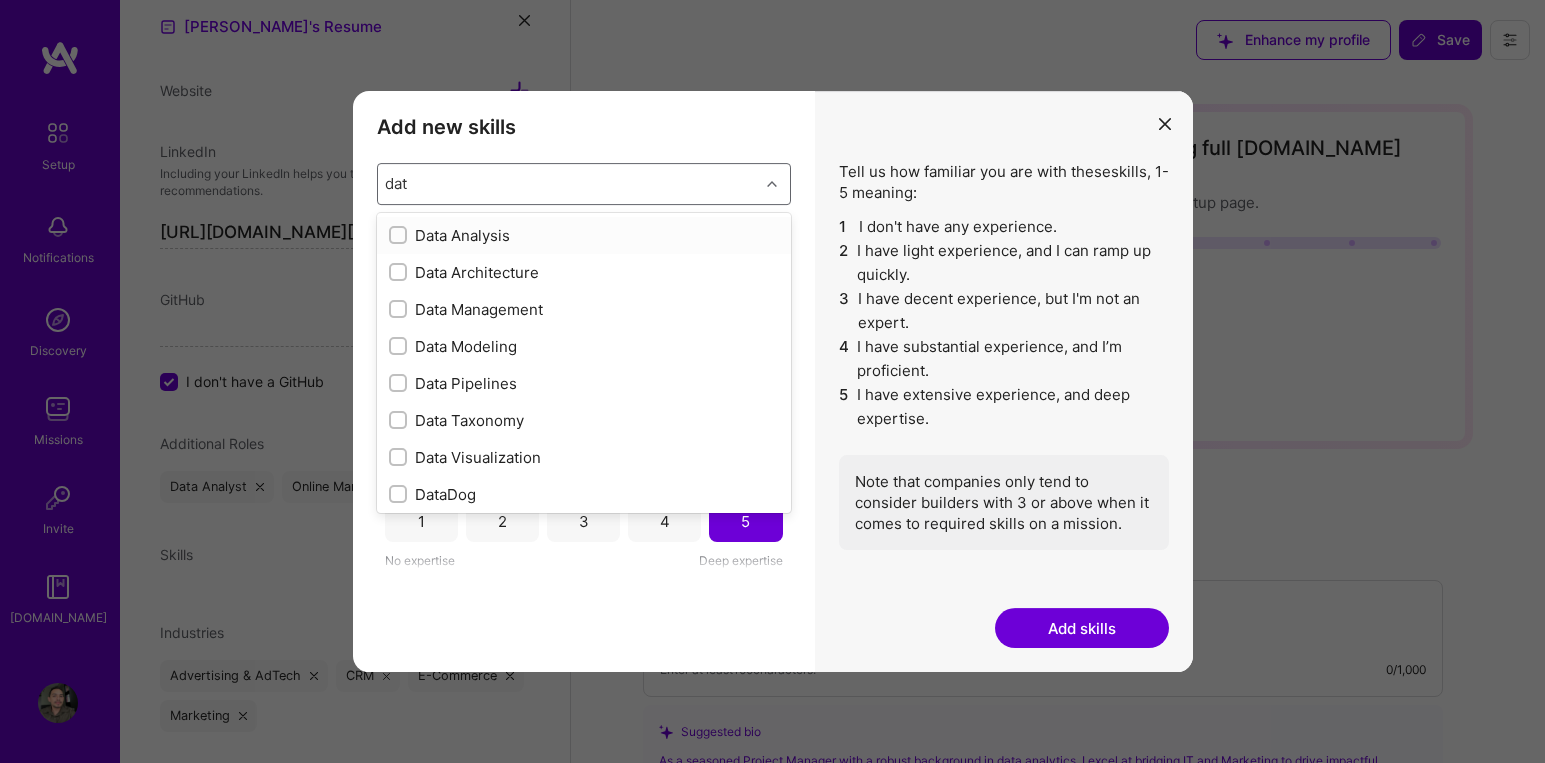 click at bounding box center (400, 236) 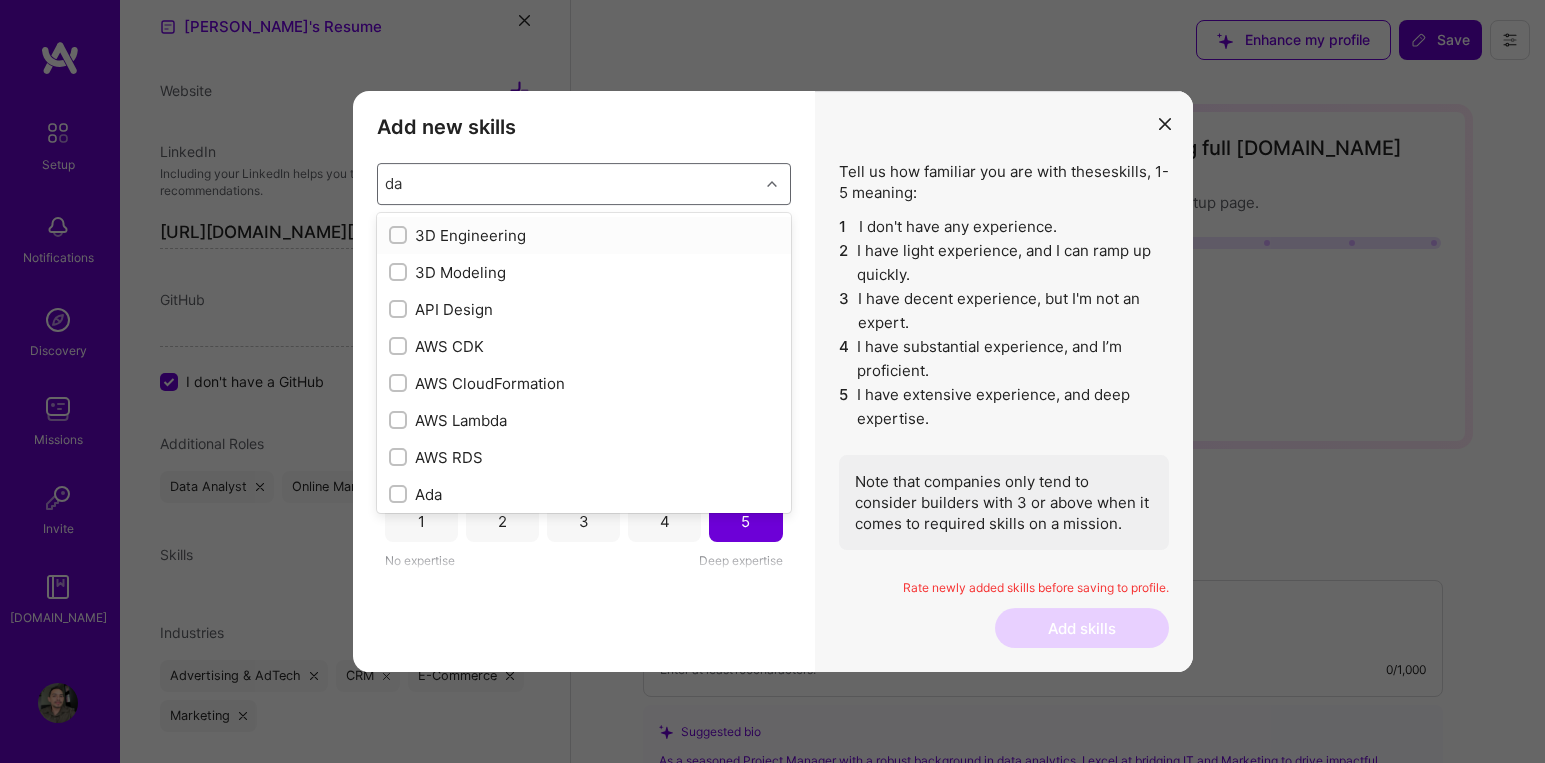 type on "dat" 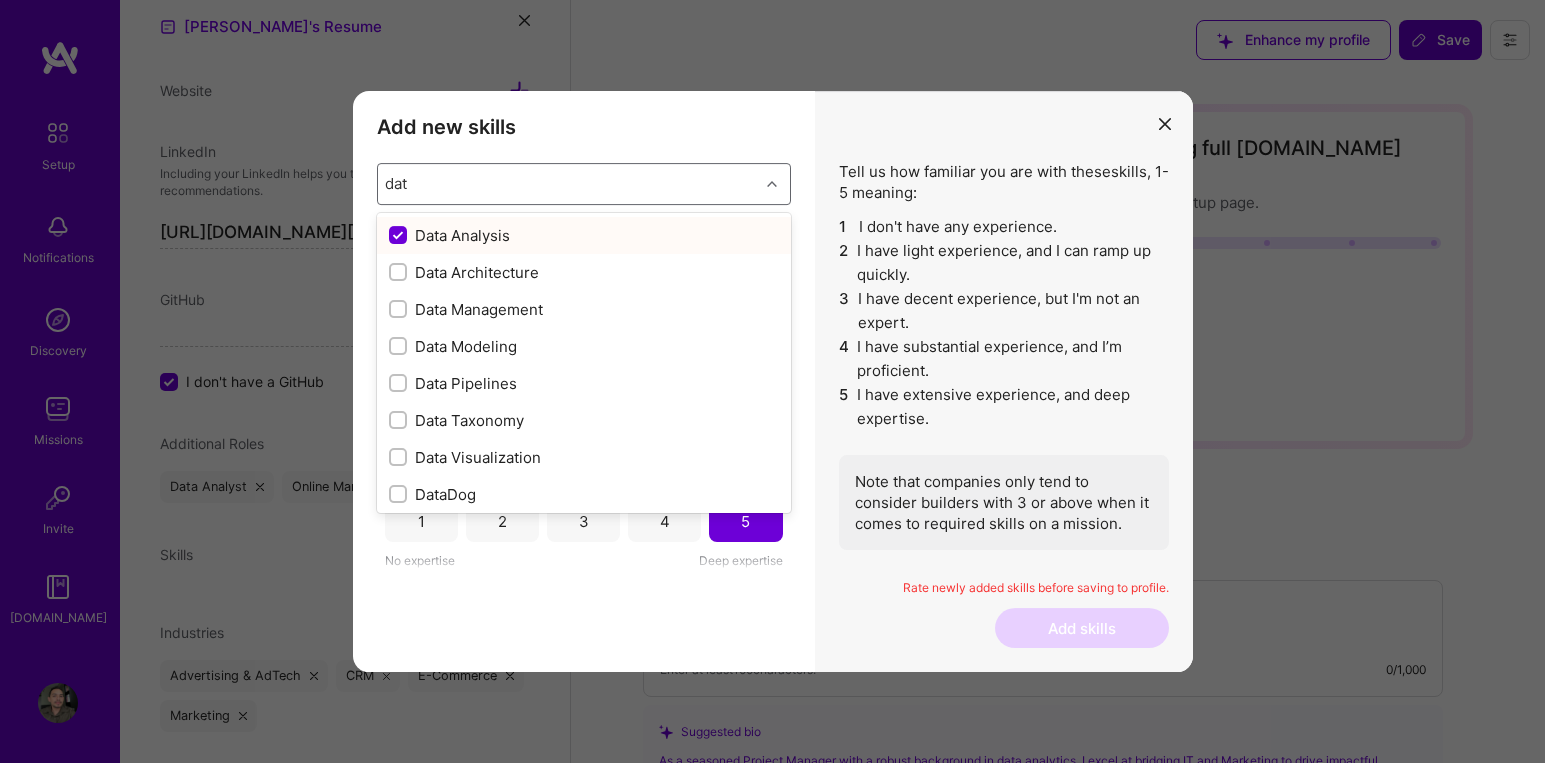 type on "data" 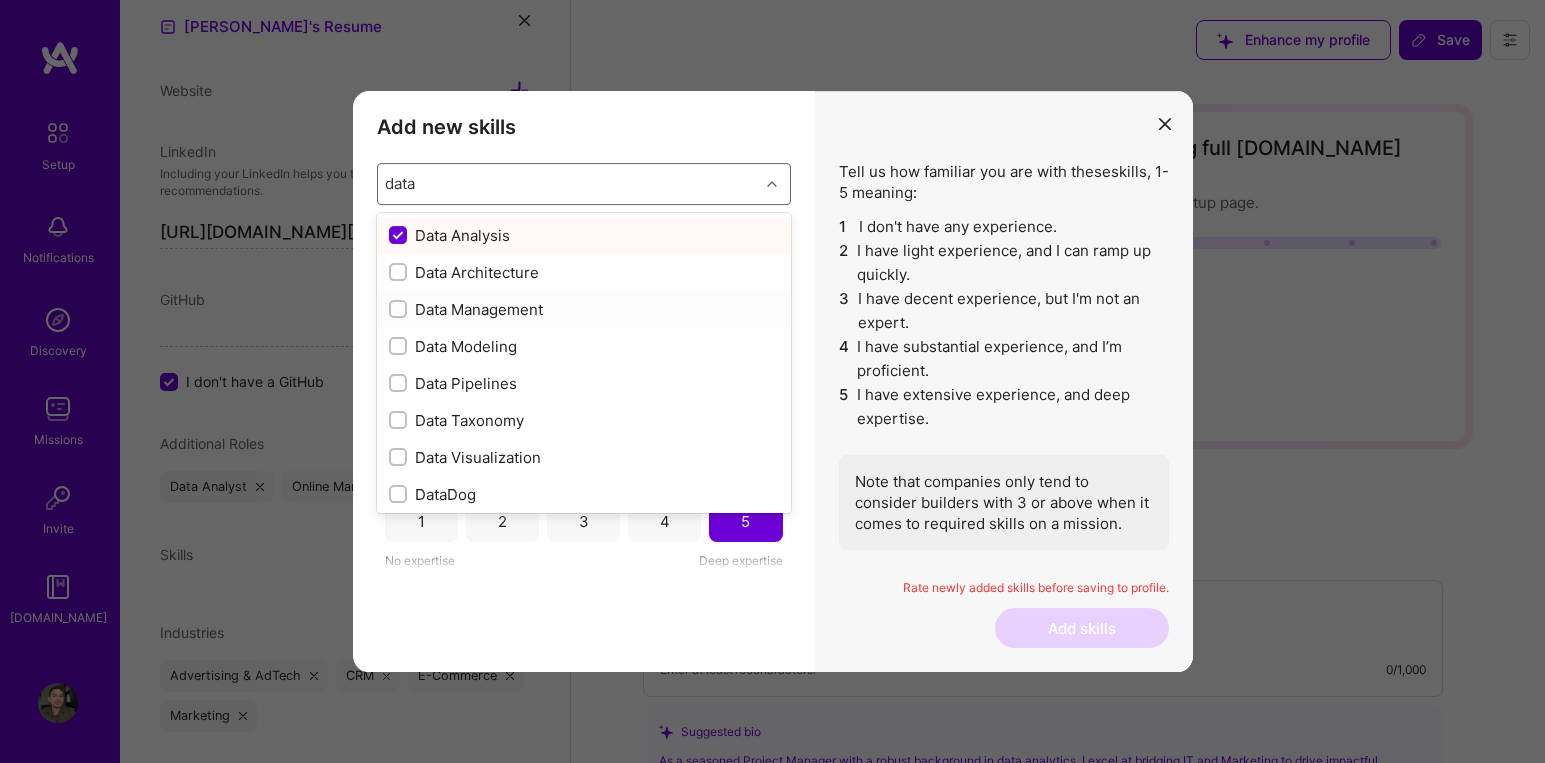 click at bounding box center (400, 310) 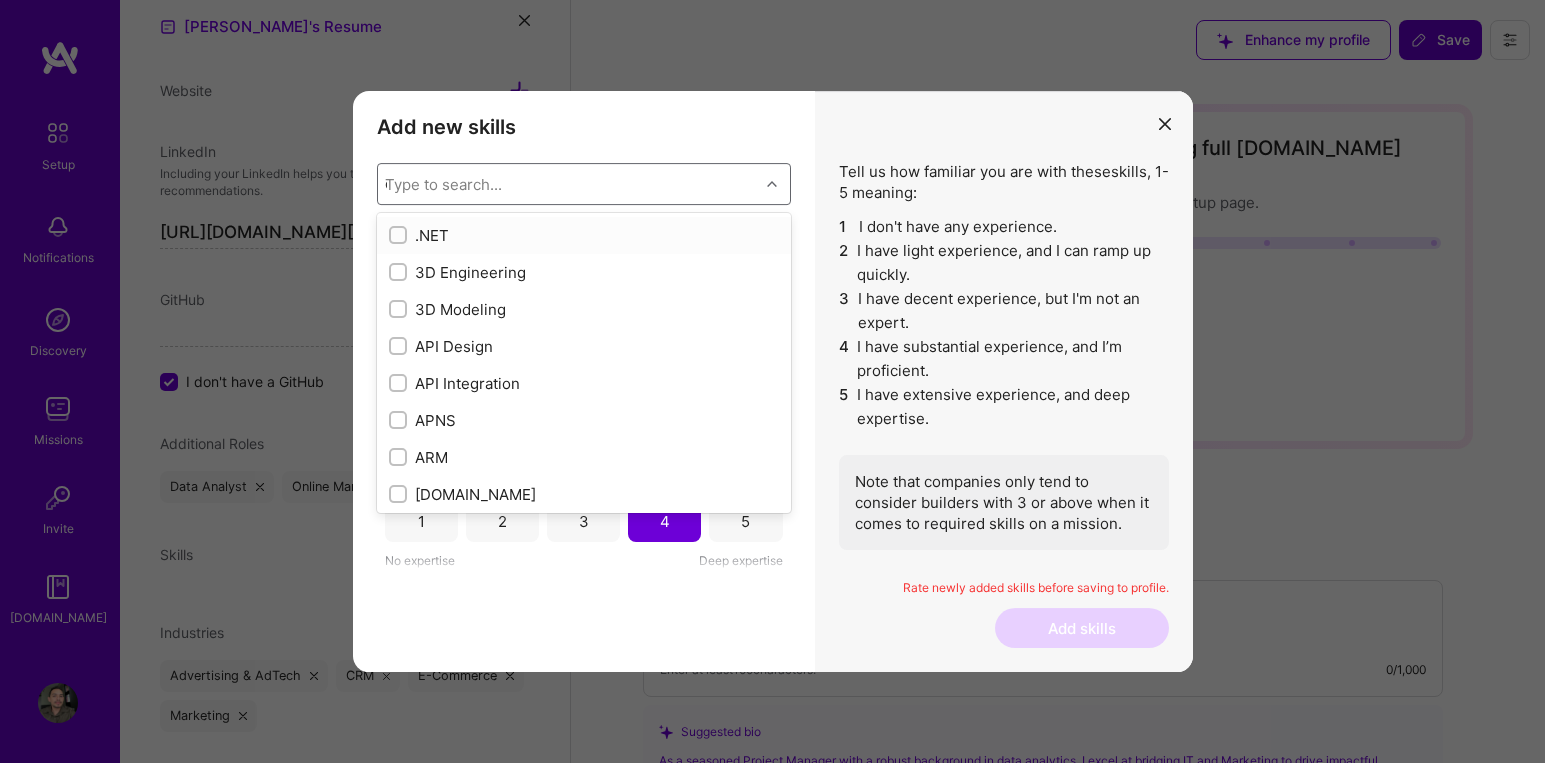 type on "da" 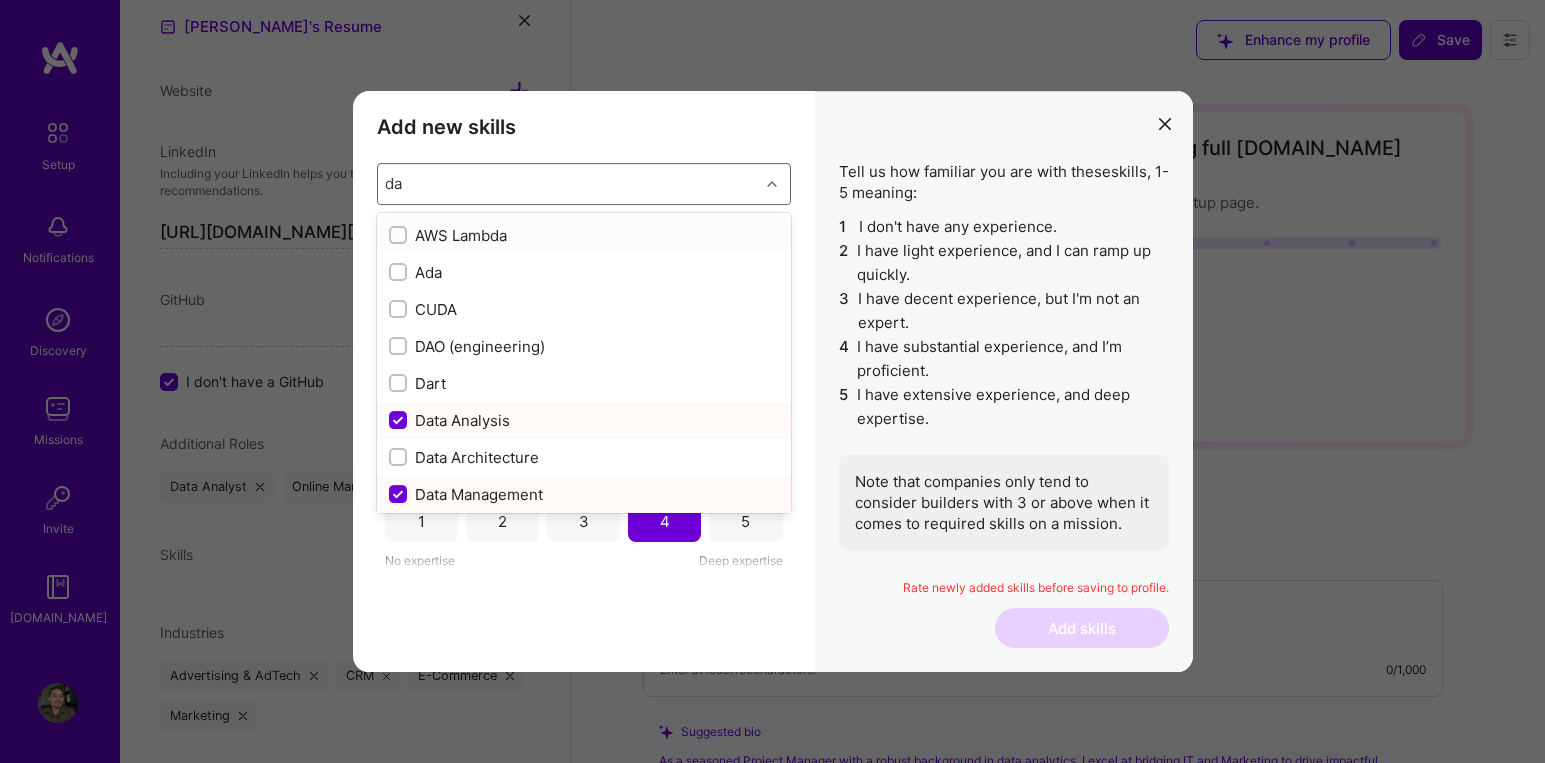 type on "dat" 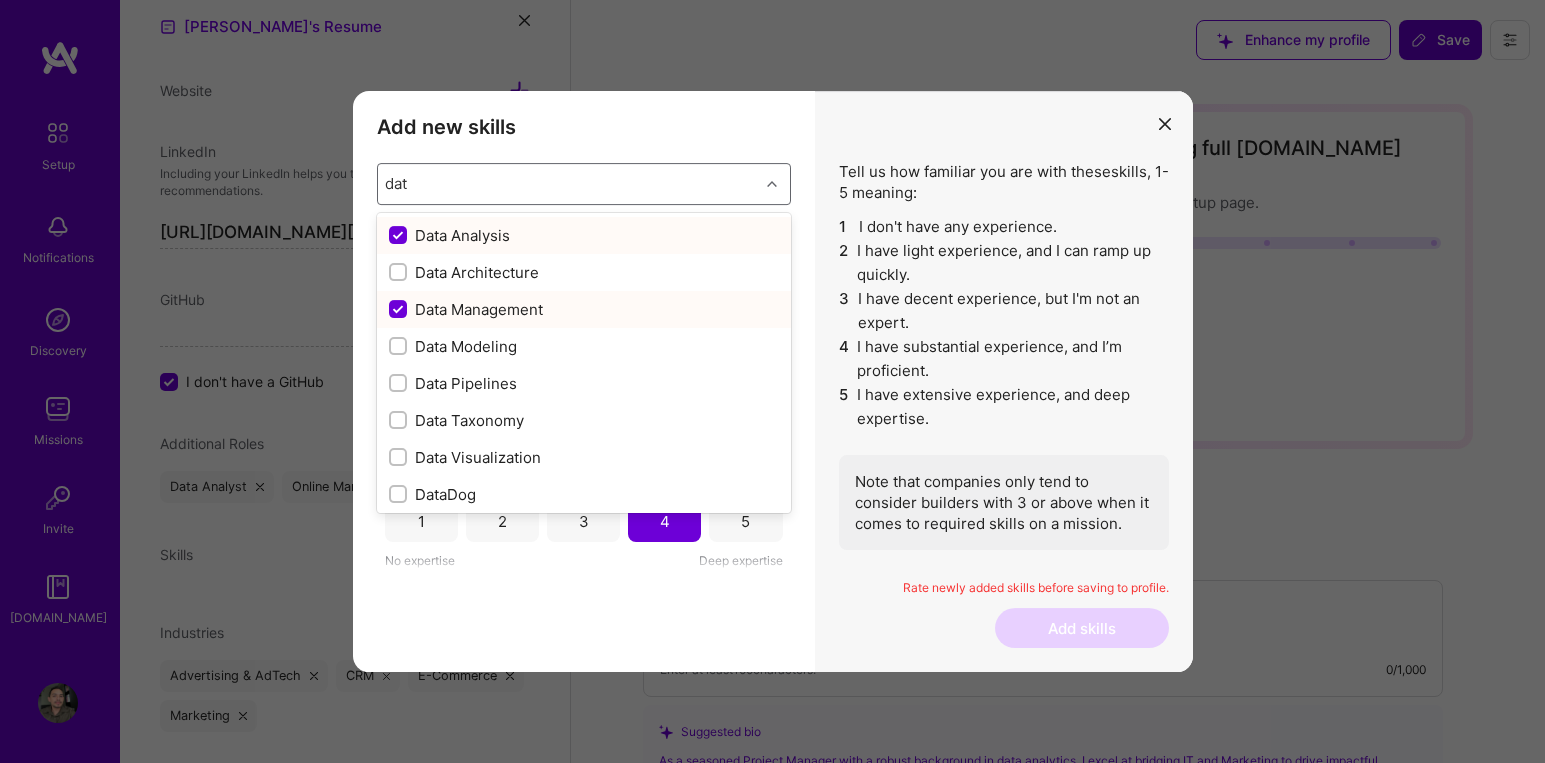 type on "data" 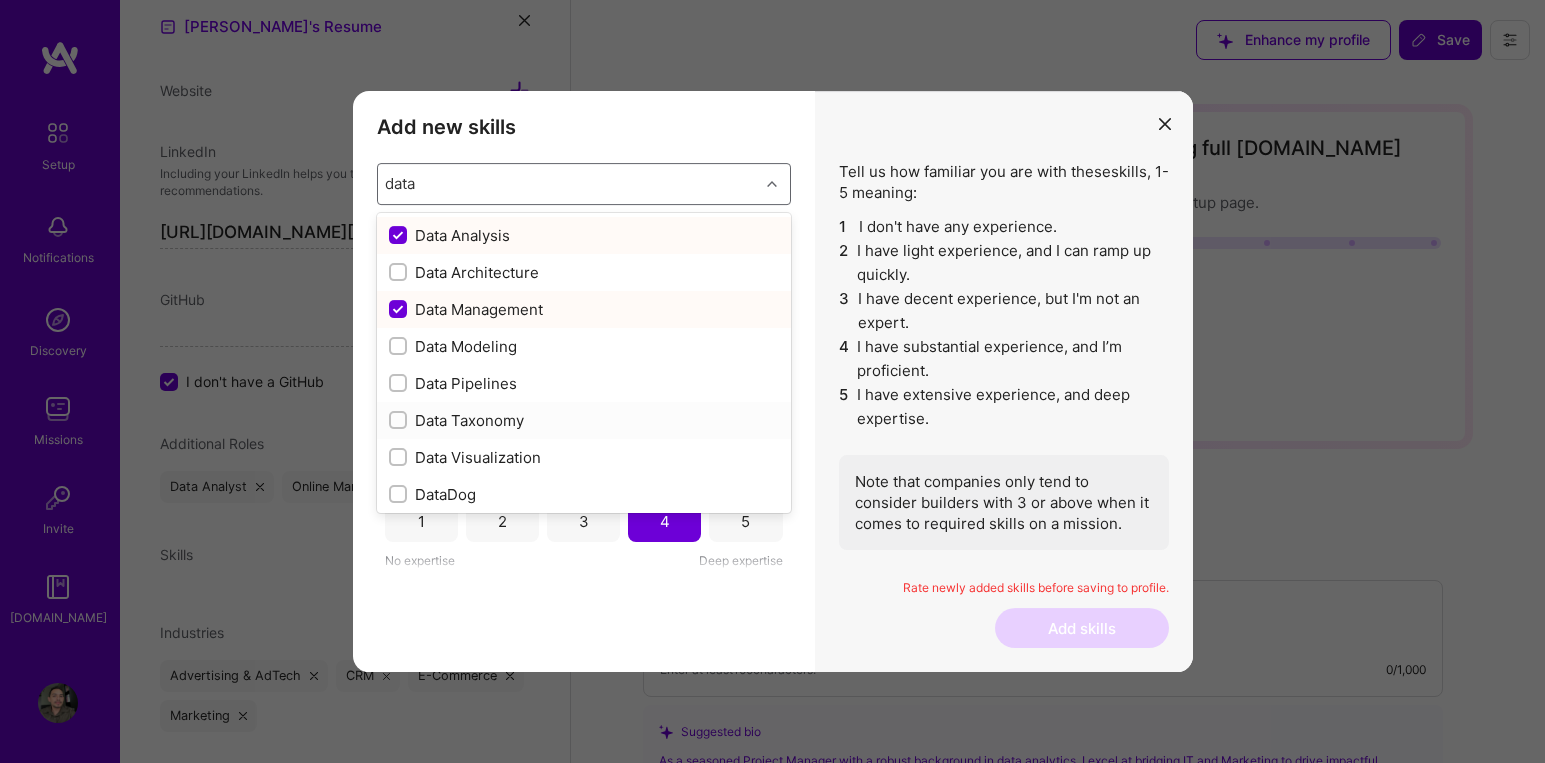 click at bounding box center (400, 421) 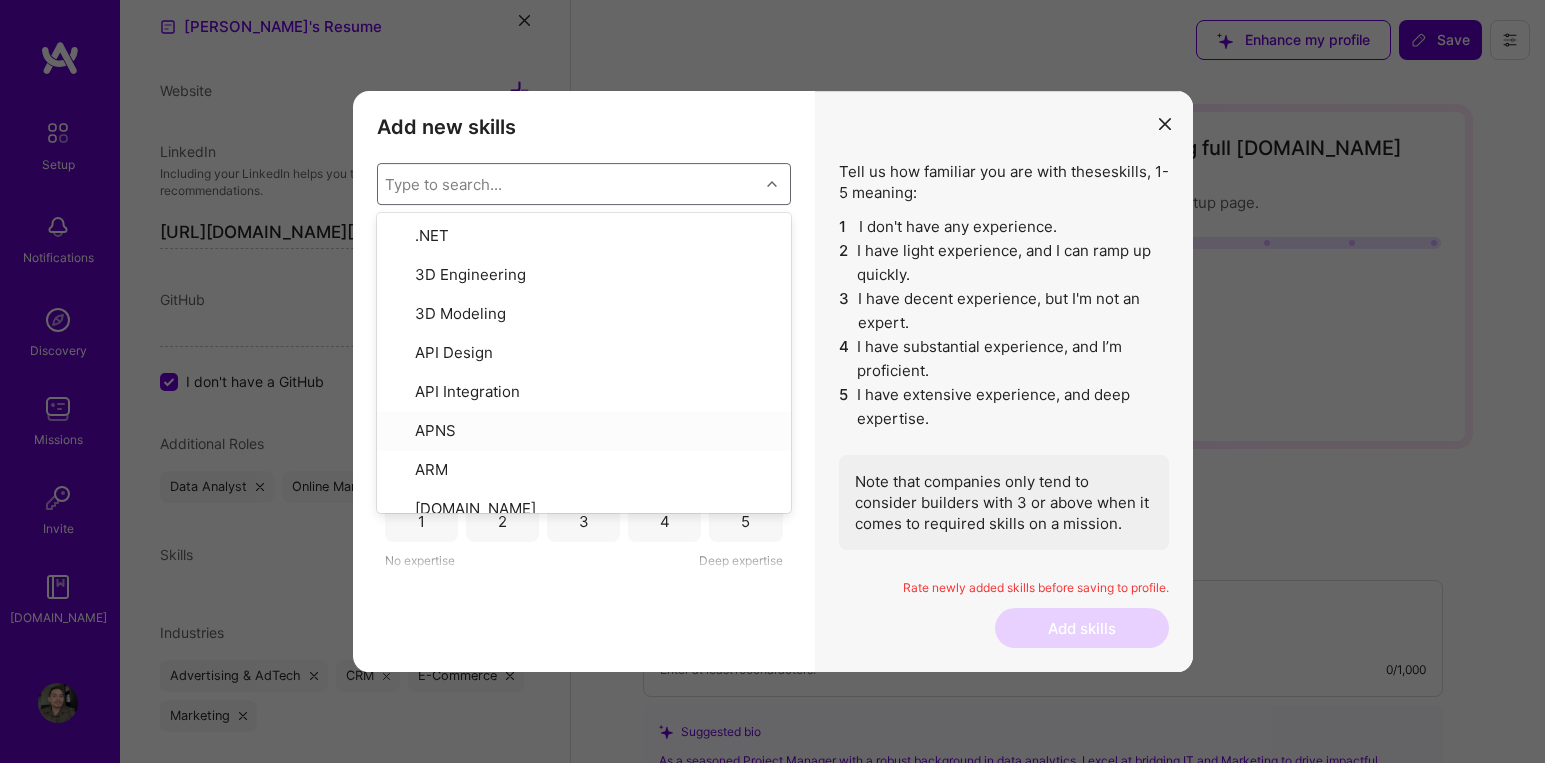 click on "Type to search..." at bounding box center [568, 184] 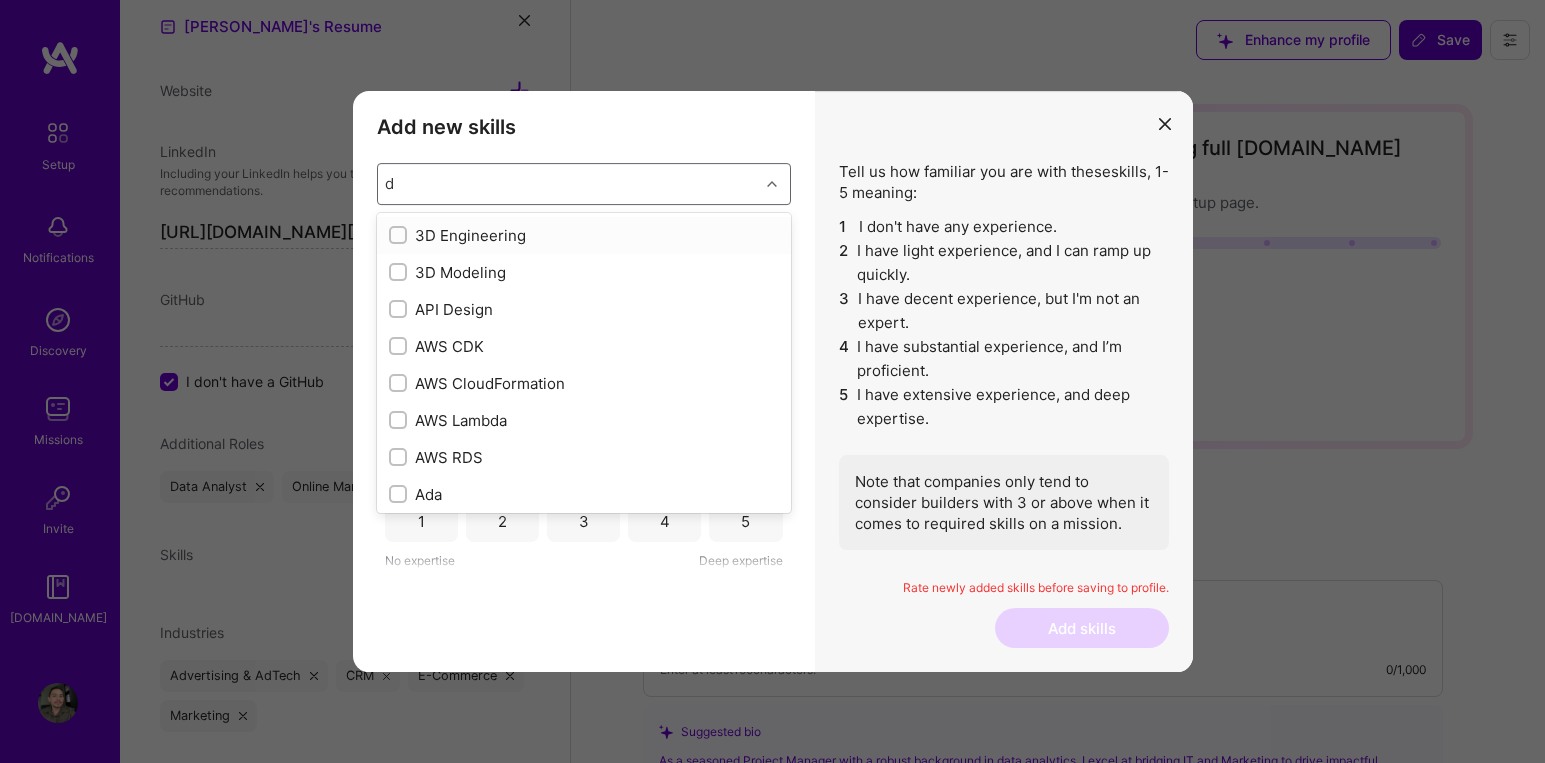type on "da" 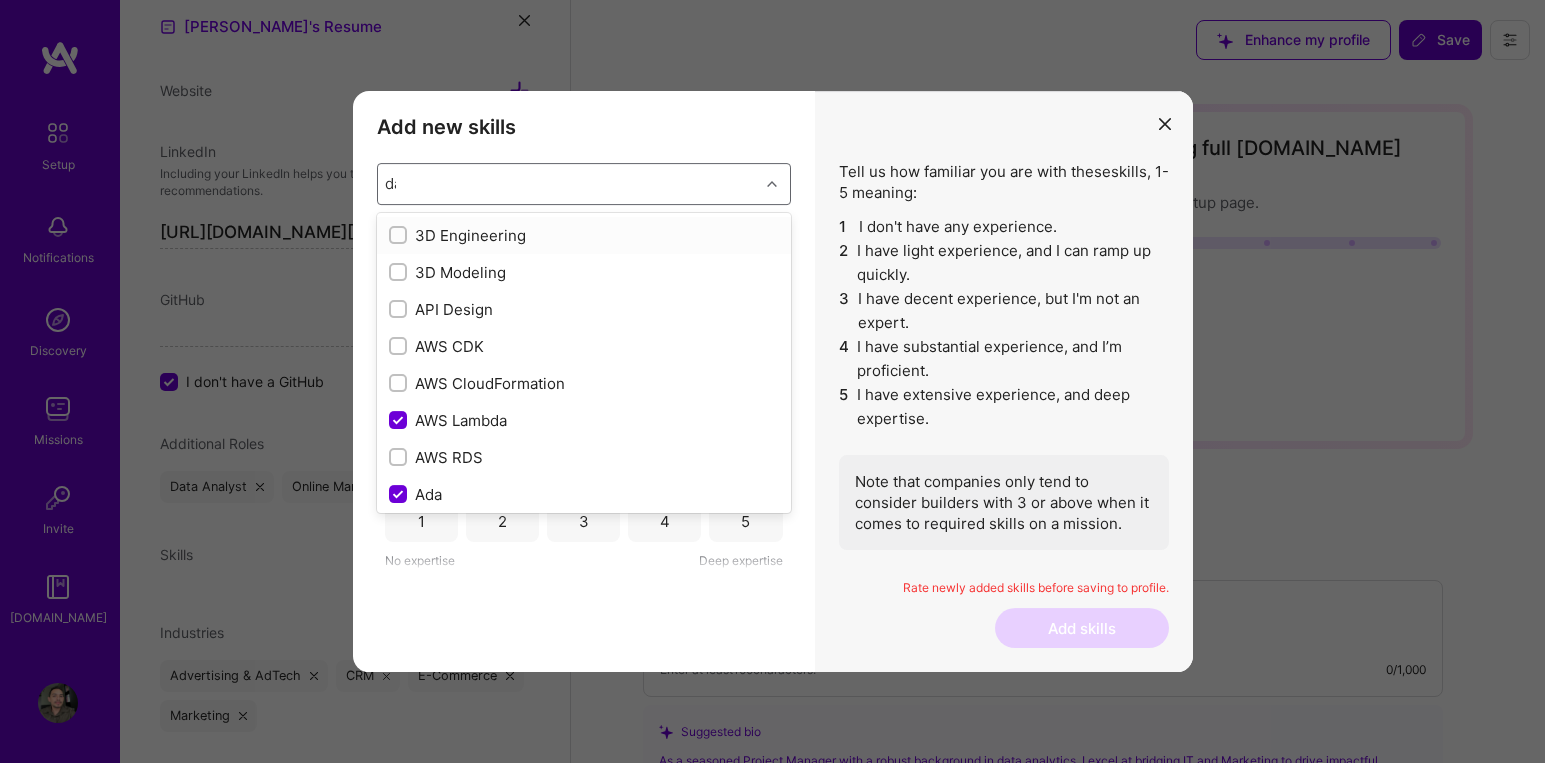 type on "dat" 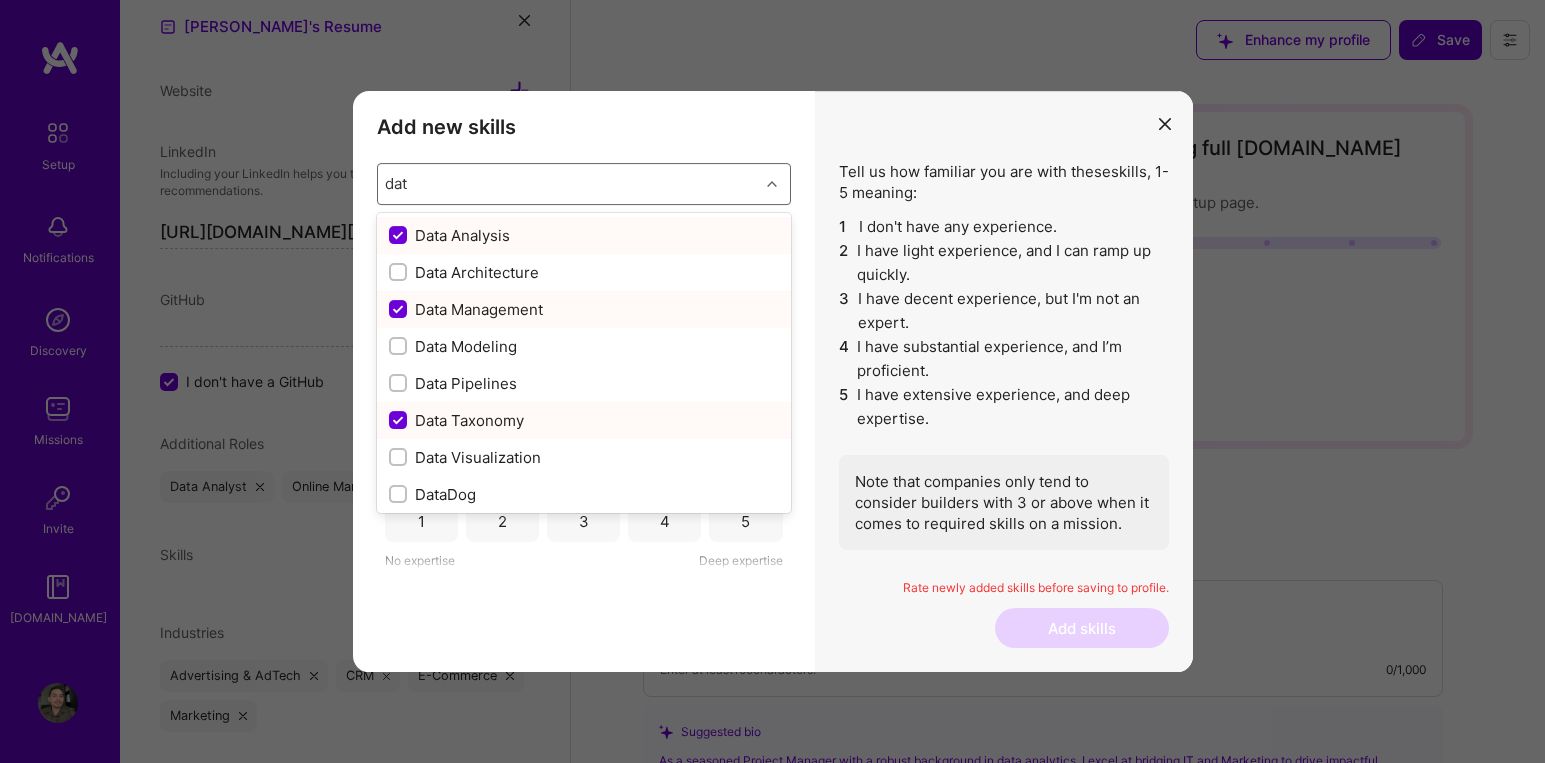 type on "data" 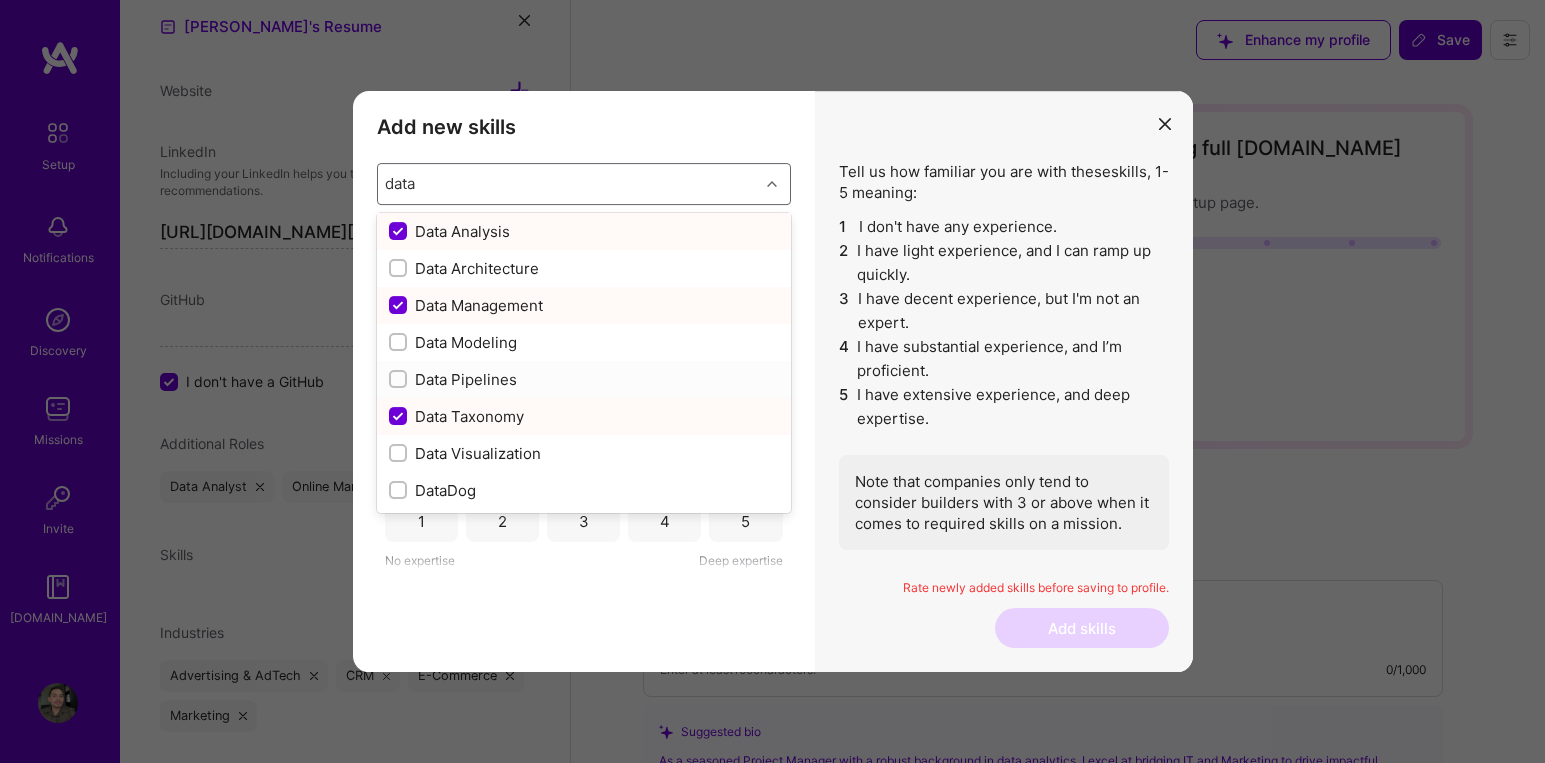 scroll, scrollTop: 0, scrollLeft: 0, axis: both 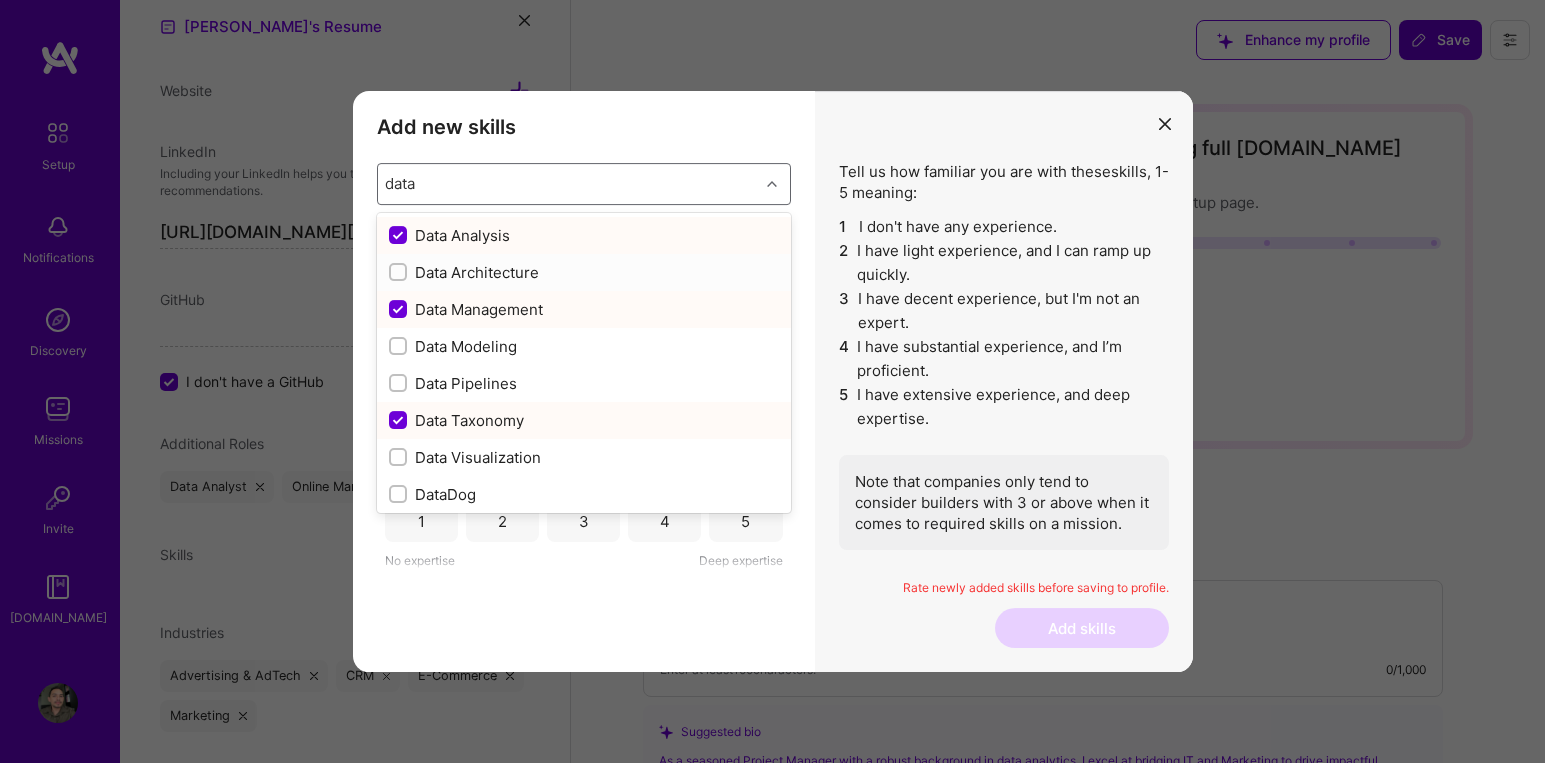 click on "Data Architecture" at bounding box center (584, 272) 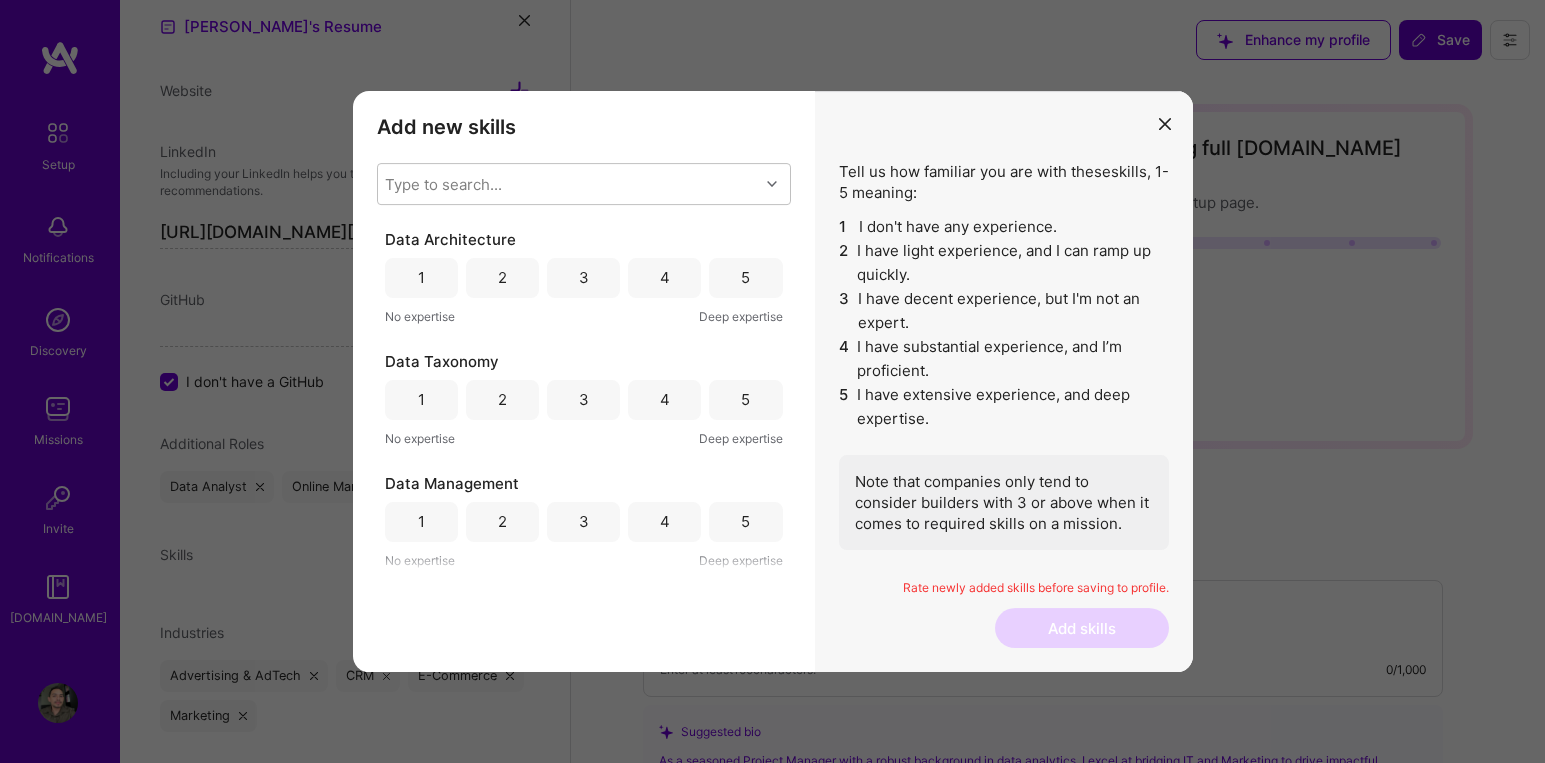 click on "Add new skills Tell us how familiar you are with given skills, using between 1 (No experience) and 5 (Expert). Type to search... Data Architecture 1 2 3 4 5 No expertise Deep expertise Data Taxonomy 1 2 3 4 5 No expertise Deep expertise Data Management 1 2 3 4 5 No expertise Deep expertise Data Analysis 1 2 3 4 5 No expertise Deep expertise Adobe Experience Manager 1 2 3 4 5 No expertise Deep expertise Amplitude 1 2 3 4 5 No expertise Deep expertise Google Analytics 1 2 3 4 5 No expertise Deep expertise" at bounding box center [584, 382] 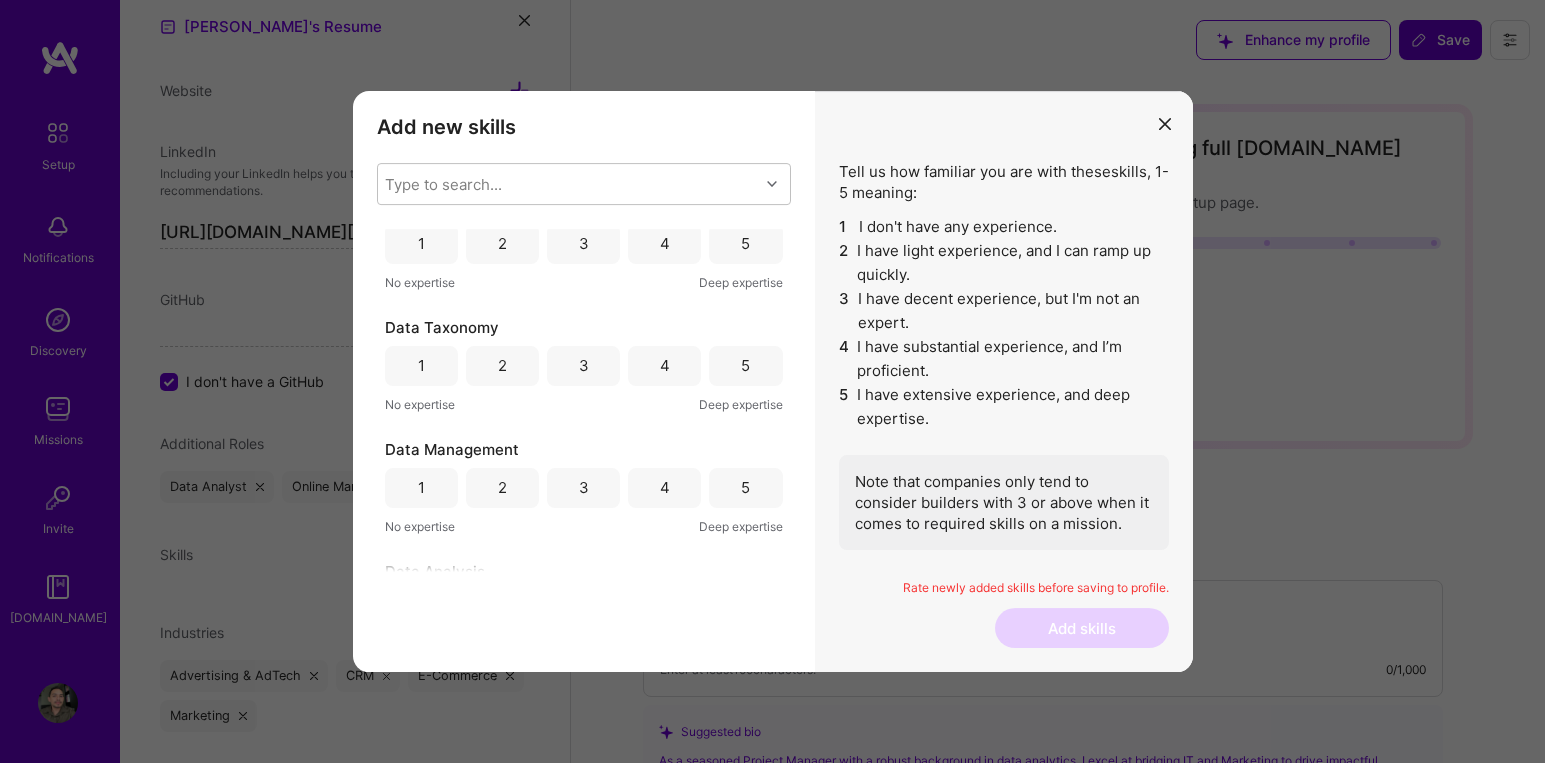 scroll, scrollTop: 0, scrollLeft: 0, axis: both 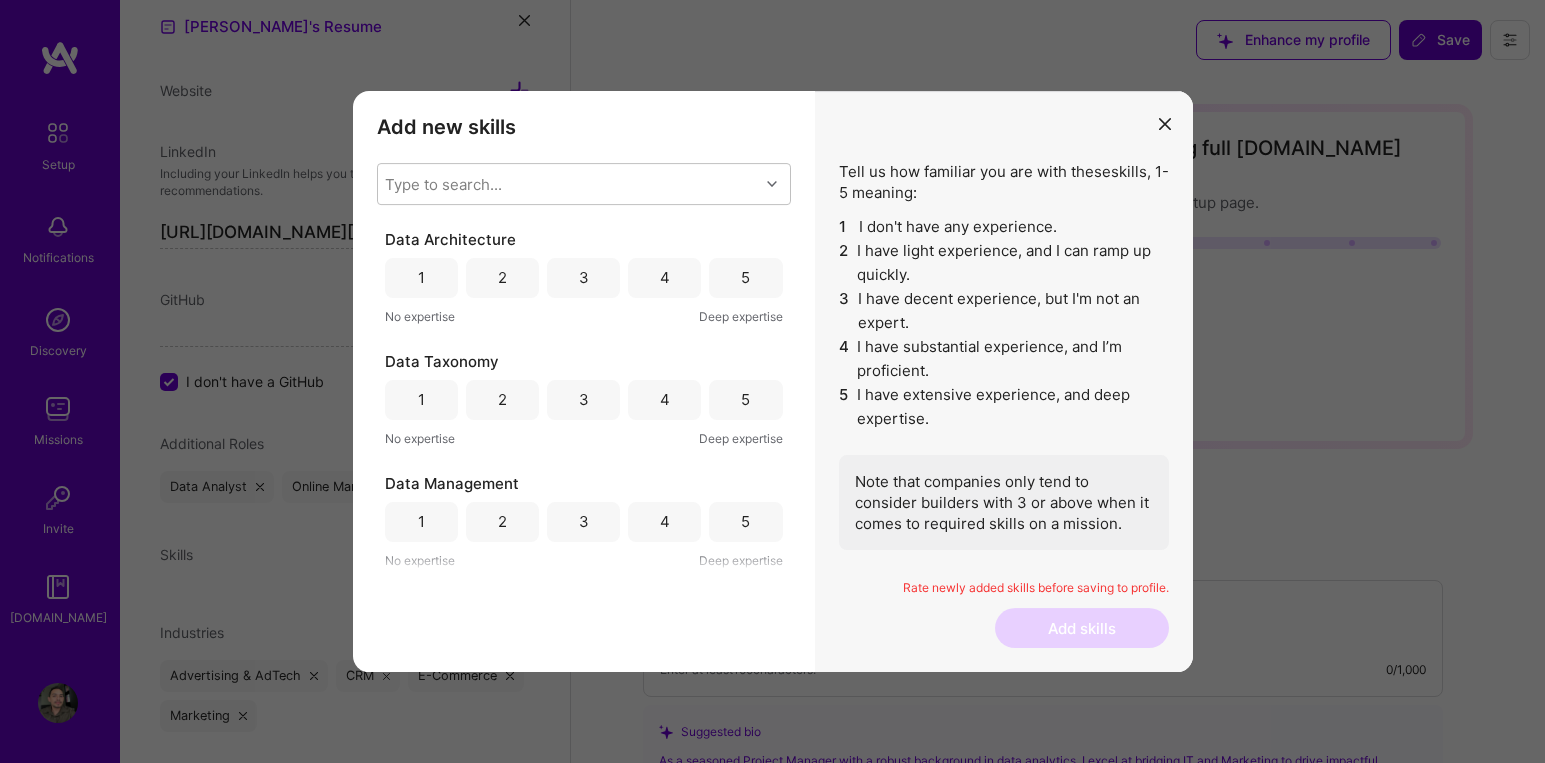 click on "3" at bounding box center (584, 277) 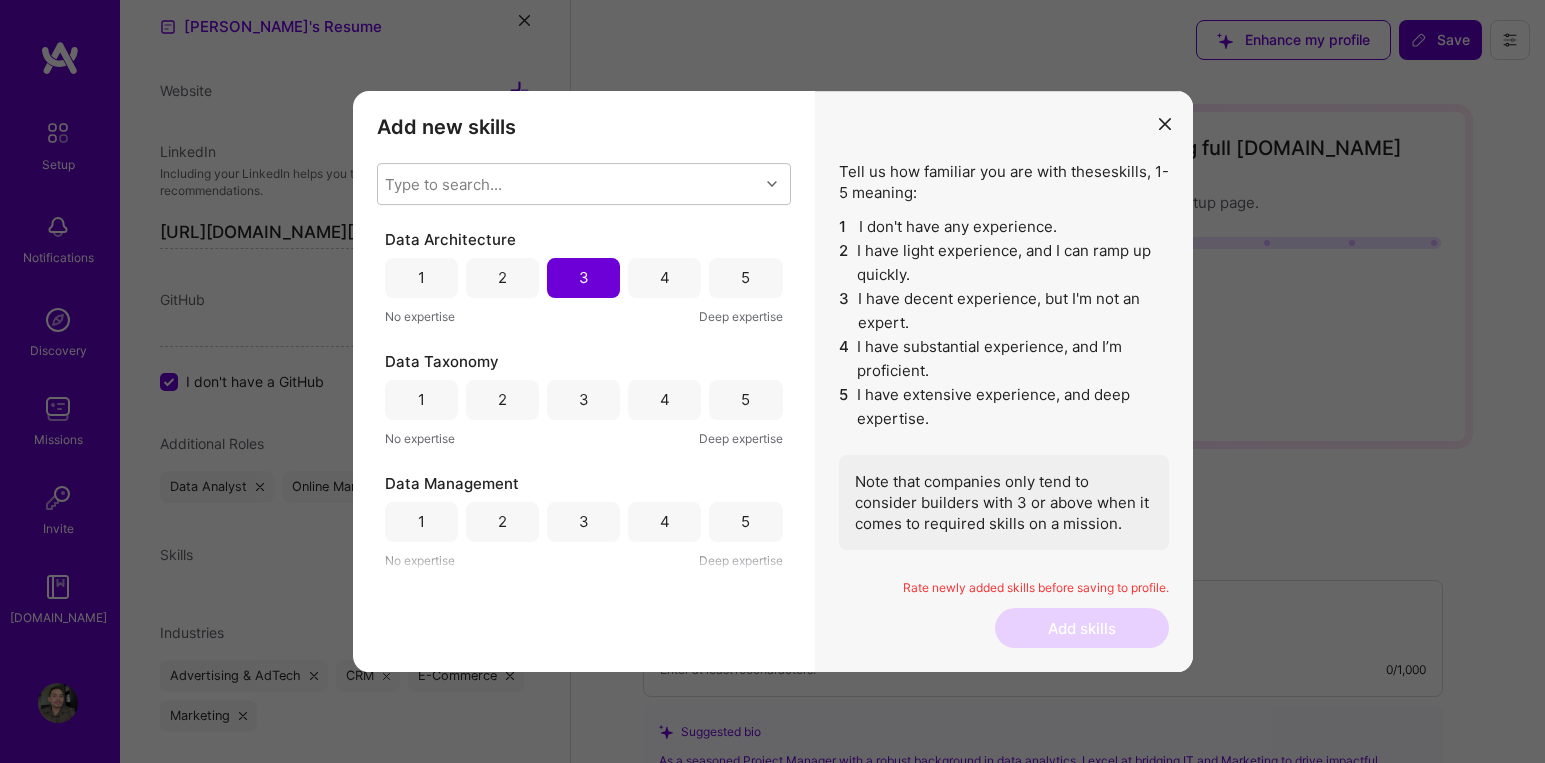 click on "5" at bounding box center (745, 400) 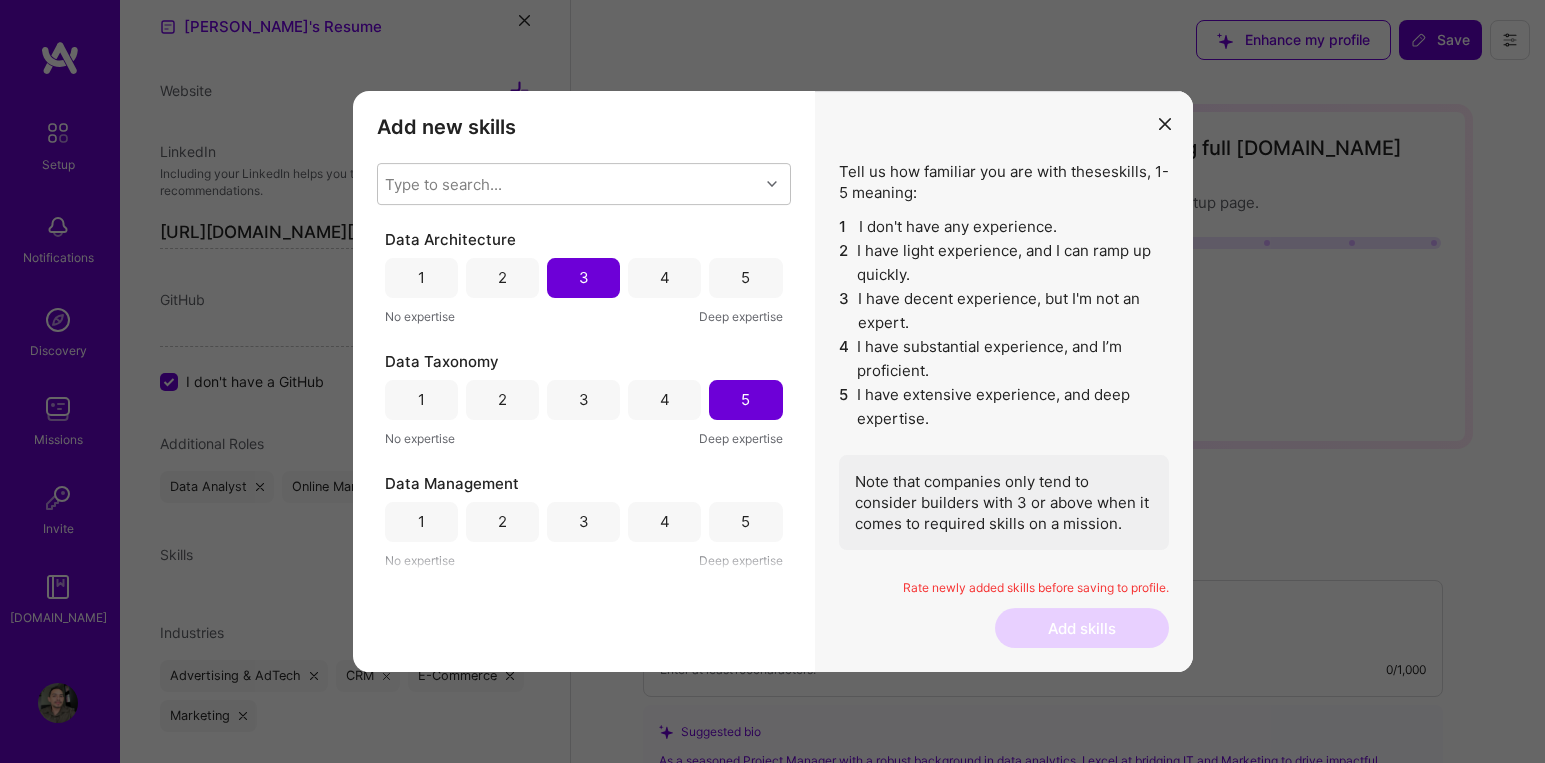 click on "5" at bounding box center [745, 522] 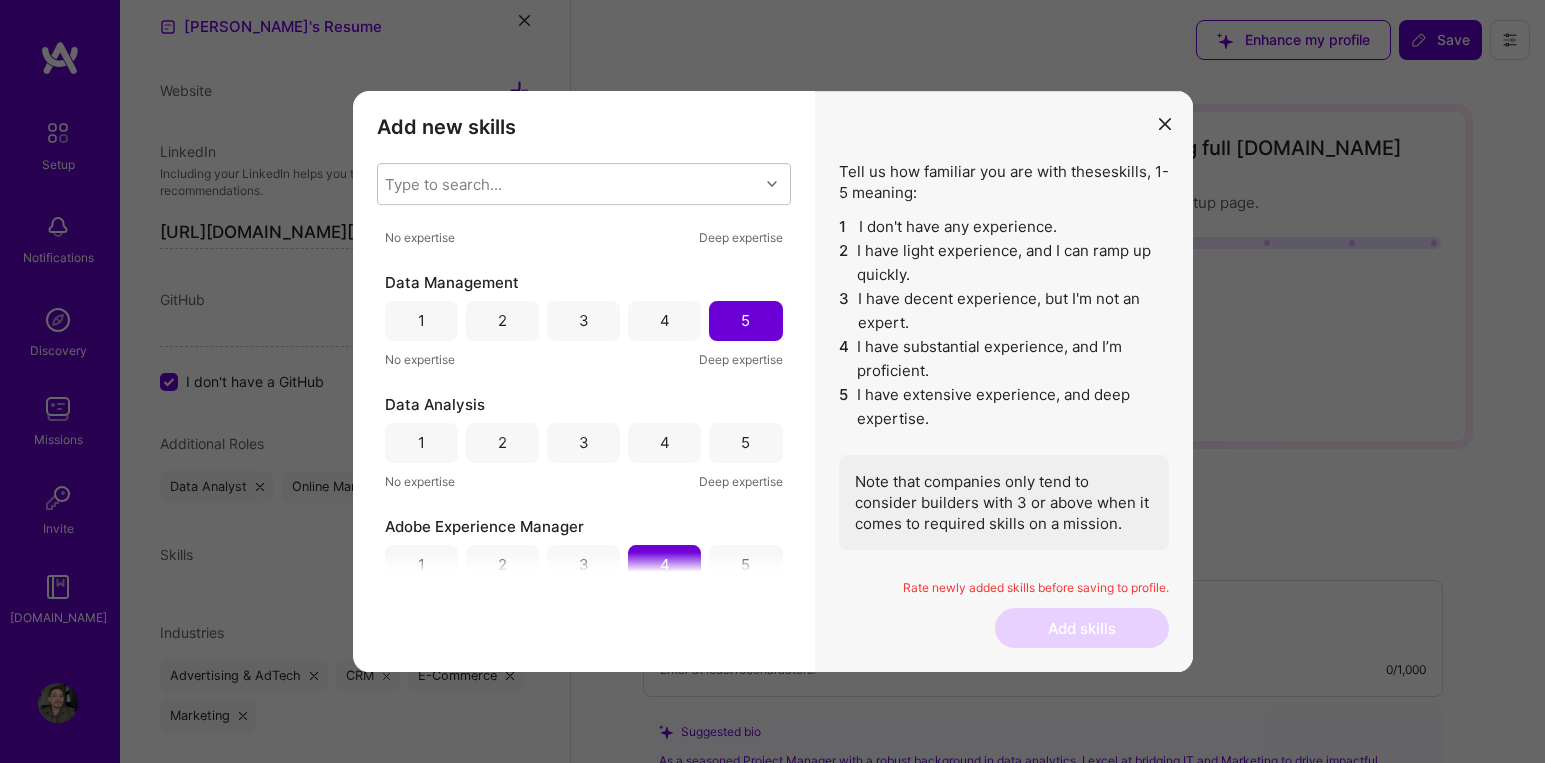 scroll, scrollTop: 210, scrollLeft: 0, axis: vertical 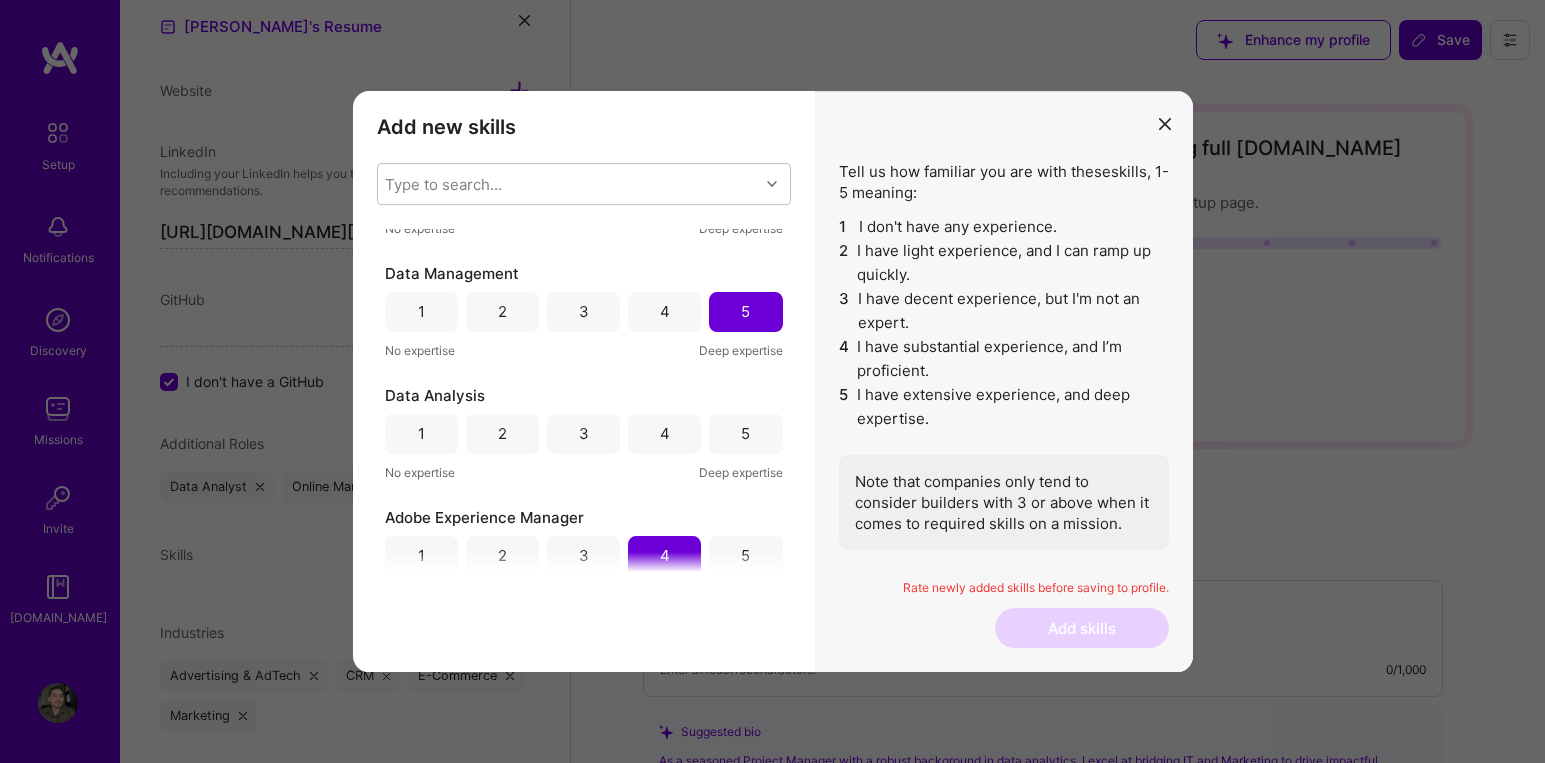 click on "5" at bounding box center [745, 433] 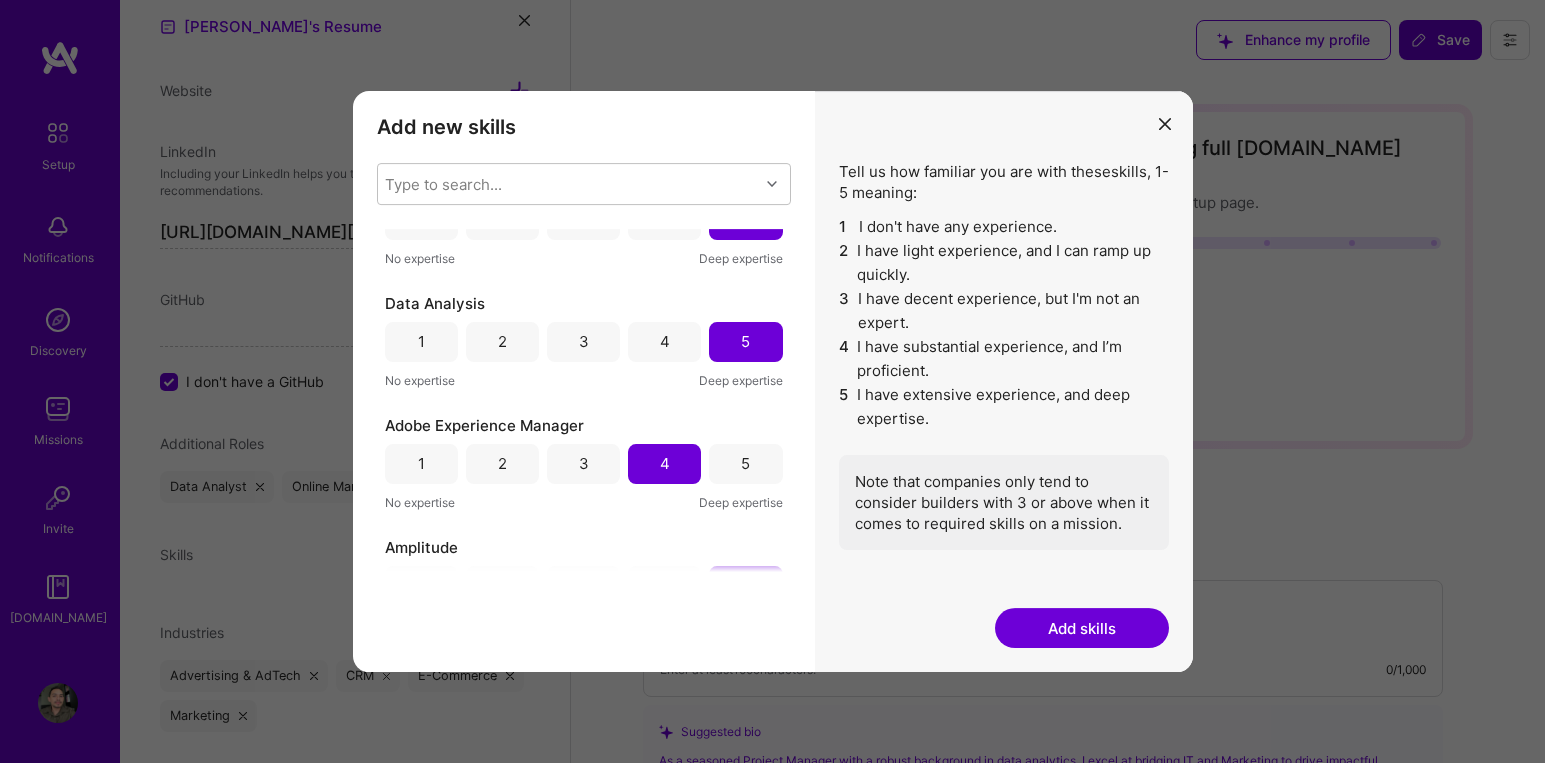 scroll, scrollTop: 200, scrollLeft: 0, axis: vertical 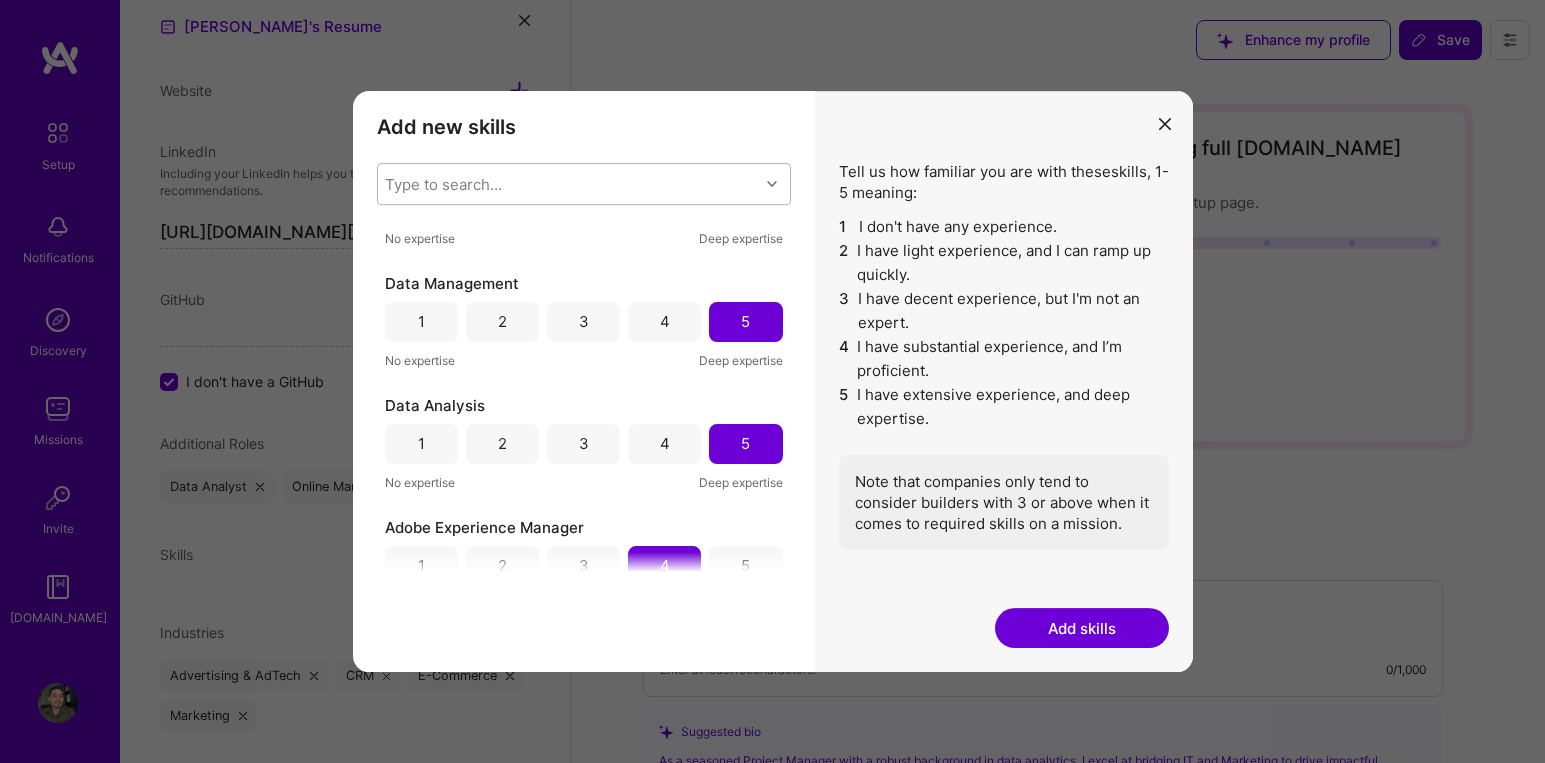 click on "Type to search..." at bounding box center (568, 184) 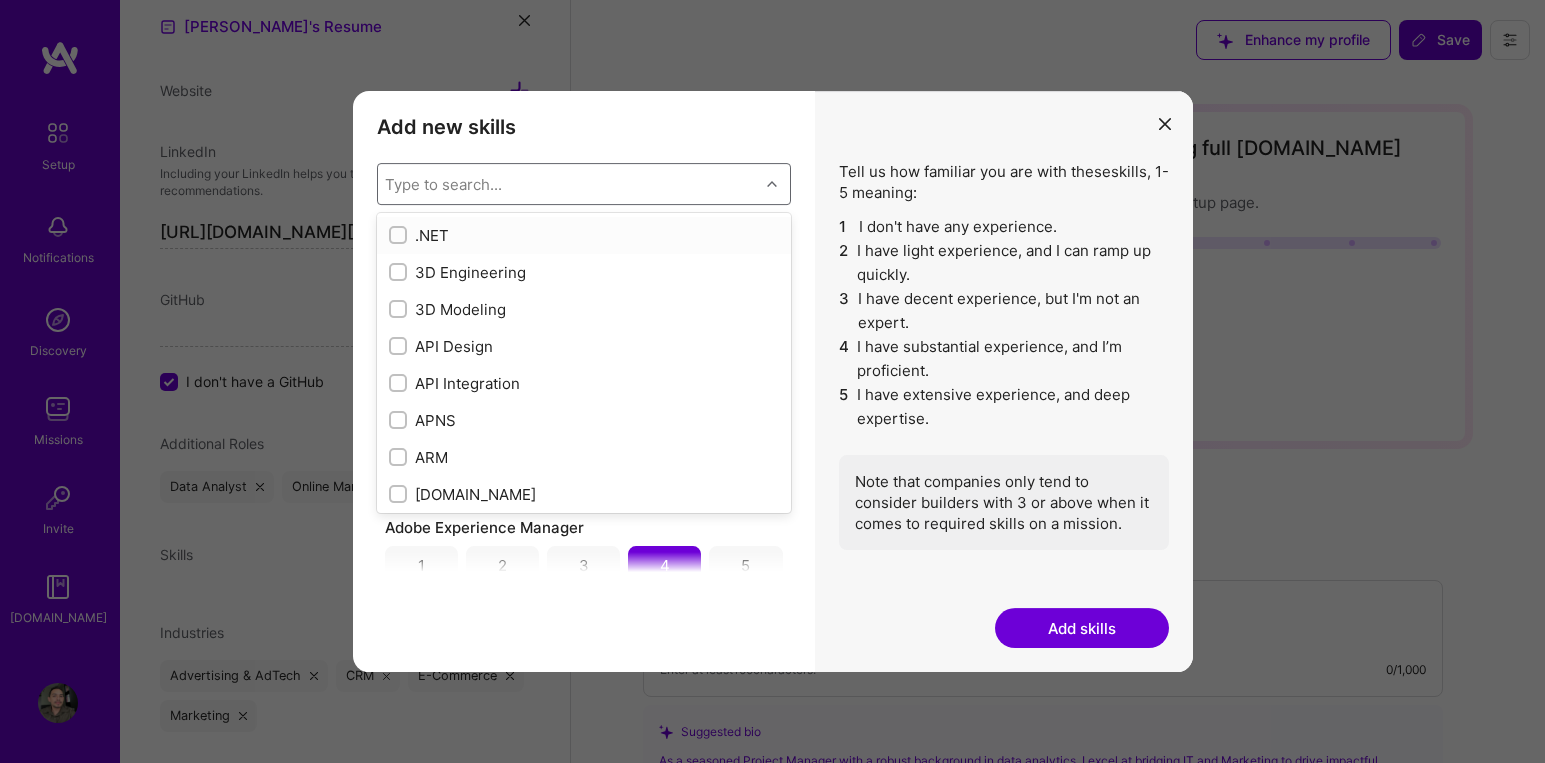 type on "s" 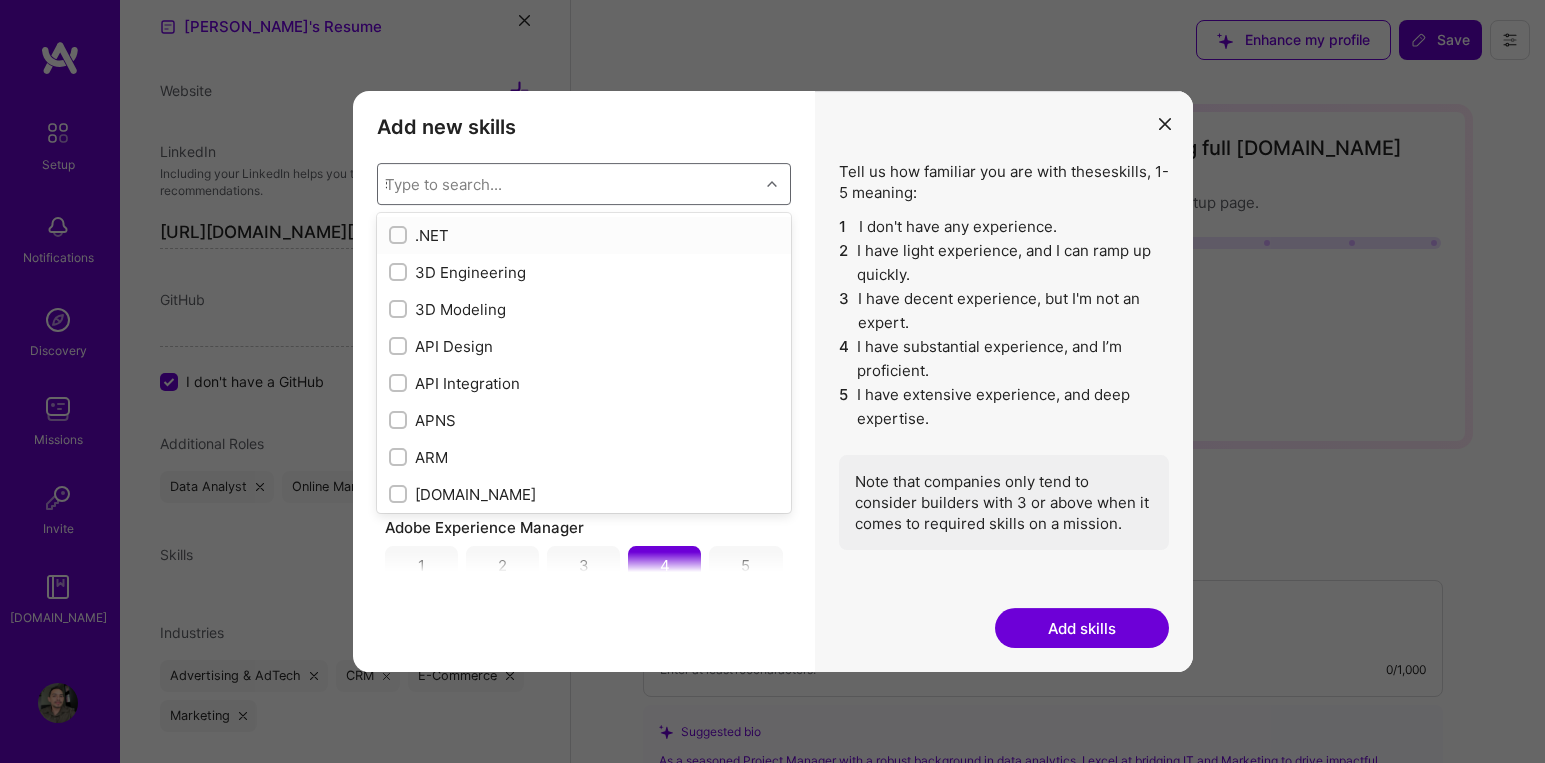 checkbox on "false" 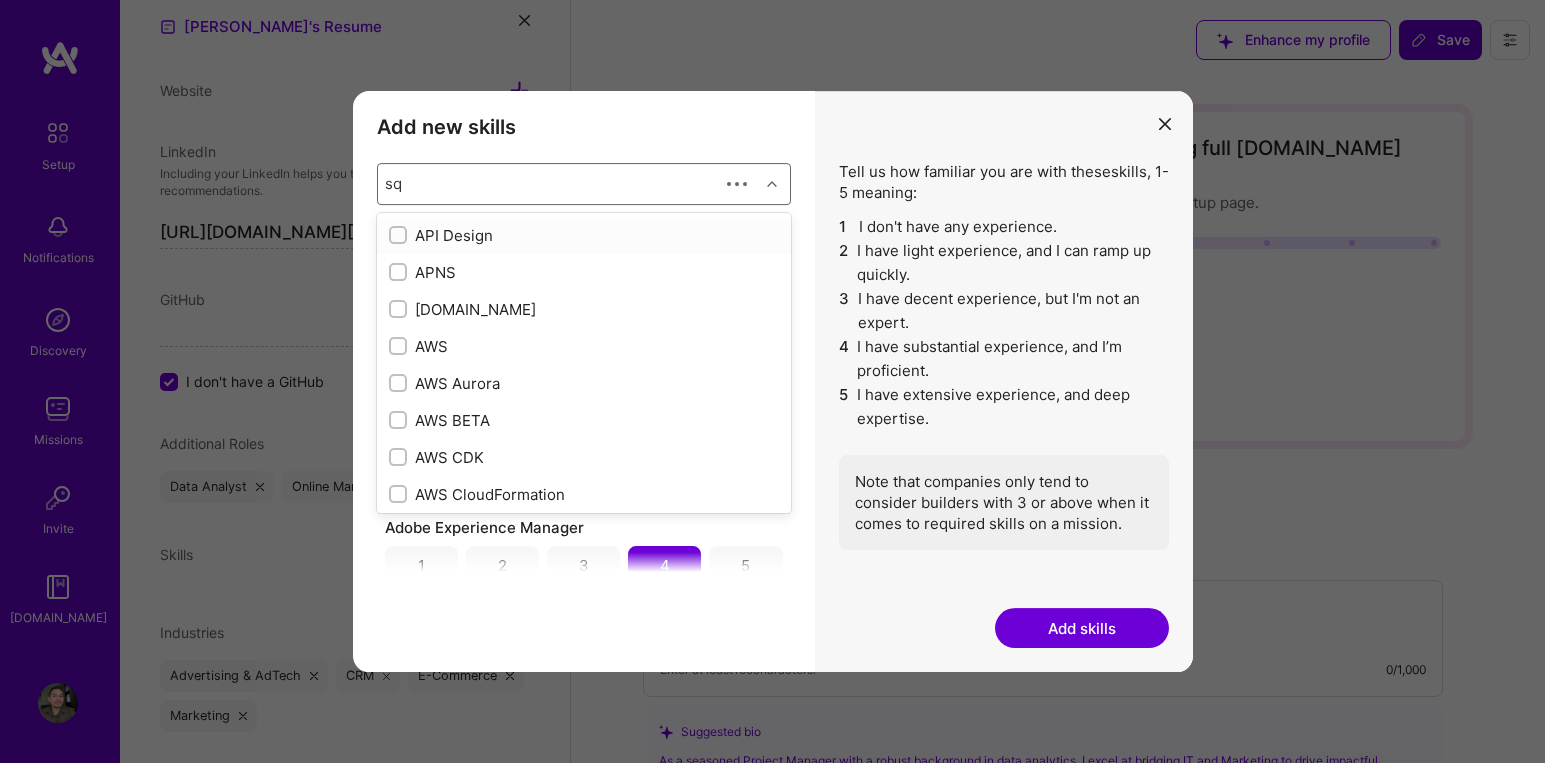type on "sql" 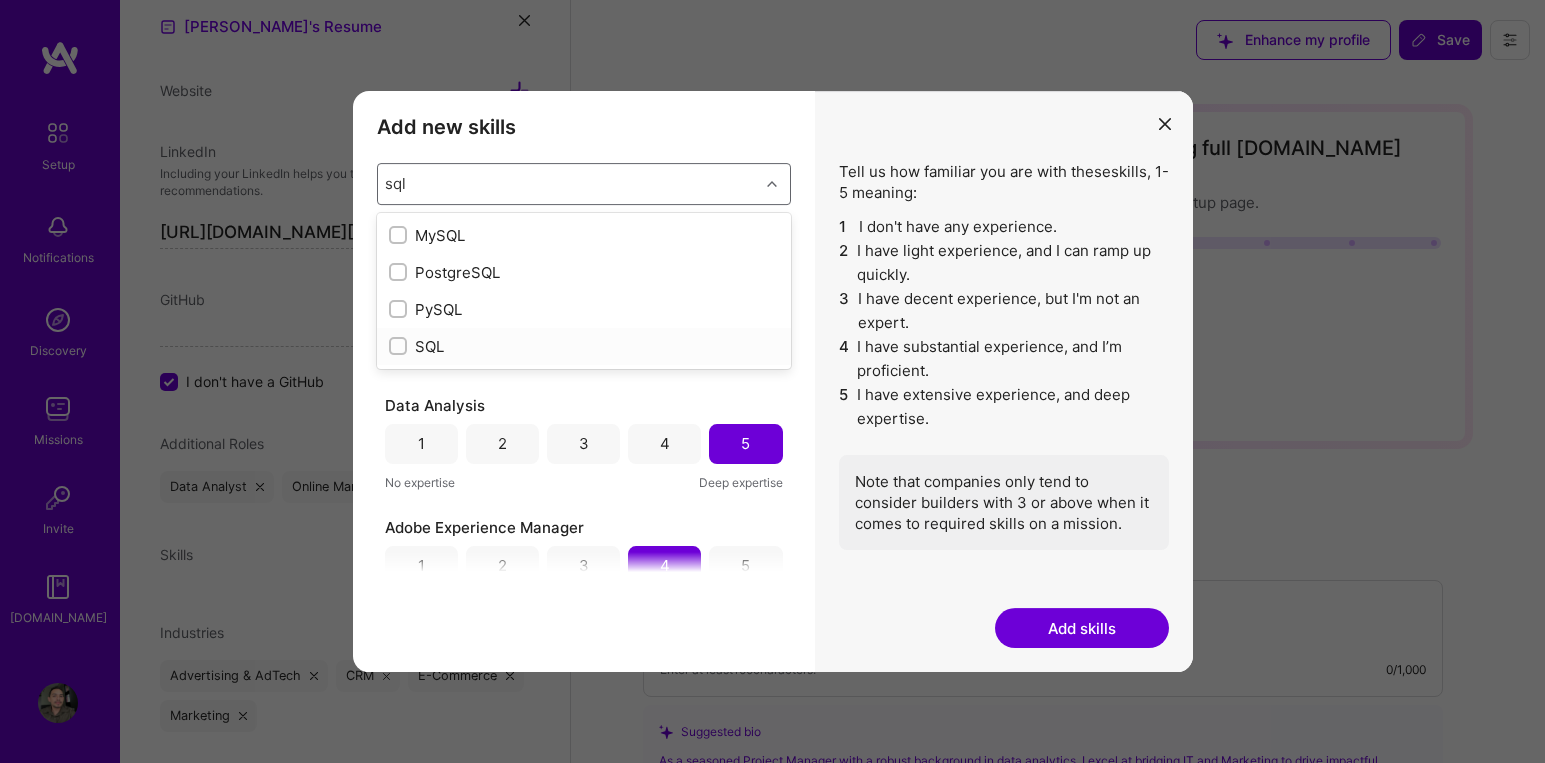 click at bounding box center (398, 346) 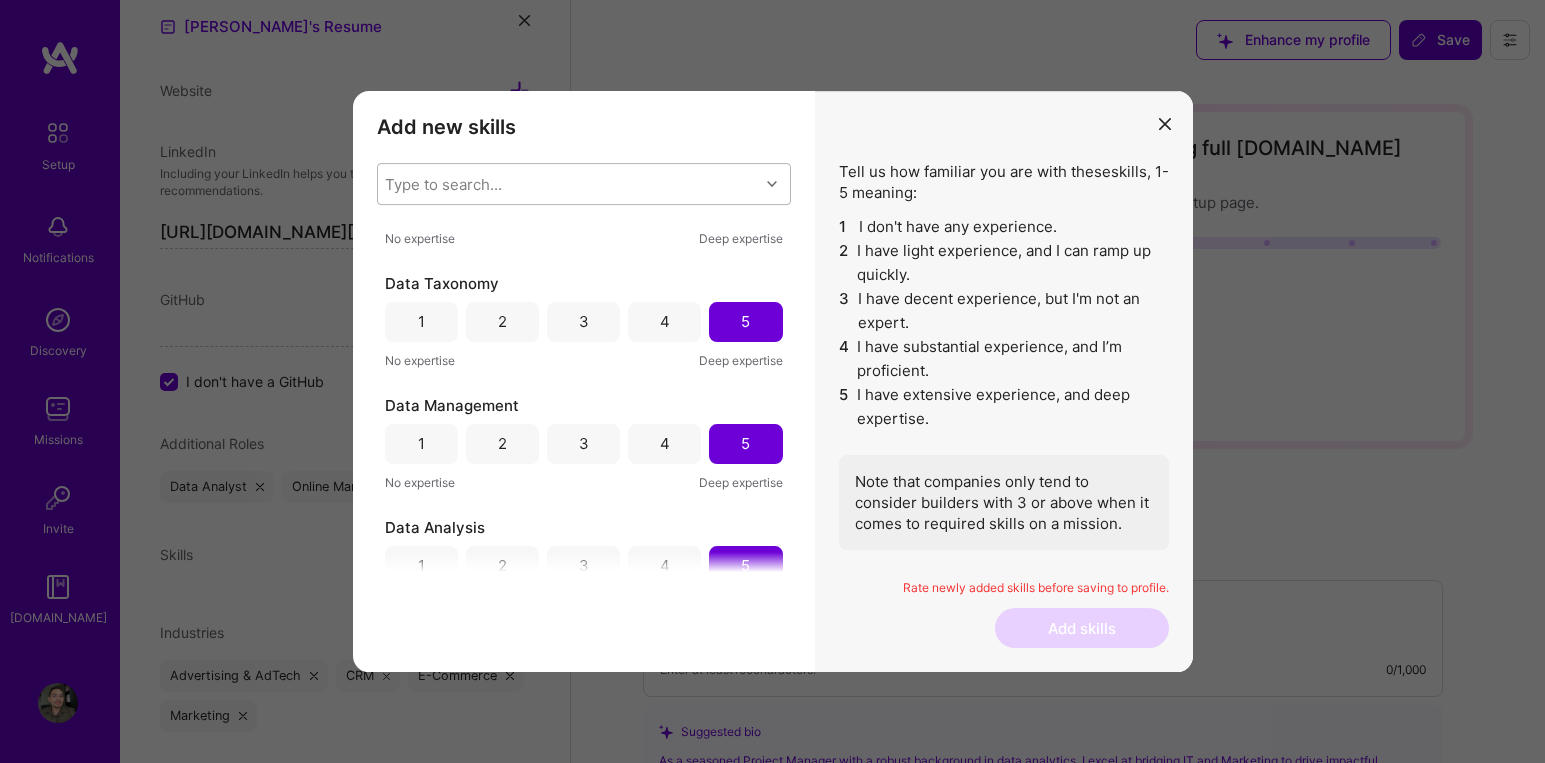 scroll, scrollTop: 322, scrollLeft: 0, axis: vertical 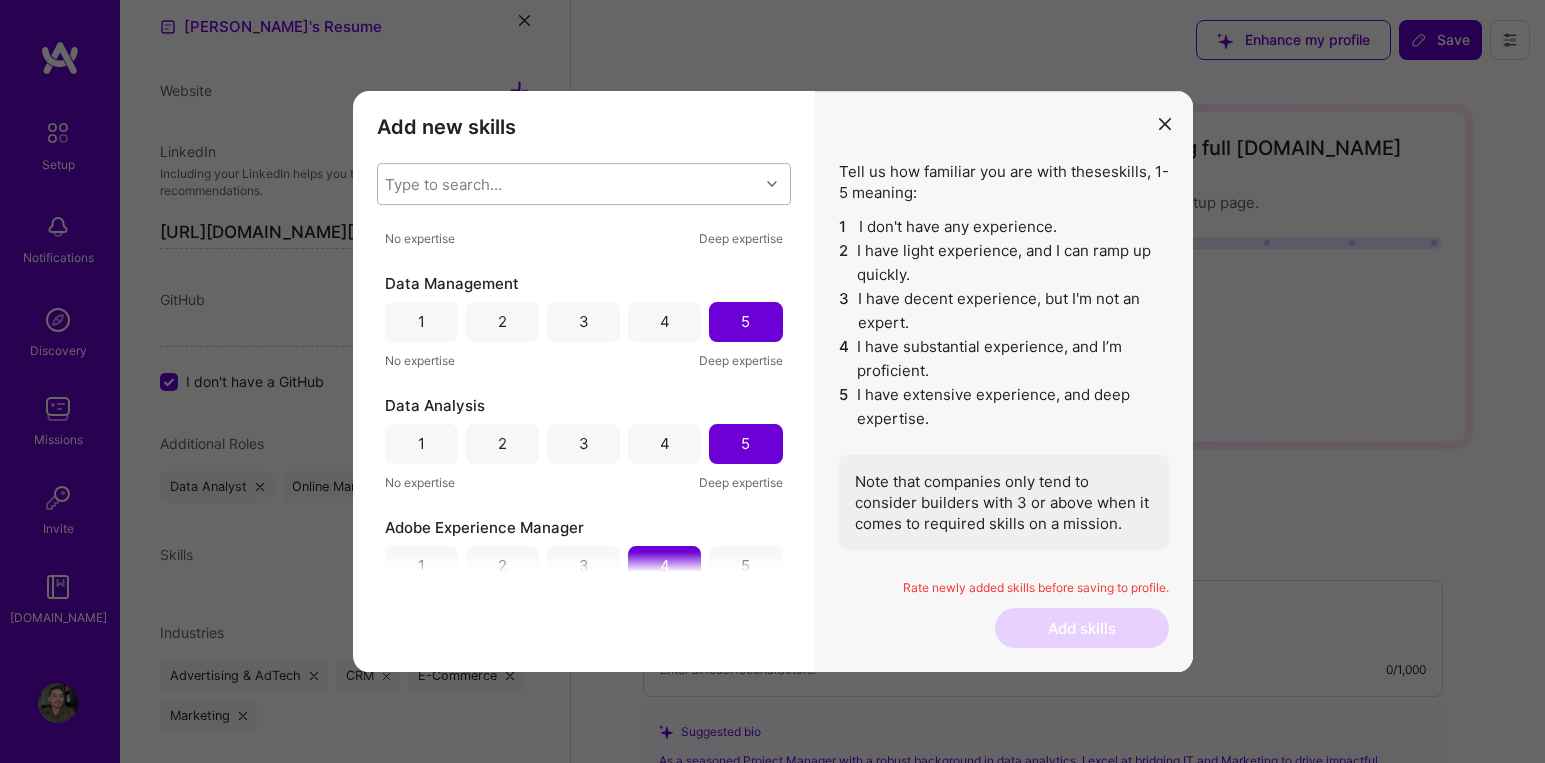 click on "Type to search..." at bounding box center [443, 183] 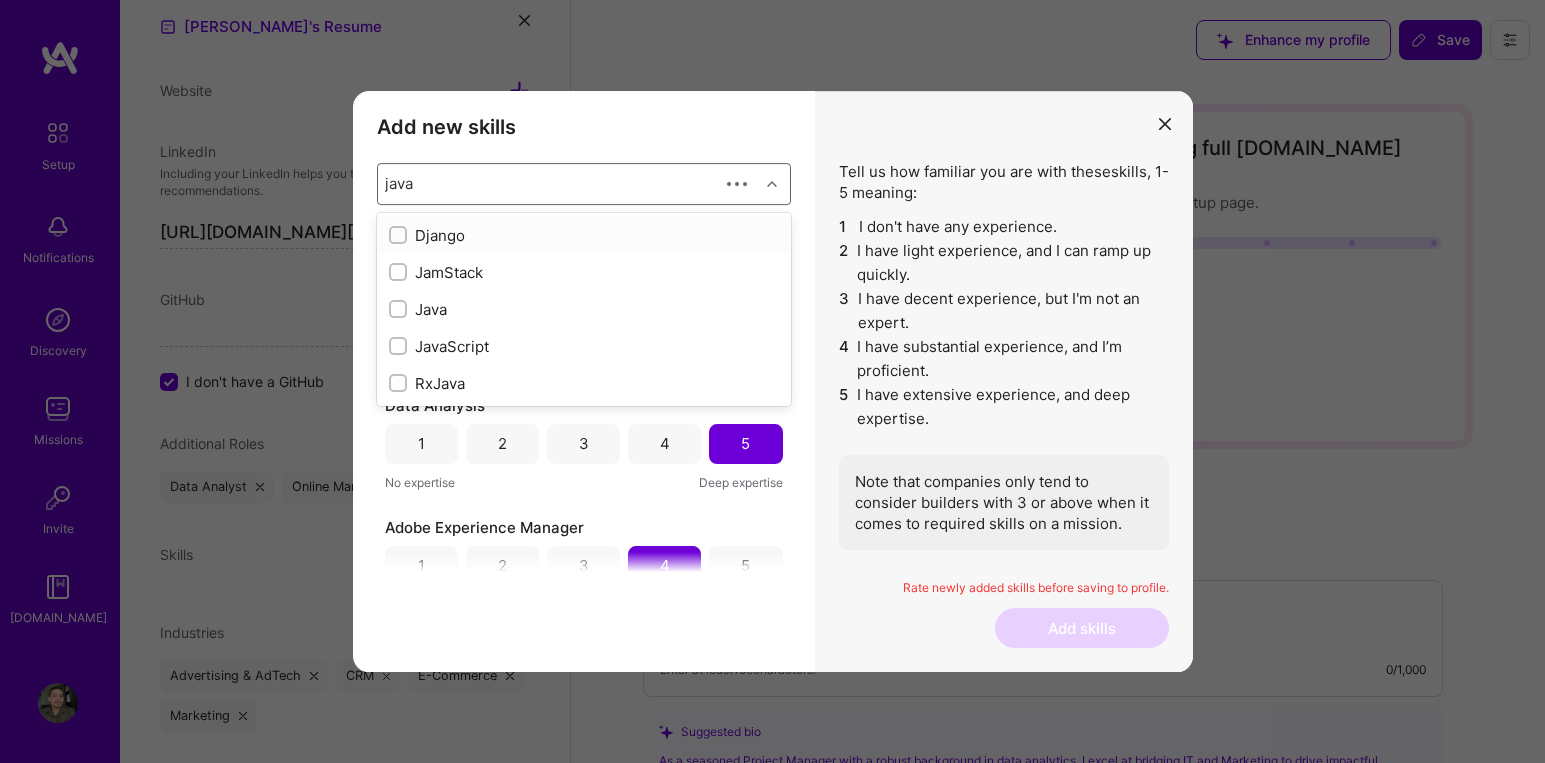 type on "javas" 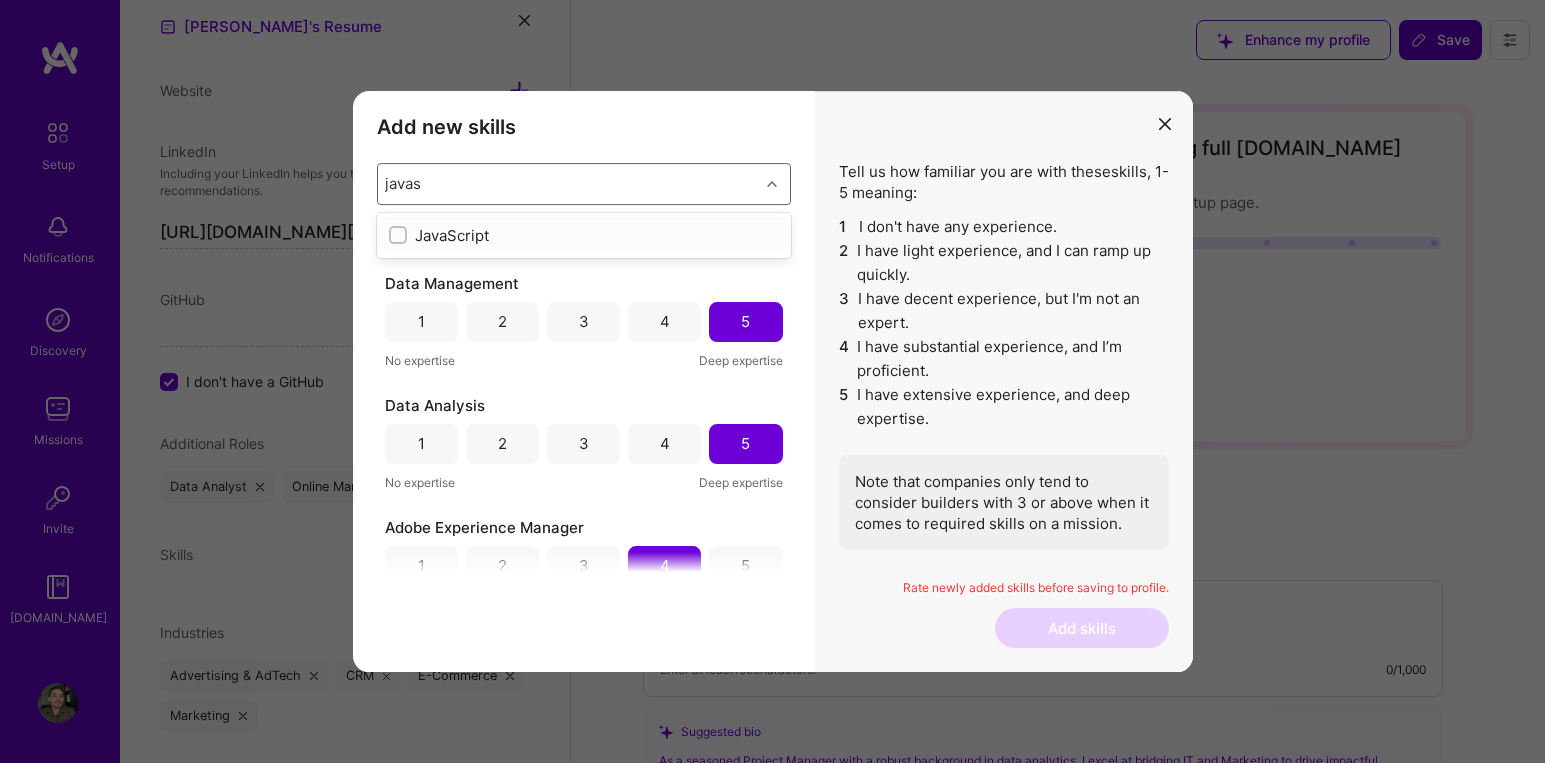 click on "JavaScript" at bounding box center [584, 235] 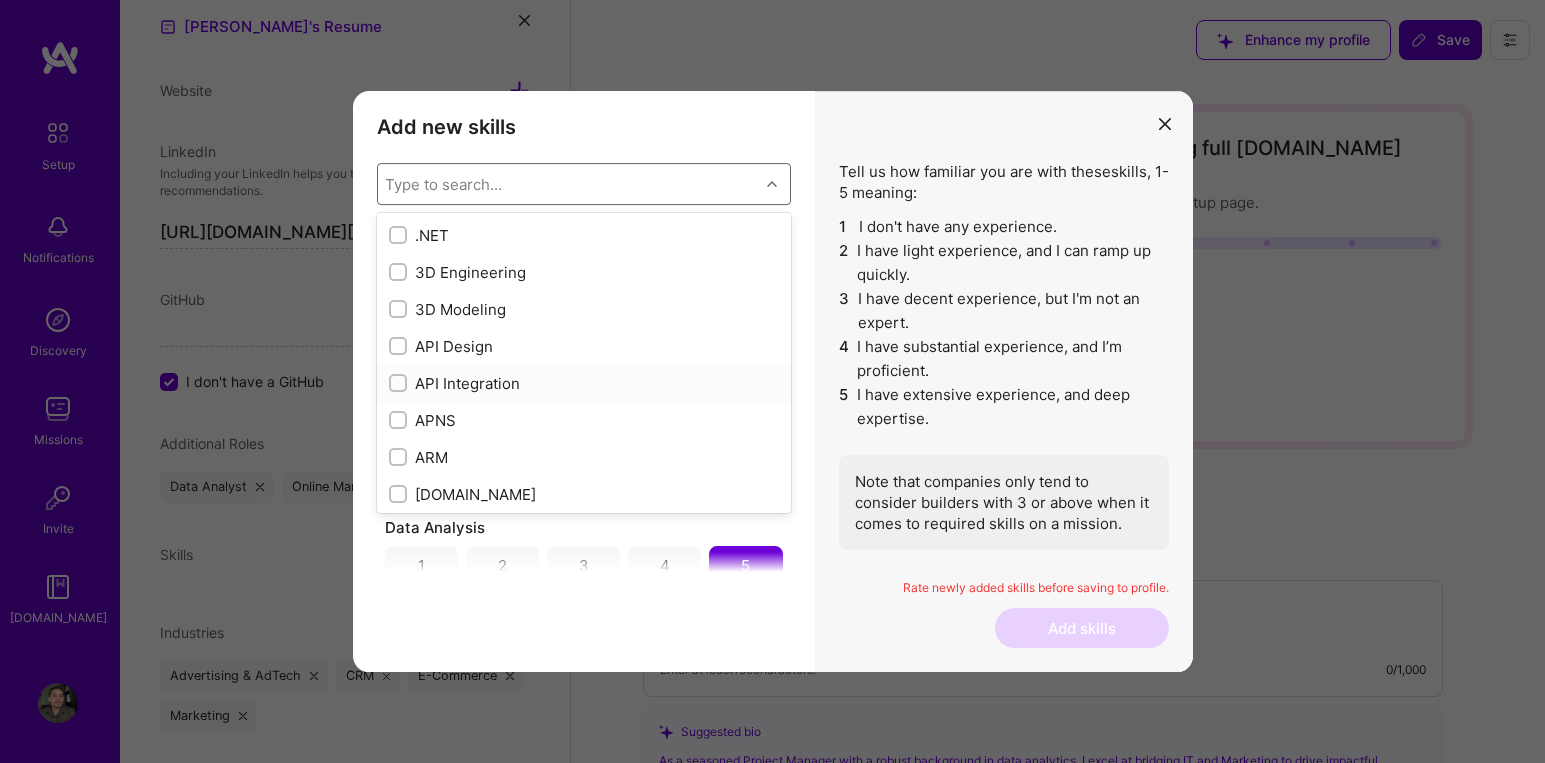 scroll, scrollTop: 444, scrollLeft: 0, axis: vertical 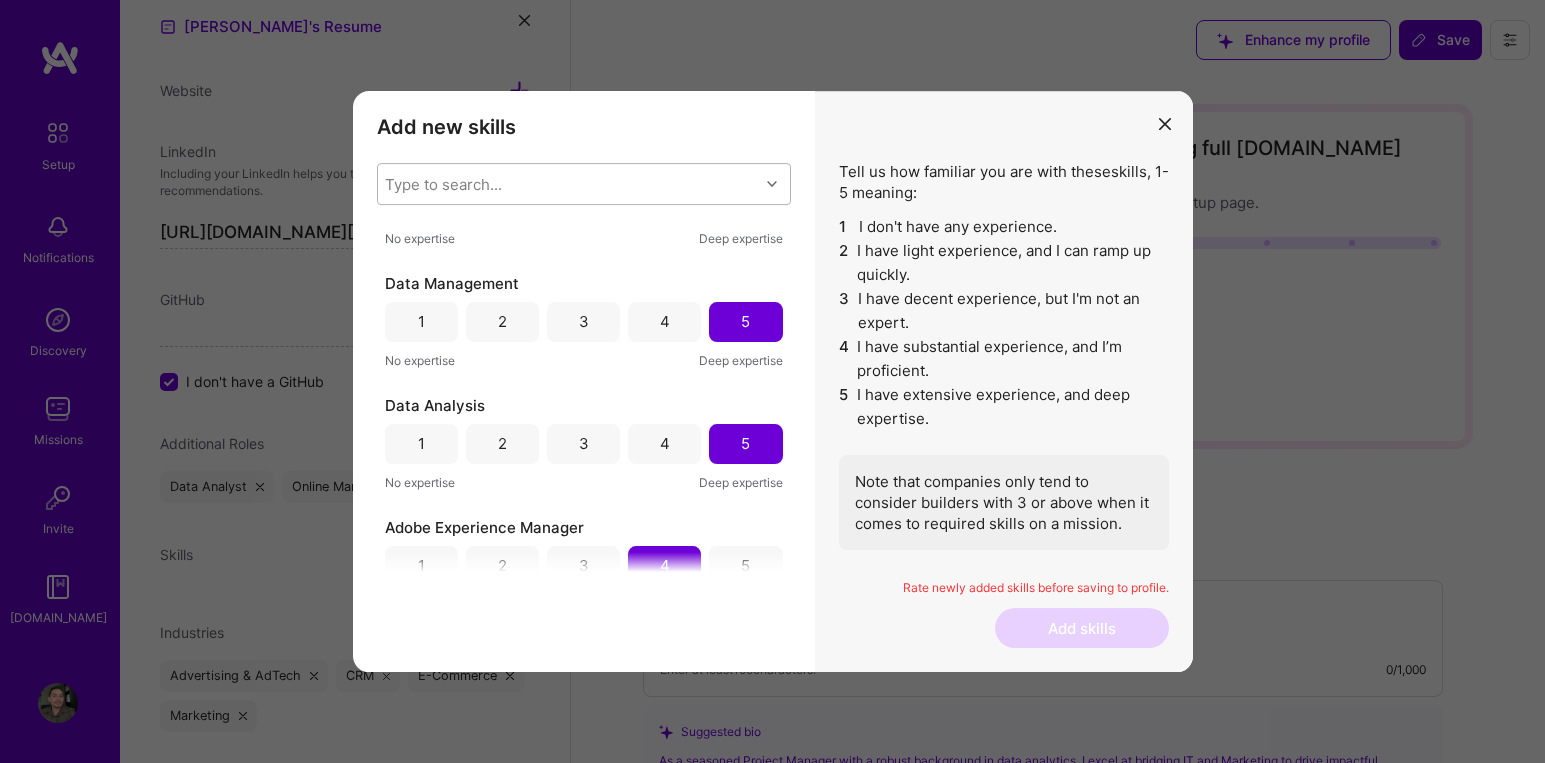 click on "Add new skills Tell us how familiar you are with given skills, using between 1 (No experience) and 5 (Expert). Type to search... JavaScript 1 2 3 4 5 No expertise Deep expertise SQL 1 2 3 4 5 No expertise Deep expertise Data Architecture 1 2 3 4 5 No expertise Deep expertise Data Taxonomy 1 2 3 4 5 No expertise Deep expertise Data Management 1 2 3 4 5 No expertise Deep expertise Data Analysis 1 2 3 4 5 No expertise Deep expertise Adobe Experience Manager 1 2 3 4 5 No expertise Deep expertise Amplitude 1 2 3 4 5 No expertise Deep expertise Google Analytics 1 2 3 4 5 No expertise Deep expertise" at bounding box center (584, 382) 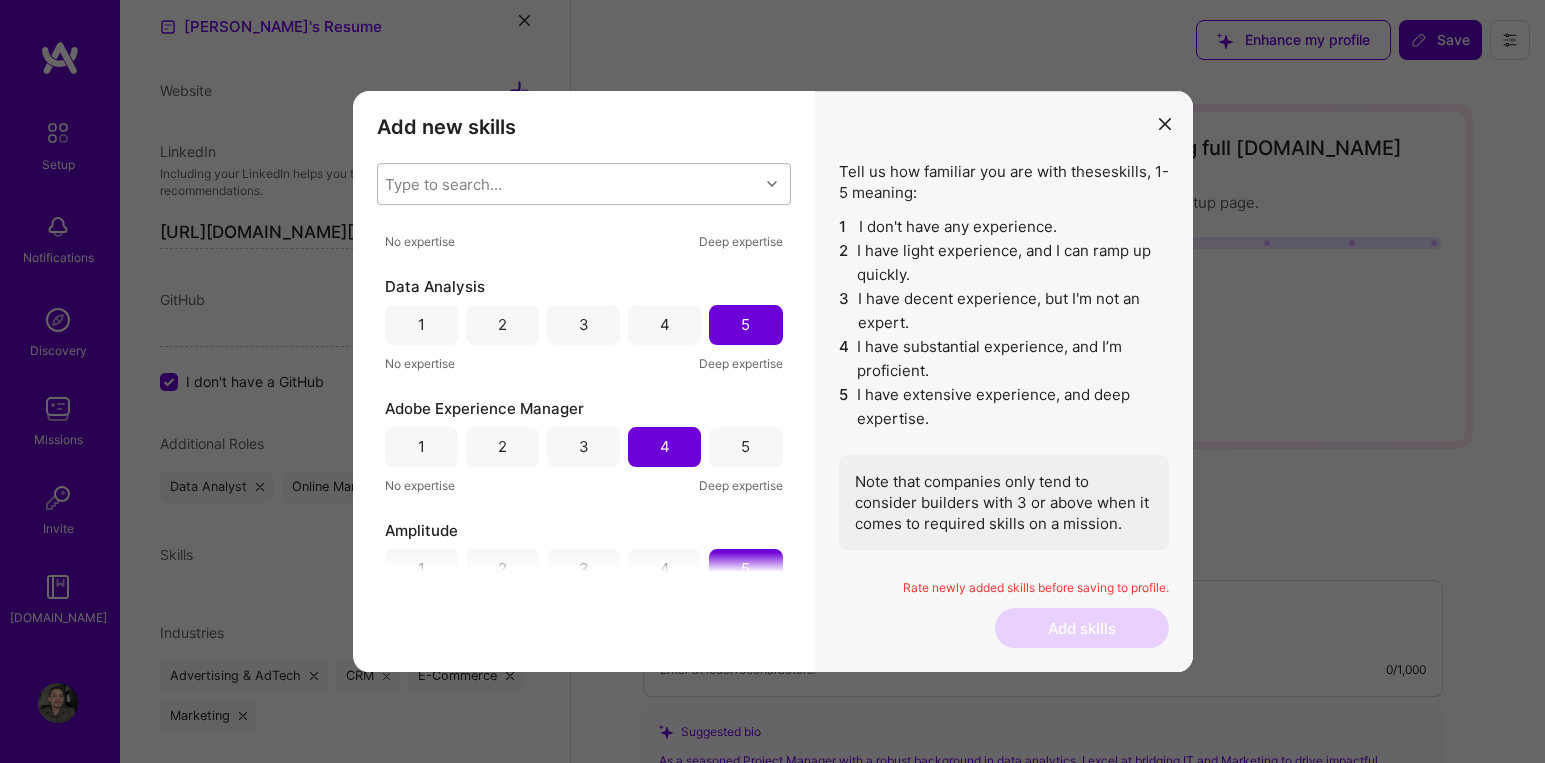 scroll, scrollTop: 730, scrollLeft: 0, axis: vertical 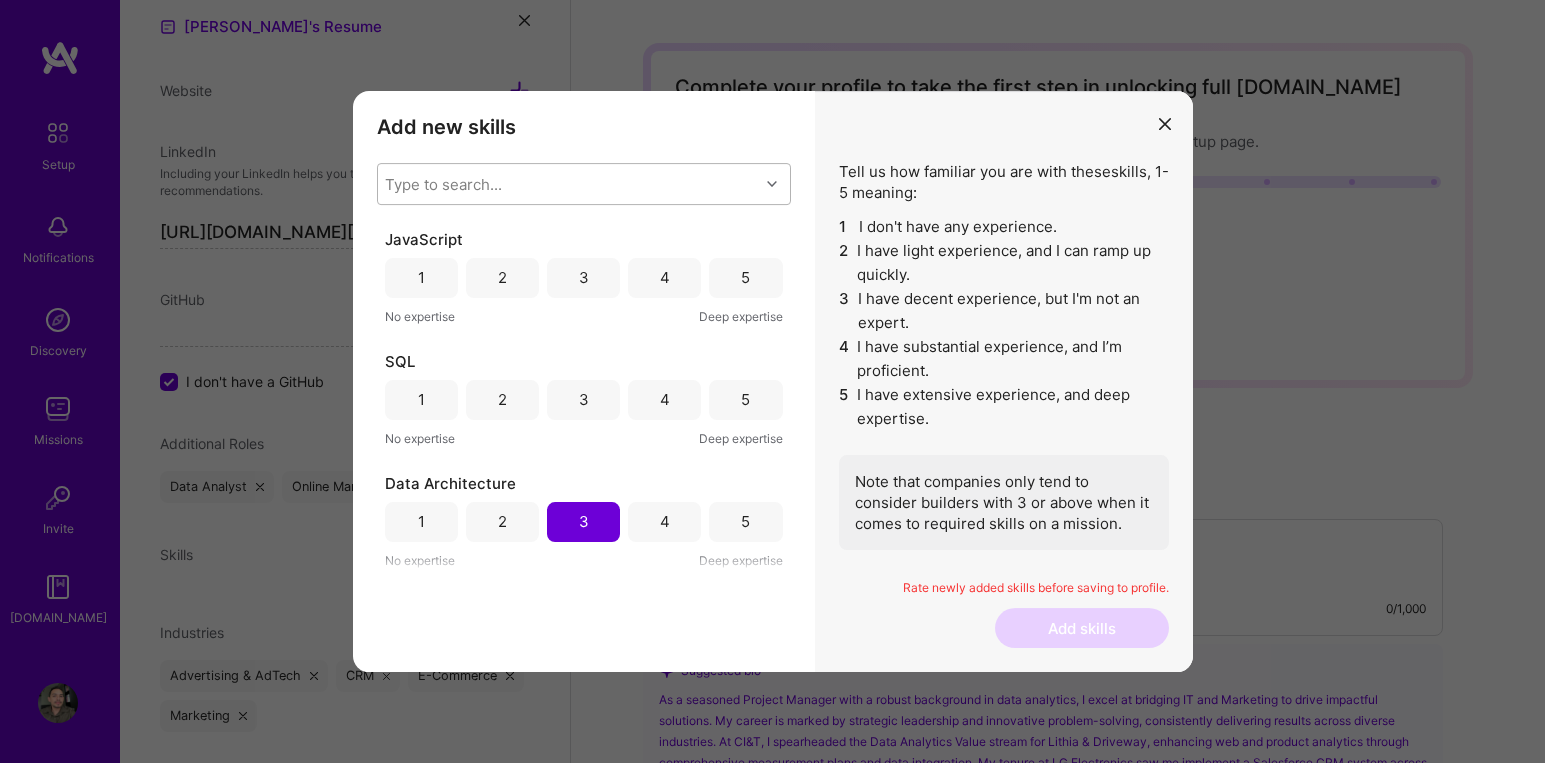 click on "4" at bounding box center [664, 400] 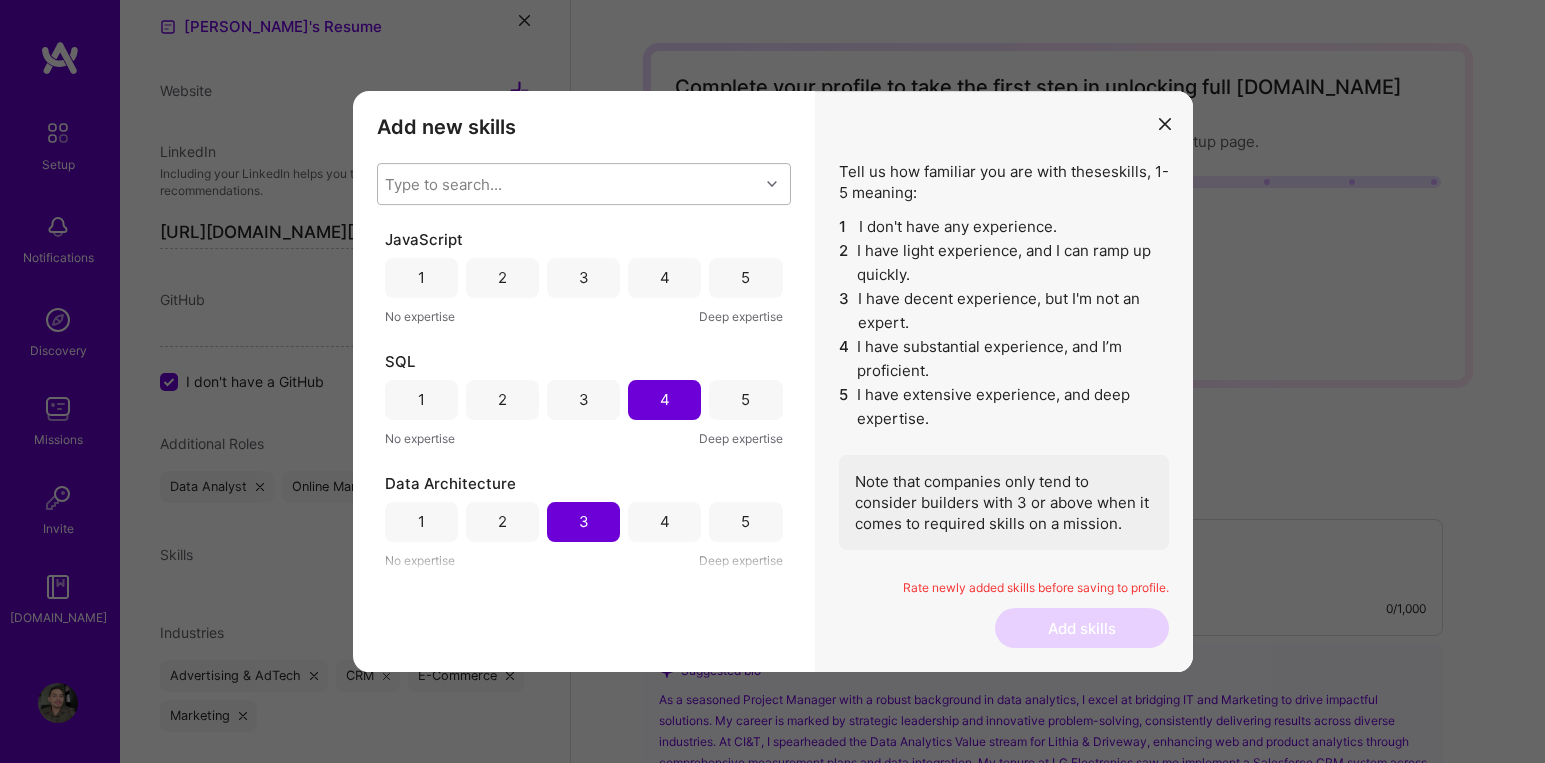 click on "4" at bounding box center (664, 278) 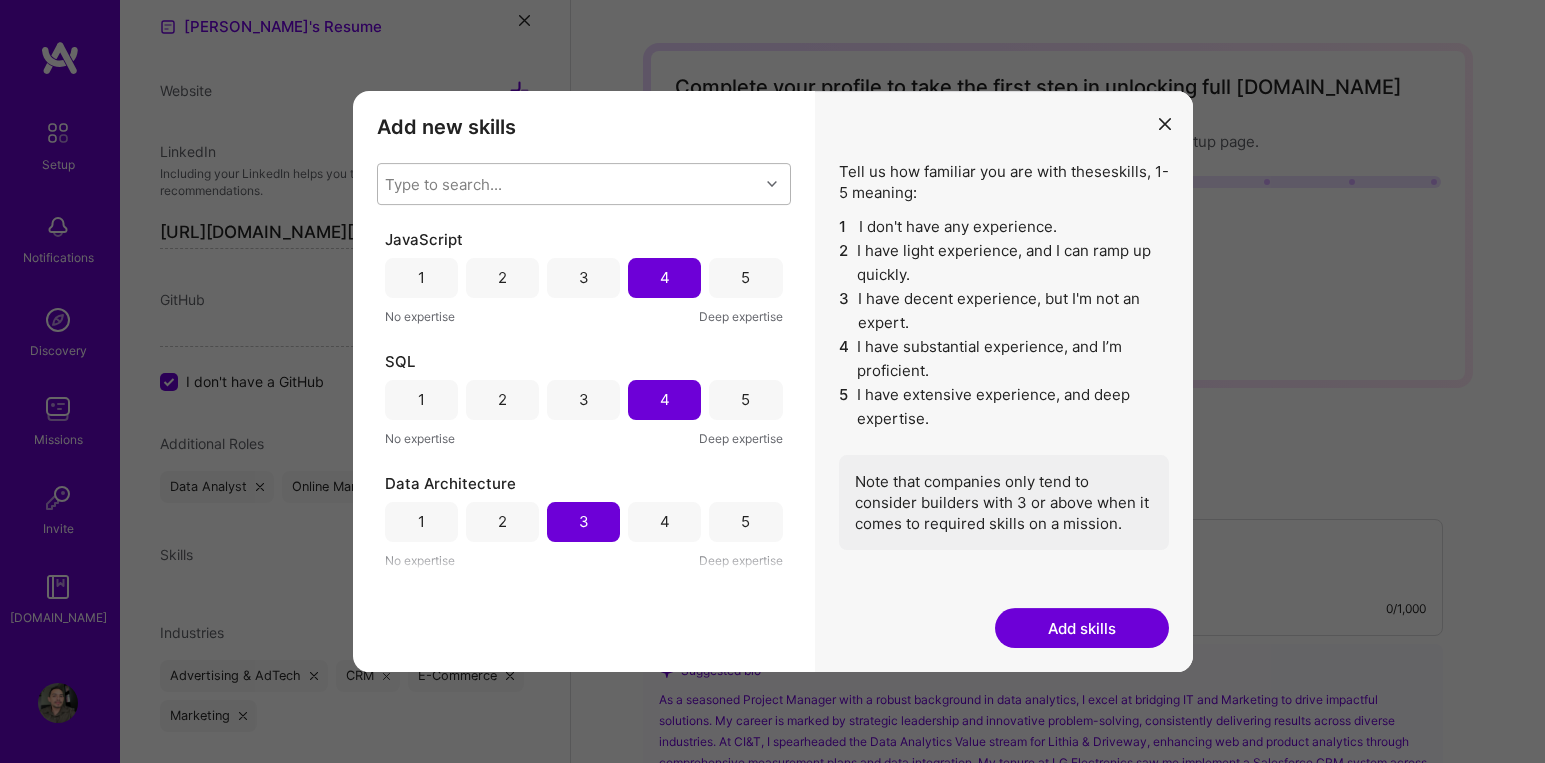 click on "Add skills" at bounding box center [1082, 628] 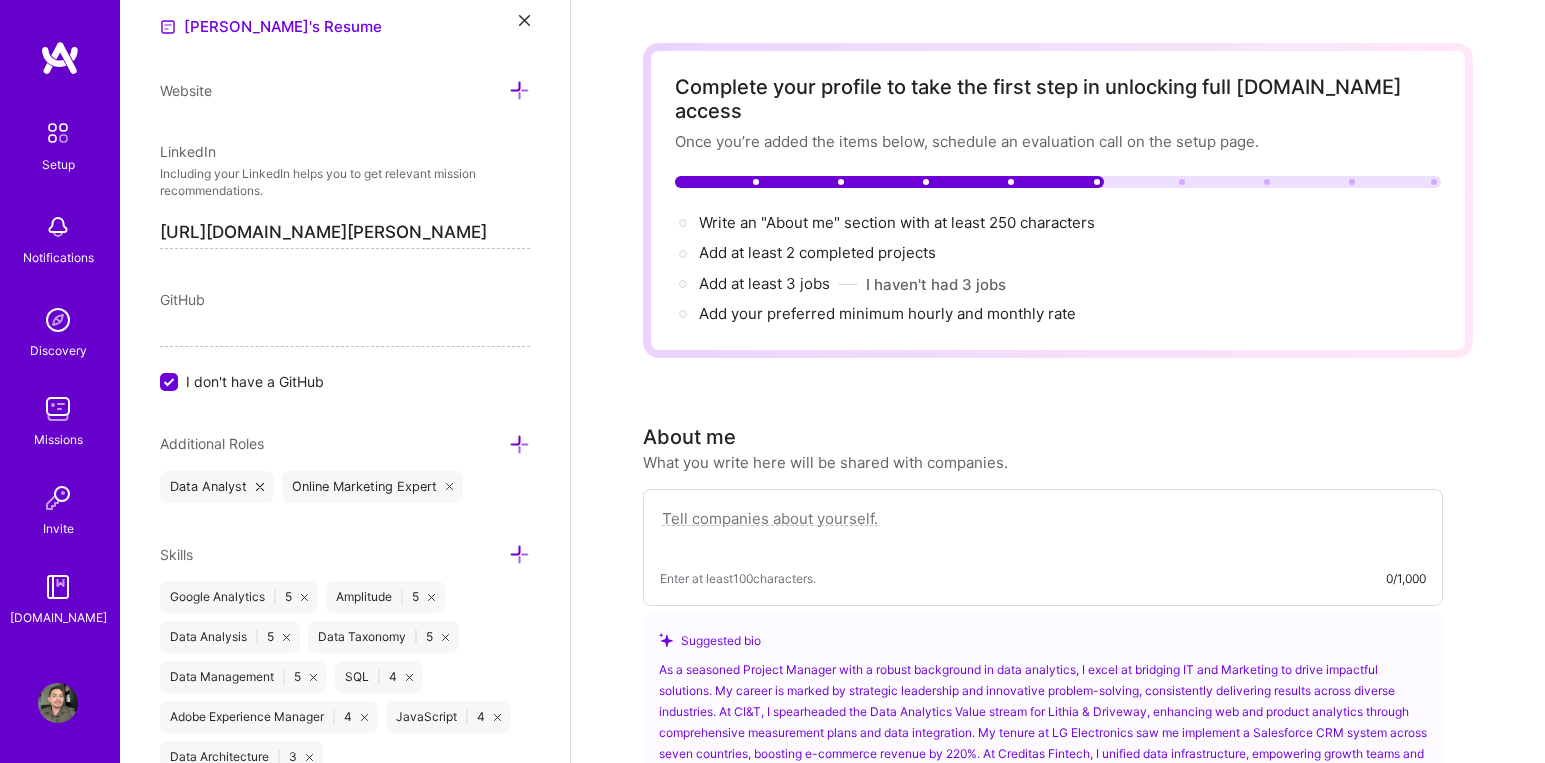 click at bounding box center [1043, 529] 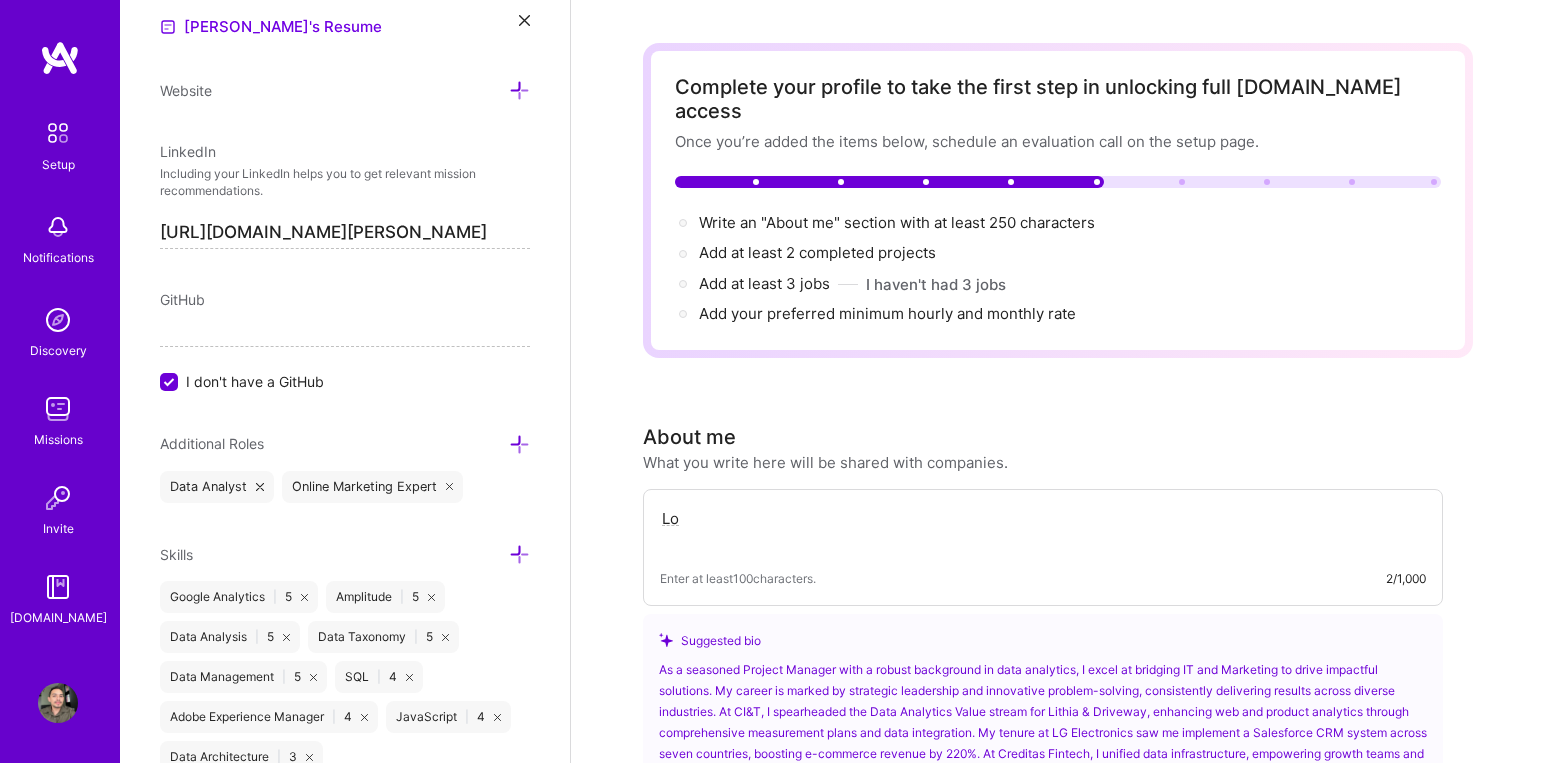 type on "L" 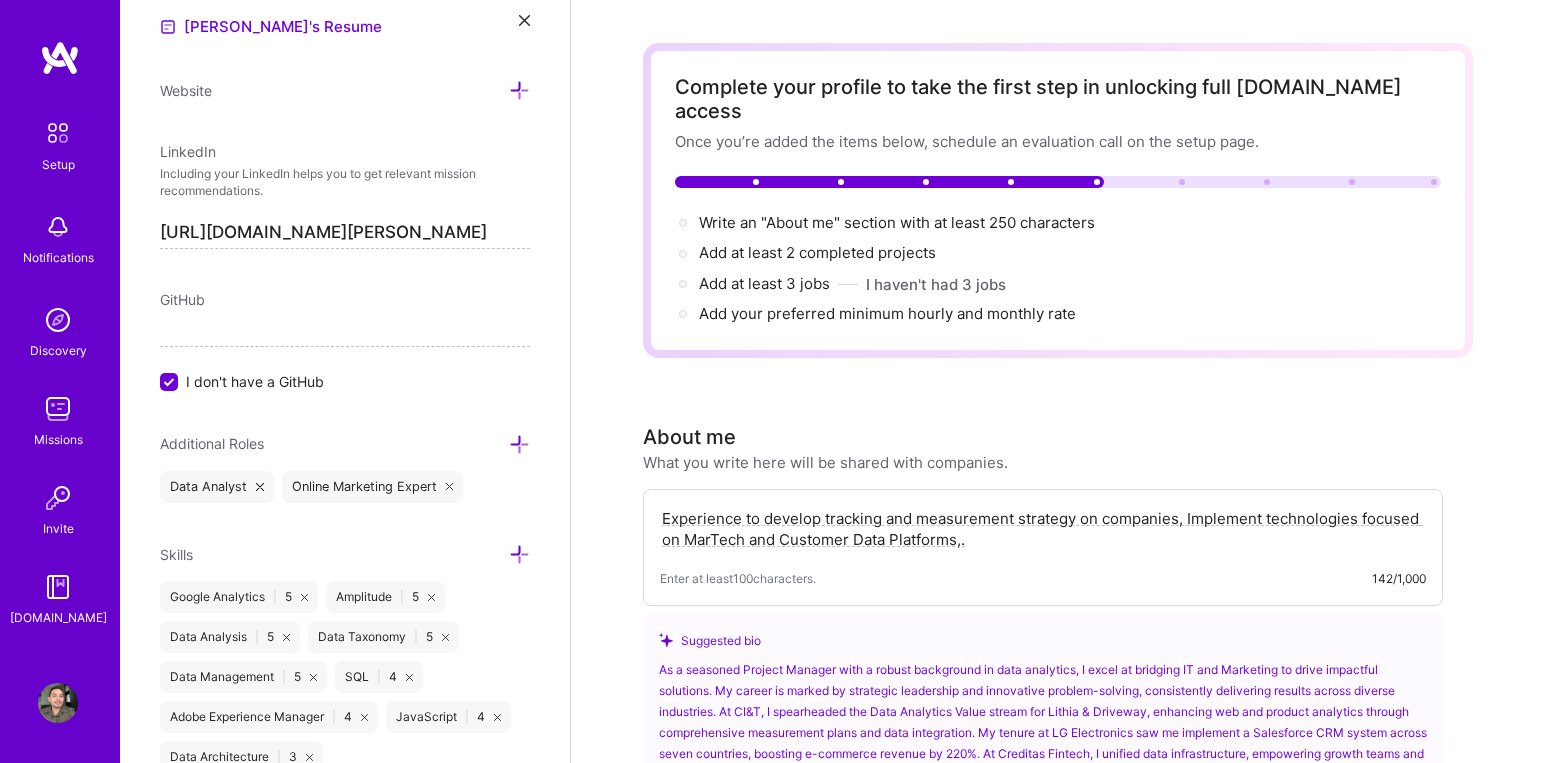 click on "Experience to develop tracking and measurement strategy on companies, Implement technologies focused on MarTech and Customer Data Platforms,." at bounding box center [1043, 529] 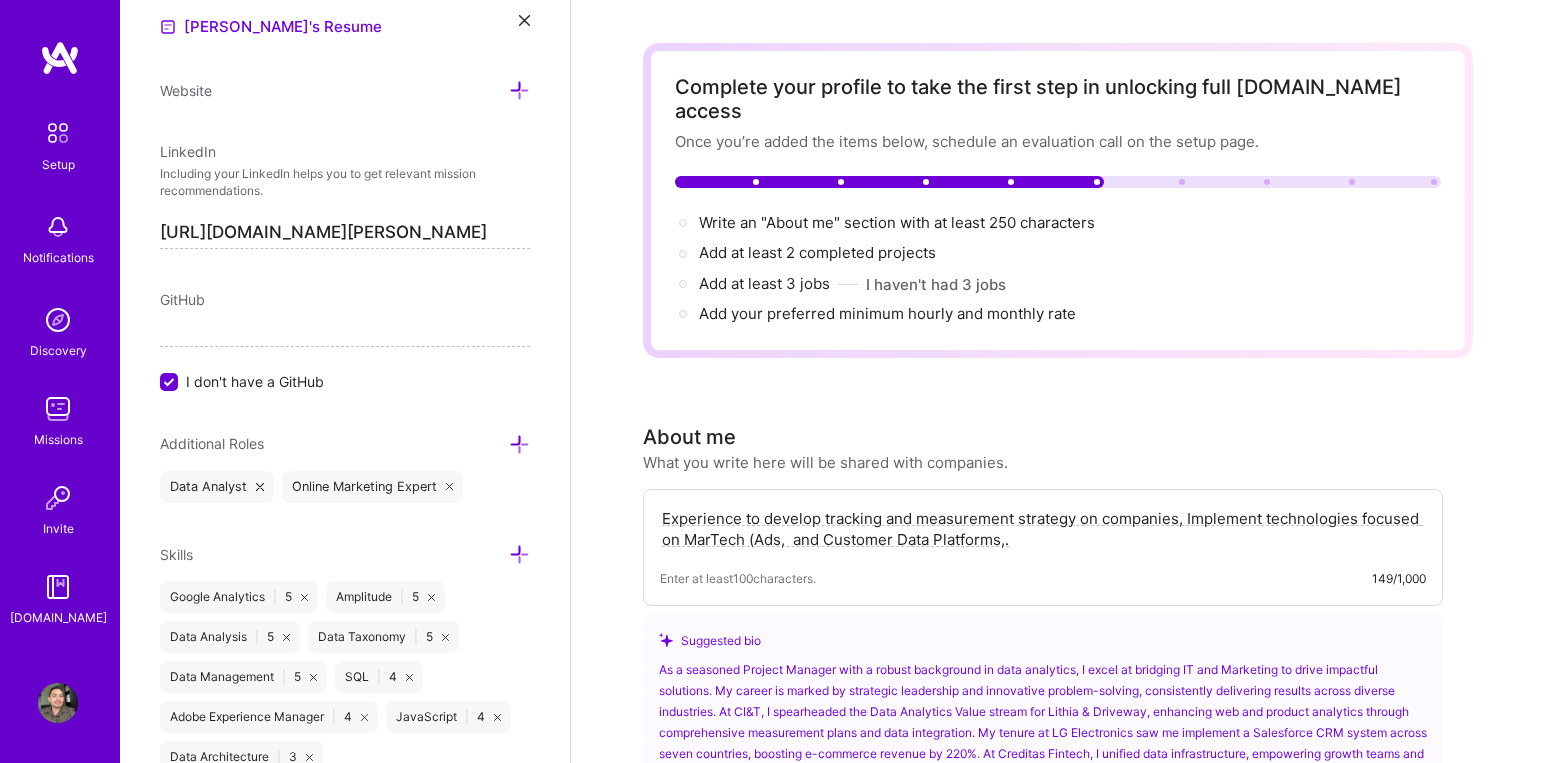 type on "Experience to develop tracking and measurement strategy on companies, Implement technologies focused on MarTech (Ads, C and Customer Data Platforms,." 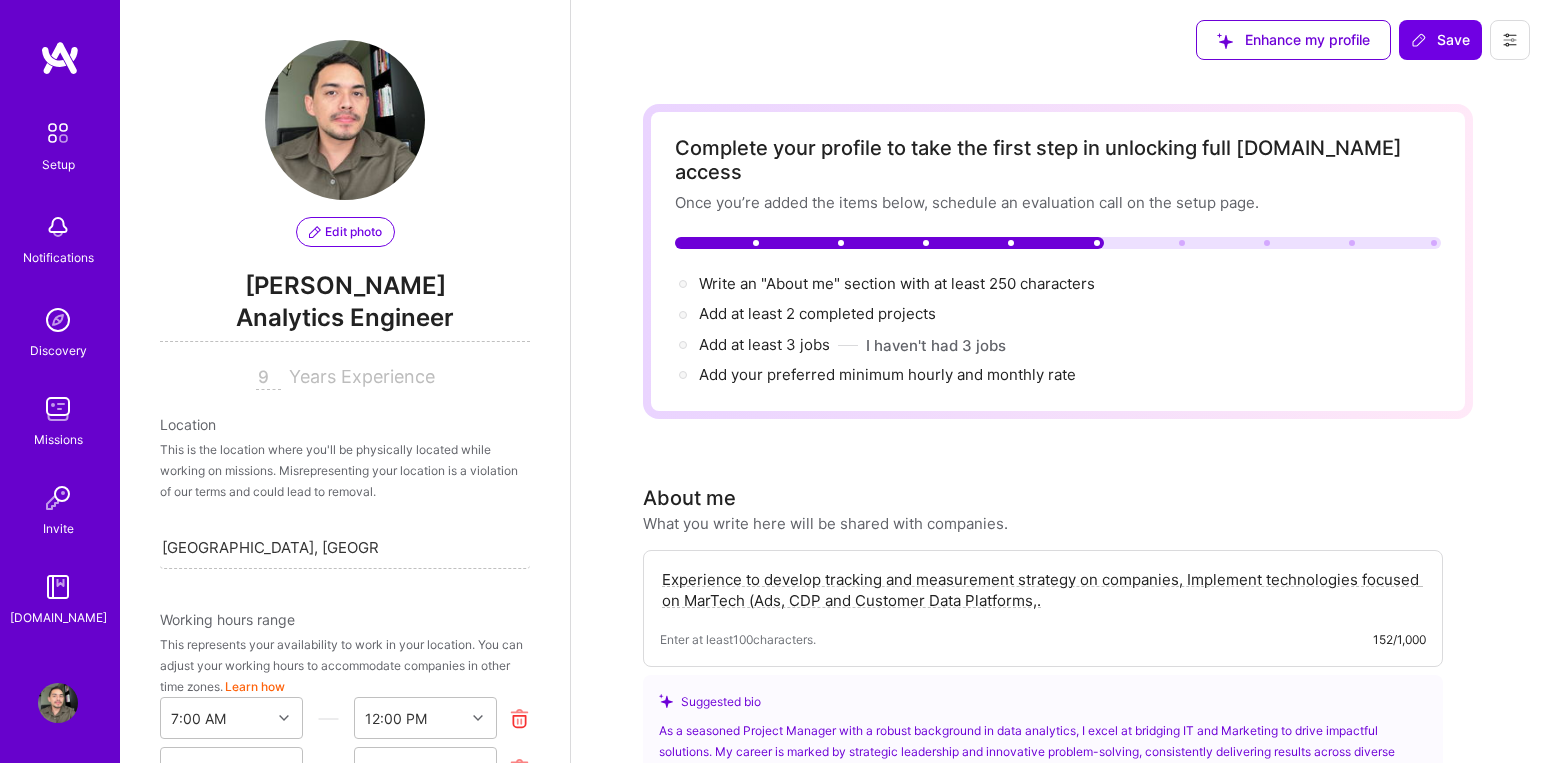 select on "BR" 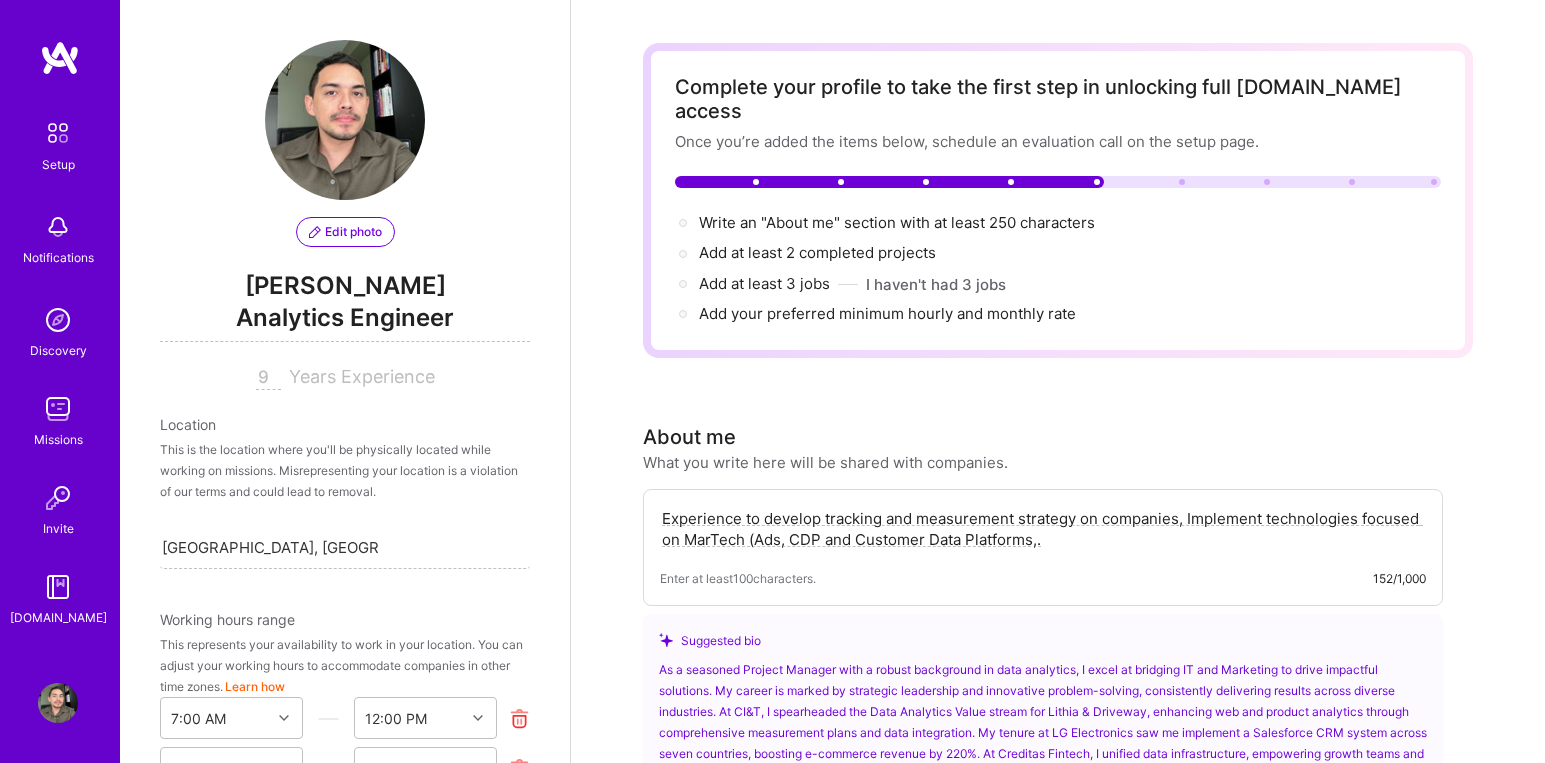 scroll, scrollTop: 988, scrollLeft: 0, axis: vertical 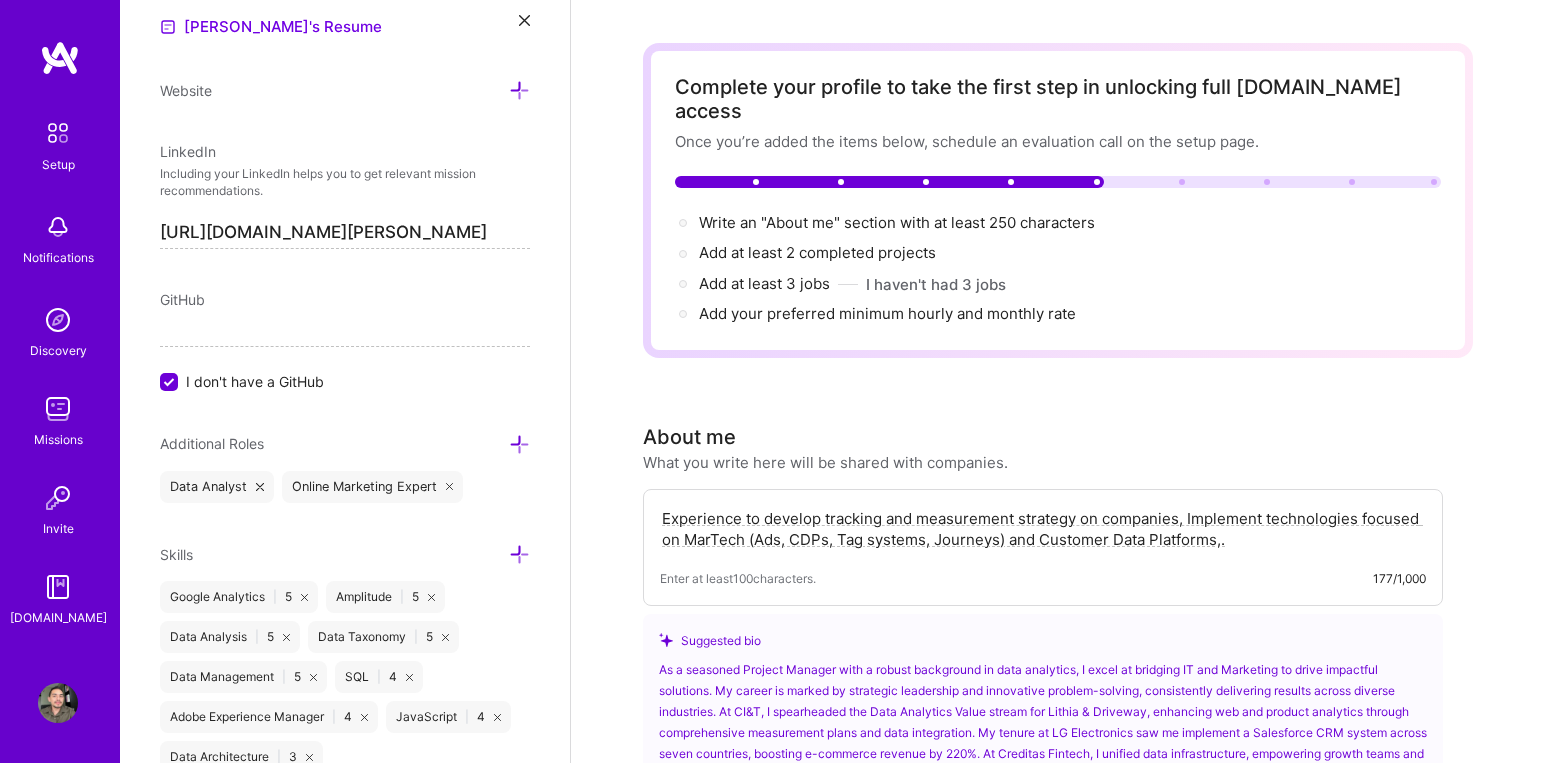 drag, startPoint x: 1012, startPoint y: 516, endPoint x: 1237, endPoint y: 528, distance: 225.31978 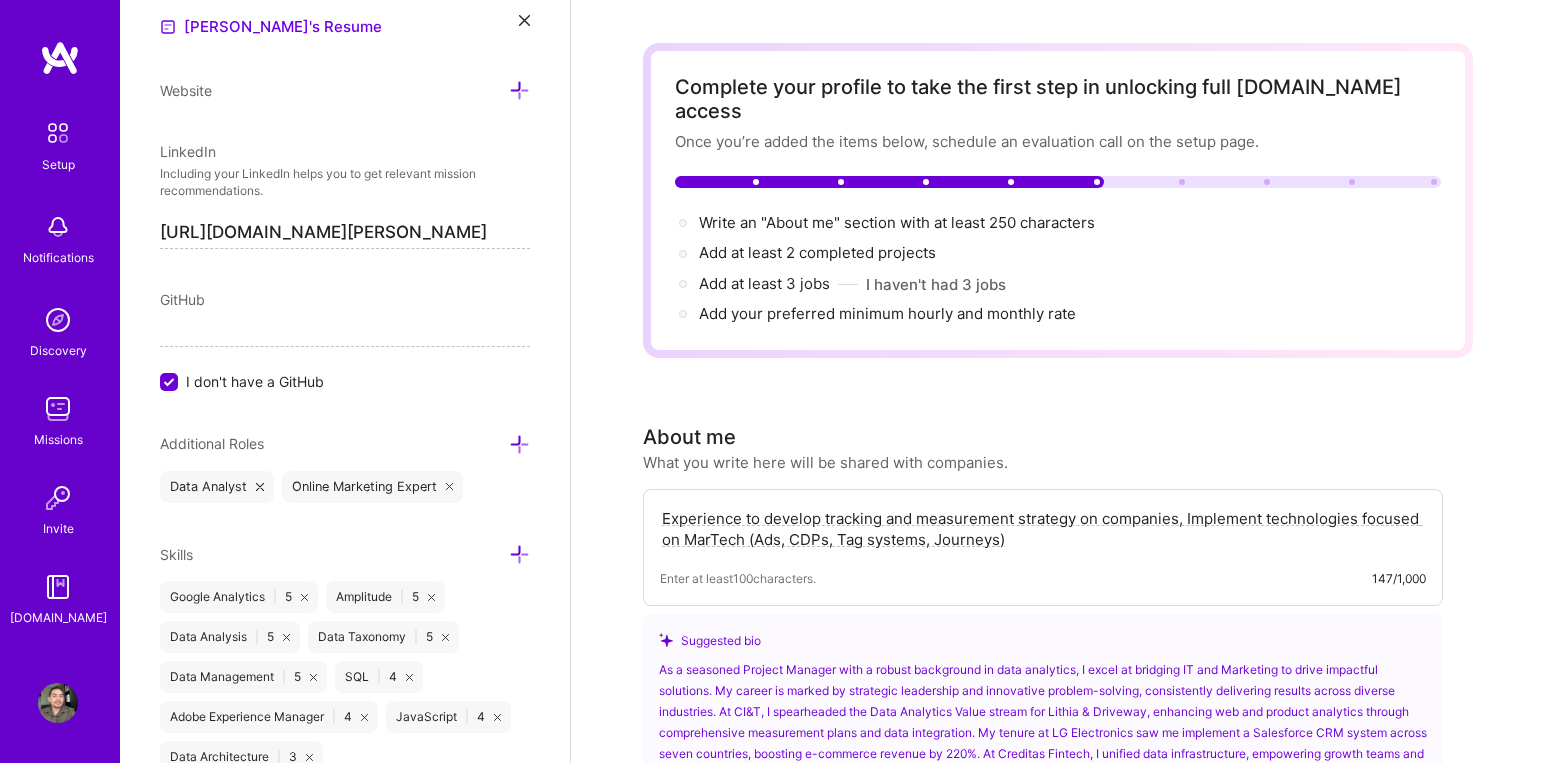 click on "Experience to develop tracking and measurement strategy on companies, Implement technologies focused on MarTech (Ads, CDPs, Tag systems, Journeys)" at bounding box center [1043, 529] 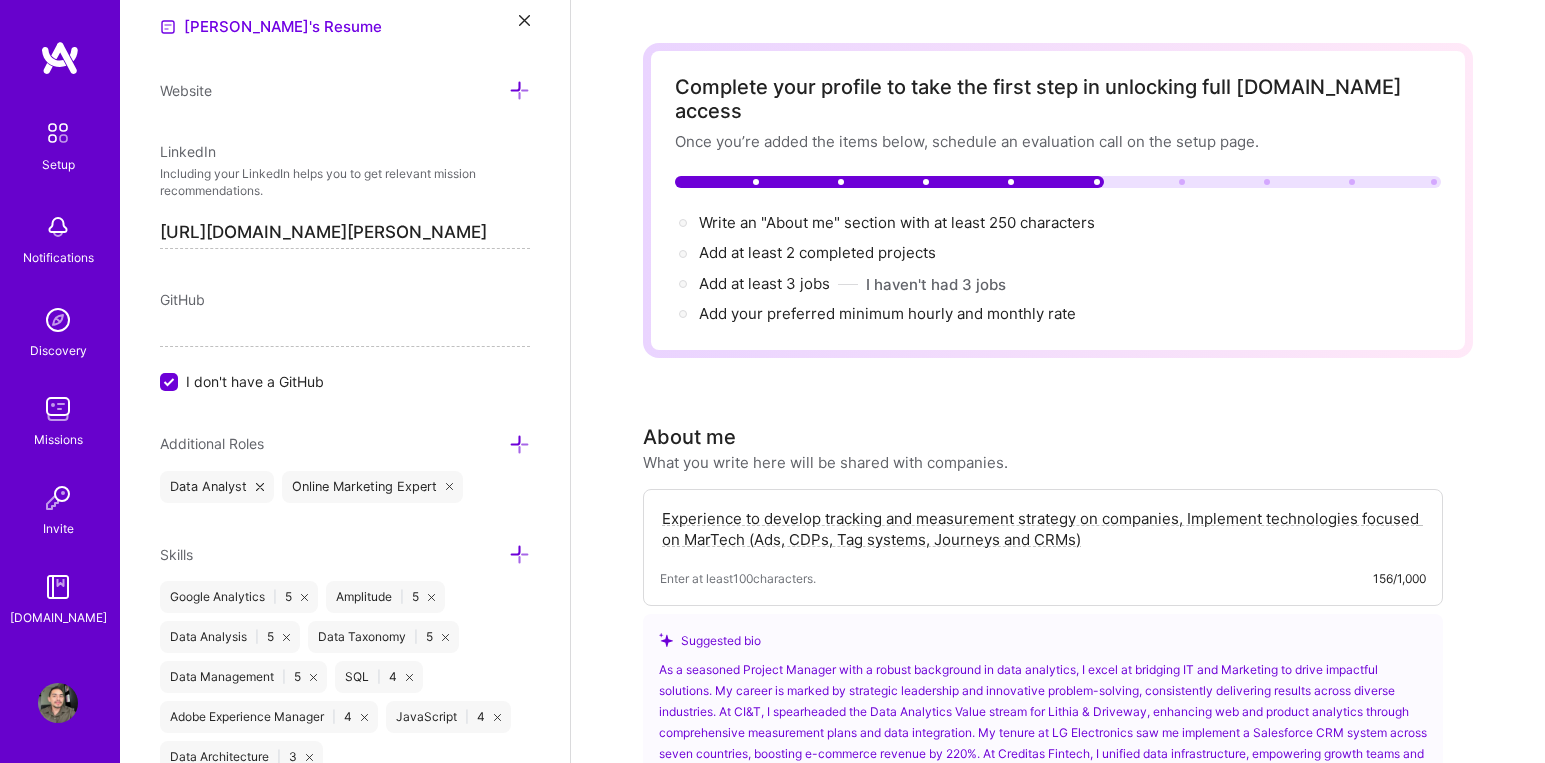 click on "Experience to develop tracking and measurement strategy on companies, Implement technologies focused on MarTech (Ads, CDPs, Tag systems, Journeys and CRMs)" at bounding box center (1043, 529) 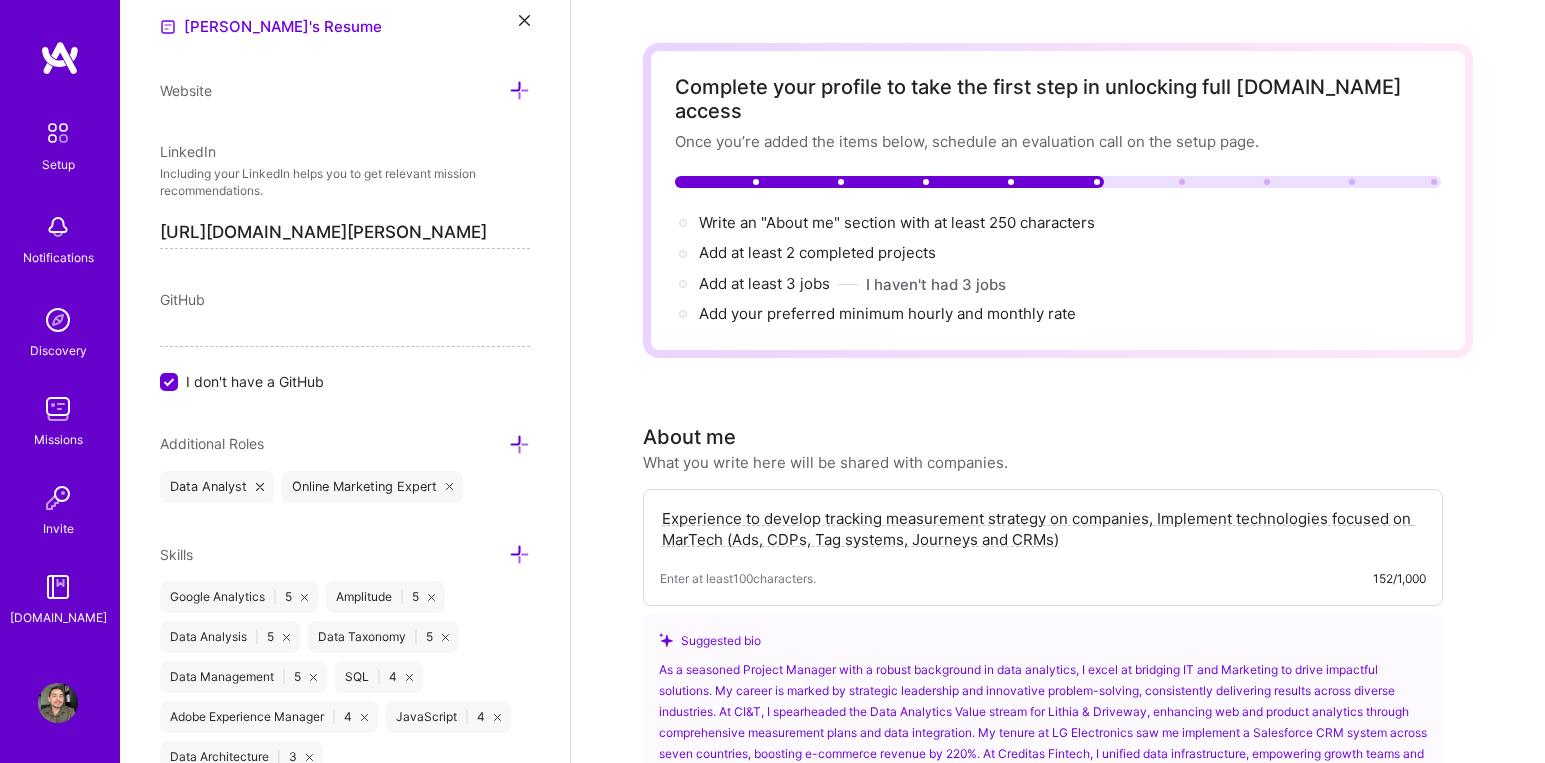click on "Experience to develop tracking measurement strategy on companies, Implement technologies focused on MarTech (Ads, CDPs, Tag systems, Journeys and CRMs)" at bounding box center [1043, 529] 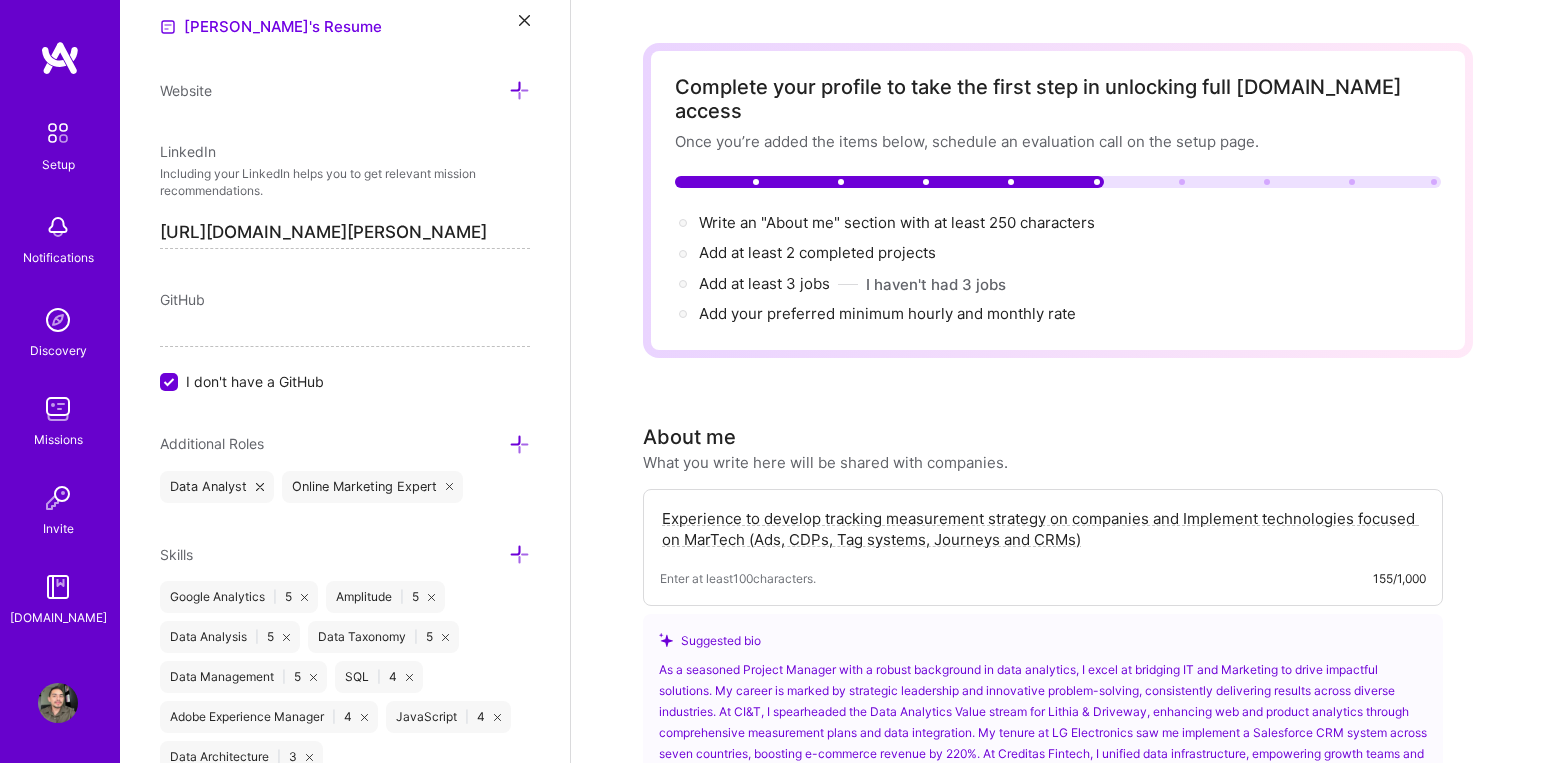 click on "Experience to develop tracking measurement strategy on companies and Implement technologies focused on MarTech (Ads, CDPs, Tag systems, Journeys and CRMs)" at bounding box center (1043, 529) 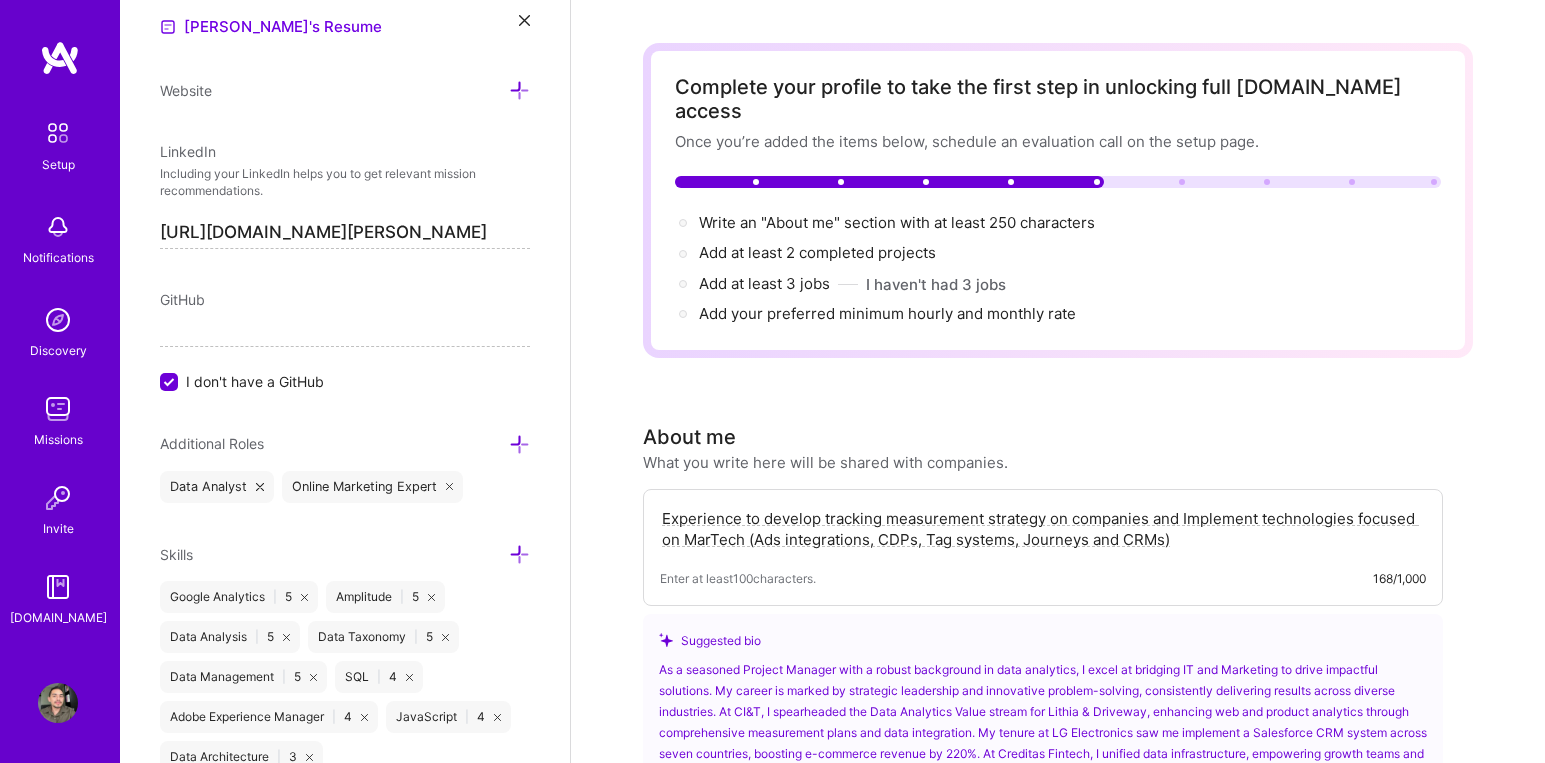 click on "Experience to develop tracking measurement strategy on companies and Implement technologies focused on MarTech (Ads integrations, CDPs, Tag systems, Journeys and CRMs)" at bounding box center (1043, 529) 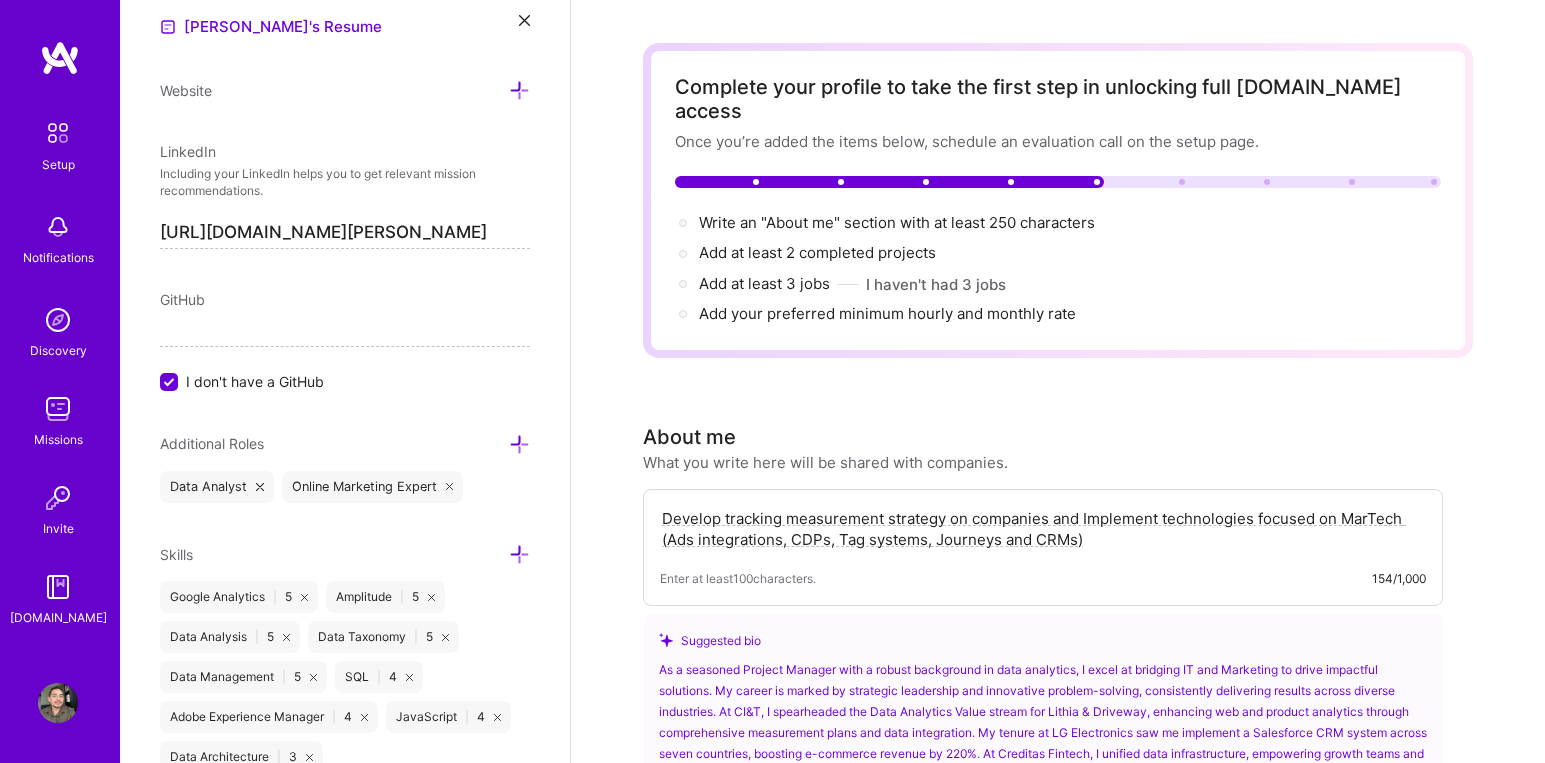 click on "Develop tracking measurement strategy on companies and Implement technologies focused on MarTech (Ads integrations, CDPs, Tag systems, Journeys and CRMs)" at bounding box center (1043, 529) 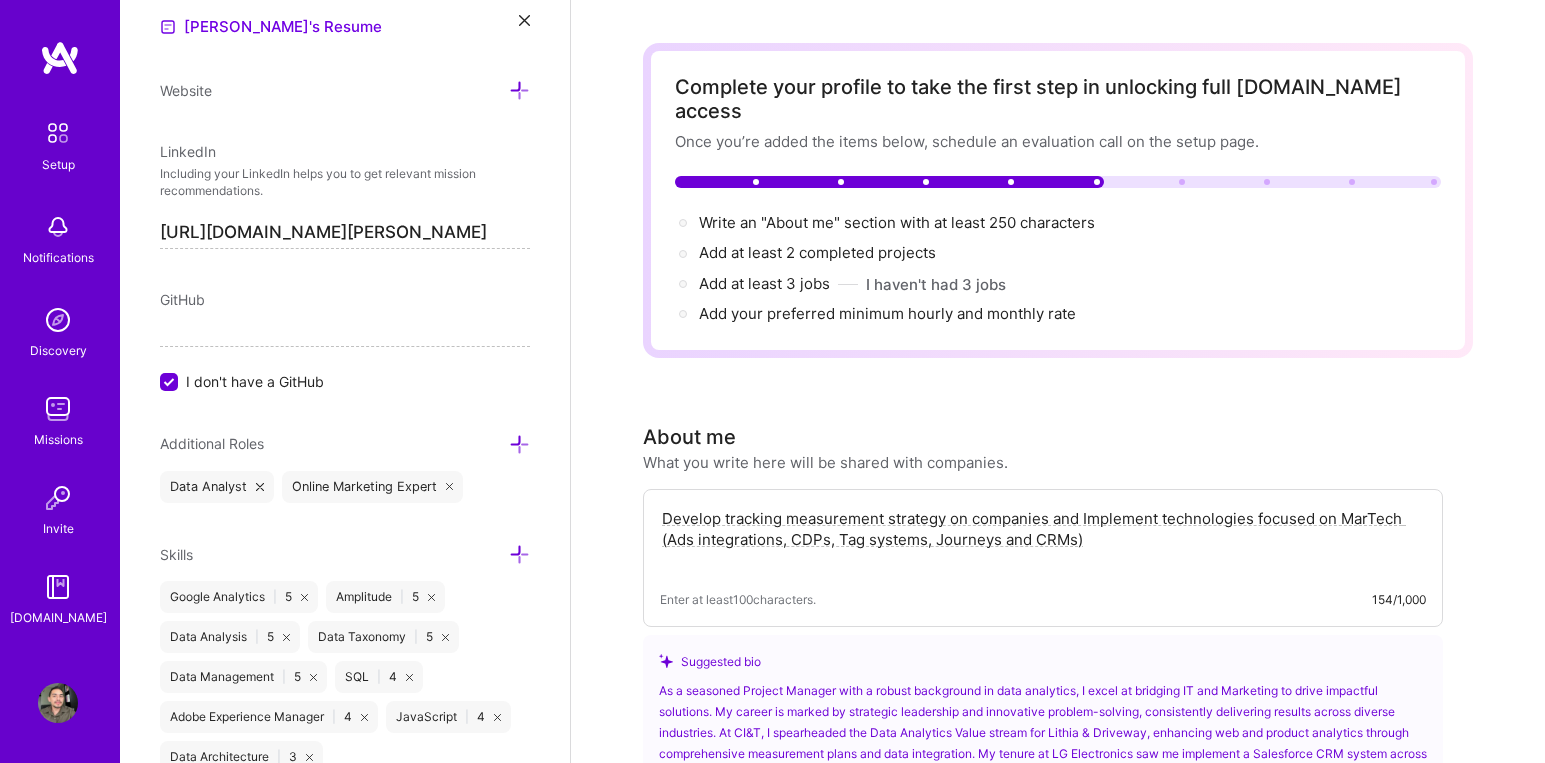 click on "Develop tracking measurement strategy on companies and Implement technologies focused on MarTech (Ads integrations, CDPs, Tag systems, Journeys and CRMs)" at bounding box center [1043, 539] 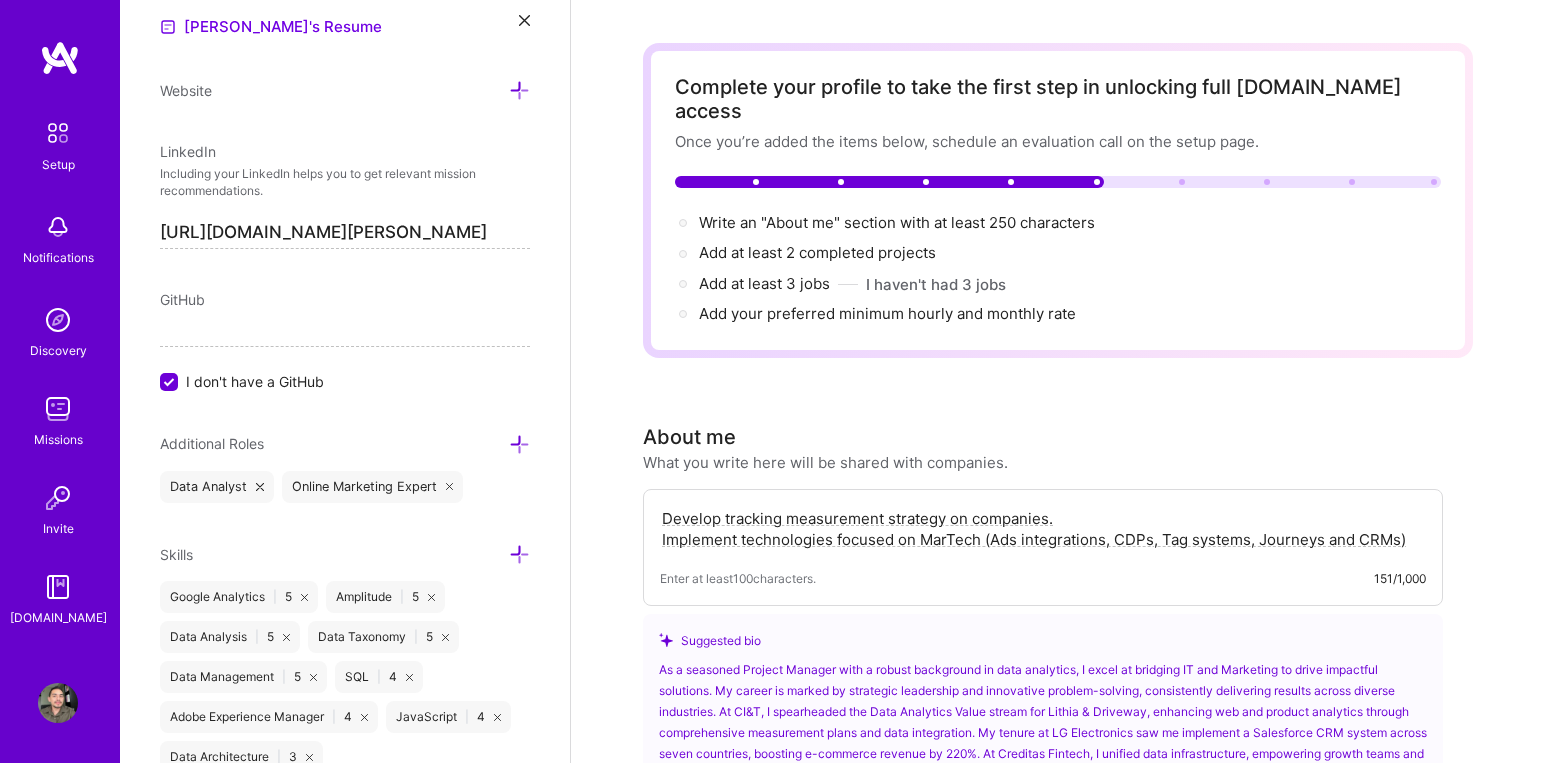 click on "Develop tracking measurement strategy on companies.
Implement technologies focused on MarTech (Ads integrations, CDPs, Tag systems, Journeys and CRMs)  Enter at least  100  characters. 151/1,000" at bounding box center (1043, 547) 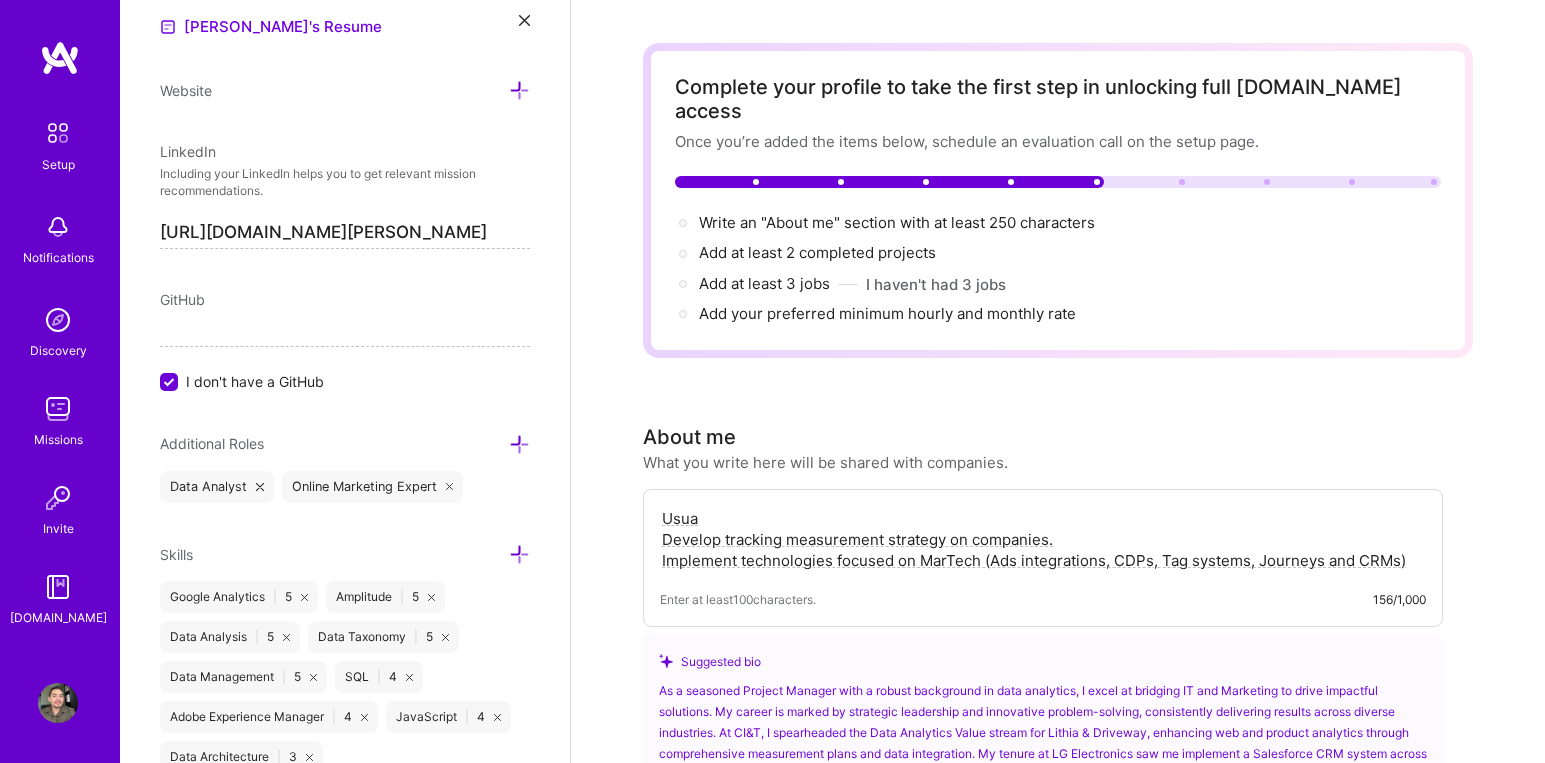 click on "Usua
Develop tracking measurement strategy on companies.
Implement technologies focused on MarTech (Ads integrations, CDPs, Tag systems, Journeys and CRMs)" at bounding box center [1043, 539] 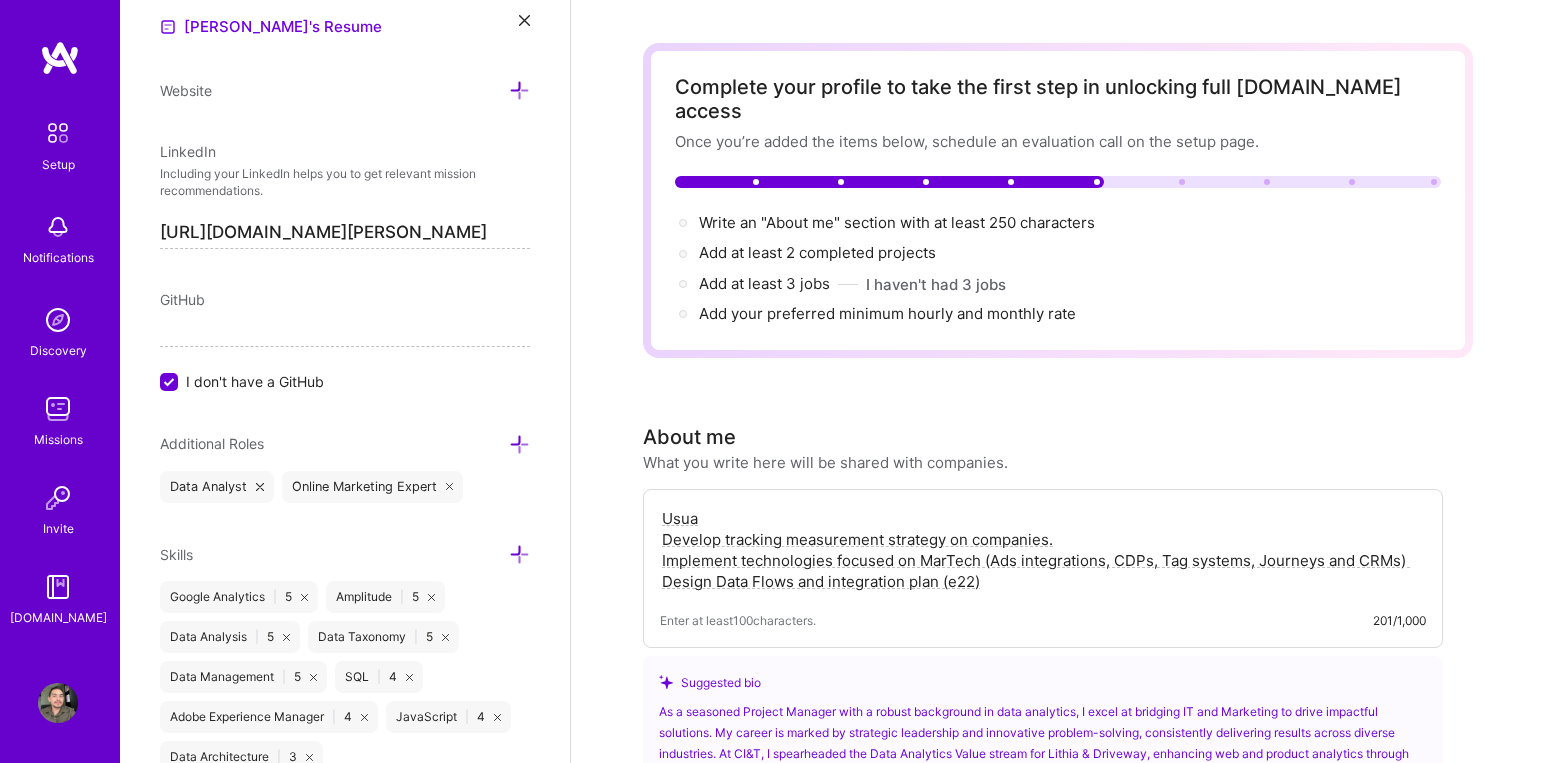 click on "Usua
Develop tracking measurement strategy on companies.
Implement technologies focused on MarTech (Ads integrations, CDPs, Tag systems, Journeys and CRMs)
Design Data Flows and integration plan (e22)" at bounding box center (1043, 550) 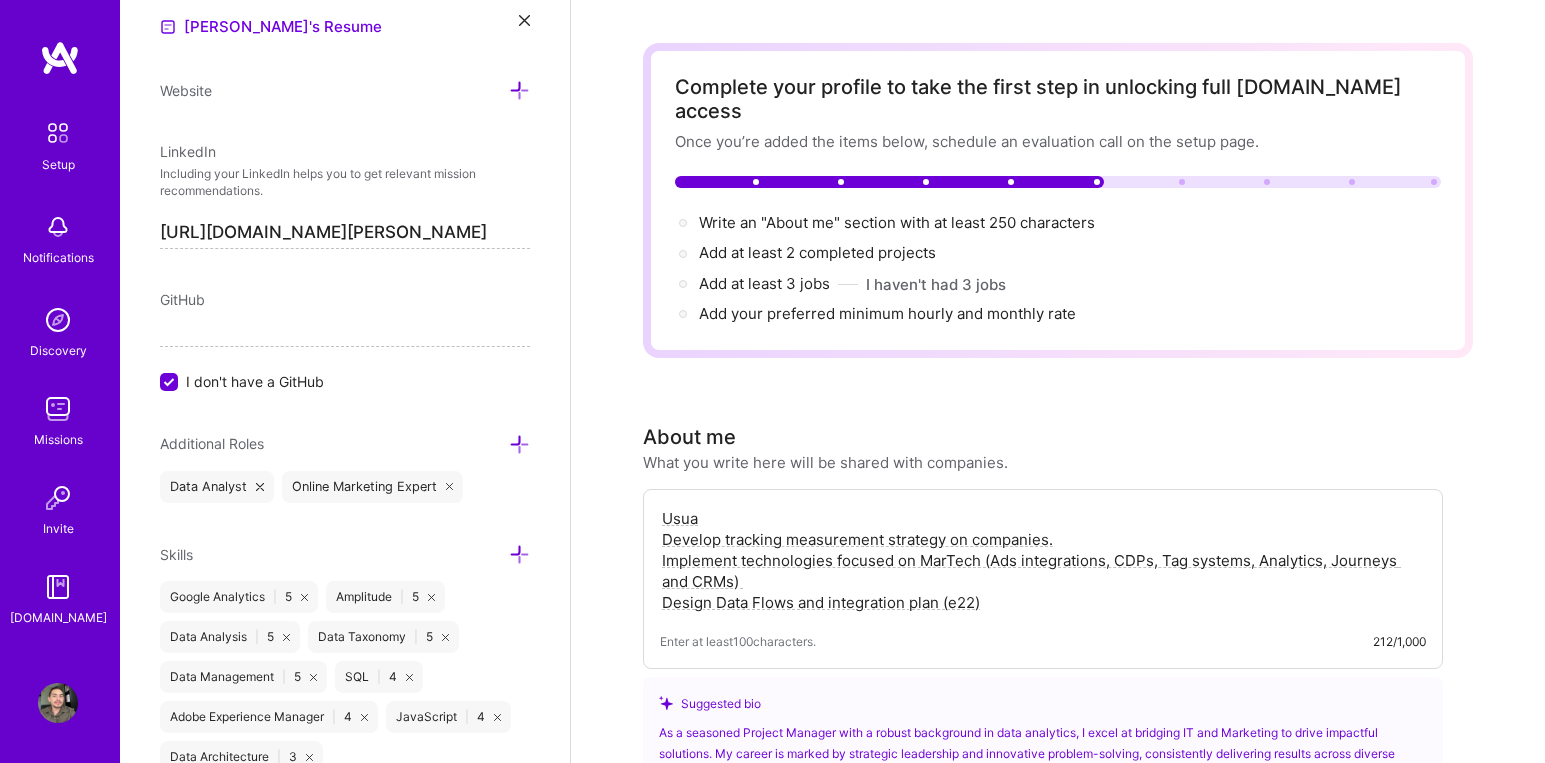 click on "Usua
Develop tracking measurement strategy on companies.
Implement technologies focused on MarTech (Ads integrations, CDPs, Tag systems, Analytics, Journeys and CRMs)
Design Data Flows and integration plan (e22)" at bounding box center (1043, 560) 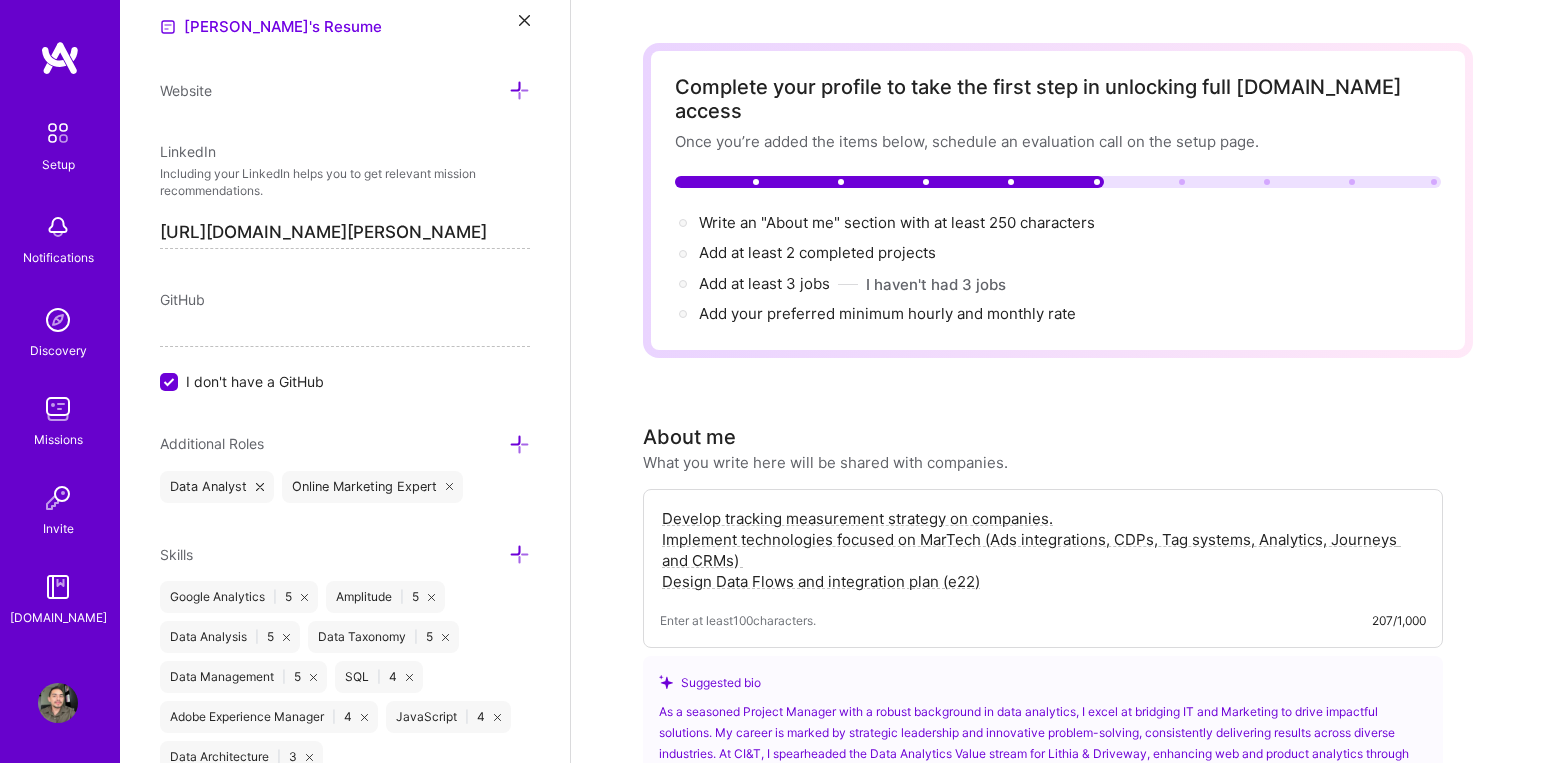 click on "Develop tracking measurement strategy on companies.
Implement technologies focused on MarTech (Ads integrations, CDPs, Tag systems, Analytics, Journeys and CRMs)
Design Data Flows and integration plan (e22)" at bounding box center [1043, 550] 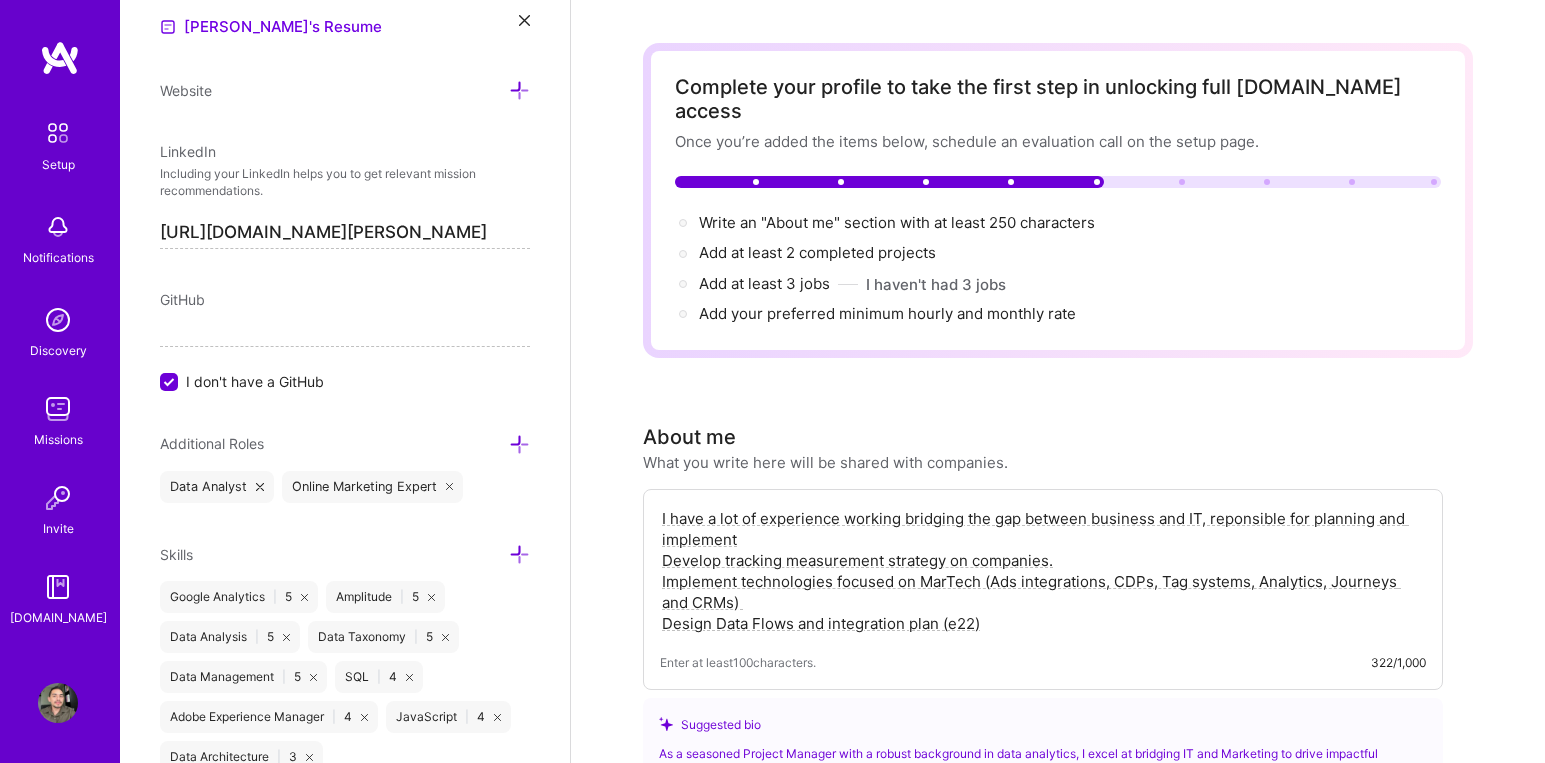 click on "I have a lot of experience working bridging the gap between business and IT, reponsible for planning and implement
Develop tracking measurement strategy on companies.
Implement technologies focused on MarTech (Ads integrations, CDPs, Tag systems, Analytics, Journeys and CRMs)
Design Data Flows and integration plan (e22)" at bounding box center (1043, 571) 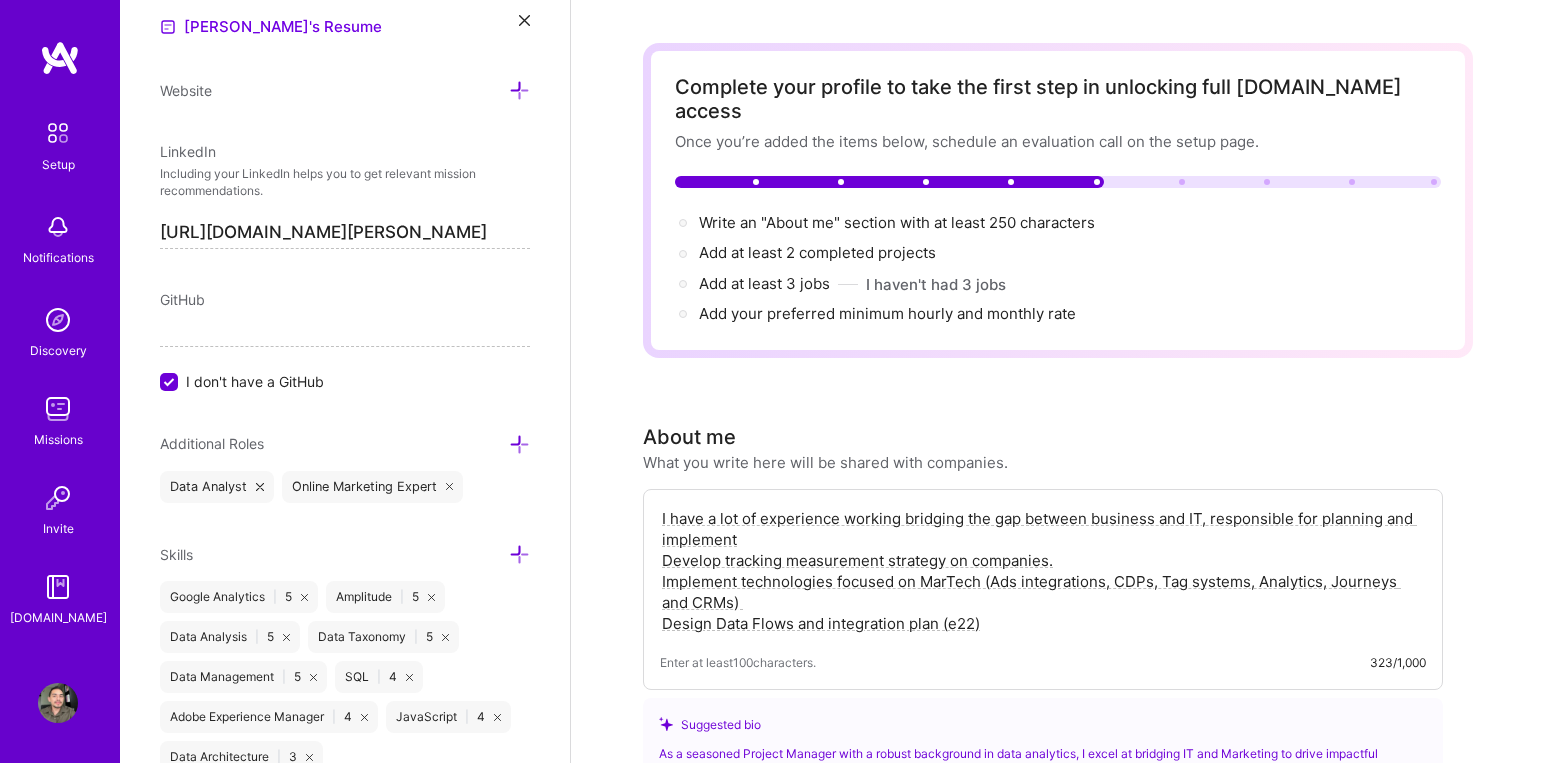 click on "I have a lot of experience working bridging the gap between business and IT, responsible for planning and implement
Develop tracking measurement strategy on companies.
Implement technologies focused on MarTech (Ads integrations, CDPs, Tag systems, Analytics, Journeys and CRMs)
Design Data Flows and integration plan (e22)" at bounding box center (1043, 571) 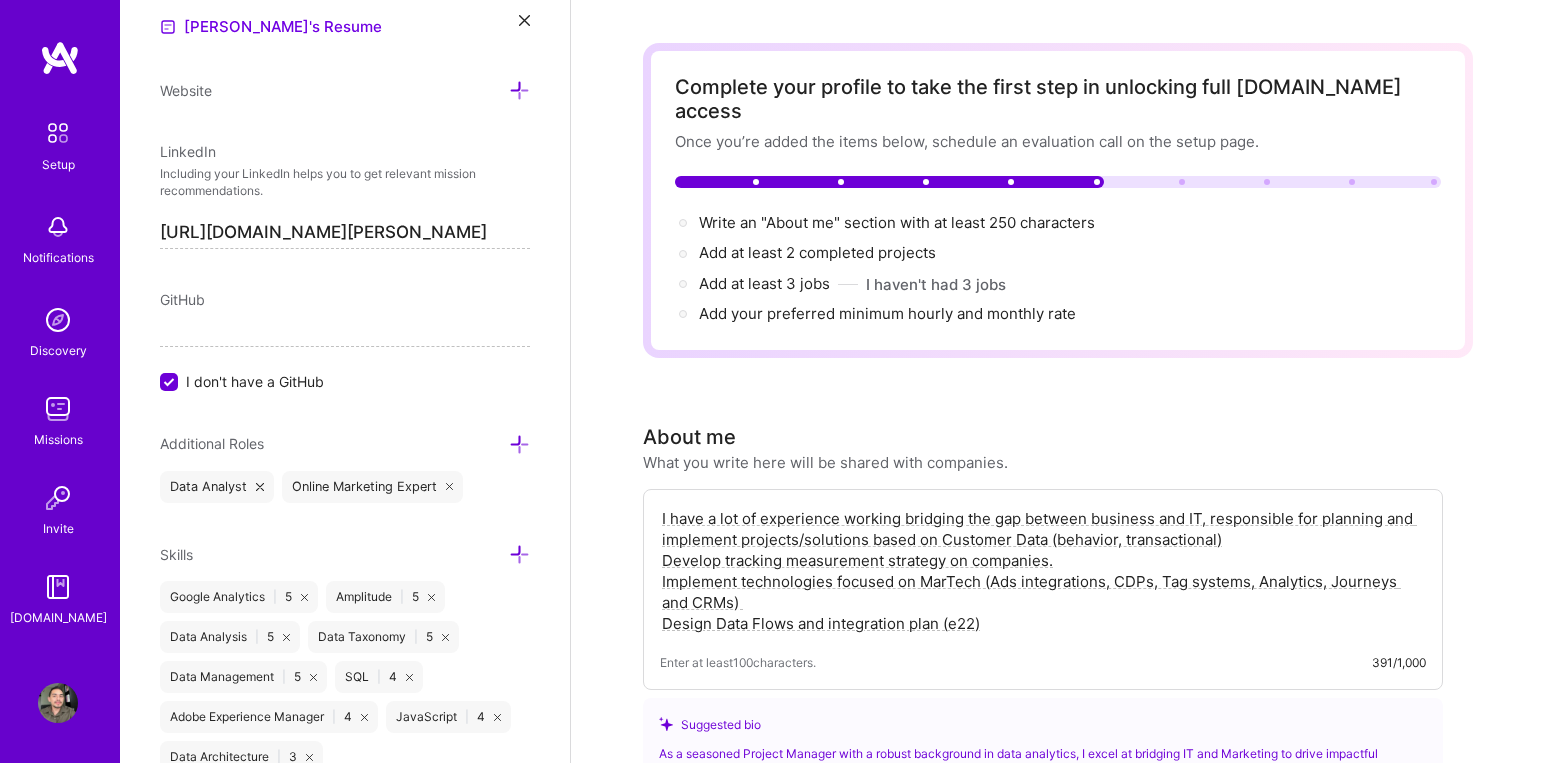 click on "I have a lot of experience working bridging the gap between business and IT, responsible for planning and implement projects/solutions based on Customer Data (behavior, transactional)
Develop tracking measurement strategy on companies.
Implement technologies focused on MarTech (Ads integrations, CDPs, Tag systems, Analytics, Journeys and CRMs)
Design Data Flows and integration plan (e22)" at bounding box center [1043, 571] 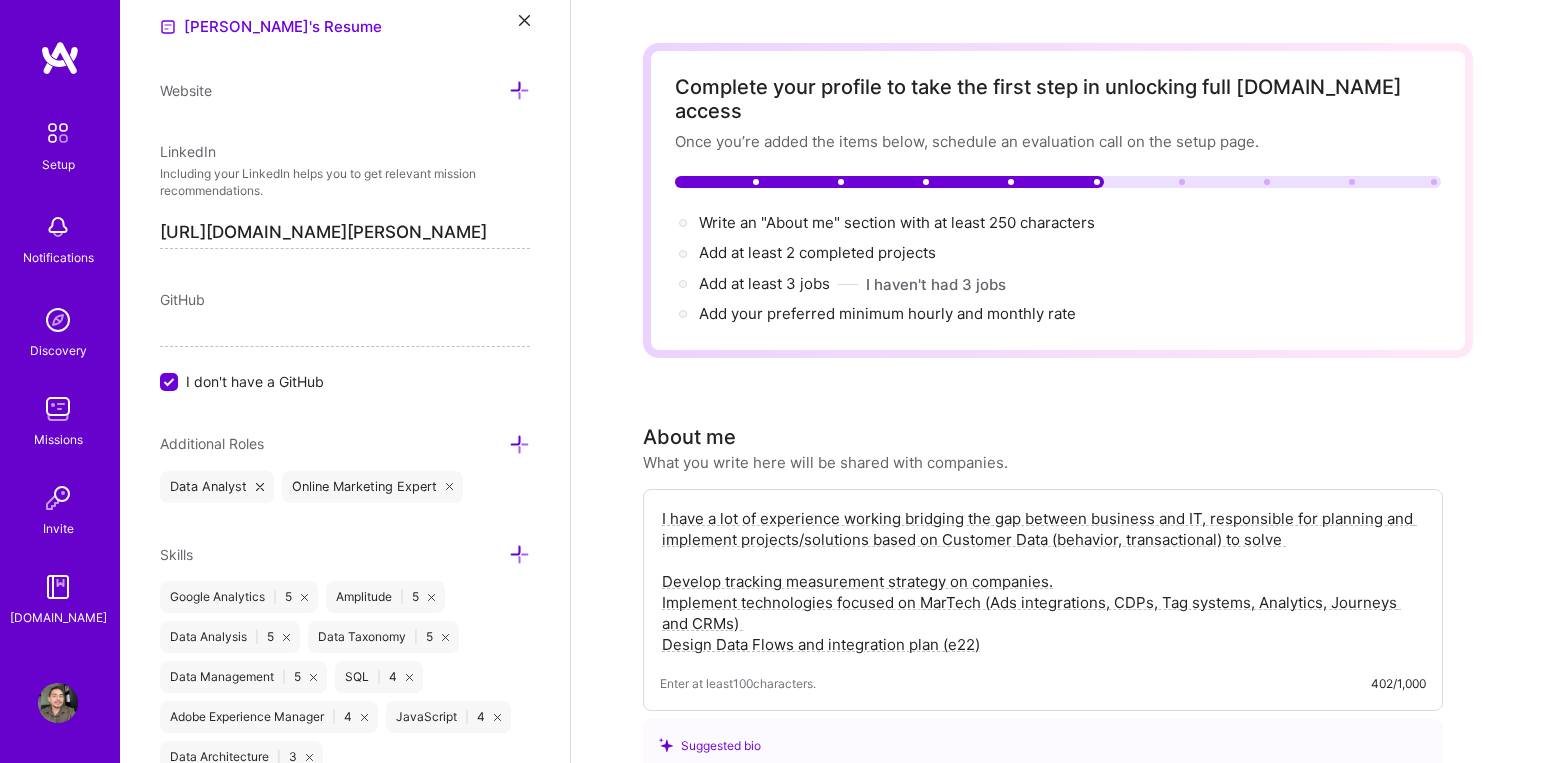 click on "I have a lot of experience working bridging the gap between business and IT, responsible for planning and implement projects/solutions based on Customer Data (behavior, transactional) to solve
Develop tracking measurement strategy on companies.
Implement technologies focused on MarTech (Ads integrations, CDPs, Tag systems, Analytics, Journeys and CRMs)
Design Data Flows and integration plan (e22)" at bounding box center [1043, 581] 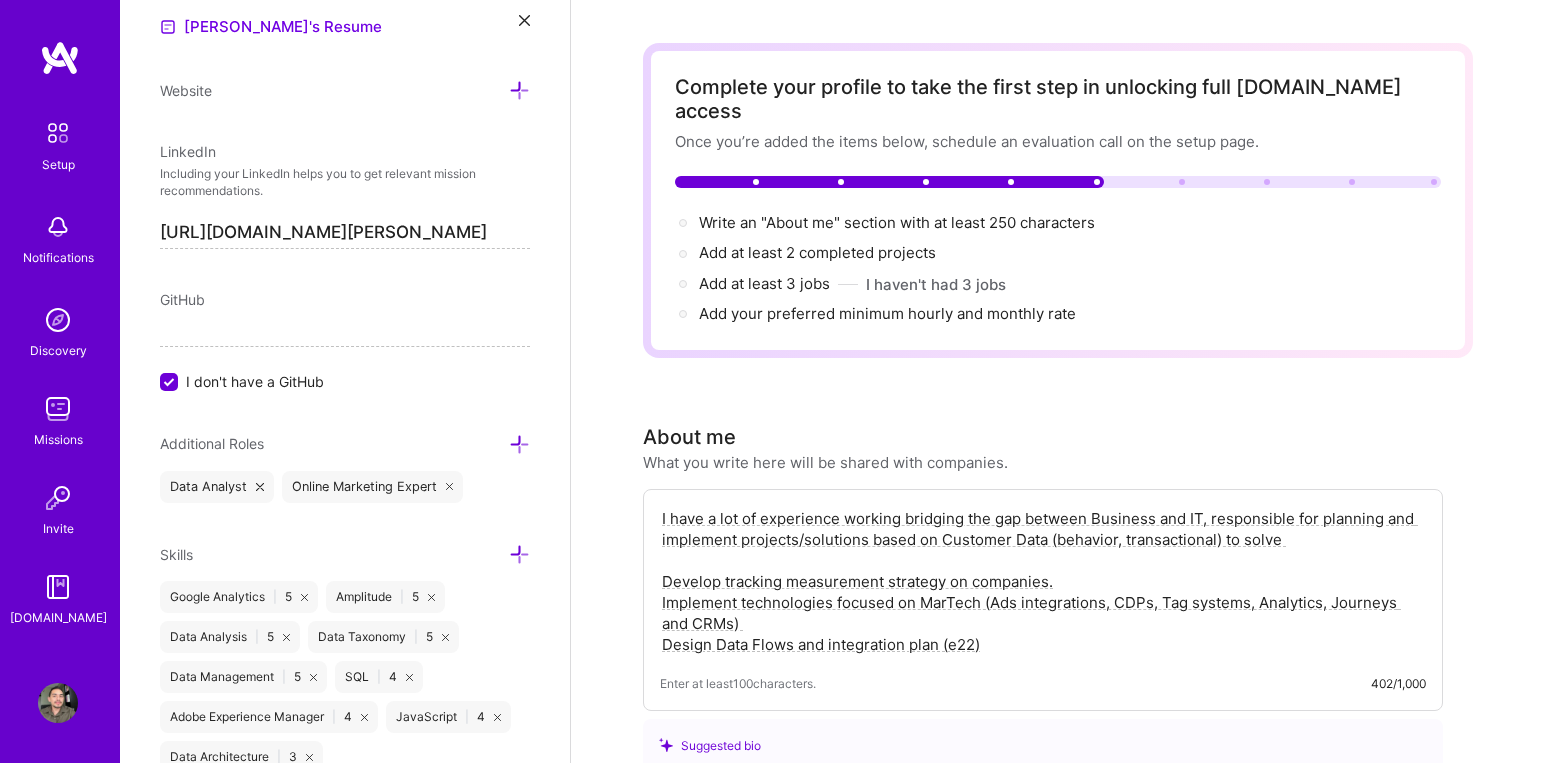 click on "I have a lot of experience working bridging the gap between Business and IT, responsible for planning and implement projects/solutions based on Customer Data (behavior, transactional) to solve
Develop tracking measurement strategy on companies.
Implement technologies focused on MarTech (Ads integrations, CDPs, Tag systems, Analytics, Journeys and CRMs)
Design Data Flows and integration plan (e22)" at bounding box center (1043, 581) 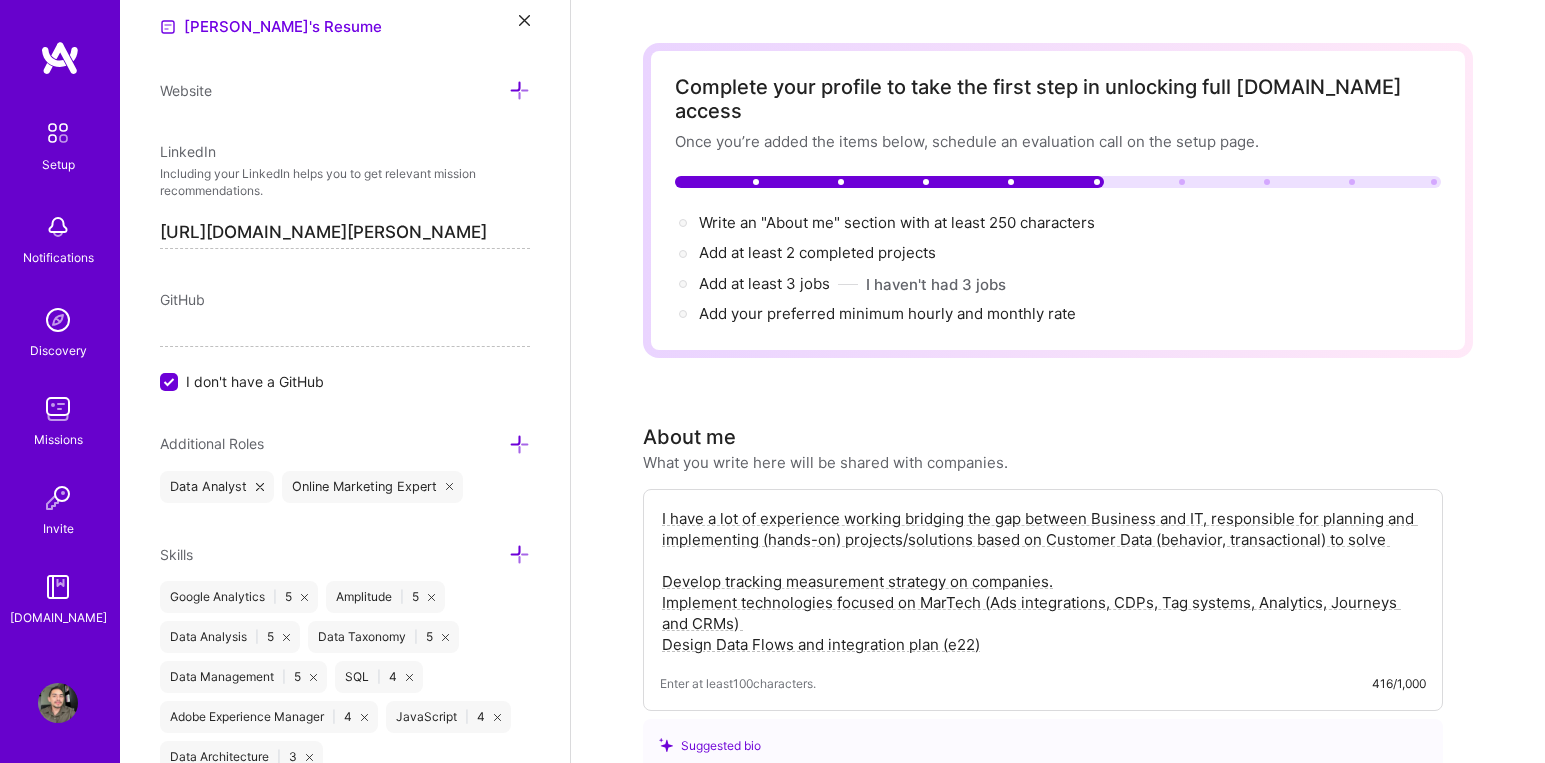 click on "I have a lot of experience working bridging the gap between Business and IT, responsible for planning and implementing (hands-on) projects/solutions based on Customer Data (behavior, transactional) to solve
Develop tracking measurement strategy on companies.
Implement technologies focused on MarTech (Ads integrations, CDPs, Tag systems, Analytics, Journeys and CRMs)
Design Data Flows and integration plan (e22)" at bounding box center [1043, 581] 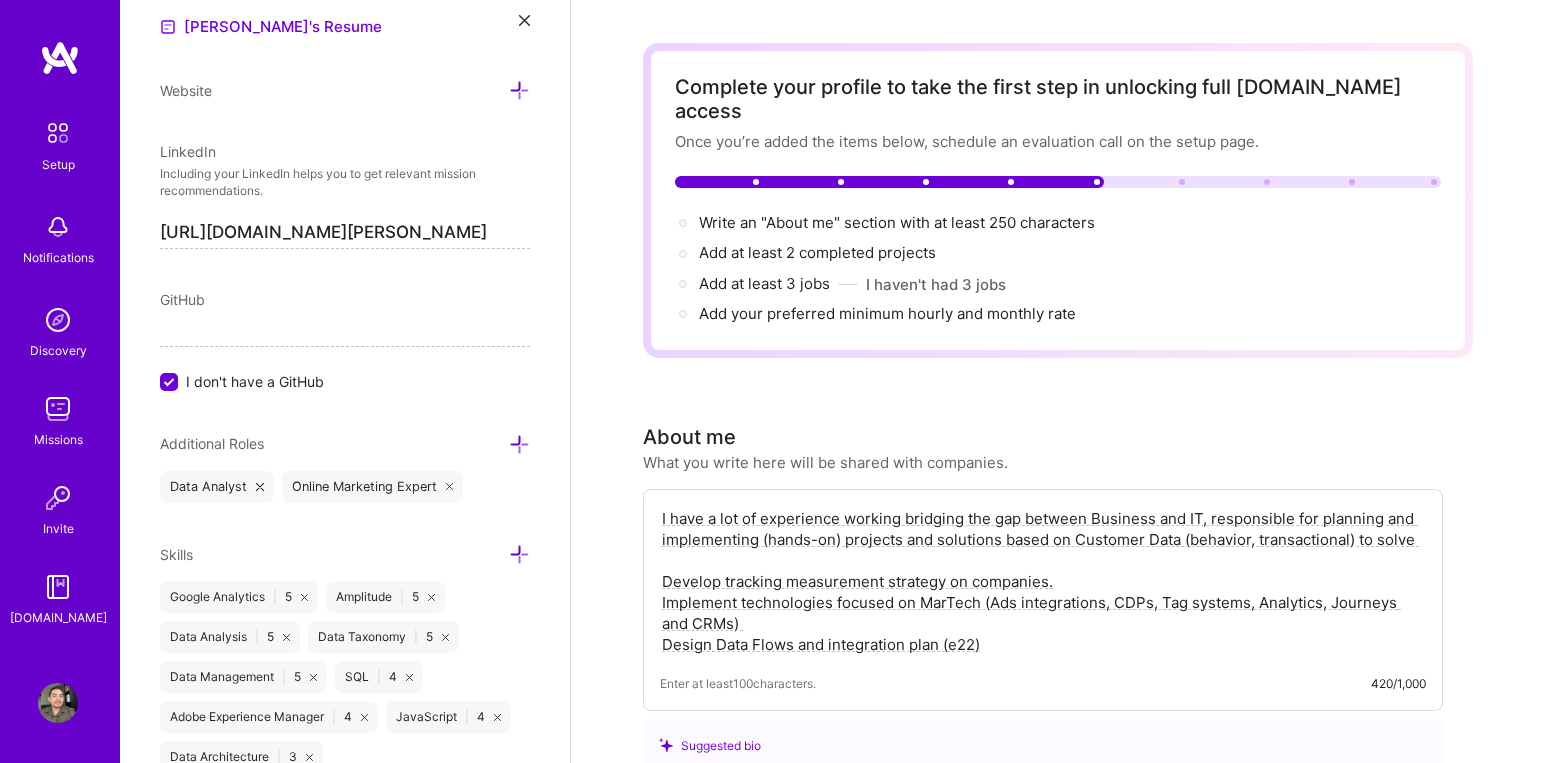 drag, startPoint x: 1001, startPoint y: 516, endPoint x: 1083, endPoint y: 509, distance: 82.29824 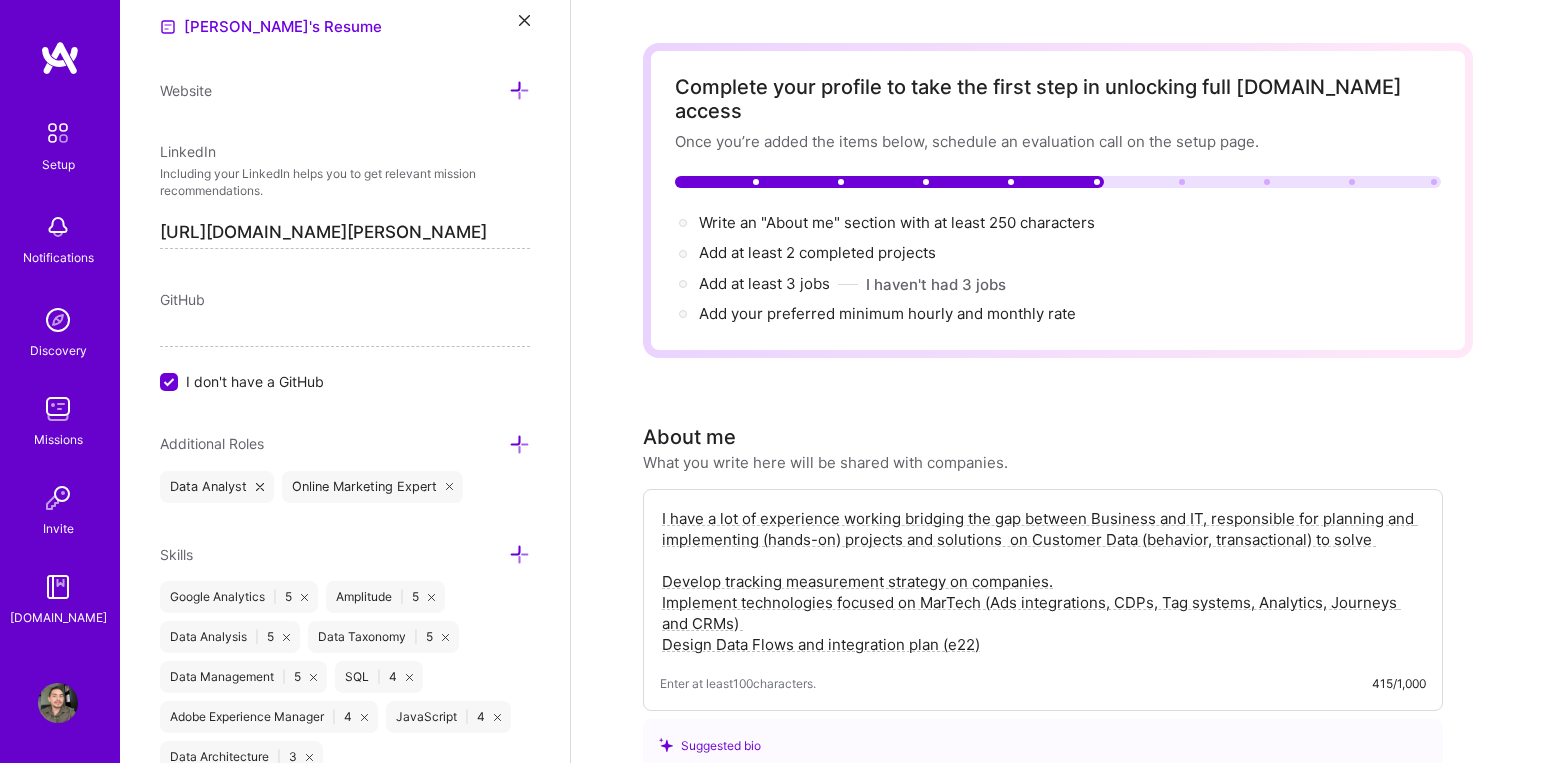 click on "I have a lot of experience working bridging the gap between Business and IT, responsible for planning and implementing (hands-on) projects and solutions  on Customer Data (behavior, transactional) to solve
Develop tracking measurement strategy on companies.
Implement technologies focused on MarTech (Ads integrations, CDPs, Tag systems, Analytics, Journeys and CRMs)
Design Data Flows and integration plan (e22)" at bounding box center (1043, 581) 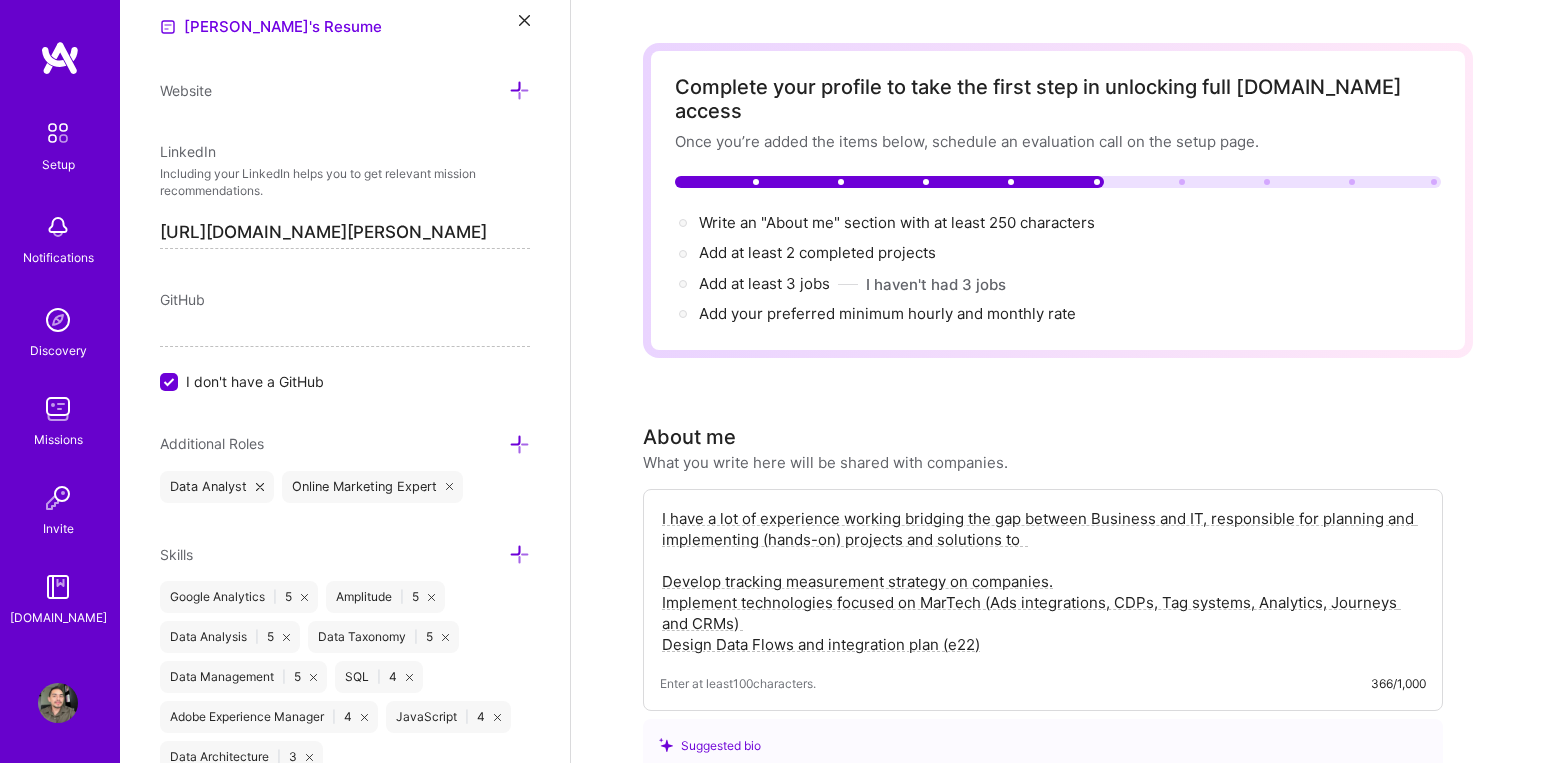 drag, startPoint x: 1004, startPoint y: 519, endPoint x: 1030, endPoint y: 523, distance: 26.305893 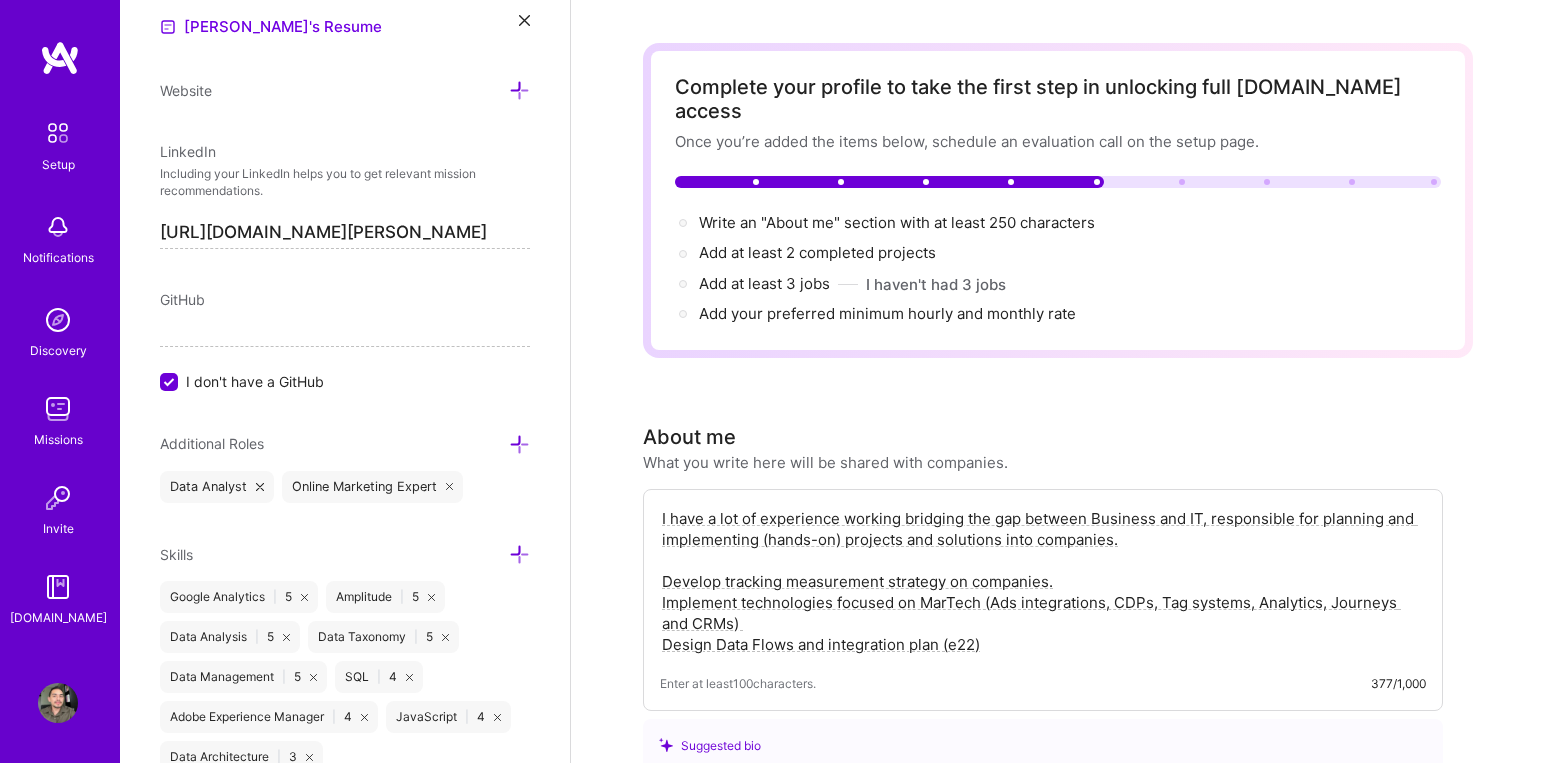click on "I have a lot of experience working bridging the gap between Business and IT, responsible for planning and implementing (hands-on) projects and solutions into companies.
Develop tracking measurement strategy on companies.
Implement technologies focused on MarTech (Ads integrations, CDPs, Tag systems, Analytics, Journeys and CRMs)
Design Data Flows and integration plan (e22)" at bounding box center (1043, 581) 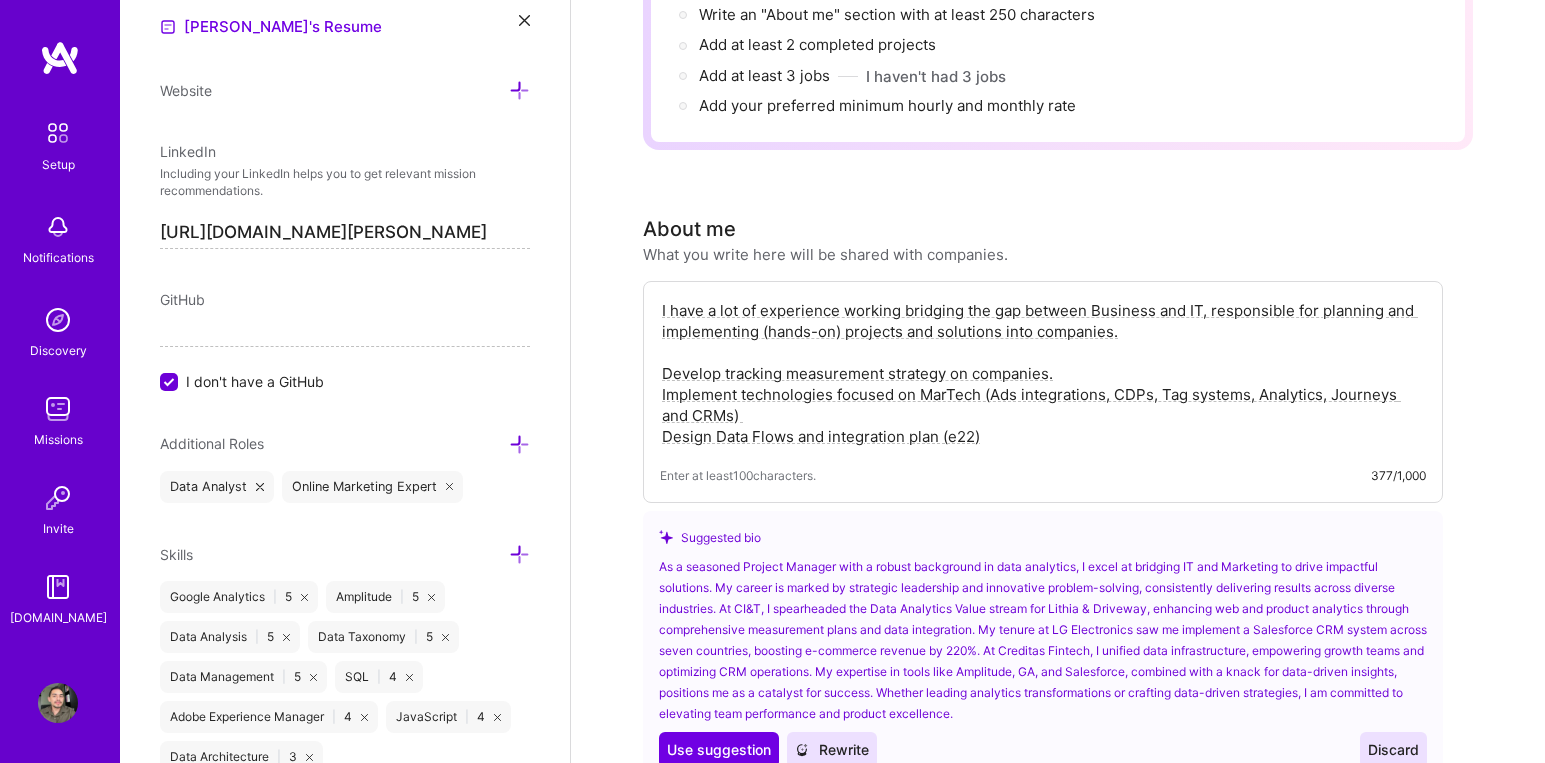 scroll, scrollTop: 268, scrollLeft: 0, axis: vertical 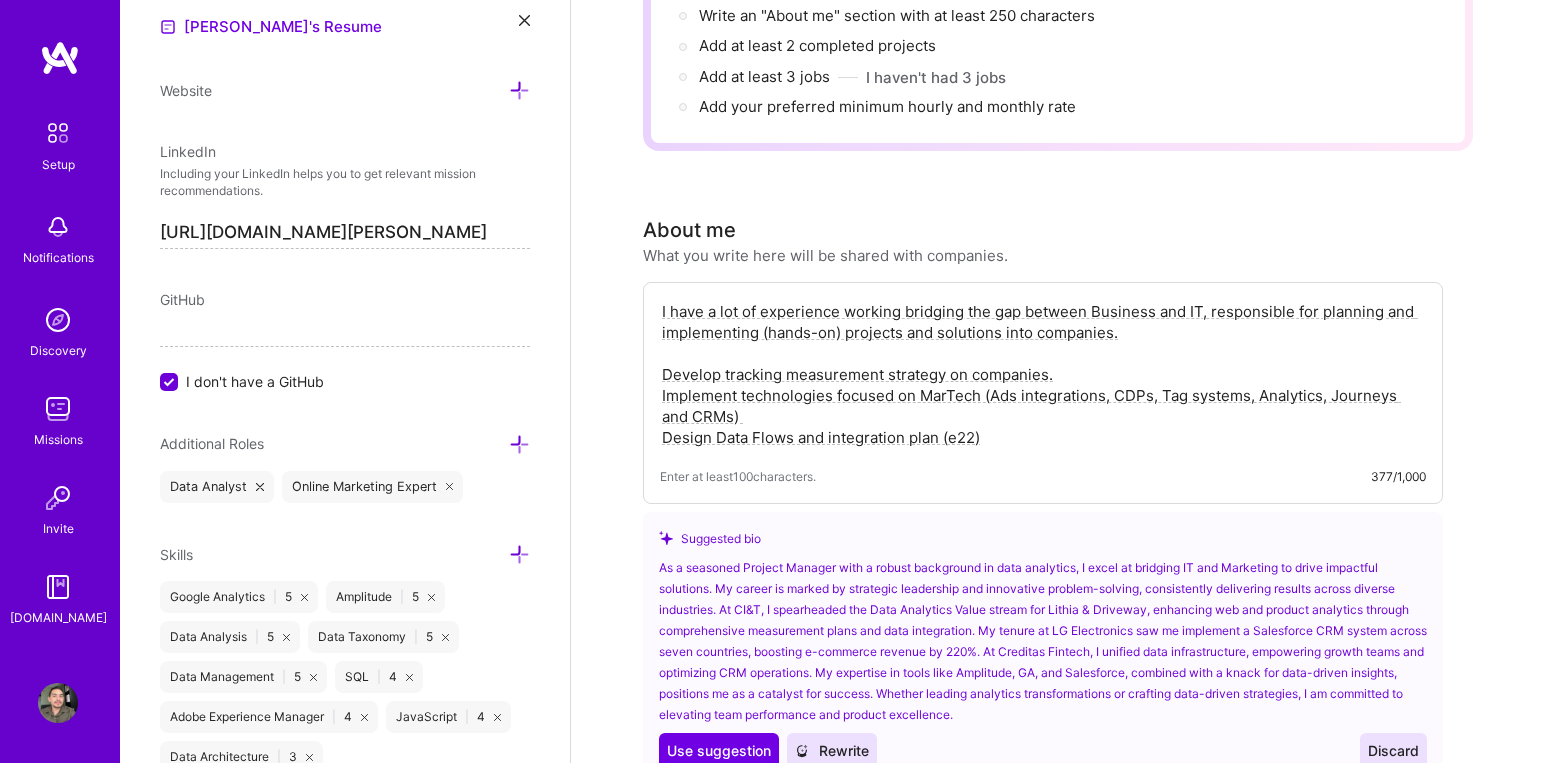 click on "I have a lot of experience working bridging the gap between Business and IT, responsible for planning and implementing (hands-on) projects and solutions into companies.
Develop tracking measurement strategy on companies.
Implement technologies focused on MarTech (Ads integrations, CDPs, Tag systems, Analytics, Journeys and CRMs)
Design Data Flows and integration plan (e22)" at bounding box center (1043, 374) 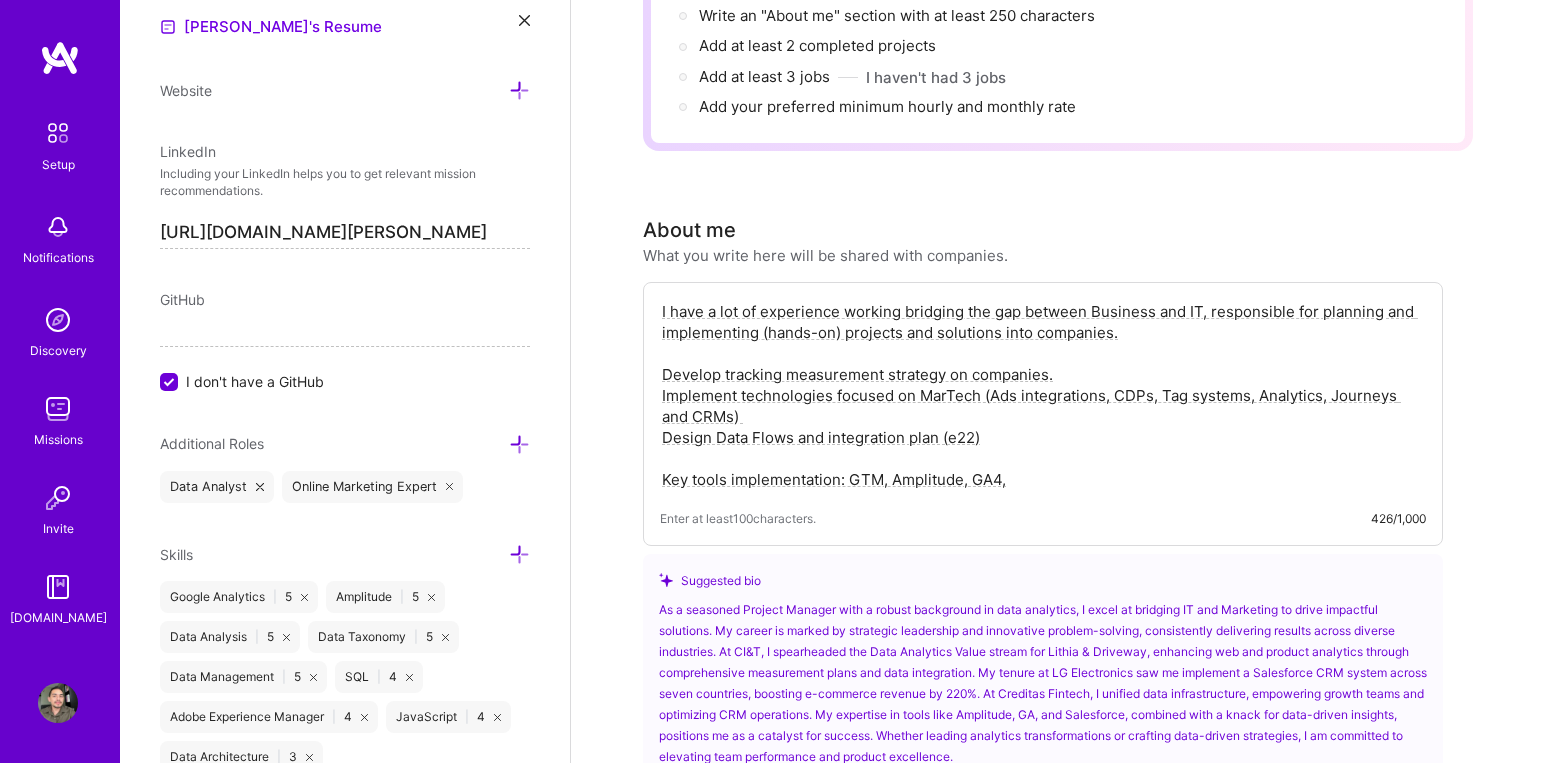 click on "I have a lot of experience working bridging the gap between Business and IT, responsible for planning and implementing (hands-on) projects and solutions into companies.
Develop tracking measurement strategy on companies.
Implement technologies focused on MarTech (Ads integrations, CDPs, Tag systems, Analytics, Journeys and CRMs)
Design Data Flows and integration plan (e22)
Key tools implementation: GTM, Amplitude, GA4," at bounding box center (1043, 395) 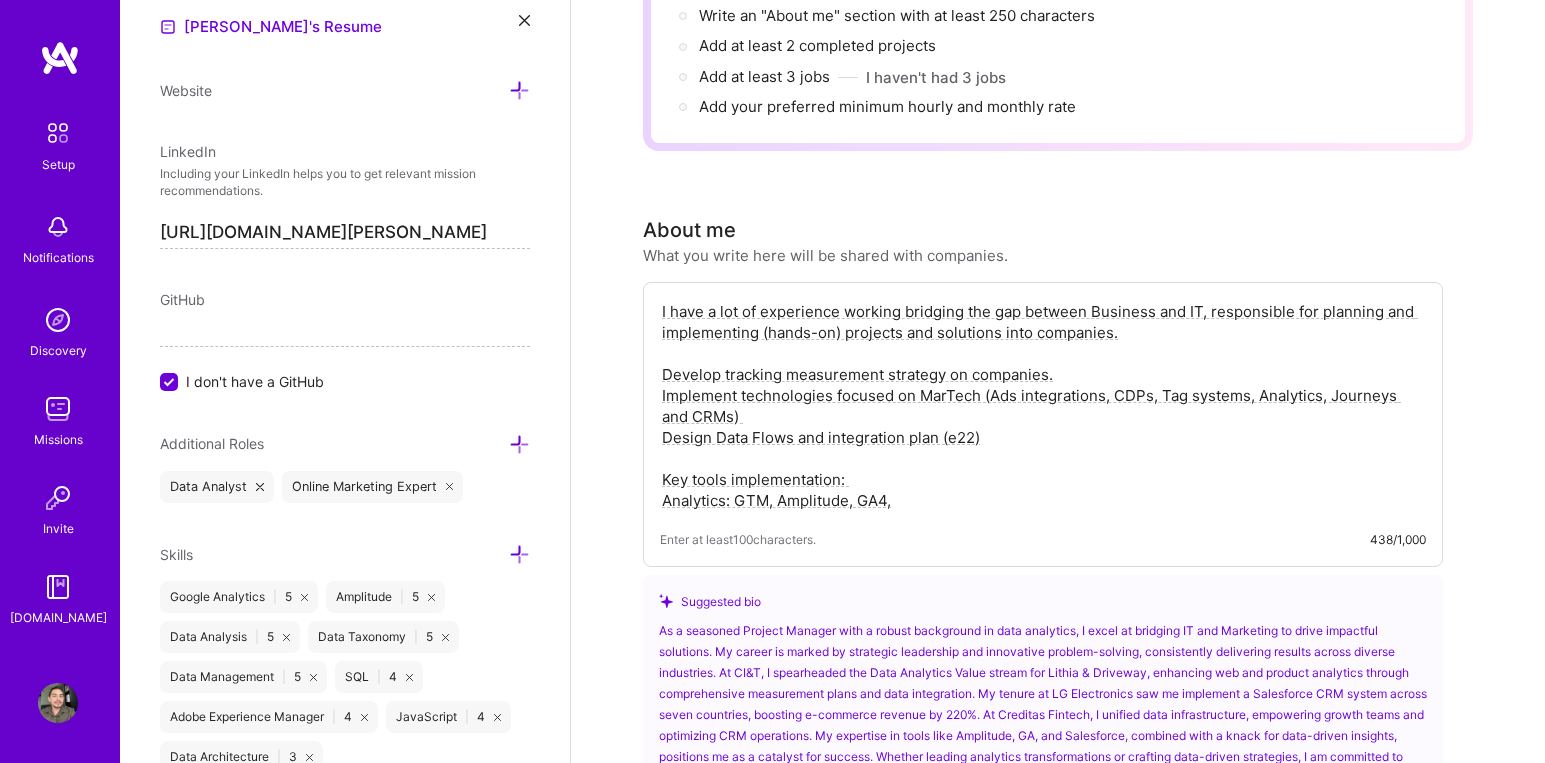 click on "I have a lot of experience working bridging the gap between Business and IT, responsible for planning and implementing (hands-on) projects and solutions into companies.
Develop tracking measurement strategy on companies.
Implement technologies focused on MarTech (Ads integrations, CDPs, Tag systems, Analytics, Journeys and CRMs)
Design Data Flows and integration plan (e22)
Key tools implementation:
Analytics: GTM, Amplitude, GA4," at bounding box center [1043, 406] 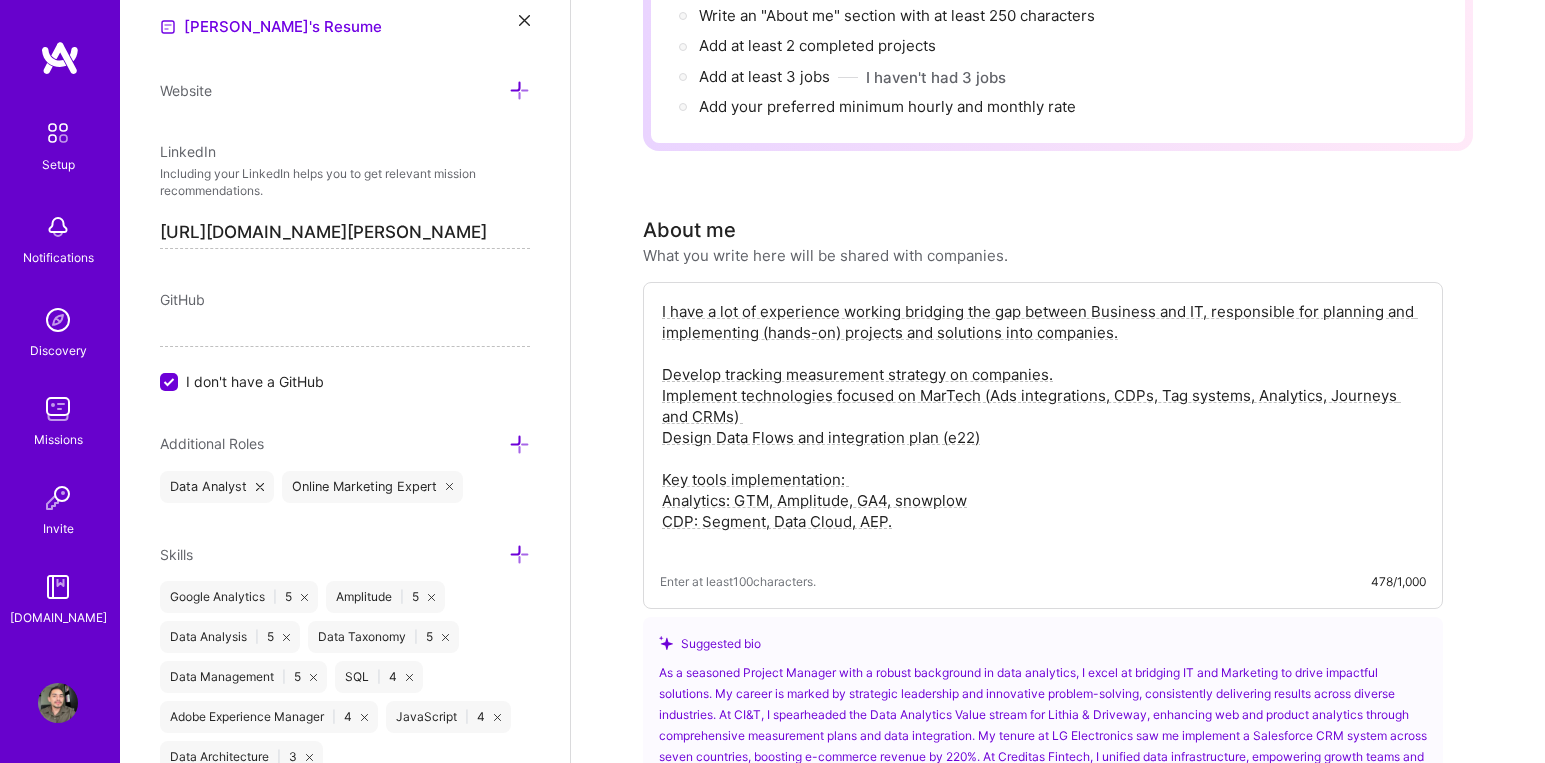 click on "I have a lot of experience working bridging the gap between Business and IT, responsible for planning and implementing (hands-on) projects and solutions into companies.
Develop tracking measurement strategy on companies.
Implement technologies focused on MarTech (Ads integrations, CDPs, Tag systems, Analytics, Journeys and CRMs)
Design Data Flows and integration plan (e22)
Key tools implementation:
Analytics: GTM, Amplitude, GA4, snowplow
CDP: Segment, Data Cloud, AEP." at bounding box center (1043, 427) 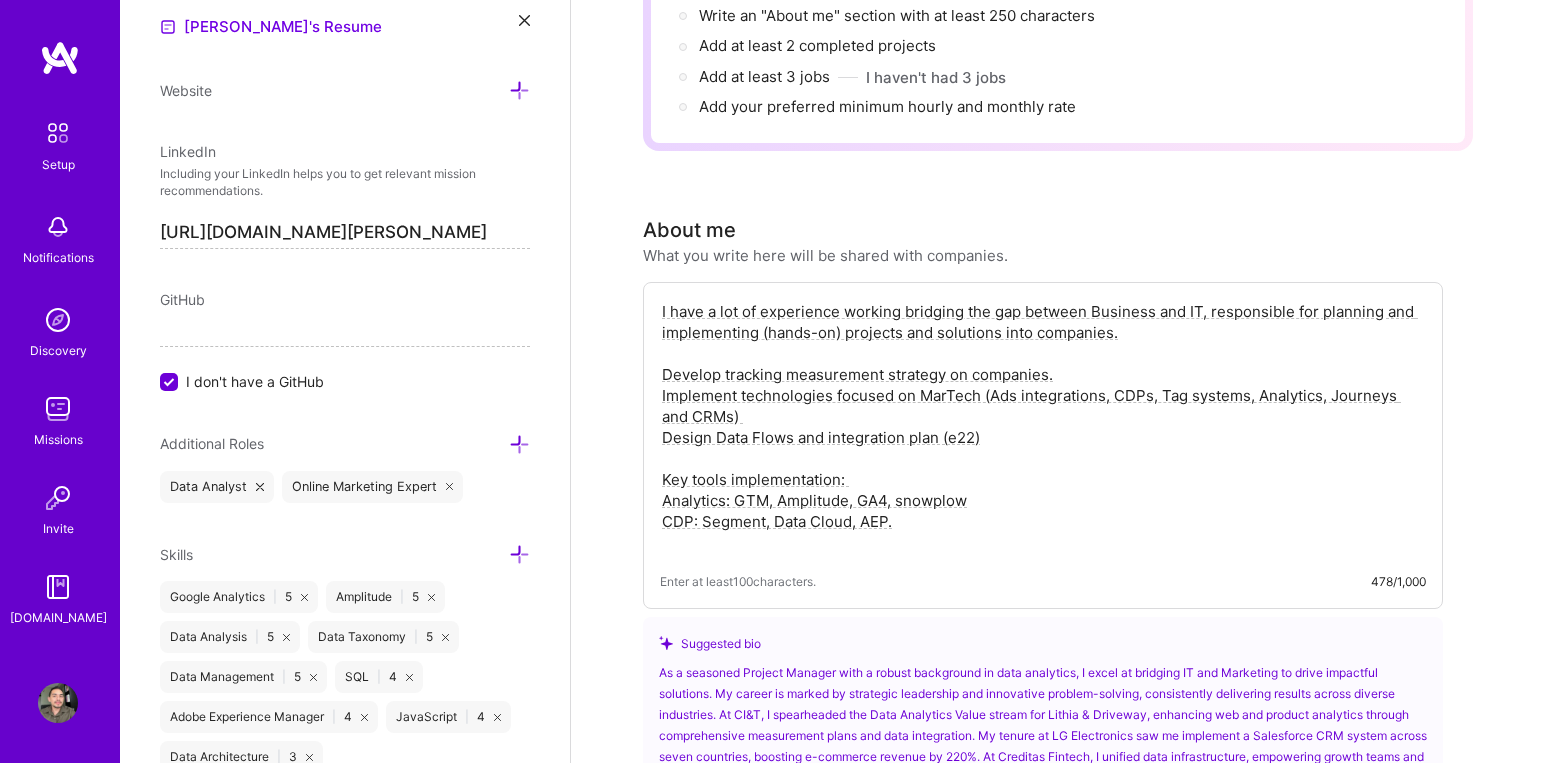 click on "I have a lot of experience working bridging the gap between Business and IT, responsible for planning and implementing (hands-on) projects and solutions into companies.
Develop tracking measurement strategy on companies.
Implement technologies focused on MarTech (Ads integrations, CDPs, Tag systems, Analytics, Journeys and CRMs)
Design Data Flows and integration plan (e22)
Key tools implementation:
Analytics: GTM, Amplitude, GA4, snowplow
CDP: Segment, Data Cloud, AEP." at bounding box center (1043, 427) 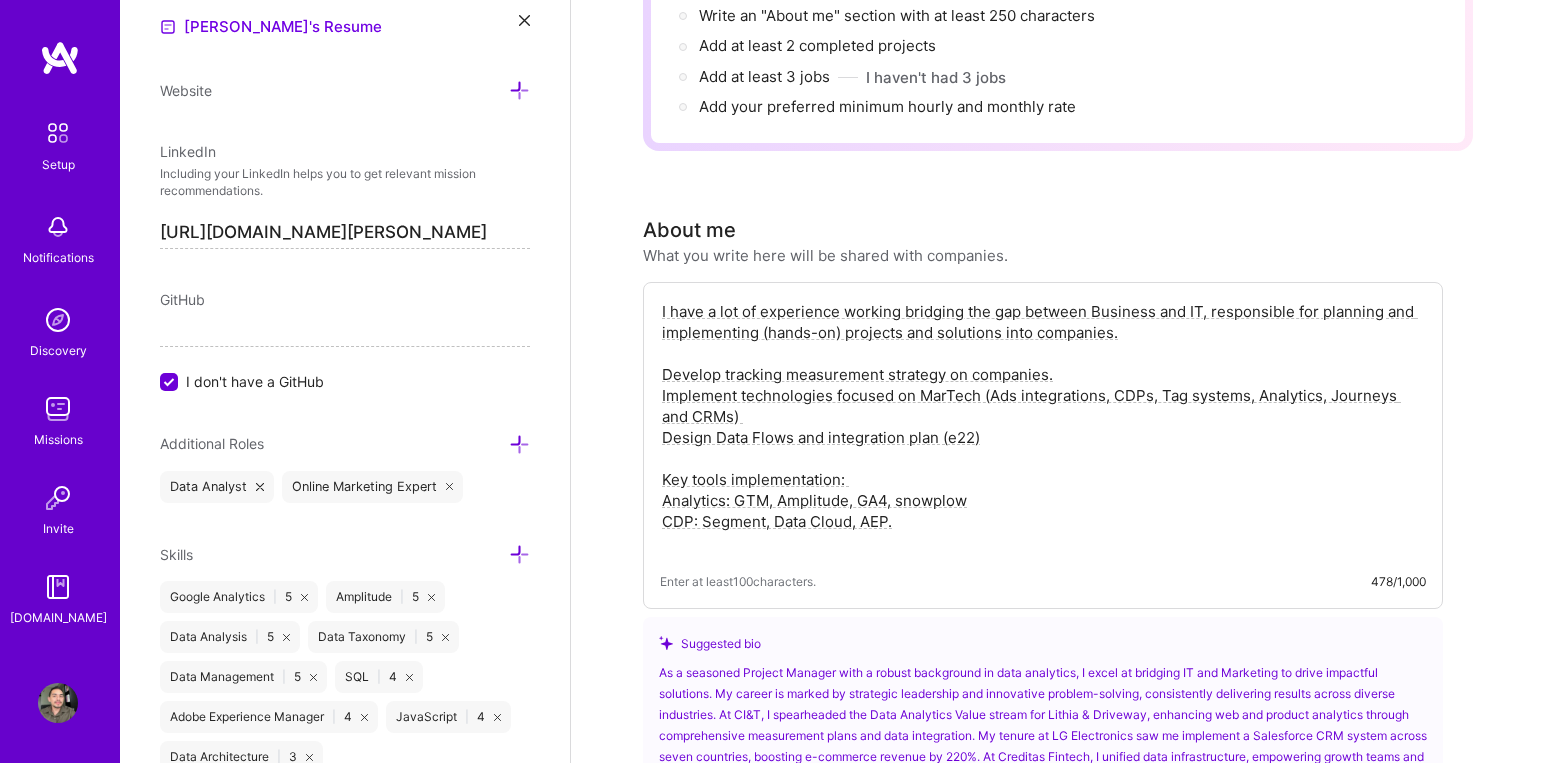 drag, startPoint x: 659, startPoint y: 451, endPoint x: 876, endPoint y: 451, distance: 217 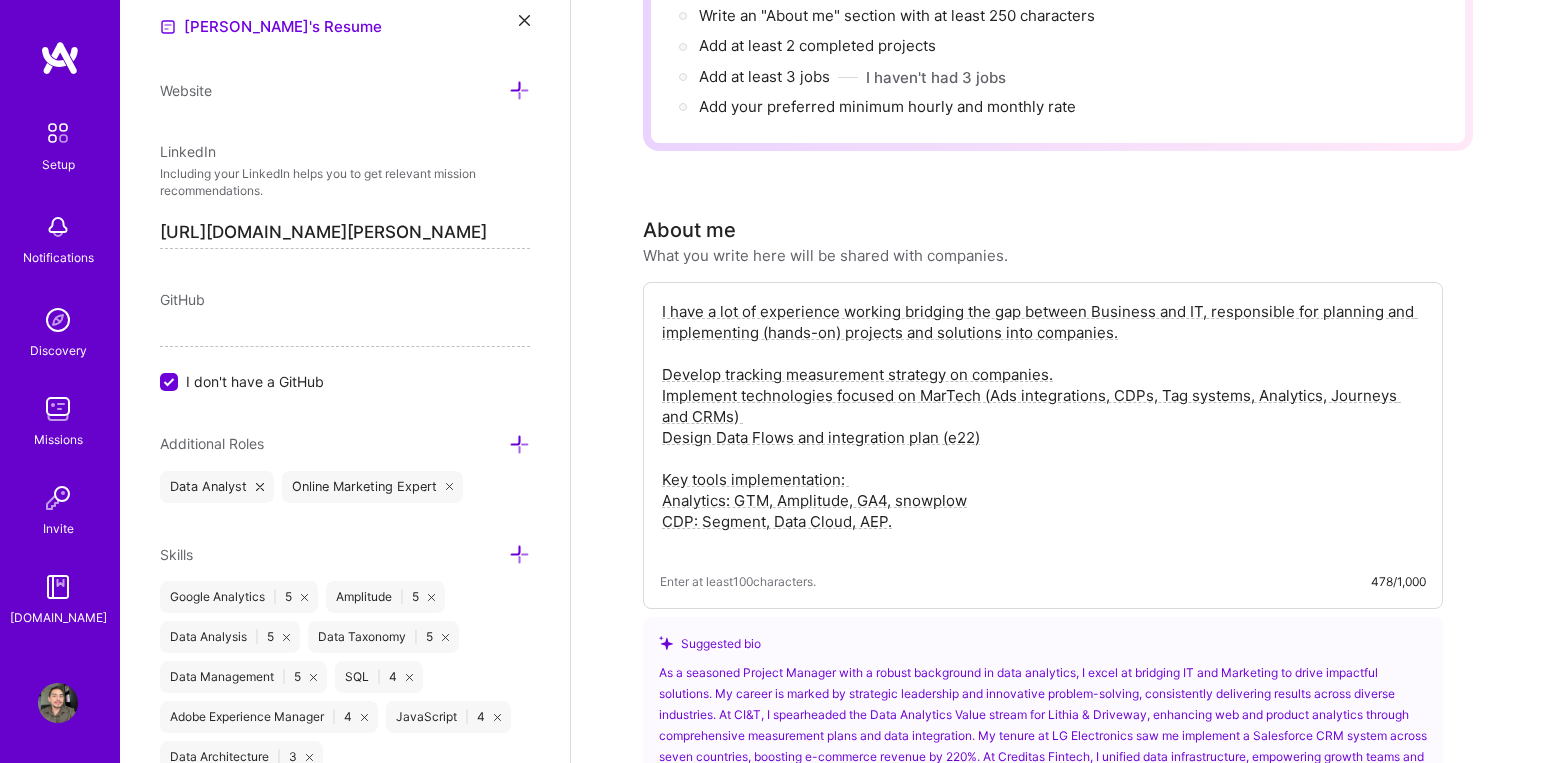 click on "I have a lot of experience working bridging the gap between Business and IT, responsible for planning and implementing (hands-on) projects and solutions into companies.
Develop tracking measurement strategy on companies.
Implement technologies focused on MarTech (Ads integrations, CDPs, Tag systems, Analytics, Journeys and CRMs)
Design Data Flows and integration plan (e22)
Key tools implementation:
Analytics: GTM, Amplitude, GA4, snowplow
CDP: Segment, Data Cloud, AEP." at bounding box center [1043, 427] 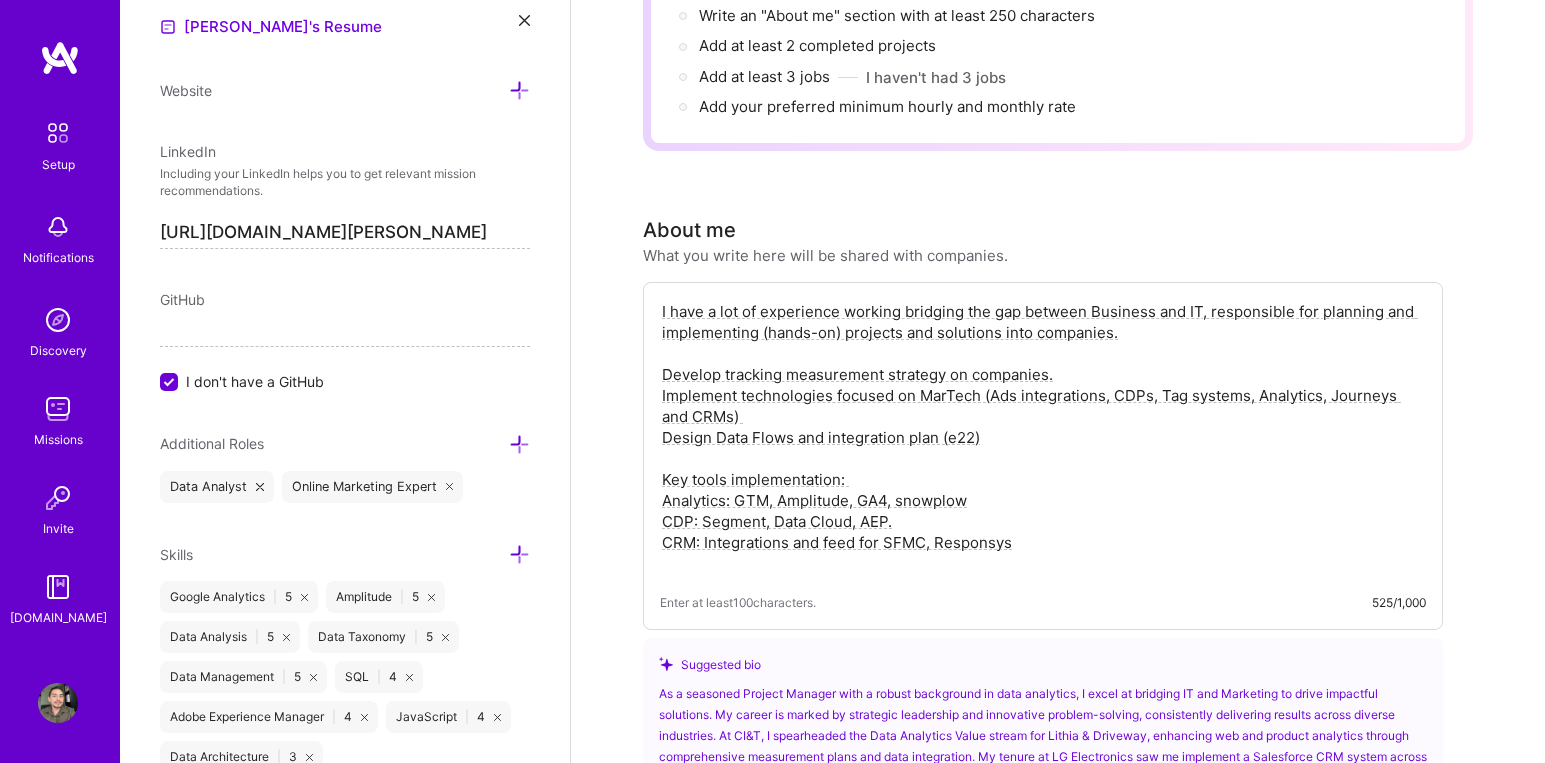 click on "I have a lot of experience working bridging the gap between Business and IT, responsible for planning and implementing (hands-on) projects and solutions into companies.
Develop tracking measurement strategy on companies.
Implement technologies focused on MarTech (Ads integrations, CDPs, Tag systems, Analytics, Journeys and CRMs)
Design Data Flows and integration plan (e22)
Key tools implementation:
Analytics: GTM, Amplitude, GA4, snowplow
CDP: Segment, Data Cloud, AEP.
CRM: Integrations and feed for SFMC, Responsys" at bounding box center (1043, 437) 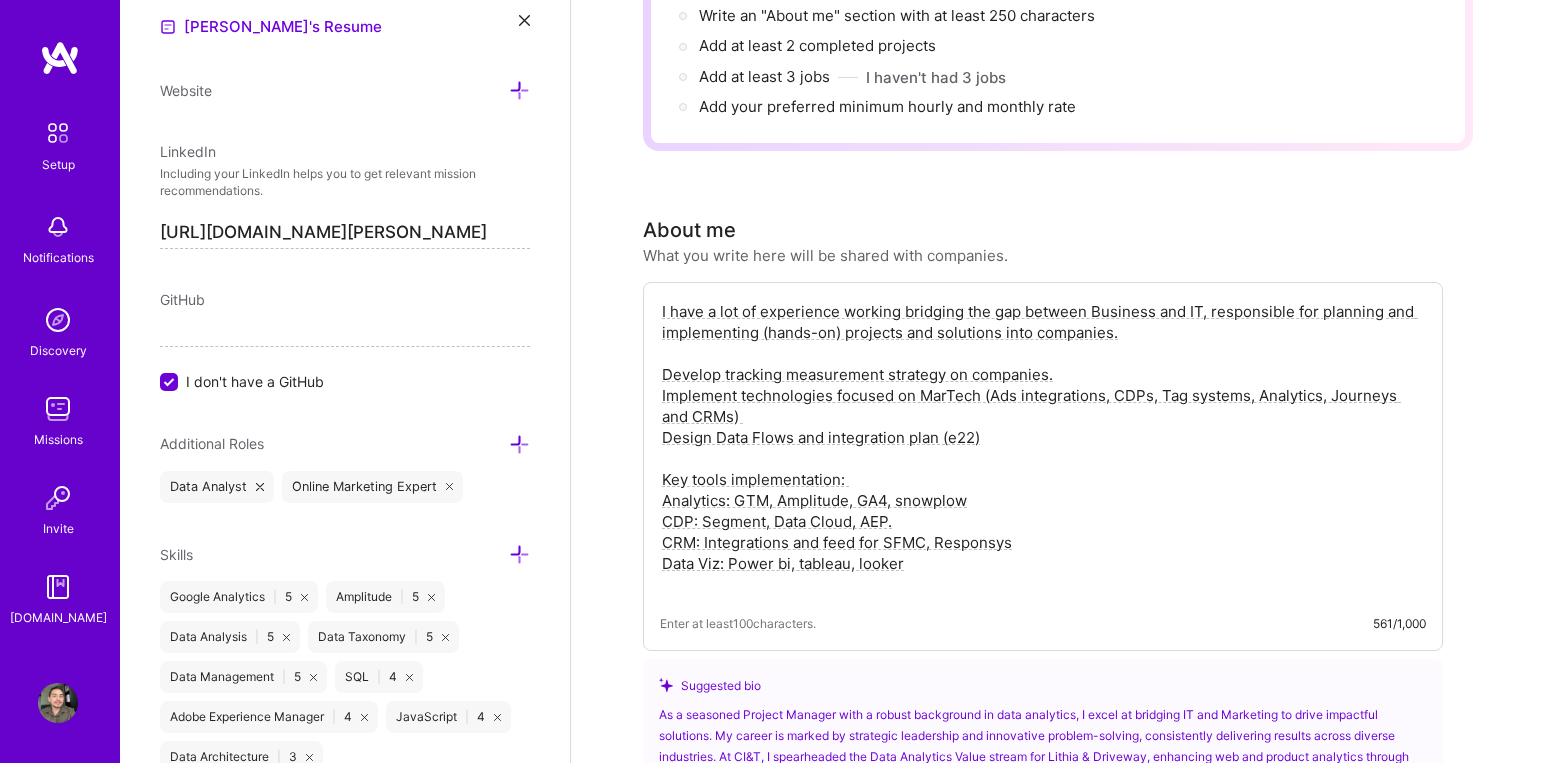 click on "I have a lot of experience working bridging the gap between Business and IT, responsible for planning and implementing (hands-on) projects and solutions into companies.
Develop tracking measurement strategy on companies.
Implement technologies focused on MarTech (Ads integrations, CDPs, Tag systems, Analytics, Journeys and CRMs)
Design Data Flows and integration plan (e22)
Key tools implementation:
Analytics: GTM, Amplitude, GA4, snowplow
CDP: Segment, Data Cloud, AEP.
CRM: Integrations and feed for SFMC, Responsys
Data Viz: Power bi, tableau, looker" at bounding box center (1043, 448) 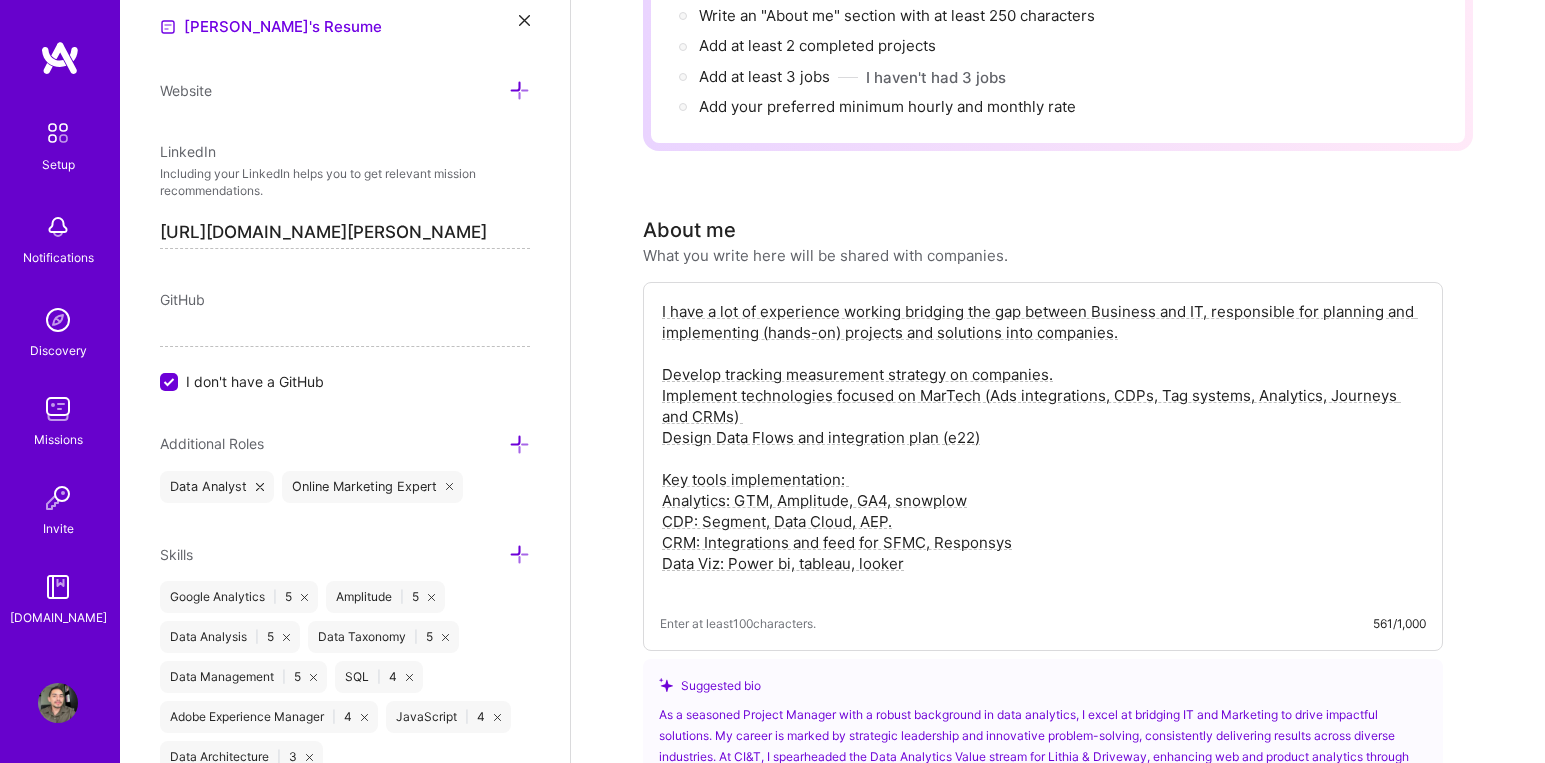 click on "I have a lot of experience working bridging the gap between Business and IT, responsible for planning and implementing (hands-on) projects and solutions into companies.
Develop tracking measurement strategy on companies.
Implement technologies focused on MarTech (Ads integrations, CDPs, Tag systems, Analytics, Journeys and CRMs)
Design Data Flows and integration plan (e22)
Key tools implementation:
Analytics: GTM, Amplitude, GA4, snowplow
CDP: Segment, Data Cloud, AEP.
CRM: Integrations and feed for SFMC, Responsys
Data Viz: Power bi, tableau, looker" at bounding box center (1043, 448) 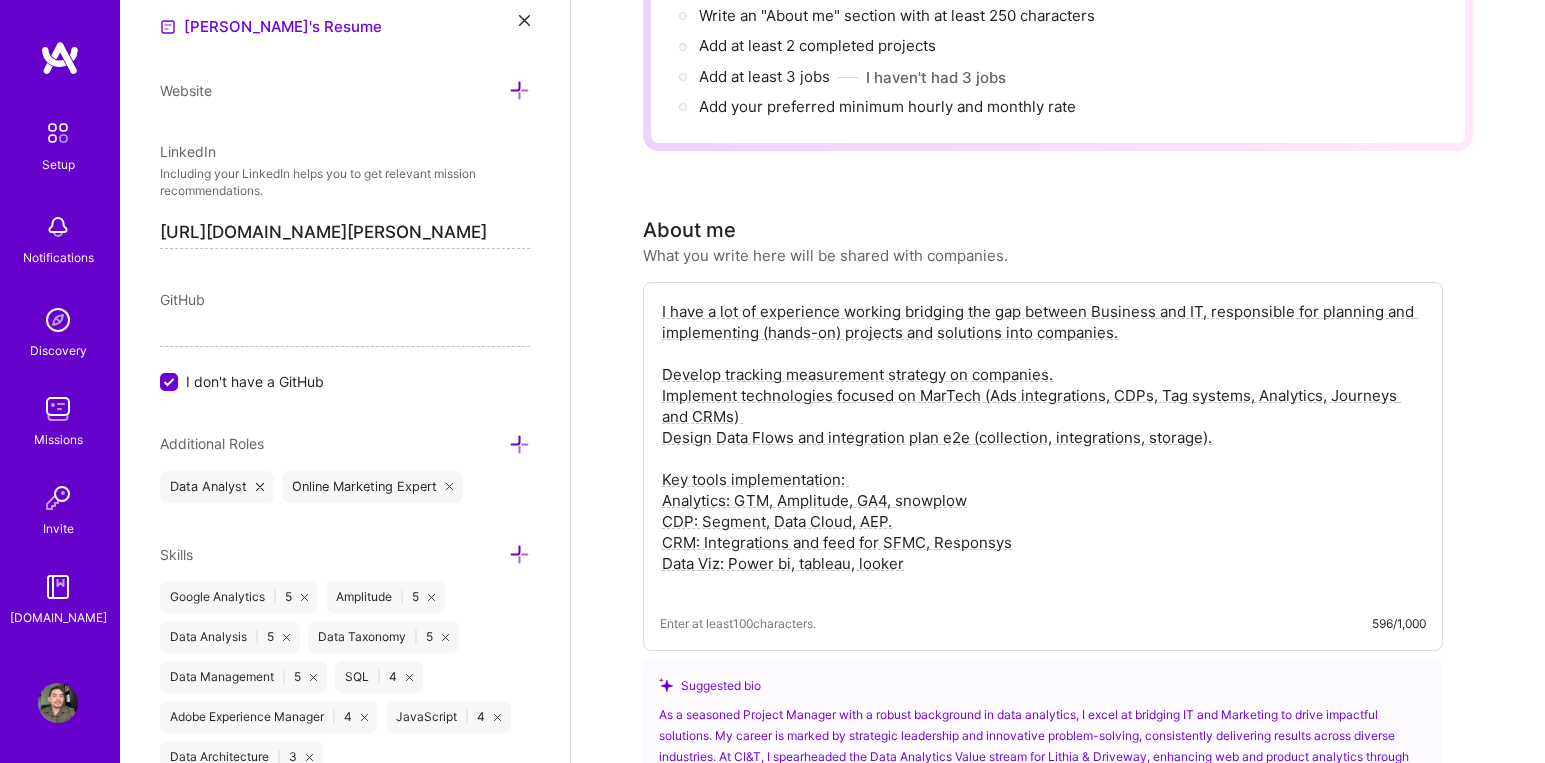 click on "I have a lot of experience working bridging the gap between Business and IT, responsible for planning and implementing (hands-on) projects and solutions into companies.
Develop tracking measurement strategy on companies.
Implement technologies focused on MarTech (Ads integrations, CDPs, Tag systems, Analytics, Journeys and CRMs)
Design Data Flows and integration plan e2e (collection, integrations, storage).
Key tools implementation:
Analytics: GTM, Amplitude, GA4, snowplow
CDP: Segment, Data Cloud, AEP.
CRM: Integrations and feed for SFMC, Responsys
Data Viz: Power bi, tableau, looker" at bounding box center [1043, 448] 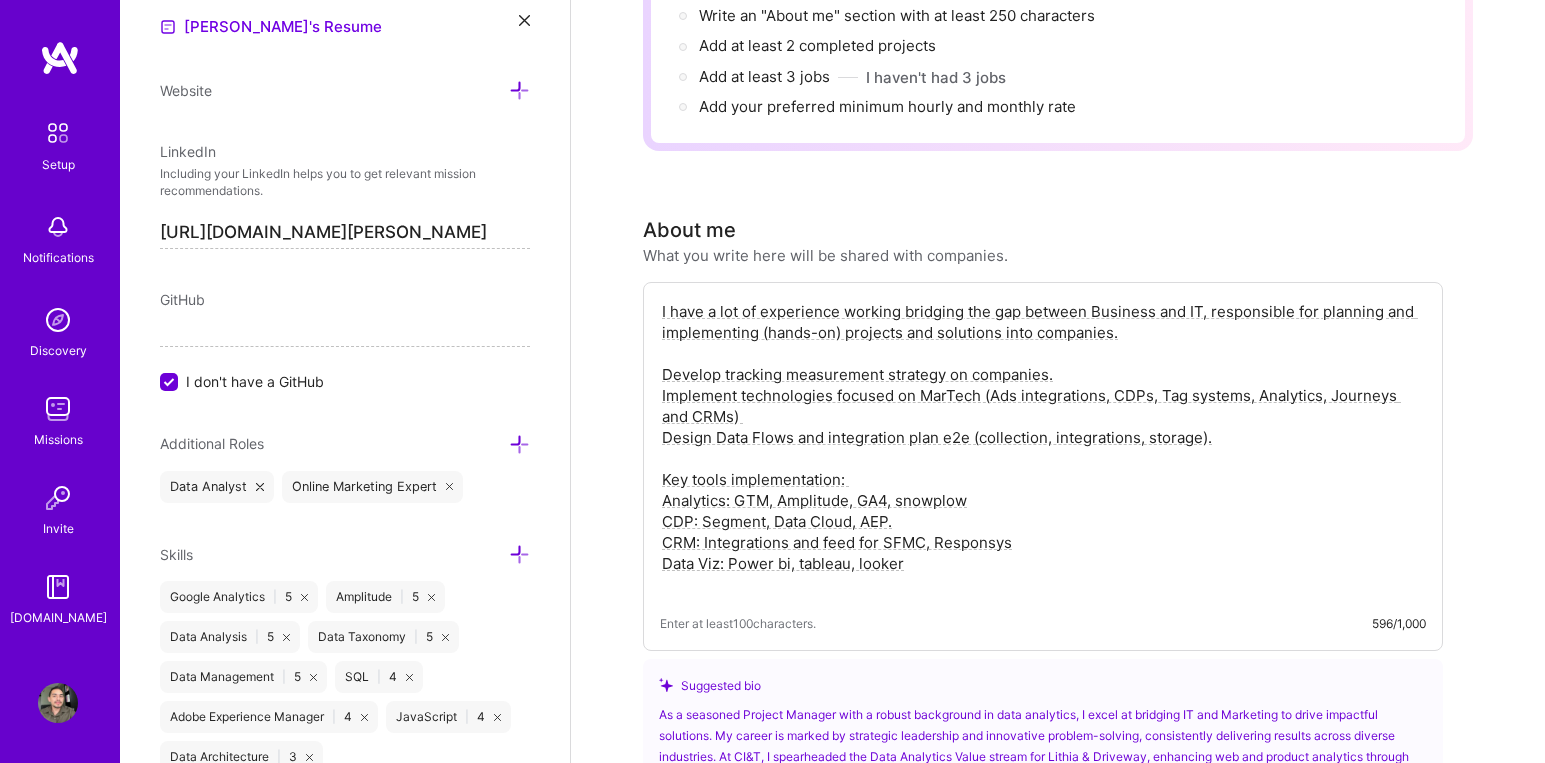 click on "I have a lot of experience working bridging the gap between Business and IT, responsible for planning and implementing (hands-on) projects and solutions into companies.
Develop tracking measurement strategy on companies.
Implement technologies focused on MarTech (Ads integrations, CDPs, Tag systems, Analytics, Journeys and CRMs)
Design Data Flows and integration plan e2e (collection, integrations, storage).
Key tools implementation:
Analytics: GTM, Amplitude, GA4, snowplow
CDP: Segment, Data Cloud, AEP.
CRM: Integrations and feed for SFMC, Responsys
Data Viz: Power bi, tableau, looker" at bounding box center [1043, 448] 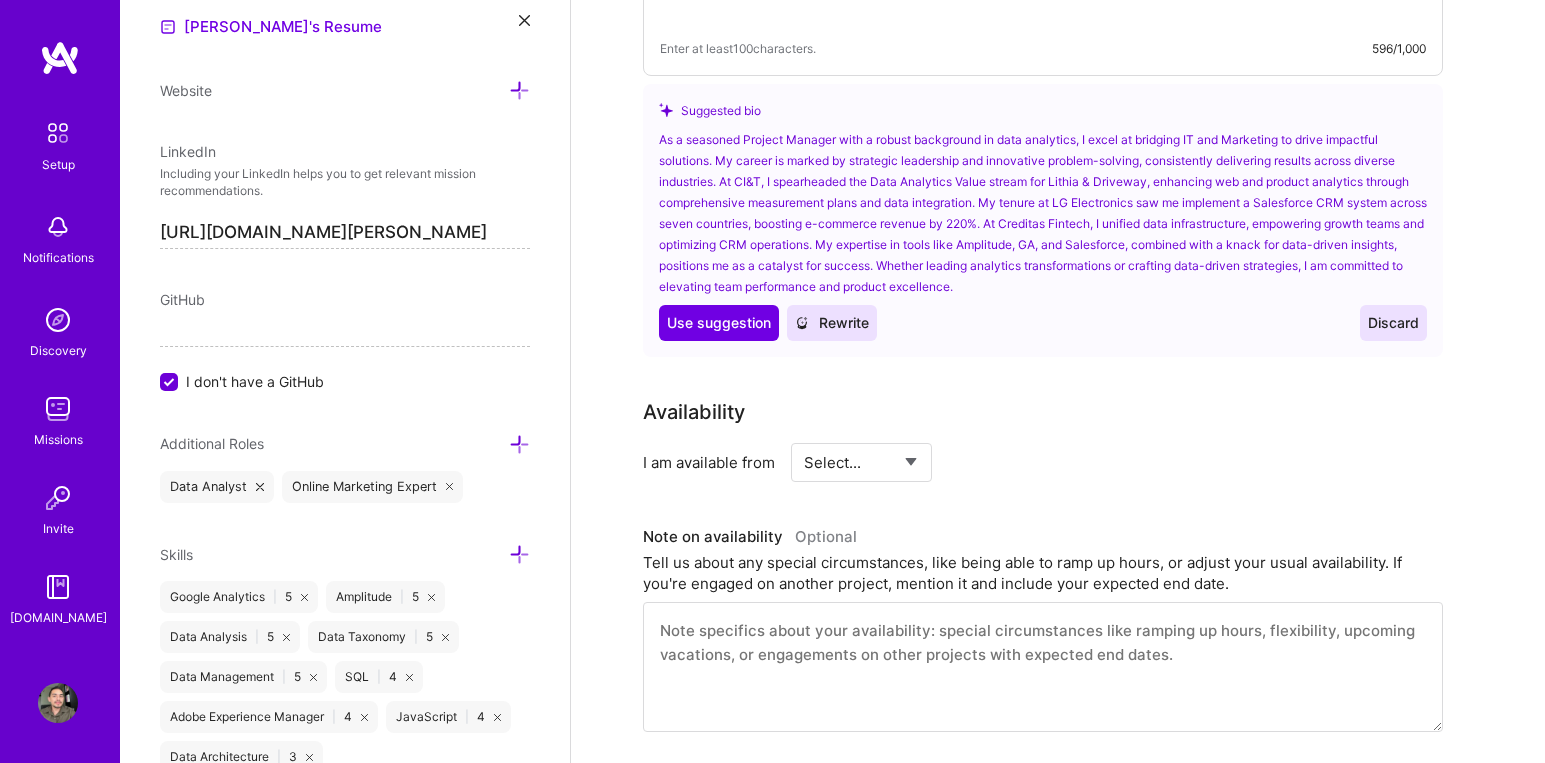 scroll, scrollTop: 872, scrollLeft: 0, axis: vertical 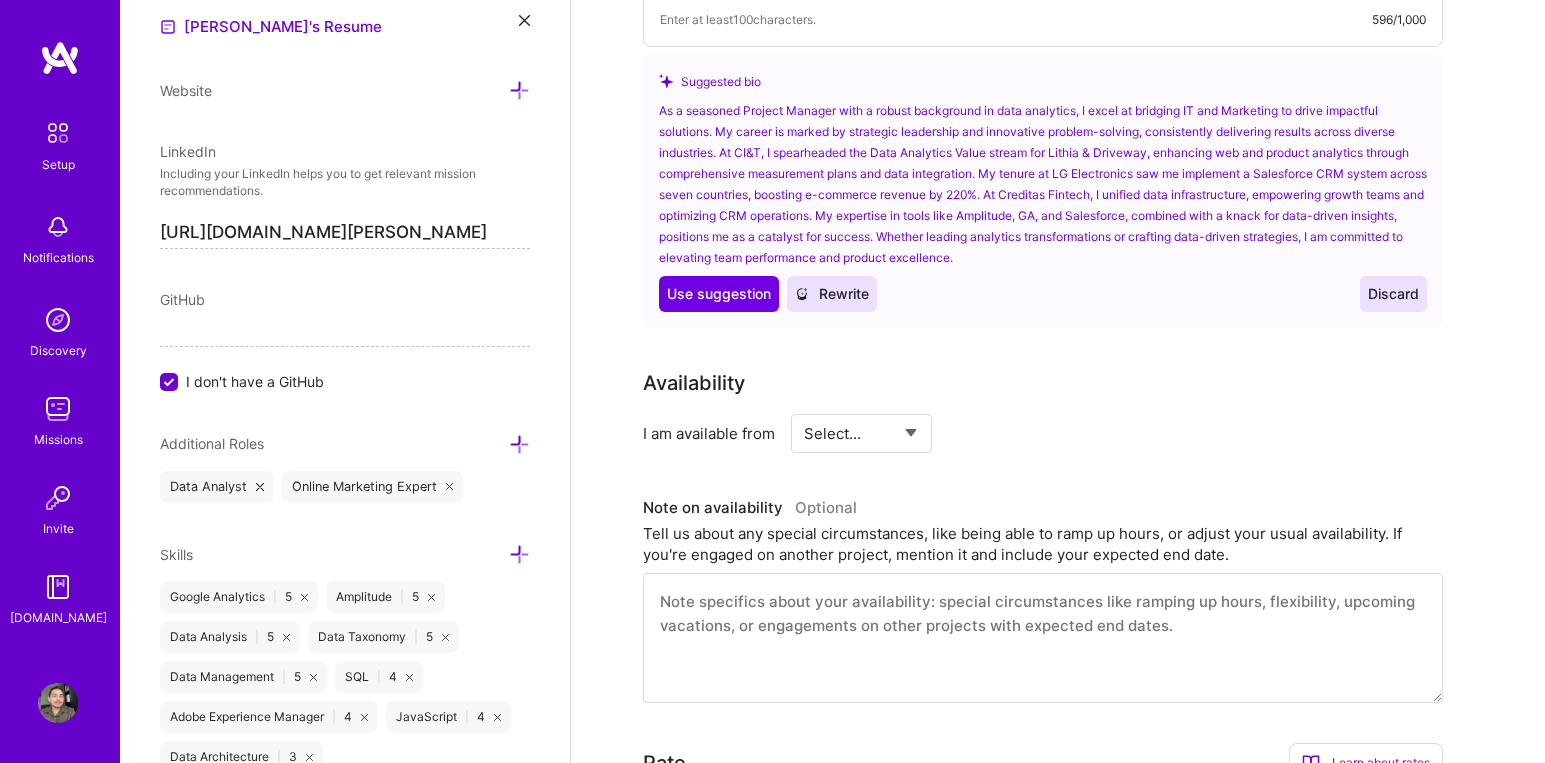 type on "I have a lot of experience working bridging the gap between Business and IT, responsible for planning and implementing (hands-on) projects and solutions into companies.
Develop tracking measurement strategy on companies.
Implement technologies focused on MarTech (Ads integrations, CDPs, Tag systems, Analytics, Journeys and CRMs)
Design Data Flows and integration plan e2e (collection, integrations, storage).
Key tools implementation:
Analytics: GTM, Amplitude, GA4, snowplow
CDP: Segment, Data Cloud, AEP.
CRM: Integrations and feed for SFMC, Responsys
Data Viz: Power bi, tableau, looker" 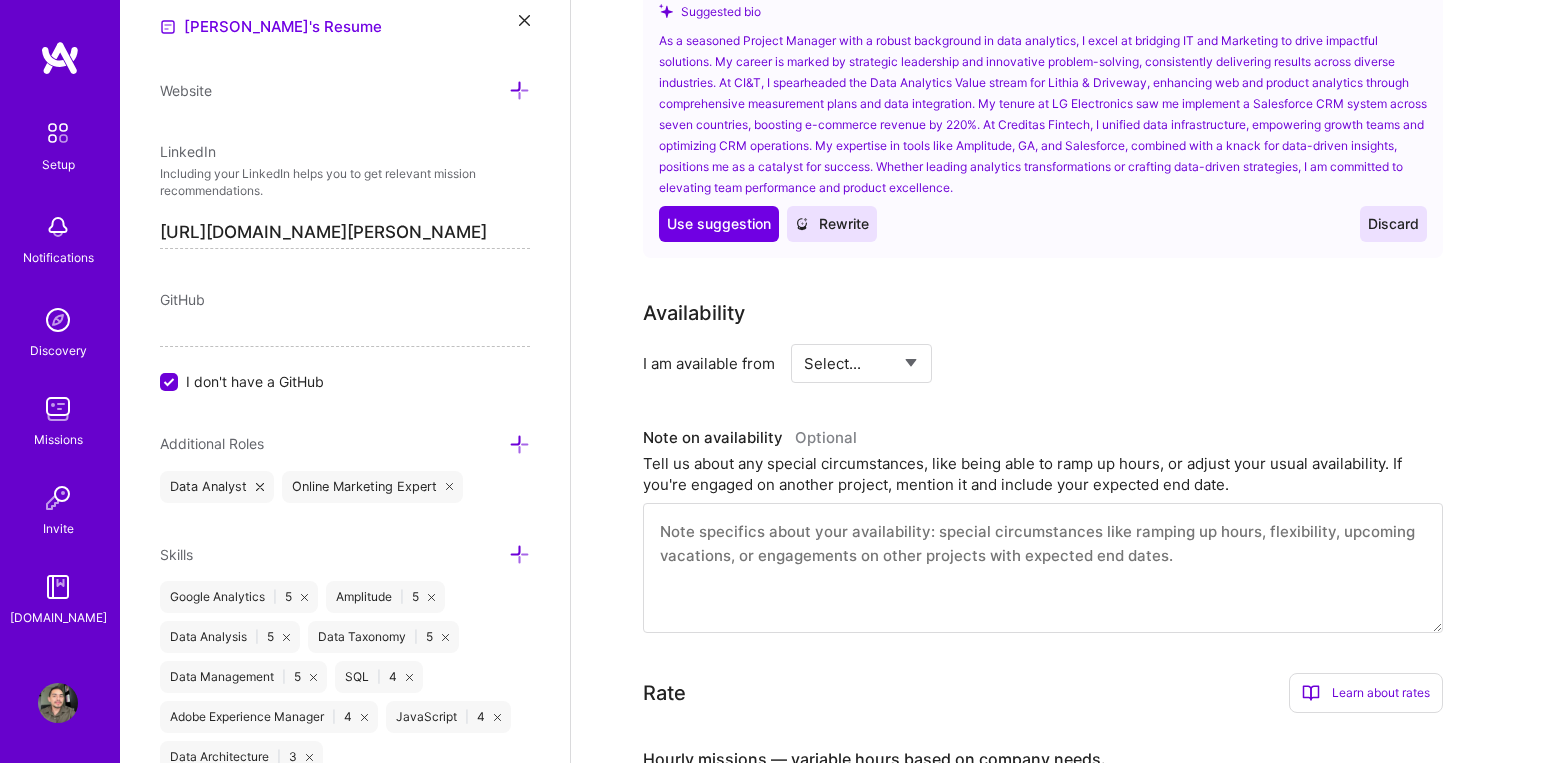 scroll, scrollTop: 945, scrollLeft: 0, axis: vertical 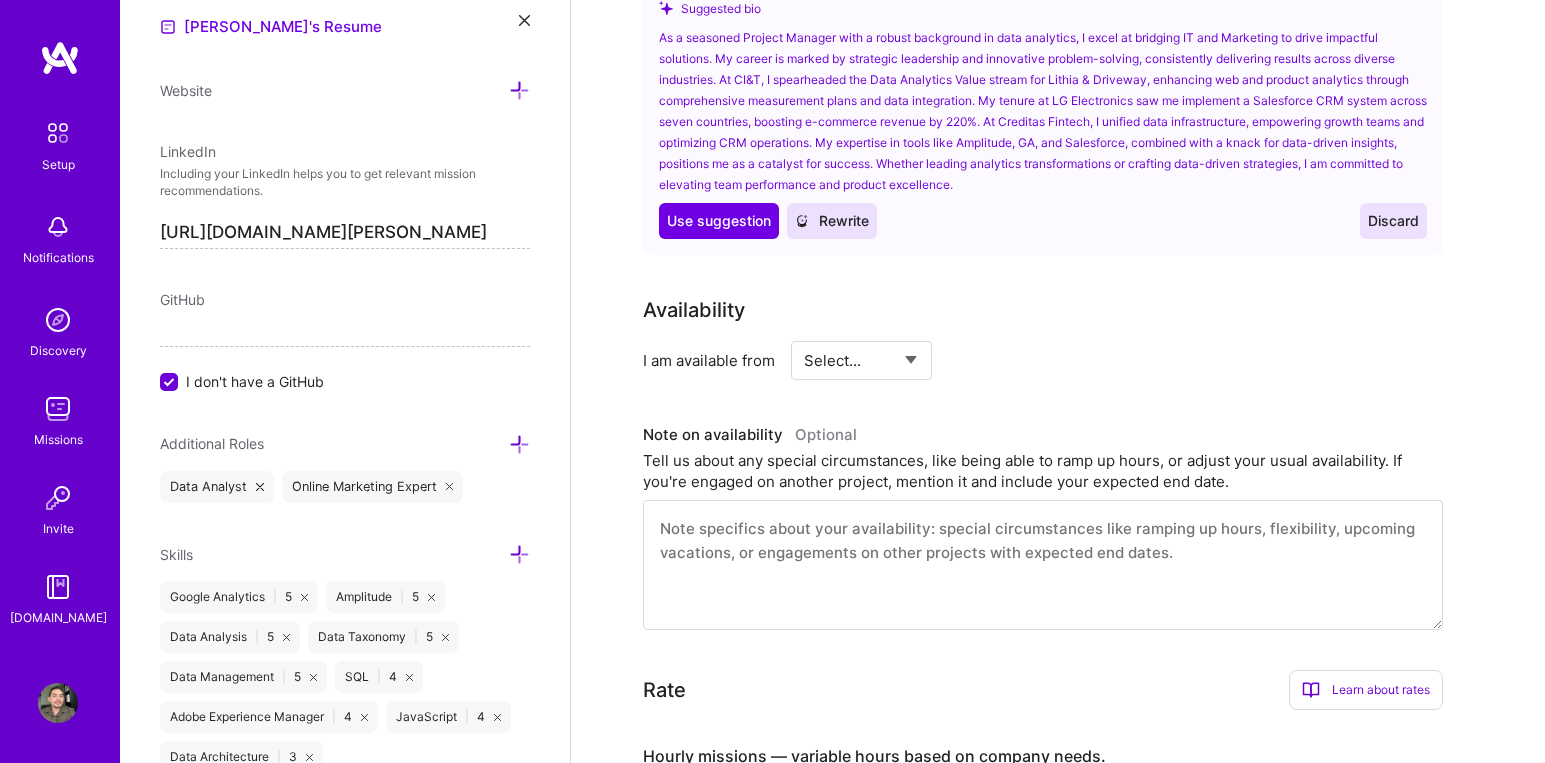click at bounding box center [1043, 565] 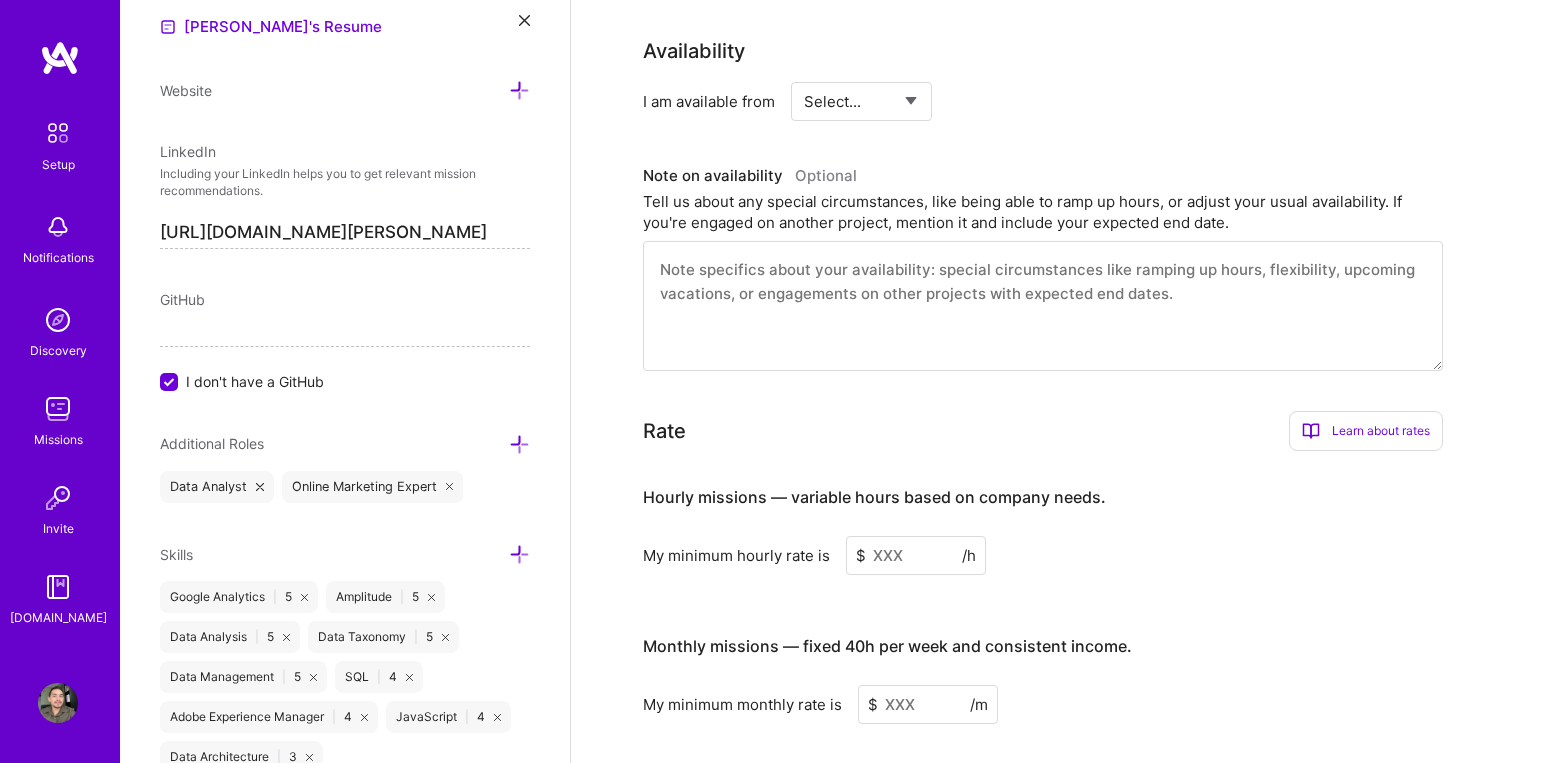 scroll, scrollTop: 1205, scrollLeft: 0, axis: vertical 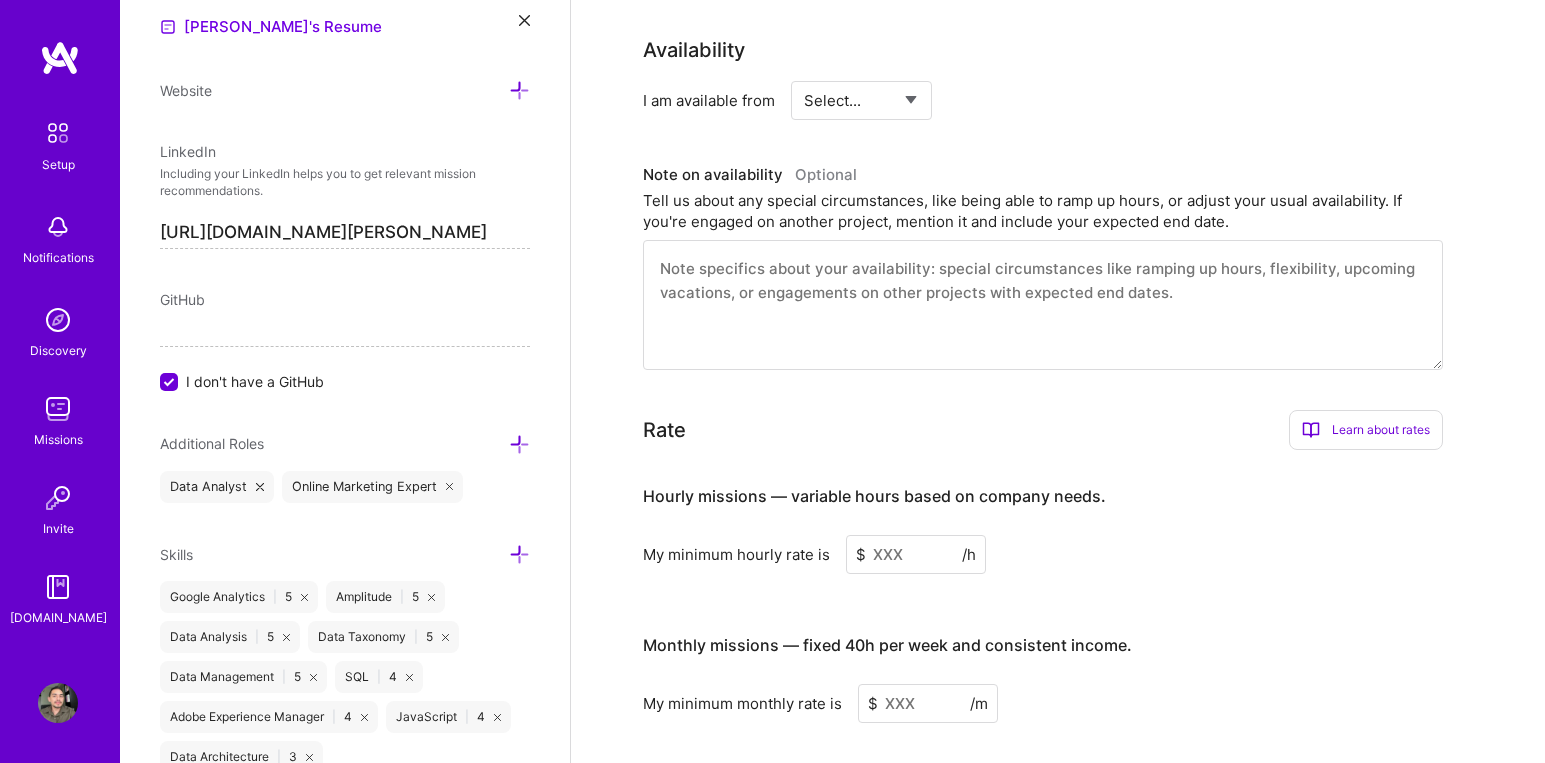 click at bounding box center [1043, 305] 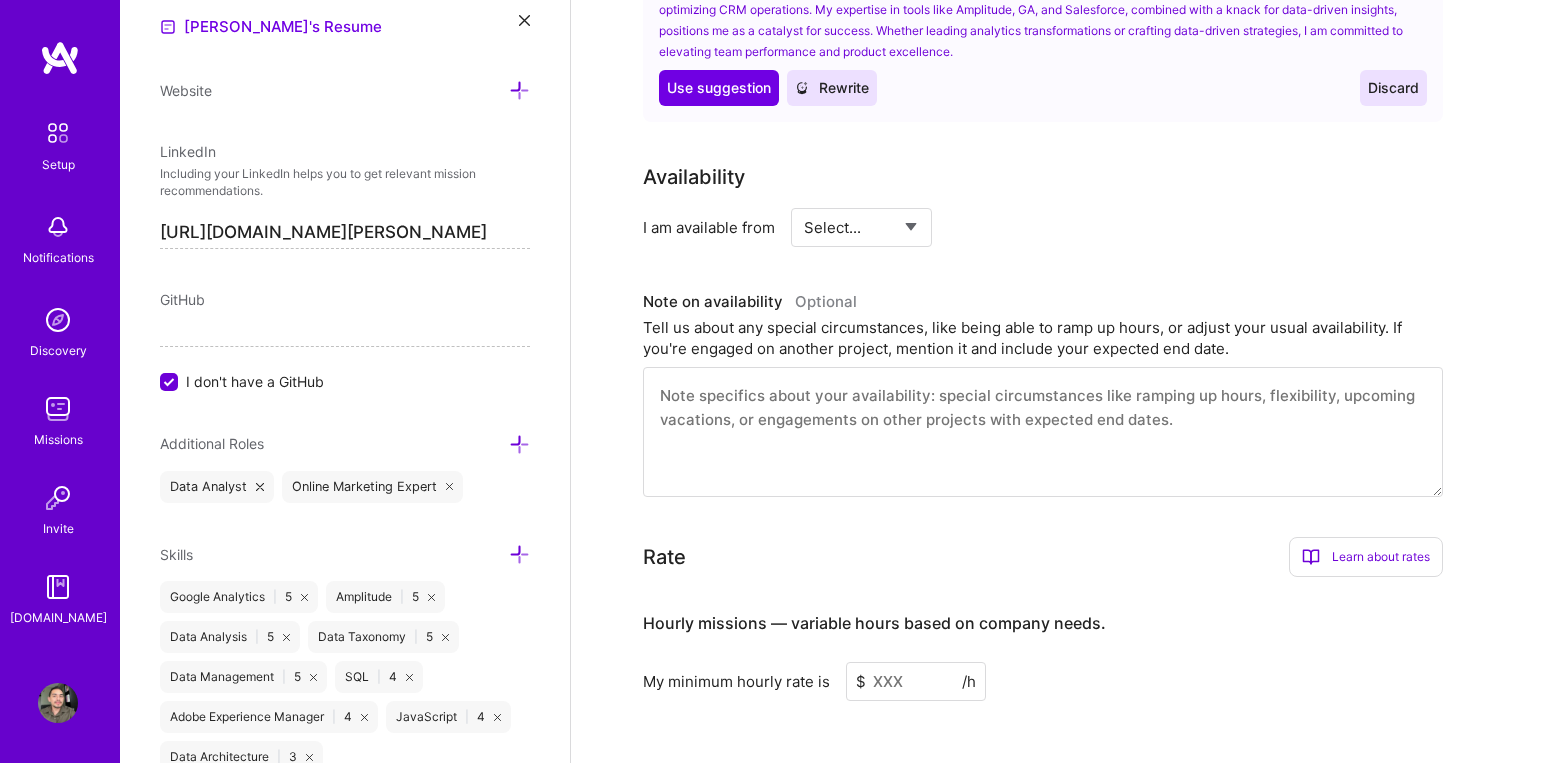scroll, scrollTop: 1074, scrollLeft: 0, axis: vertical 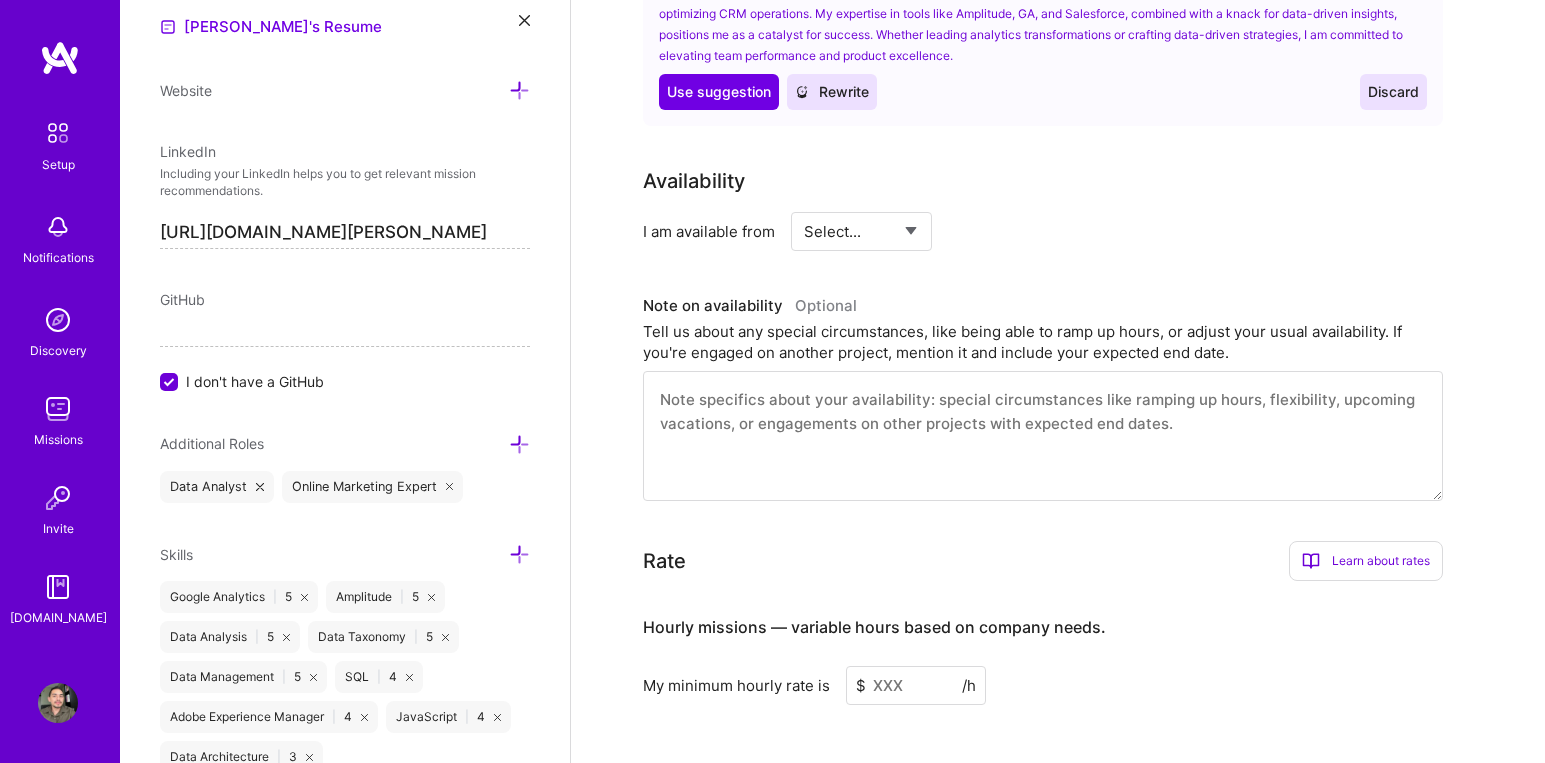 click on "Select... Right Now Future Date Not Available" at bounding box center [861, 231] 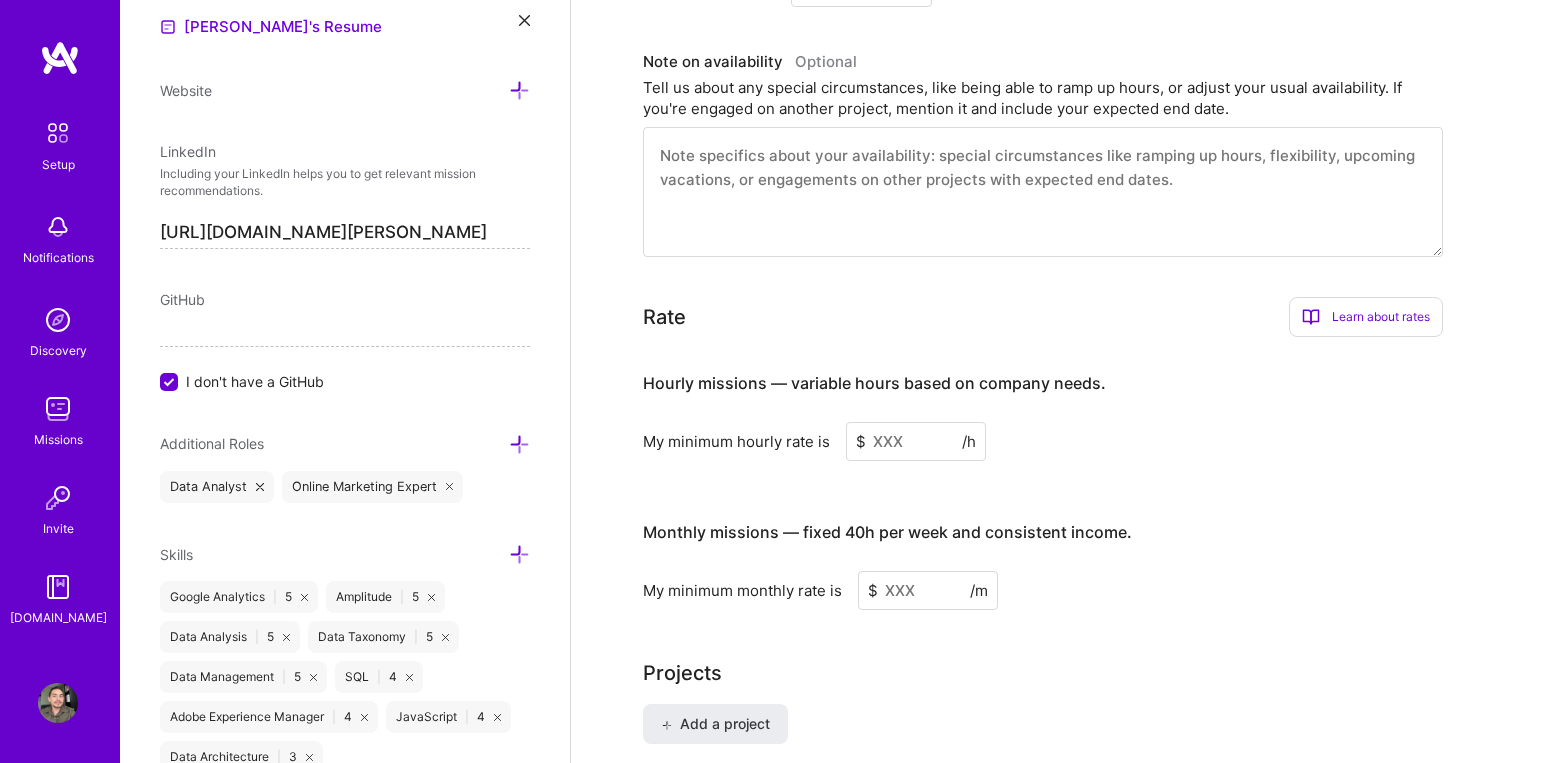 scroll, scrollTop: 1330, scrollLeft: 0, axis: vertical 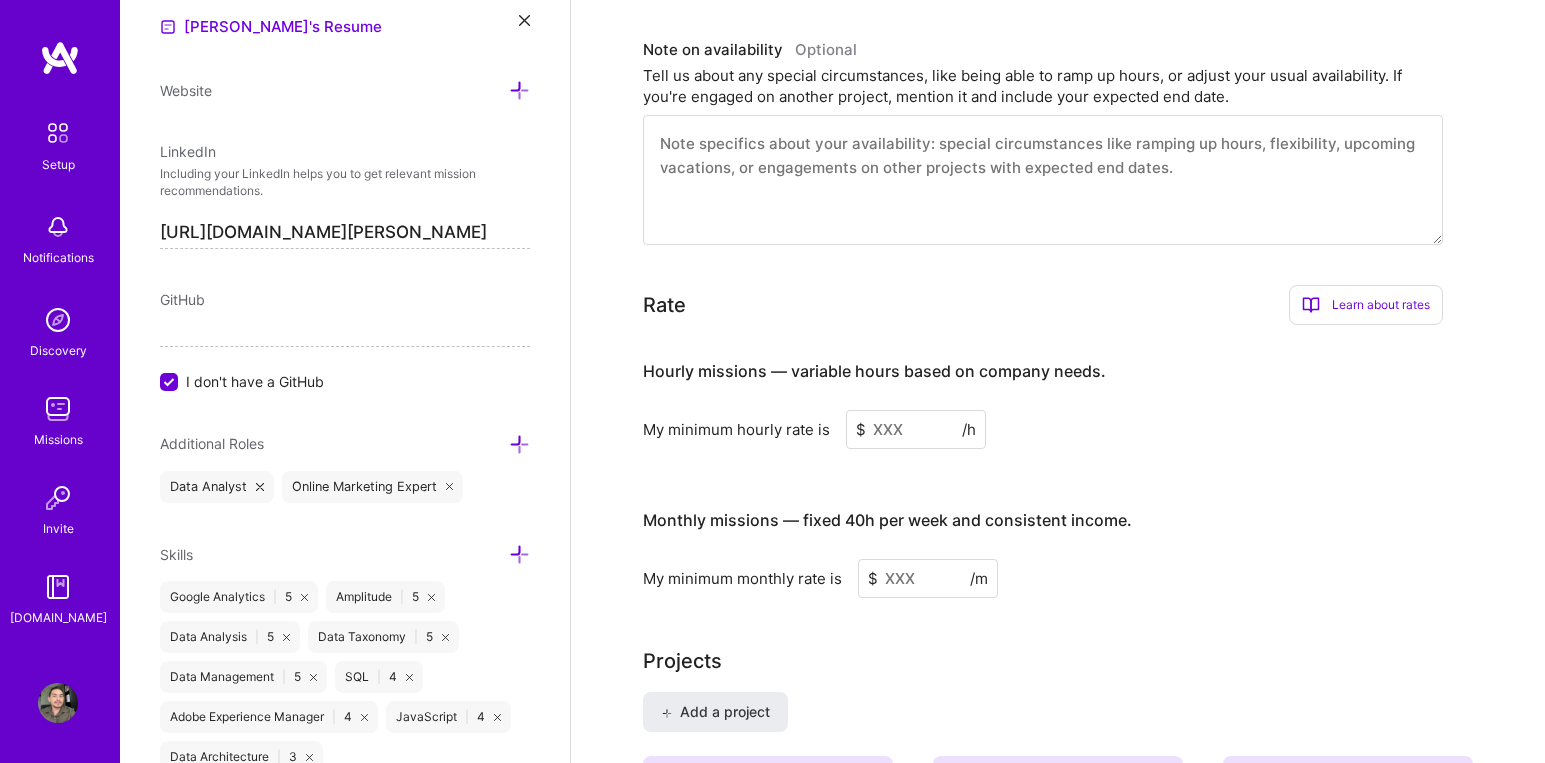 click at bounding box center (916, 429) 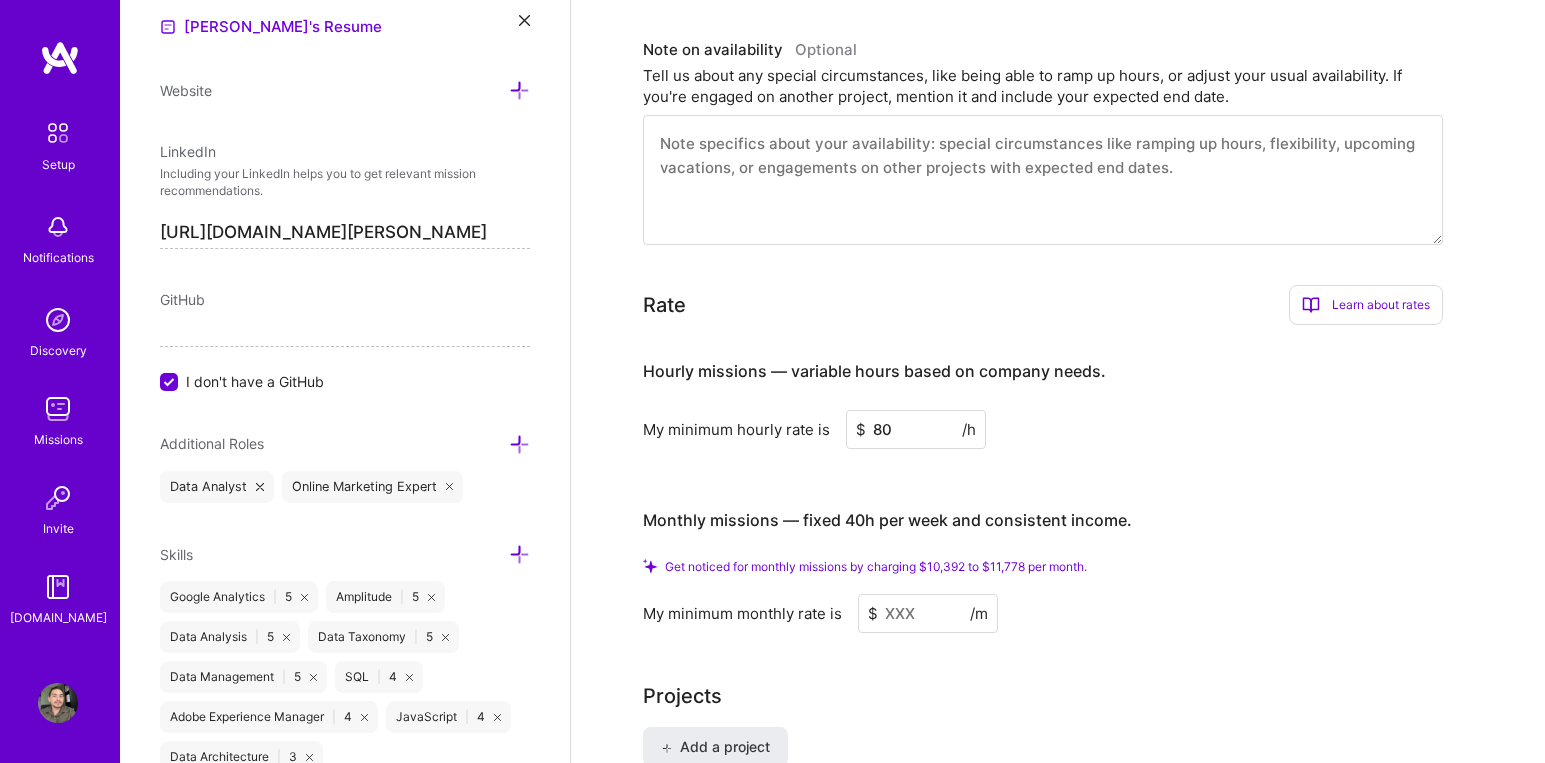 type on "8" 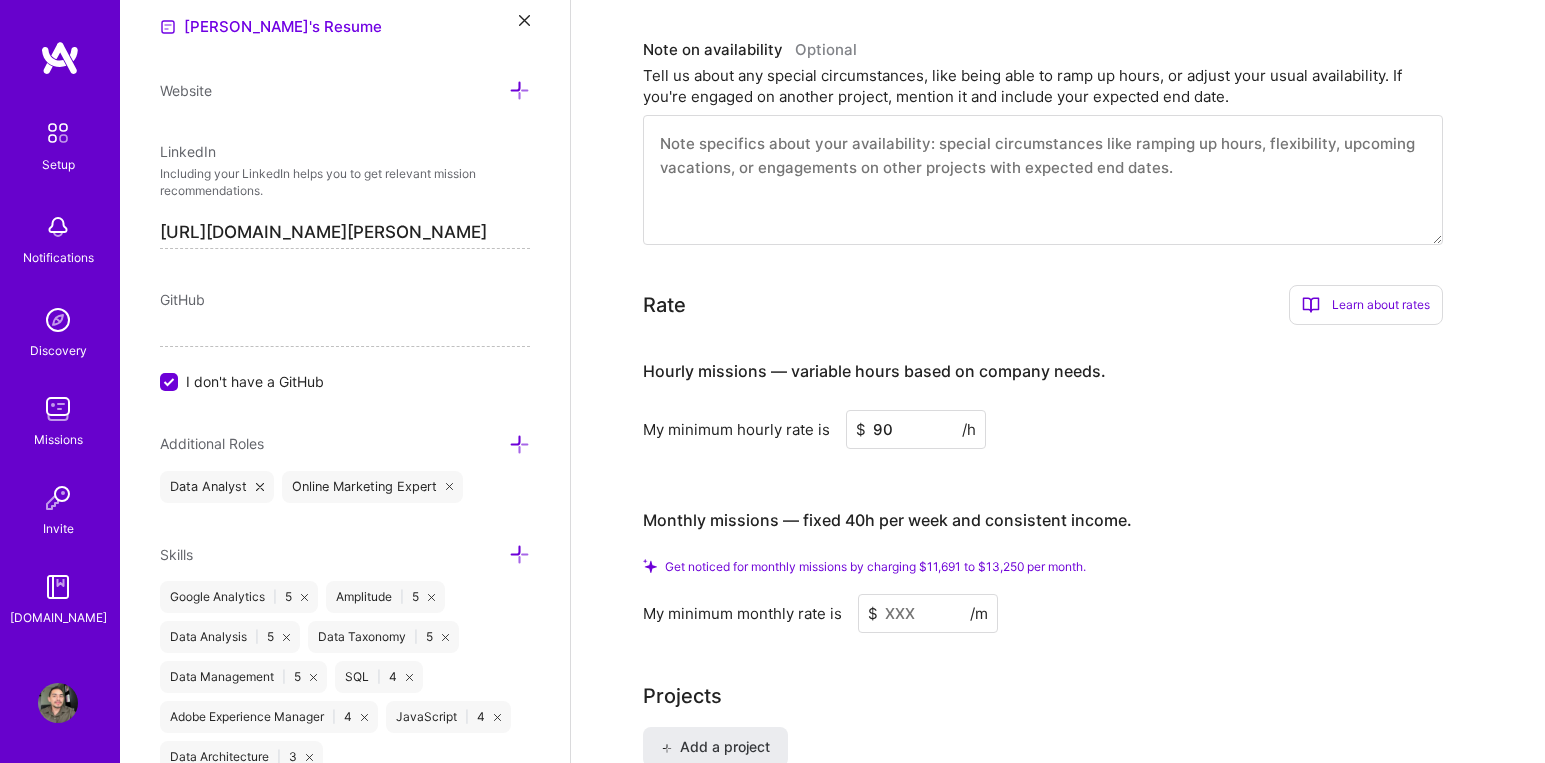type on "9" 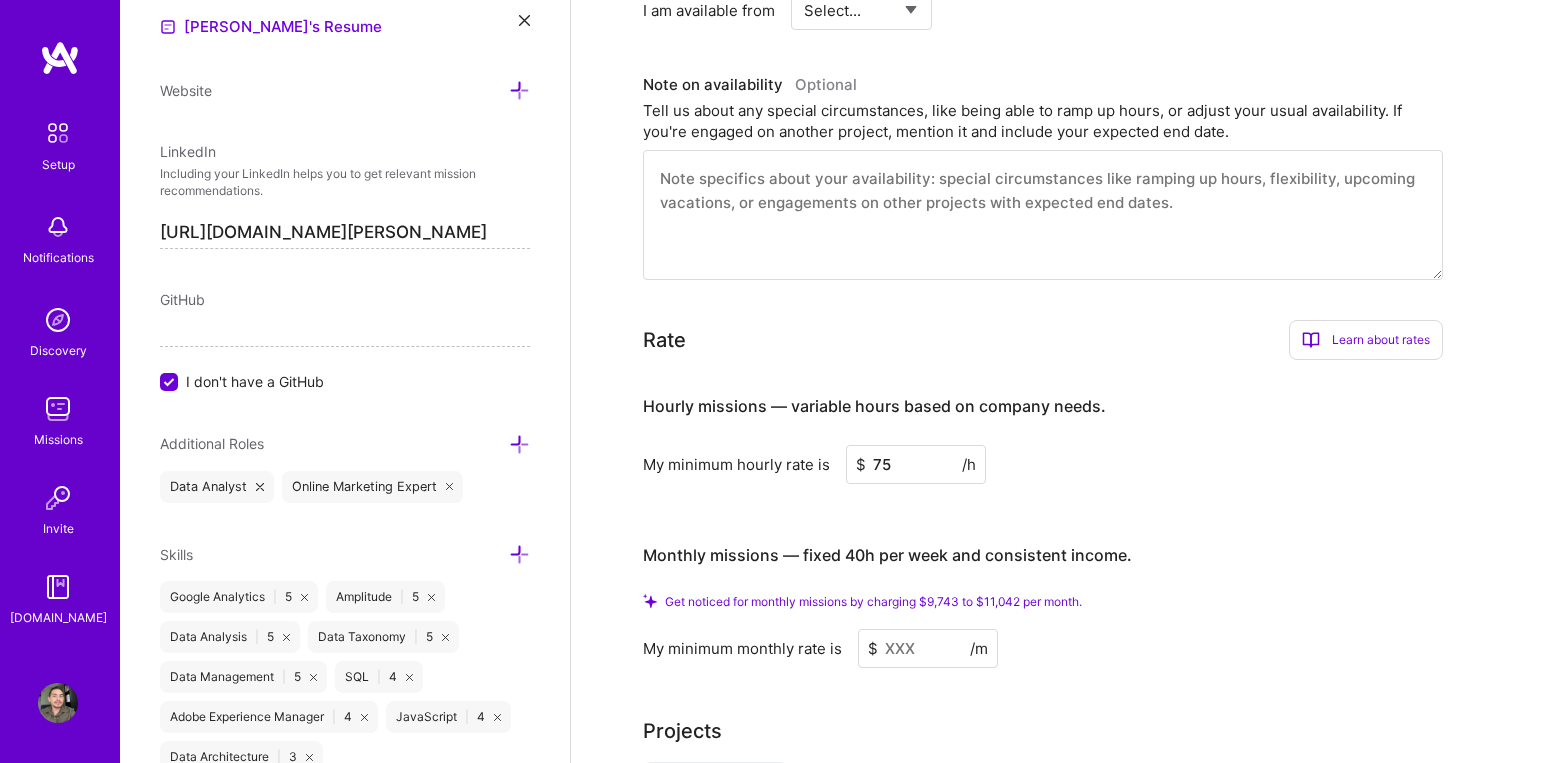 scroll, scrollTop: 1286, scrollLeft: 0, axis: vertical 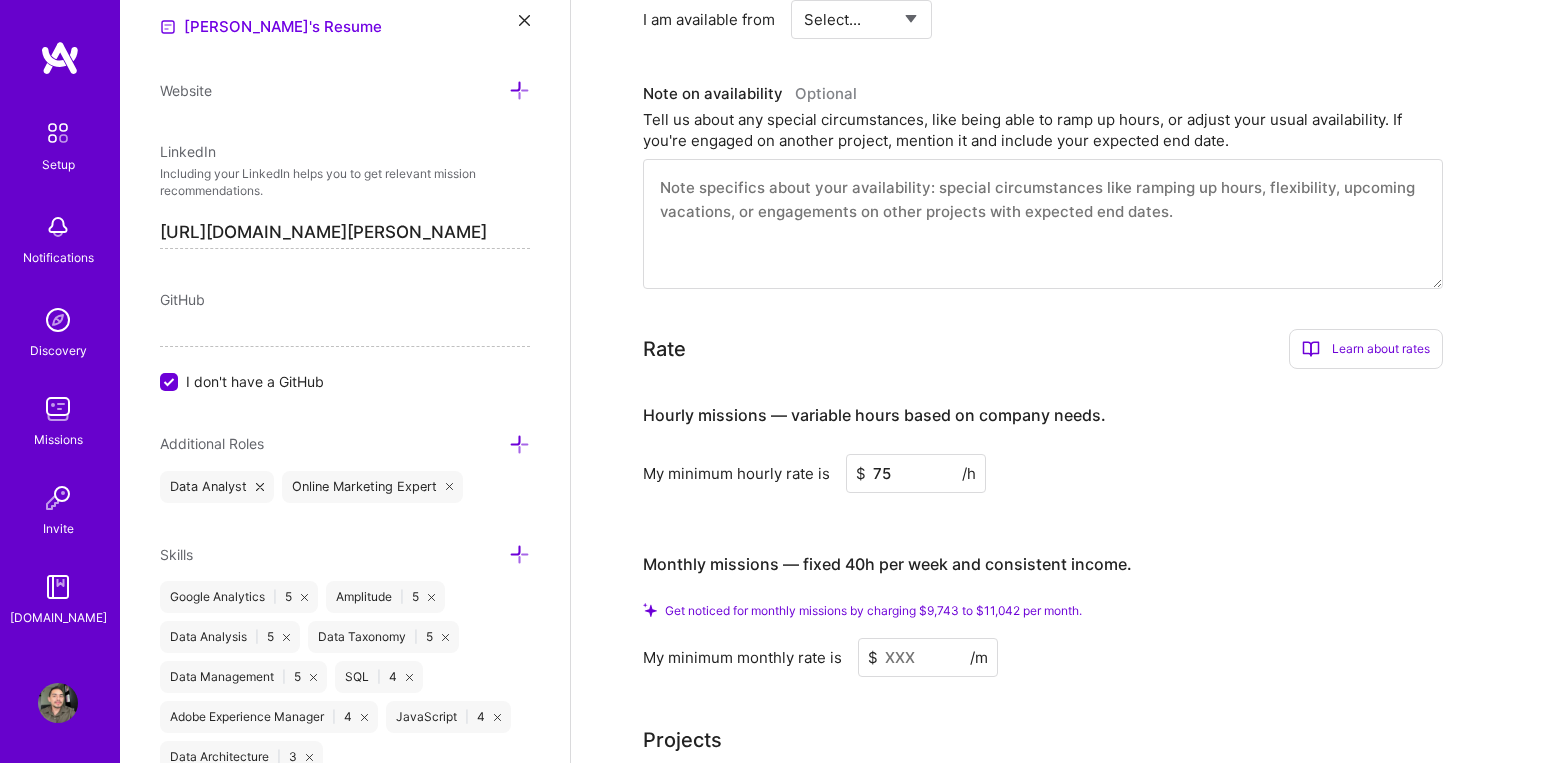 type on "75" 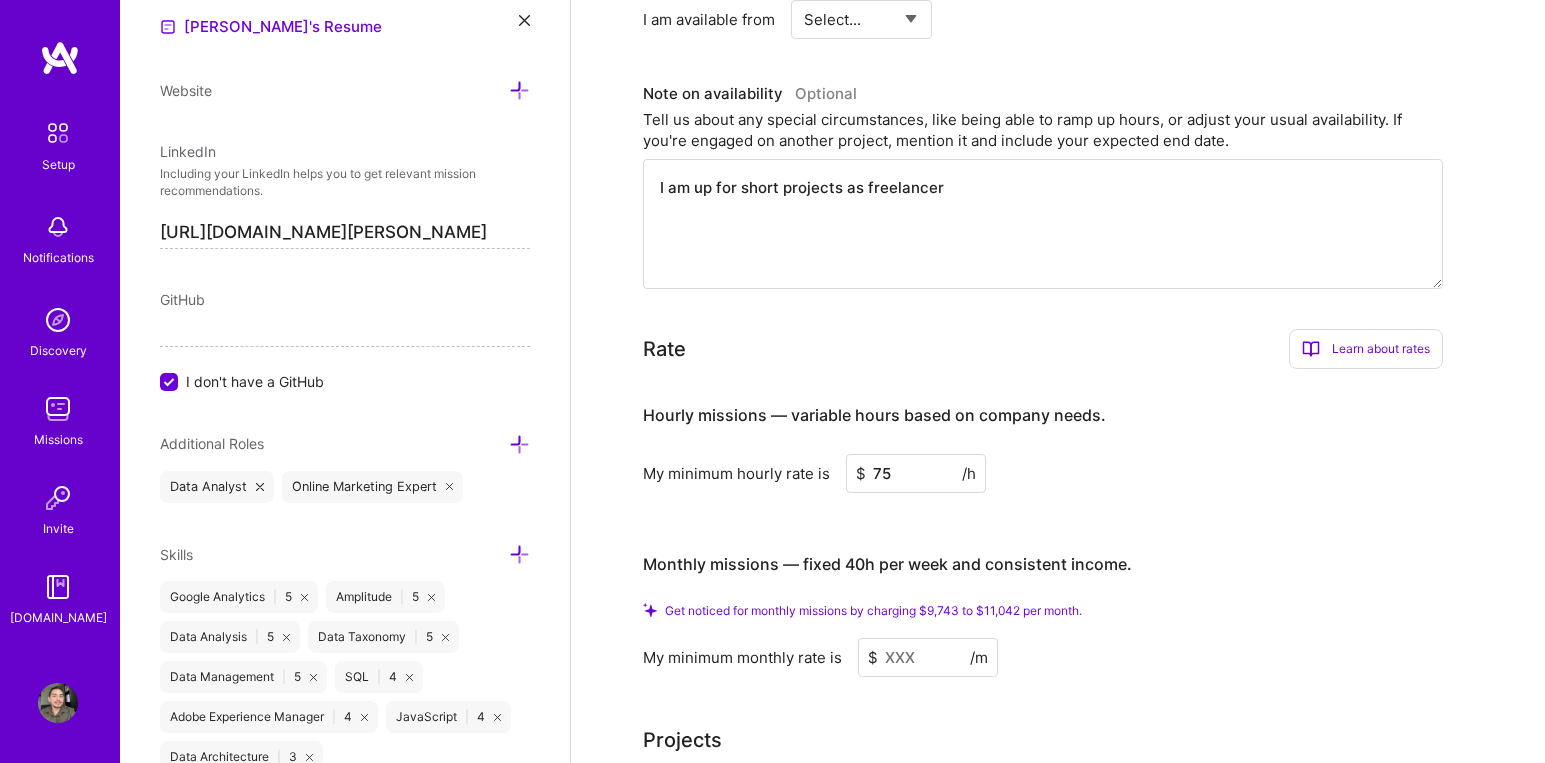 type on "I am up for short projects as freelancer" 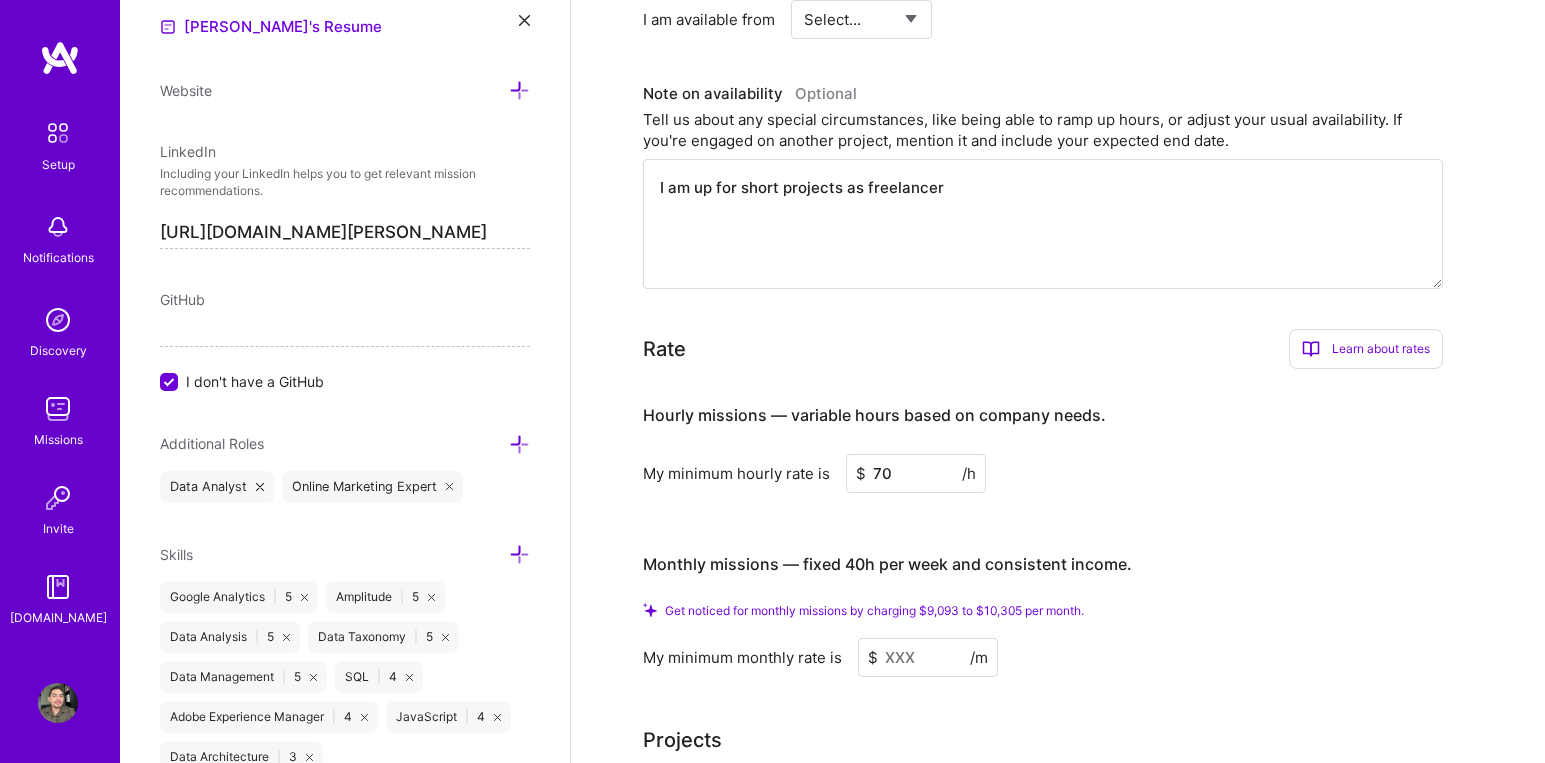 type on "70" 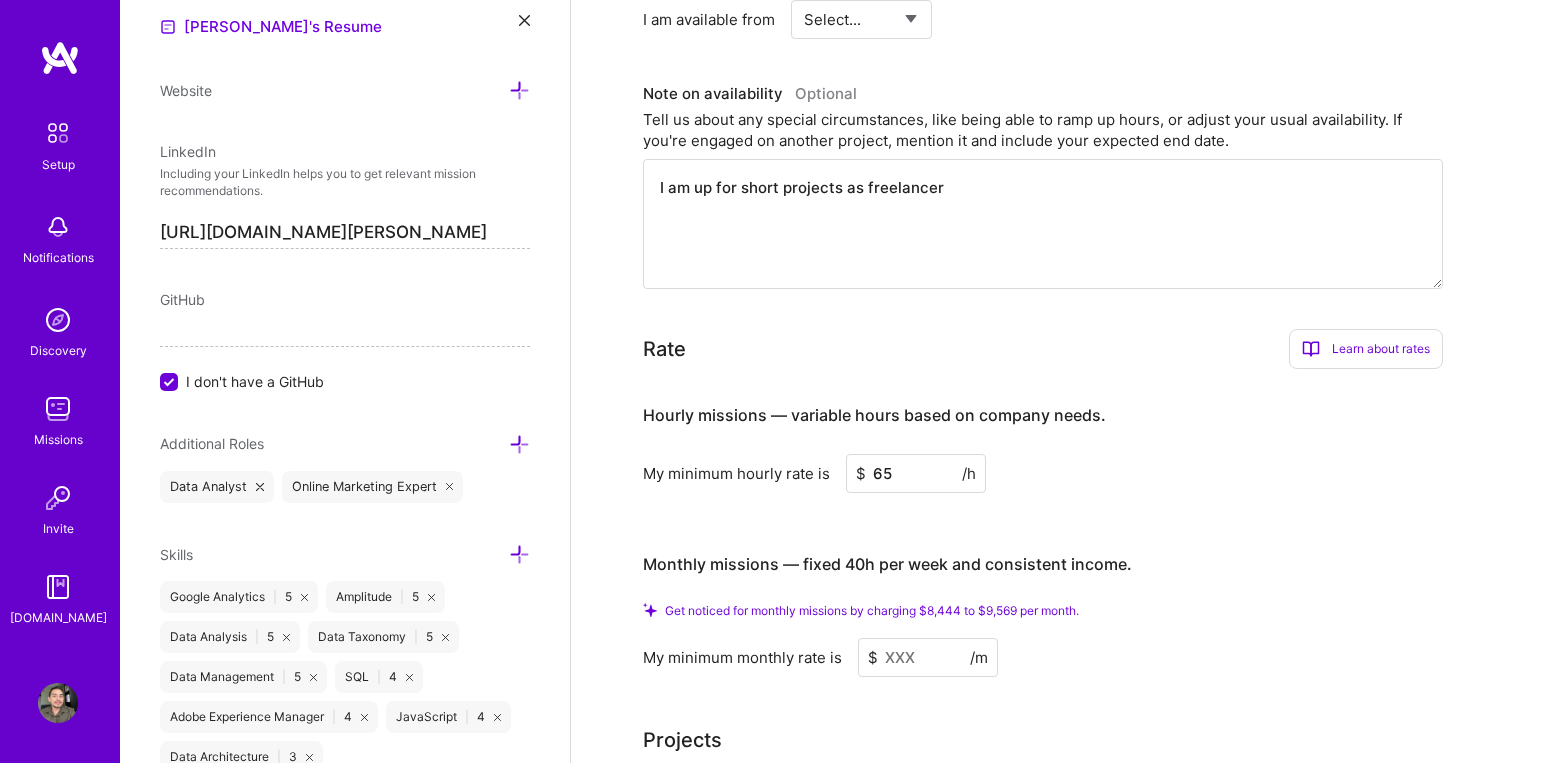 click on "Monthly missions — fixed 40h per week and consistent income." at bounding box center (1043, 564) 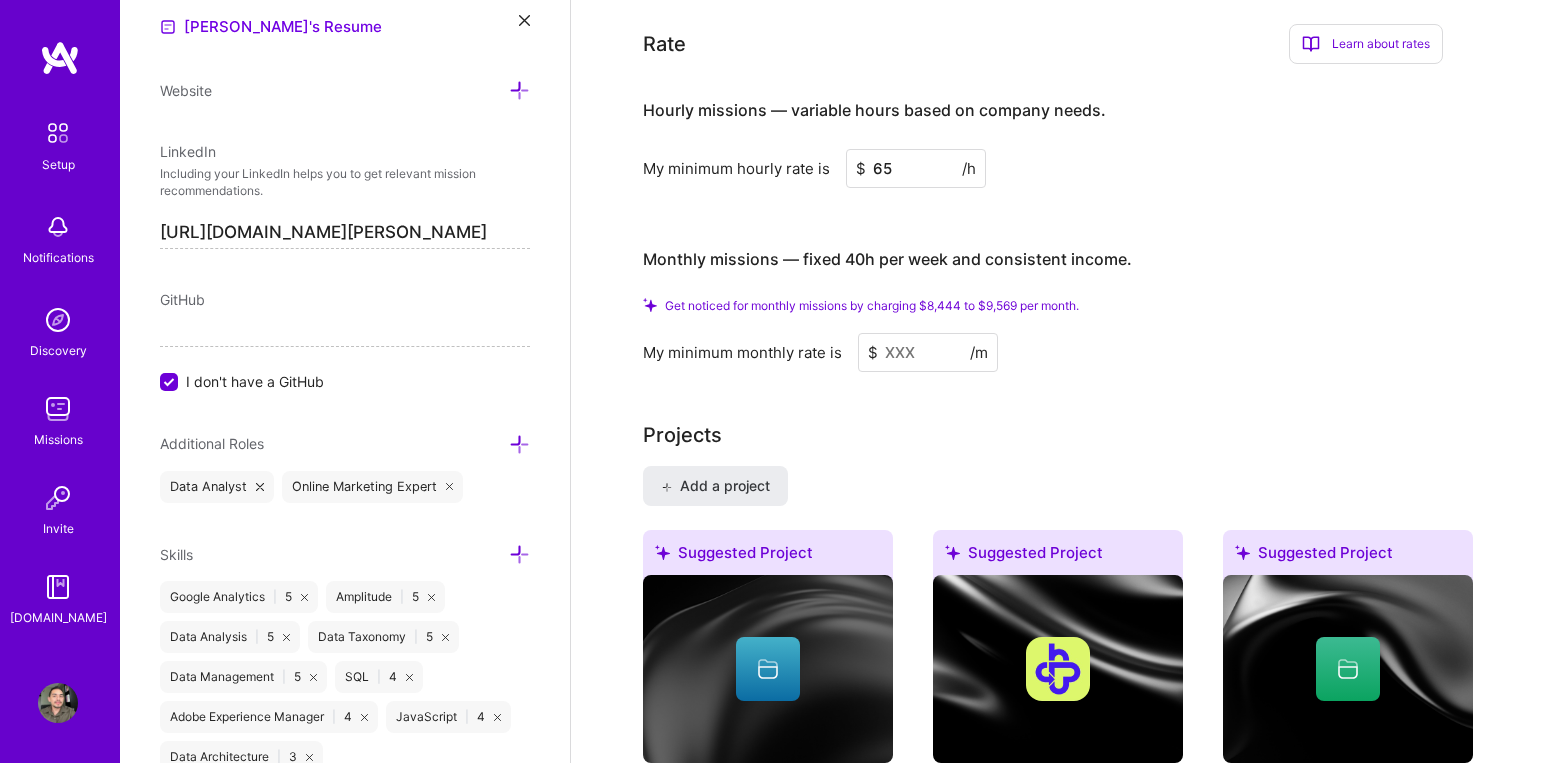 scroll, scrollTop: 1585, scrollLeft: 0, axis: vertical 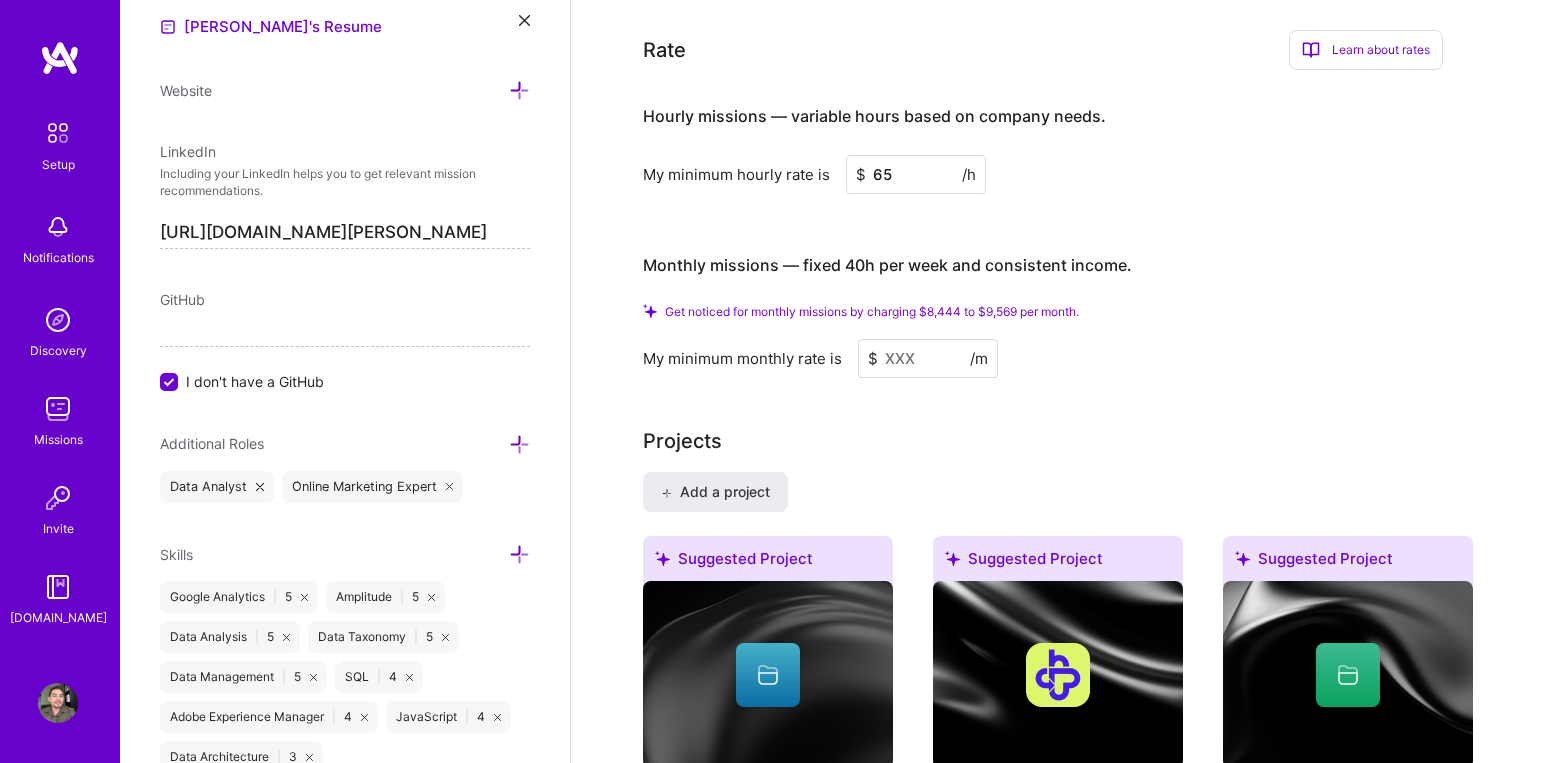 drag, startPoint x: 895, startPoint y: 151, endPoint x: 865, endPoint y: 151, distance: 30 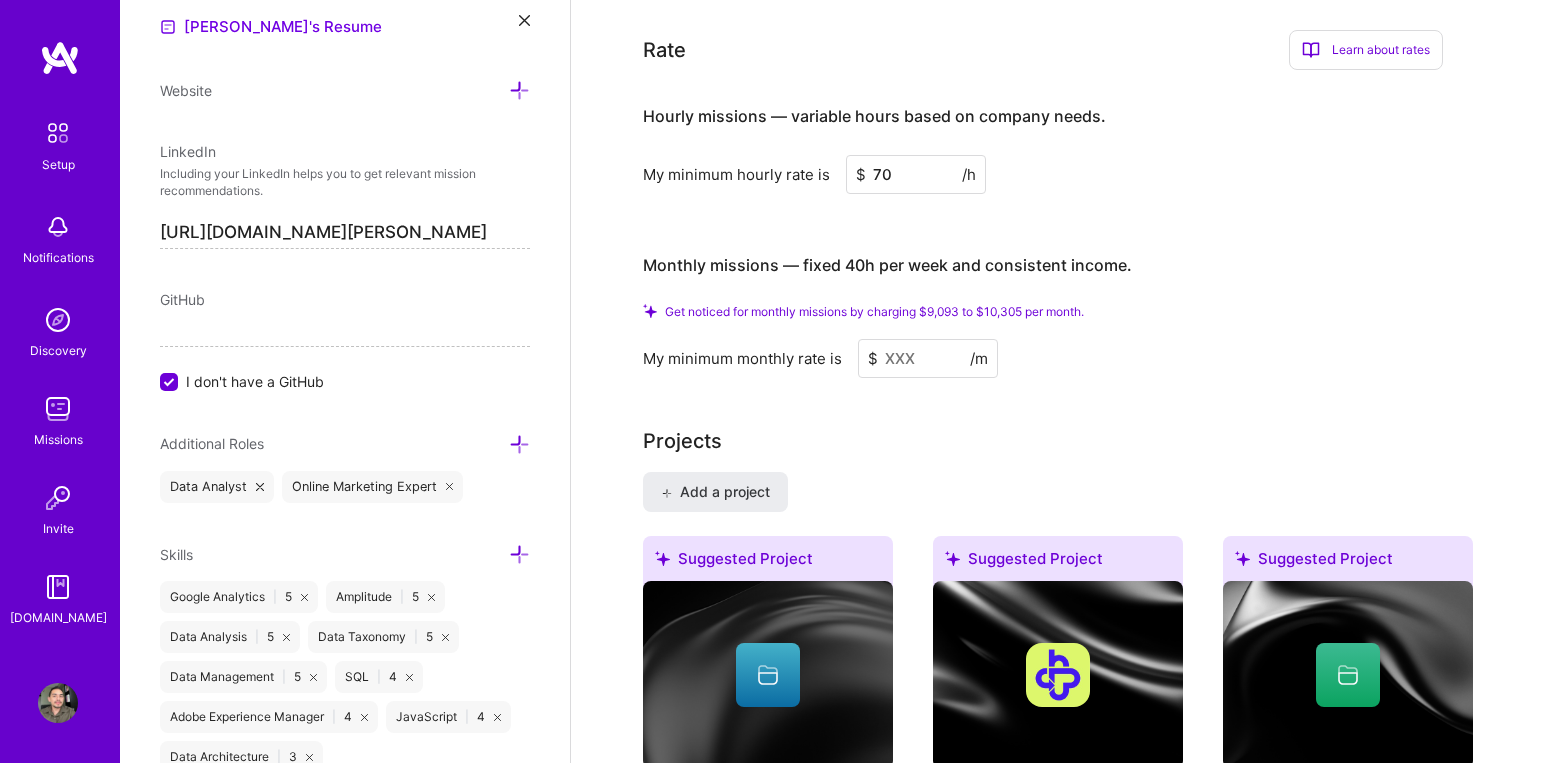 type on "70" 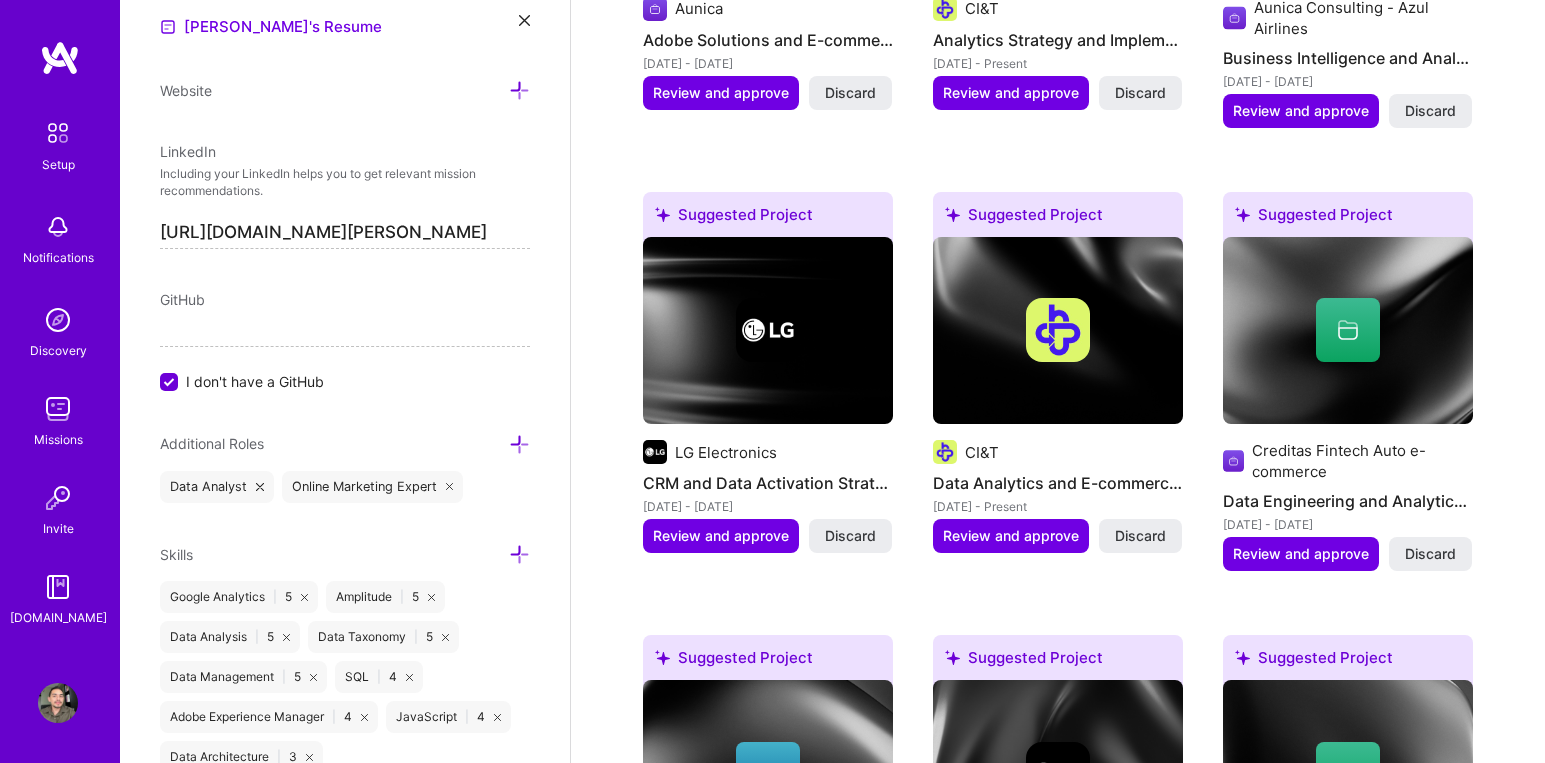 scroll, scrollTop: 2372, scrollLeft: 0, axis: vertical 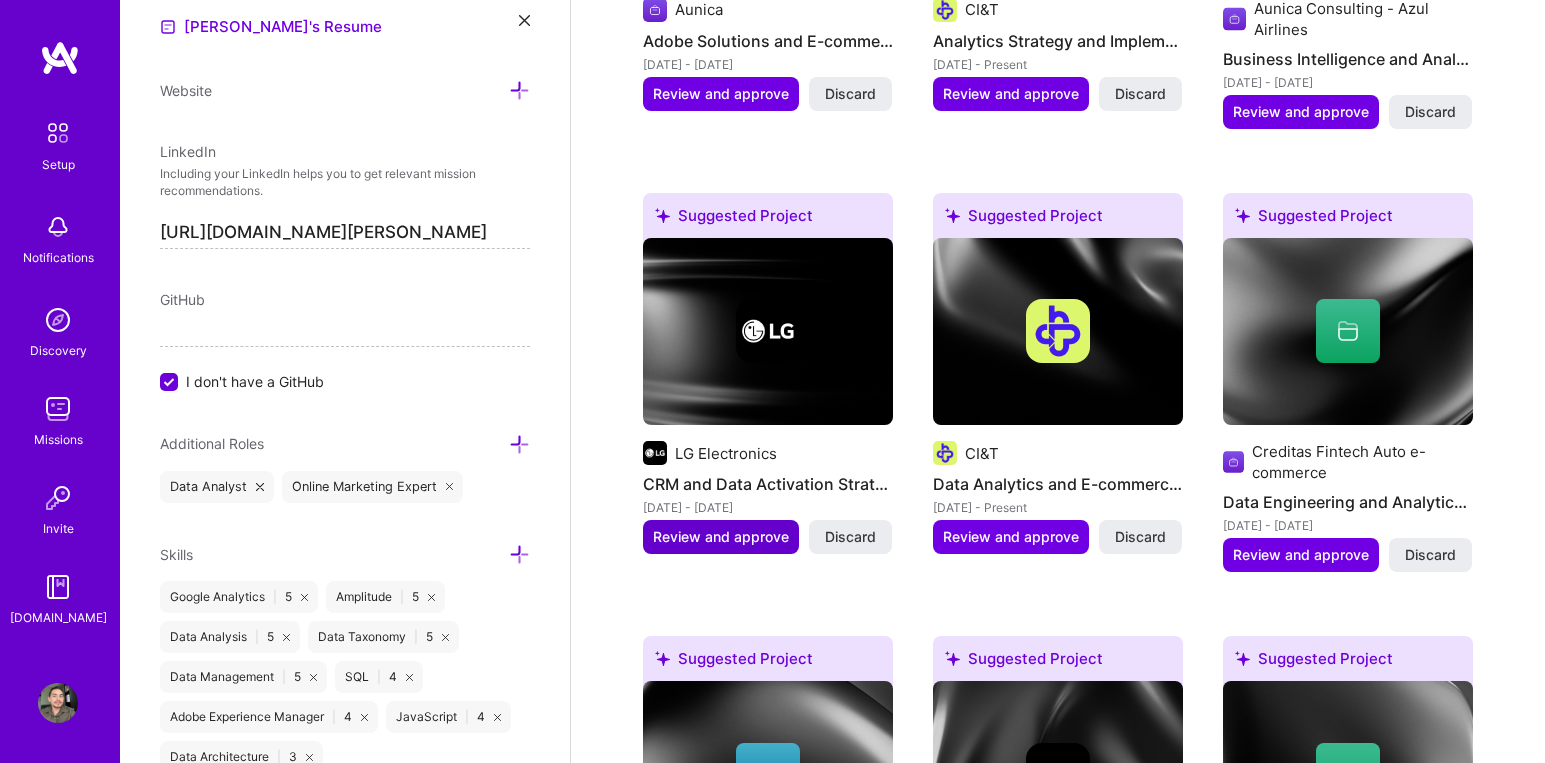 click on "Review and approve" at bounding box center [721, 537] 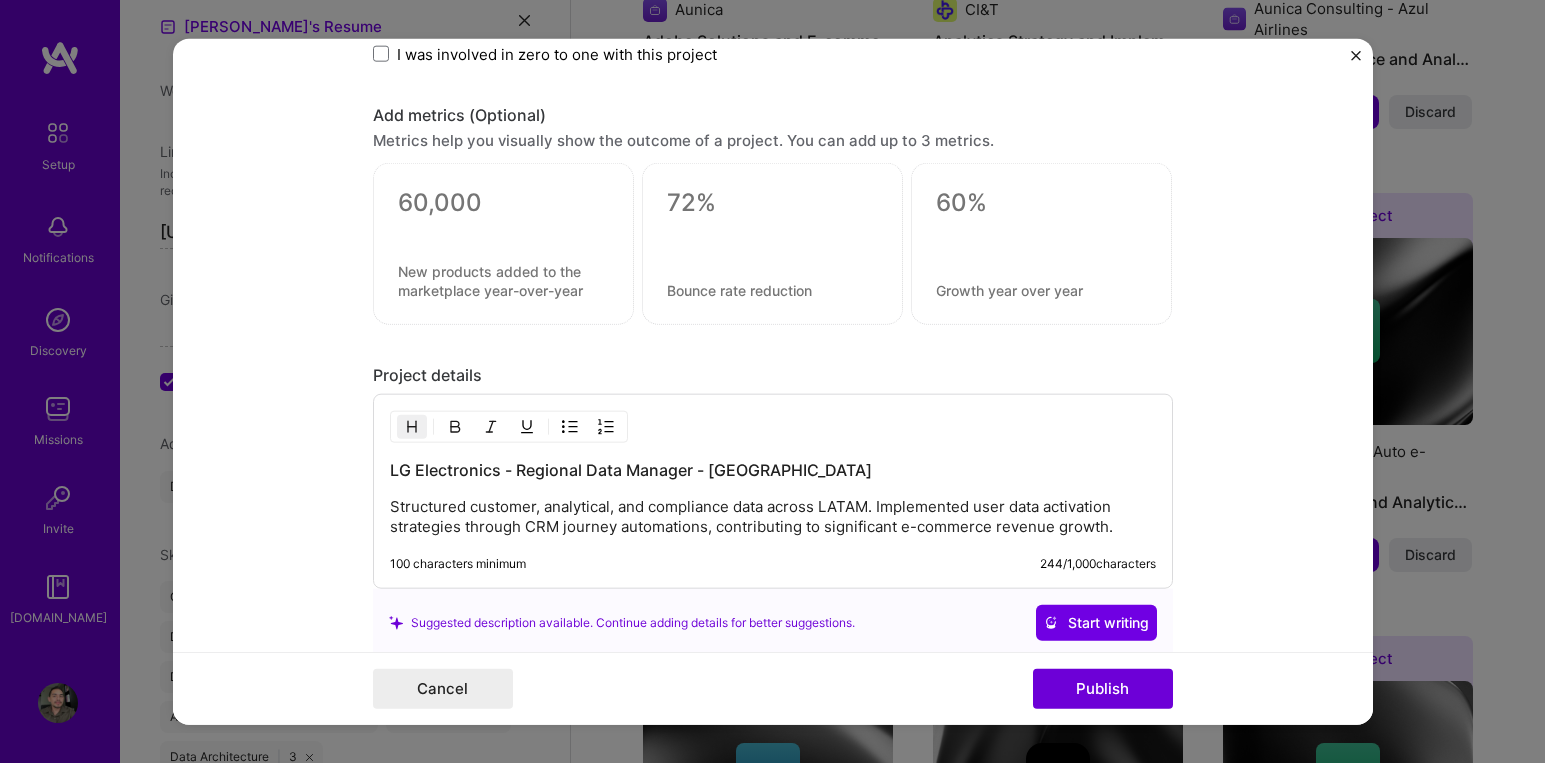 scroll, scrollTop: 1733, scrollLeft: 0, axis: vertical 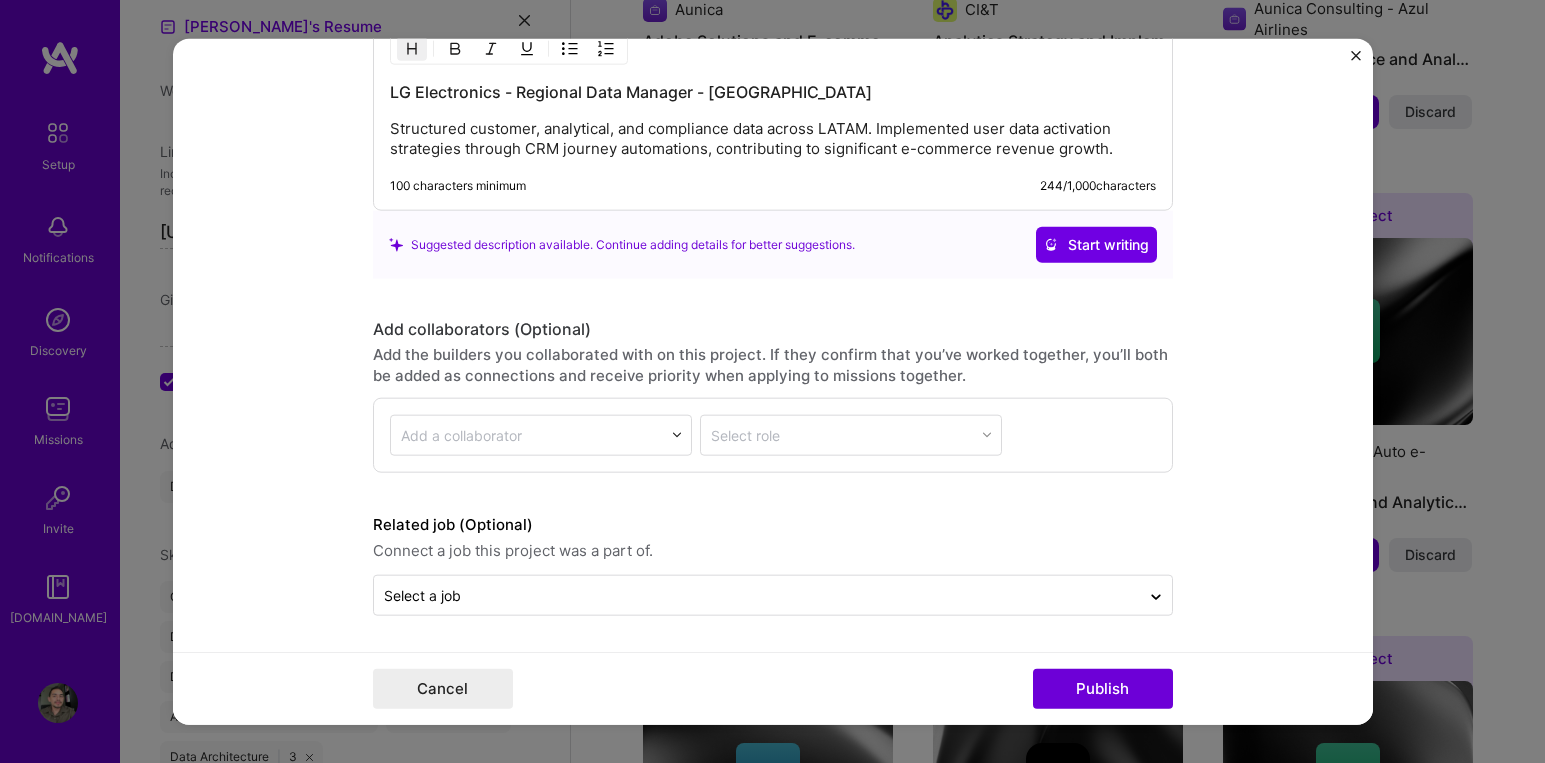 click at bounding box center [1356, 55] 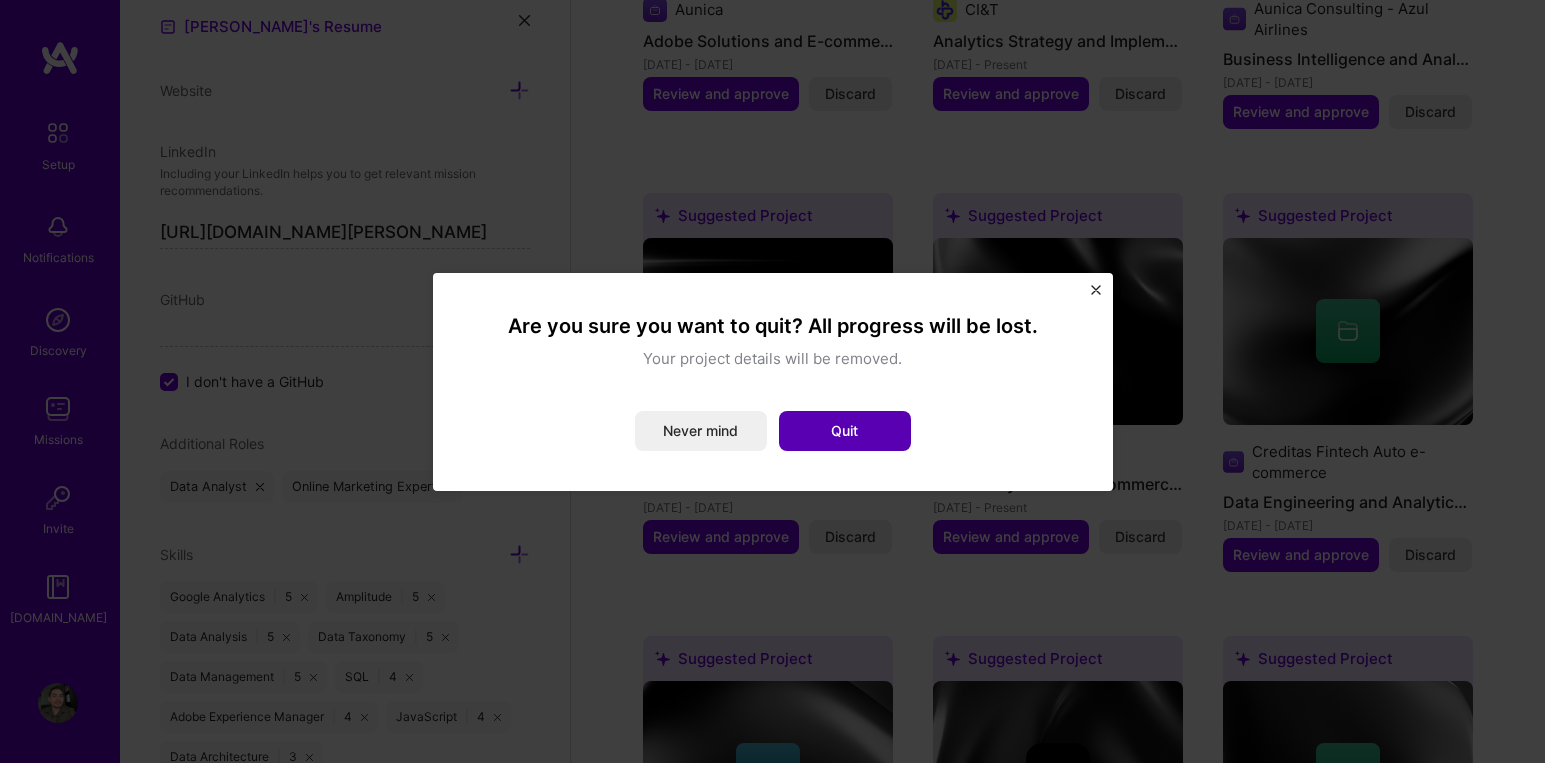 click on "Quit" at bounding box center [845, 431] 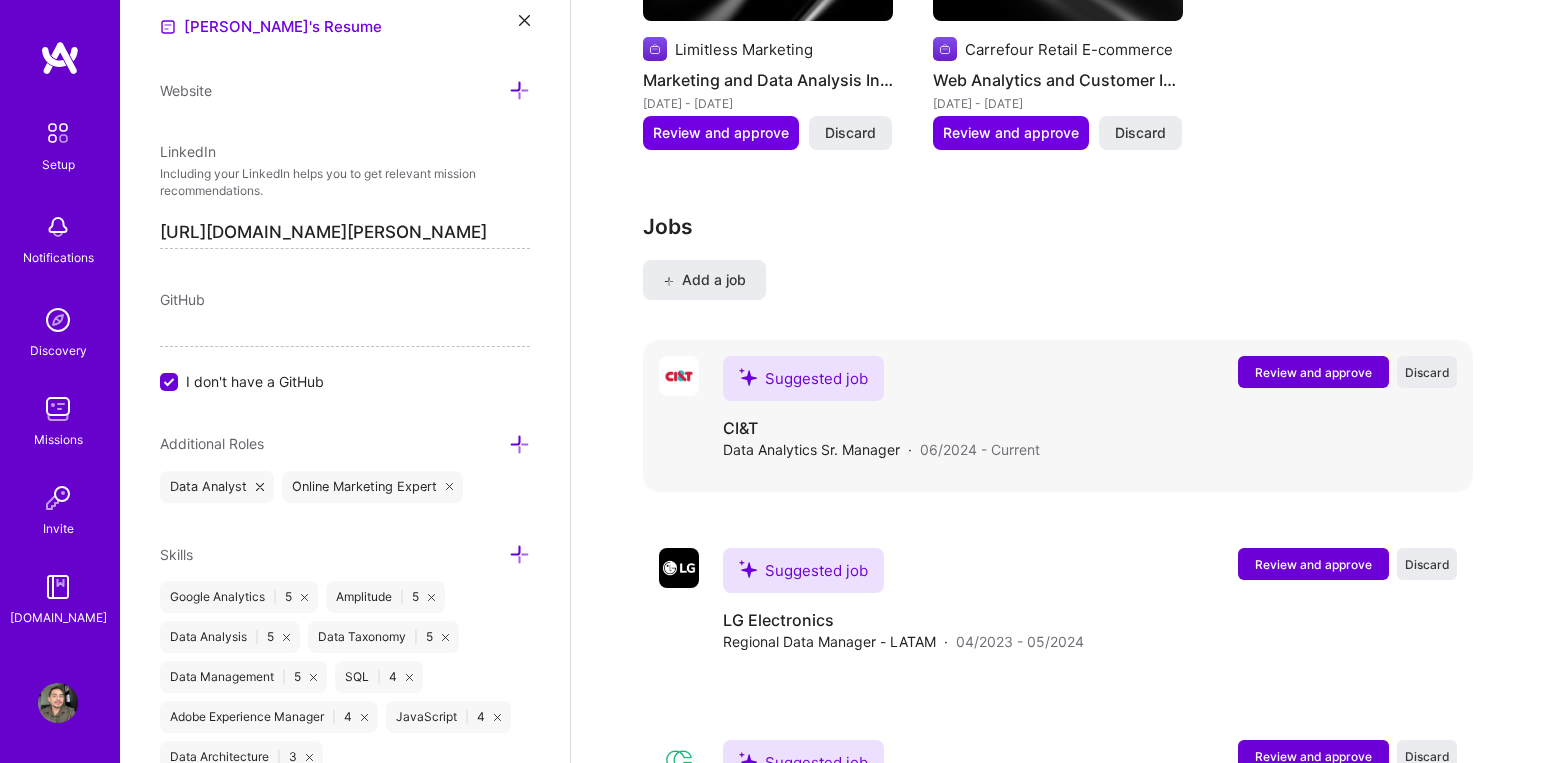 scroll, scrollTop: 3650, scrollLeft: 0, axis: vertical 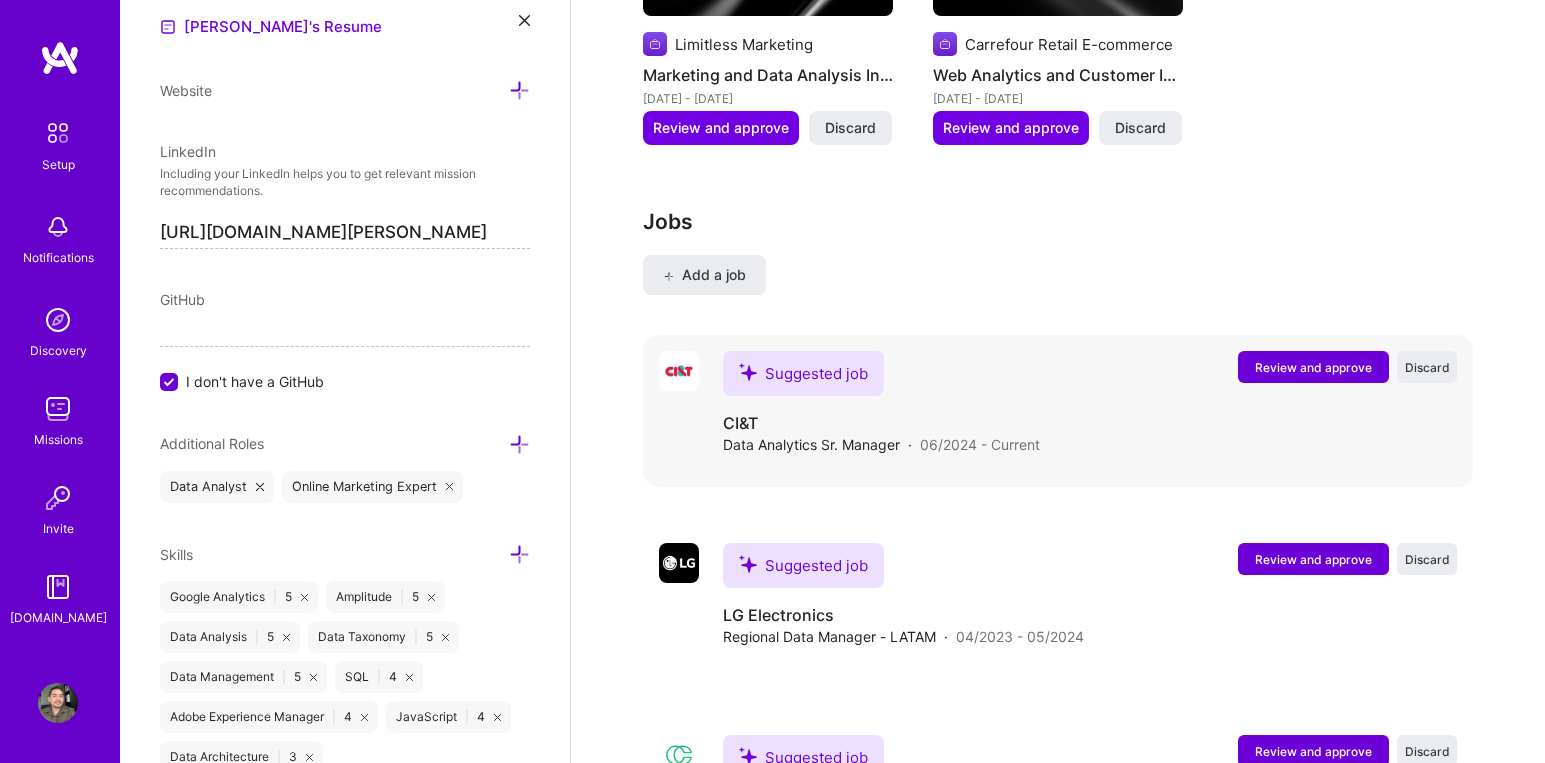 click on "Review and approve" at bounding box center [1313, 367] 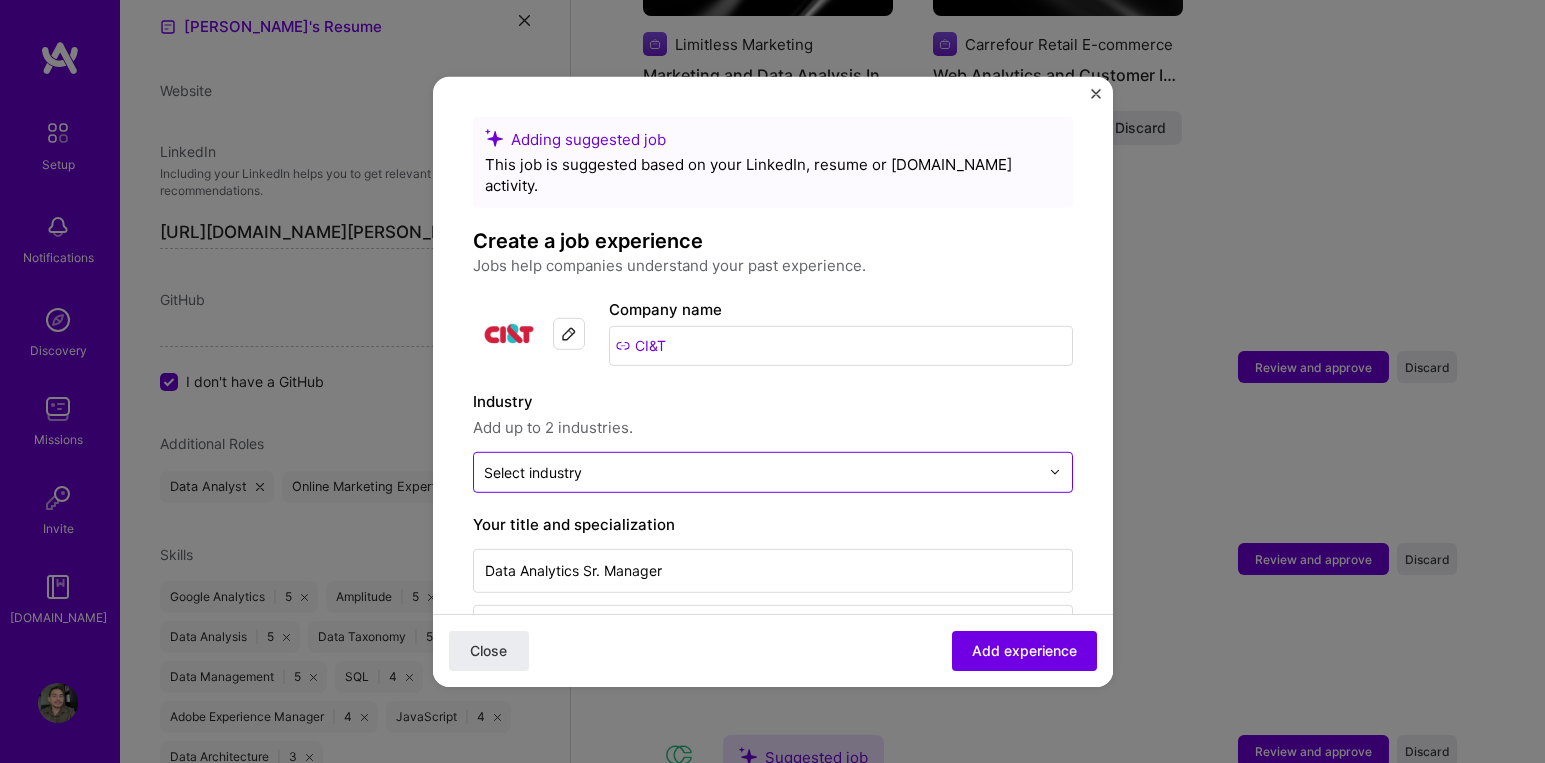 click at bounding box center [761, 471] 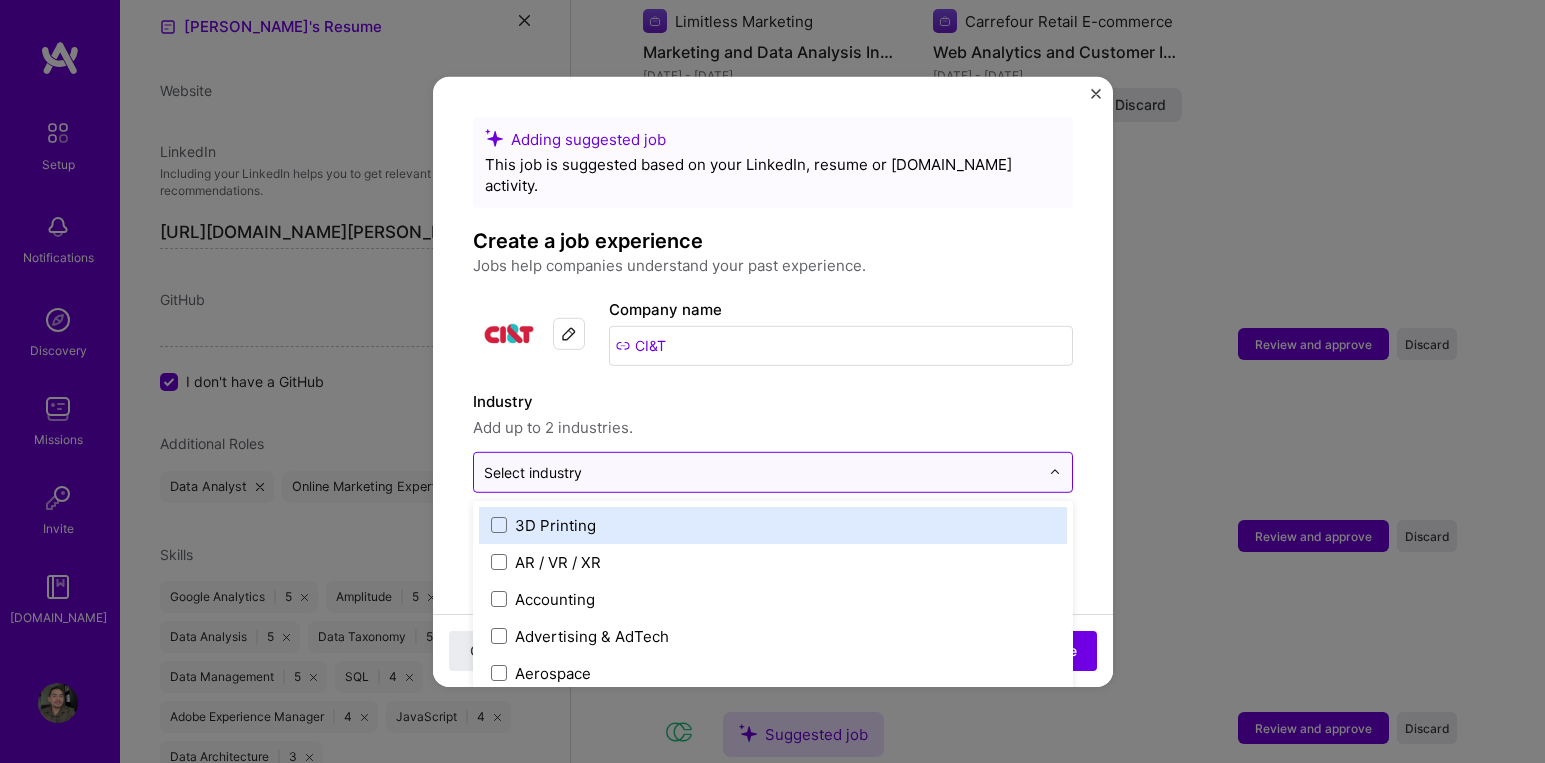 scroll, scrollTop: 3674, scrollLeft: 0, axis: vertical 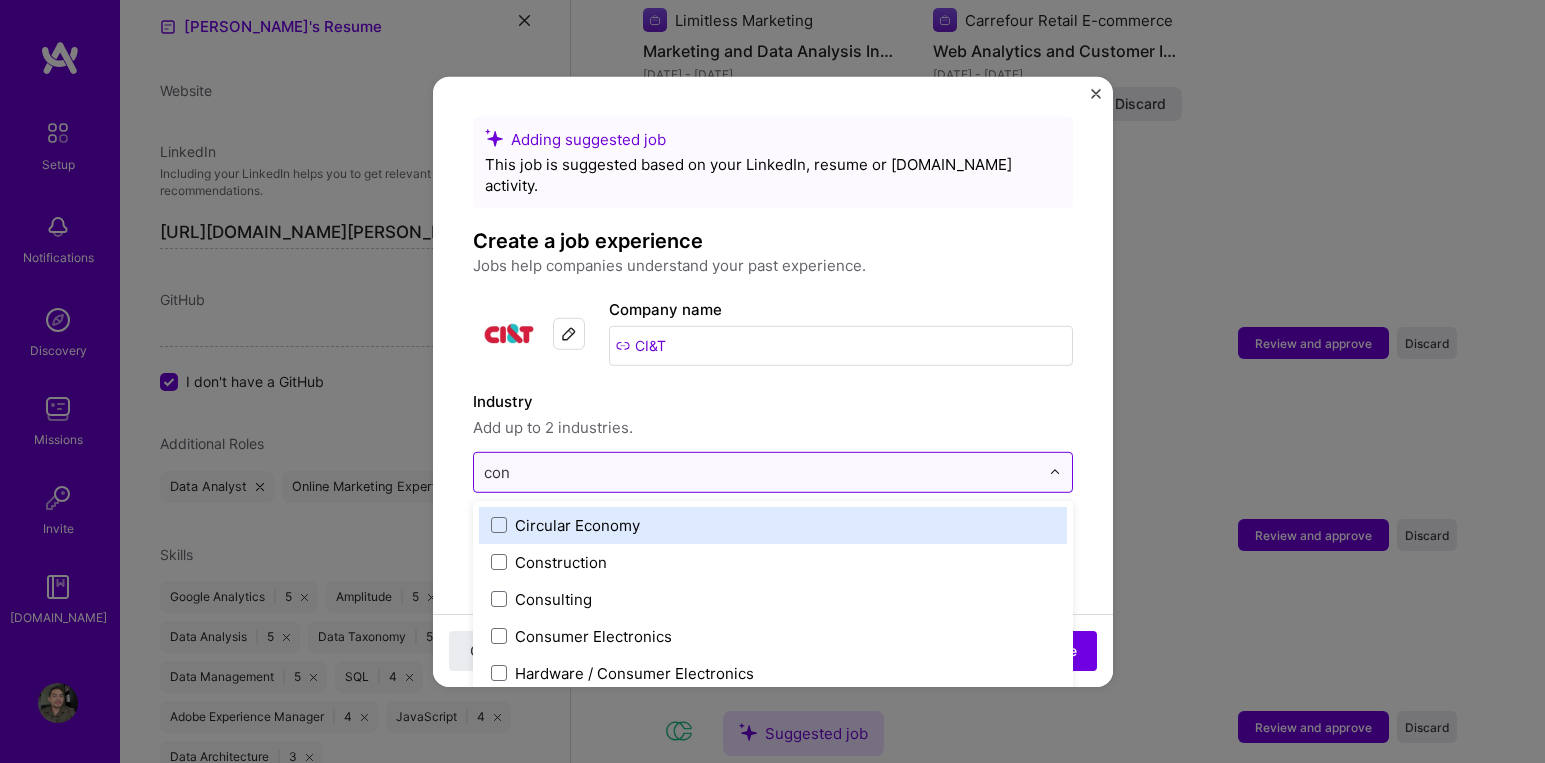 type on "cons" 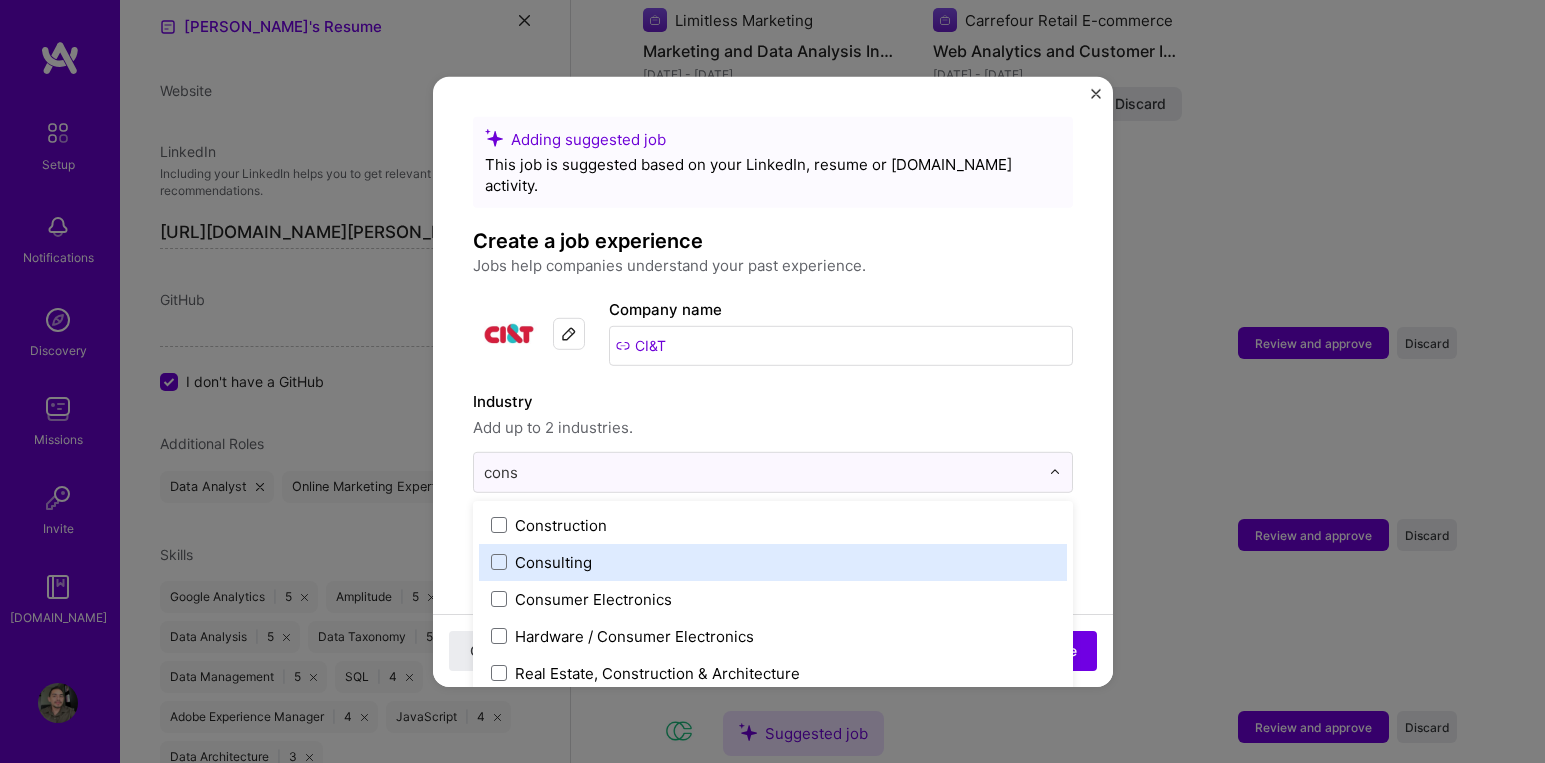 click on "Consulting" at bounding box center [773, 561] 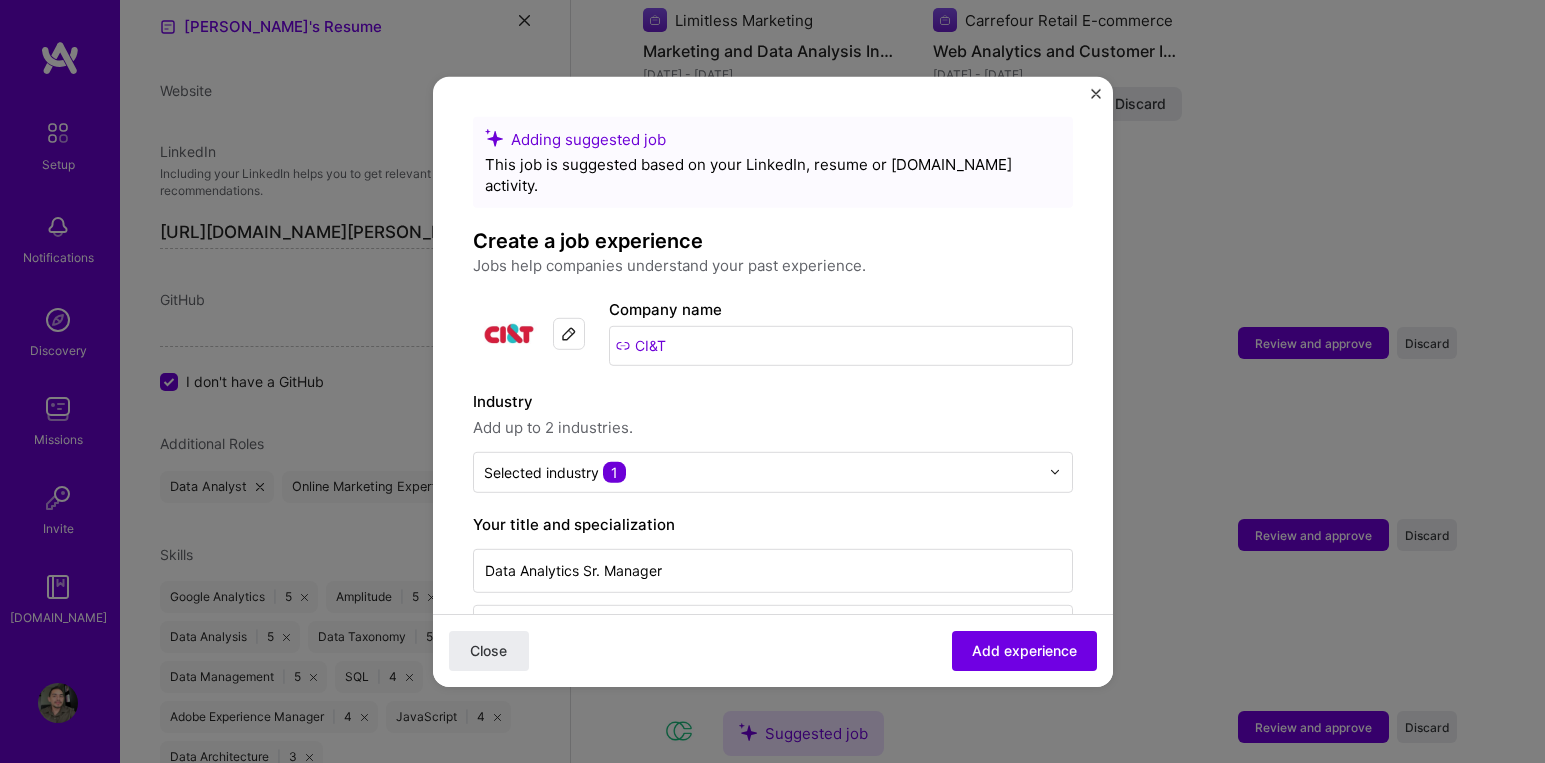 click on "Adding suggested job This job is suggested based on your LinkedIn, resume or A.Team activity. Create a job experience Jobs help companies understand your past experience. Company logo Company name CI&T
Industry Add up to 2 industries. Selected industry 1 Your title and specialization Data Analytics Sr. Manager Select specialization Duration Jun, 2024
to
I still work here Skills used — Add up to 12 skills Any new skills will be added to your profile. Enter skills... Description Data Analytics Consultant at Lithia & Driveway, responsible for technical definition on Data Analytics Value stream. - Project Management for Web and Product Analytics Roadmap: Measurement plan, data collection, integrations management, implementation for analytics tags and media pixels, CRO Analysis, dashboard/reports development. - Training applications for Analytics tool and dataLayer development guidance. - Online and Offline Data integration. 743 / 2,000 0 >" at bounding box center (773, 948) 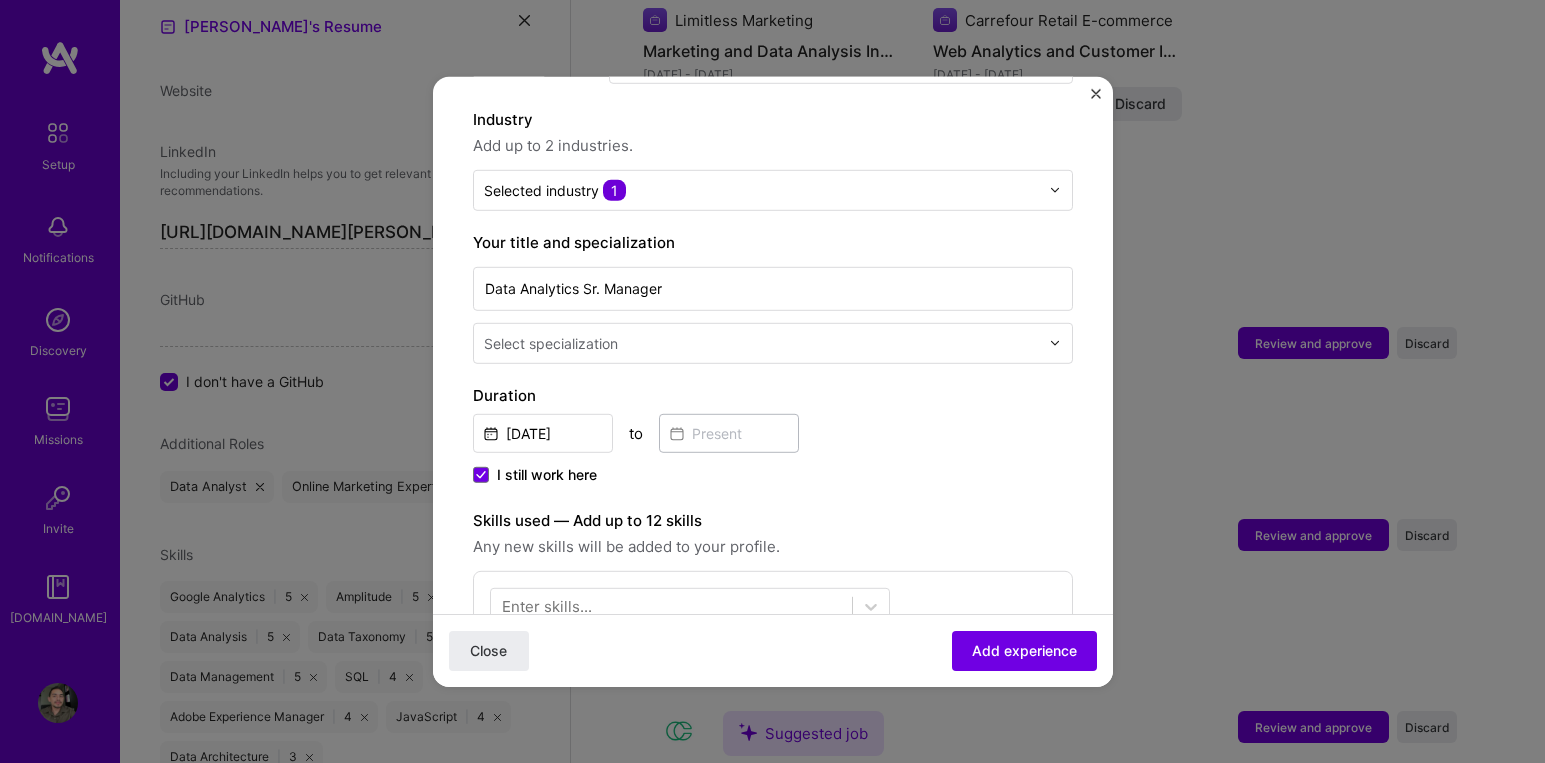 scroll, scrollTop: 287, scrollLeft: 0, axis: vertical 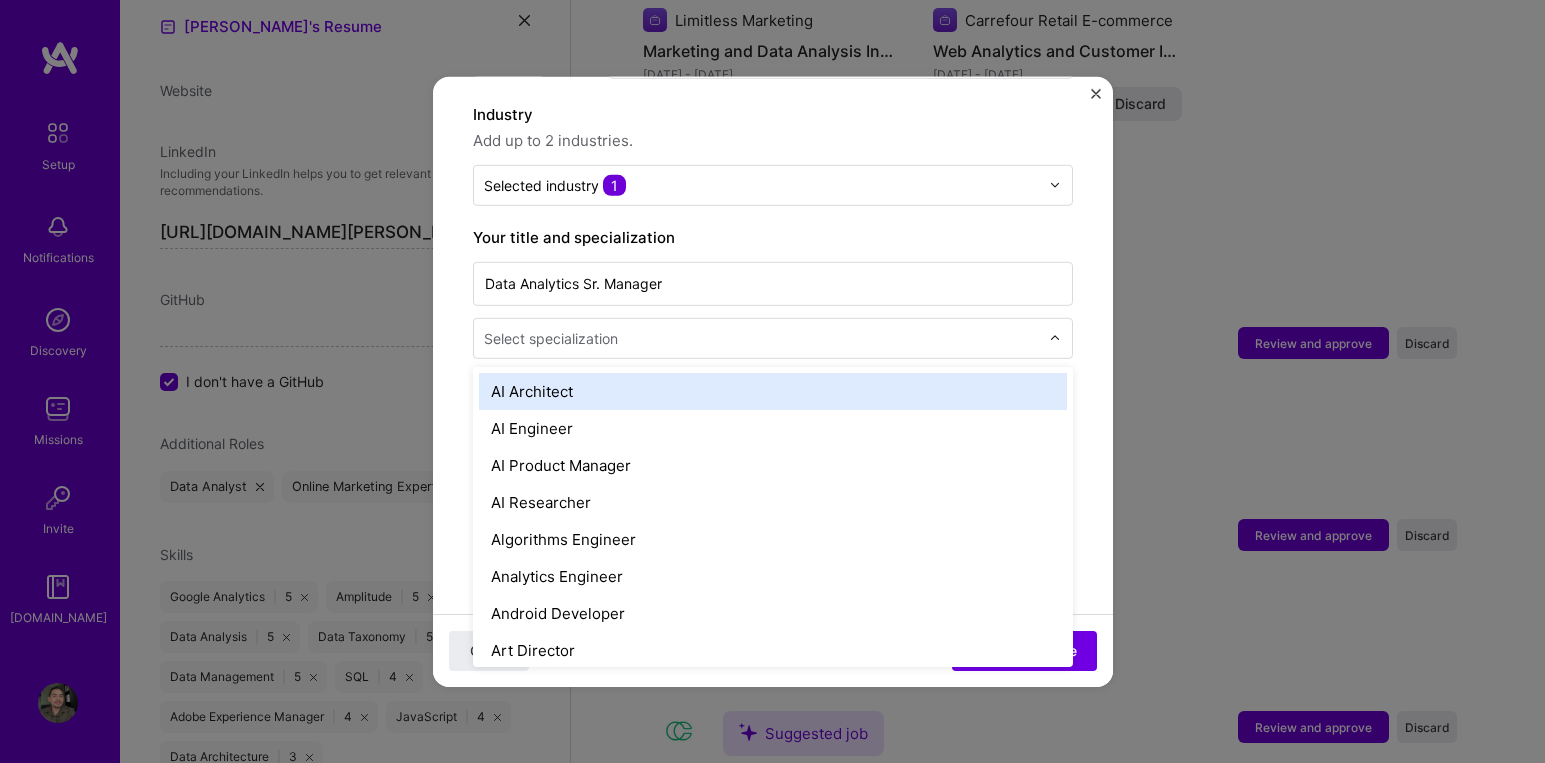 click at bounding box center [763, 337] 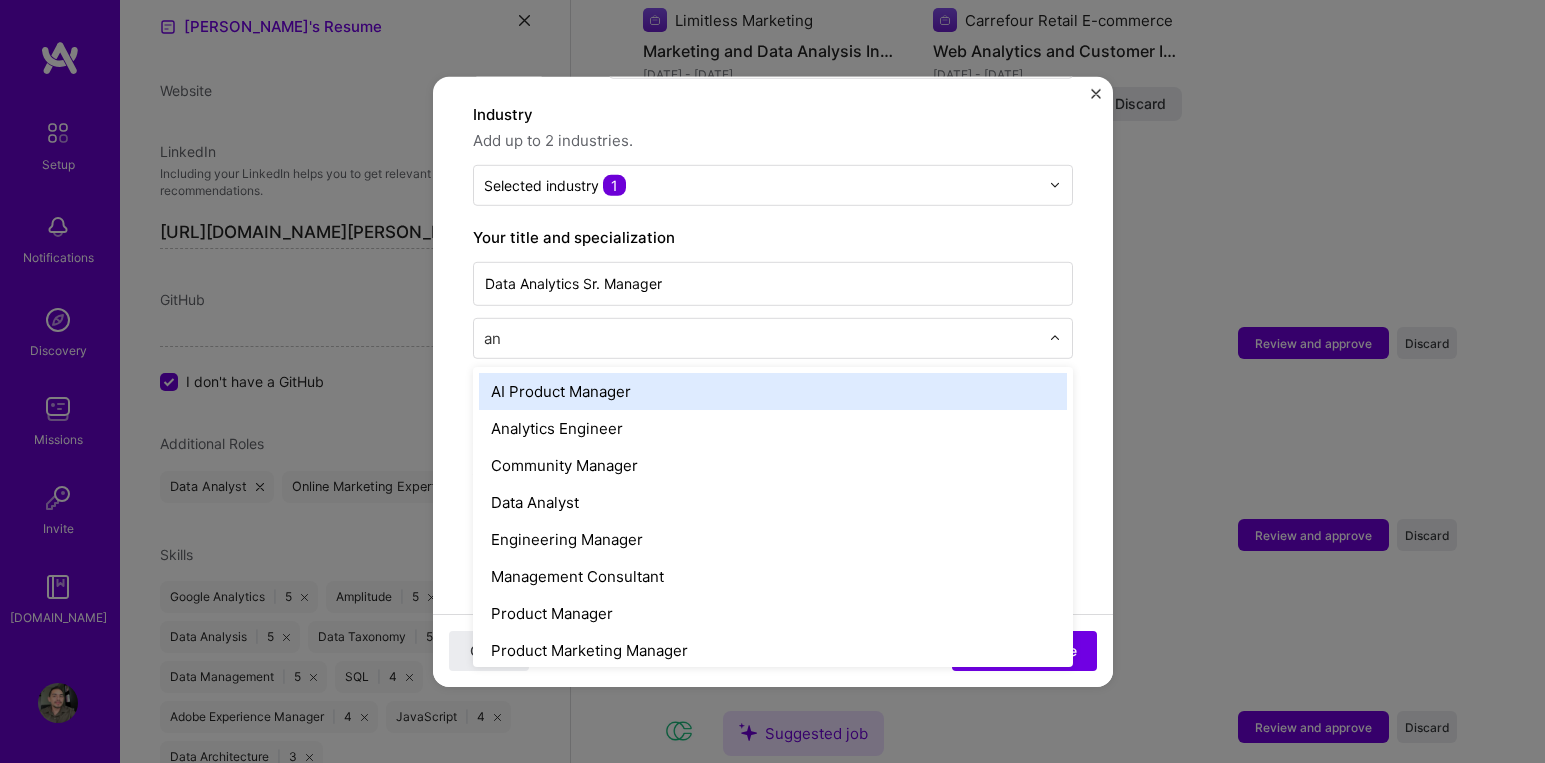 type on "[PERSON_NAME]" 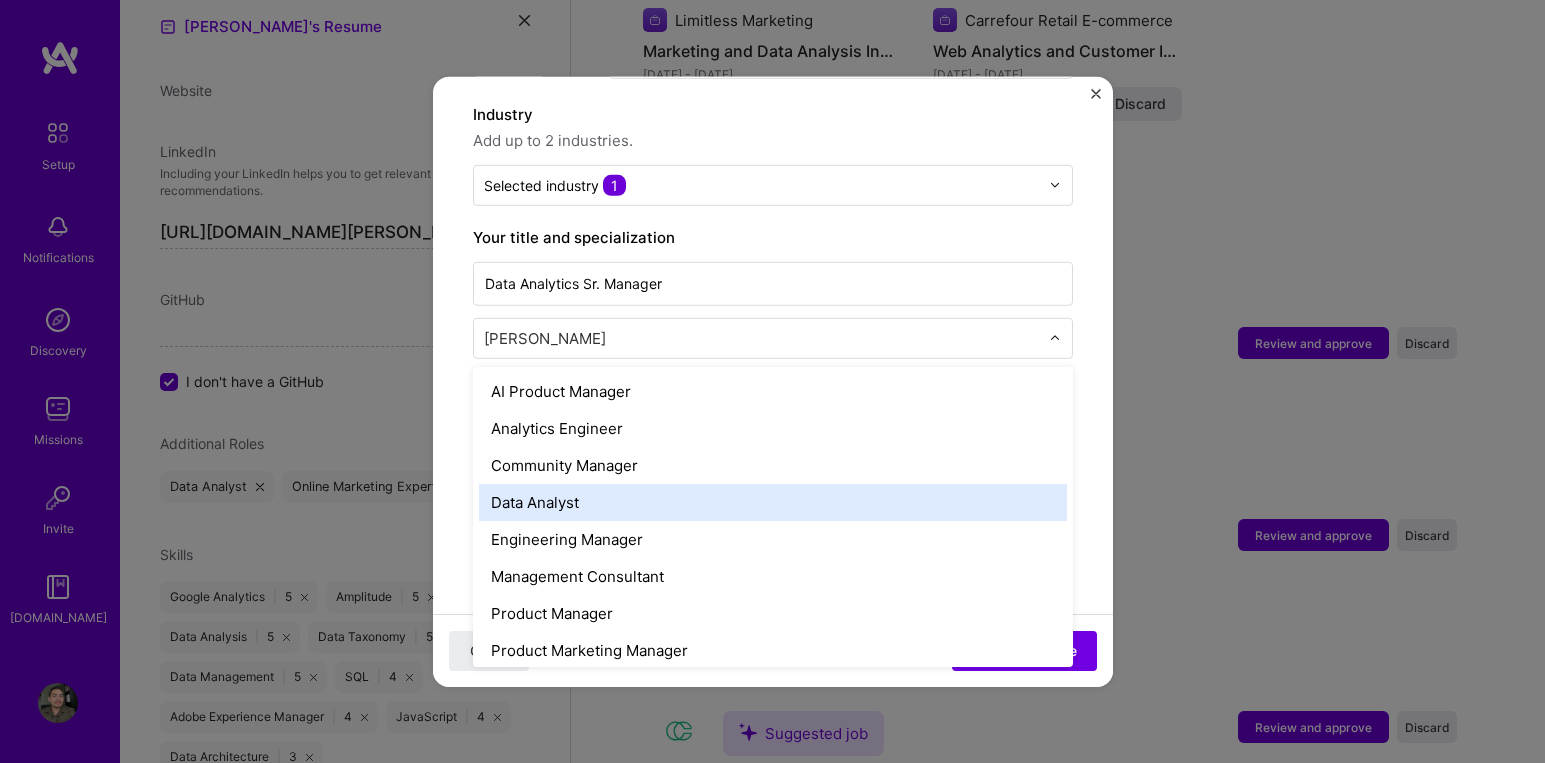 click on "Data Analyst" at bounding box center (773, 501) 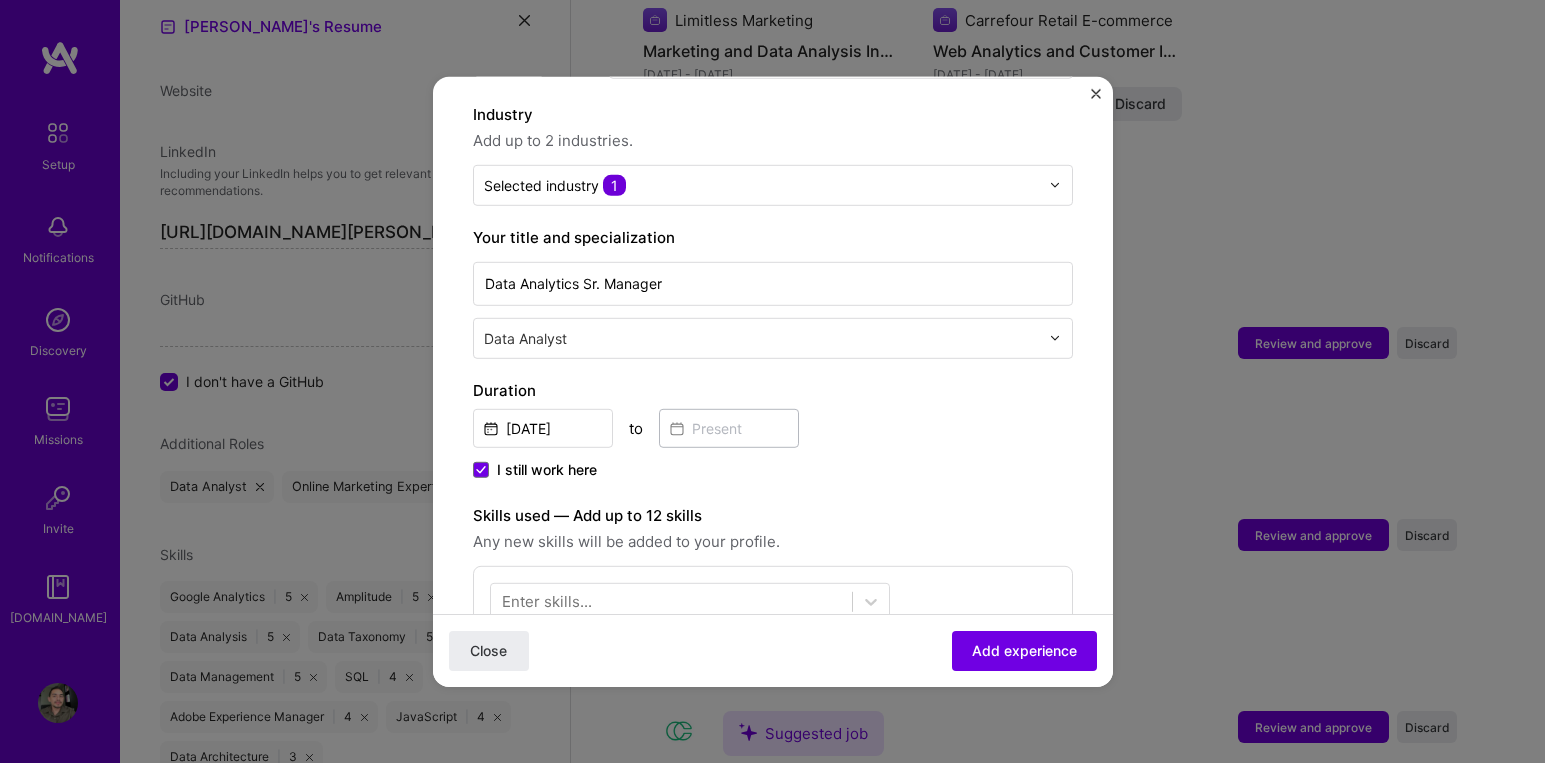 click on "Jun, 2024
to" at bounding box center (773, 425) 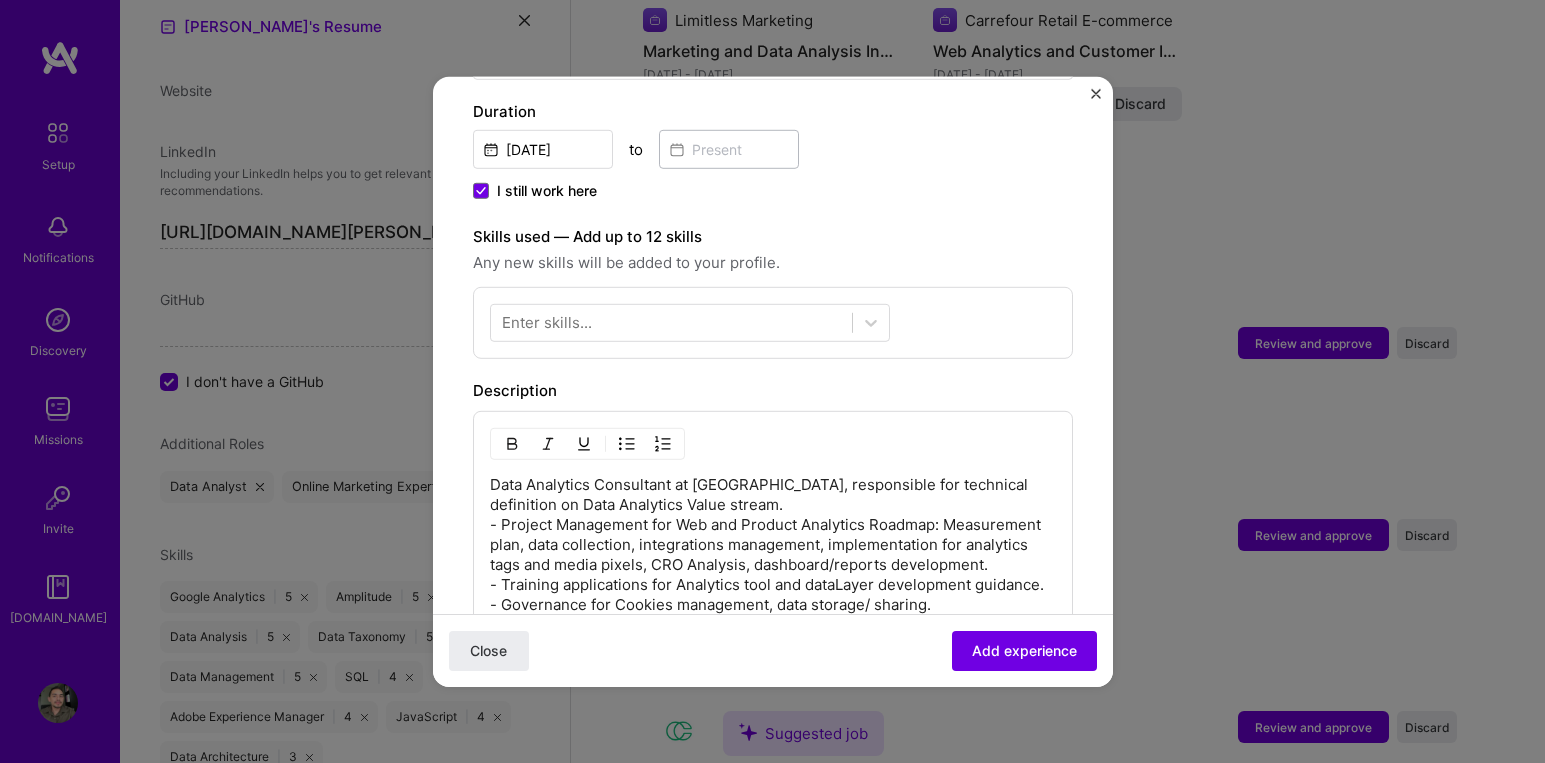 scroll, scrollTop: 601, scrollLeft: 0, axis: vertical 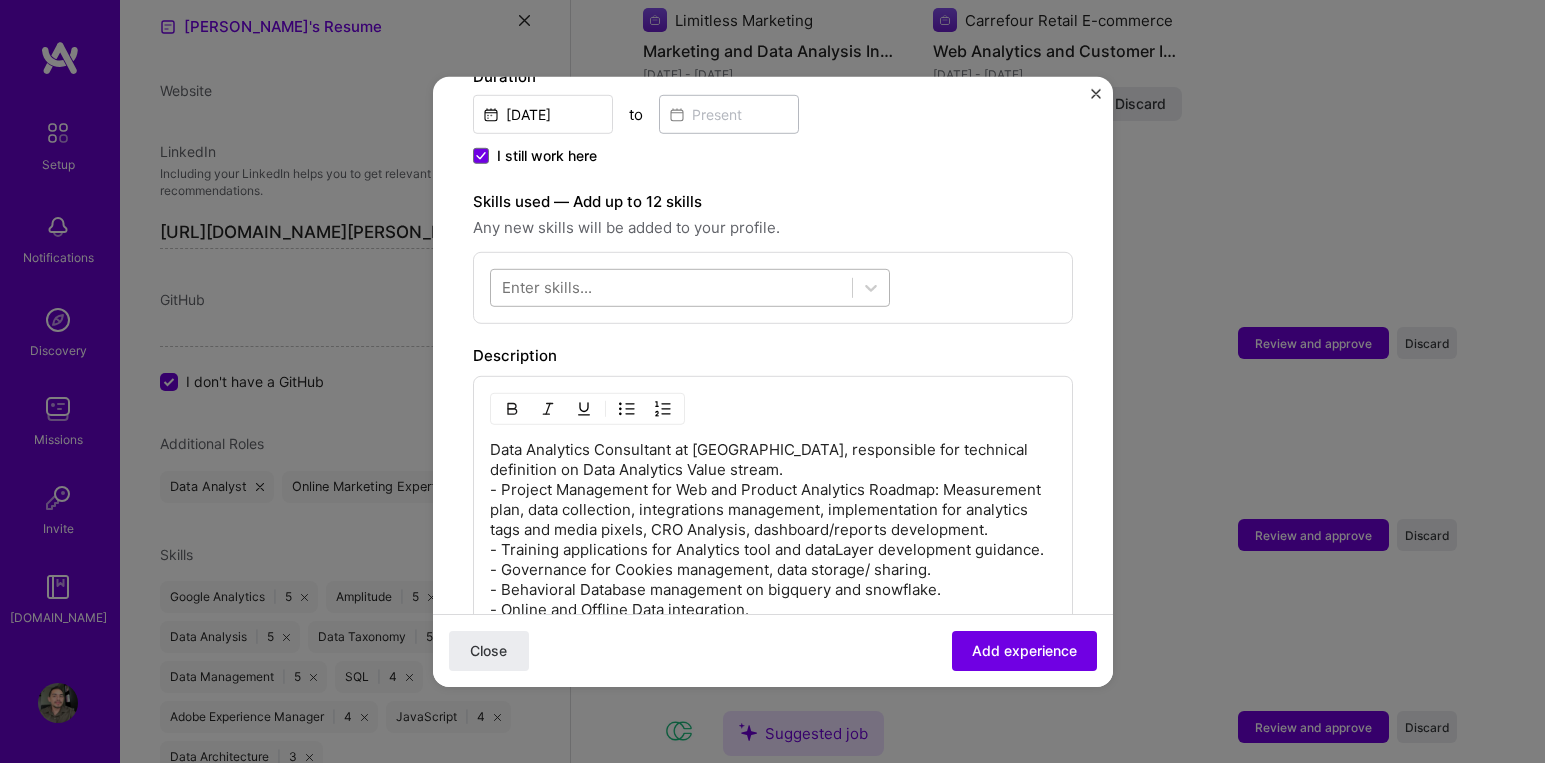 click at bounding box center [671, 287] 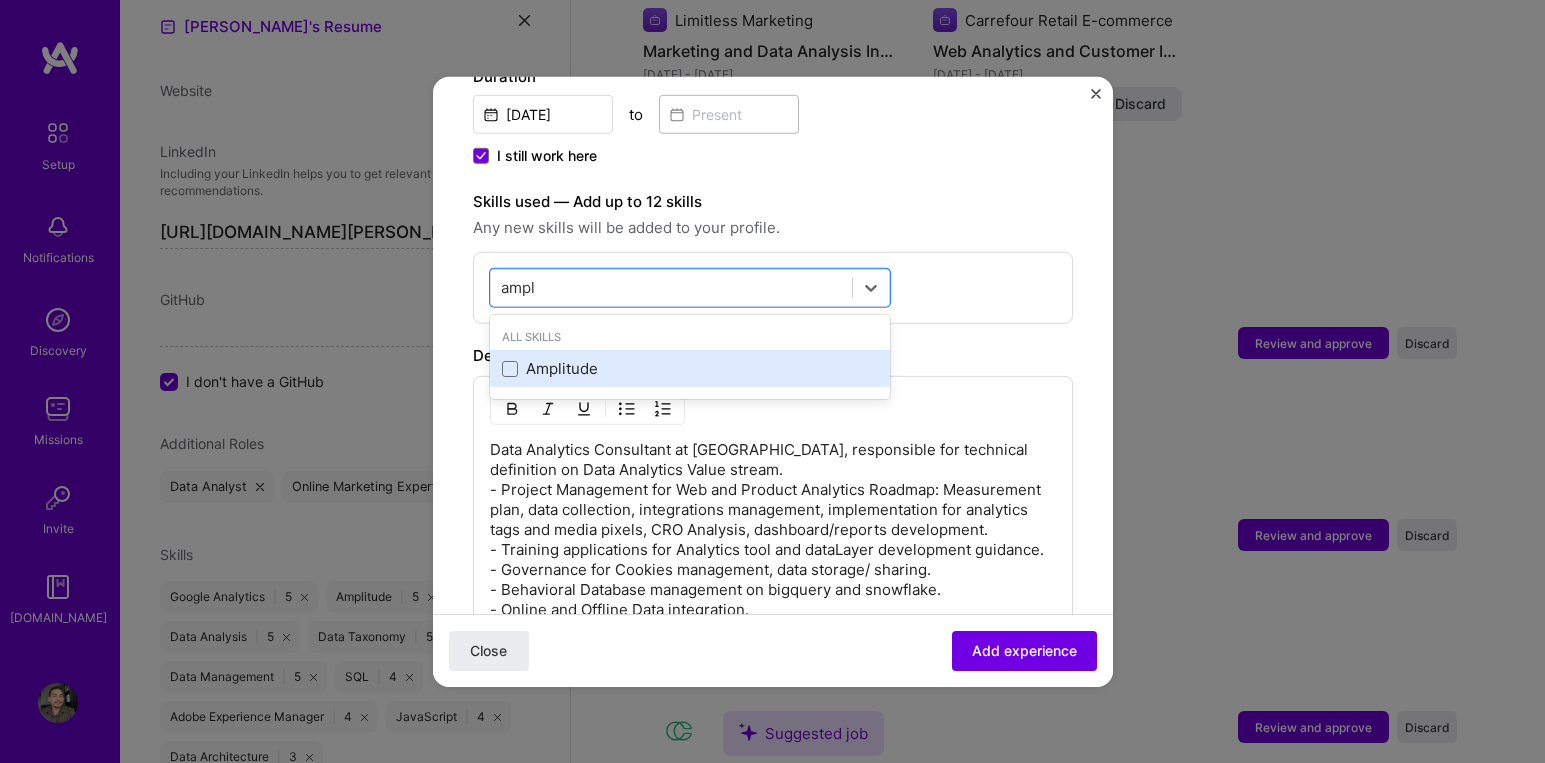 click on "Amplitude" at bounding box center [690, 368] 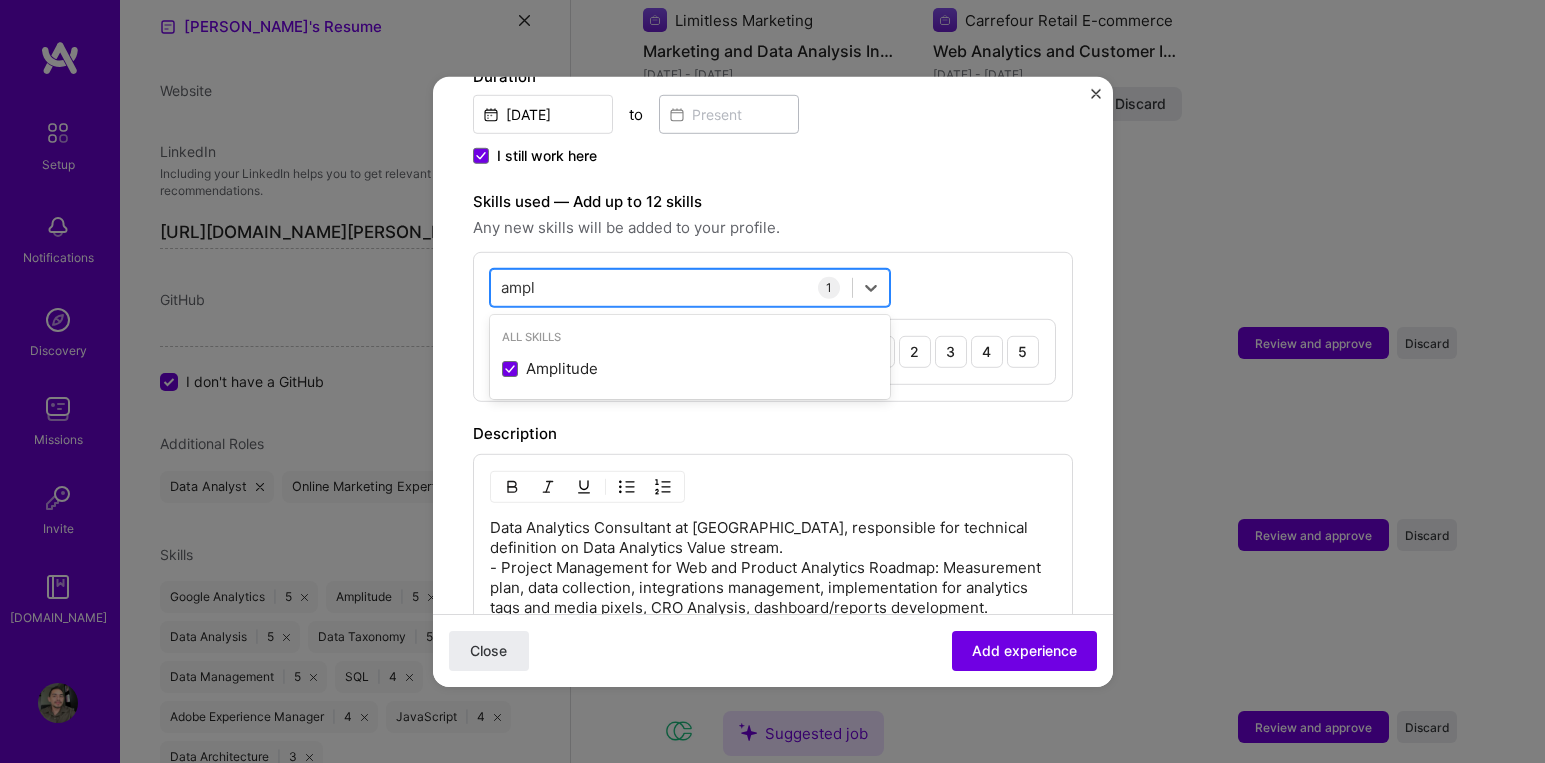 click on "ampl ampl" at bounding box center [671, 287] 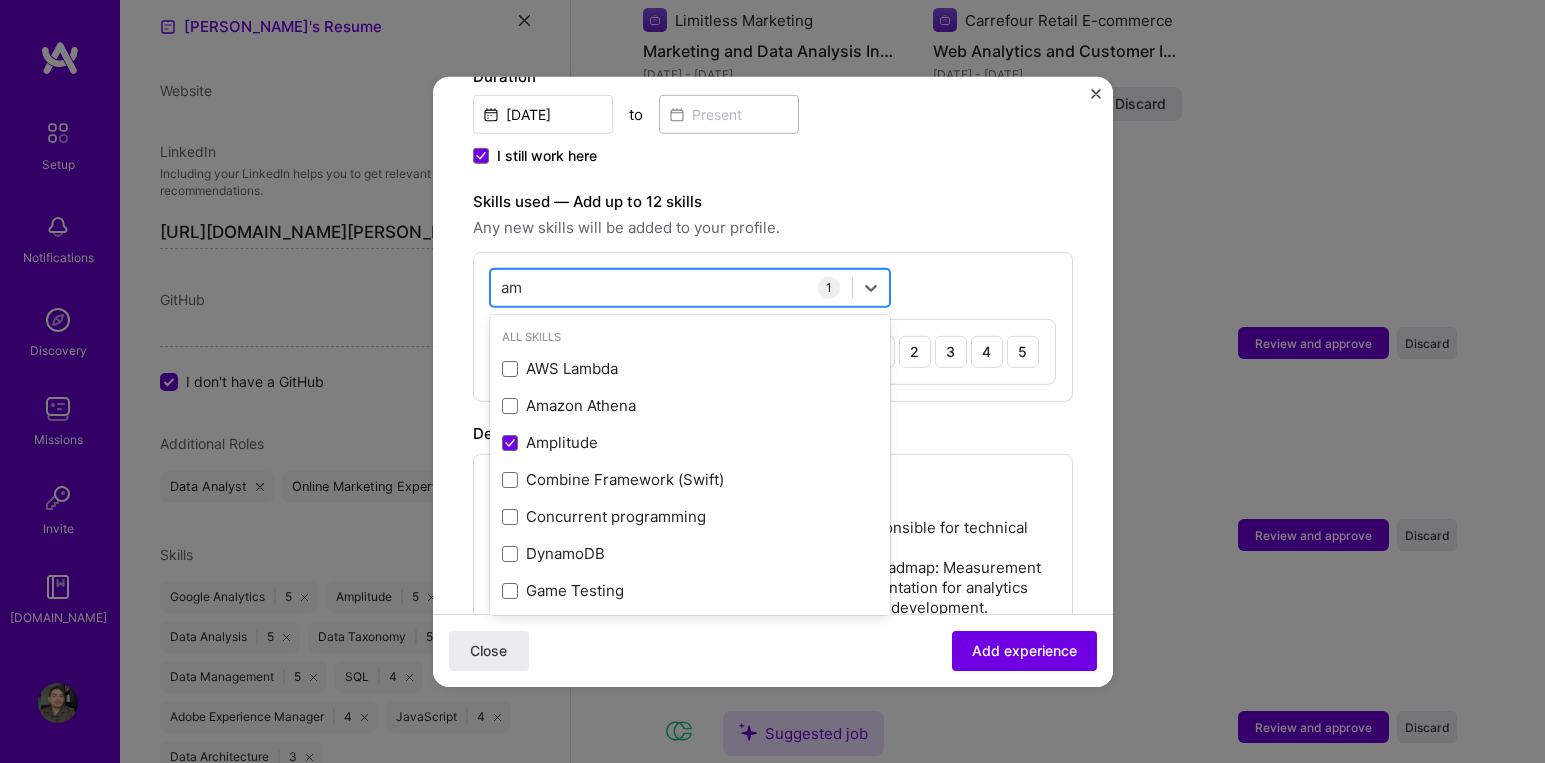type on "a" 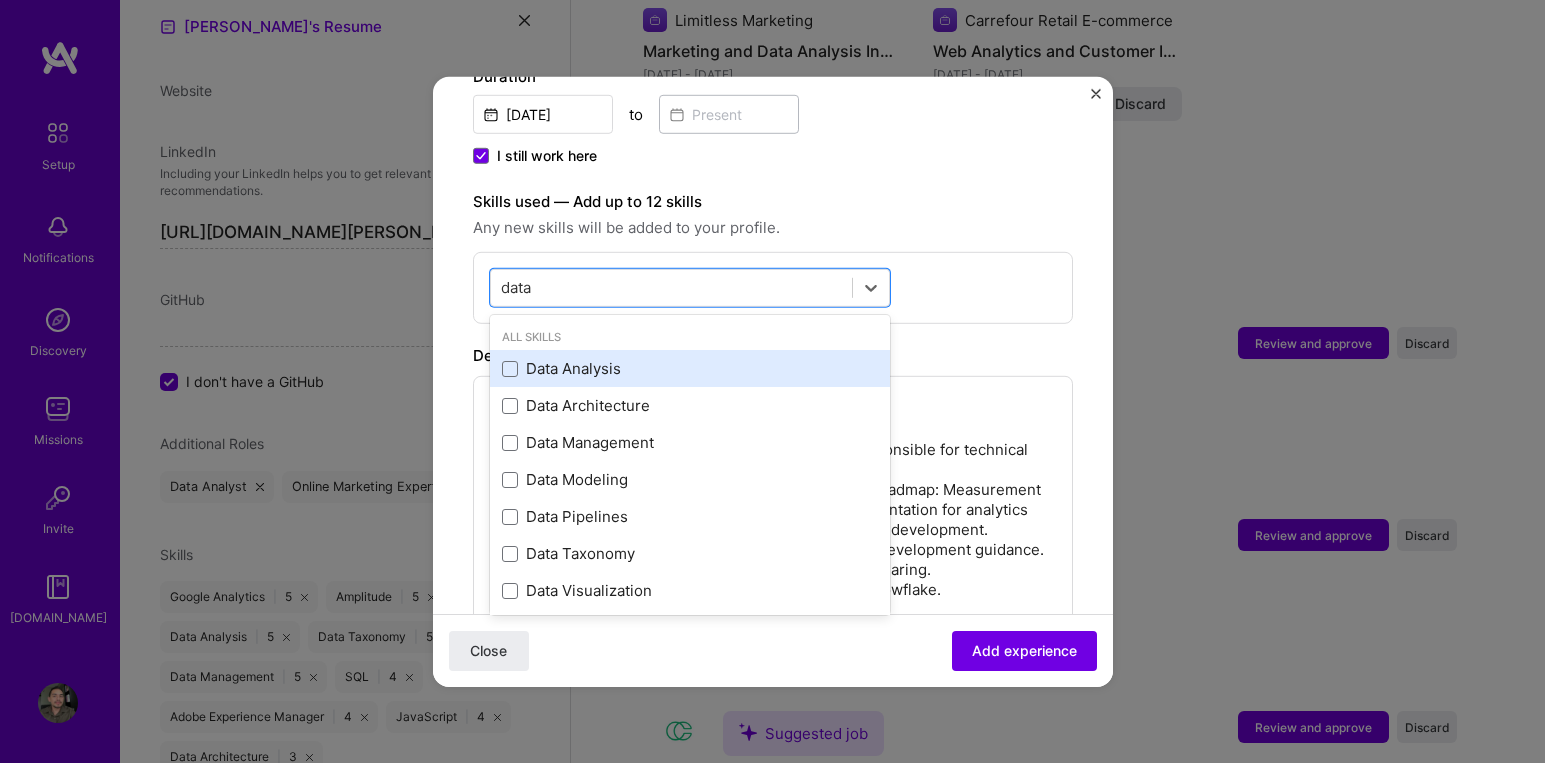 click on "Data Analysis" at bounding box center [690, 368] 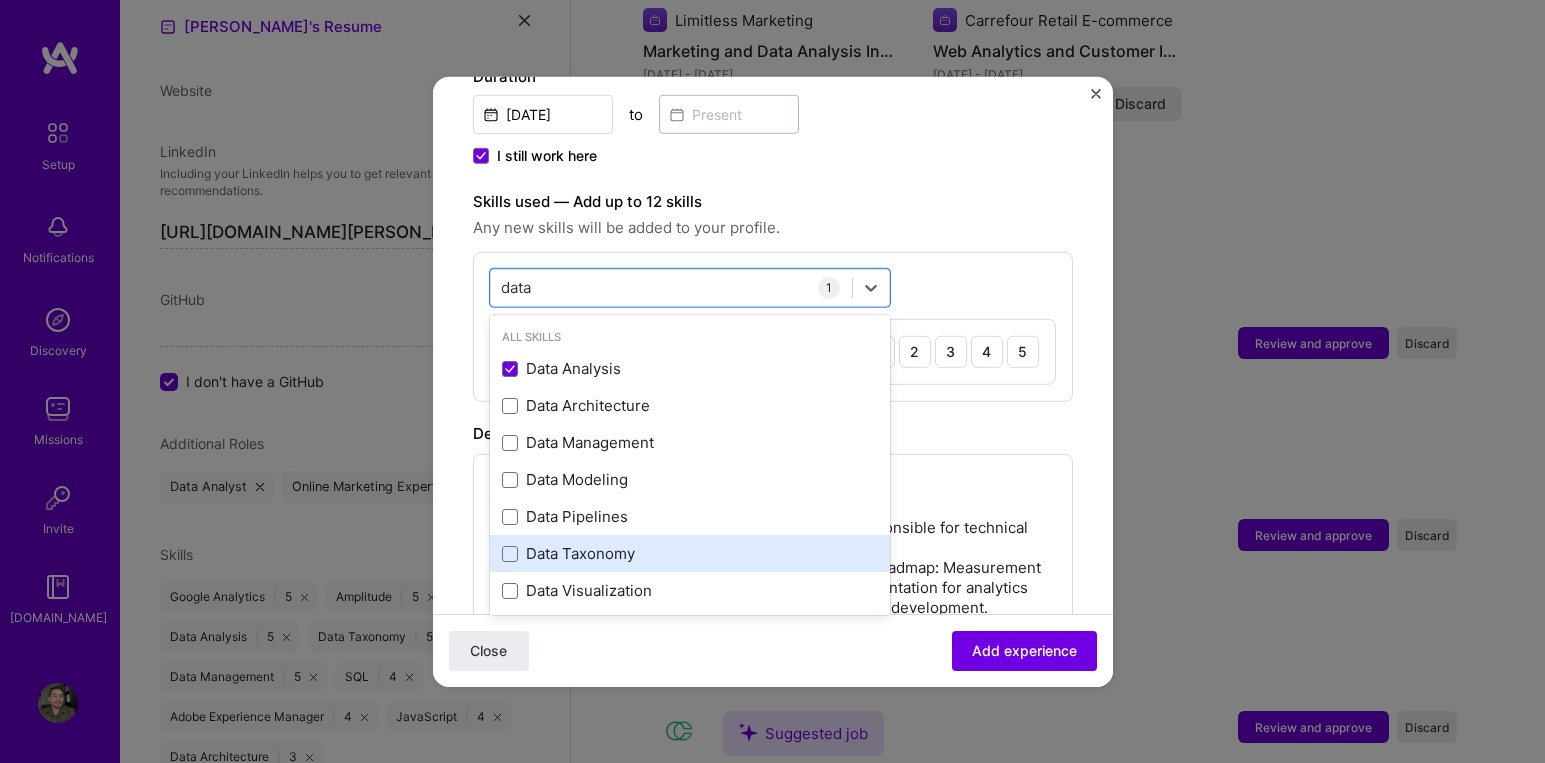 click on "Data Taxonomy" at bounding box center (690, 553) 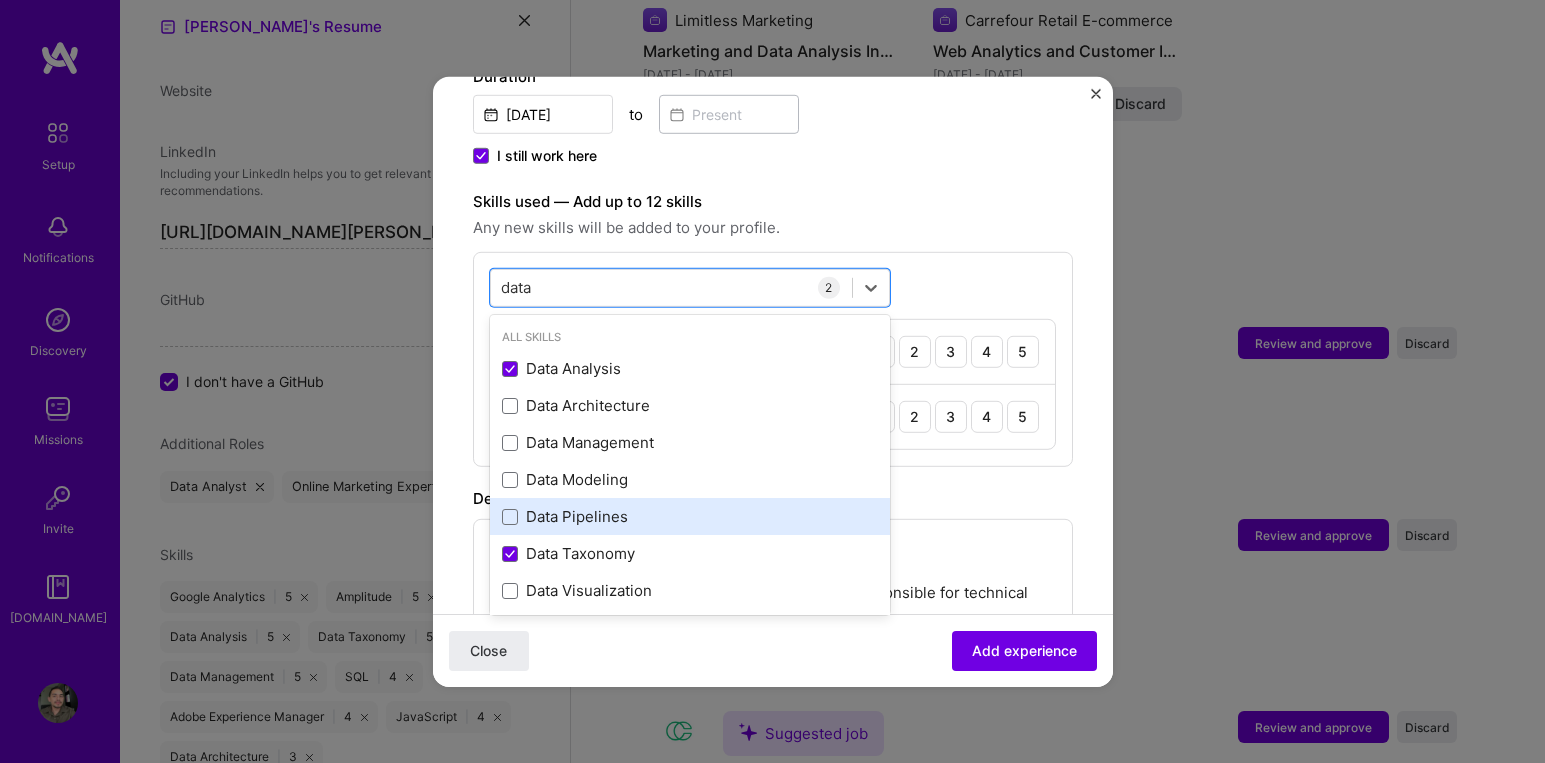 click on "Data Pipelines" at bounding box center [690, 516] 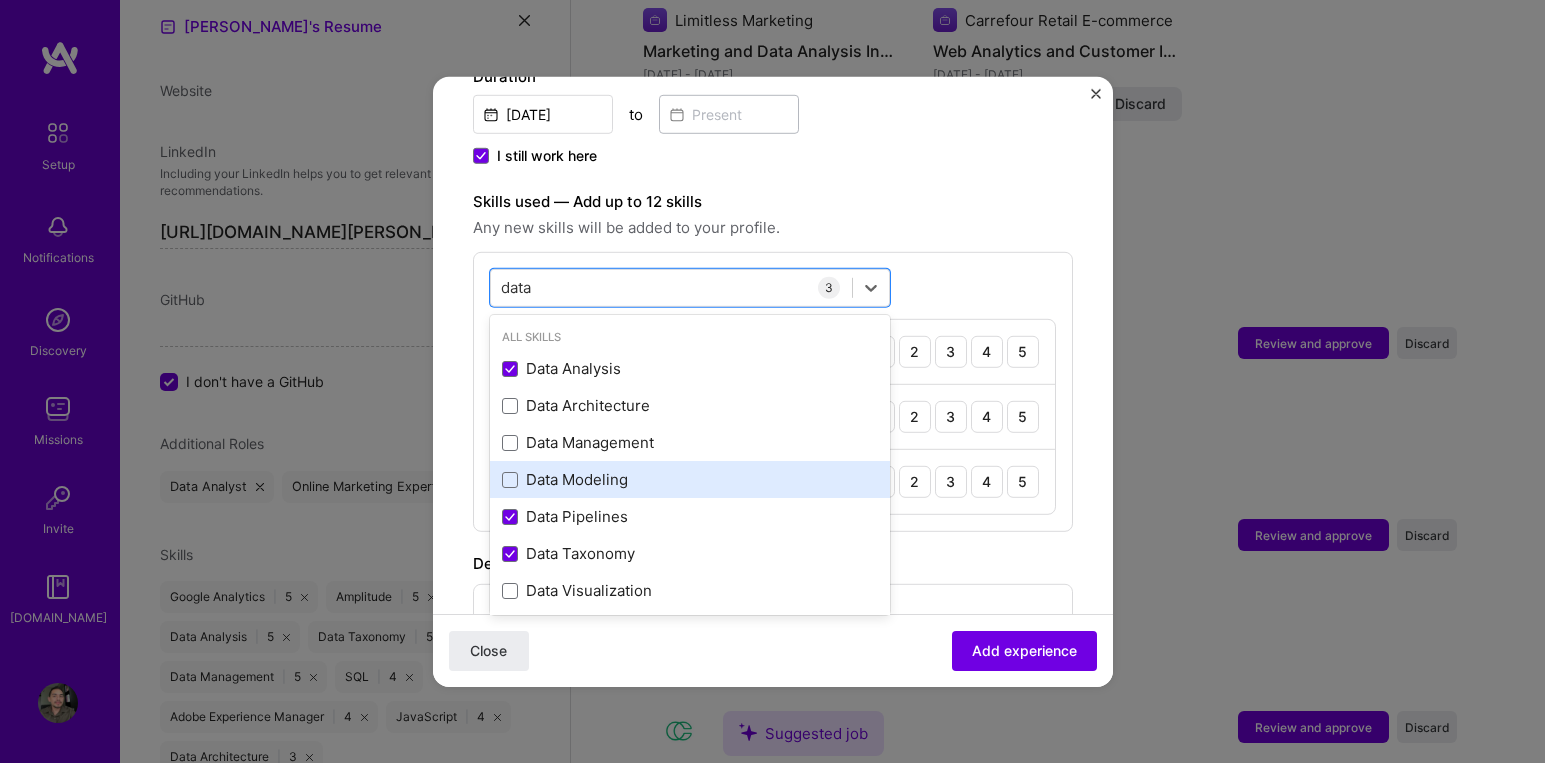 click on "Data Modeling" at bounding box center [690, 479] 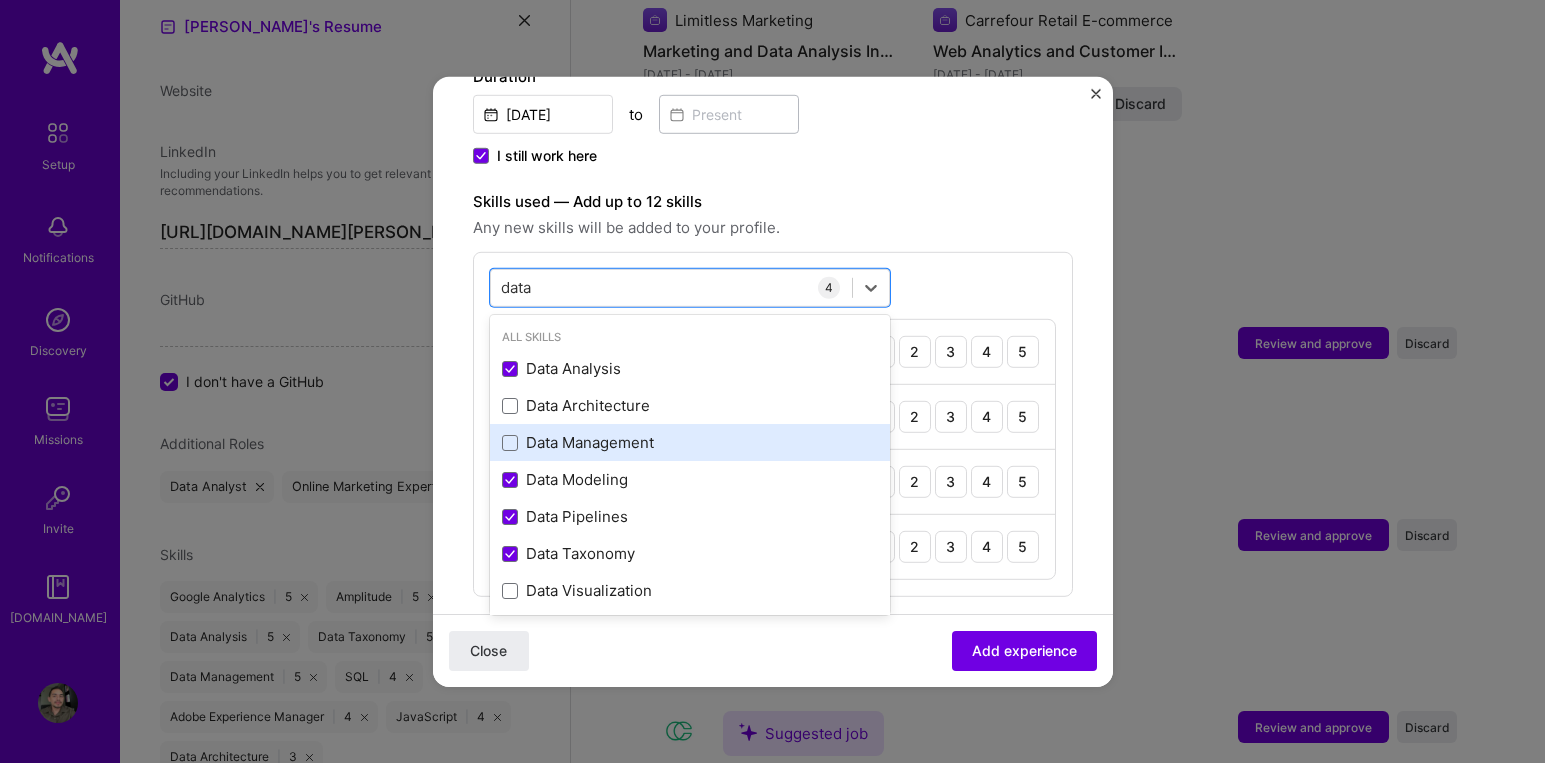 click on "Data Management" at bounding box center (690, 442) 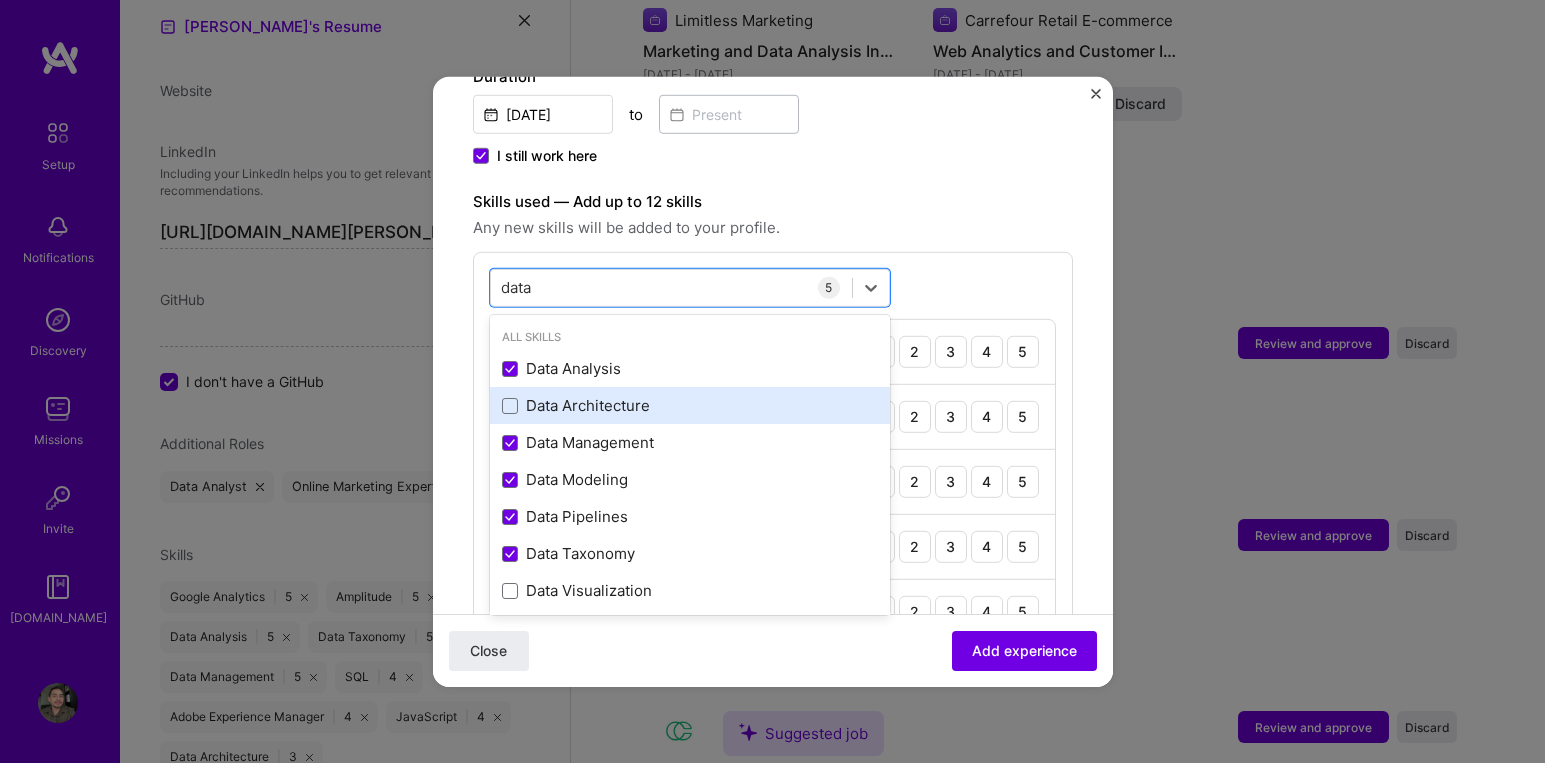 click on "Data Architecture" at bounding box center (690, 405) 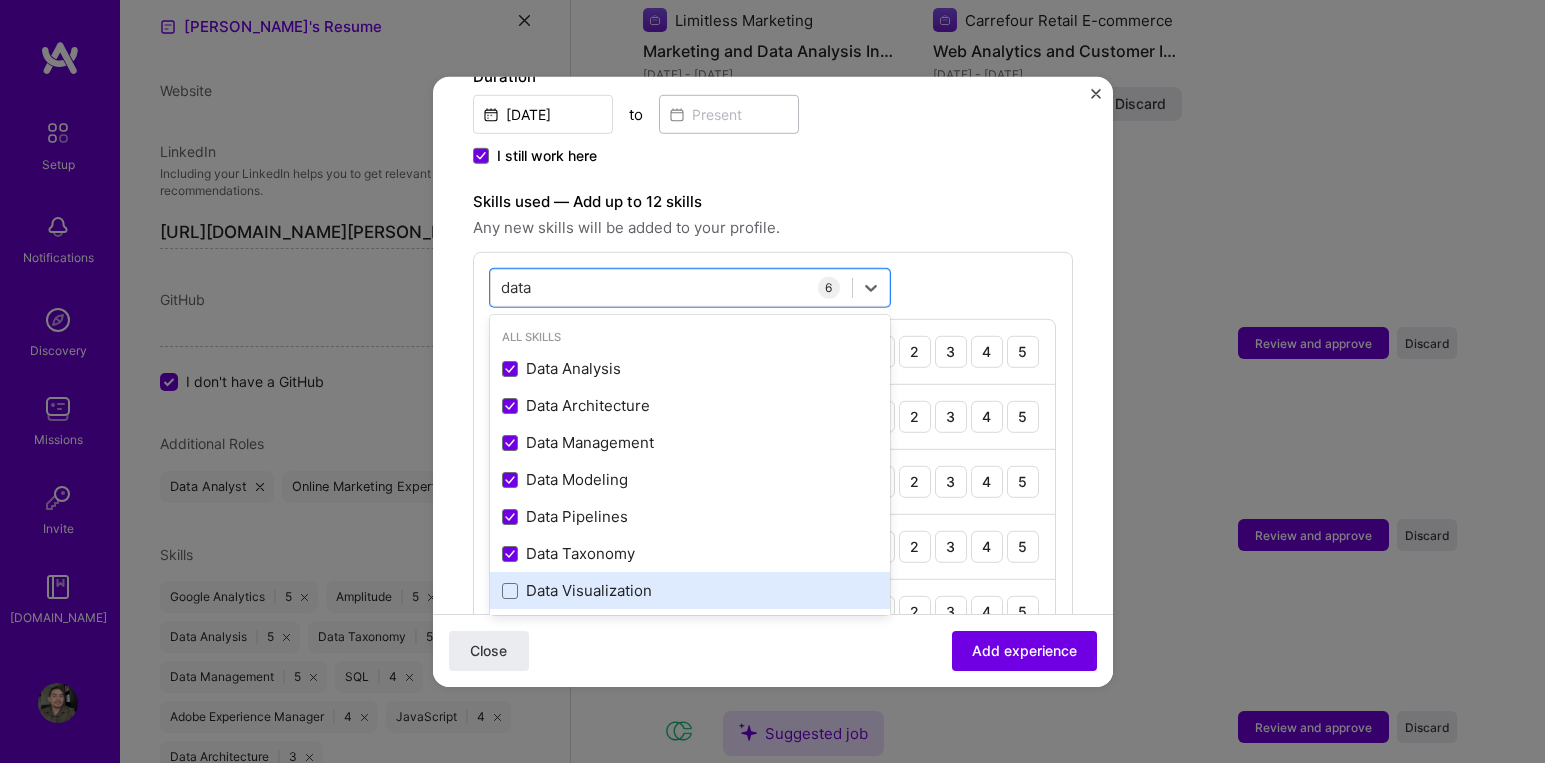 click on "Data Visualization" at bounding box center (690, 590) 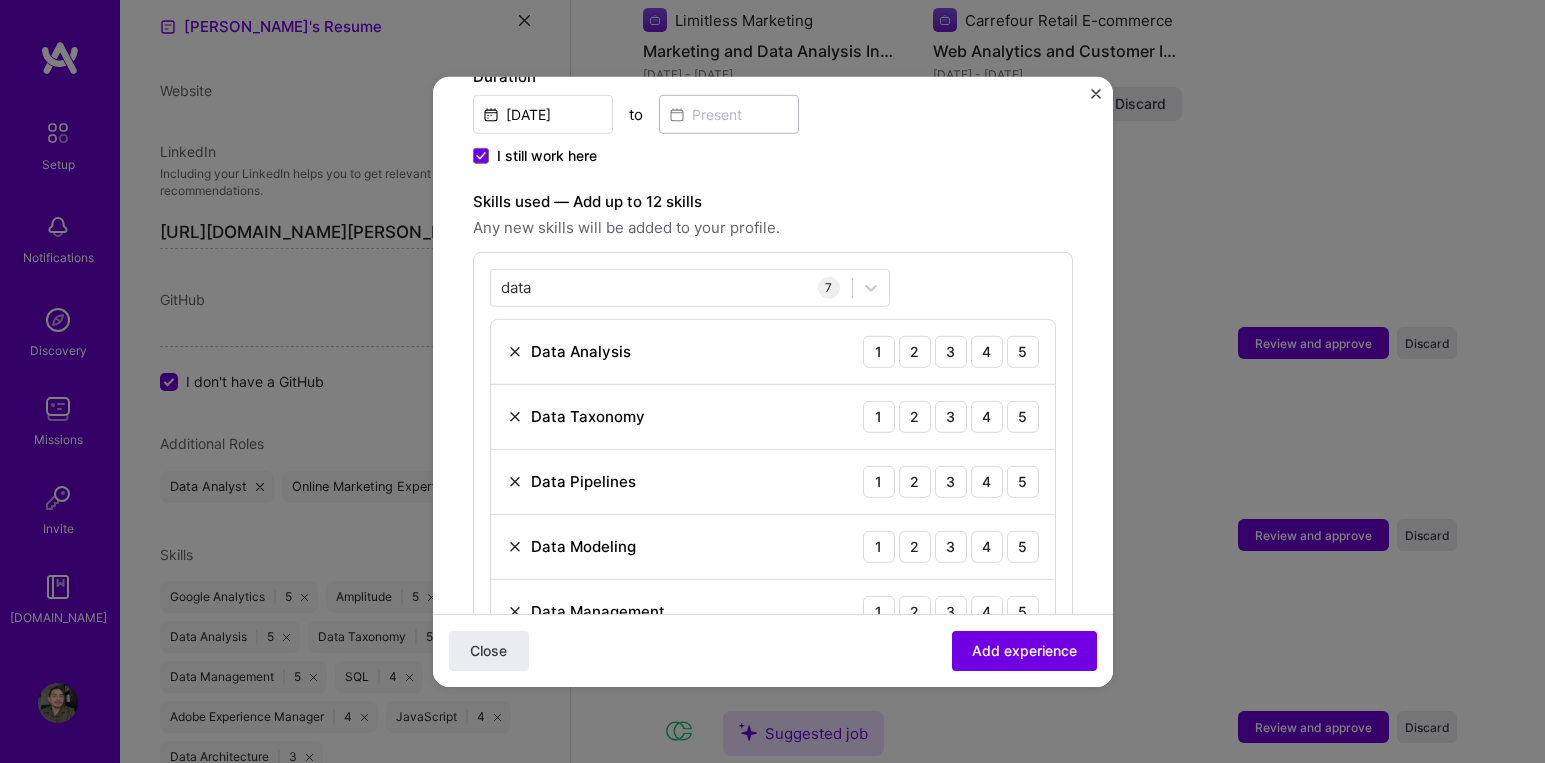 click on "Adding suggested job This job is suggested based on your LinkedIn, resume or A.Team activity. Create a job experience Jobs help companies understand your past experience. Company logo Company name CI&T
Industry Add up to 2 industries. Selected industry 1 Your title and specialization Data Analytics Sr. Manager Data Analyst Duration Jun, 2024
to
I still work here Skills used — Add up to 12 skills Any new skills will be added to your profile. data data 7 Data Analysis 1 2 3 4 5 Data Taxonomy 1 2 3 4 5 Data Pipelines 1 2 3 4 5 Data Modeling 1 2 3 4 5 Data Management 1 2 3 4 5 Data Architecture 1 2 3 4 5 Data Visualization 1 2 3 4 5 Description Data Analytics Consultant at Lithia & Driveway, responsible for technical definition on Data Analytics Value stream. - Training applications for Analytics tool and dataLayer development guidance. - Governance for Cookies management, data storage/ sharing. - Online and Offline Data integration. 743 /" at bounding box center (773, 524) 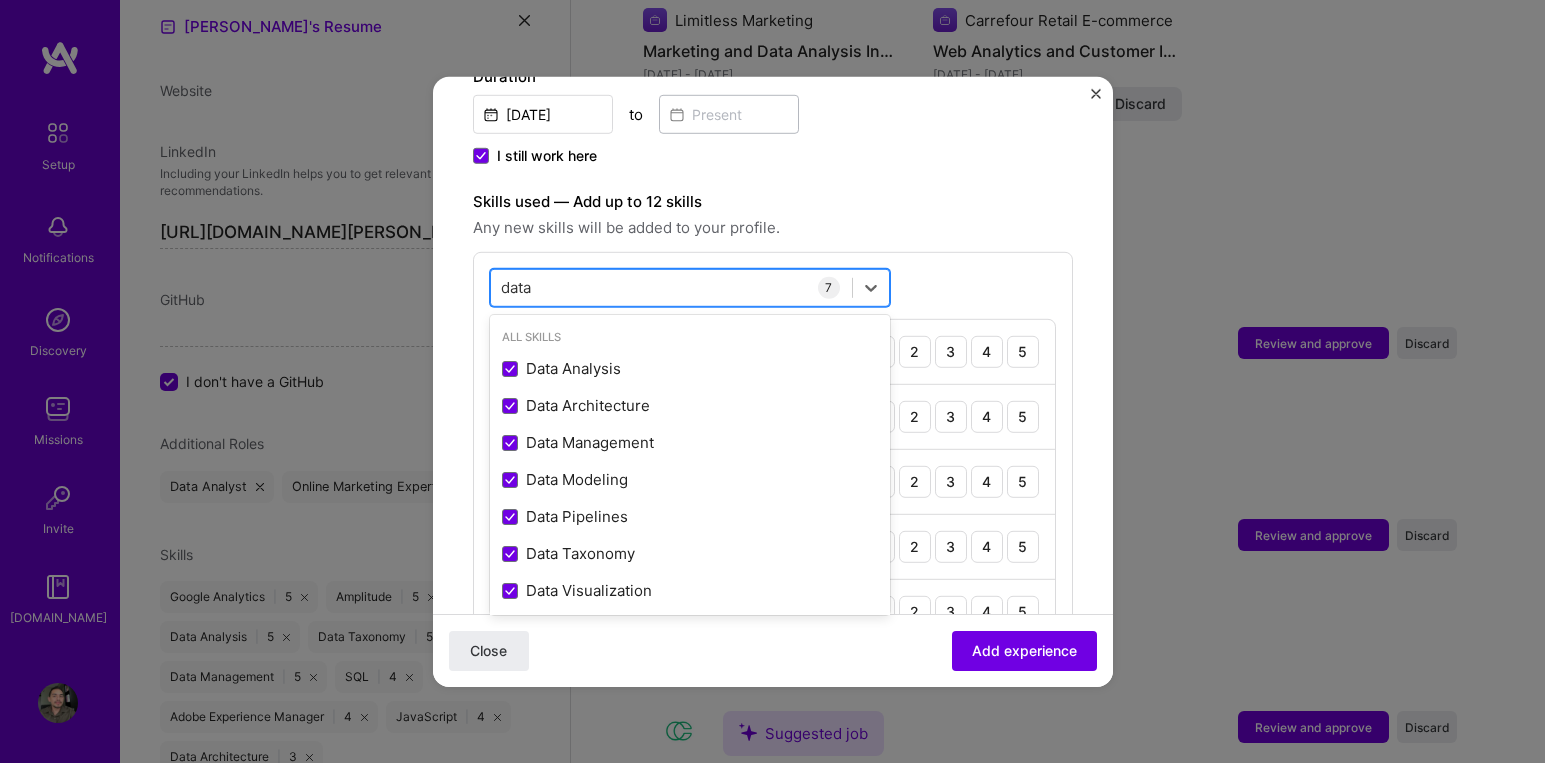 click on "data data" at bounding box center [671, 287] 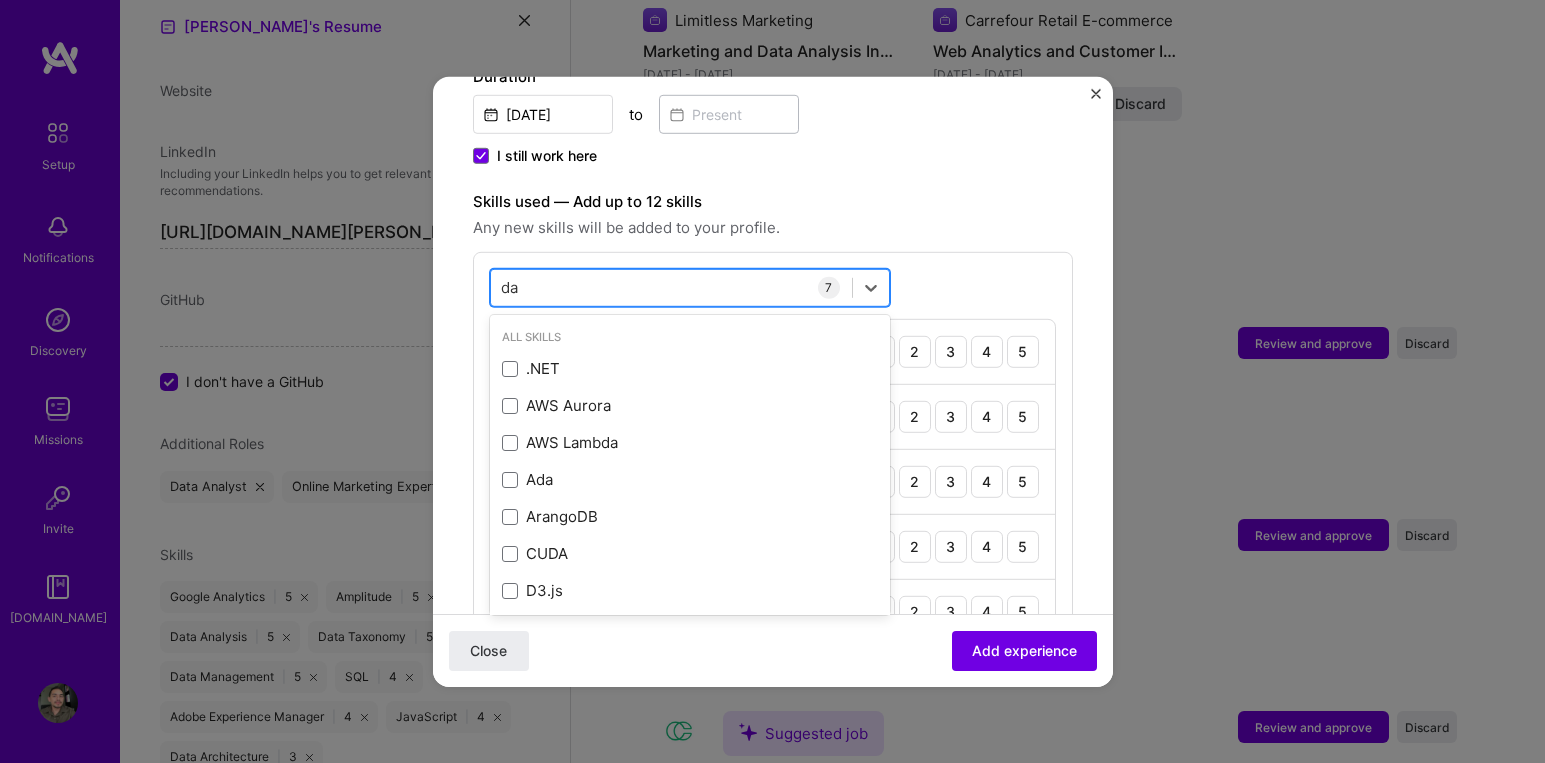 type on "d" 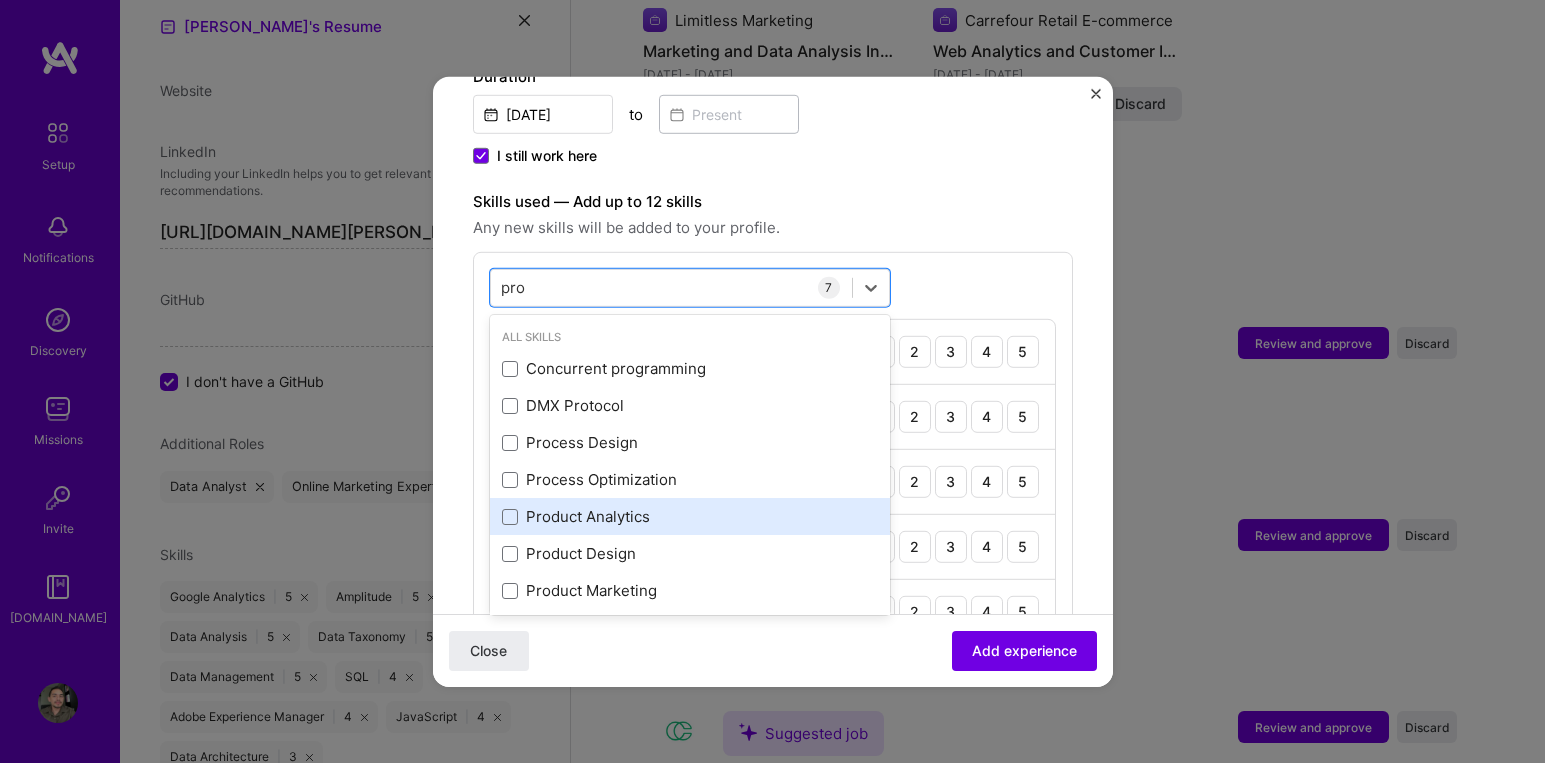 click on "Product Analytics" at bounding box center [690, 516] 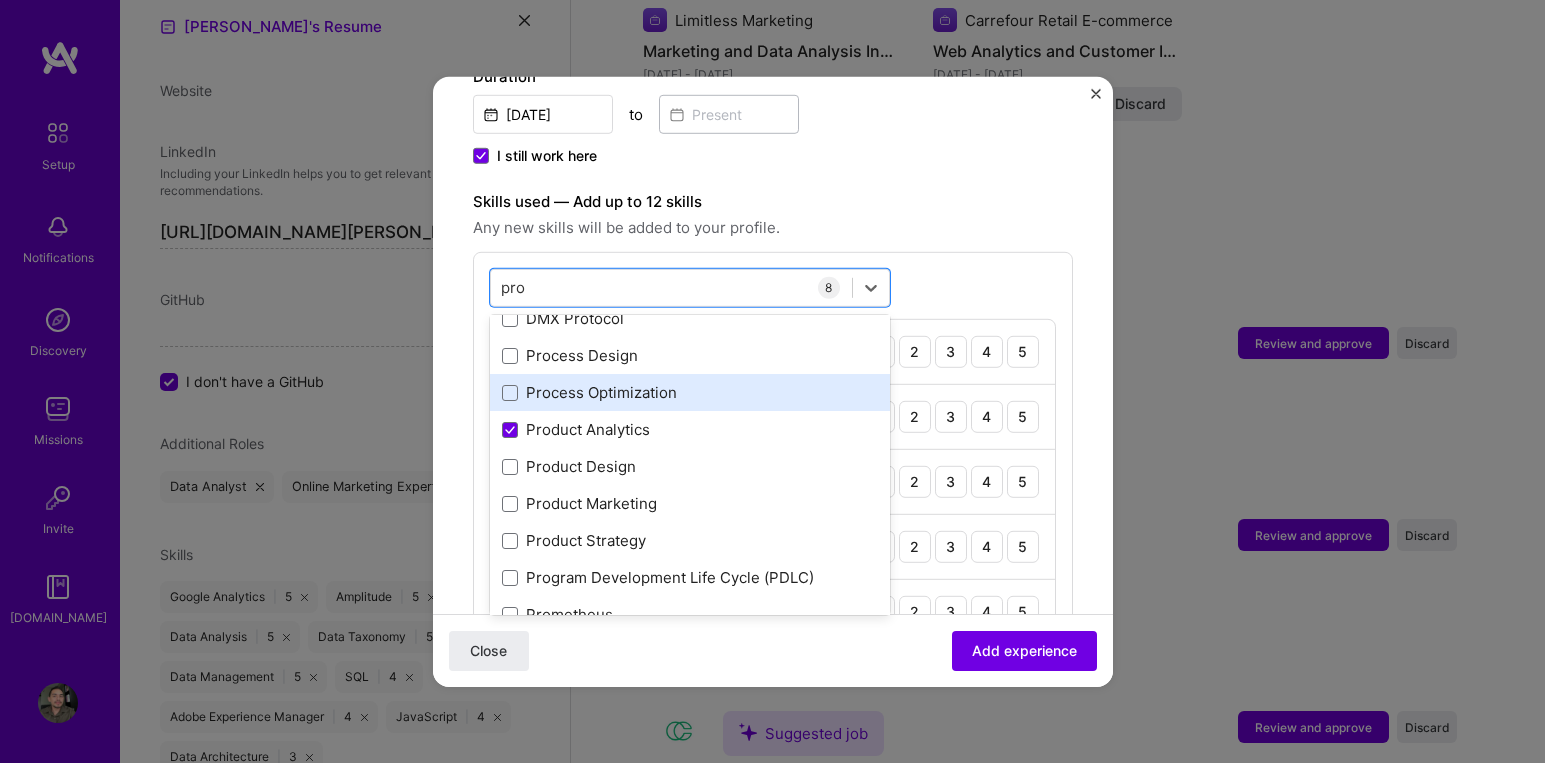scroll, scrollTop: 0, scrollLeft: 0, axis: both 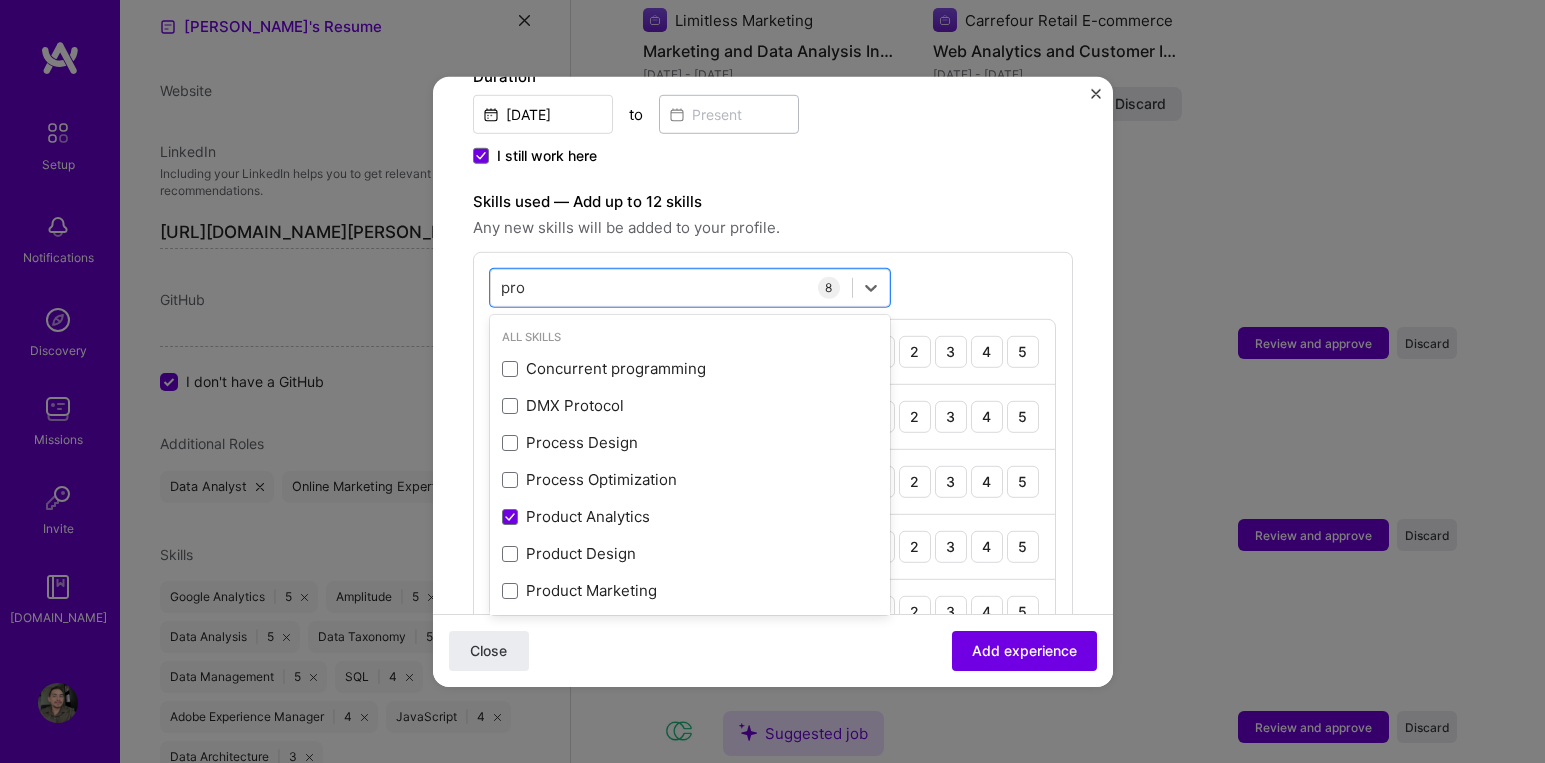 type on "pro" 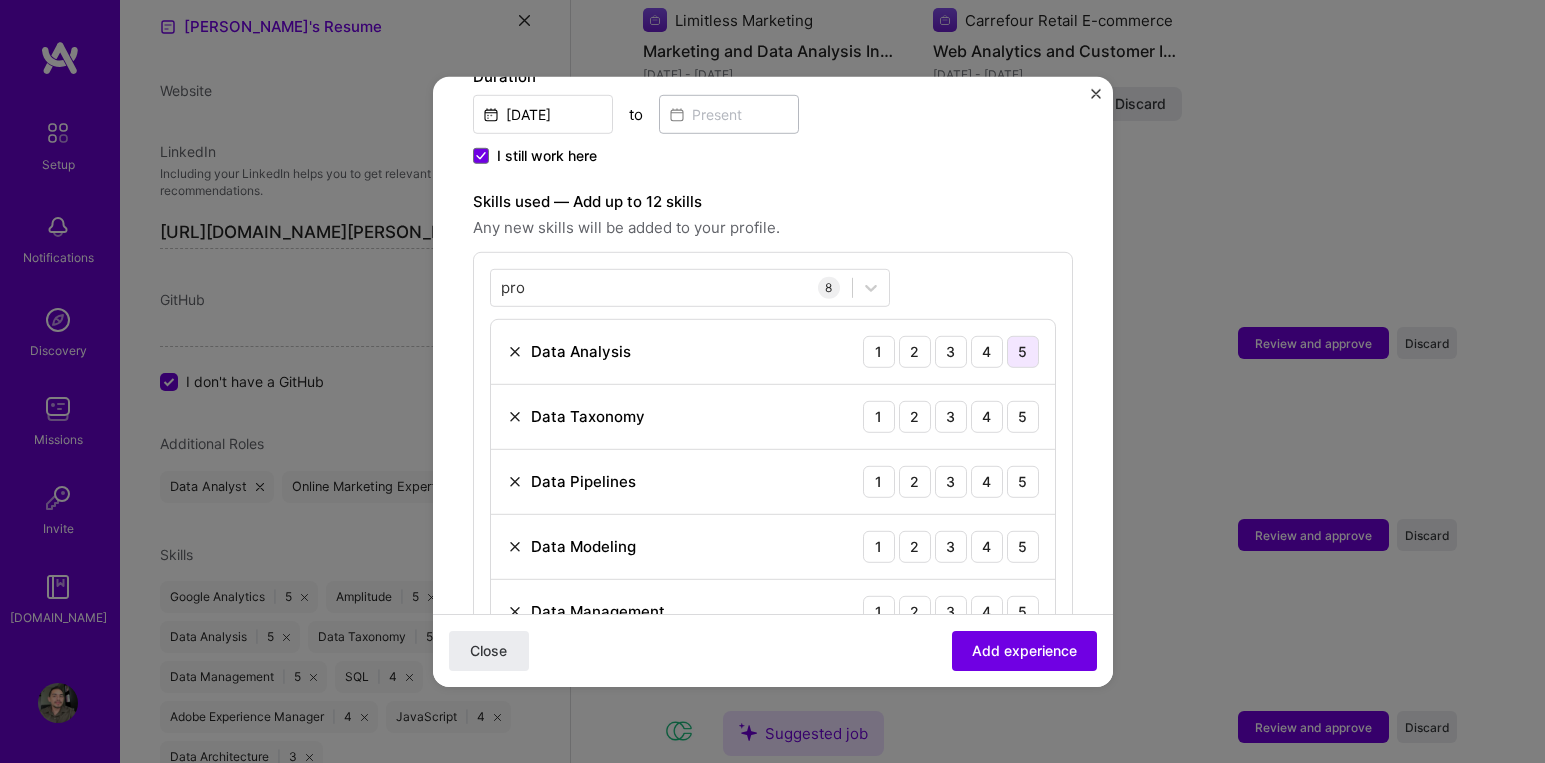 click on "5" at bounding box center [1023, 351] 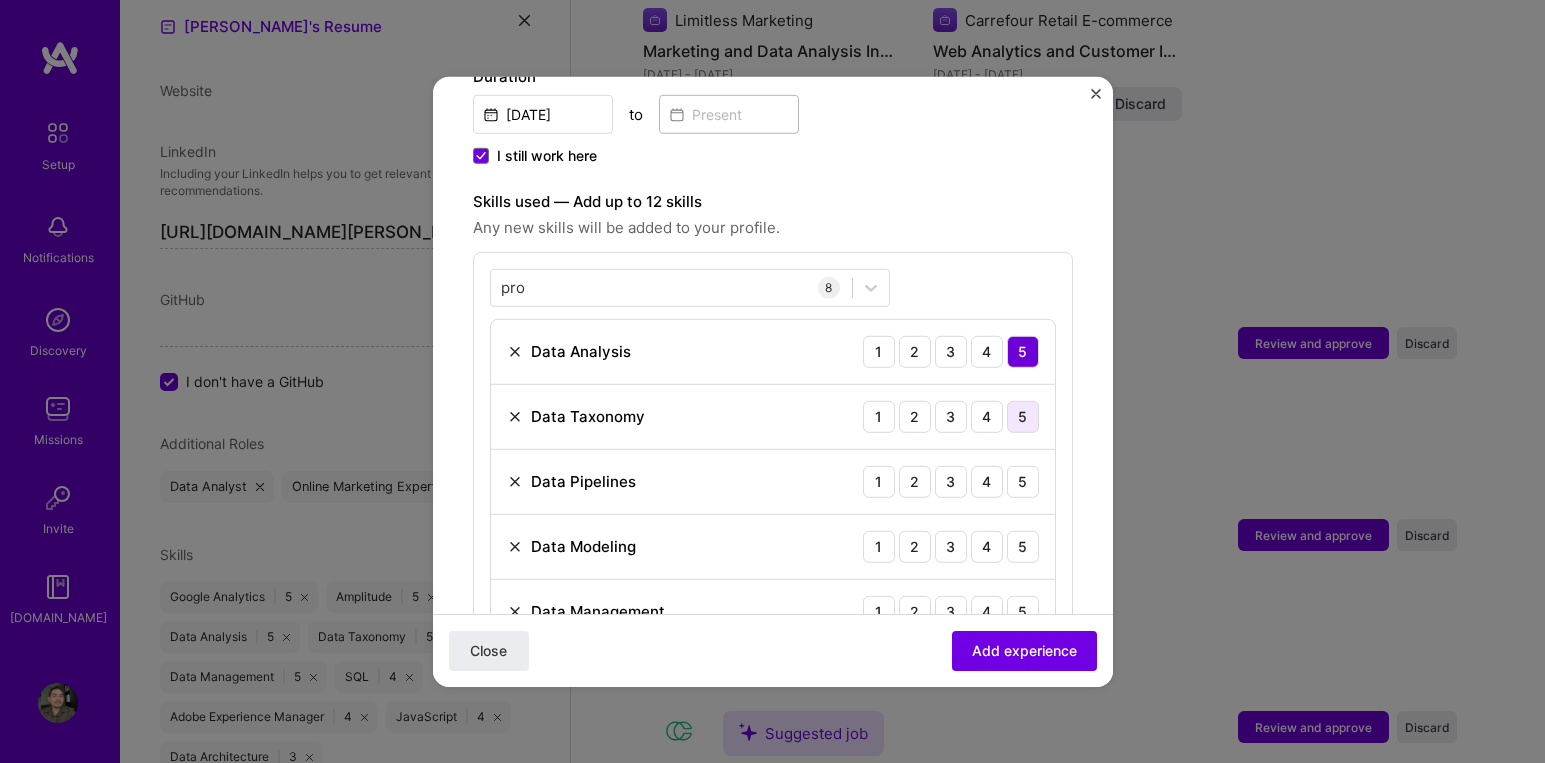click on "5" at bounding box center (1023, 416) 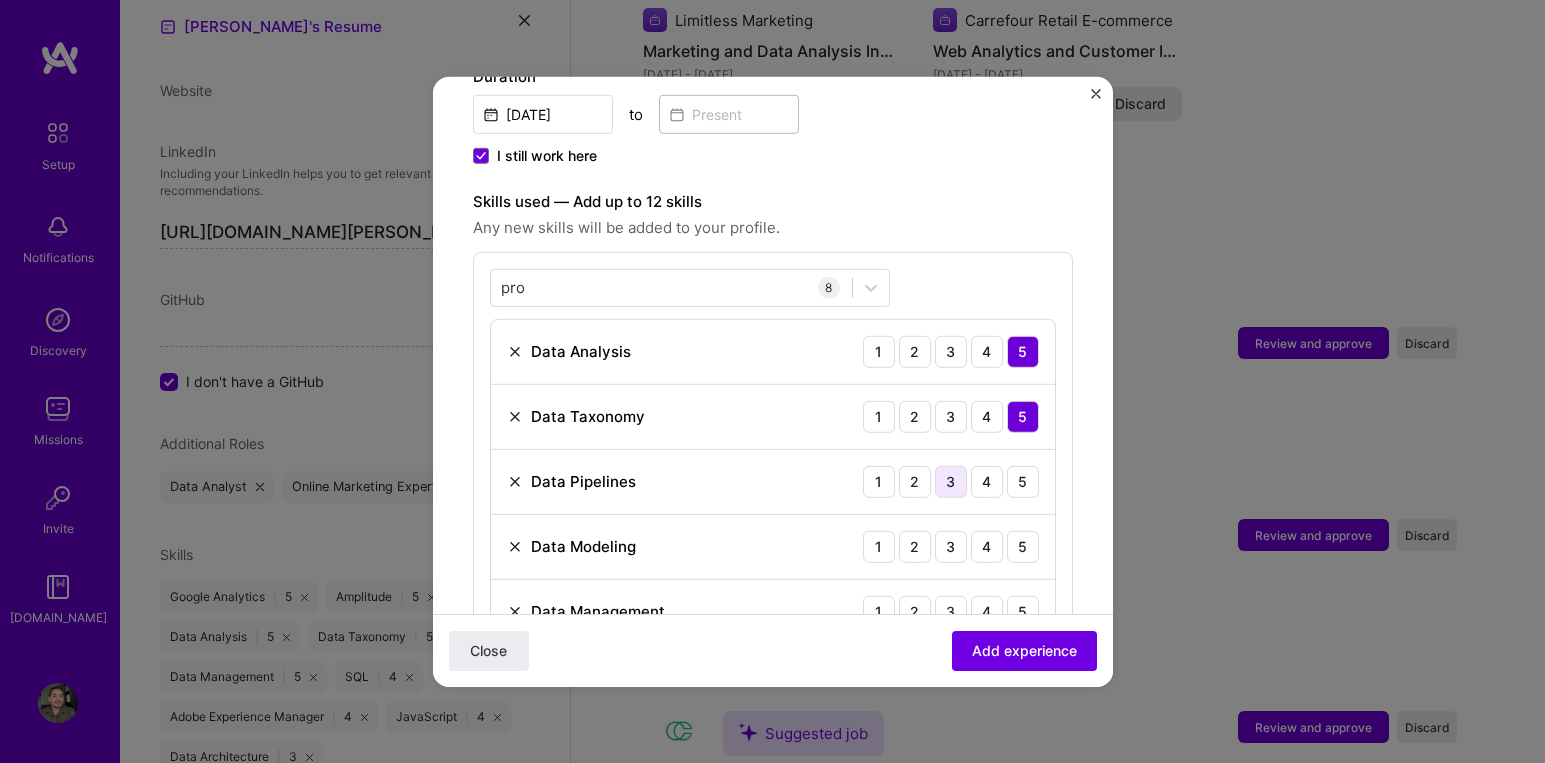 click on "3" at bounding box center [951, 481] 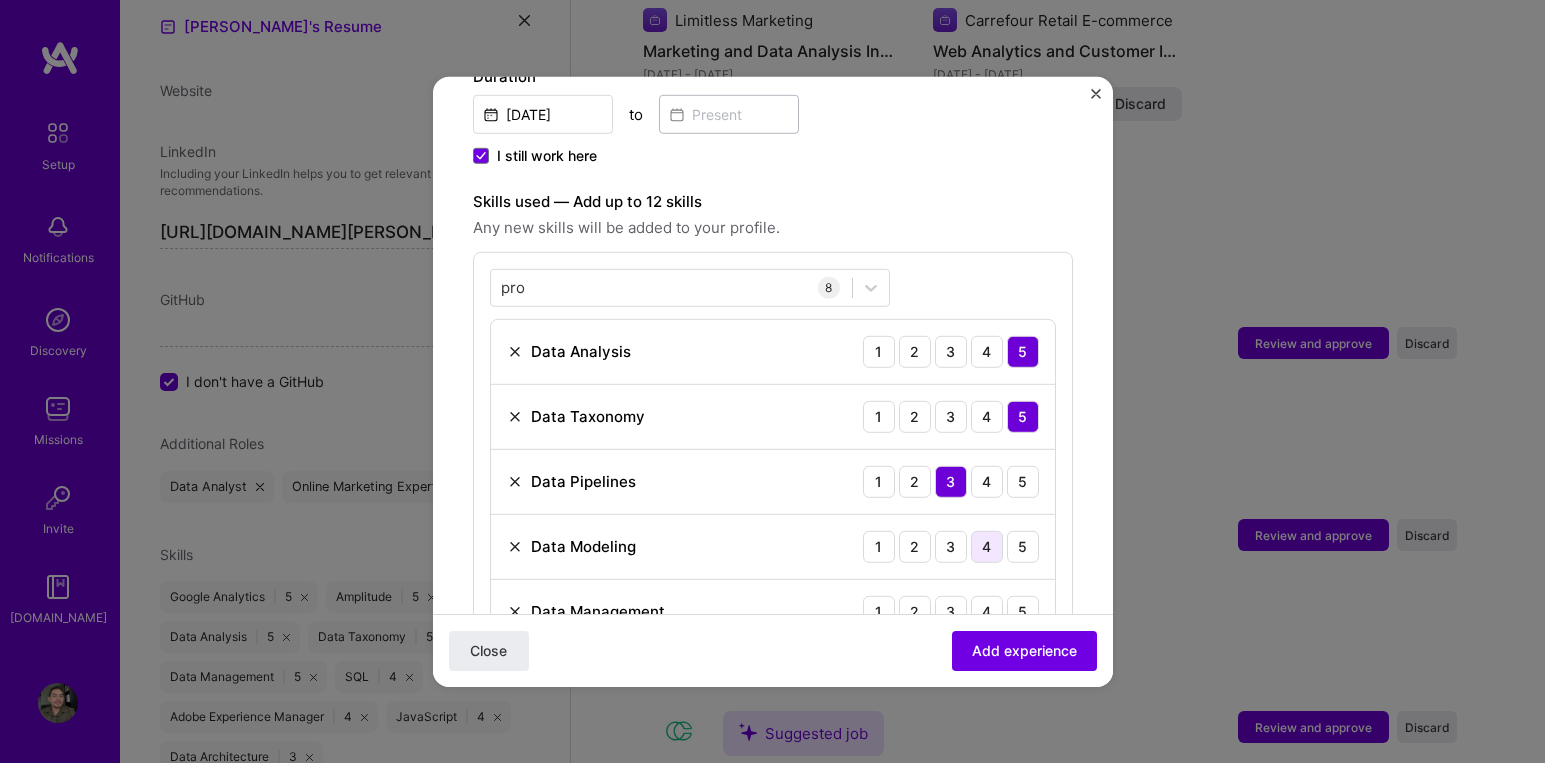 click on "4" at bounding box center [987, 546] 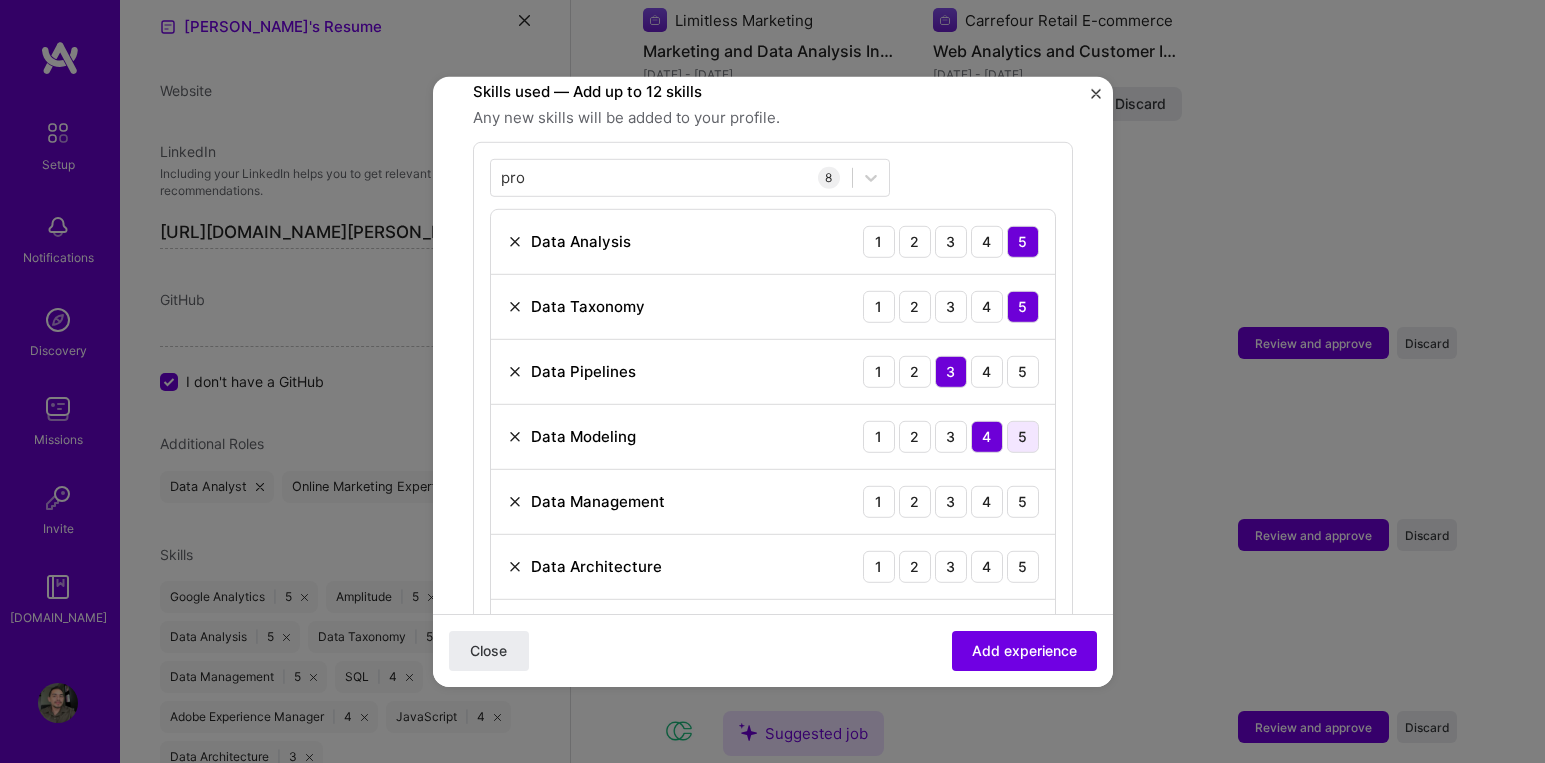 scroll, scrollTop: 746, scrollLeft: 0, axis: vertical 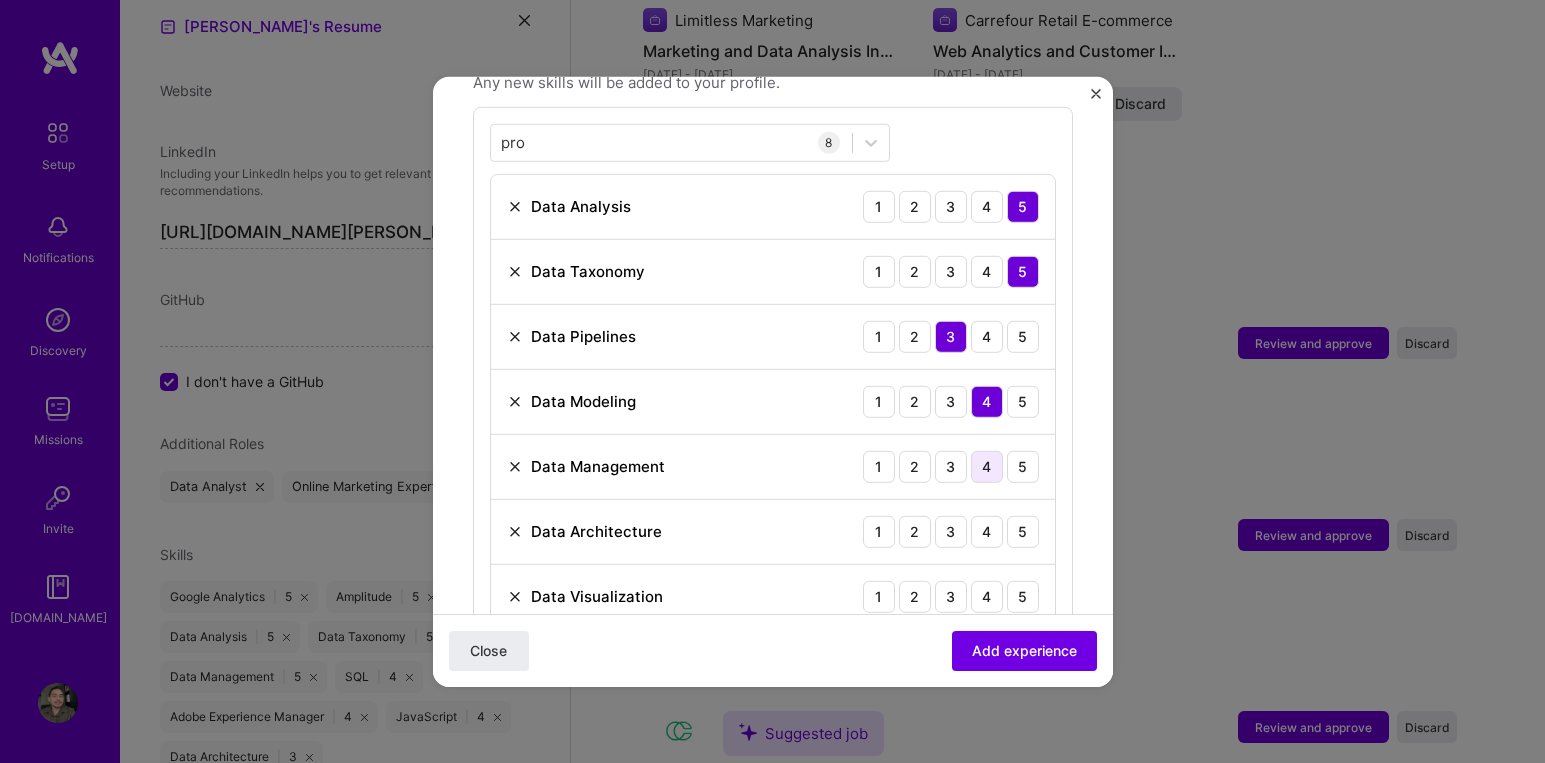 click on "4" at bounding box center (987, 466) 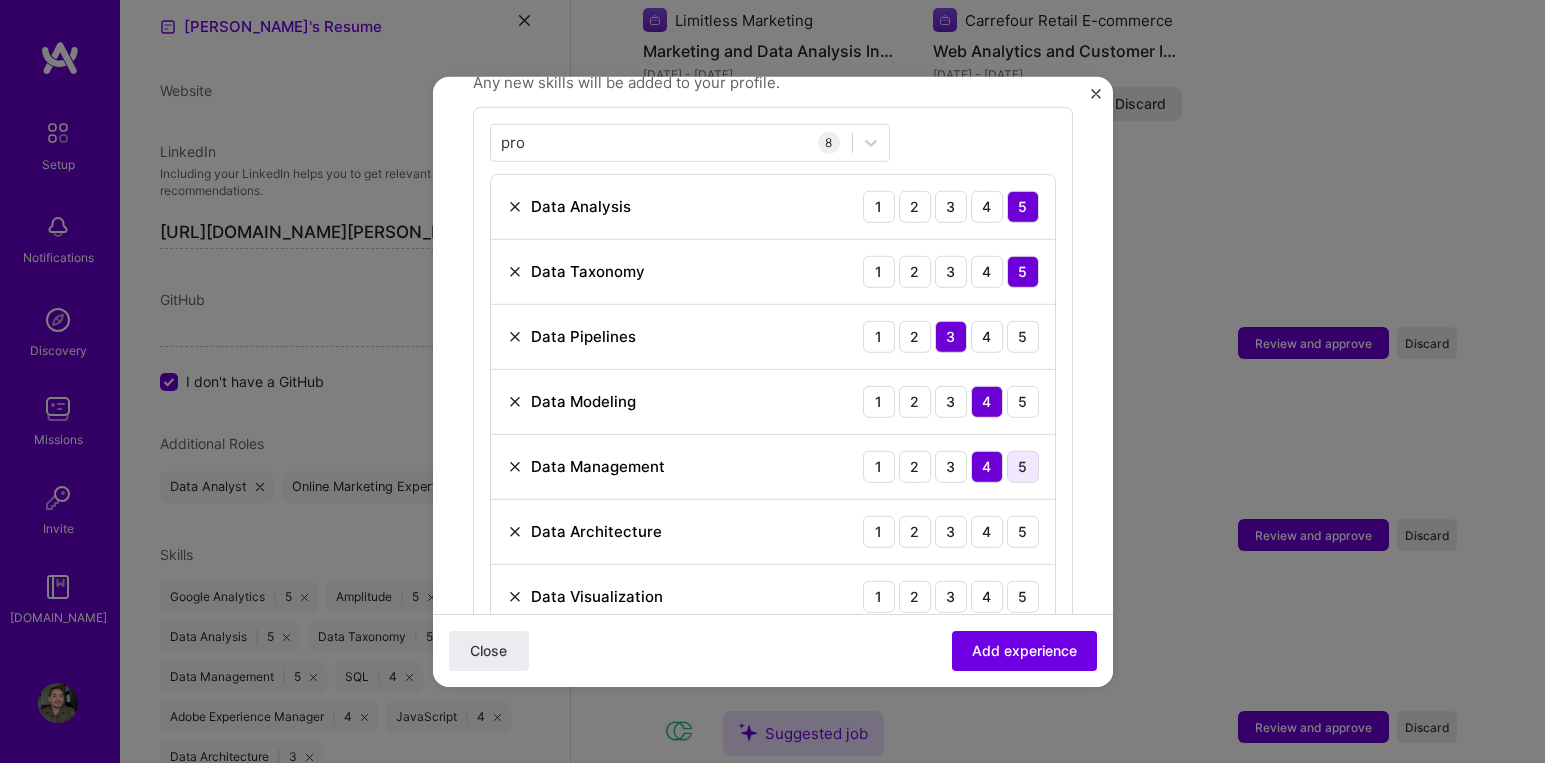 click on "5" at bounding box center (1023, 466) 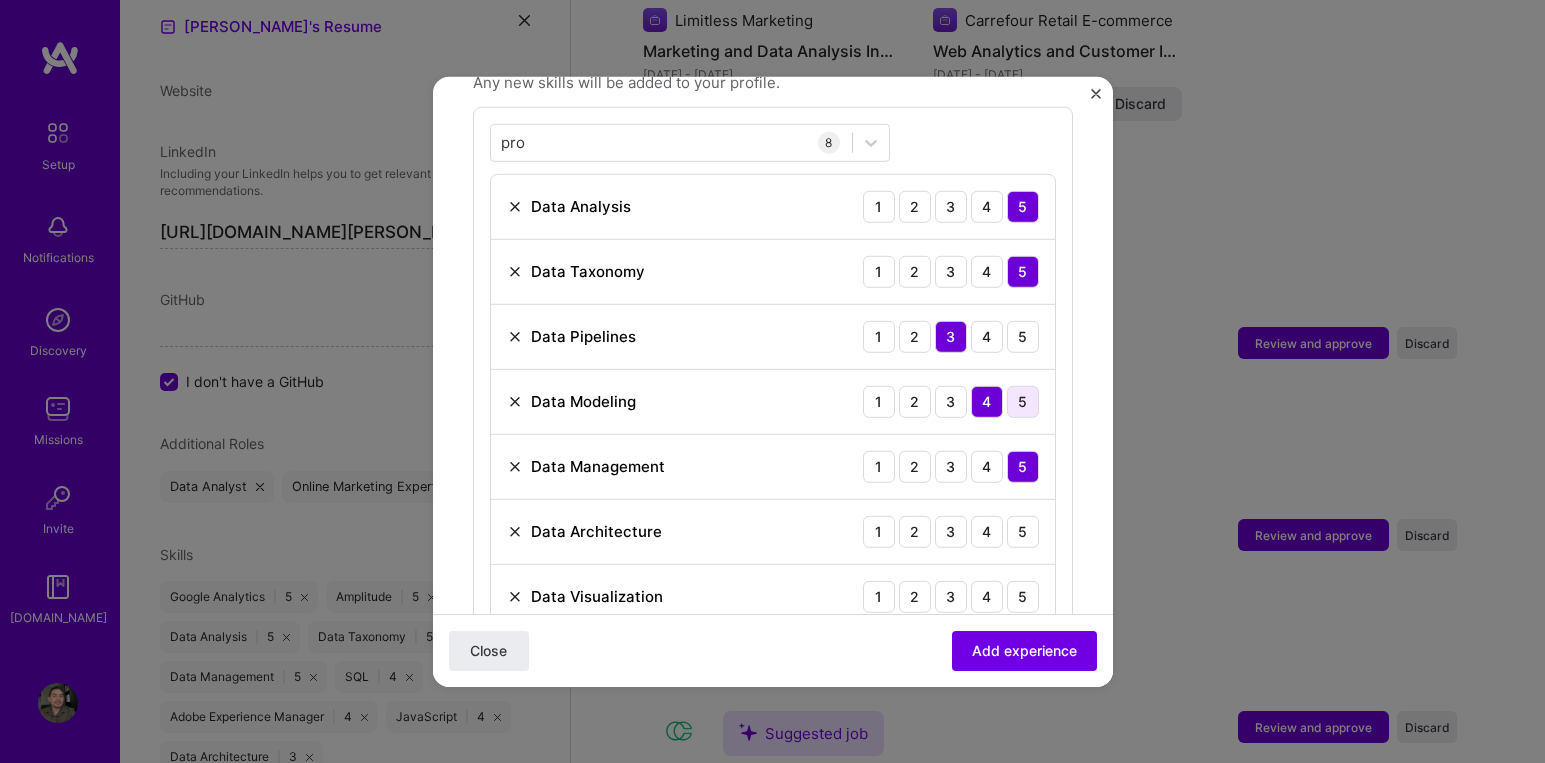click on "5" at bounding box center [1023, 401] 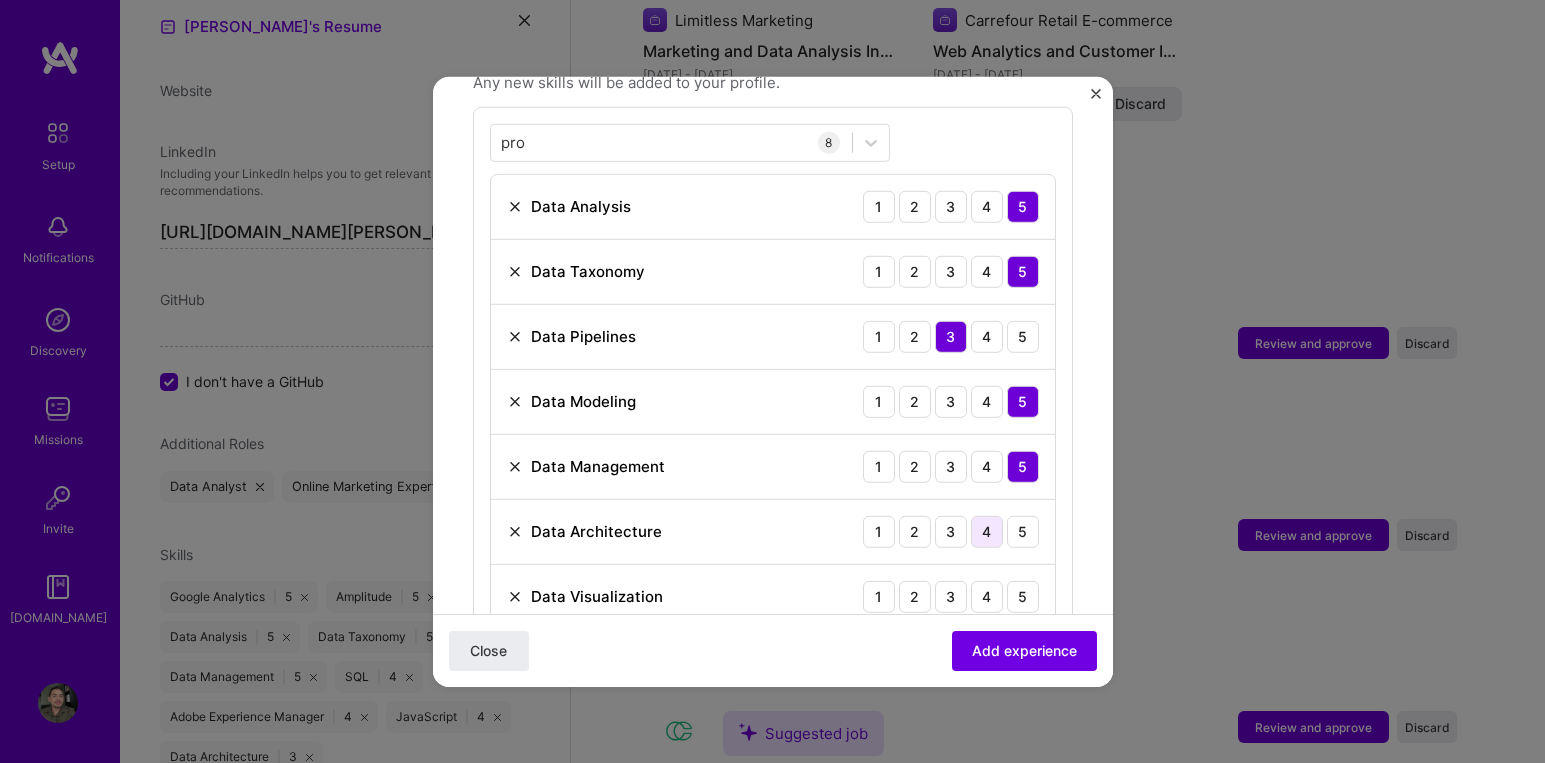 click on "4" at bounding box center [987, 531] 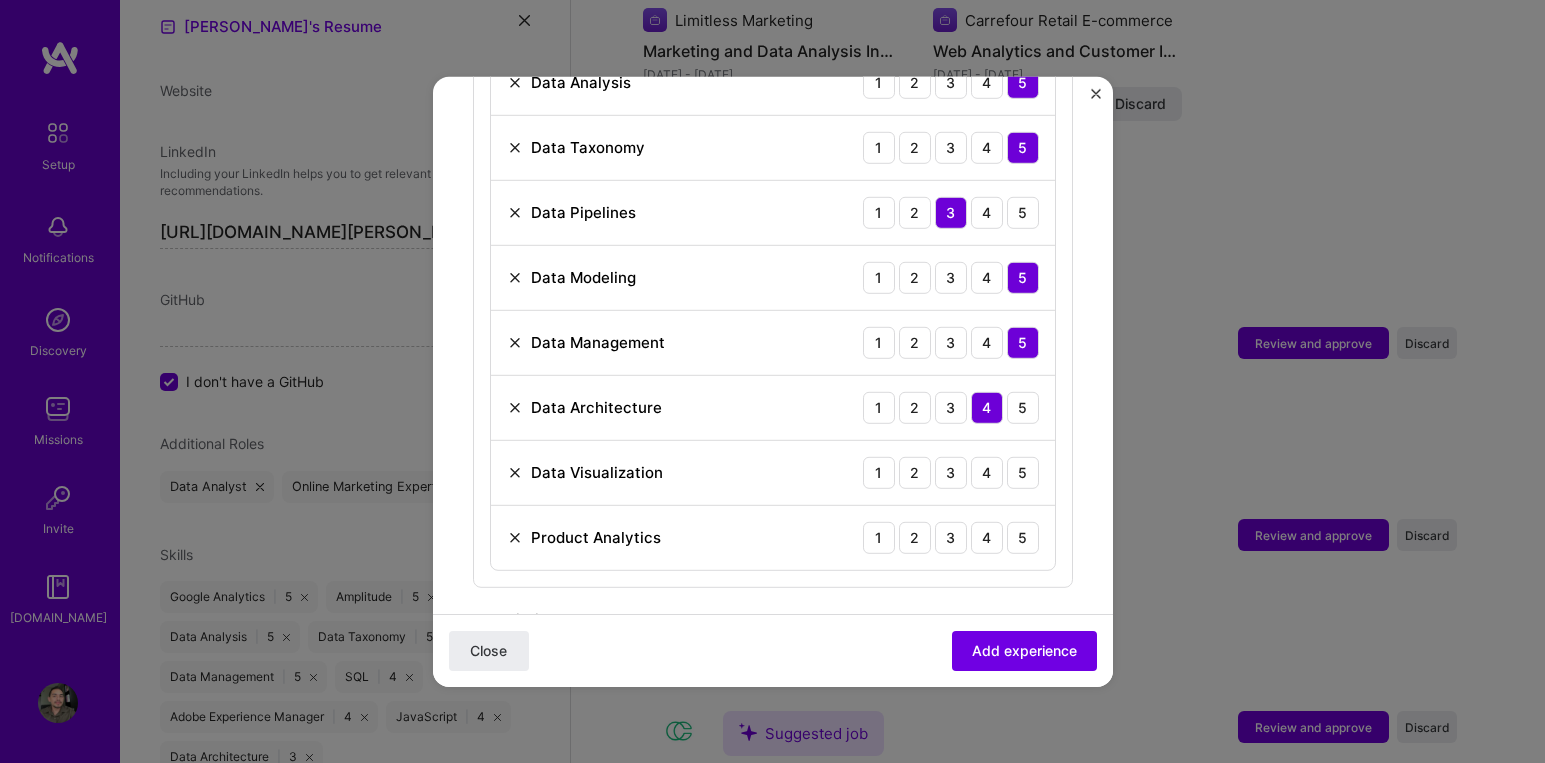 scroll, scrollTop: 882, scrollLeft: 0, axis: vertical 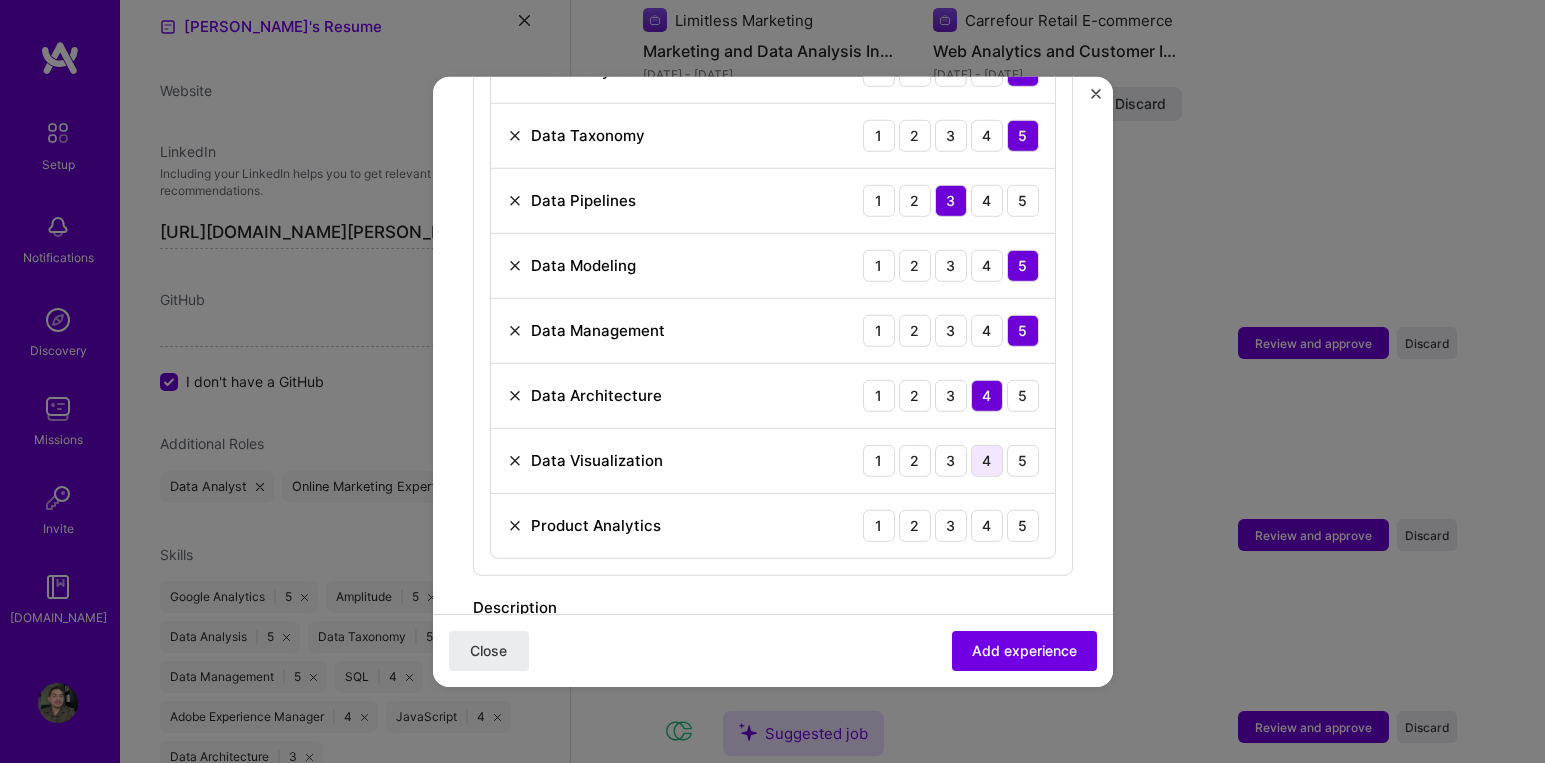 click on "4" at bounding box center (987, 460) 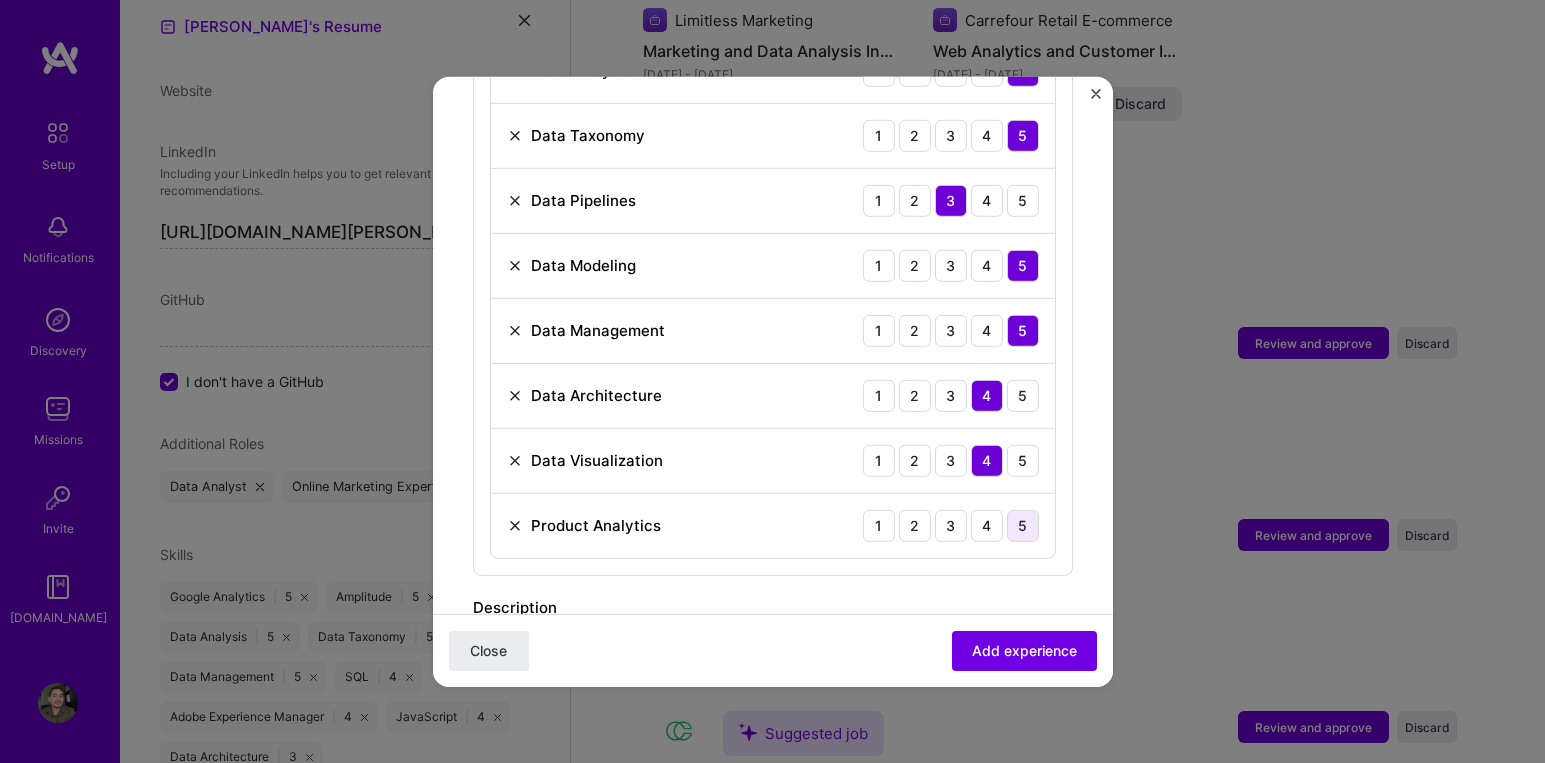 click on "5" at bounding box center [1023, 525] 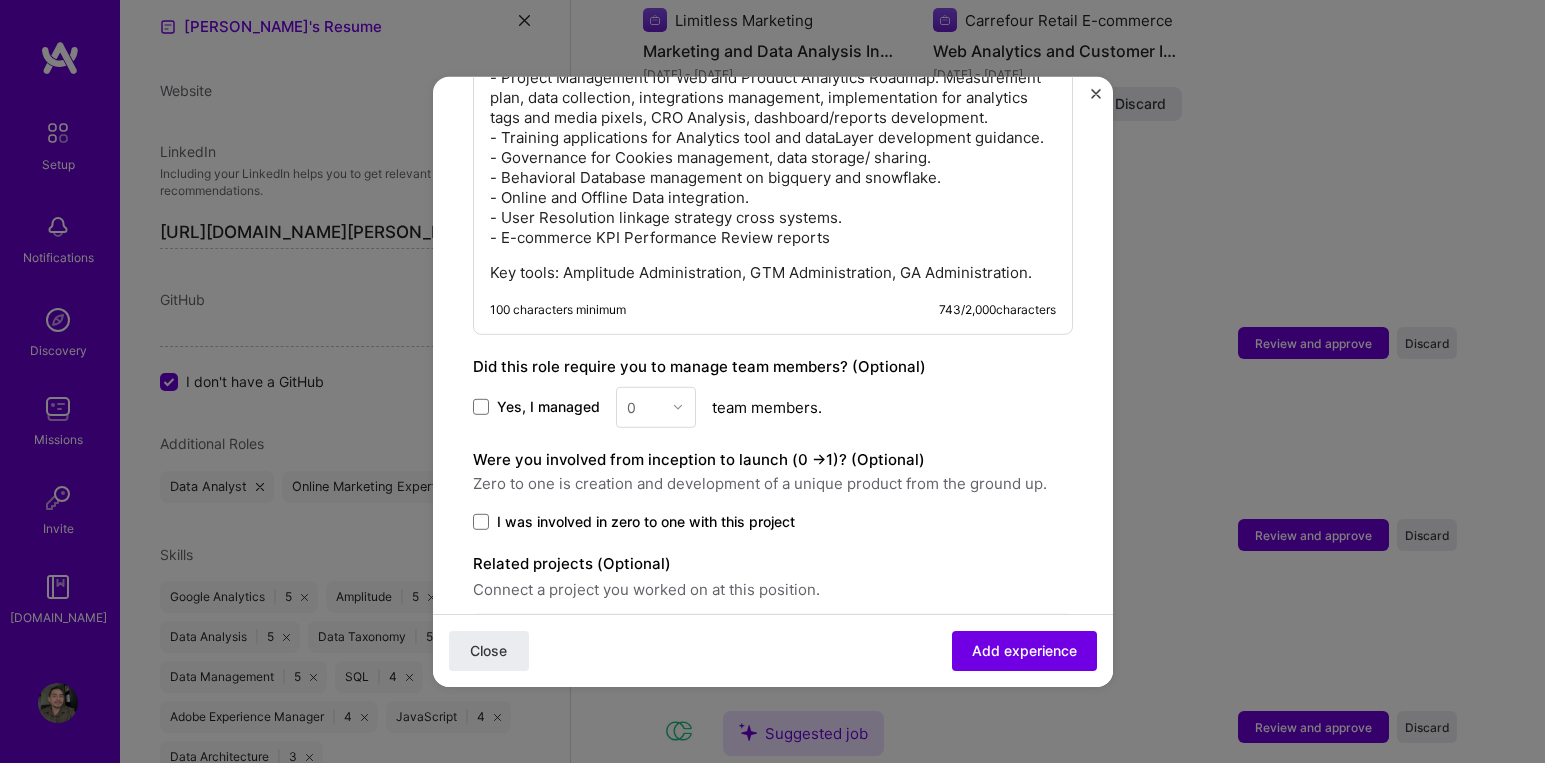scroll, scrollTop: 1549, scrollLeft: 0, axis: vertical 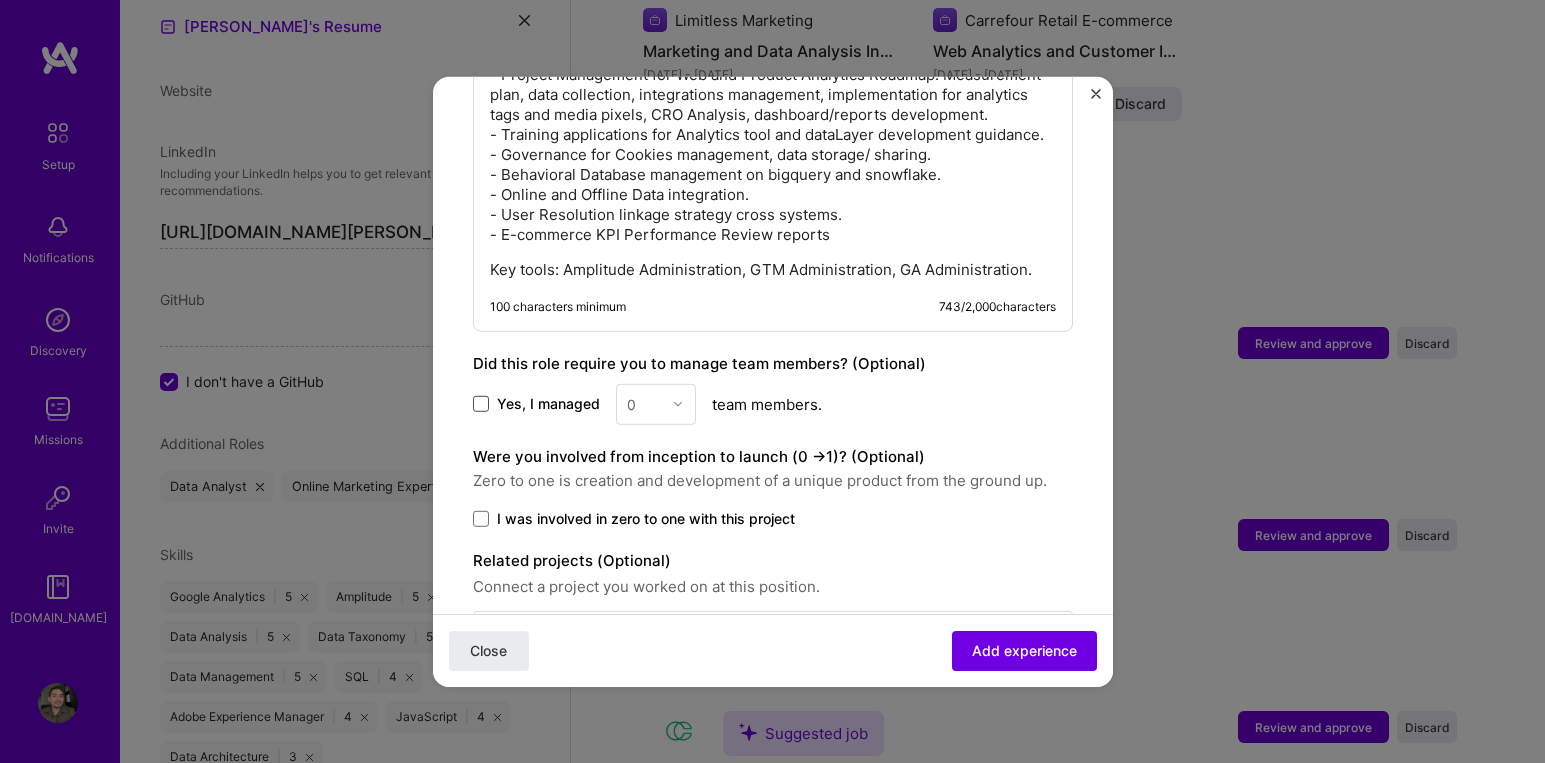 click at bounding box center [481, 404] 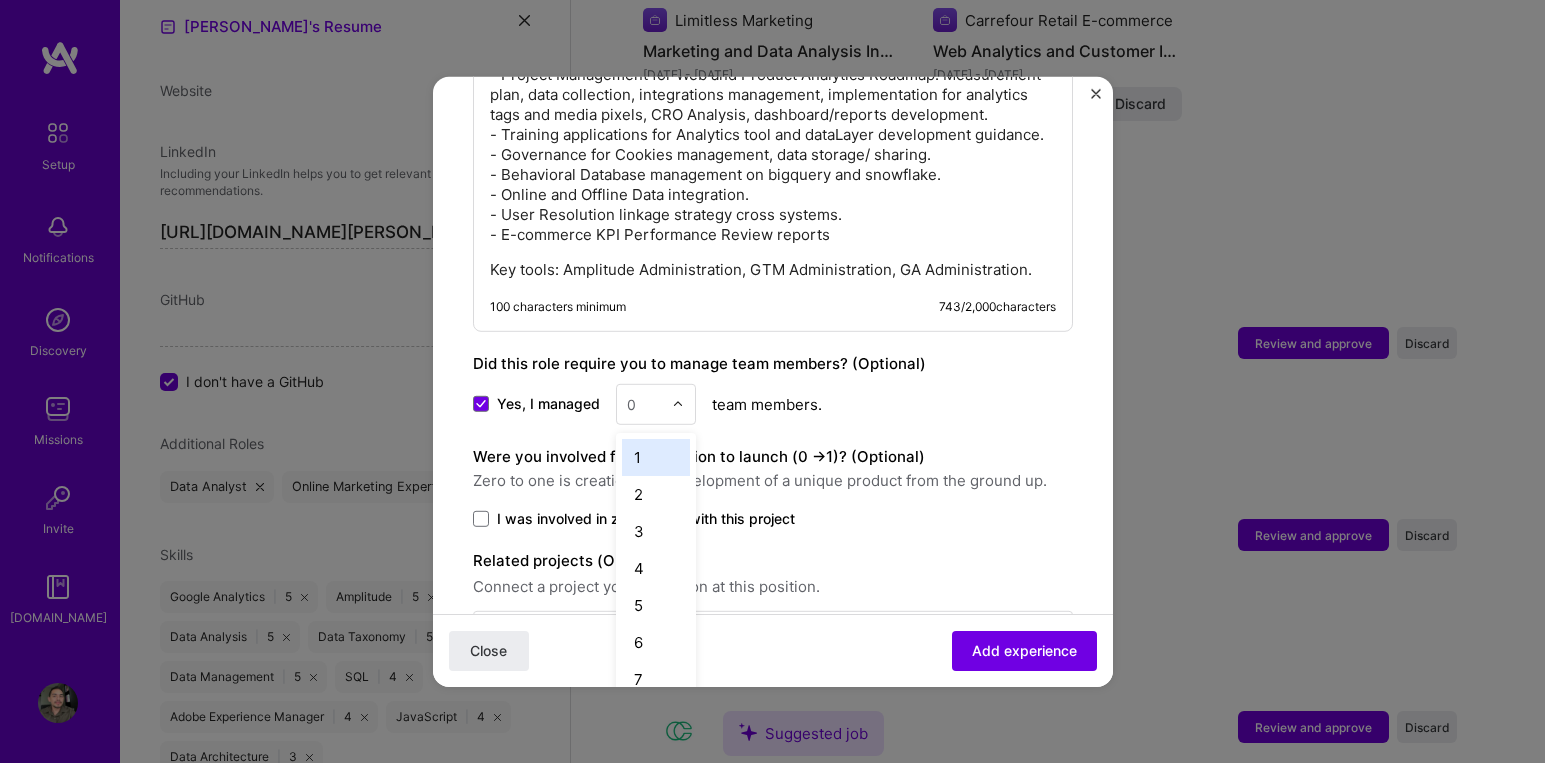 click on "0" at bounding box center [644, 403] 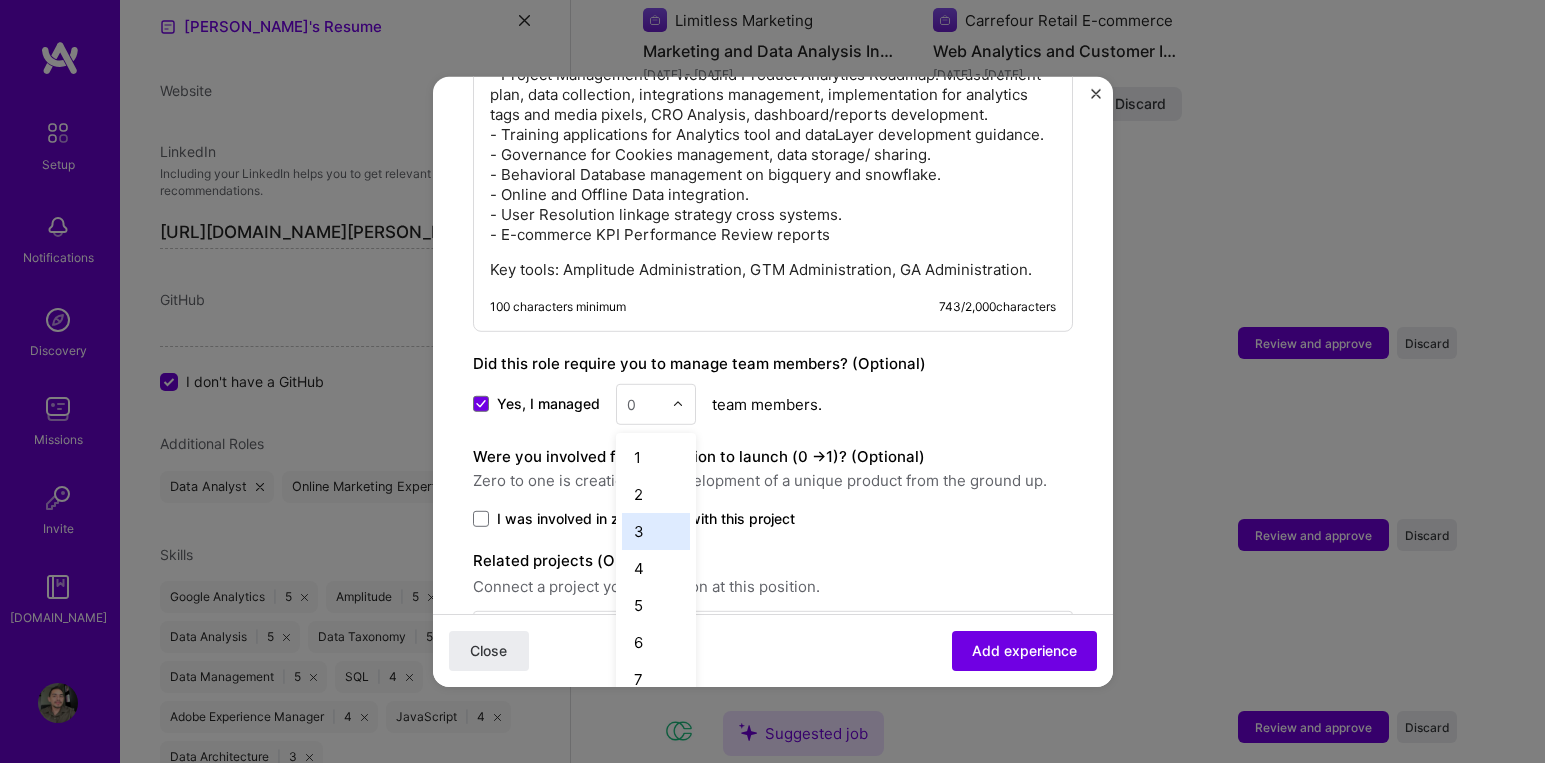click on "3" at bounding box center [656, 530] 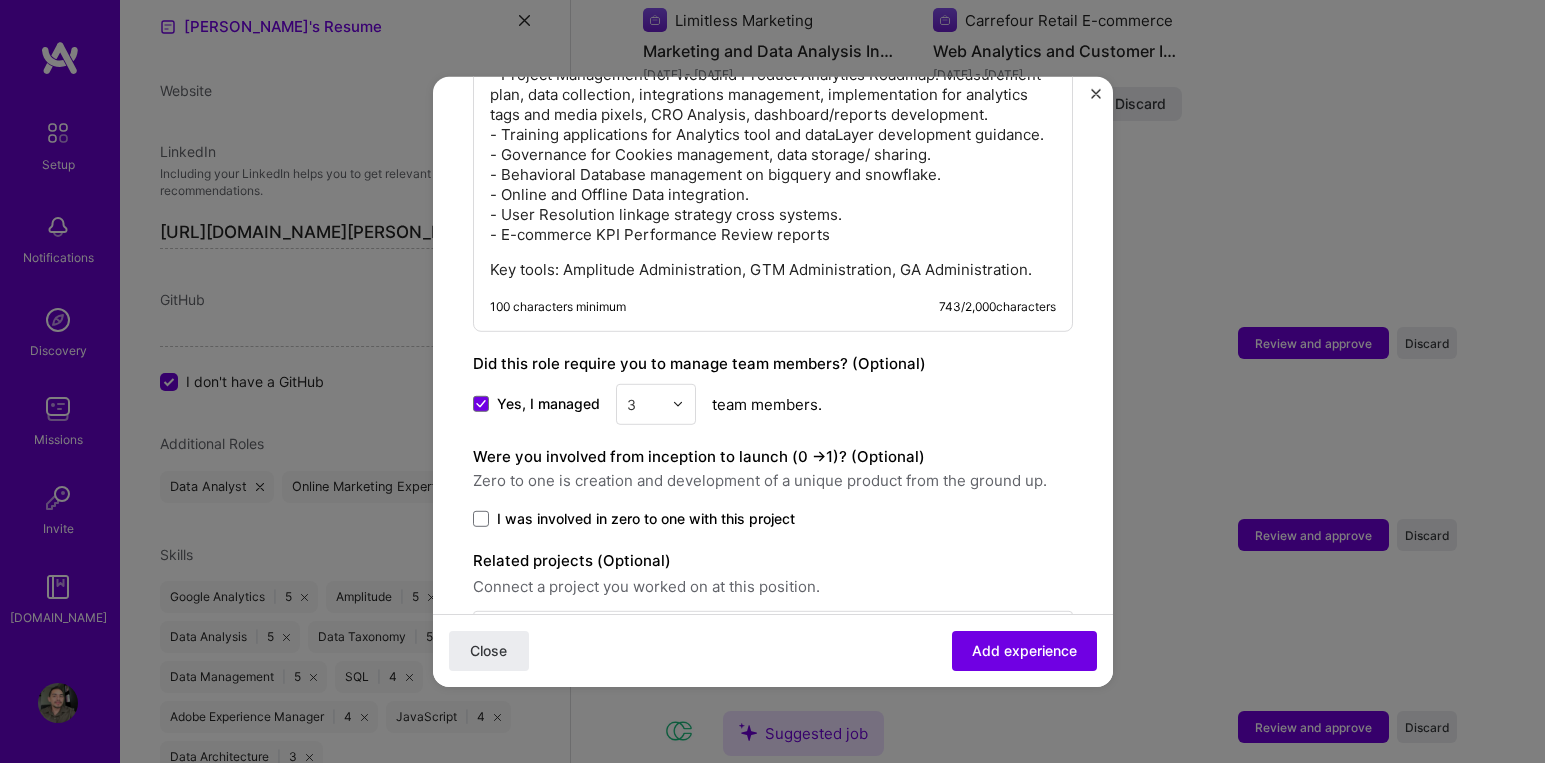 click on "Were you involved from inception to launch (0 - >  1)? (Optional) Zero to one is creation and development of a unique product from the ground up." at bounding box center (773, 468) 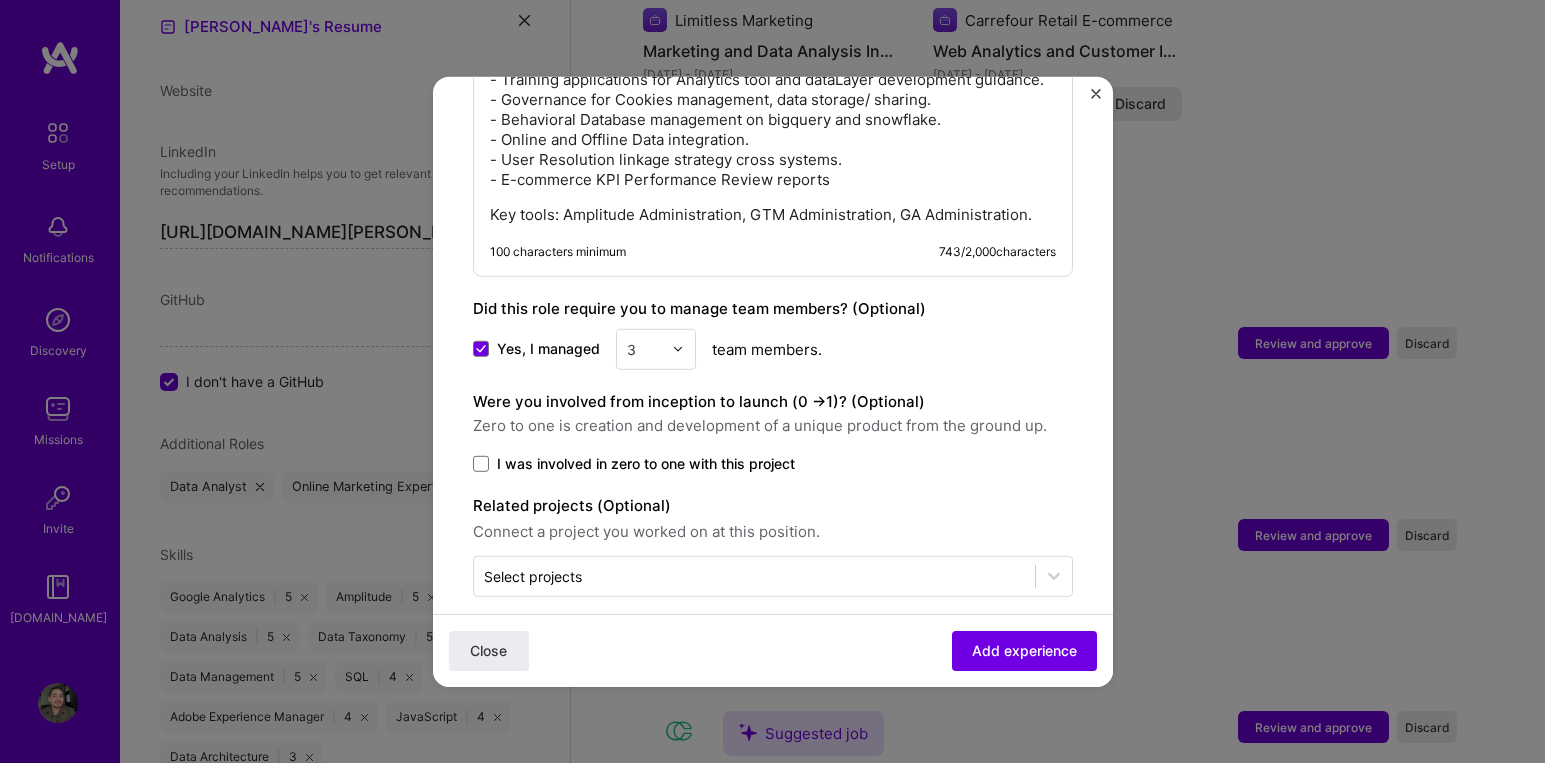 scroll, scrollTop: 1605, scrollLeft: 0, axis: vertical 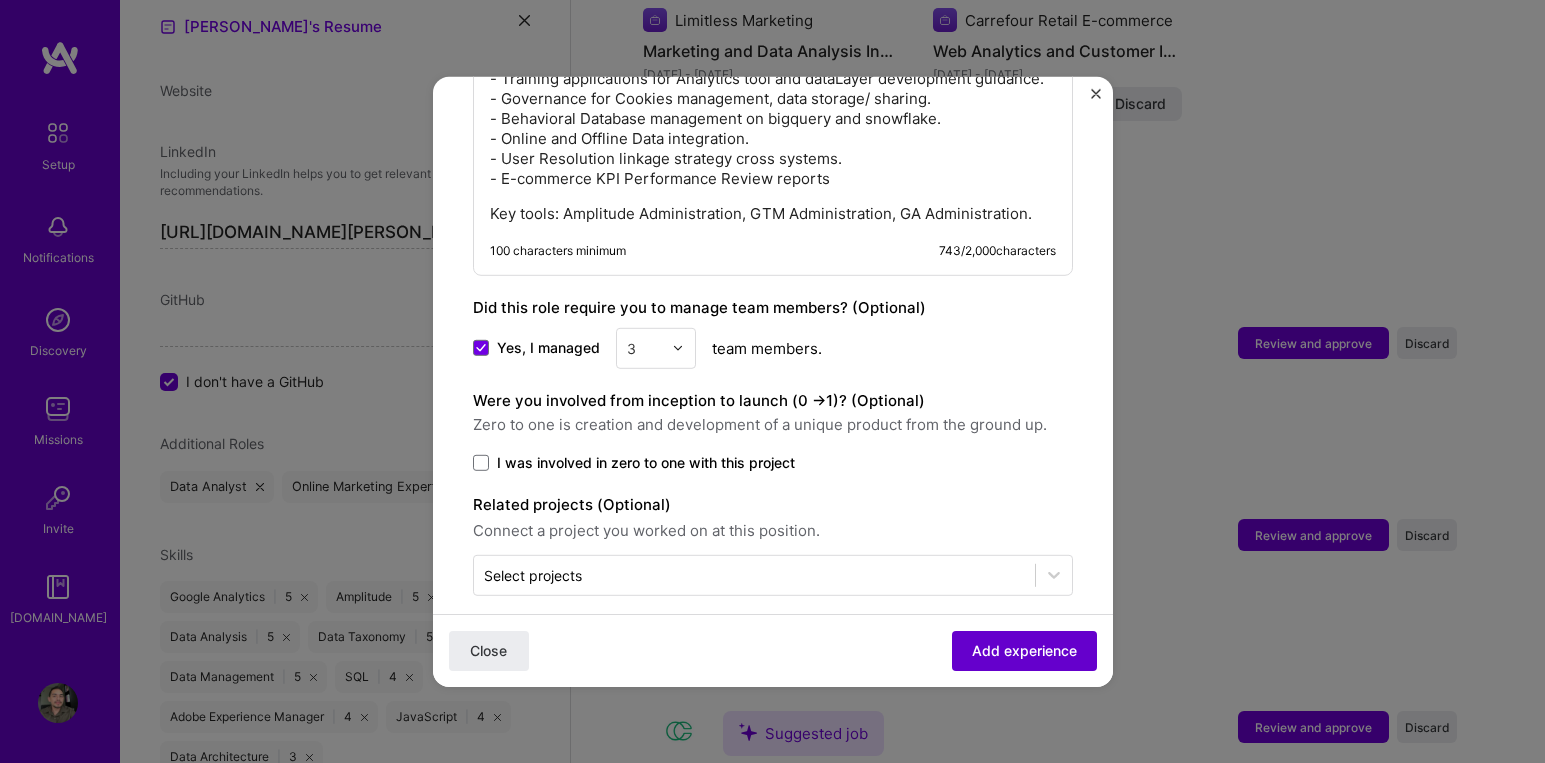 click on "Add experience" at bounding box center (1024, 651) 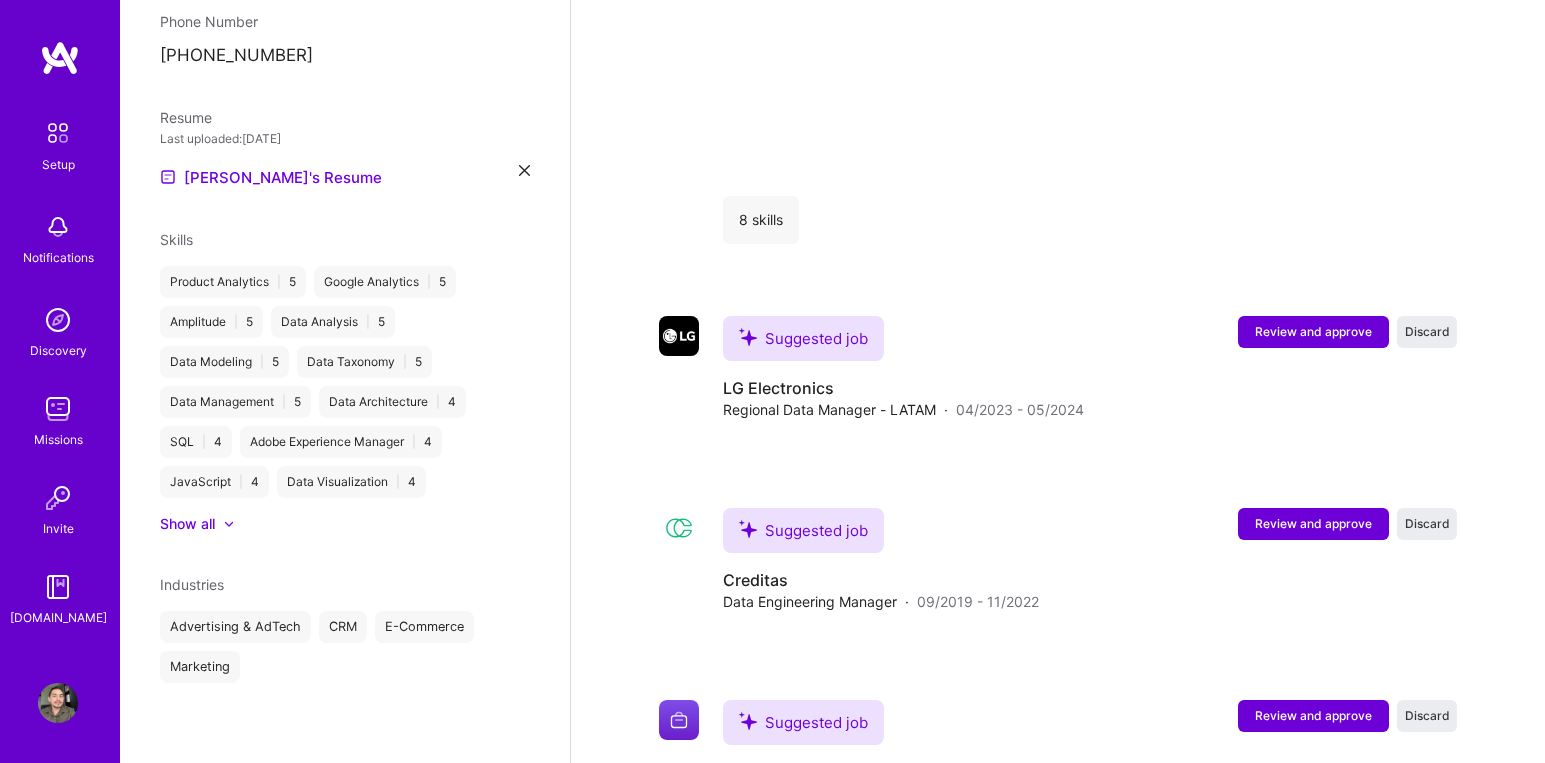 scroll, scrollTop: 559, scrollLeft: 0, axis: vertical 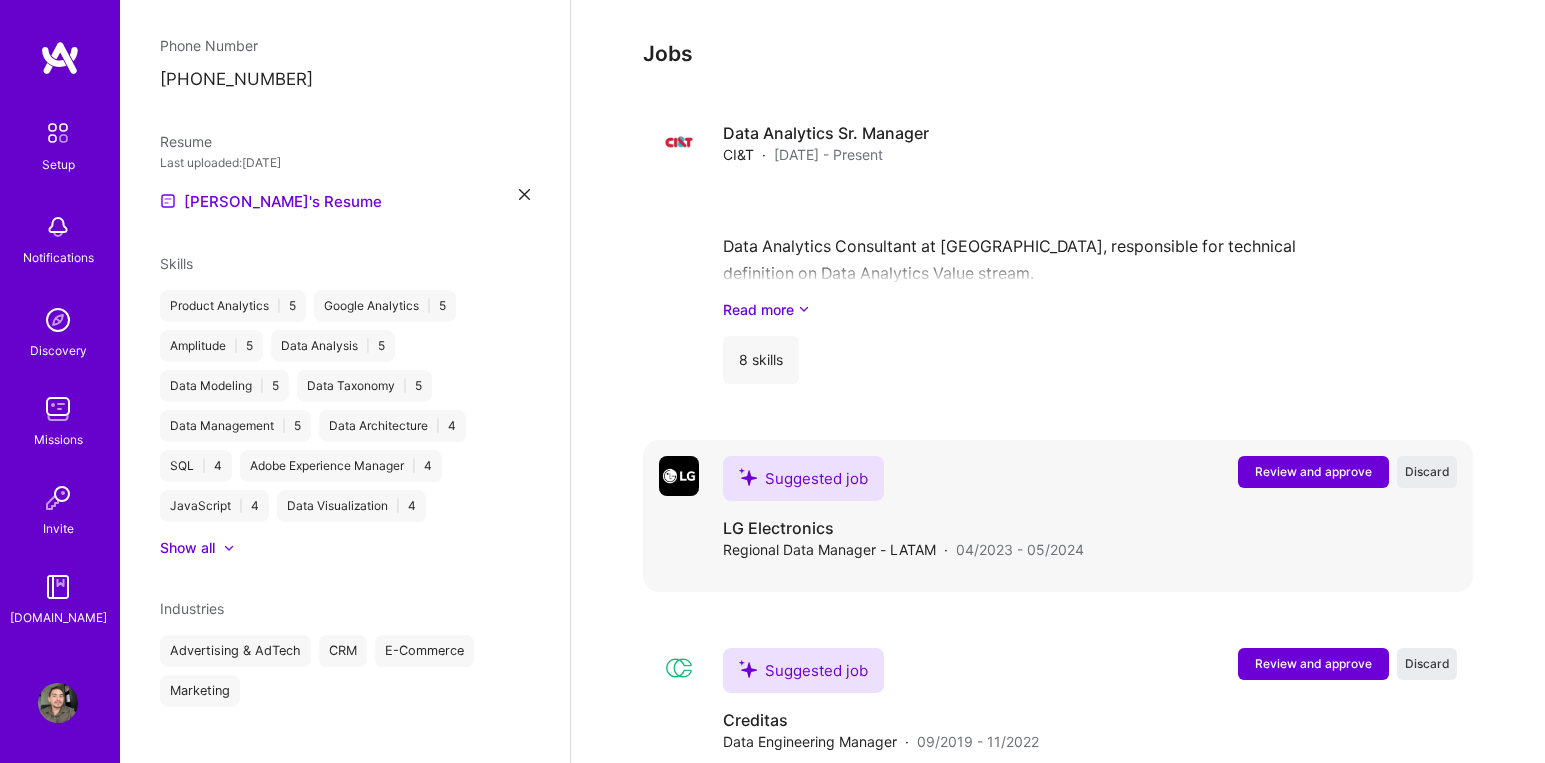 click on "Review and approve" at bounding box center [1313, 471] 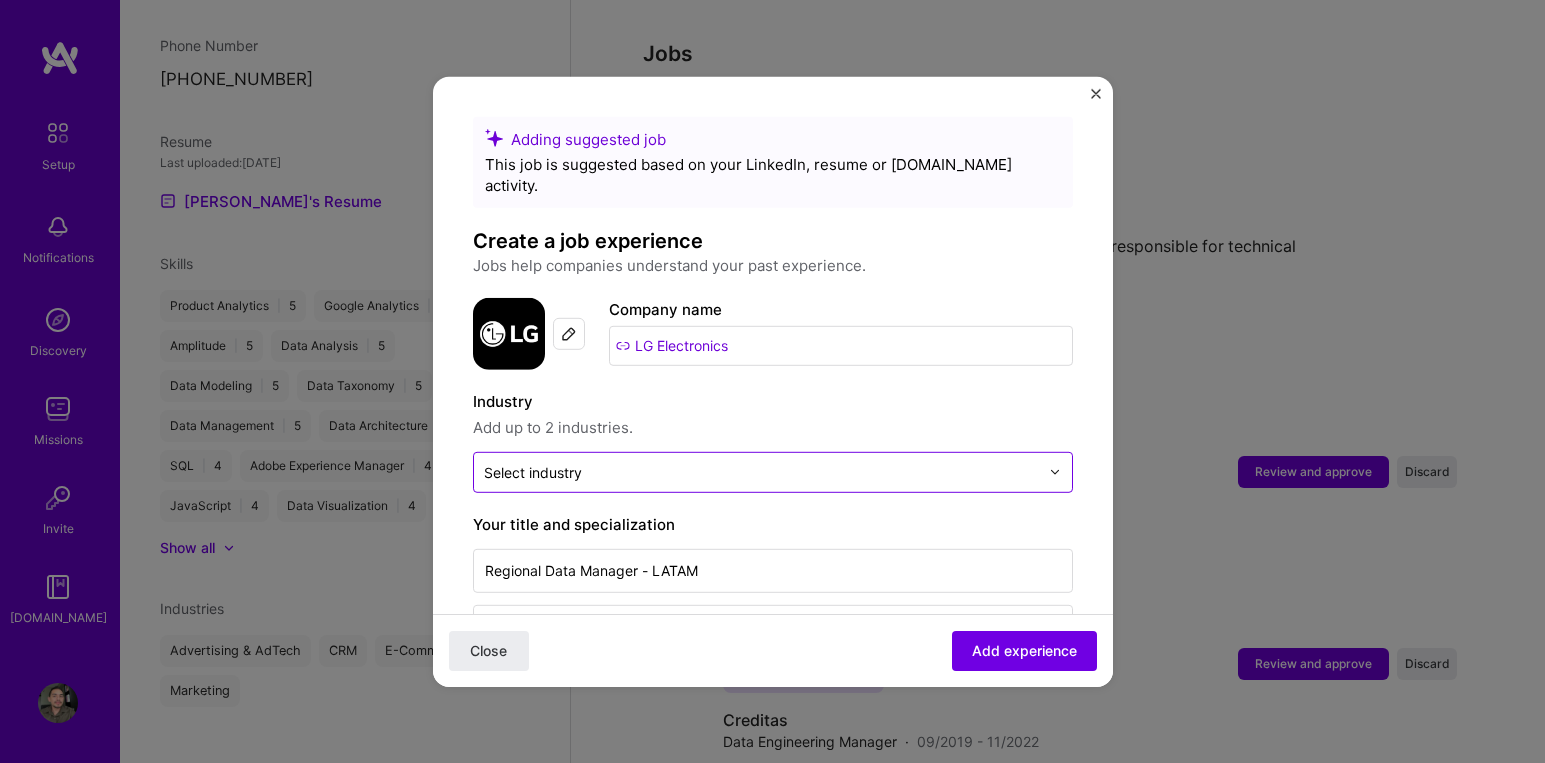 click at bounding box center (761, 471) 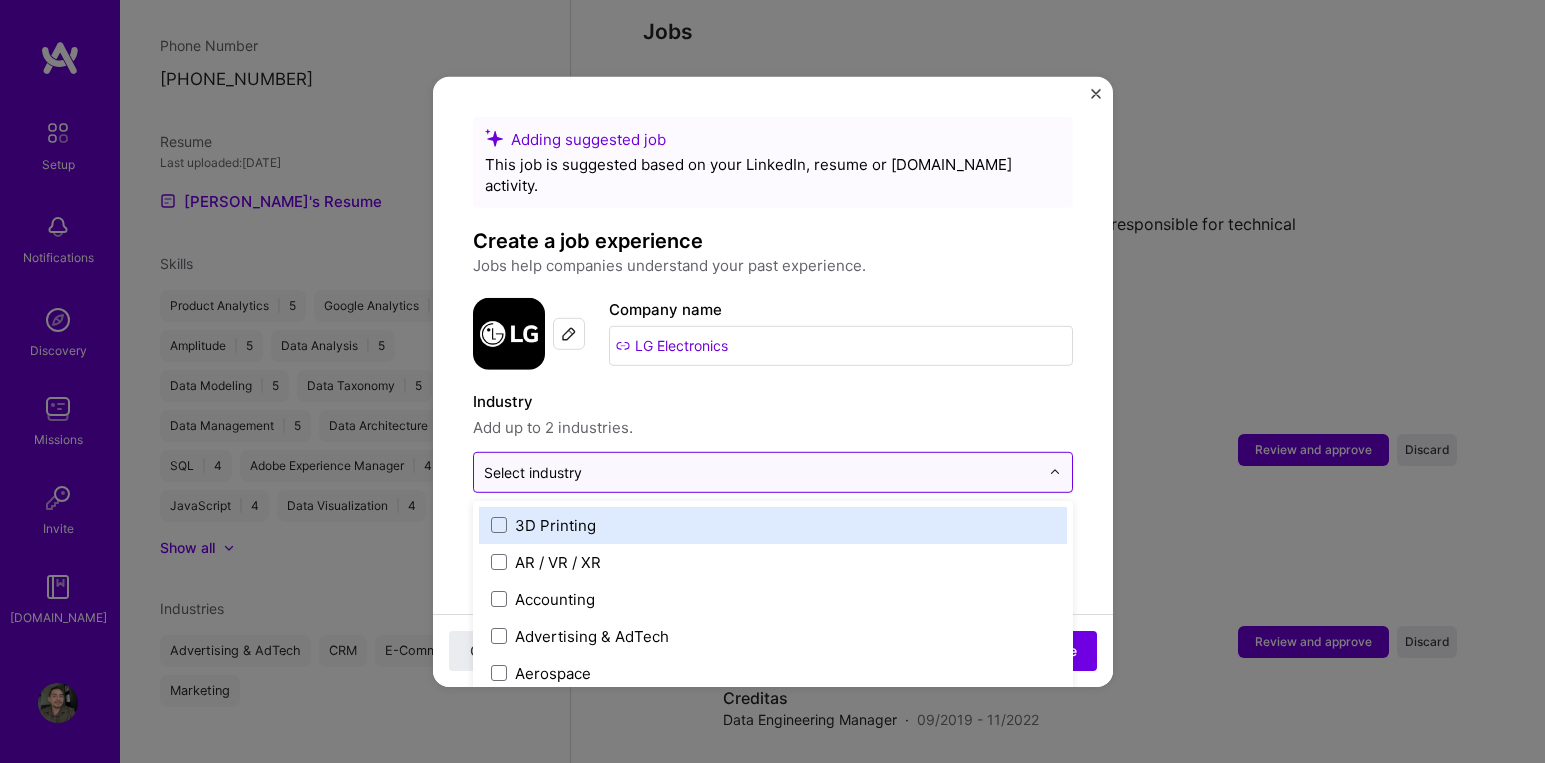 scroll, scrollTop: 2687, scrollLeft: 0, axis: vertical 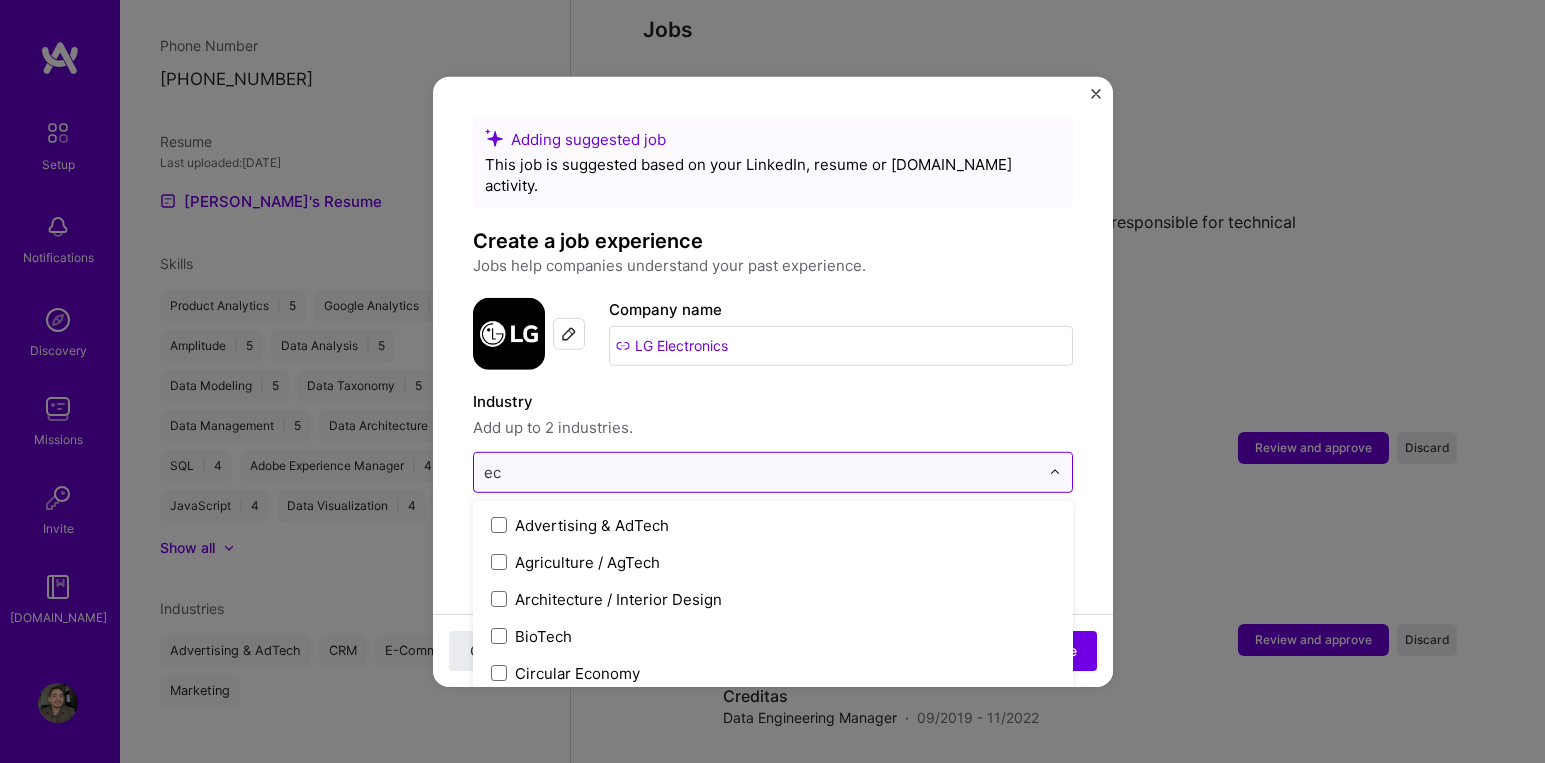 type on "e" 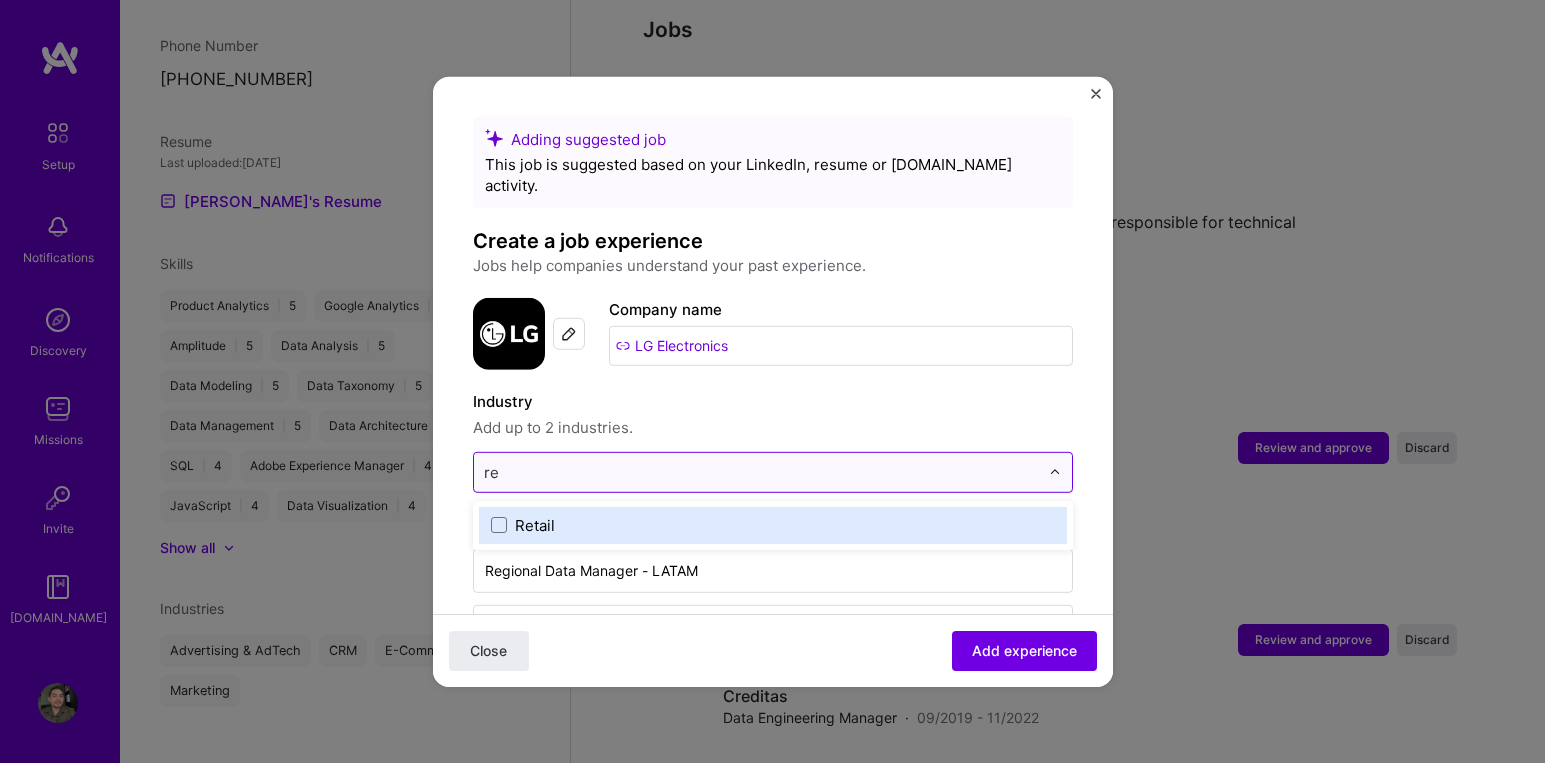 type on "r" 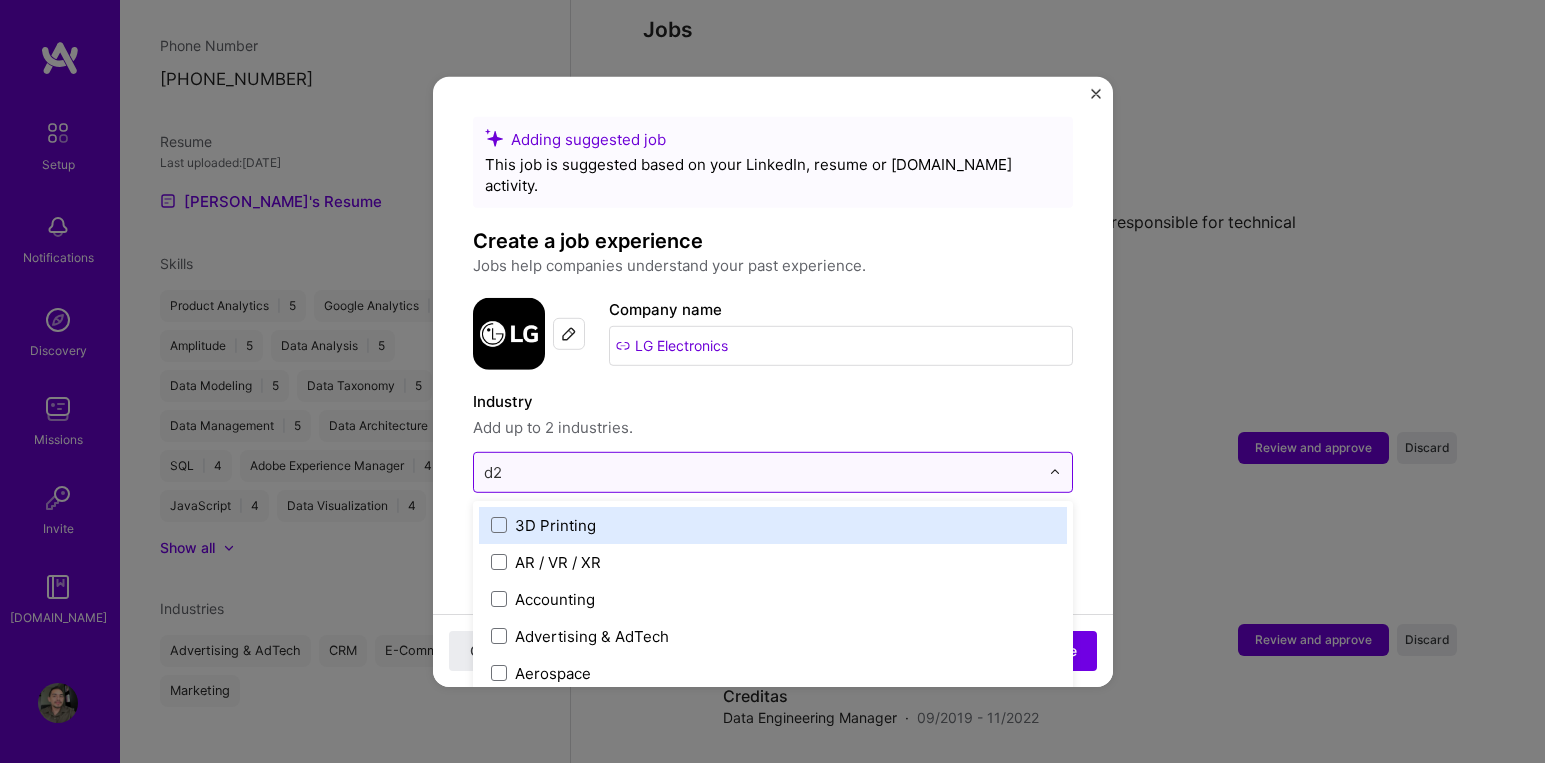 type on "d" 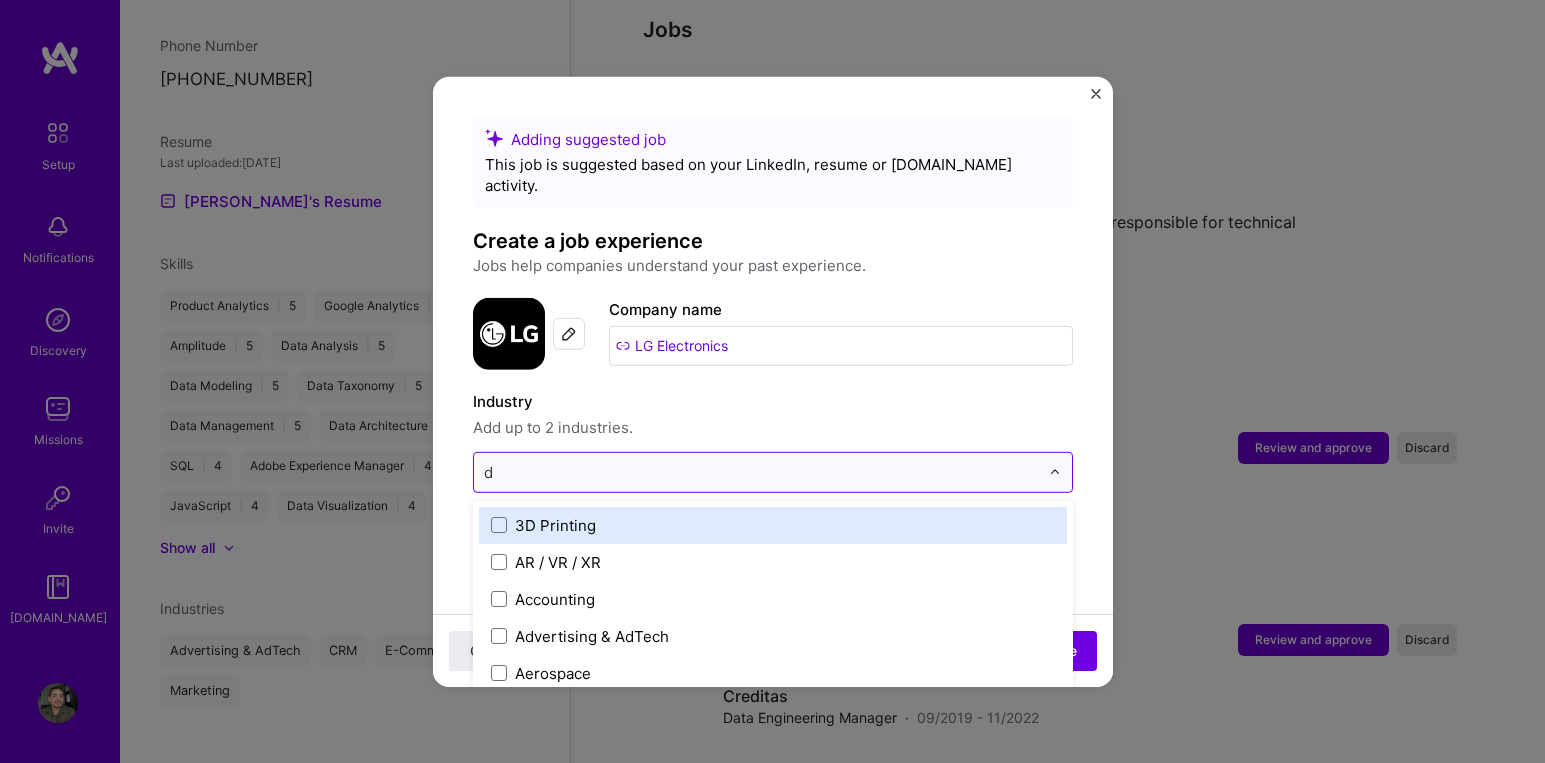 type 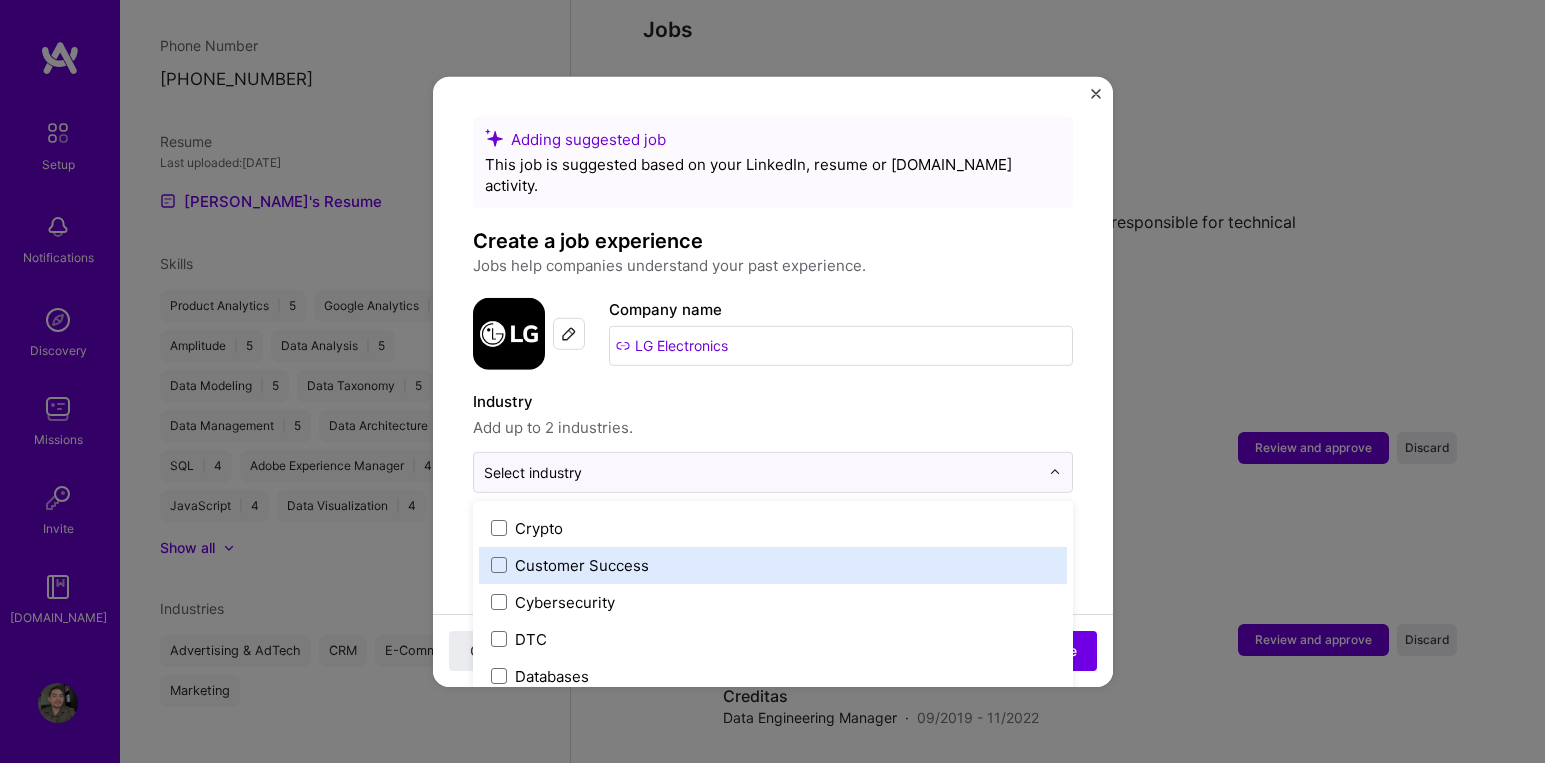 scroll, scrollTop: 1463, scrollLeft: 0, axis: vertical 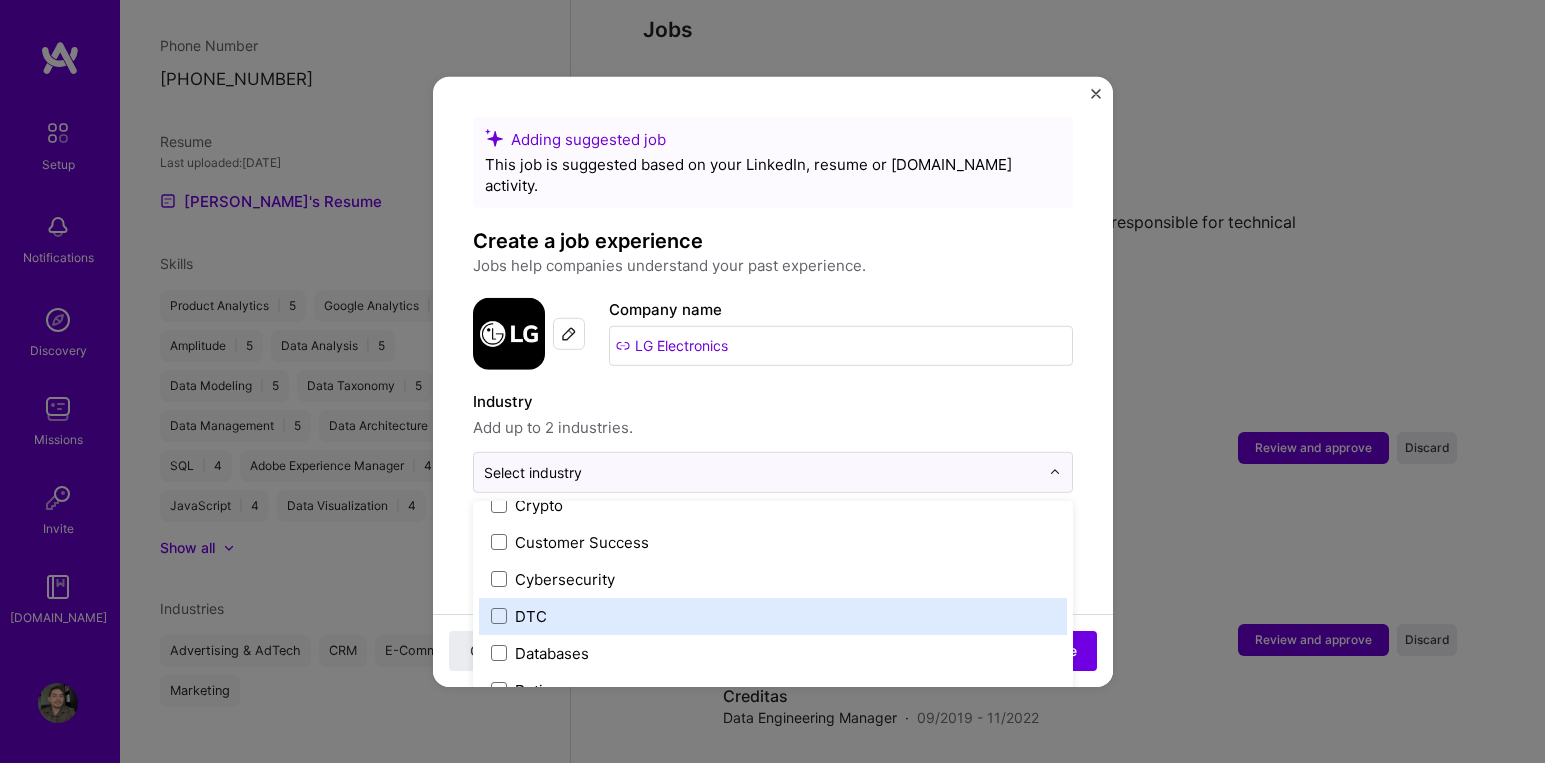 click on "DTC" at bounding box center [773, 615] 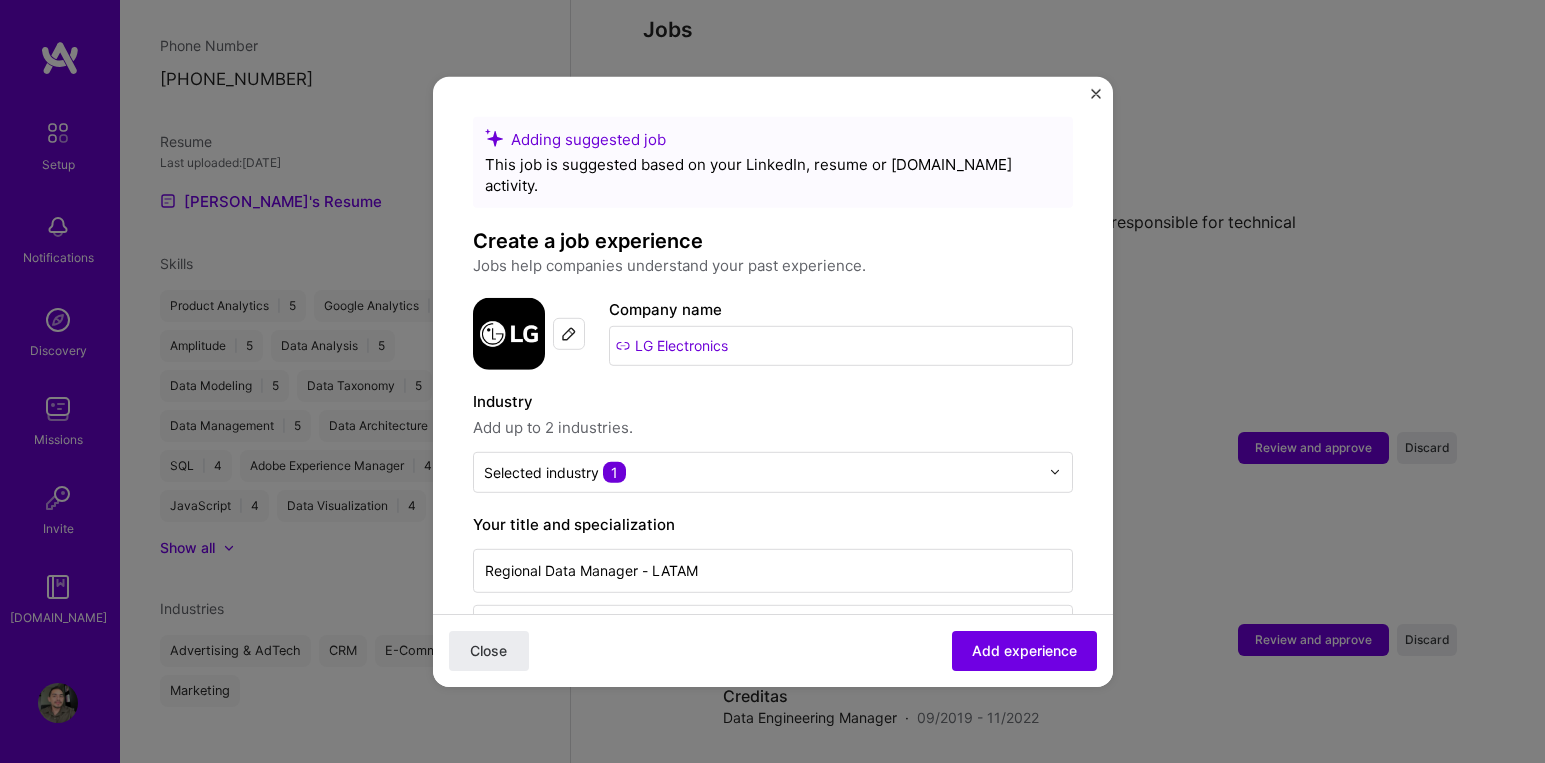 click on "Industry" at bounding box center (773, 401) 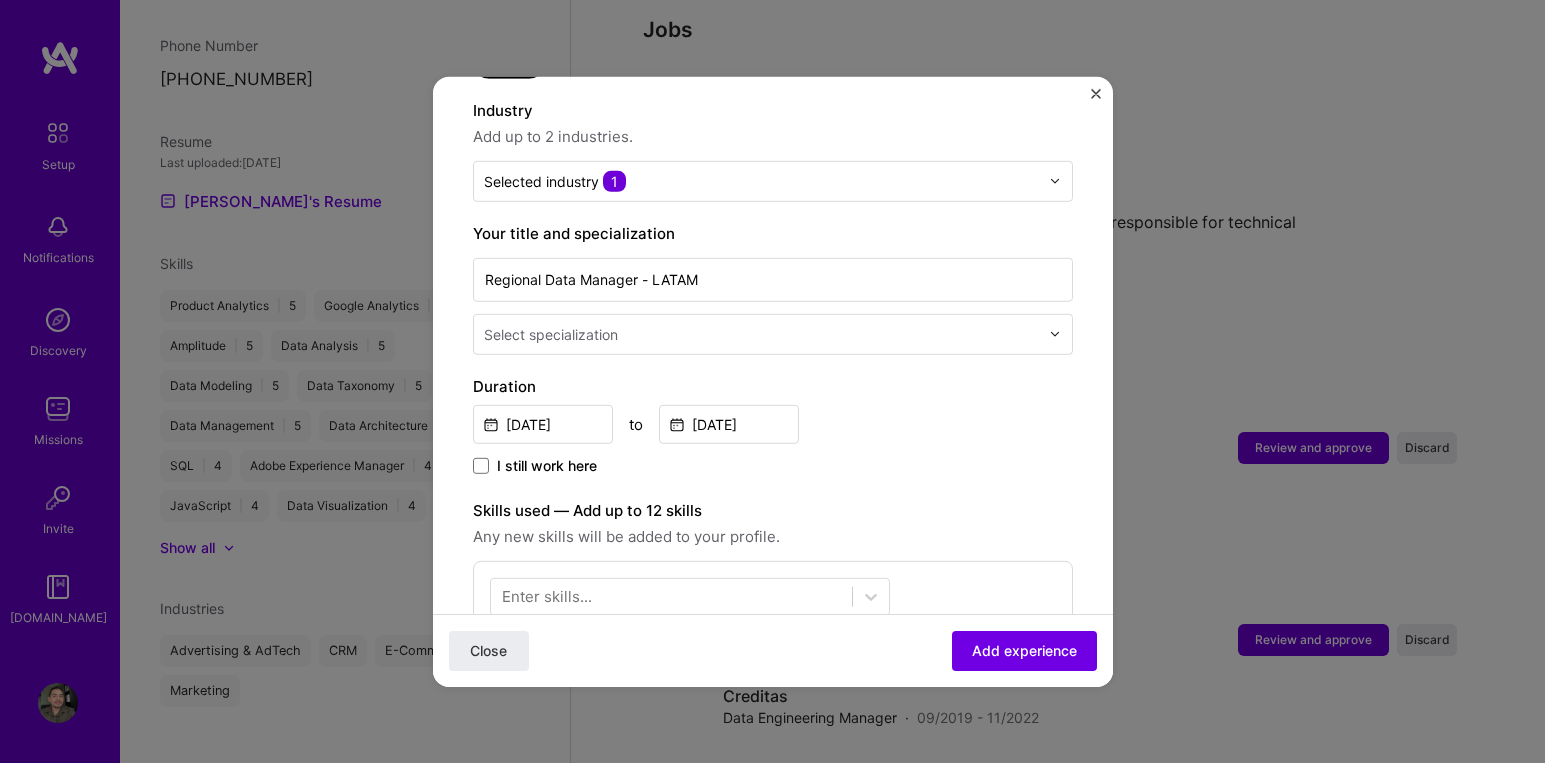 scroll, scrollTop: 309, scrollLeft: 0, axis: vertical 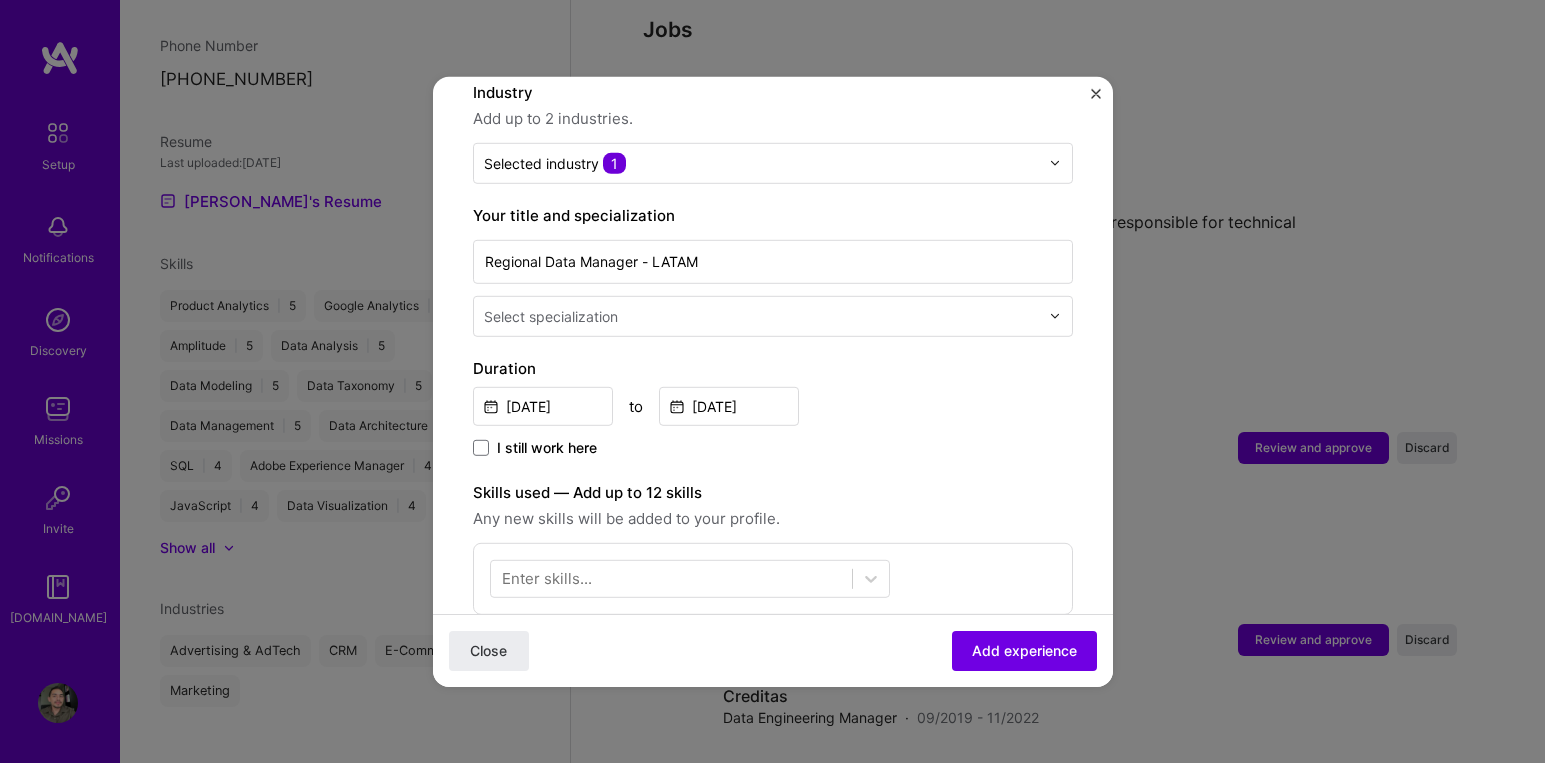 click at bounding box center (763, 315) 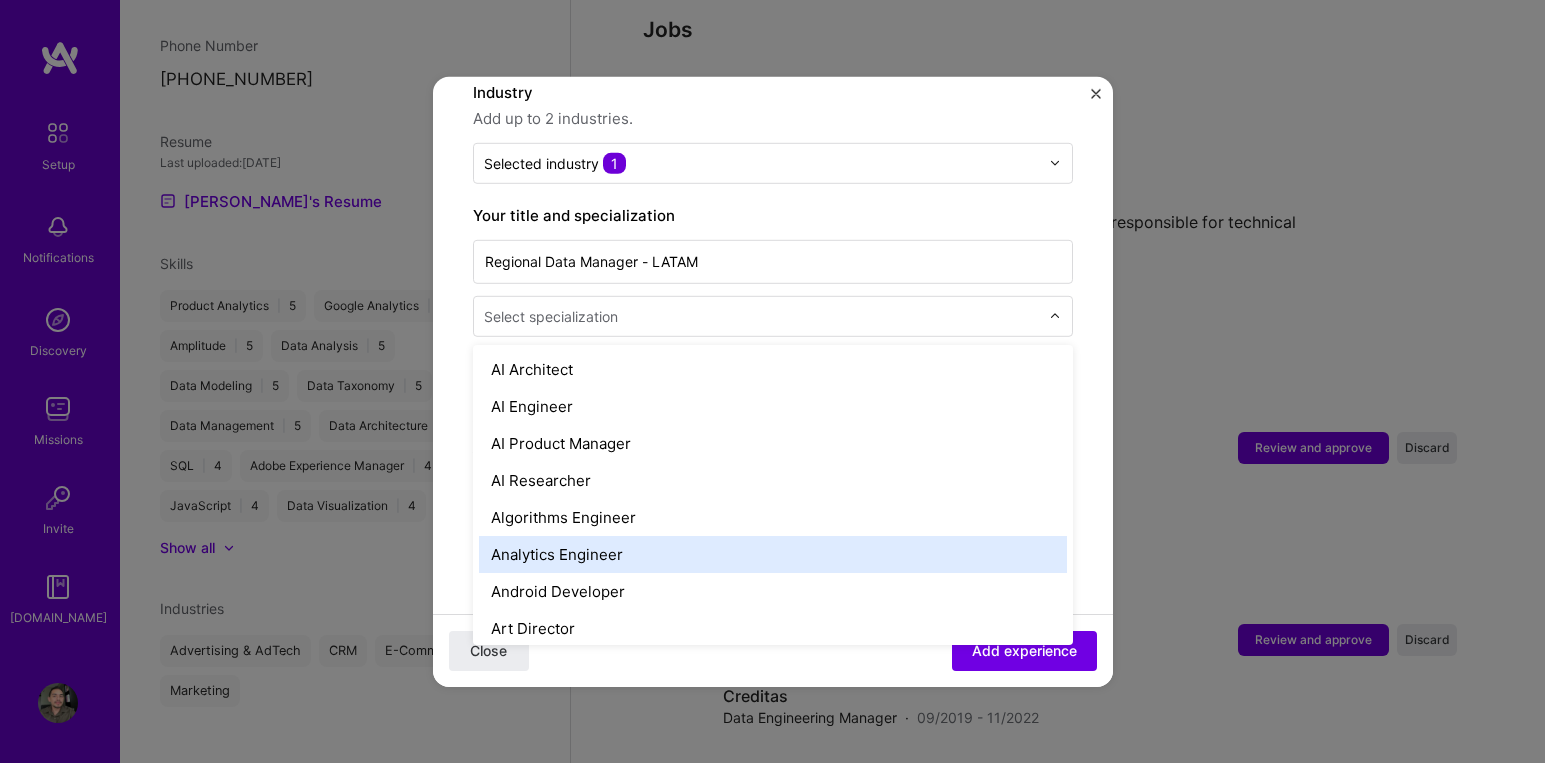 click on "Analytics Engineer" at bounding box center (773, 553) 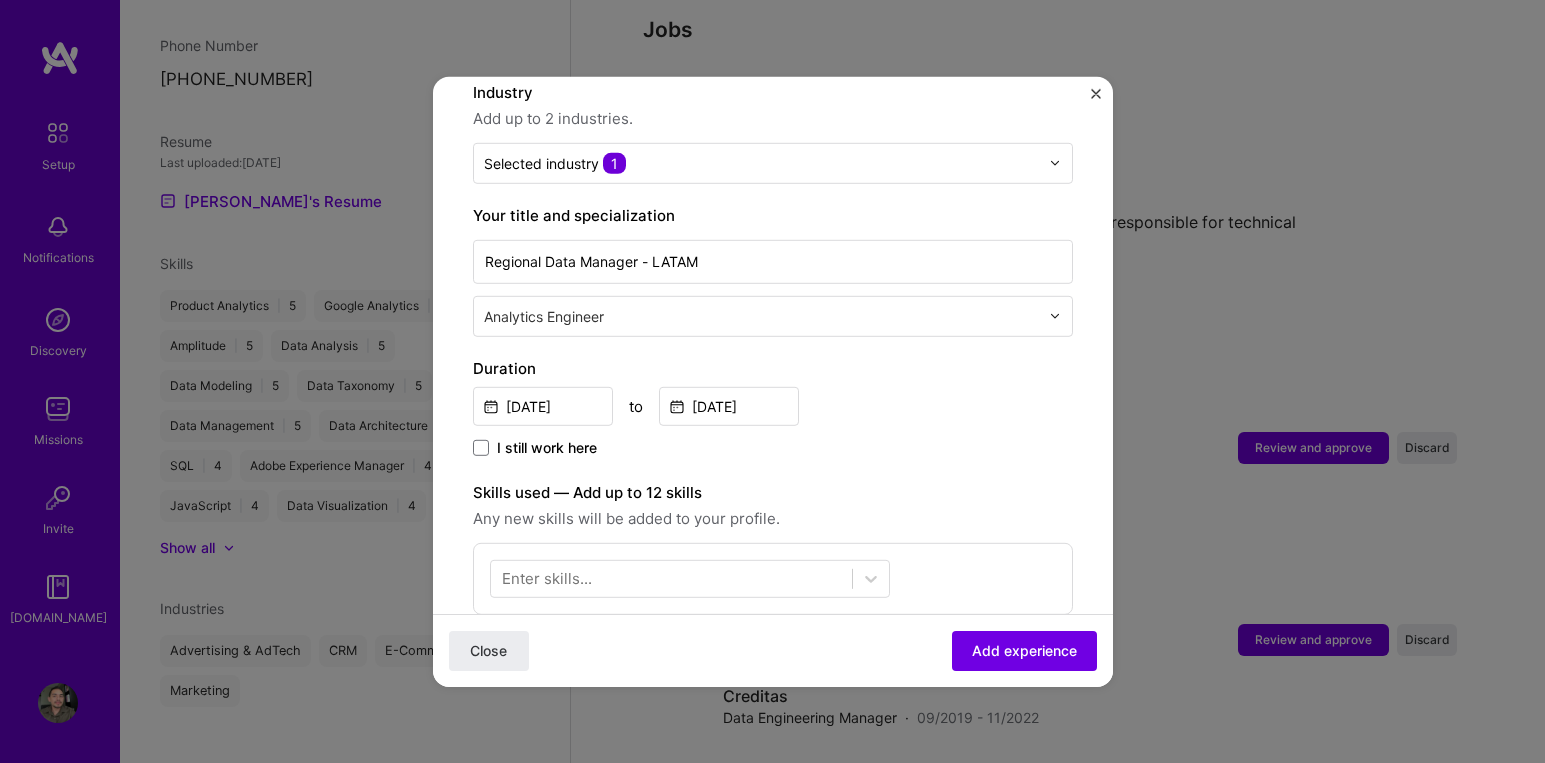 click on "Duration" at bounding box center (773, 368) 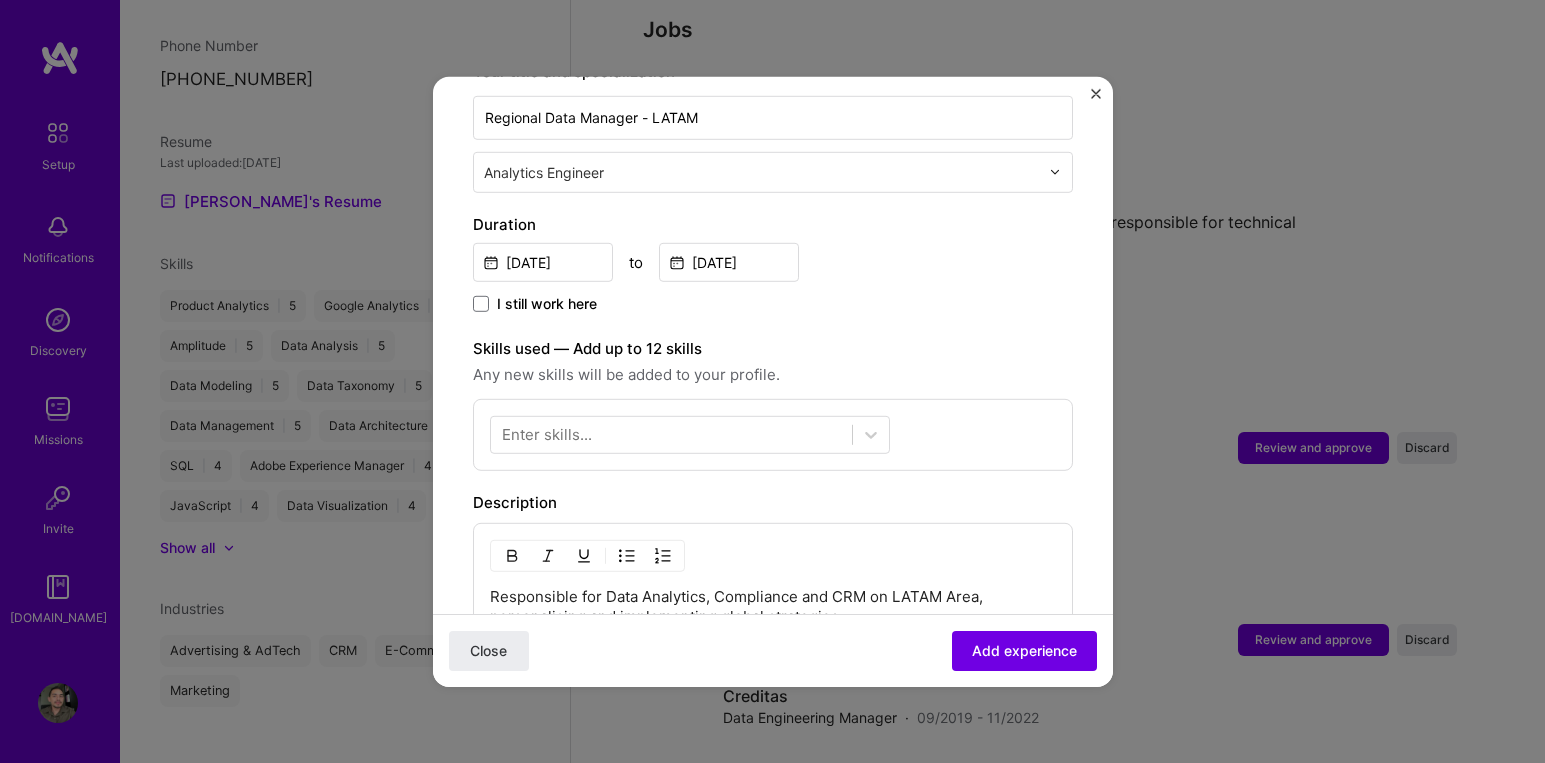 scroll, scrollTop: 527, scrollLeft: 0, axis: vertical 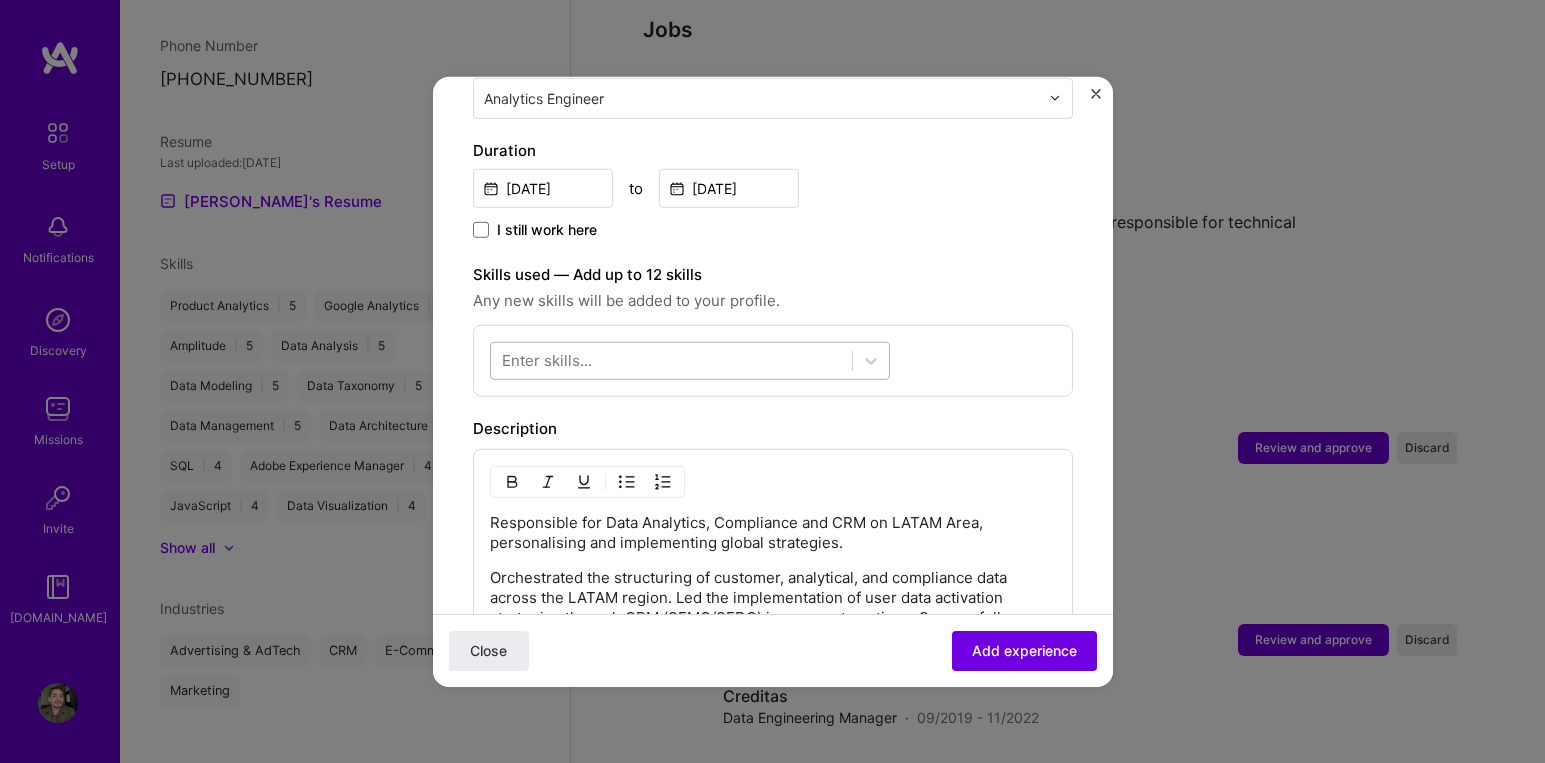 click at bounding box center (671, 360) 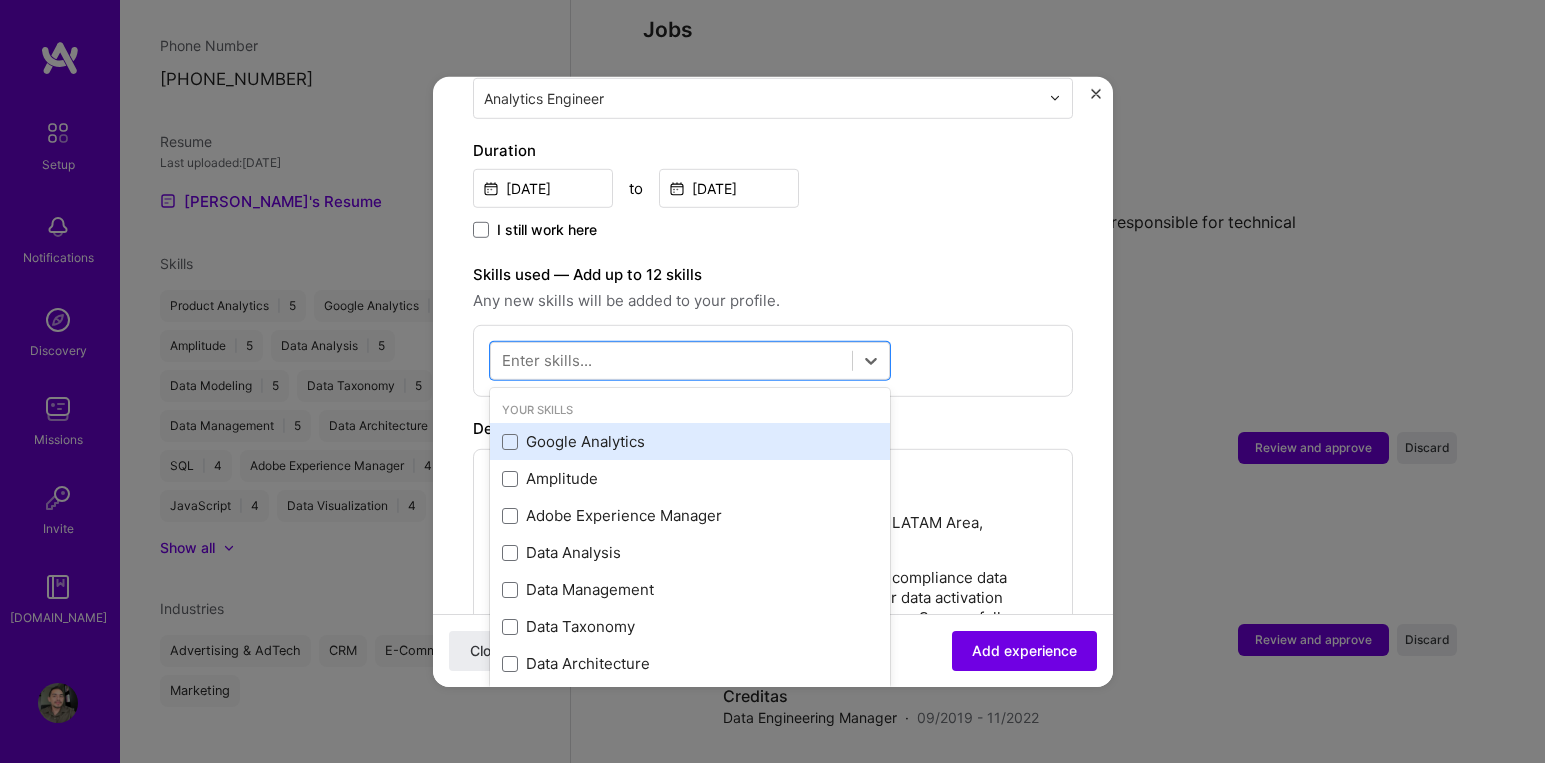 click on "Google Analytics" at bounding box center [690, 441] 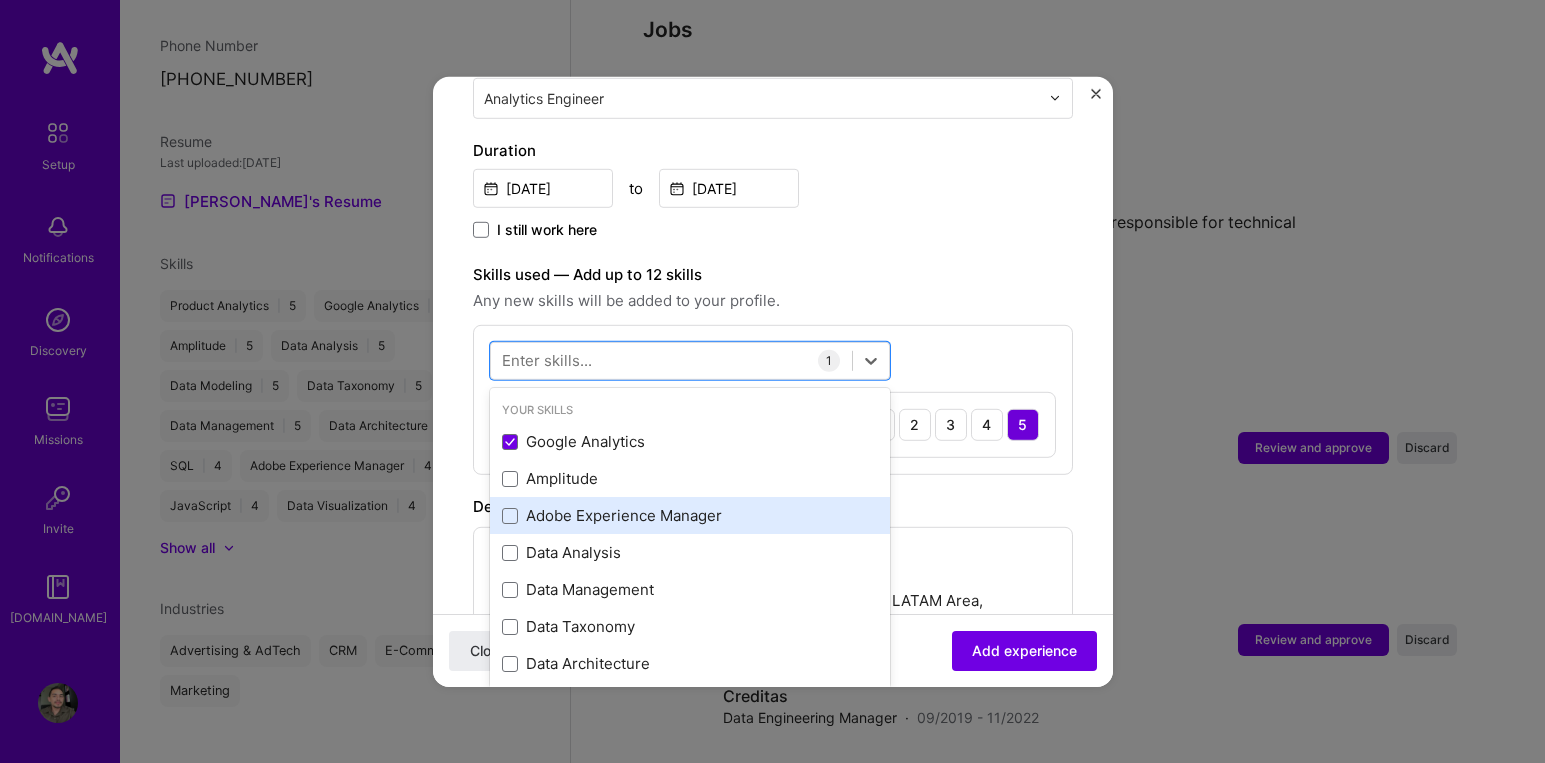 click on "Adobe Experience Manager" at bounding box center (690, 515) 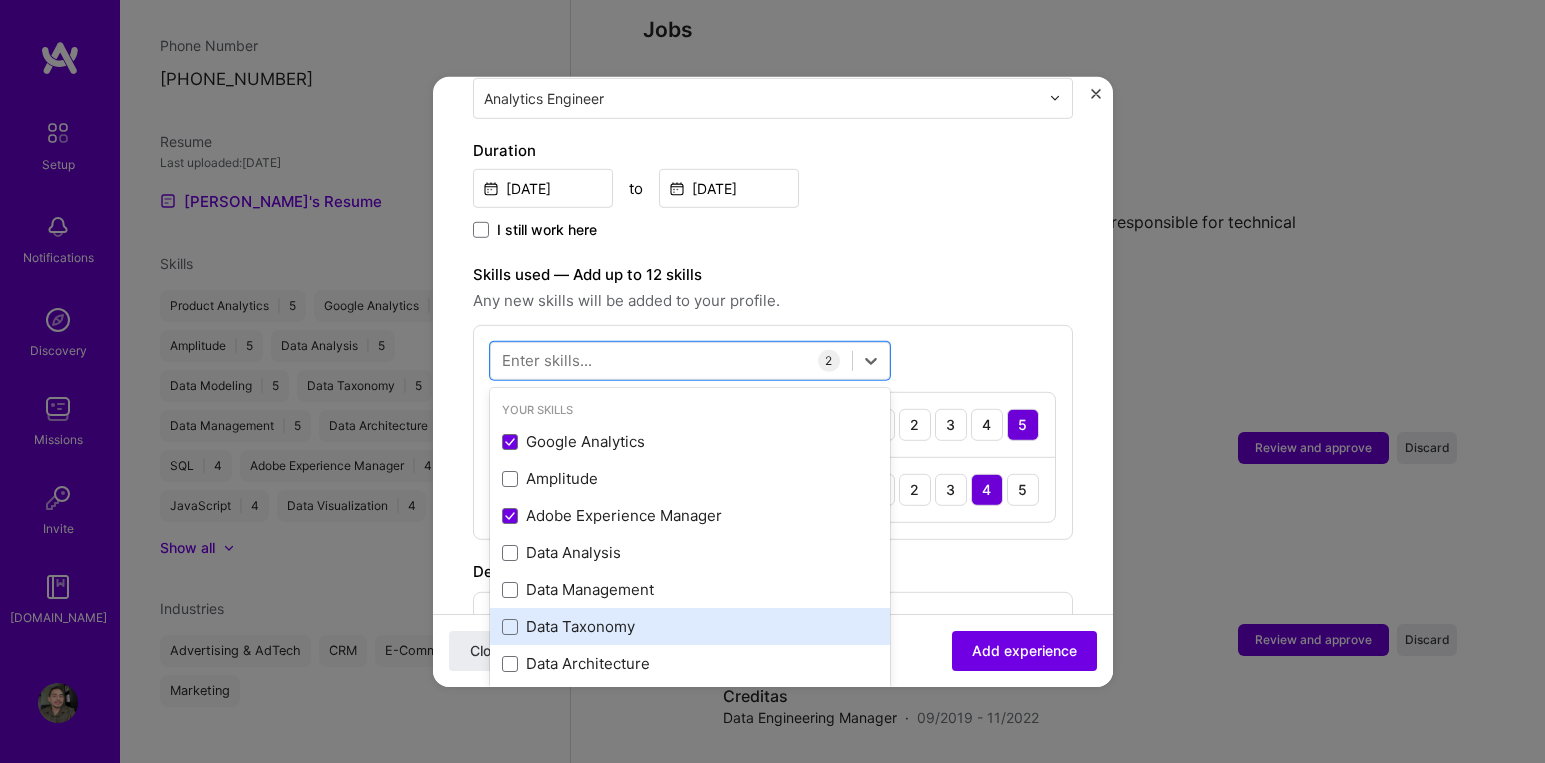 click on "Data Taxonomy" at bounding box center [690, 626] 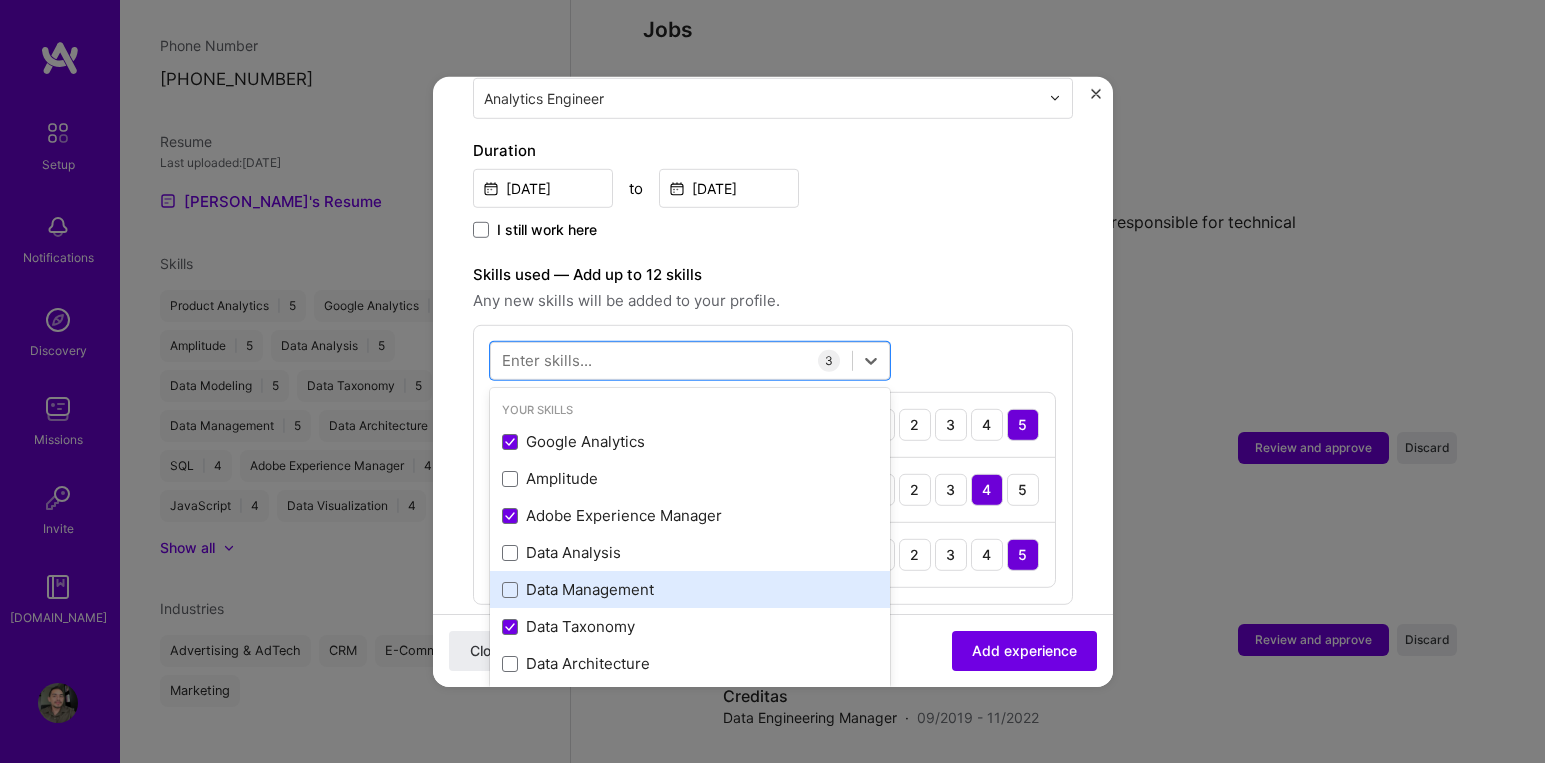 click on "Data Management" at bounding box center (690, 589) 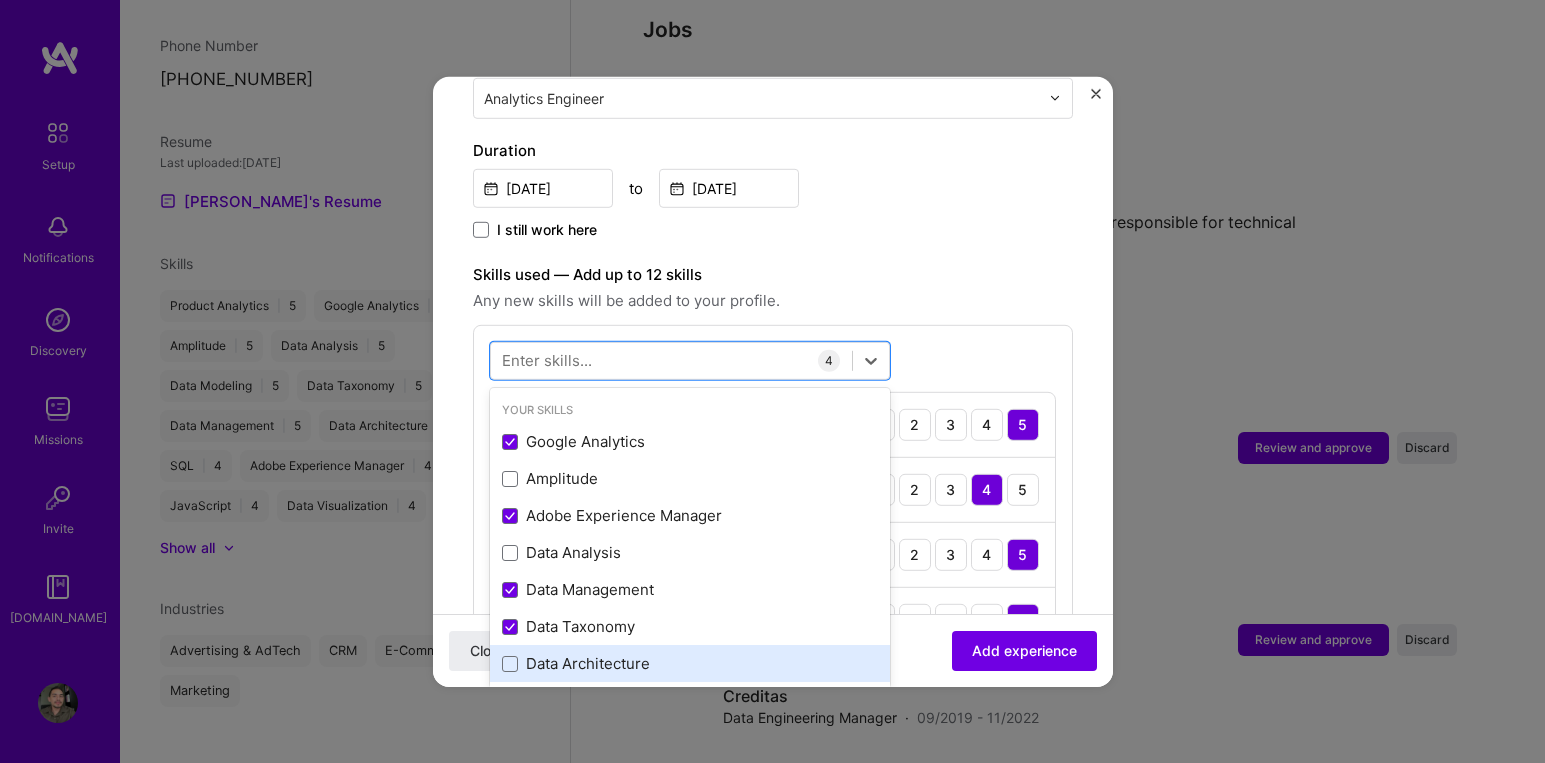 click on "Data Architecture" at bounding box center [690, 663] 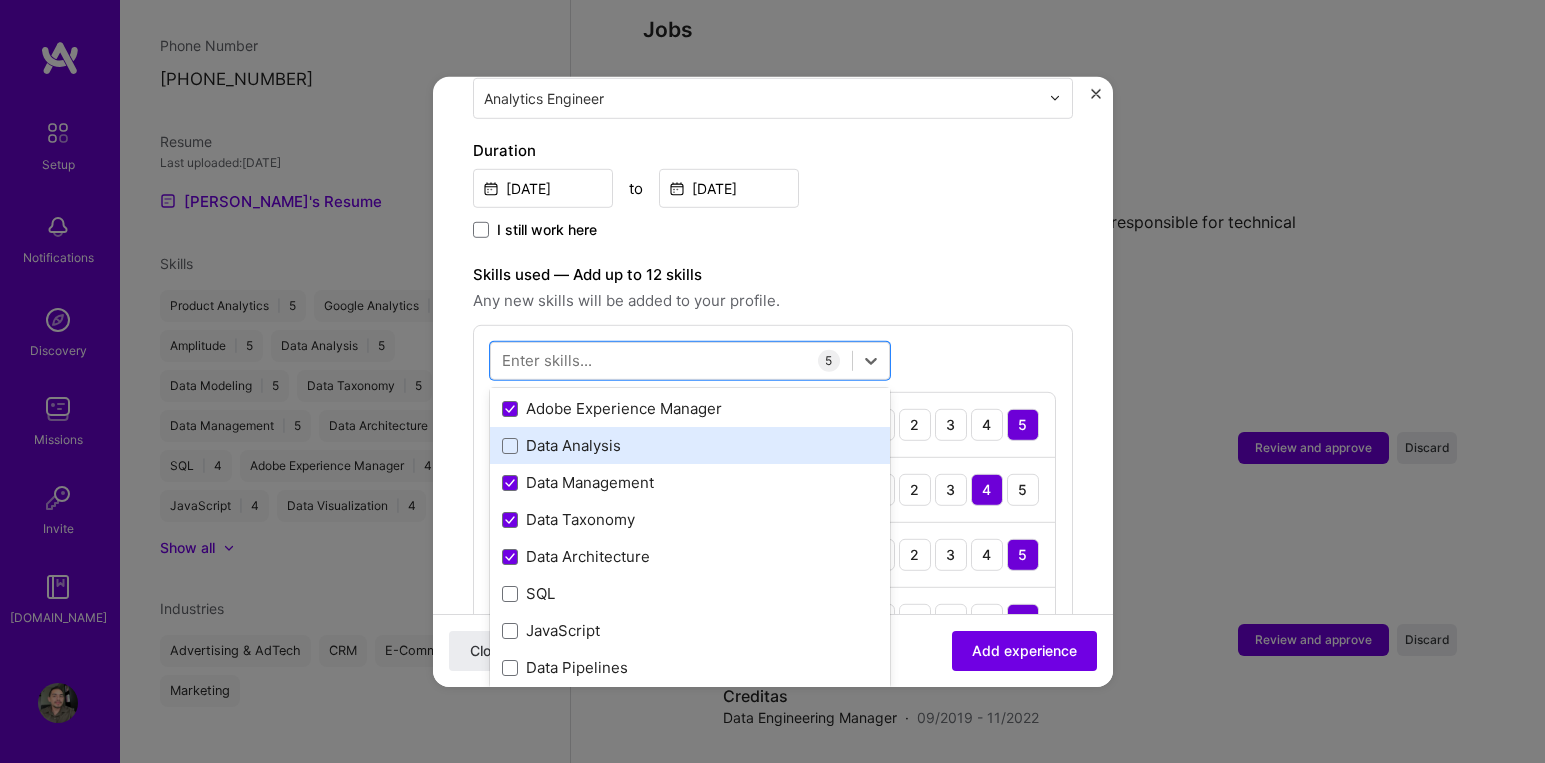 scroll, scrollTop: 105, scrollLeft: 0, axis: vertical 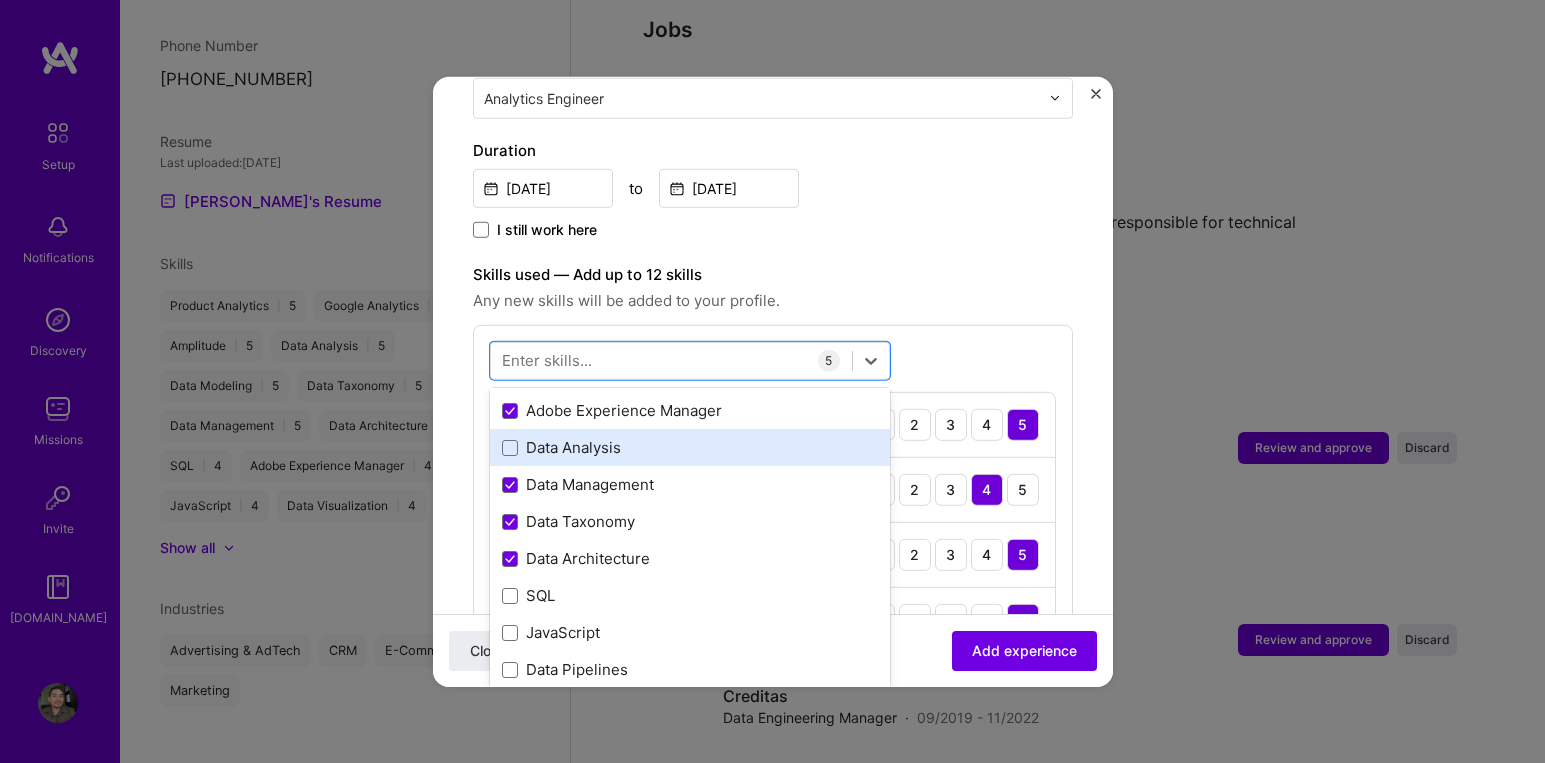 click on "Data Analysis" at bounding box center (690, 447) 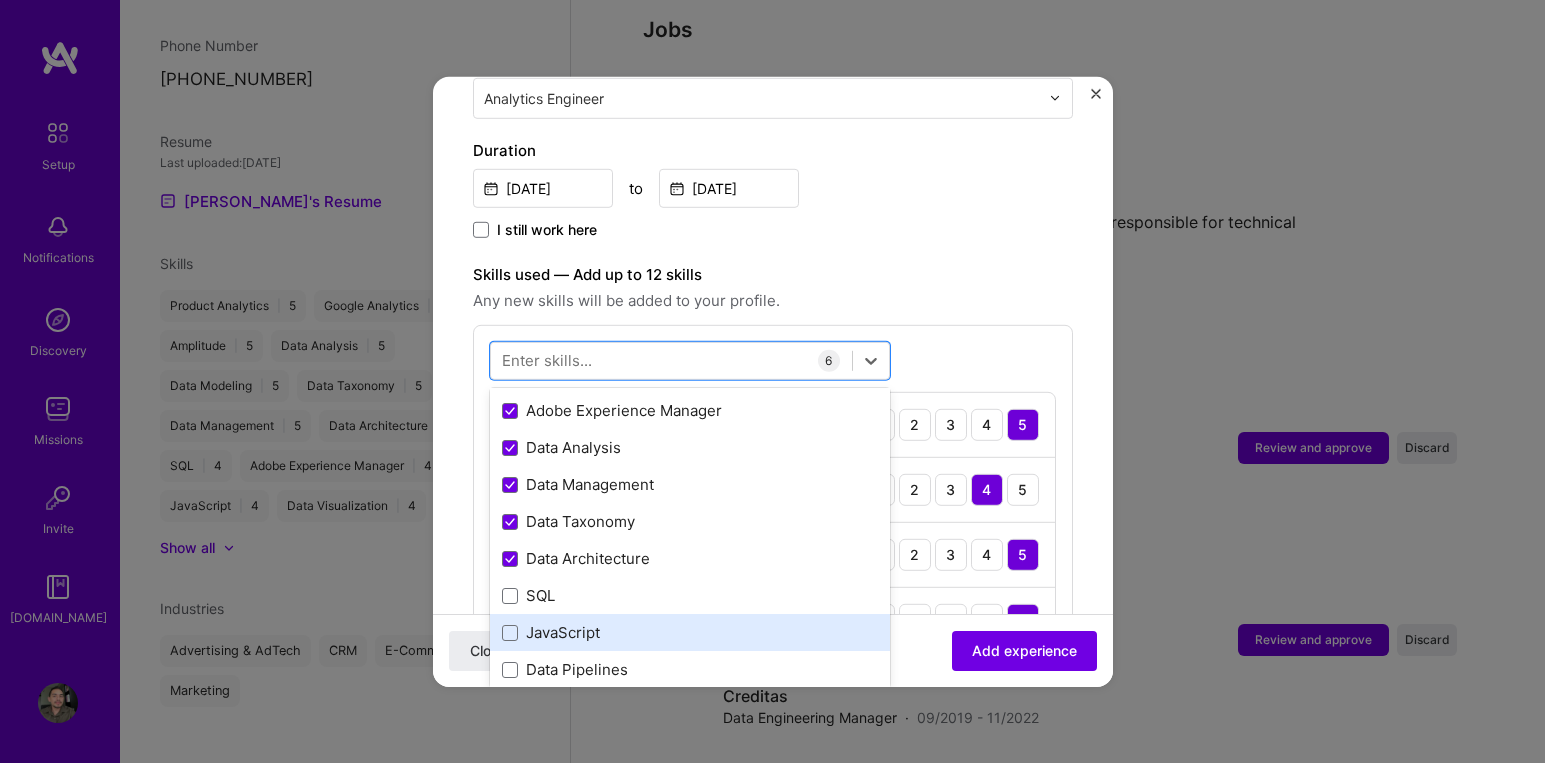 click on "JavaScript" at bounding box center (690, 632) 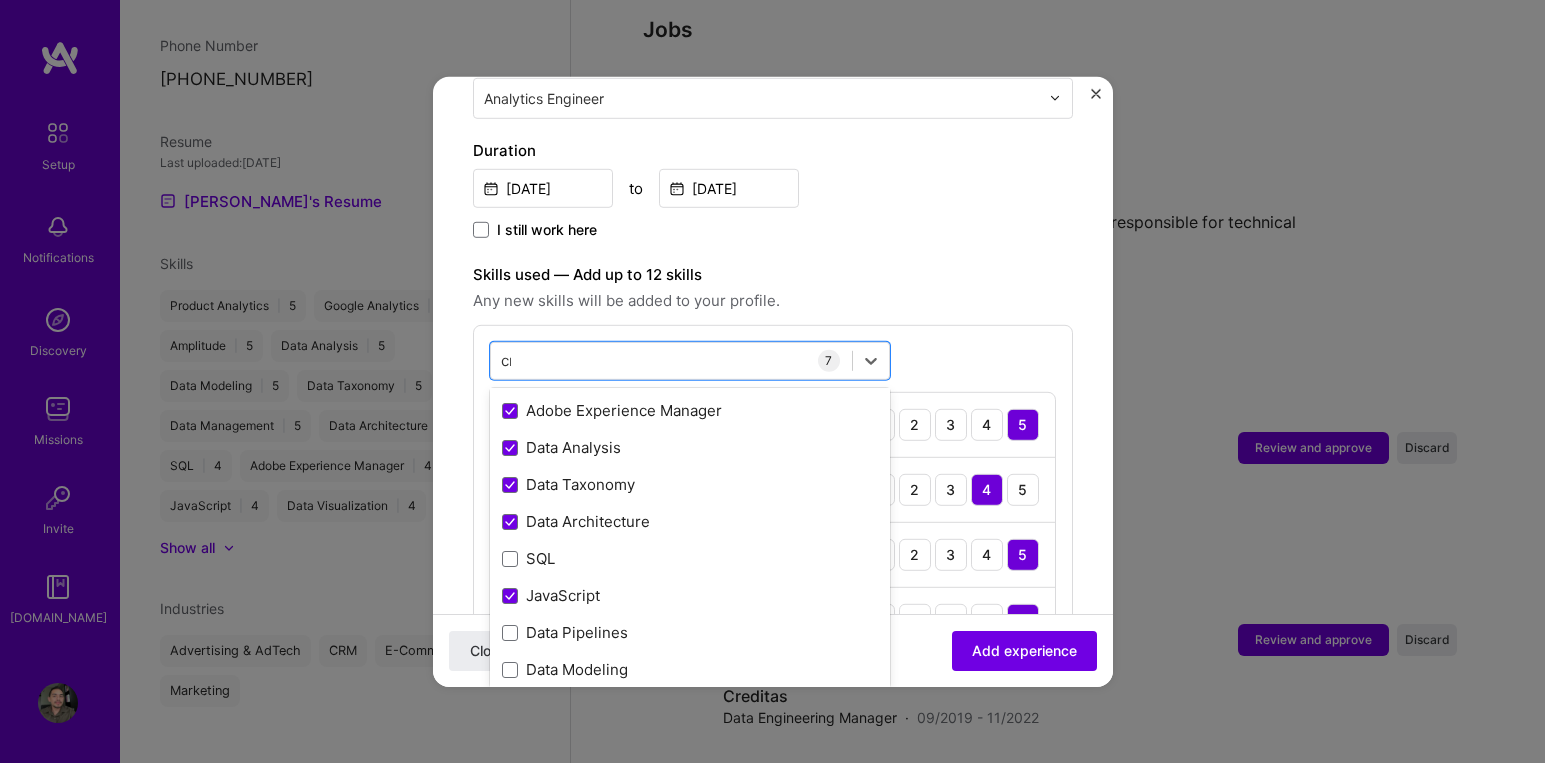 scroll, scrollTop: 0, scrollLeft: 0, axis: both 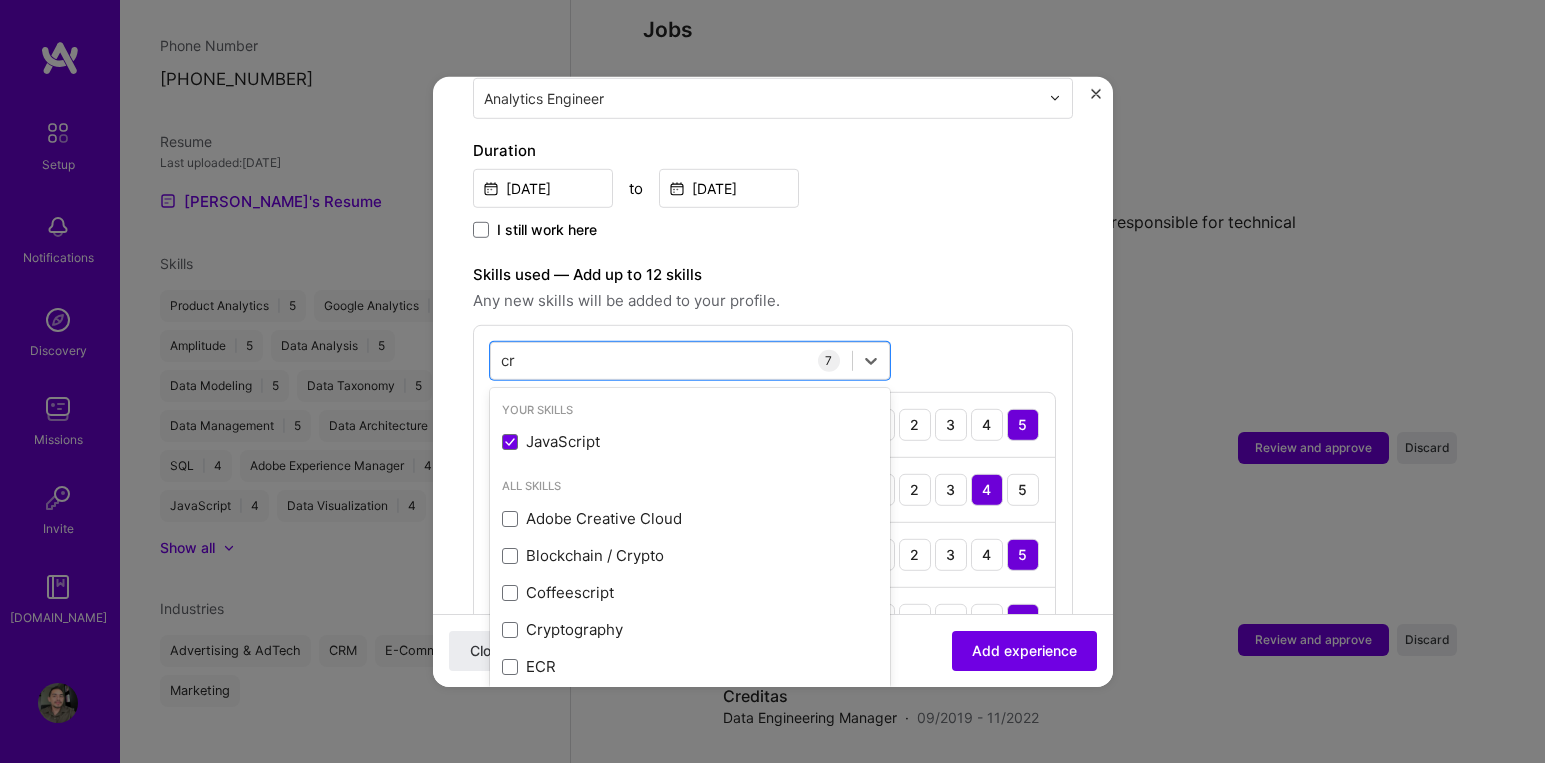 type on "c" 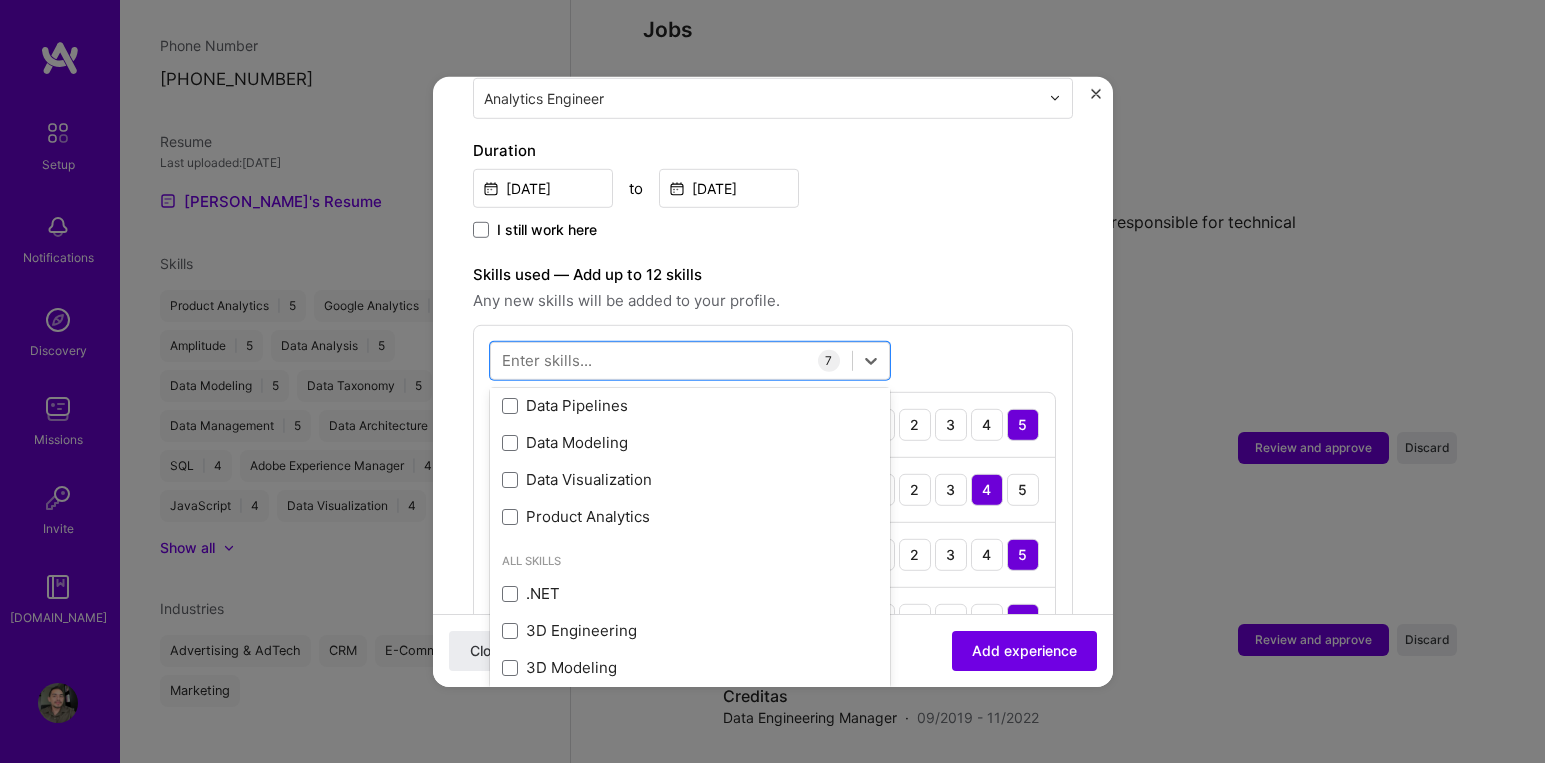 scroll, scrollTop: 368, scrollLeft: 0, axis: vertical 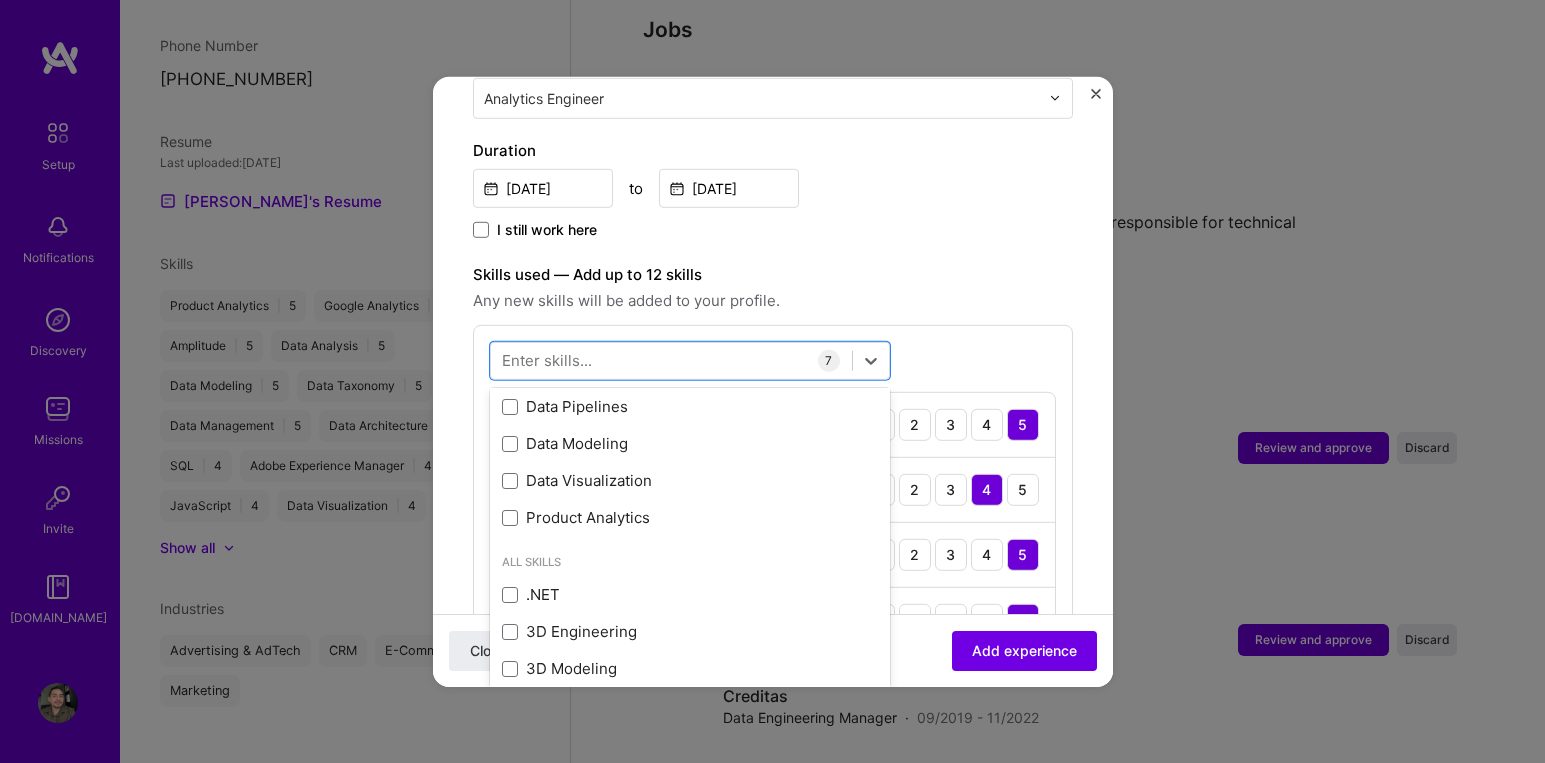 click on "Product Analytics" at bounding box center [690, 517] 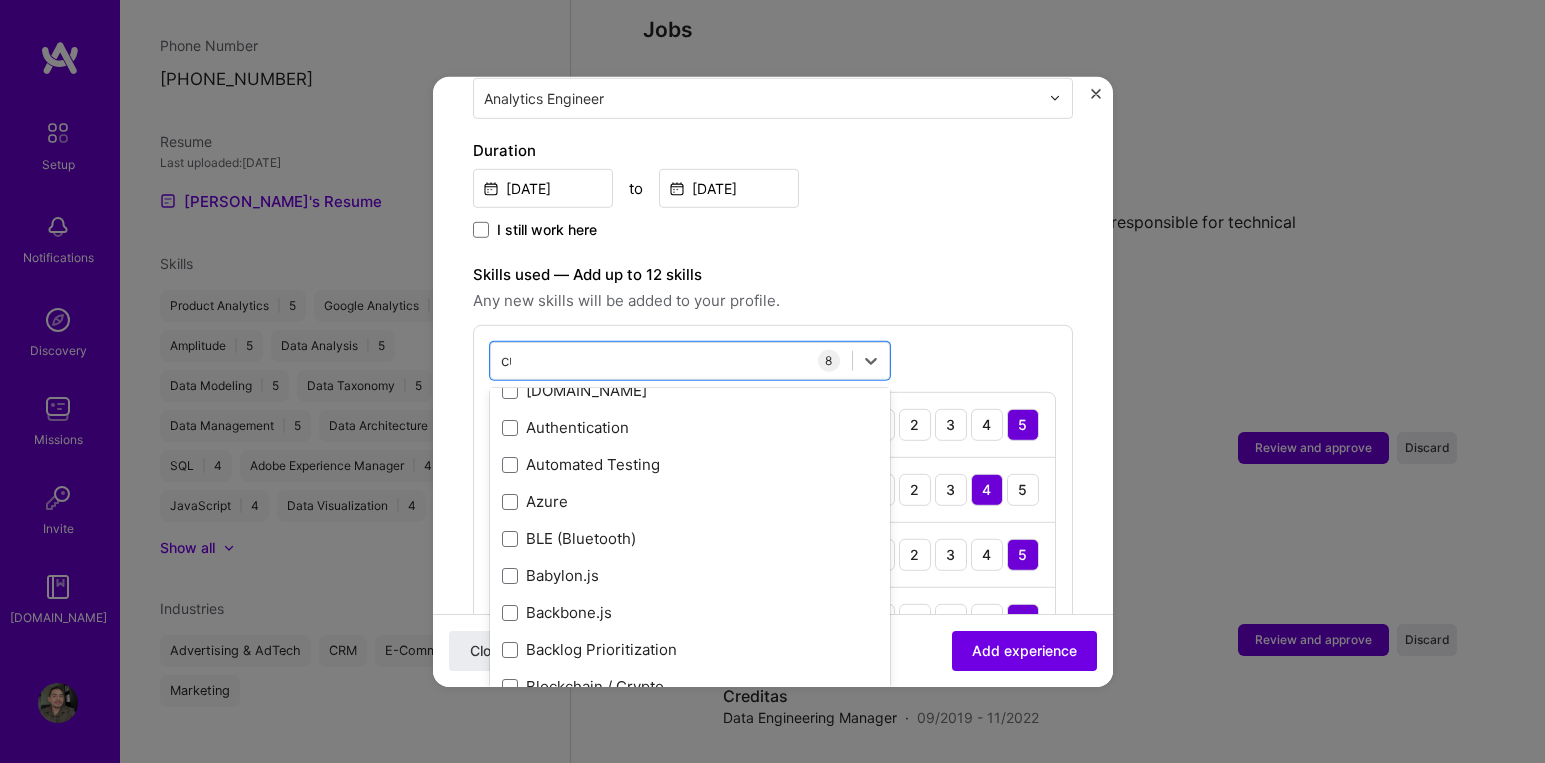 scroll, scrollTop: 0, scrollLeft: 0, axis: both 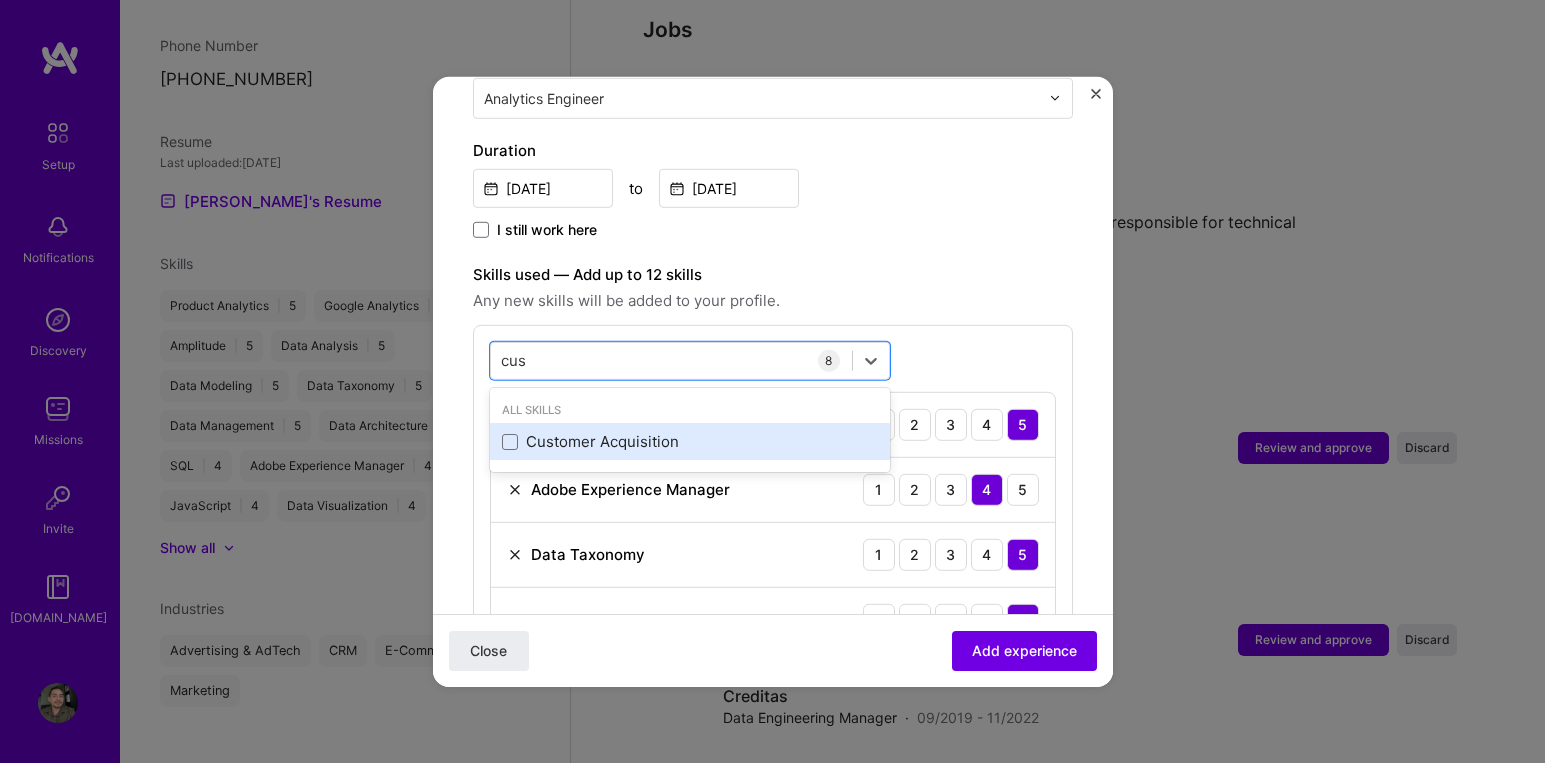 click on "Customer Acquisition" at bounding box center [690, 441] 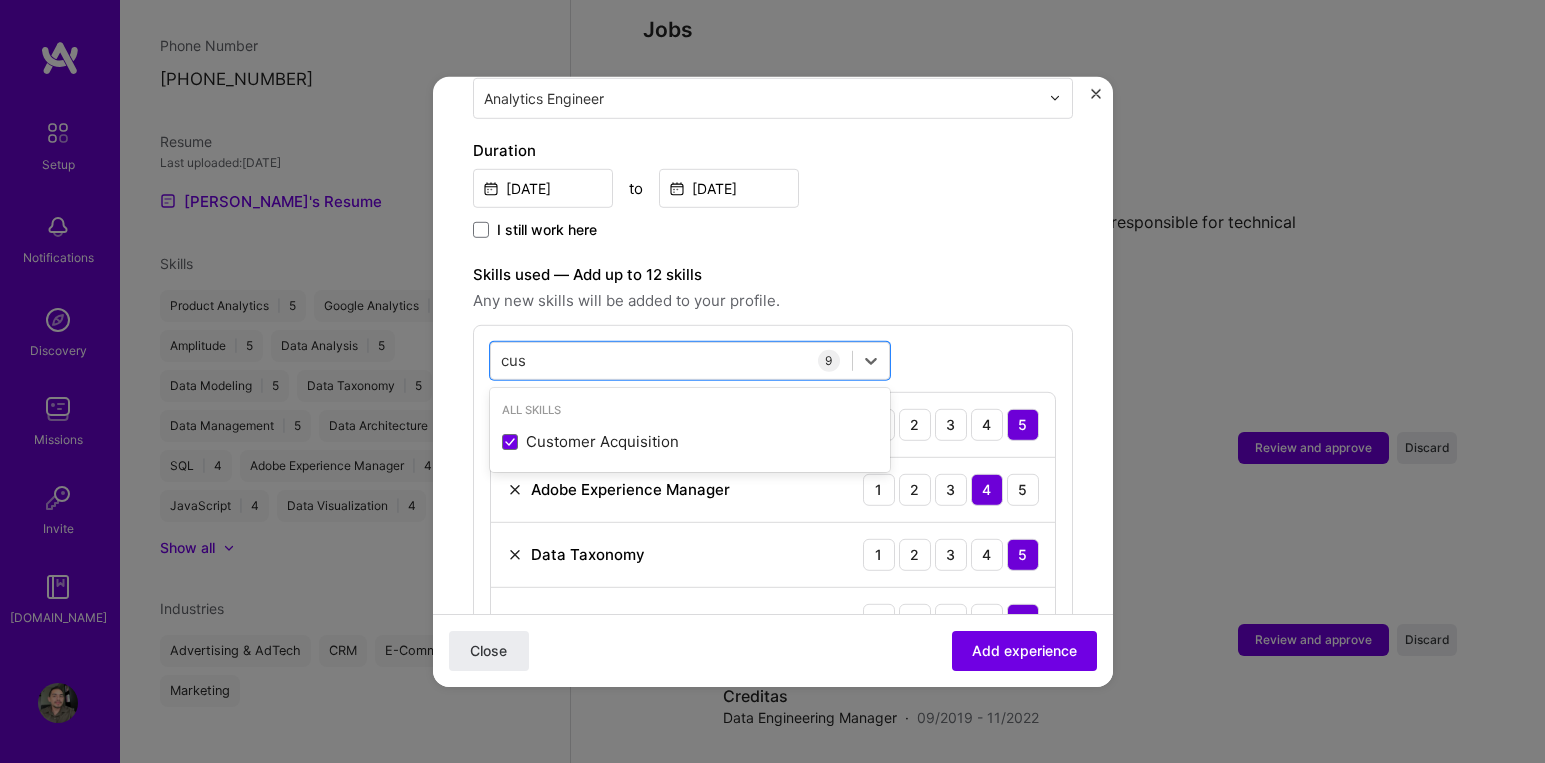 type on "cus" 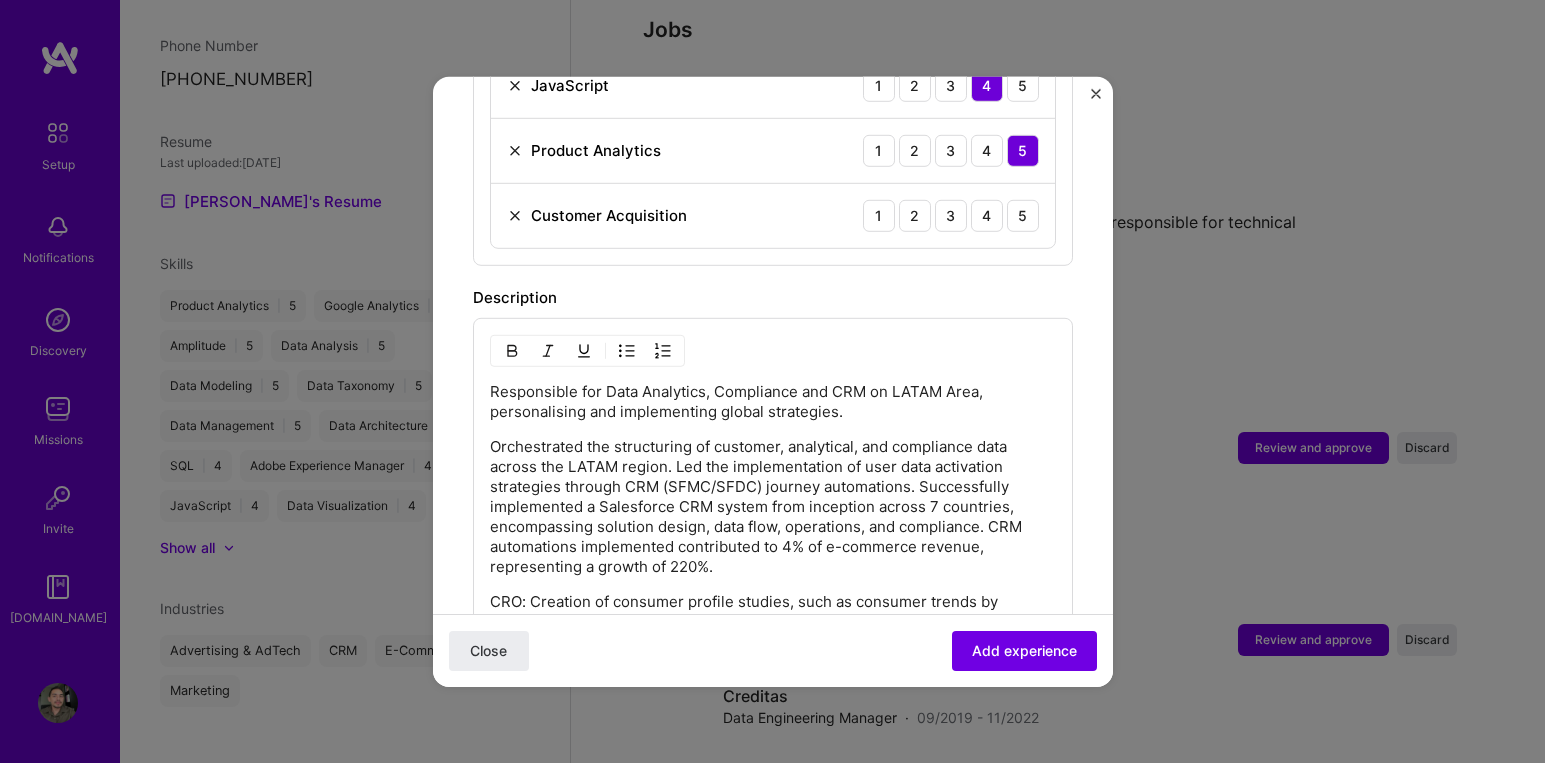 scroll, scrollTop: 1270, scrollLeft: 0, axis: vertical 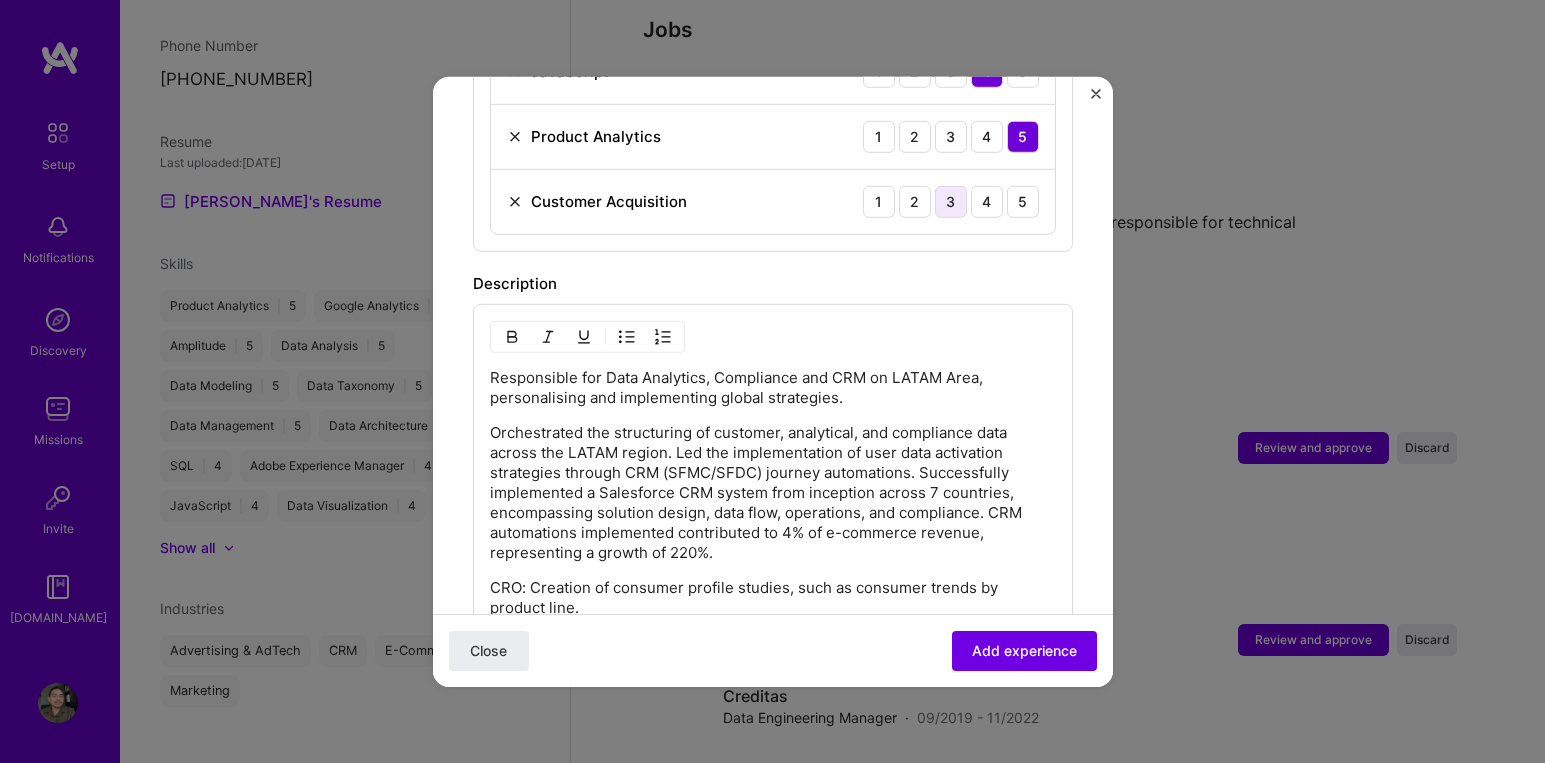 click on "3" at bounding box center [951, 201] 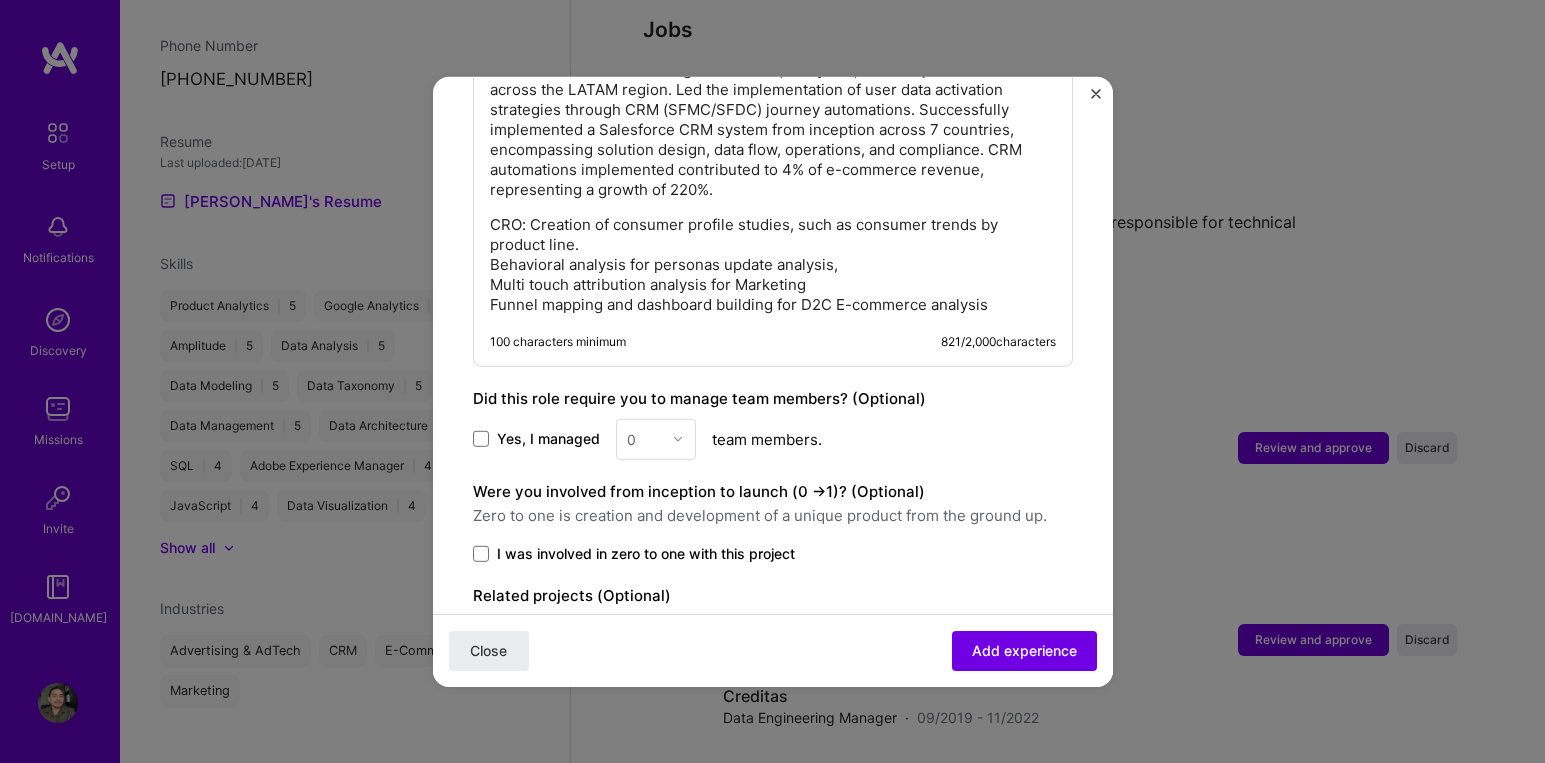 scroll, scrollTop: 1724, scrollLeft: 0, axis: vertical 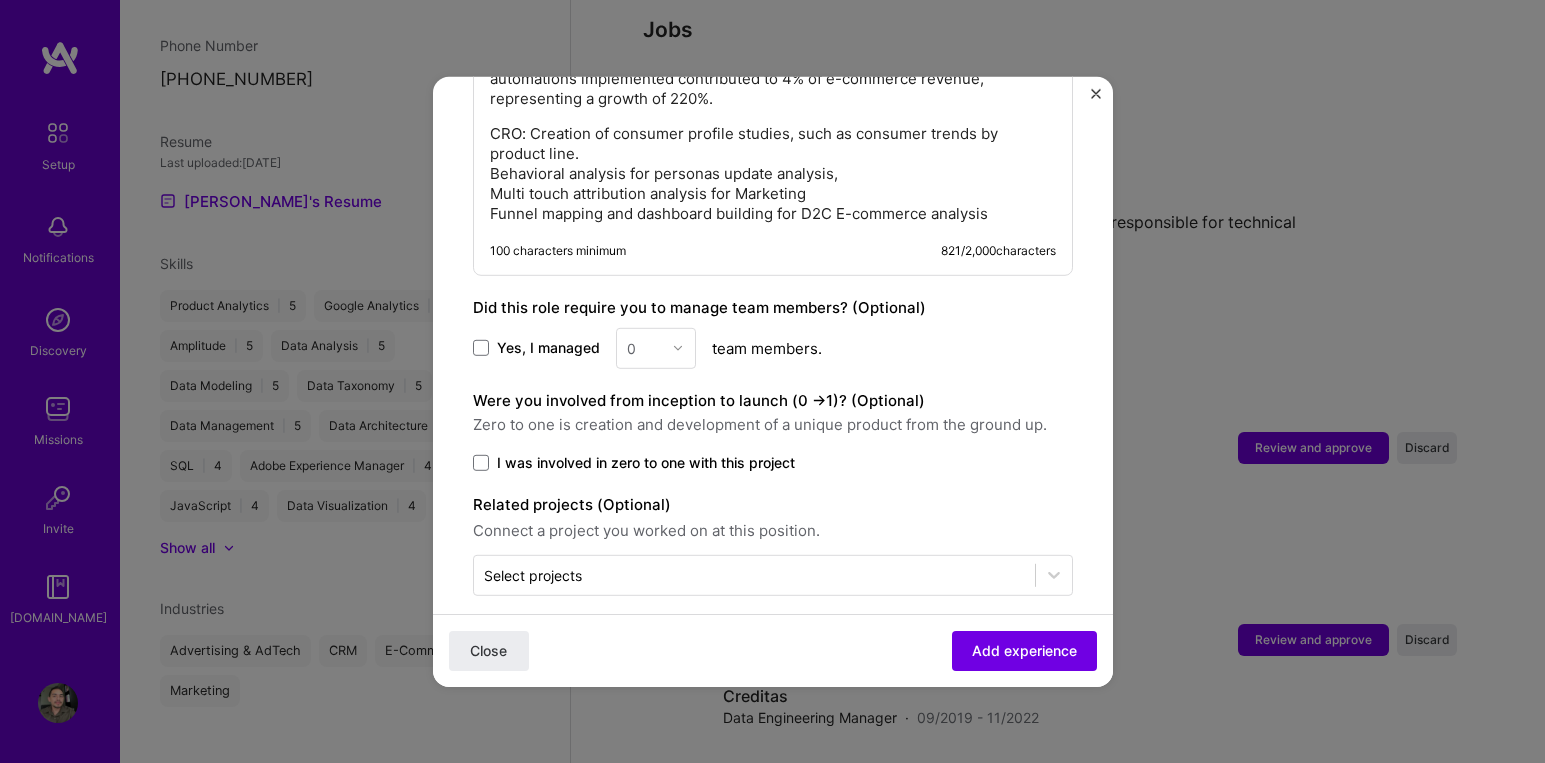 click on "0" at bounding box center [656, 347] 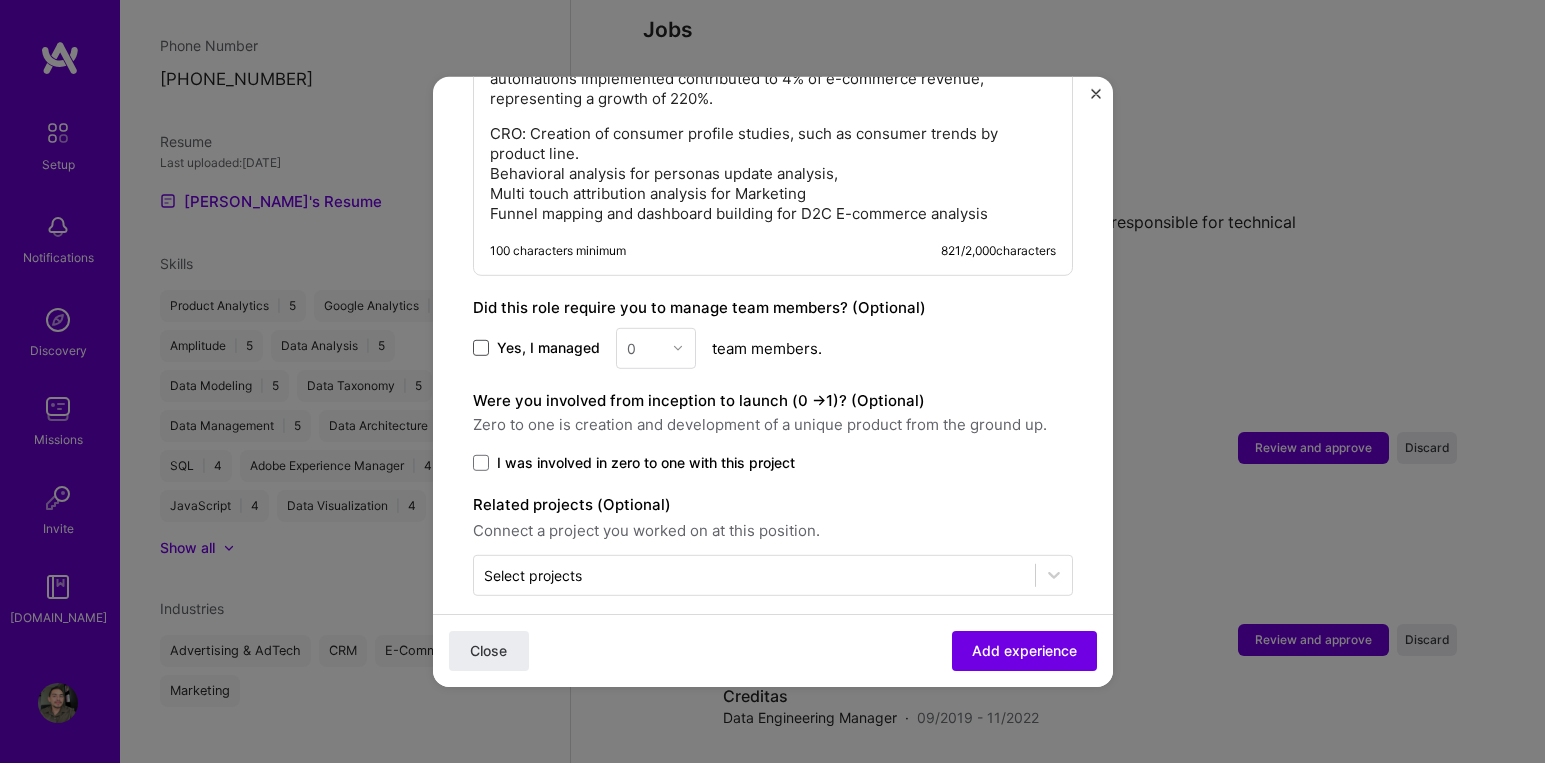 click at bounding box center (481, 348) 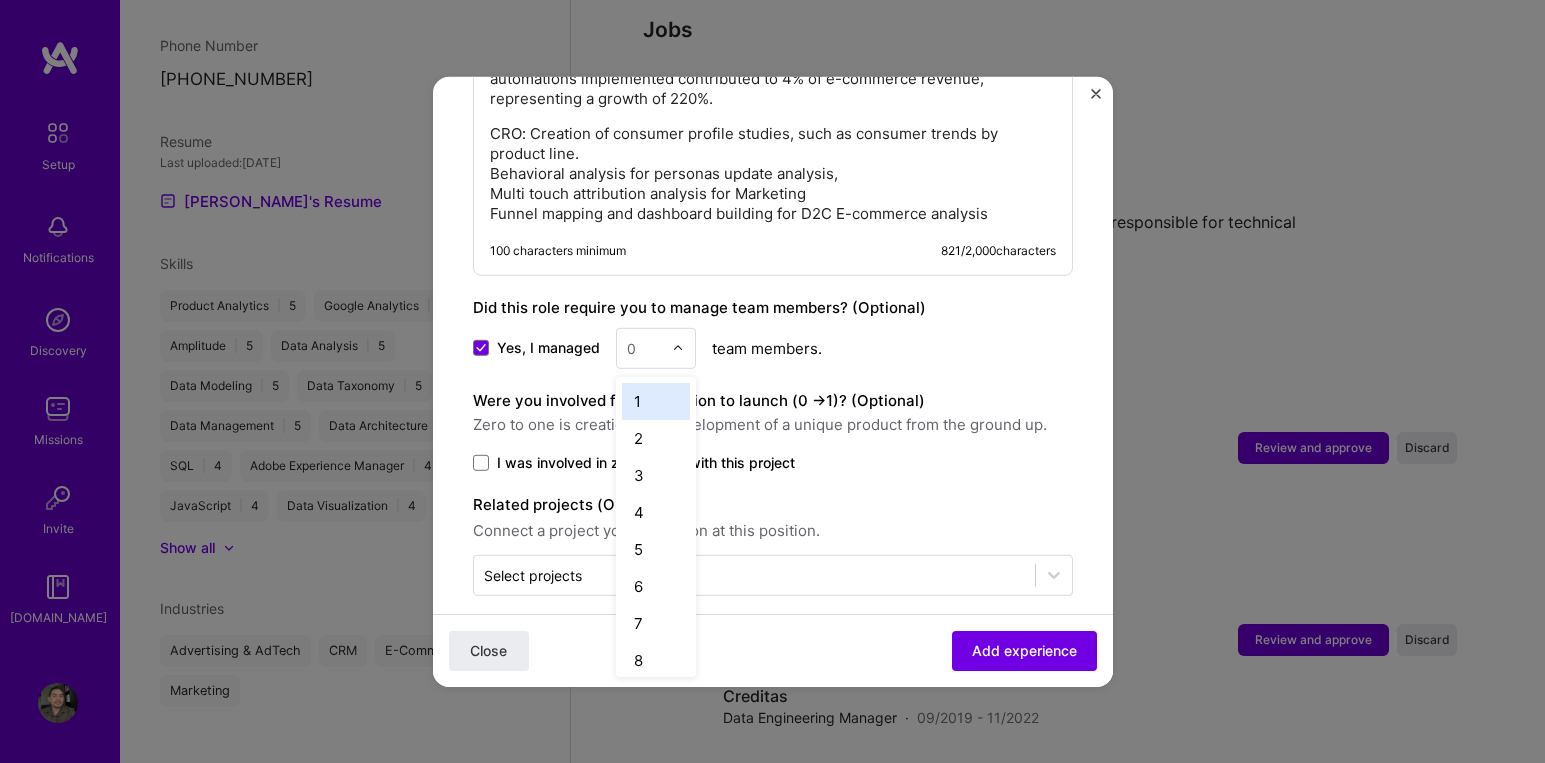 click on "0" at bounding box center (631, 347) 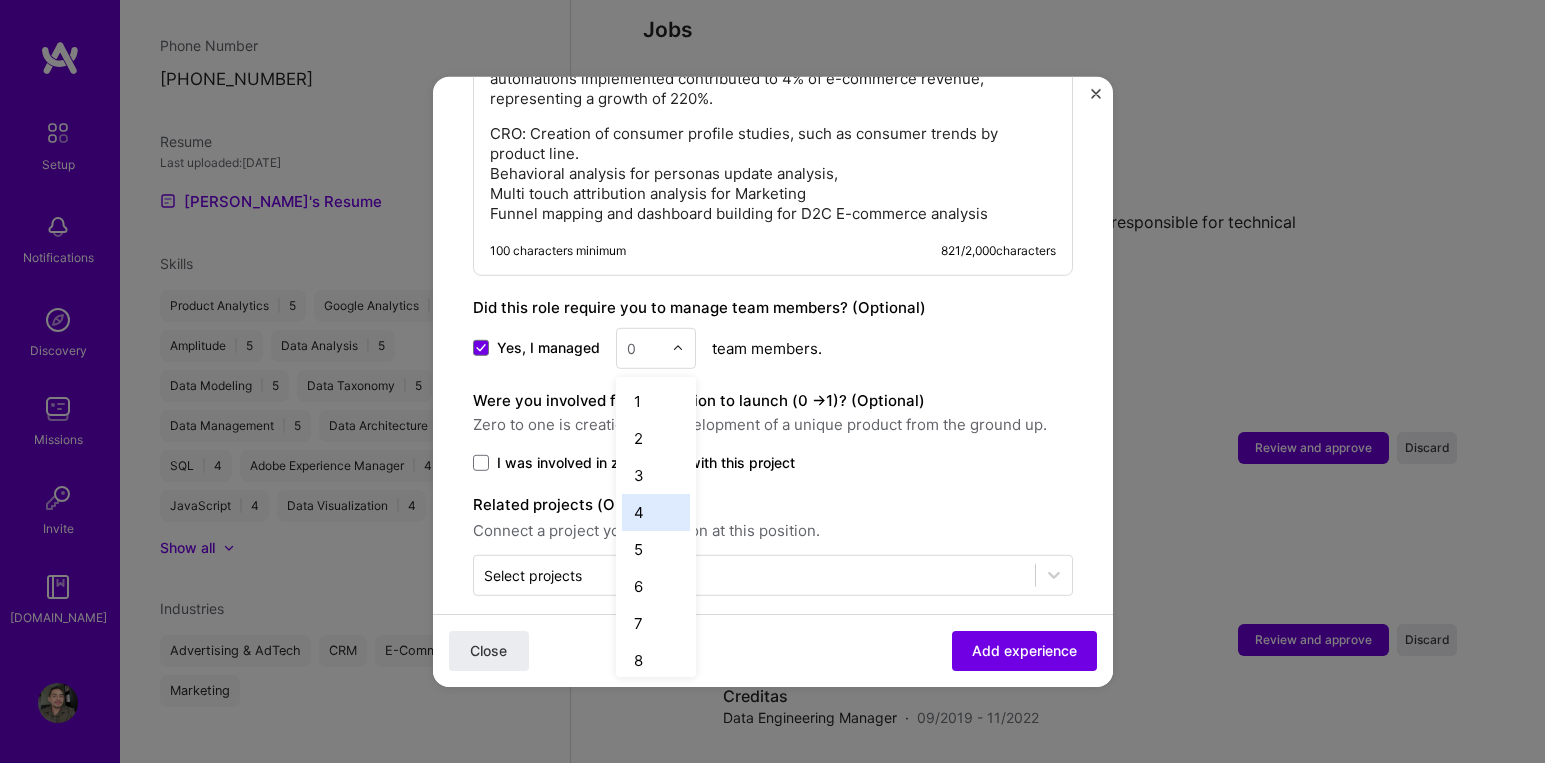 click on "4" at bounding box center (656, 511) 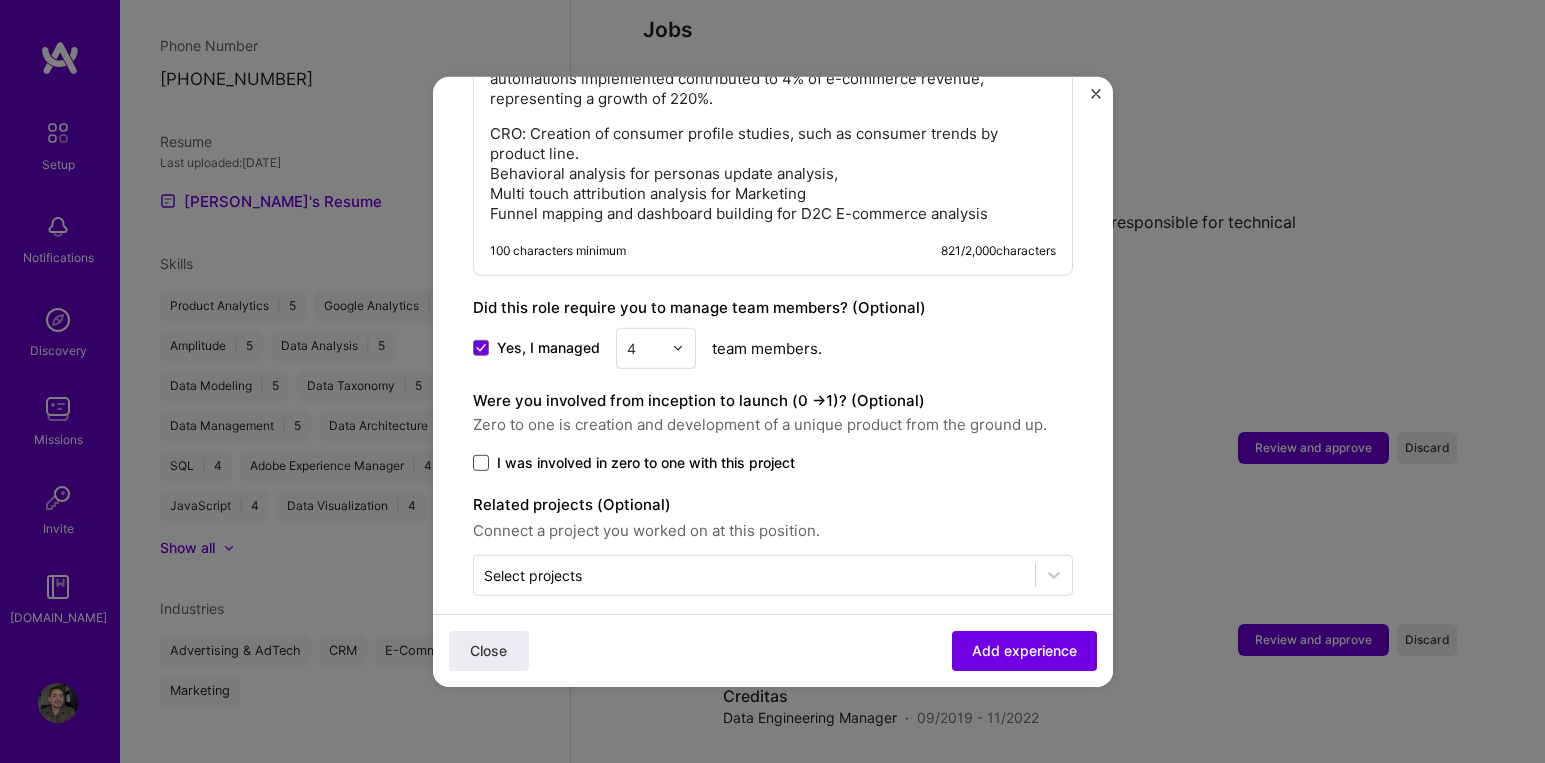 click at bounding box center (481, 462) 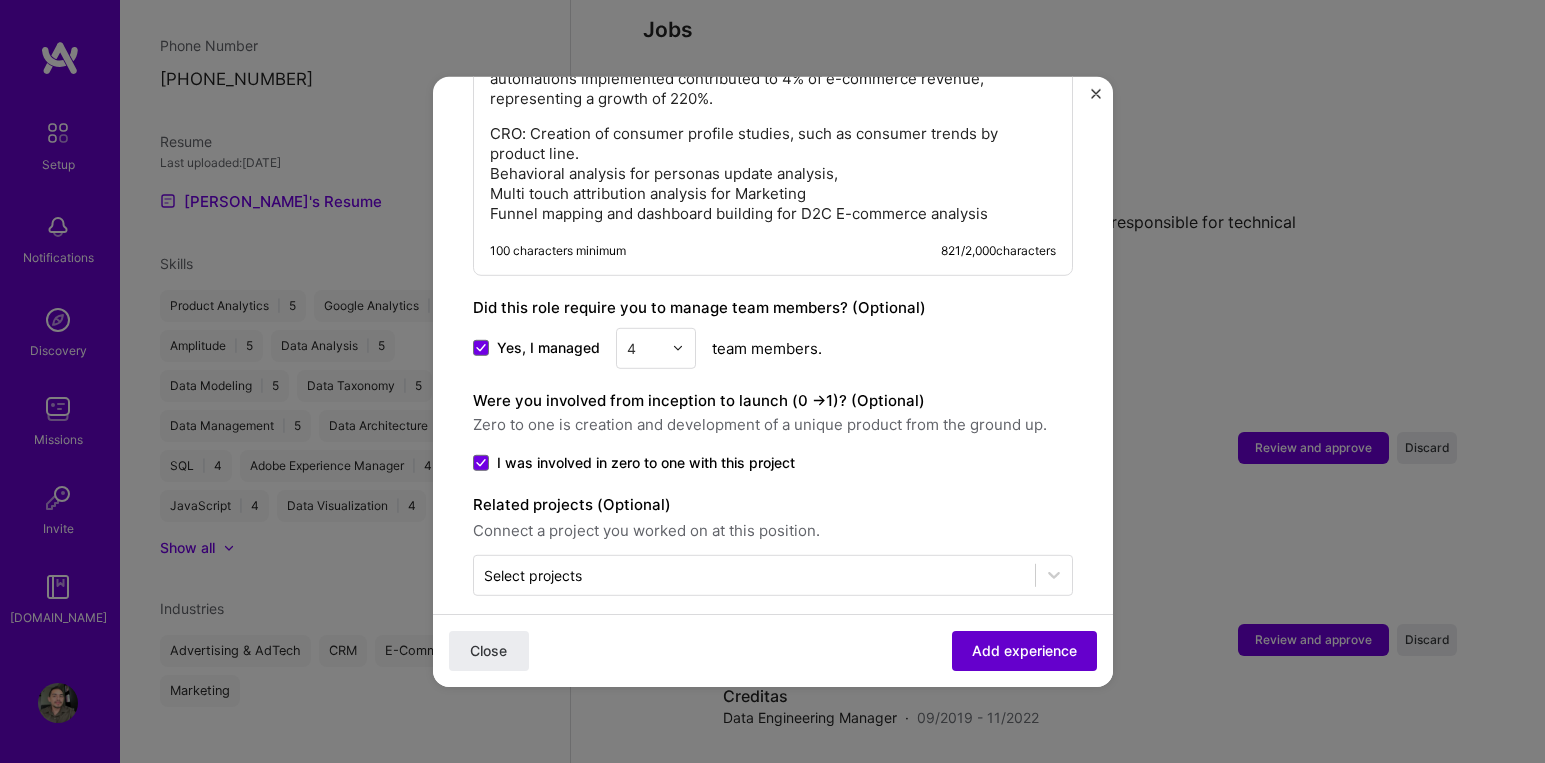 click on "Add experience" at bounding box center [1024, 651] 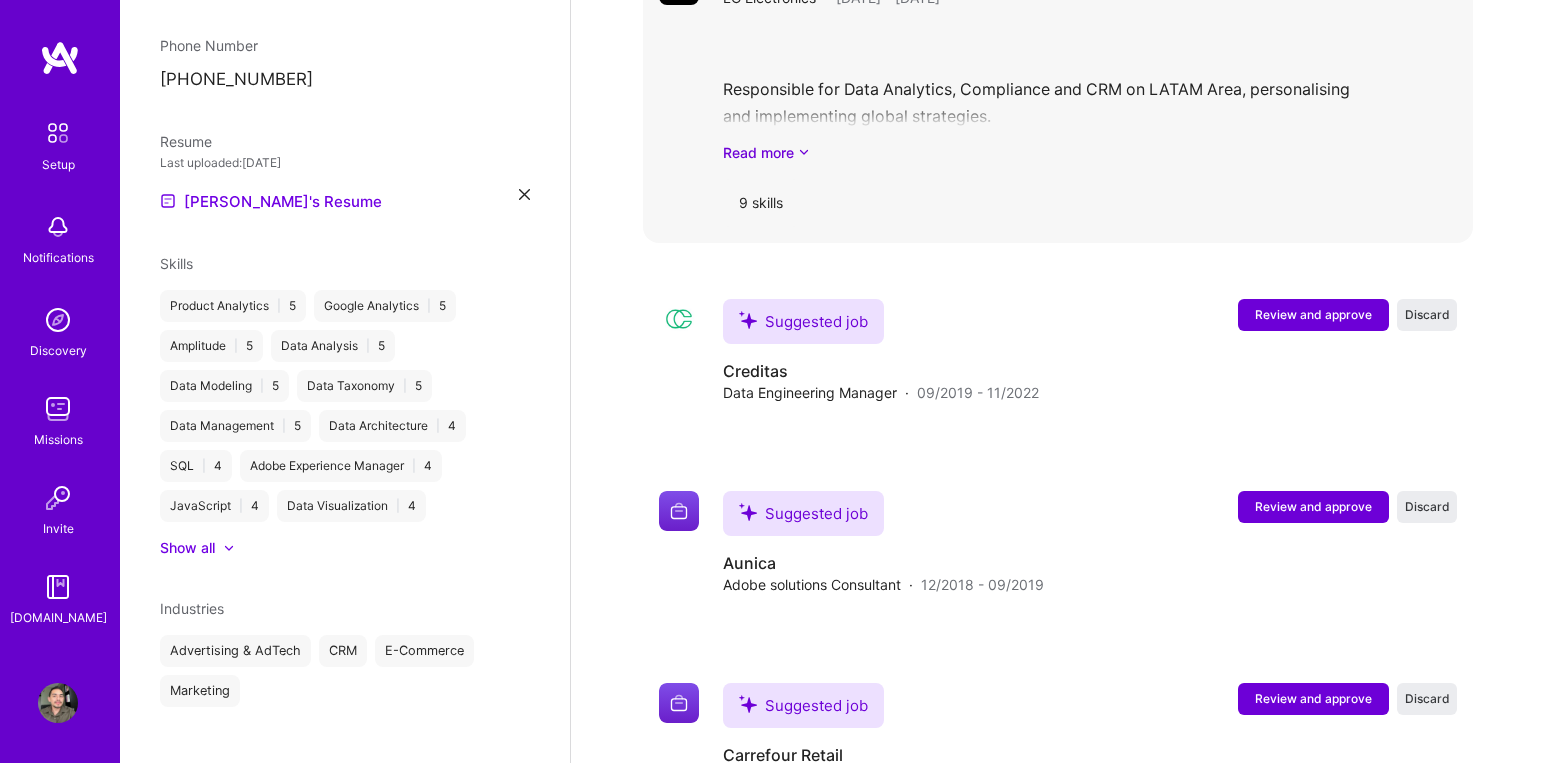 scroll, scrollTop: 3220, scrollLeft: 0, axis: vertical 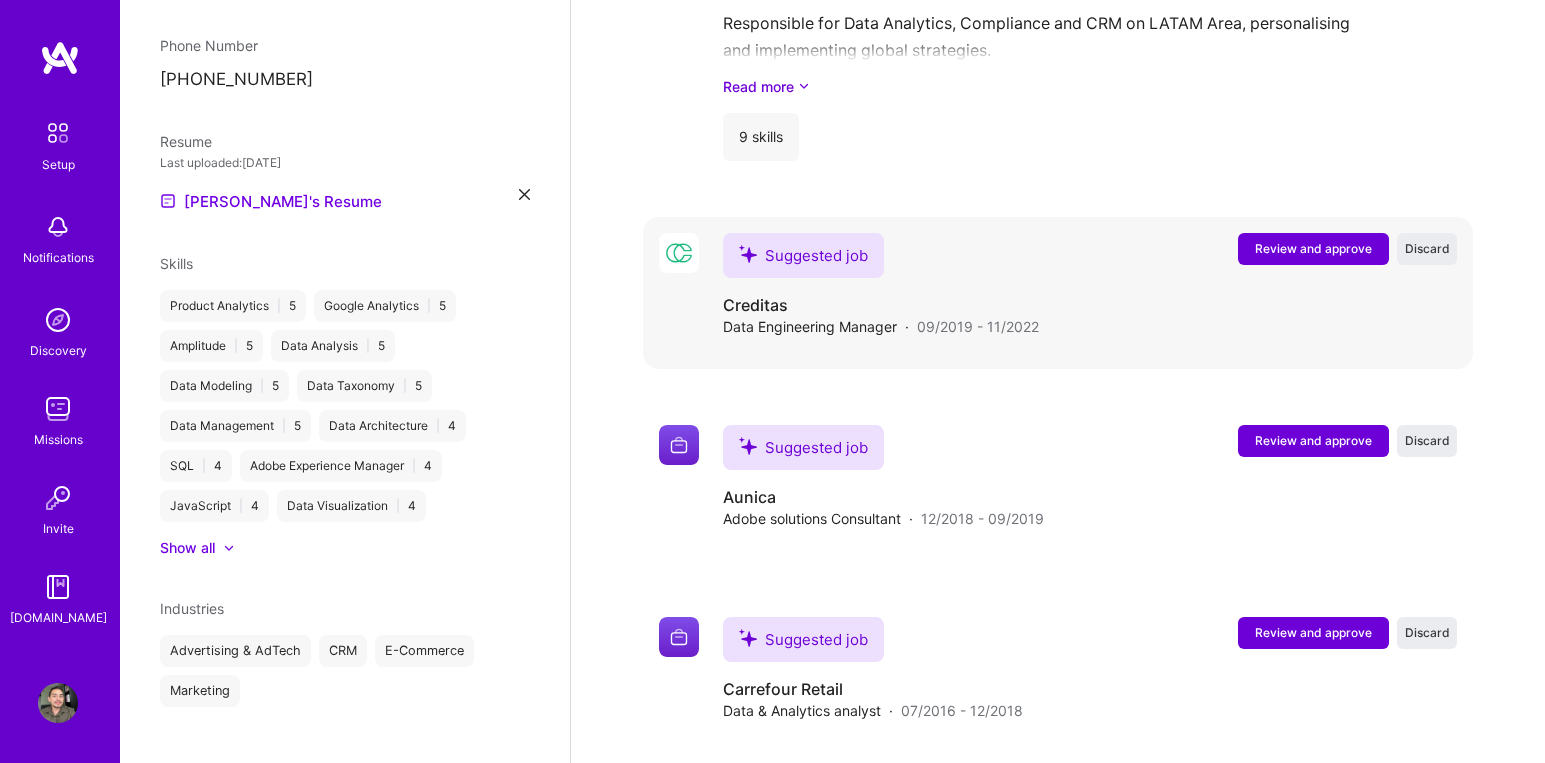 click on "Review and approve" at bounding box center (1313, 248) 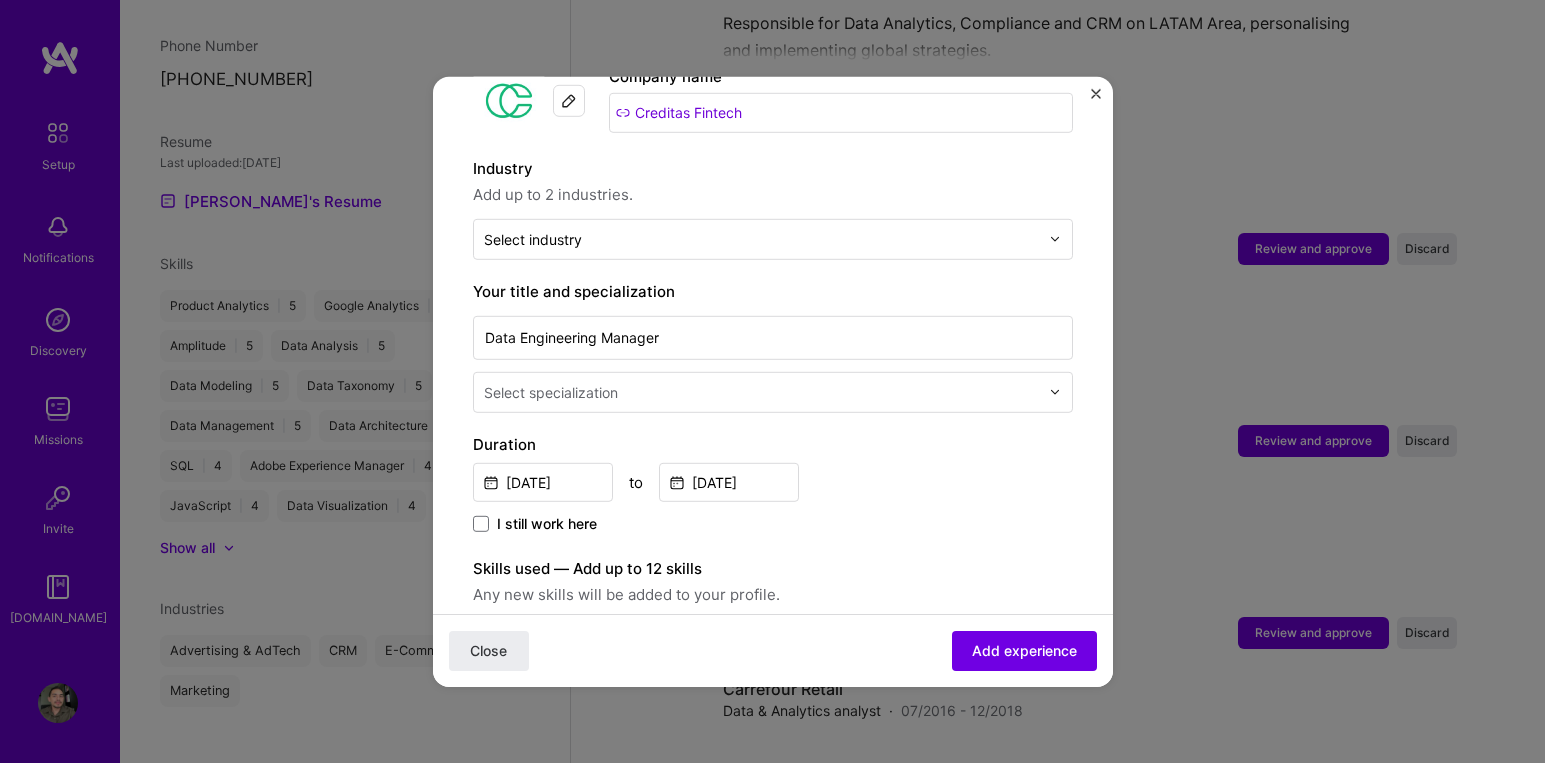 scroll, scrollTop: 298, scrollLeft: 0, axis: vertical 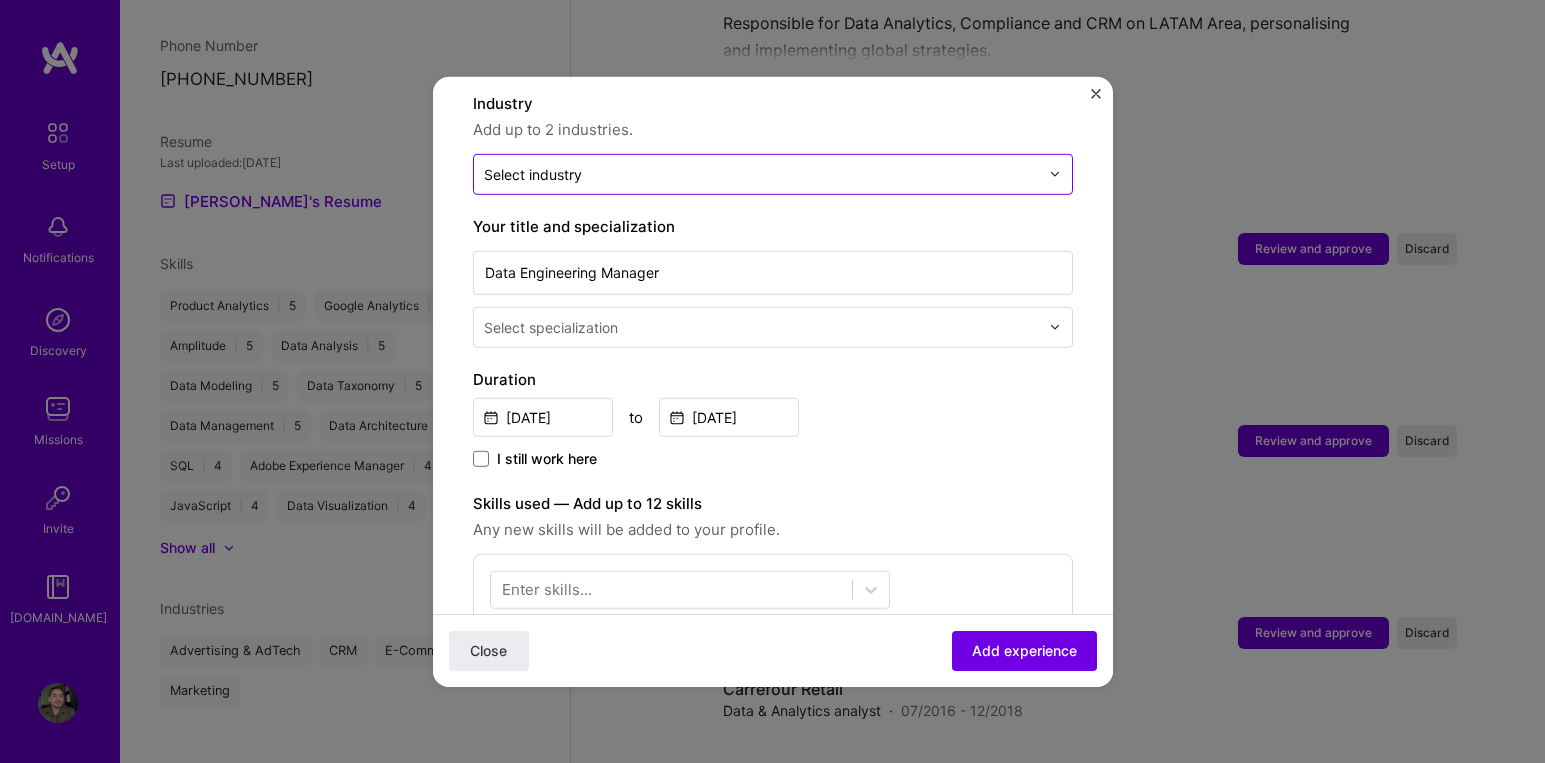 click at bounding box center [761, 173] 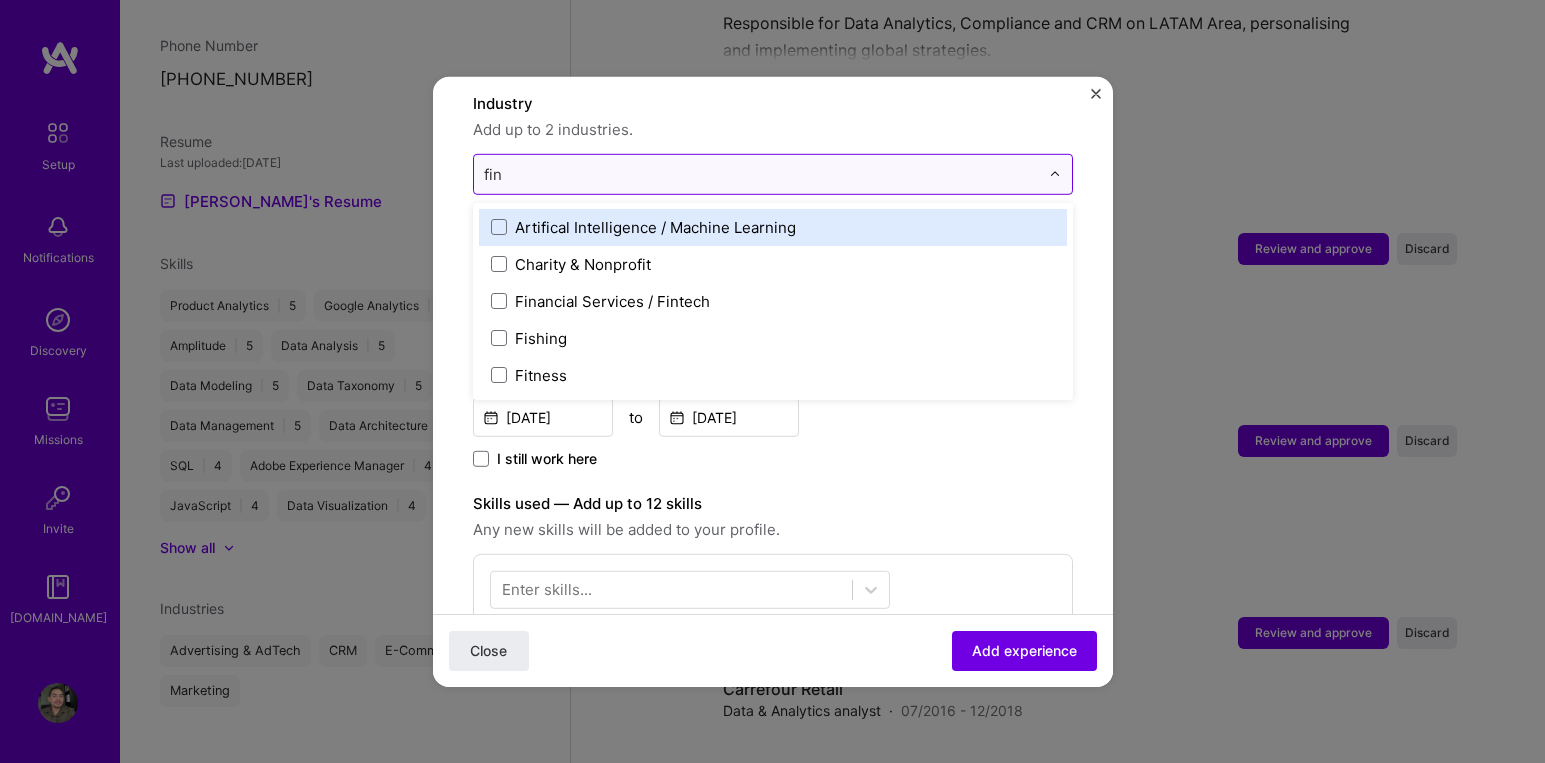 type on "fint" 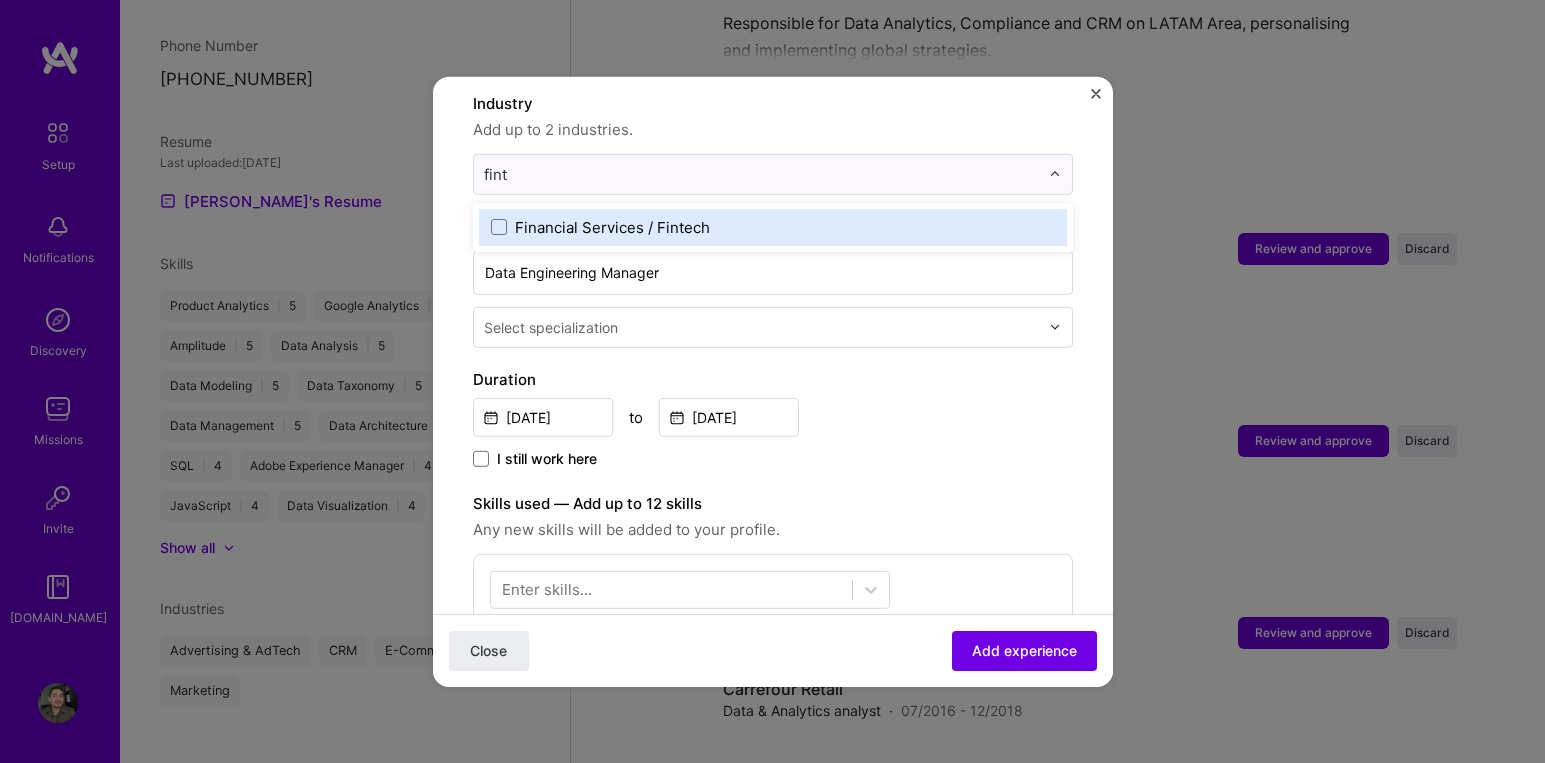 click on "Financial Services / Fintech" at bounding box center (612, 226) 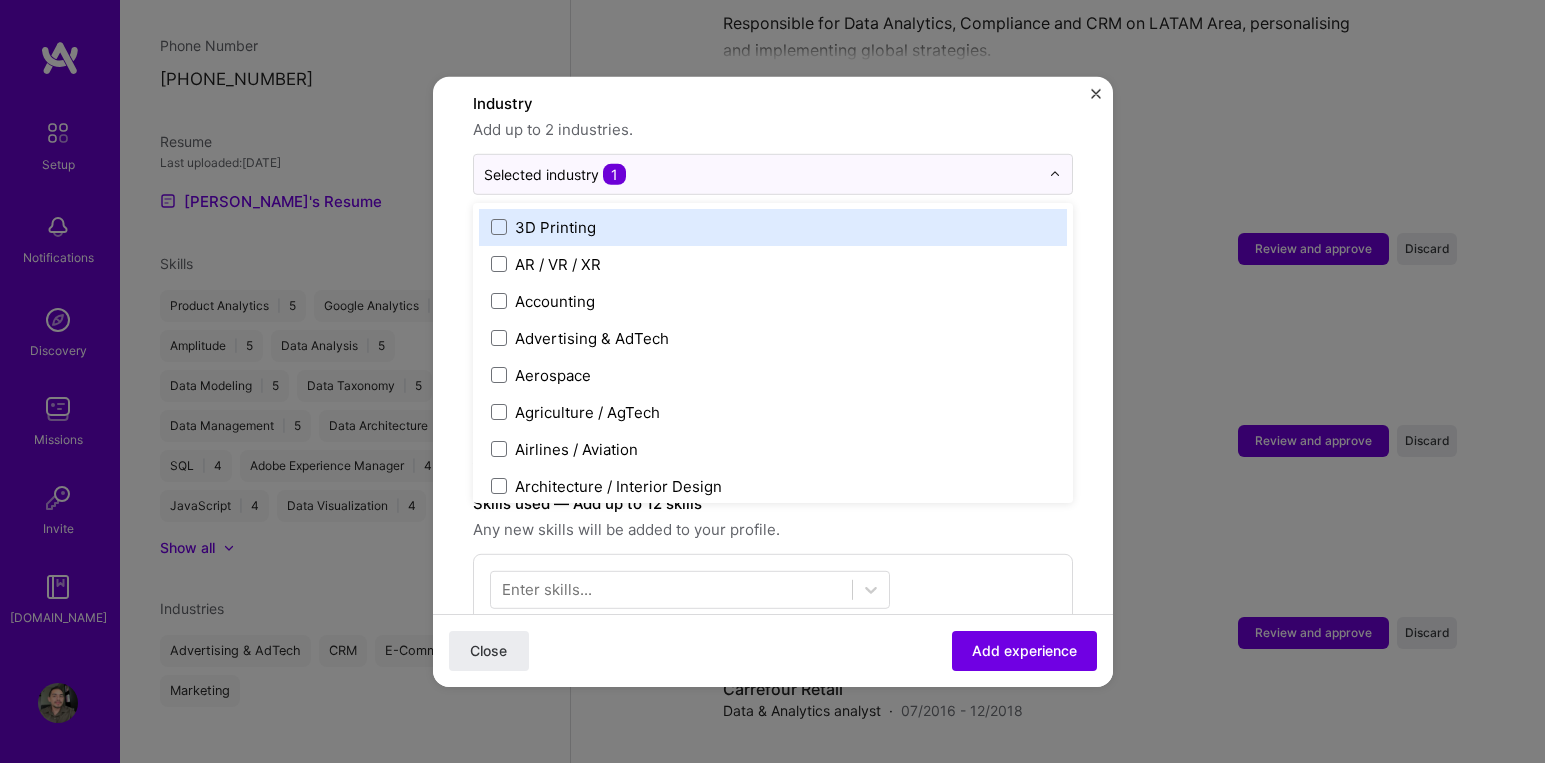 click on "Adding suggested job This job is suggested based on your LinkedIn, resume or A.Team activity. Create a job experience Jobs help companies understand your past experience. Company logo Company name Creditas Fintech
Industry Add up to 2 industries. option Financial Services / Fintech, selected. option 3D Printing focused, 1 of 120. 120 results available. Use Up and Down to choose options, press Enter to select the currently focused option, press Escape to exit the menu, press Tab to select the option and exit the menu. Selected industry 1 3D Printing AR / VR / XR Accounting Advertising & AdTech Aerospace Agriculture / AgTech Airlines / Aviation Architecture / Interior Design Art & Museums Artifical Intelligence / Machine Learning Arts / Culture Augmented & Virtual Reality (AR/VR) Automotive Automotive & Self Driving Cars Aviation B2B B2B2C B2C BPA / RPA Banking Beauty Big Data BioTech Blockchain CMS CPG CRM Cannabis Charity & Nonprofit Circular Economy CivTech Climate Tech Cloud Services Coaching" at bounding box center (773, 617) 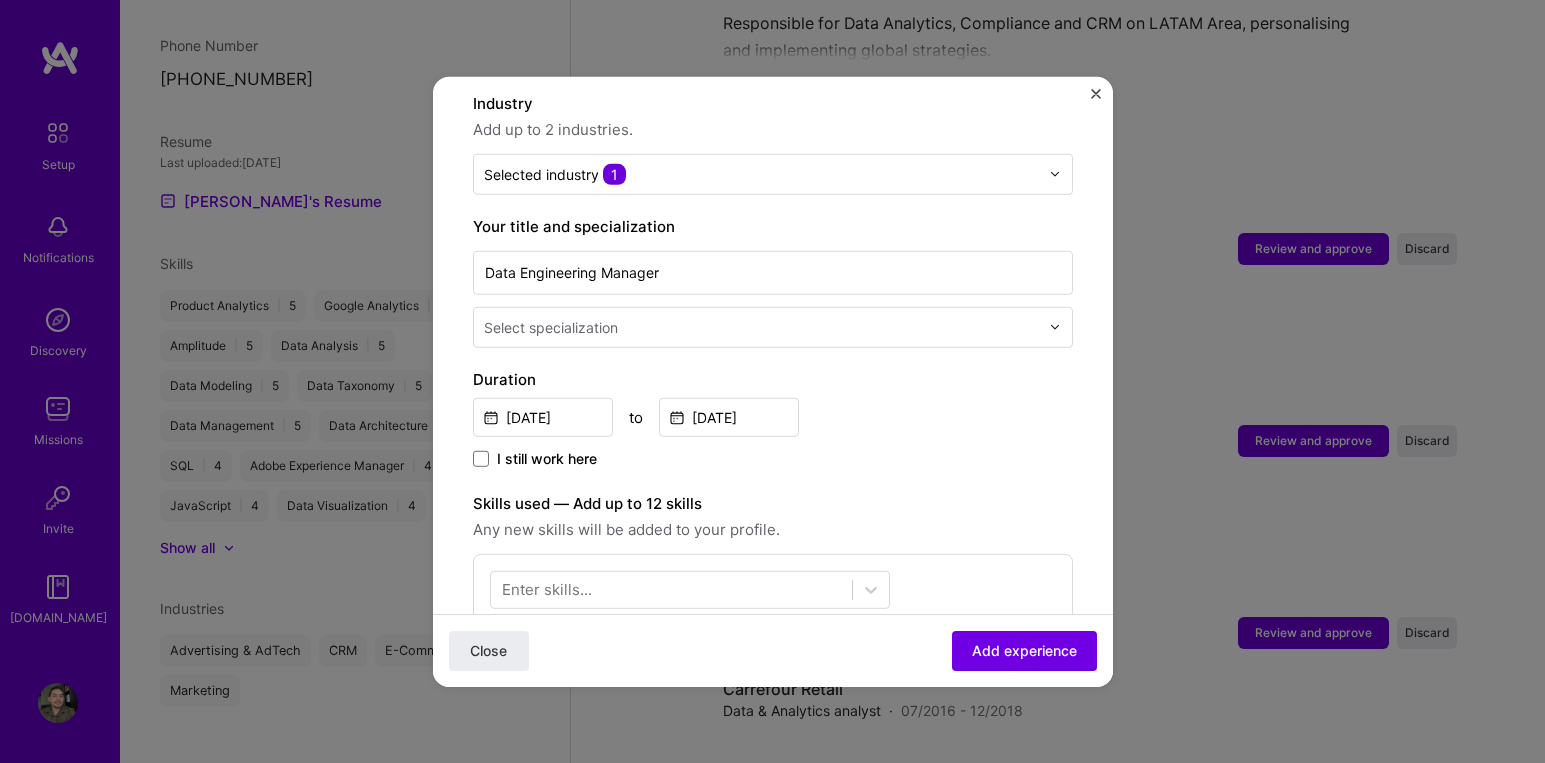 click at bounding box center (763, 326) 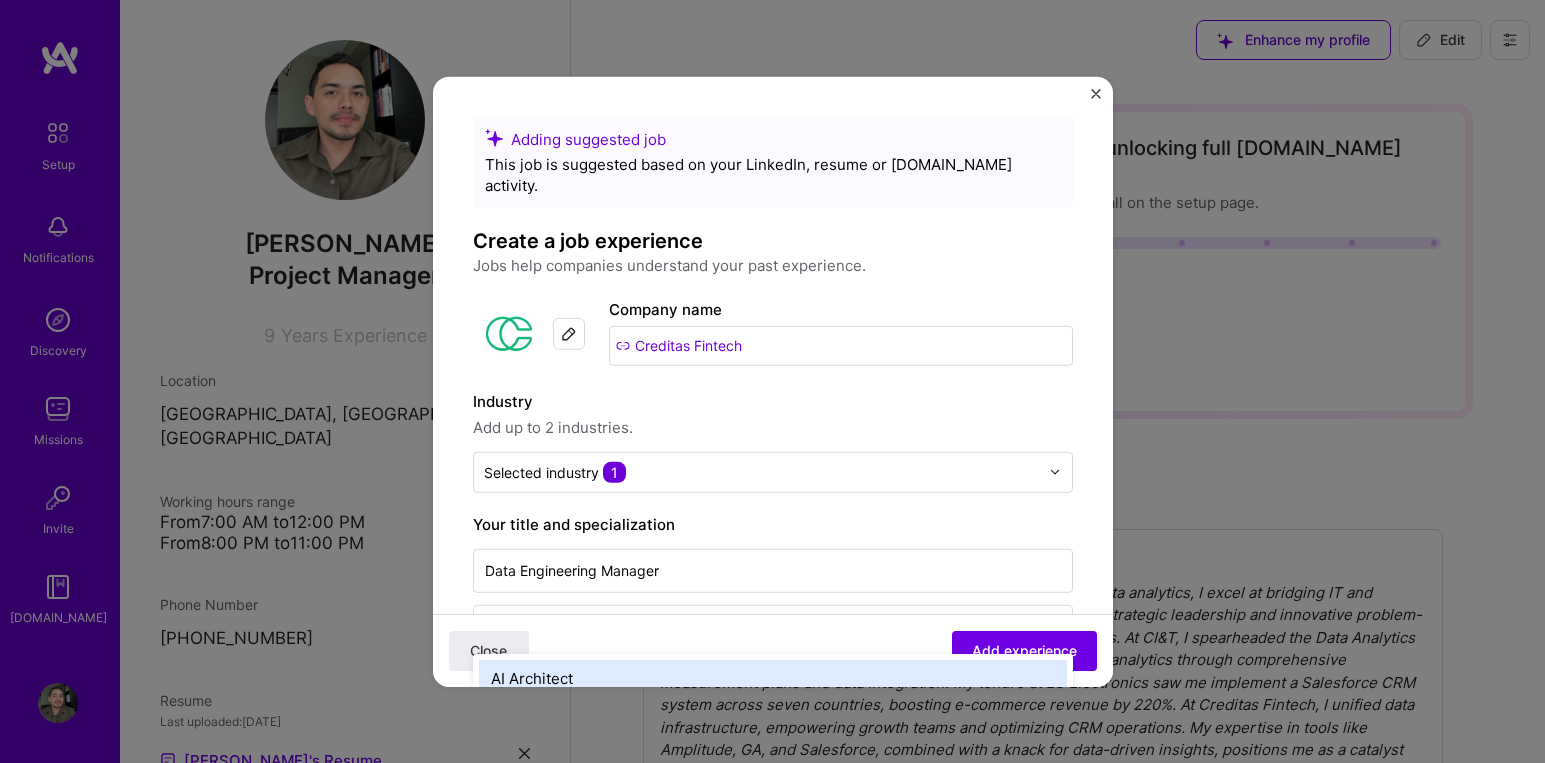 scroll, scrollTop: 3220, scrollLeft: 0, axis: vertical 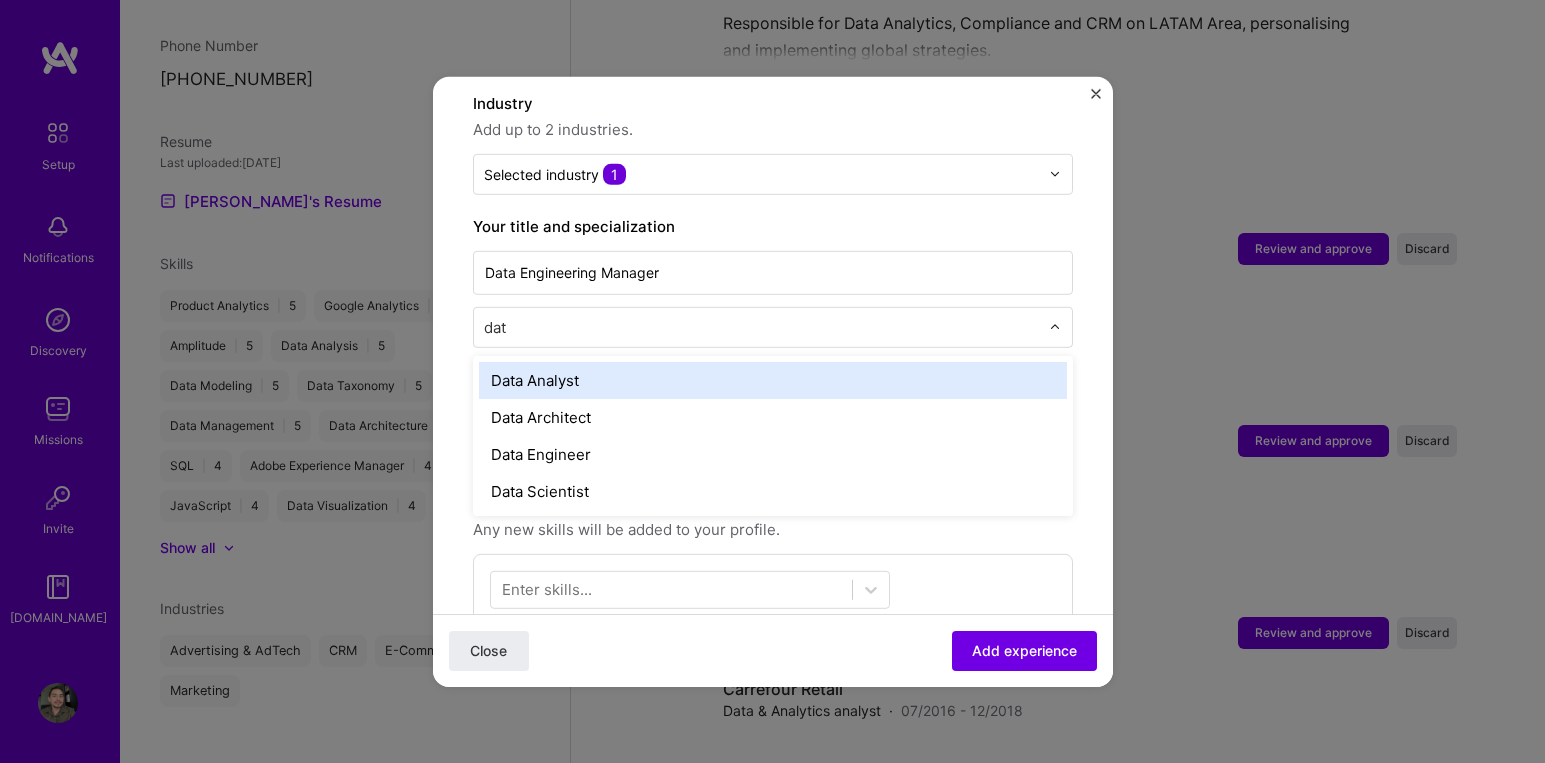 type on "data" 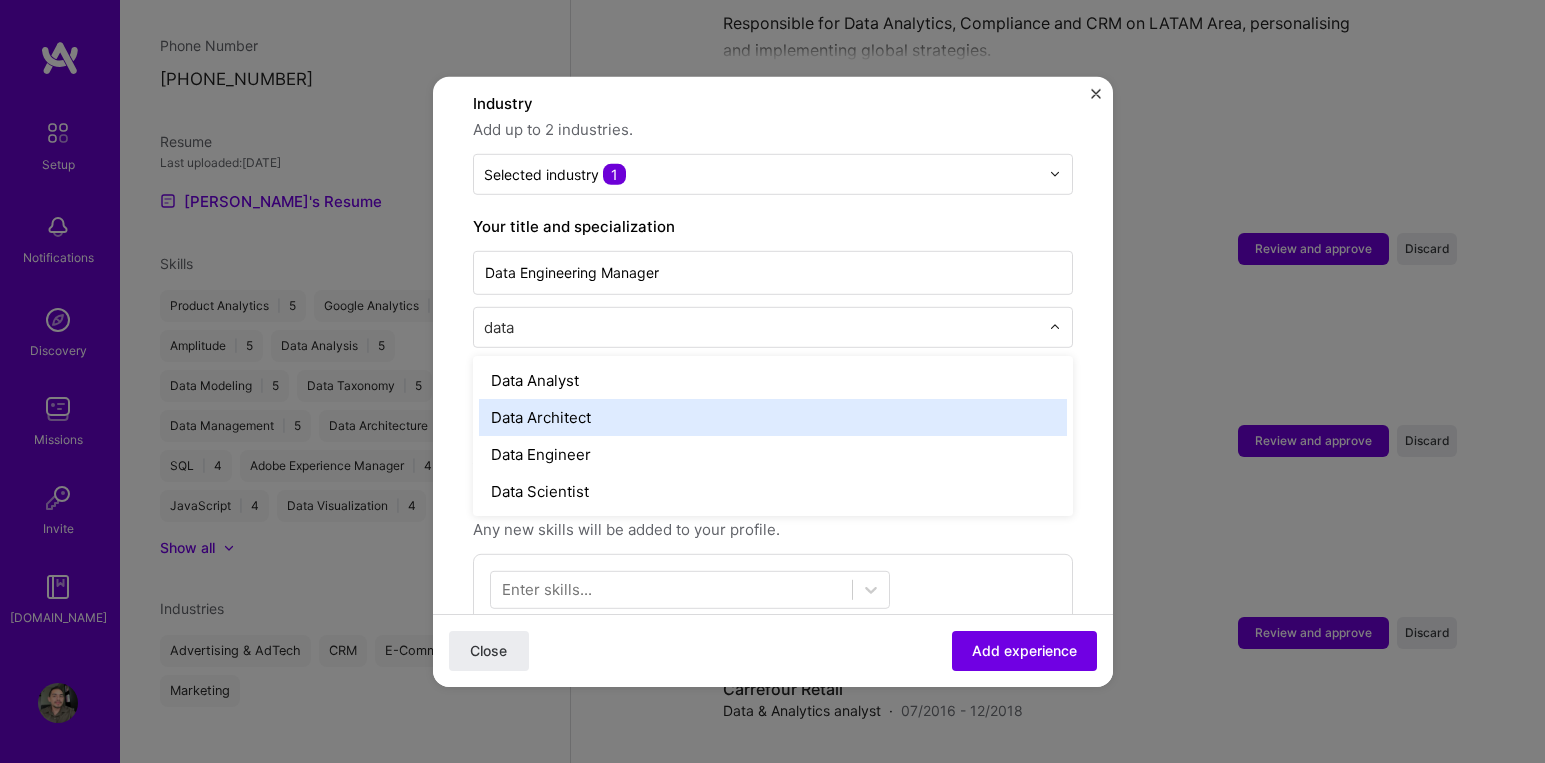 click on "Data Architect" at bounding box center (773, 416) 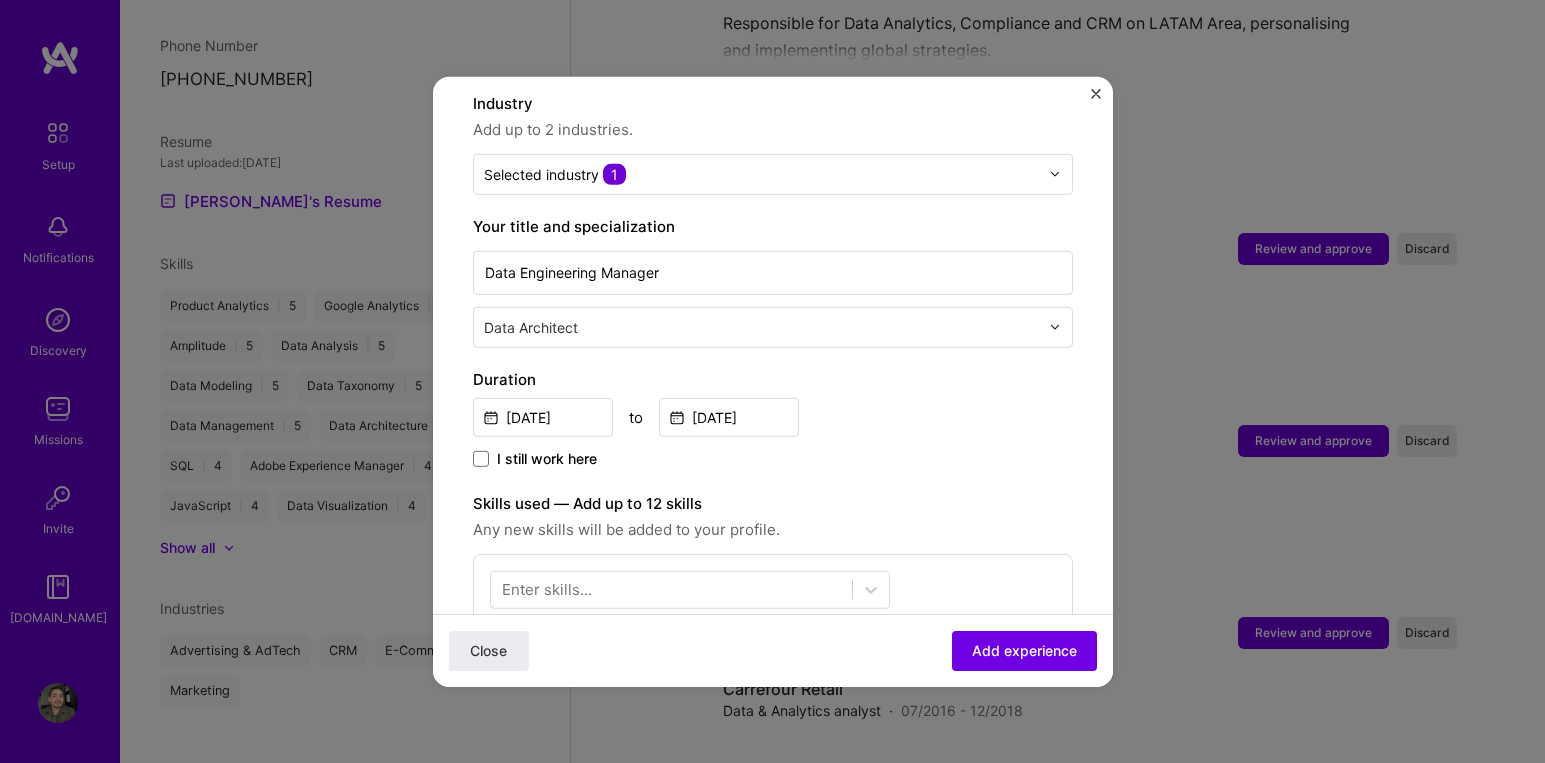 click on "Adding suggested job This job is suggested based on your LinkedIn, resume or A.Team activity. Create a job experience Jobs help companies understand your past experience. Company logo Company name Creditas Fintech
Industry Add up to 2 industries. Selected industry 1 Your title and specialization Data Engineering Manager Data Architect Duration Sep, 2019
to Nov, 2022
I still work here Skills used — Add up to 12 skills Any new skills will be added to your profile. Enter skills... Description Led the creation and management of three key squads: Web Analytics, CDP, and MarTech. Directed all technical development to empower growth/media teams in advertising, CRM operations and Product Analytics. Responsible for Unification the infra-structure in 6 different business related on Data analytics, and maintain/terminate tools and Support the MDM development. 100 characters minimum 512 / 2,000  characters" at bounding box center (773, 617) 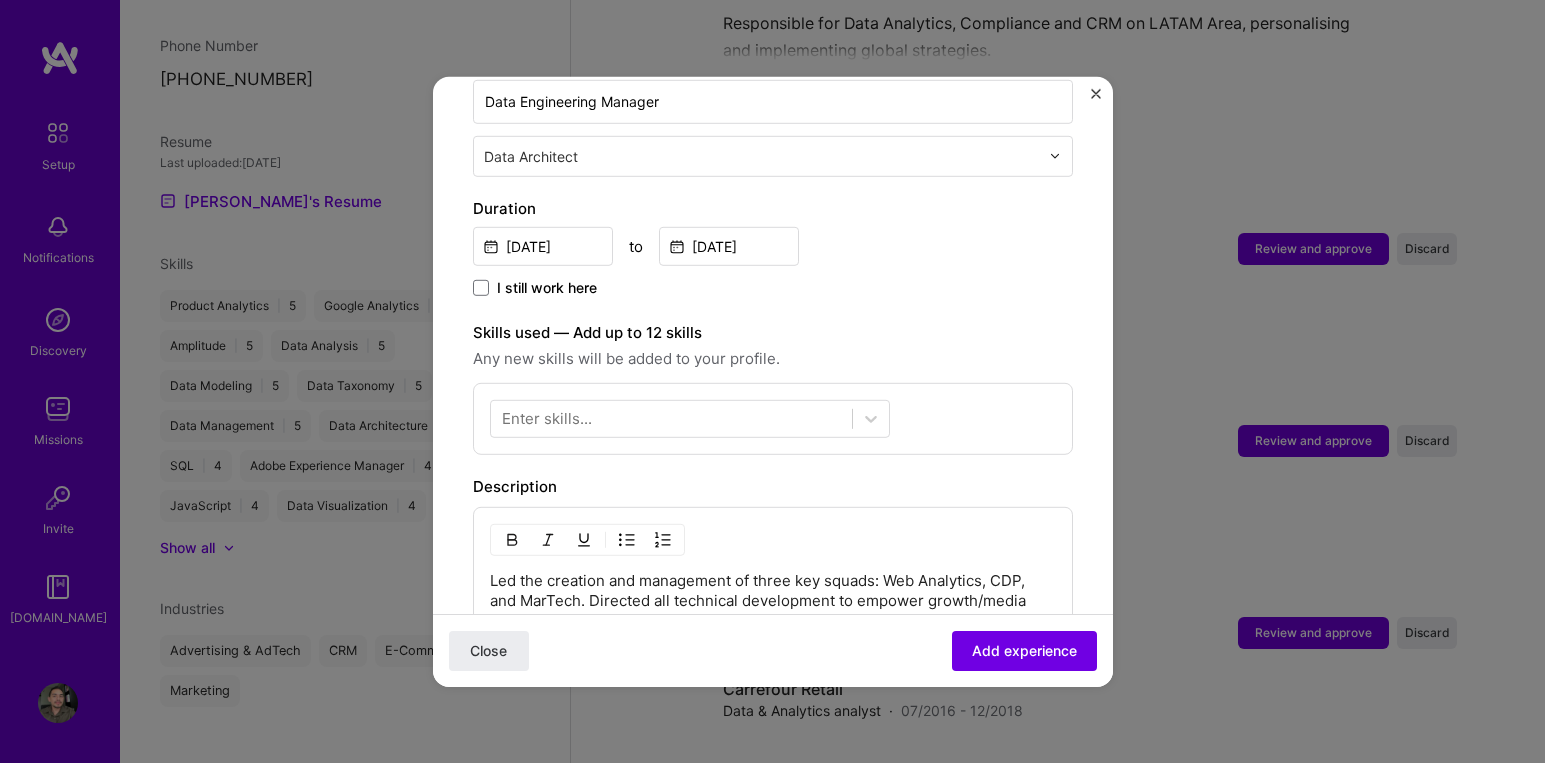 scroll, scrollTop: 477, scrollLeft: 0, axis: vertical 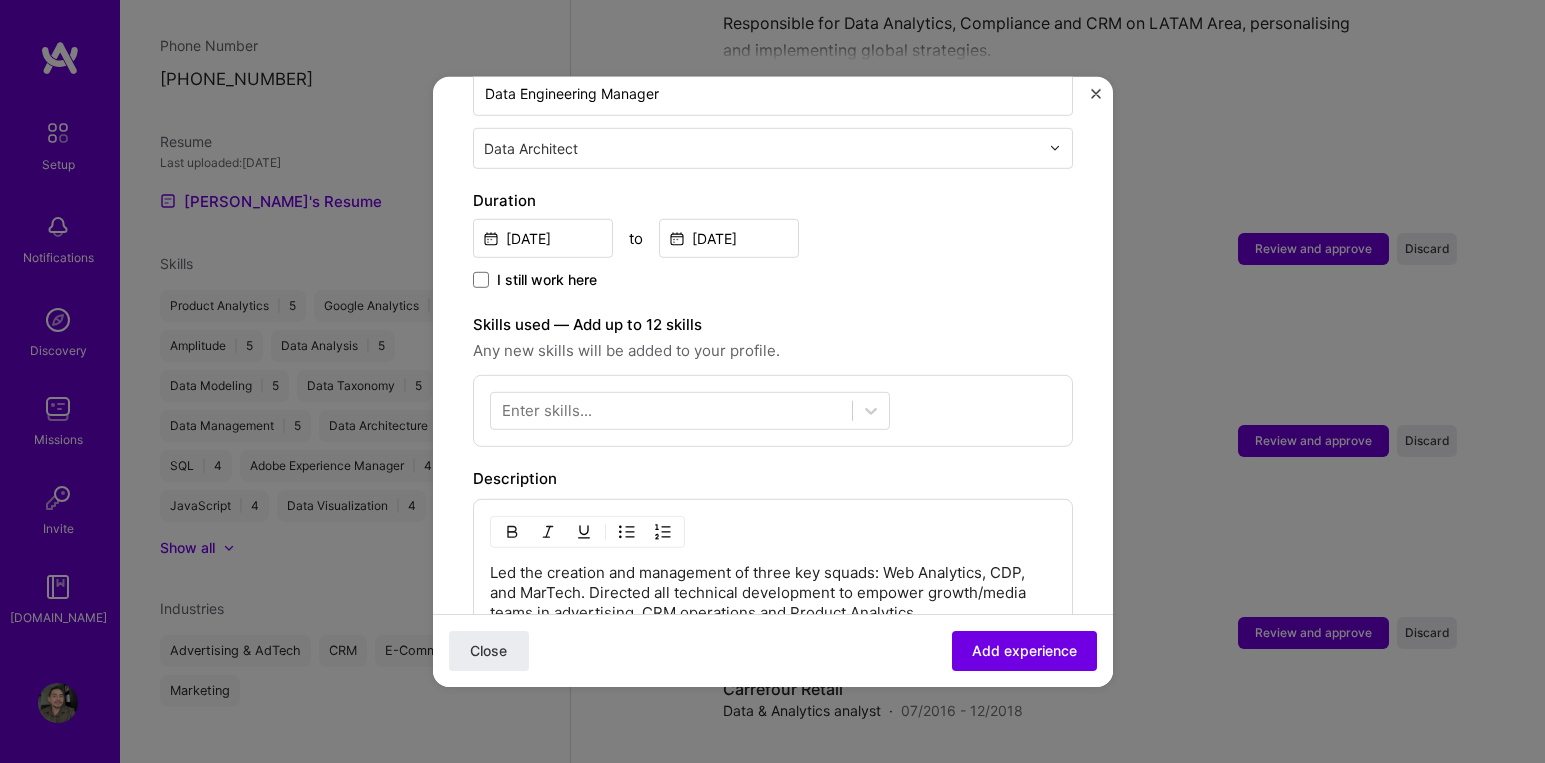 click on "Enter skills..." at bounding box center [547, 410] 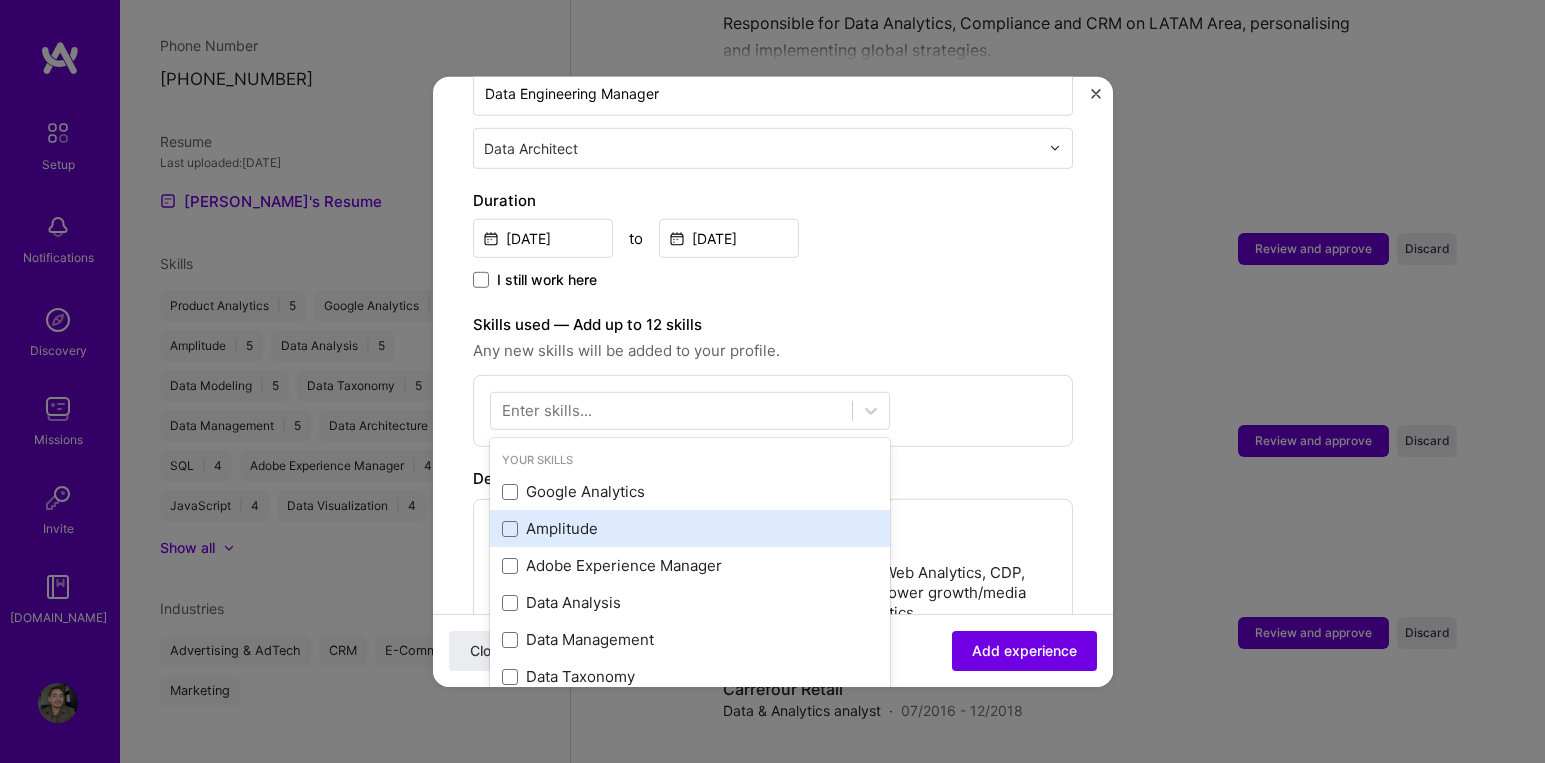 click on "Amplitude" at bounding box center [690, 528] 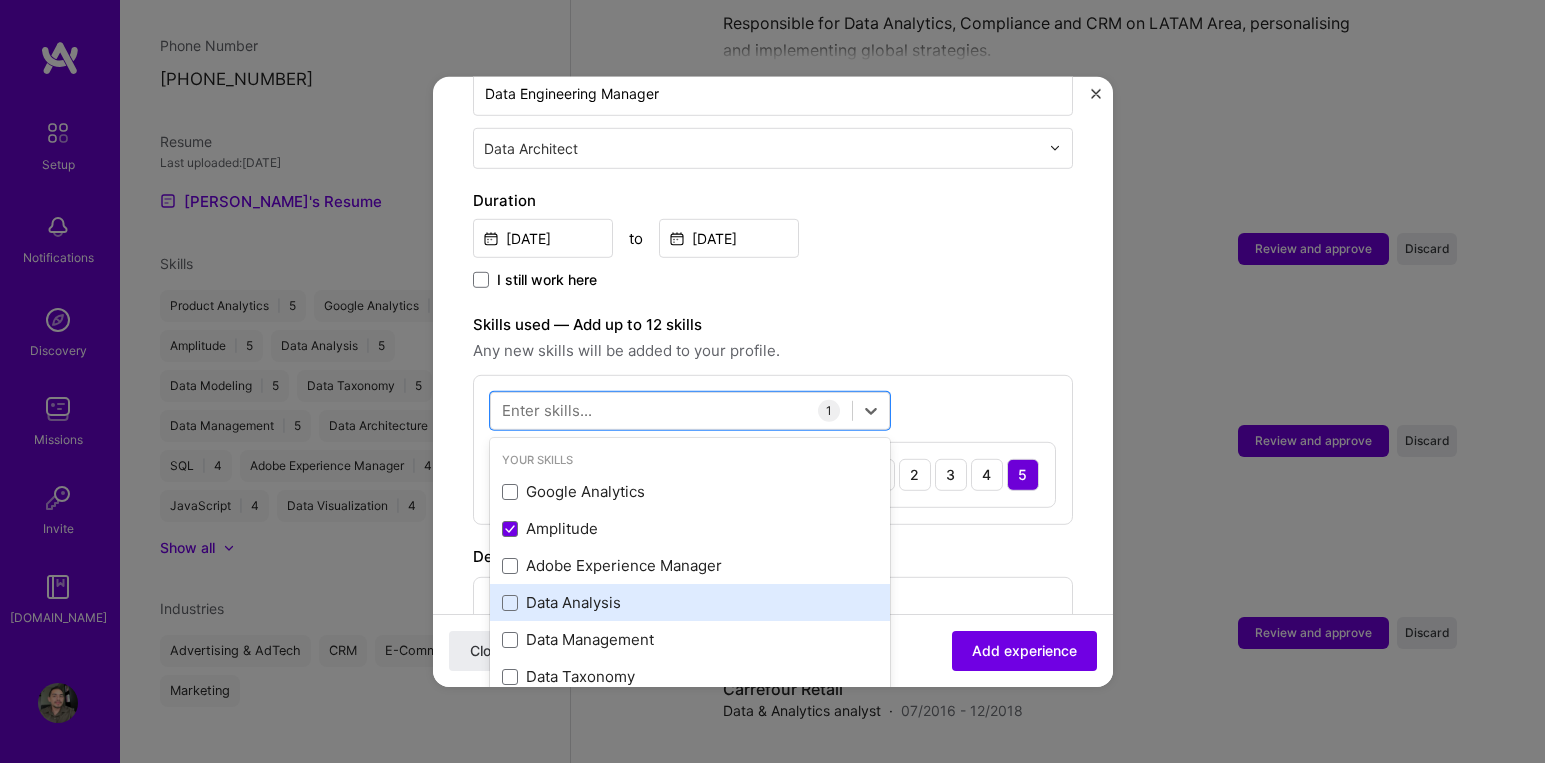 click on "Data Analysis" at bounding box center (690, 602) 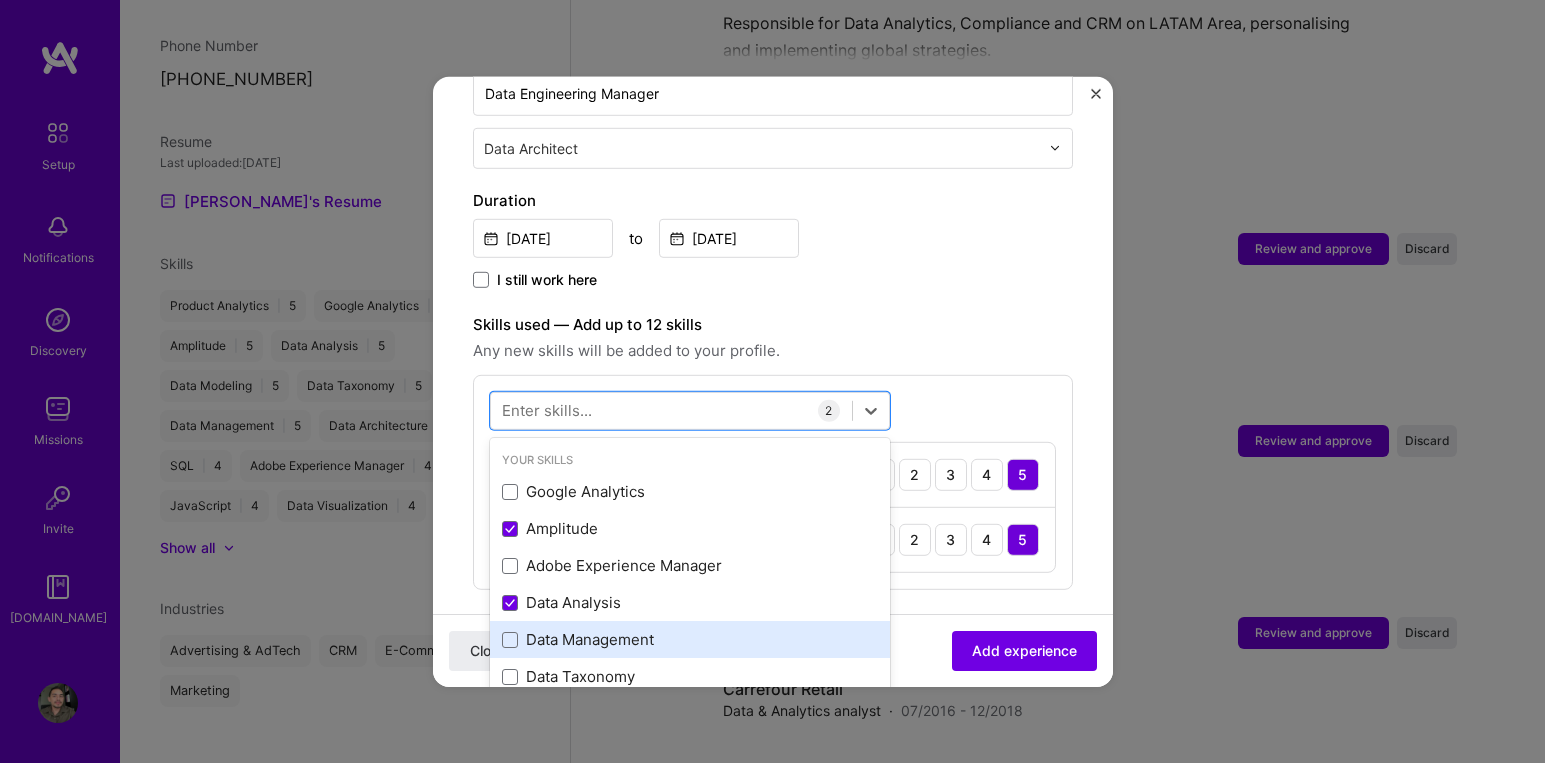 click on "Data Management" at bounding box center (690, 639) 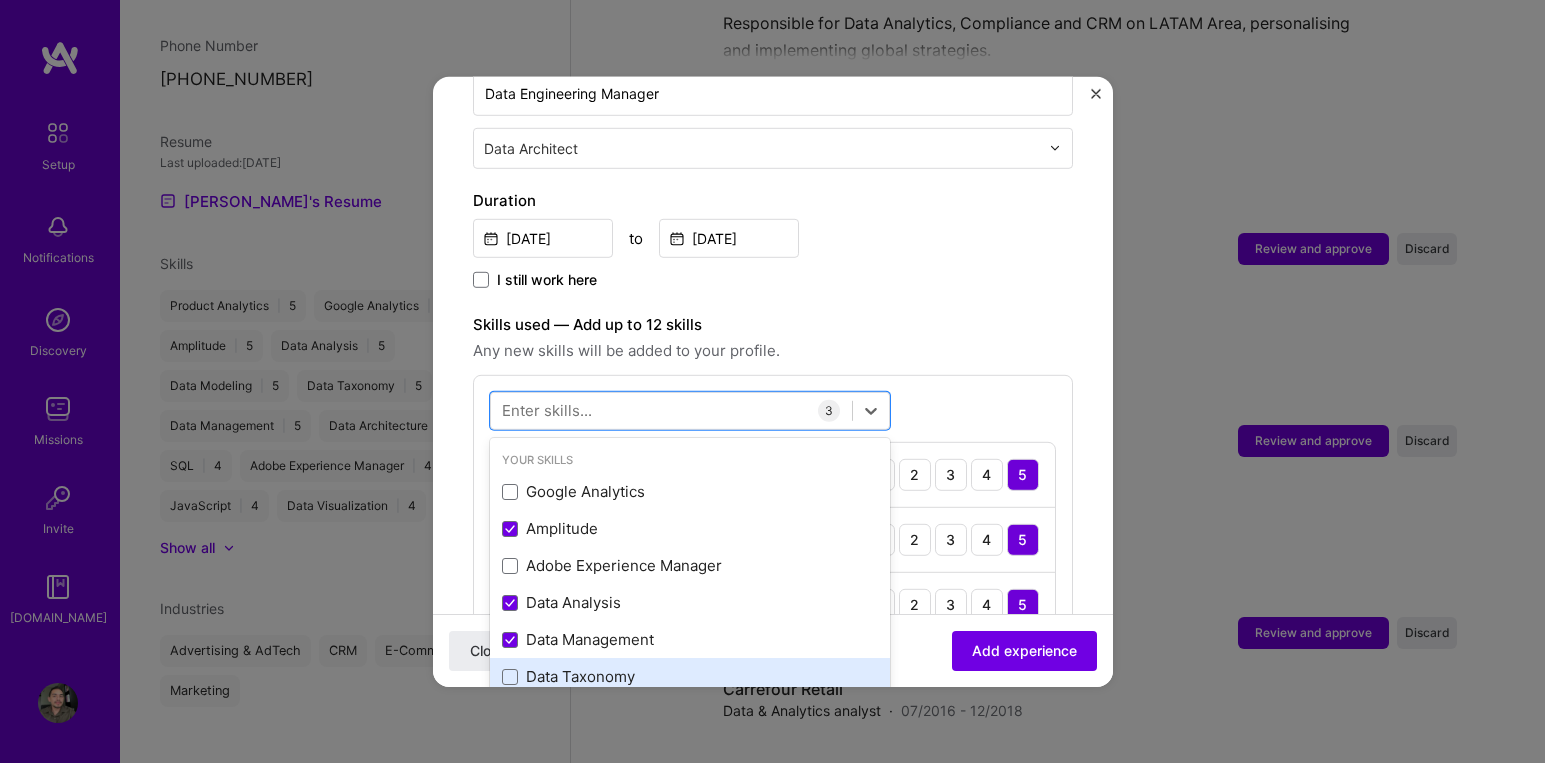click on "Data Taxonomy" at bounding box center (690, 676) 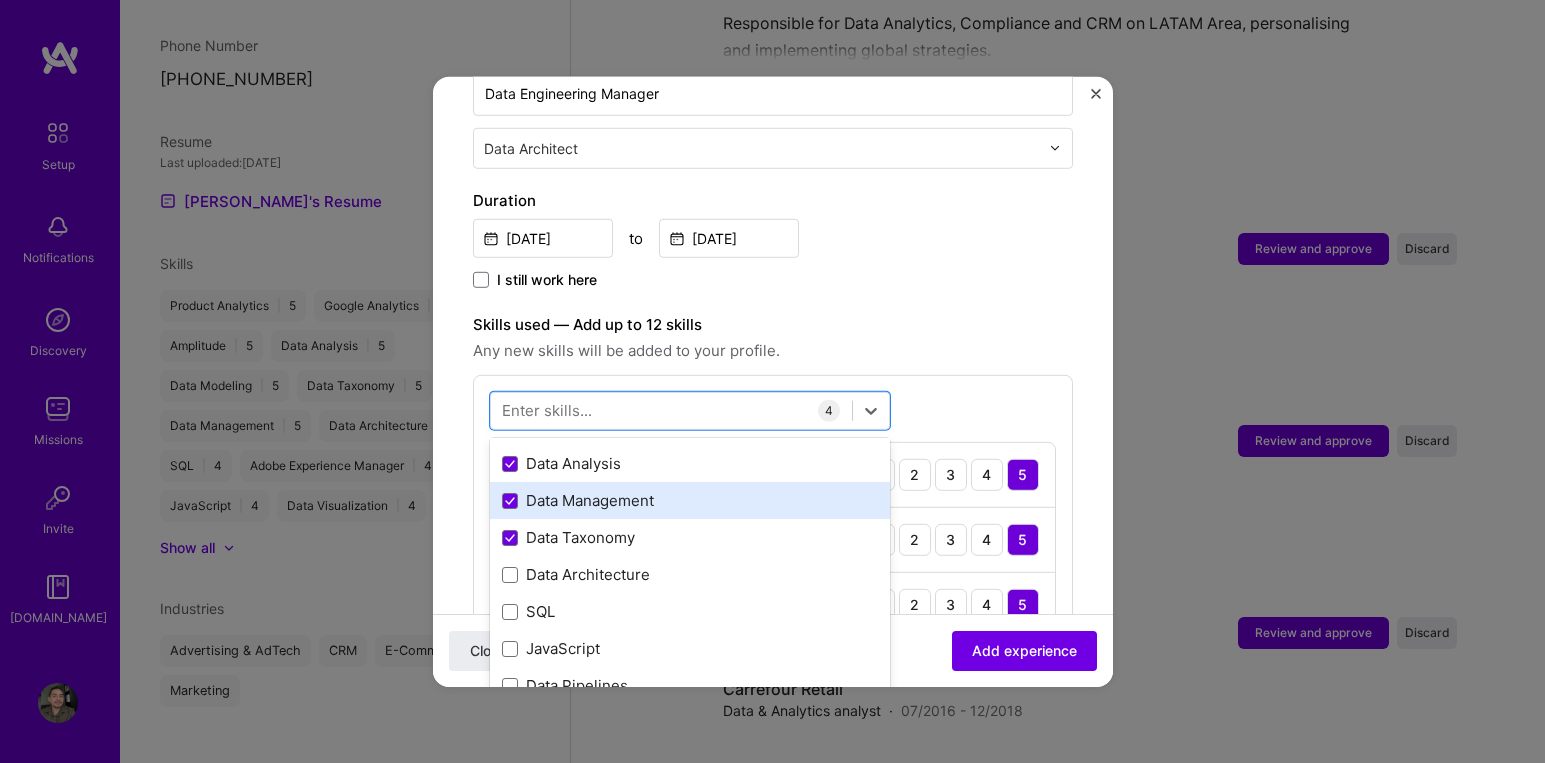 scroll, scrollTop: 151, scrollLeft: 0, axis: vertical 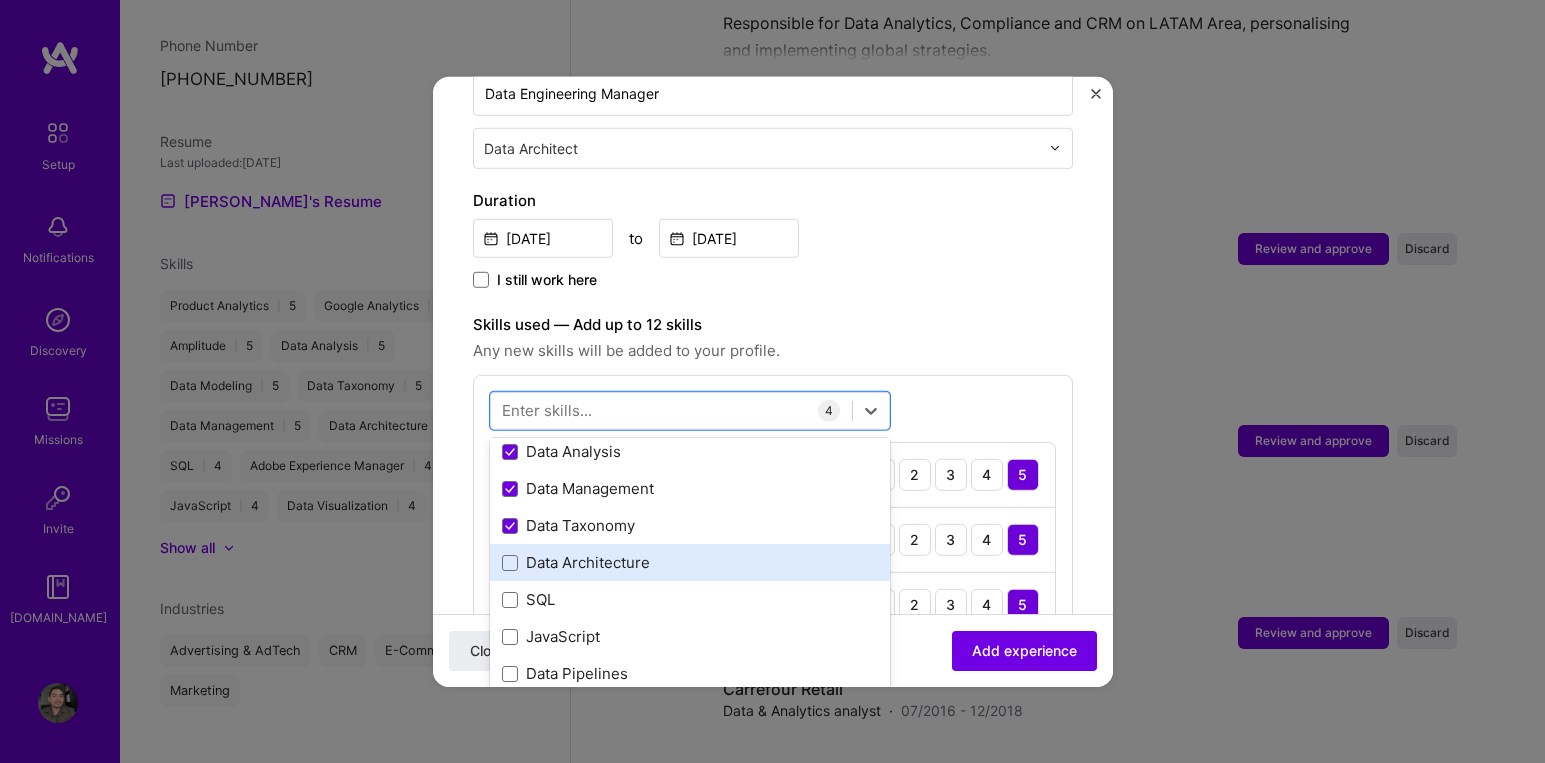 click on "Data Architecture" at bounding box center [690, 562] 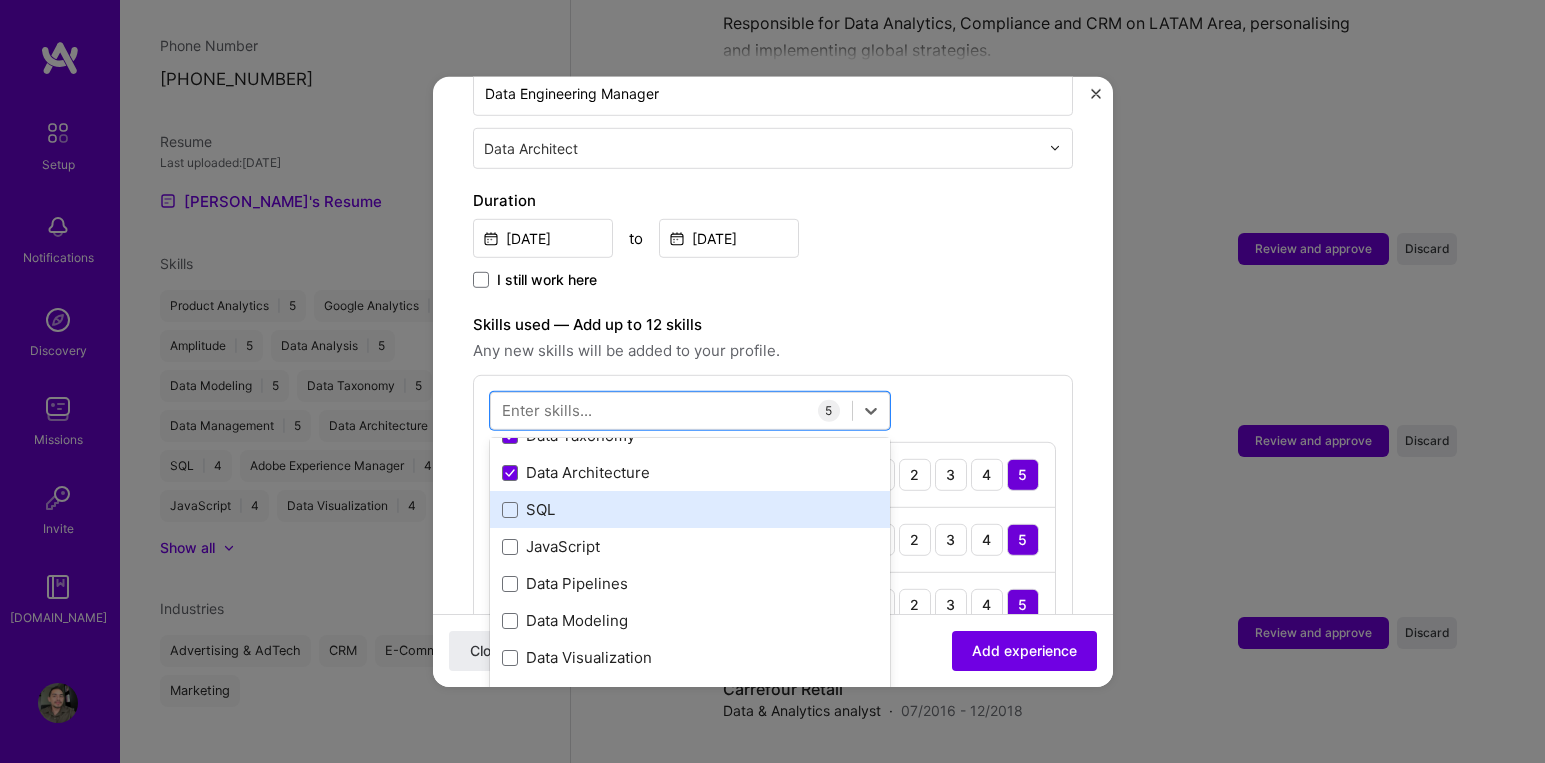 scroll, scrollTop: 268, scrollLeft: 0, axis: vertical 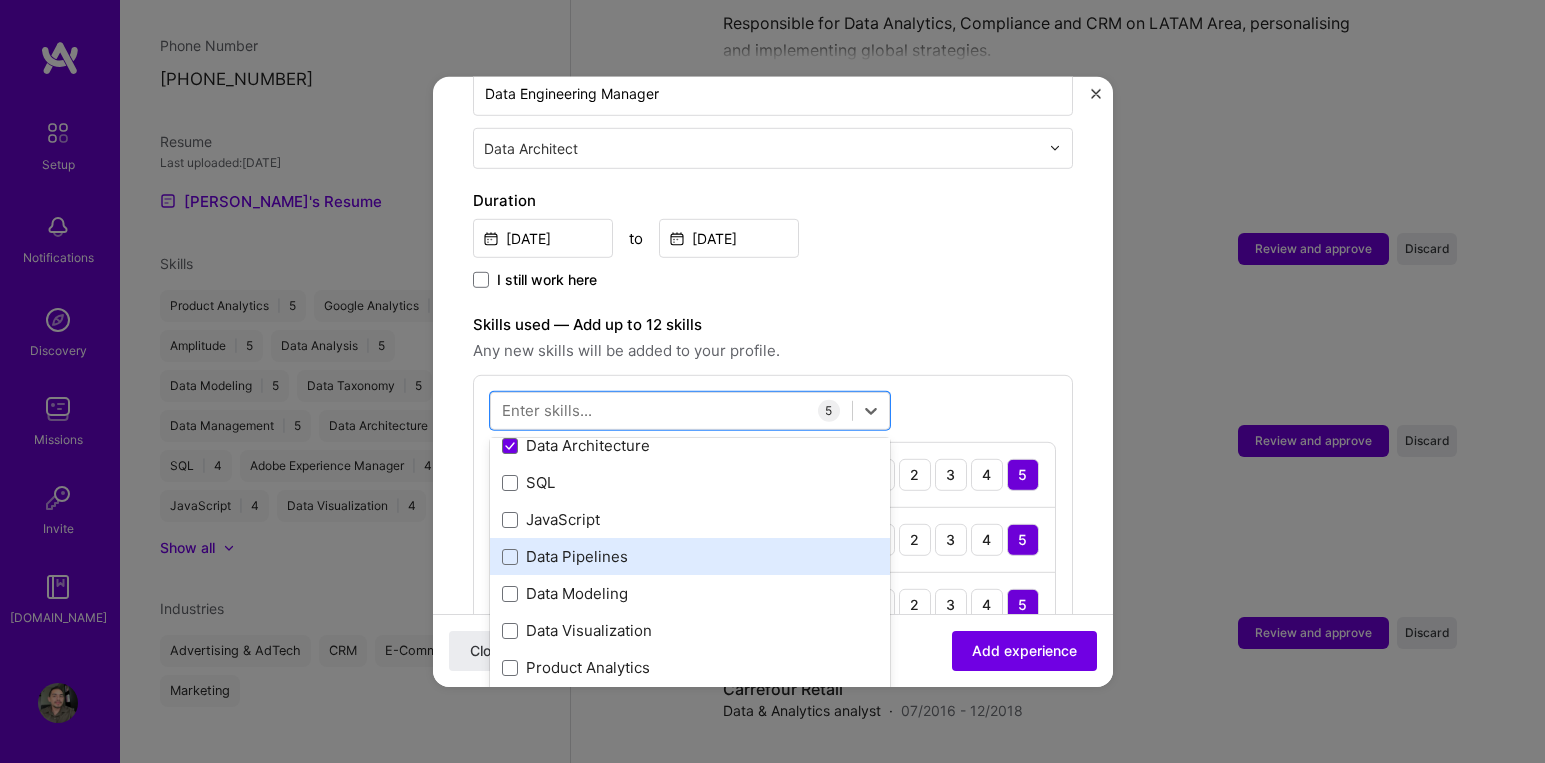 click on "Data Pipelines" at bounding box center (690, 556) 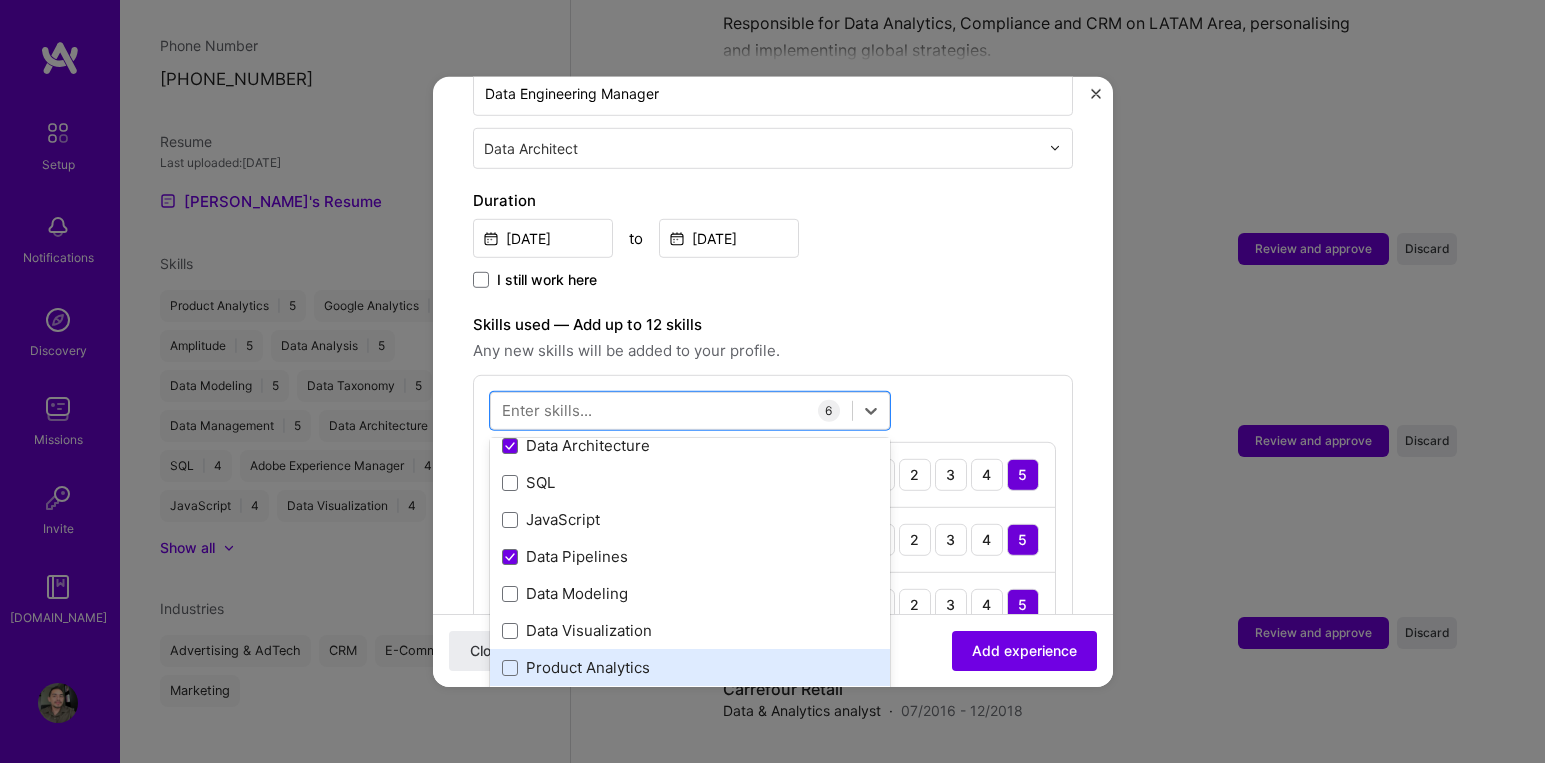 click on "Product Analytics" at bounding box center (690, 667) 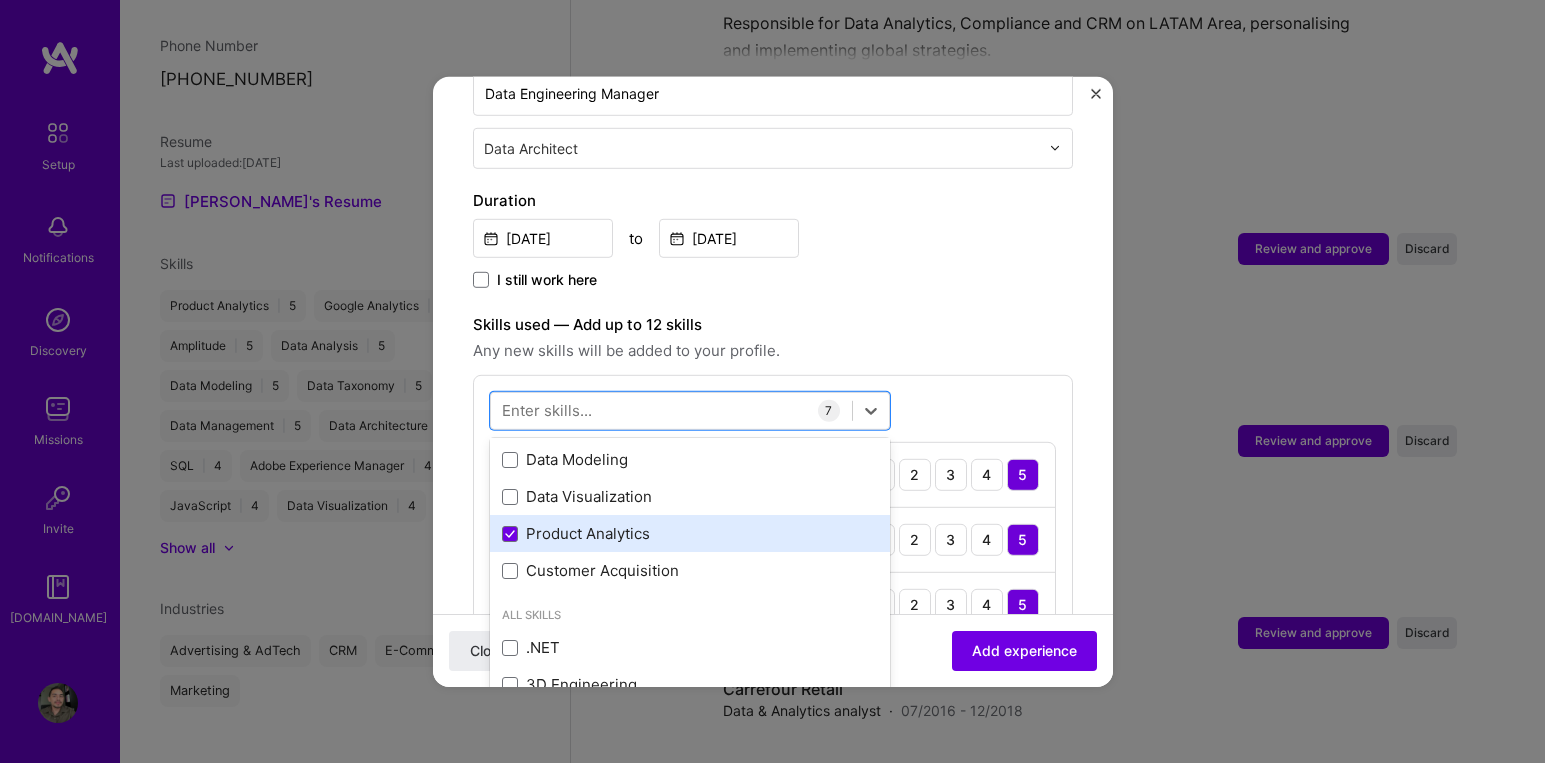 scroll, scrollTop: 403, scrollLeft: 0, axis: vertical 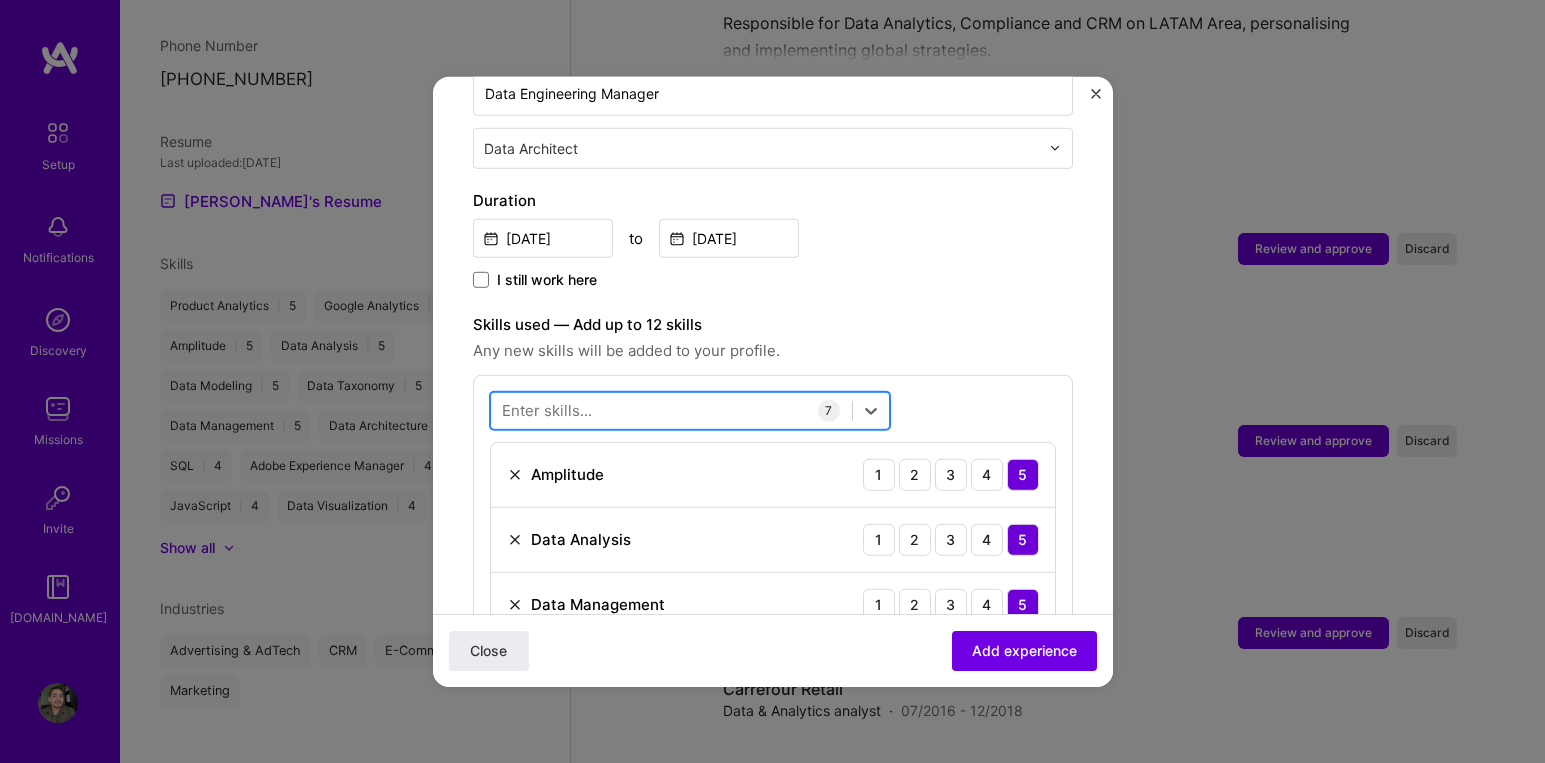 click at bounding box center (671, 410) 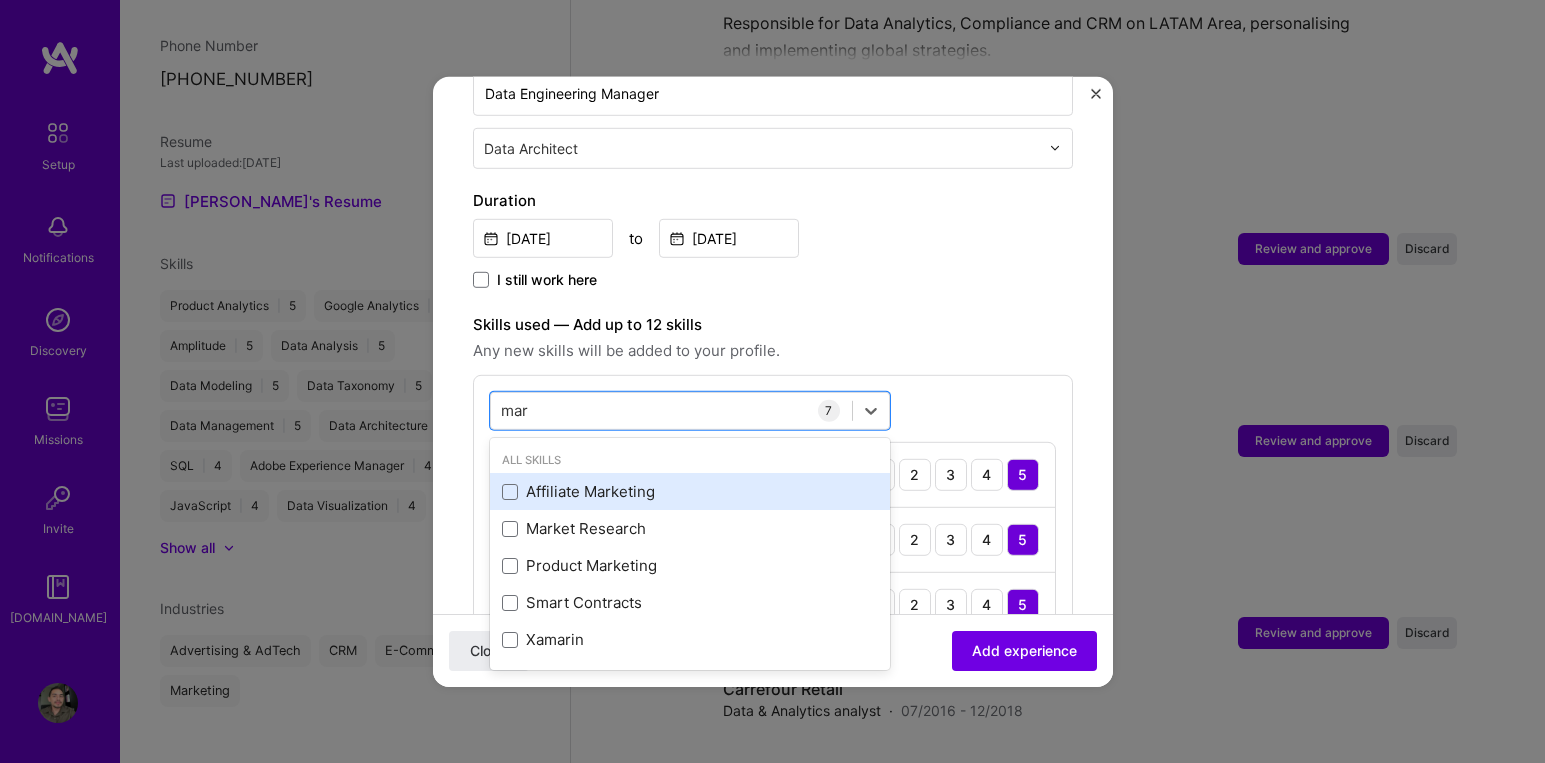 click on "Affiliate Marketing" at bounding box center [690, 491] 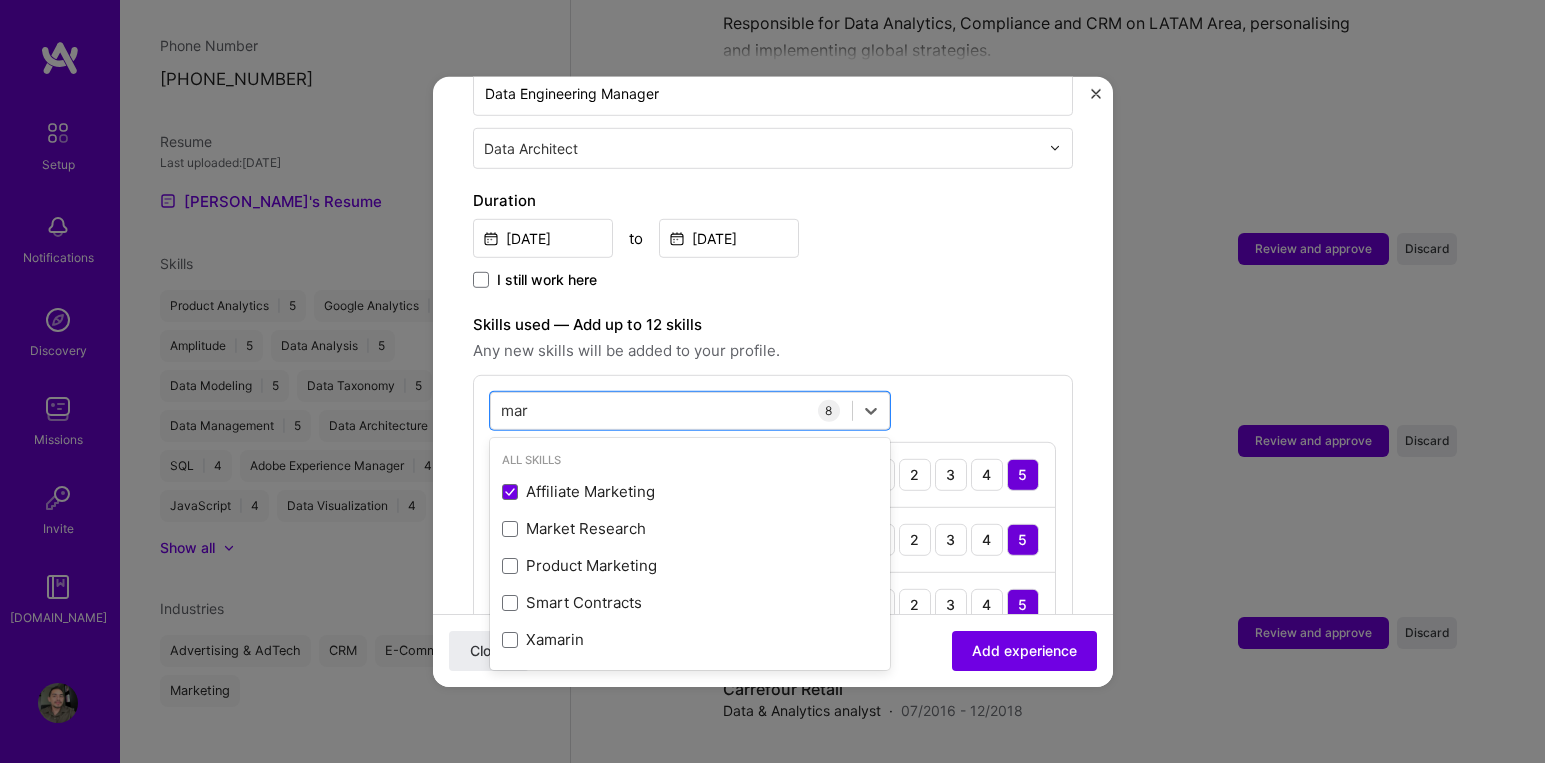 type on "mar" 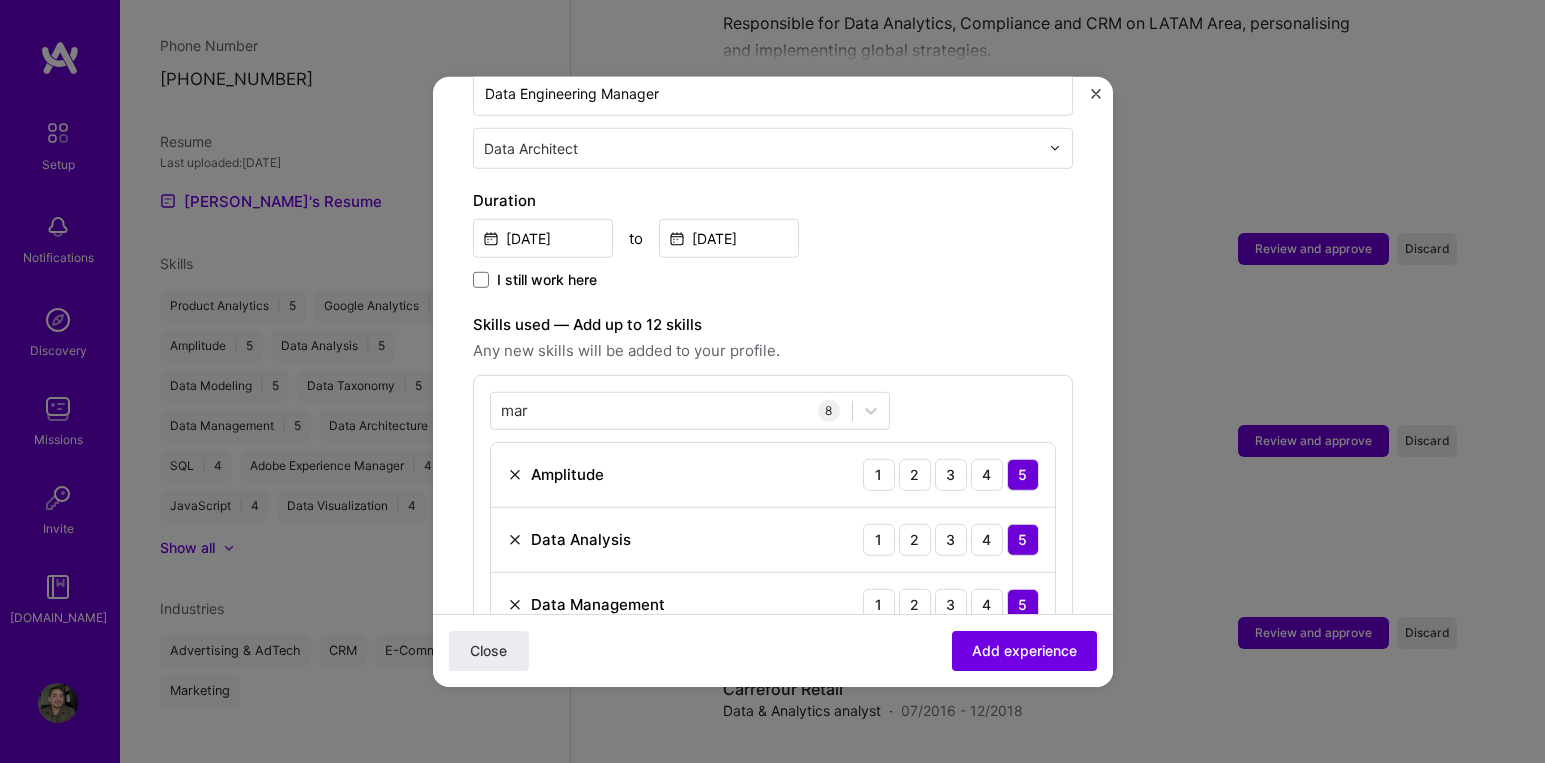 click on "mar mar 8 Amplitude 1 2 3 4 5 Data Analysis 1 2 3 4 5 Data Management 1 2 3 4 5 Data Taxonomy 1 2 3 4 5 Data Architecture 1 2 3 4 5 Data Pipelines 1 2 3 4 5 Product Analytics 1 2 3 4 5 Affiliate Marketing 1 2 3 4 5" at bounding box center (773, 676) 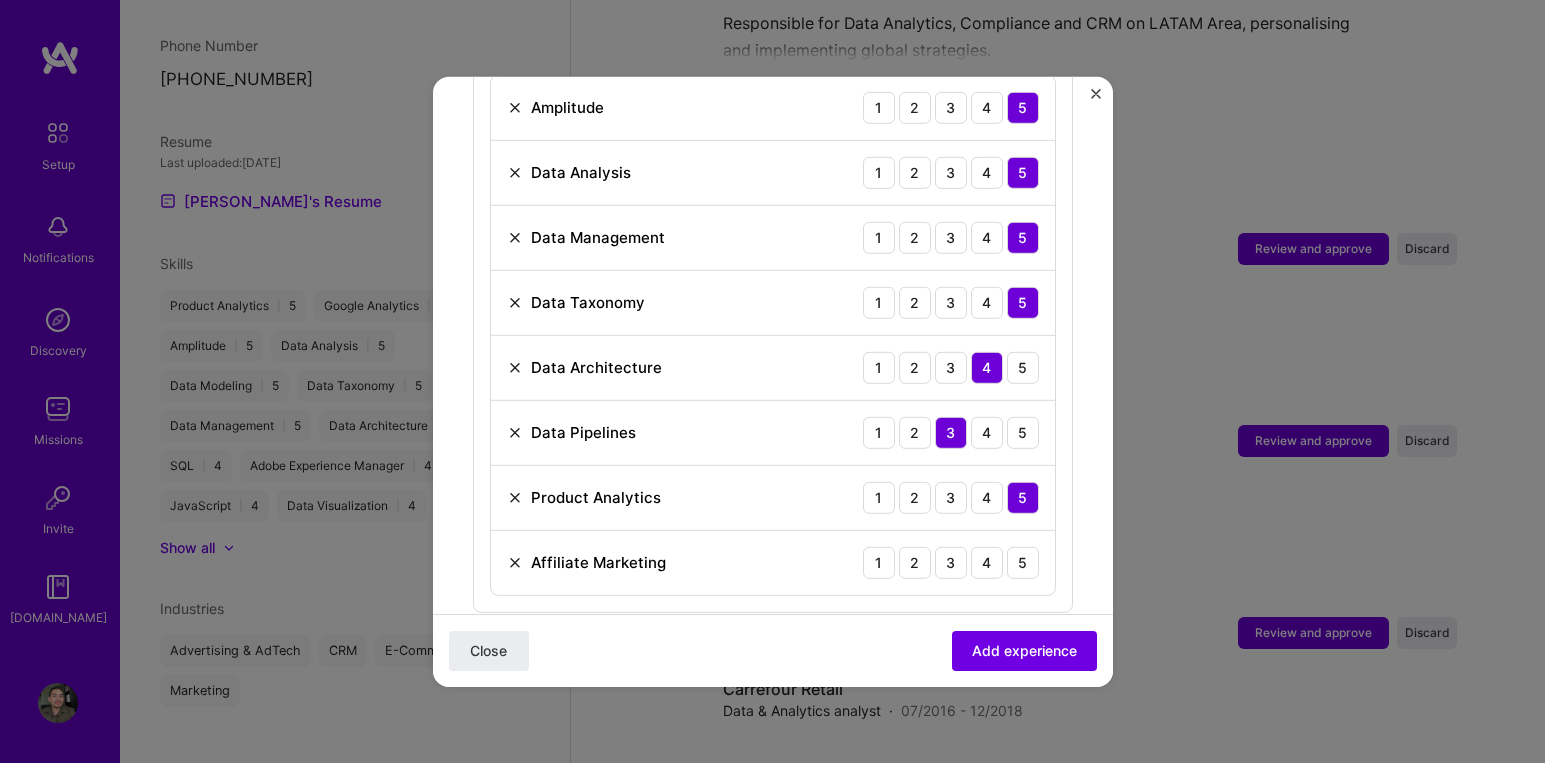 scroll, scrollTop: 845, scrollLeft: 0, axis: vertical 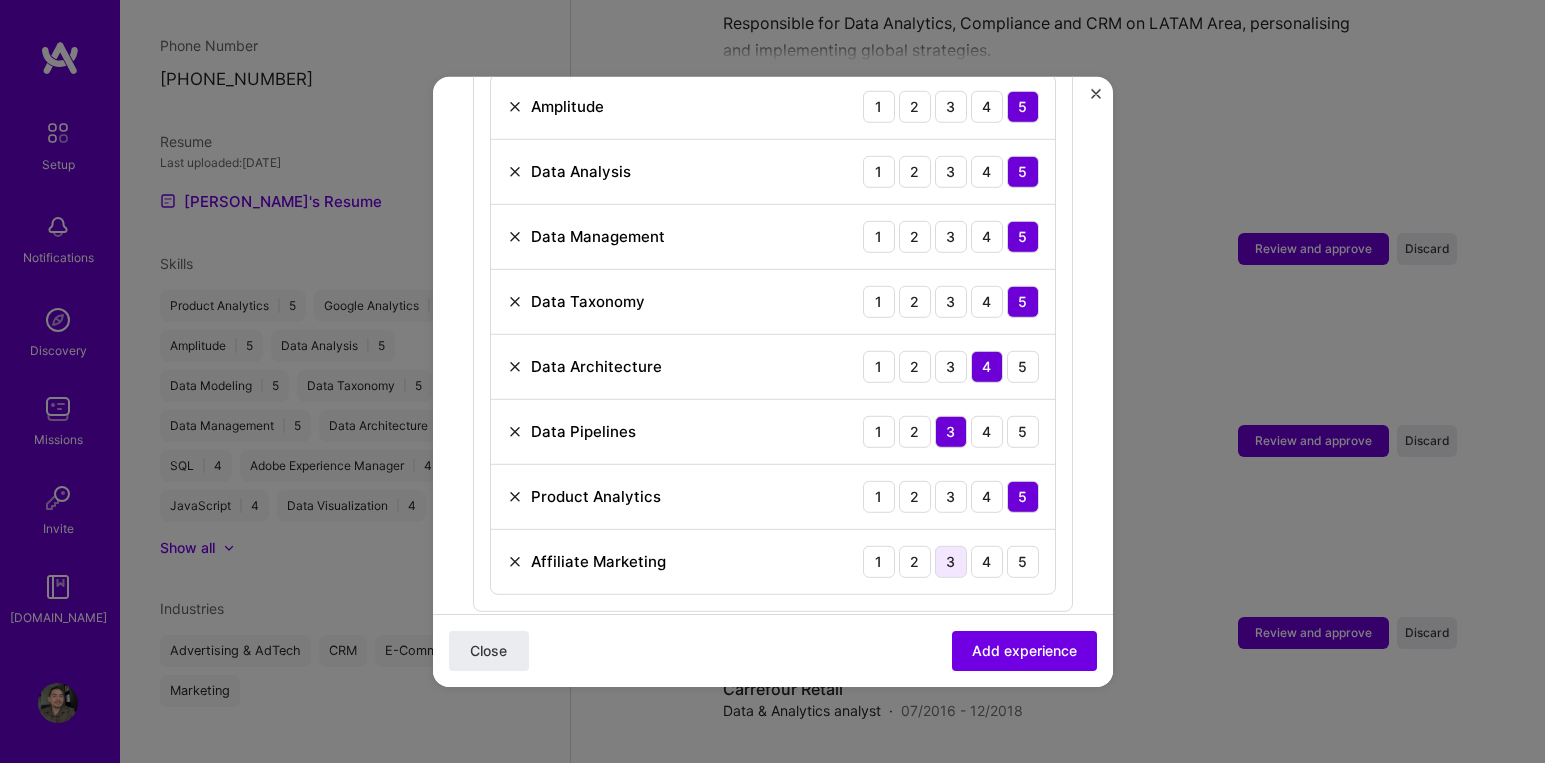 click on "3" at bounding box center (951, 561) 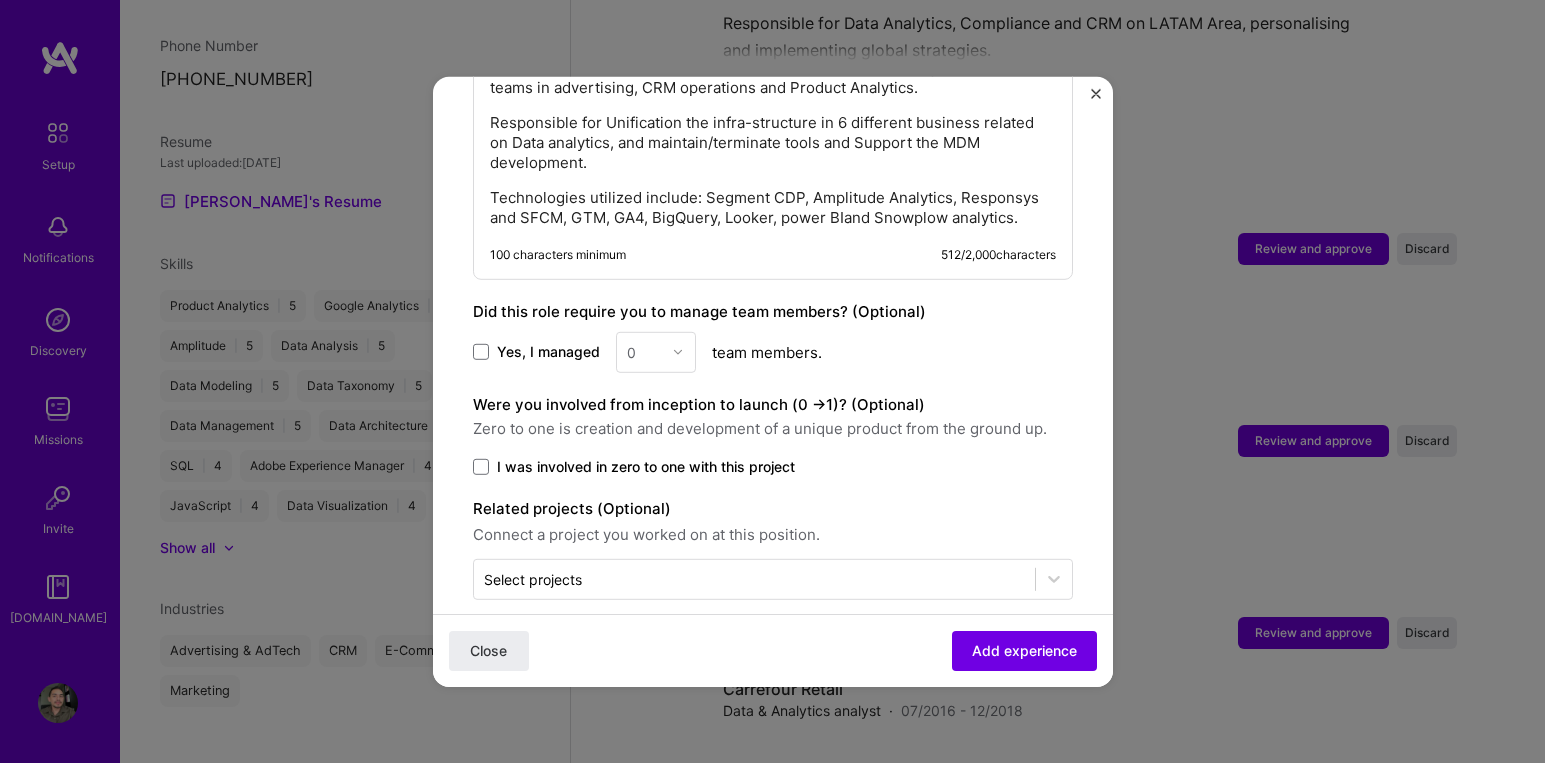 scroll, scrollTop: 1539, scrollLeft: 0, axis: vertical 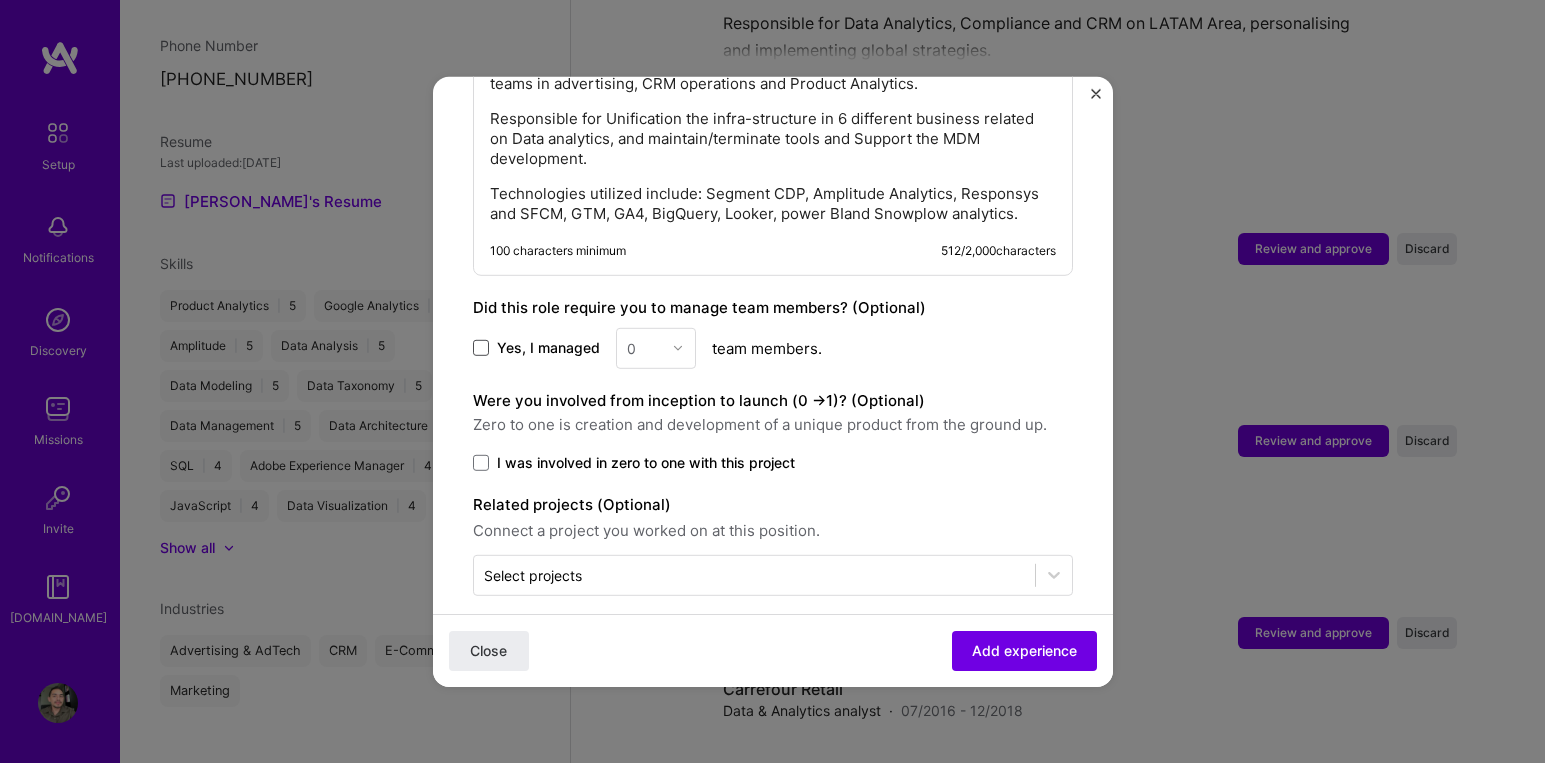 click at bounding box center (481, 348) 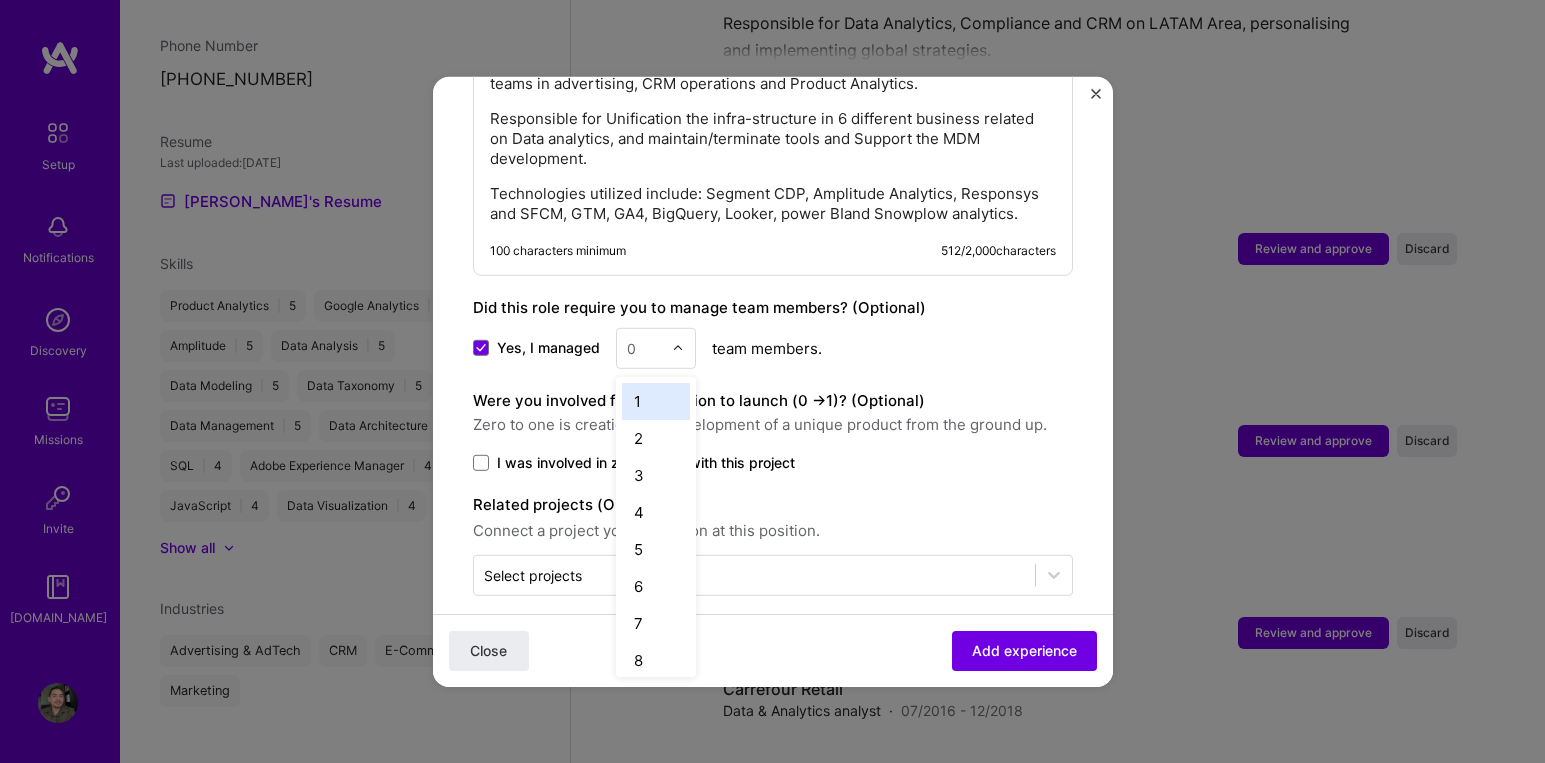 click at bounding box center (644, 347) 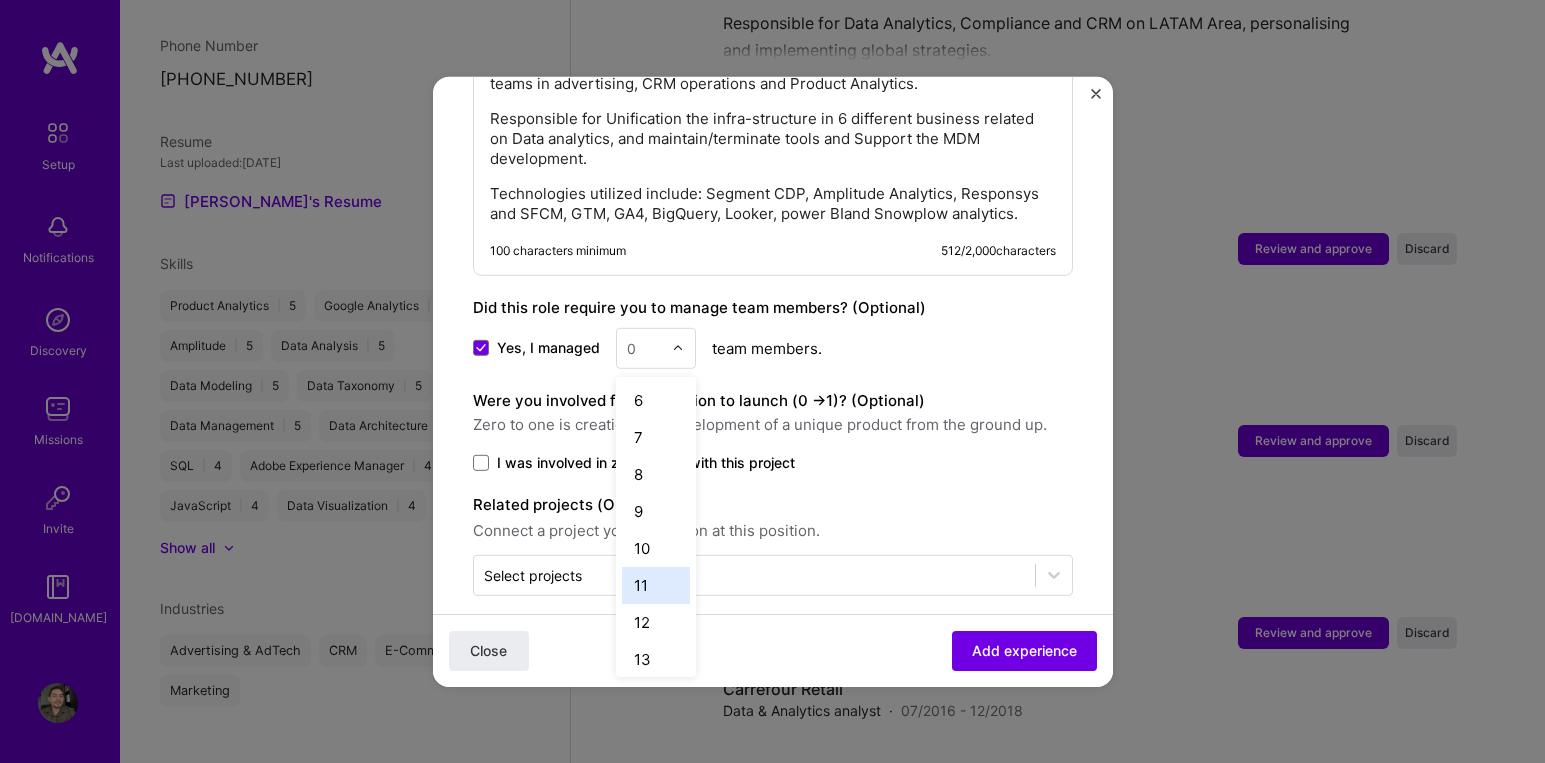 scroll, scrollTop: 178, scrollLeft: 0, axis: vertical 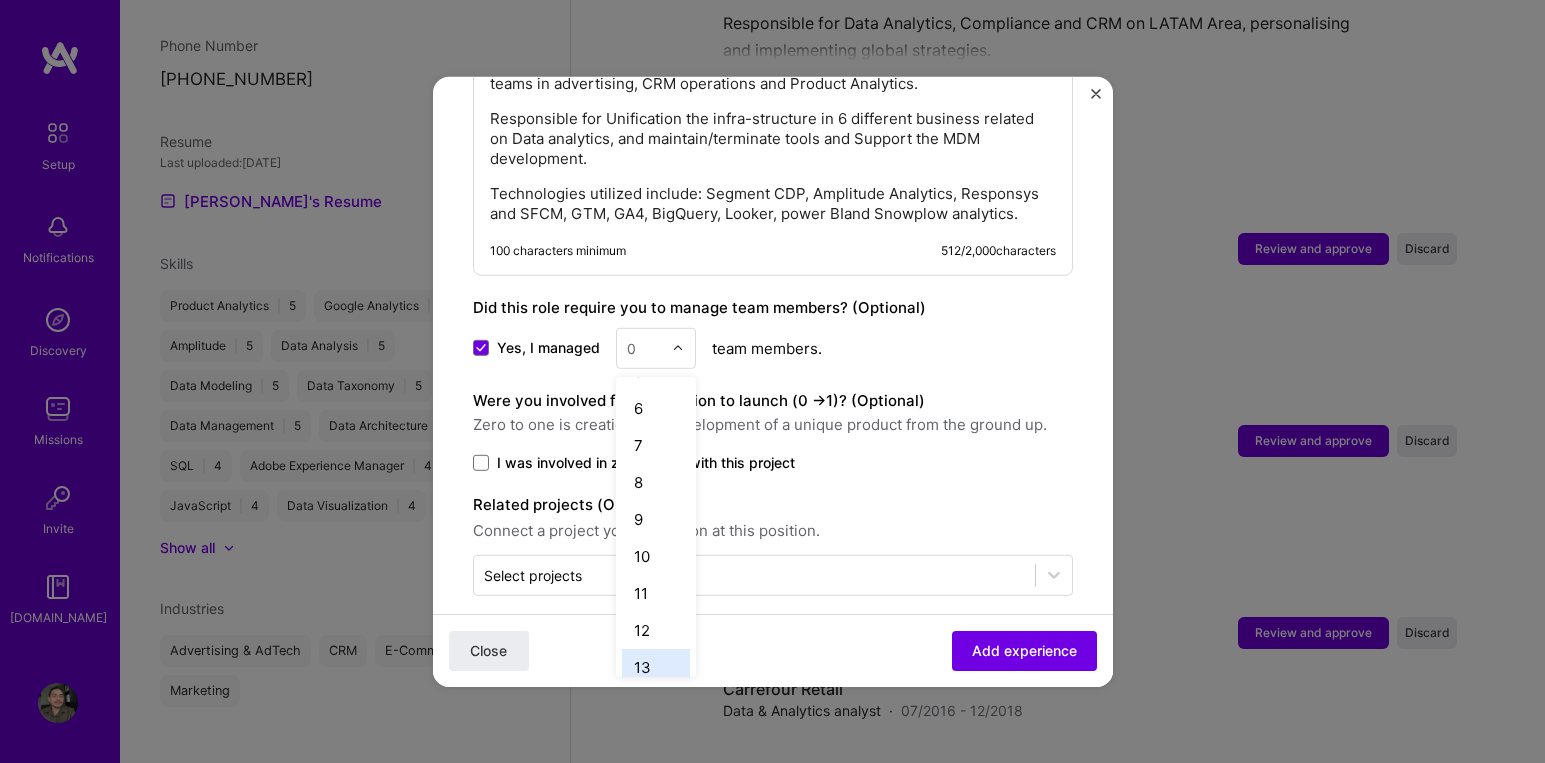 click on "13" at bounding box center (656, 666) 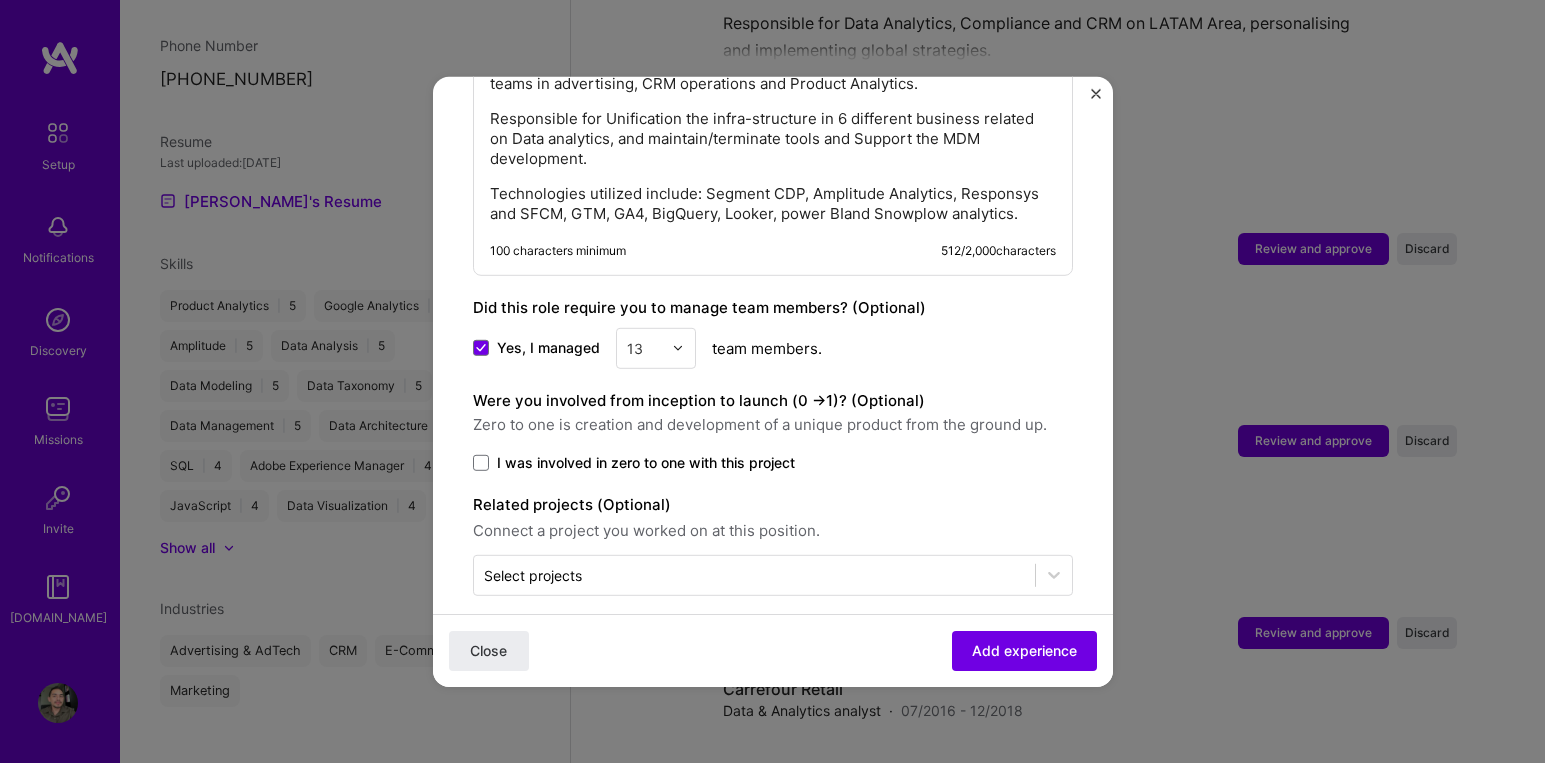 click on "I was involved in zero to one with this project" at bounding box center (773, 462) 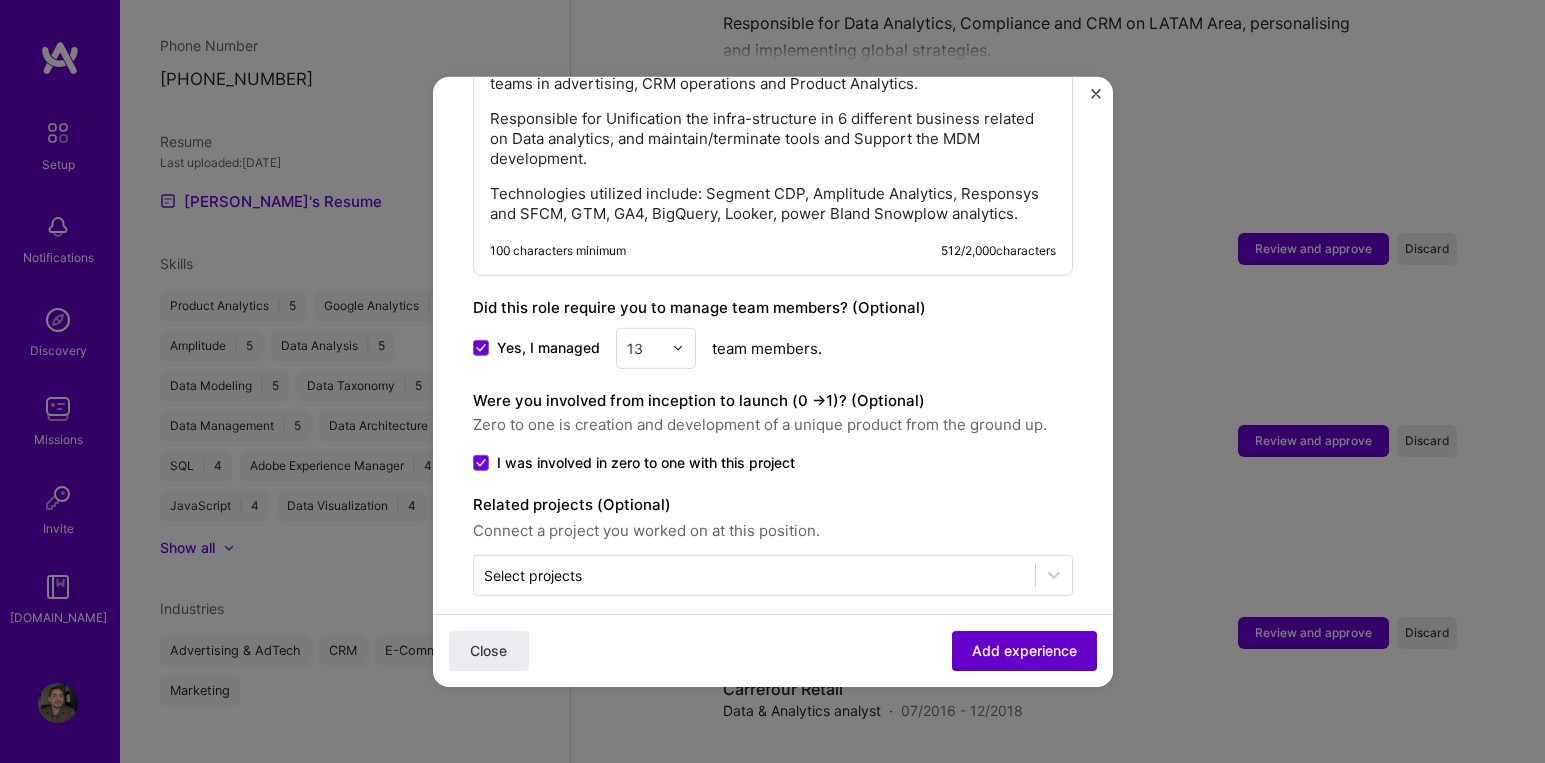 click on "Add experience" at bounding box center [1024, 651] 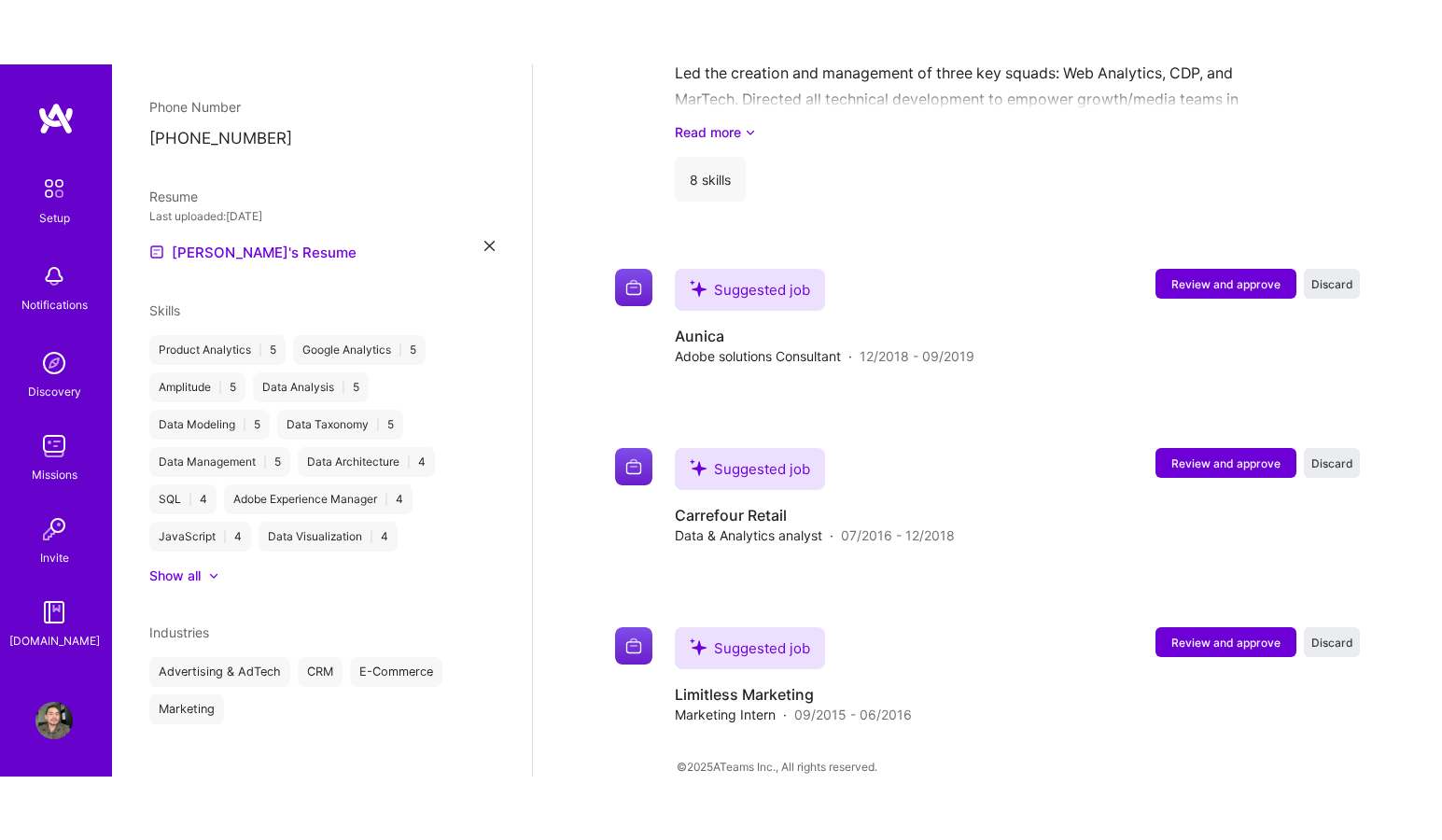 scroll, scrollTop: 3173, scrollLeft: 0, axis: vertical 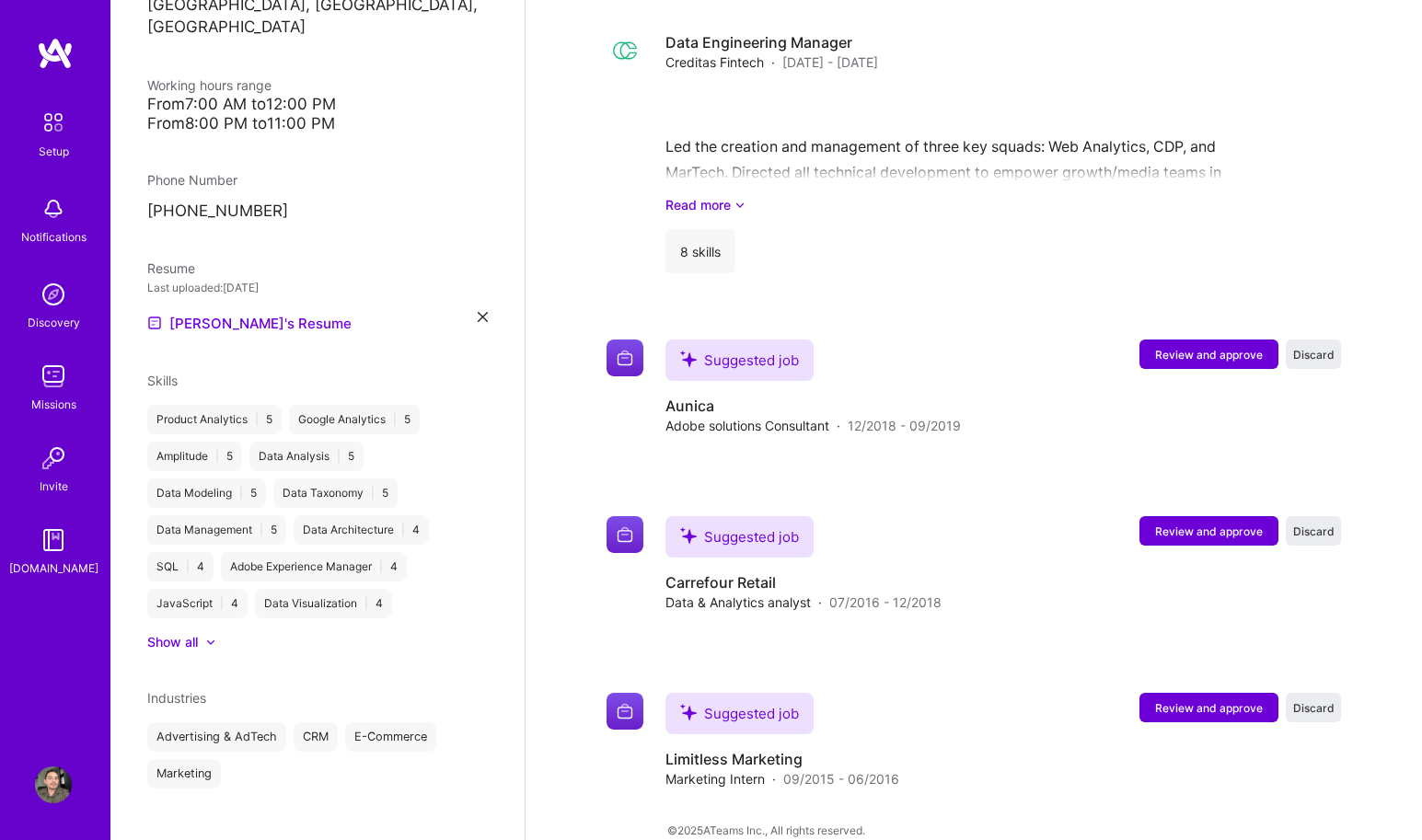 type 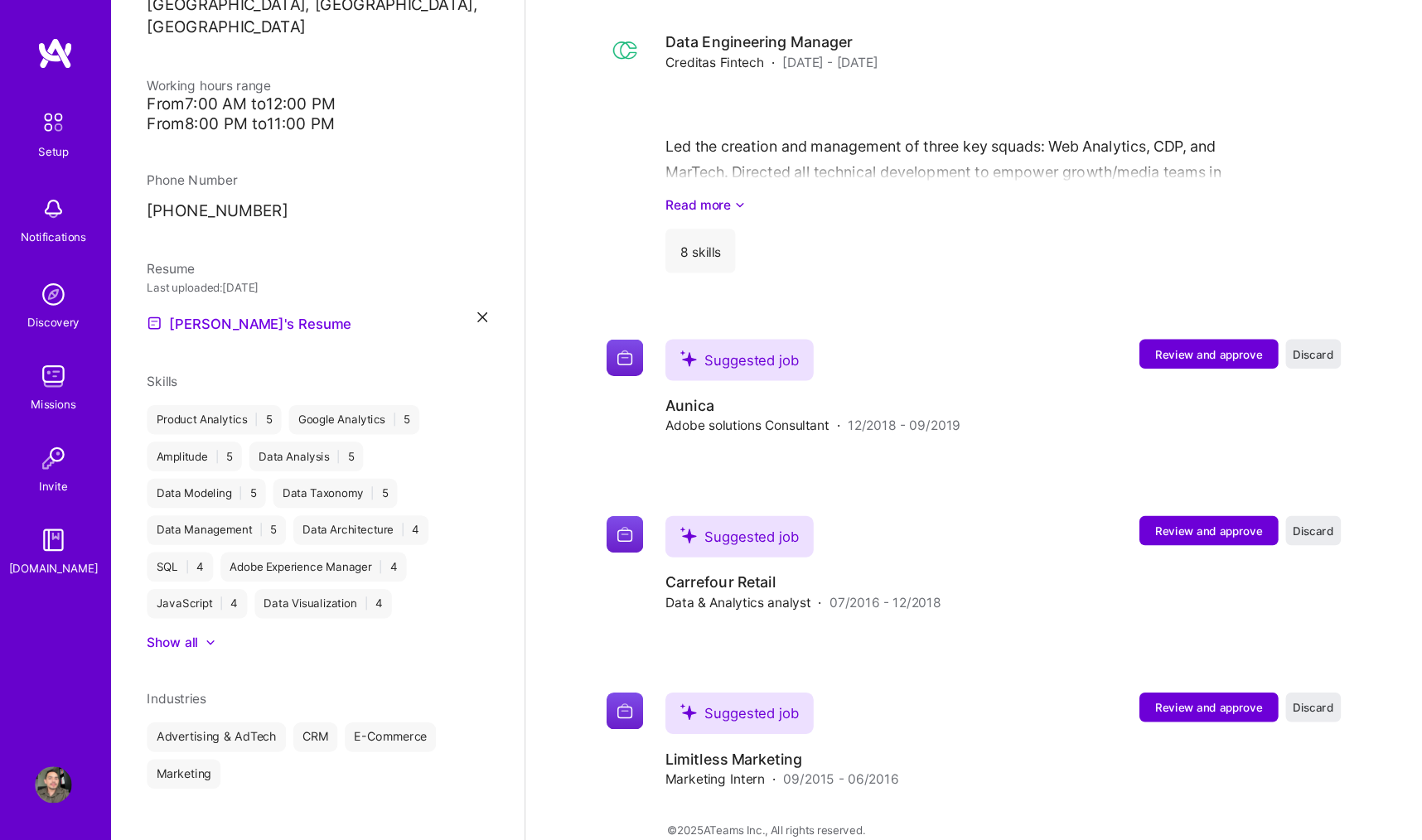 scroll, scrollTop: 2719, scrollLeft: 0, axis: vertical 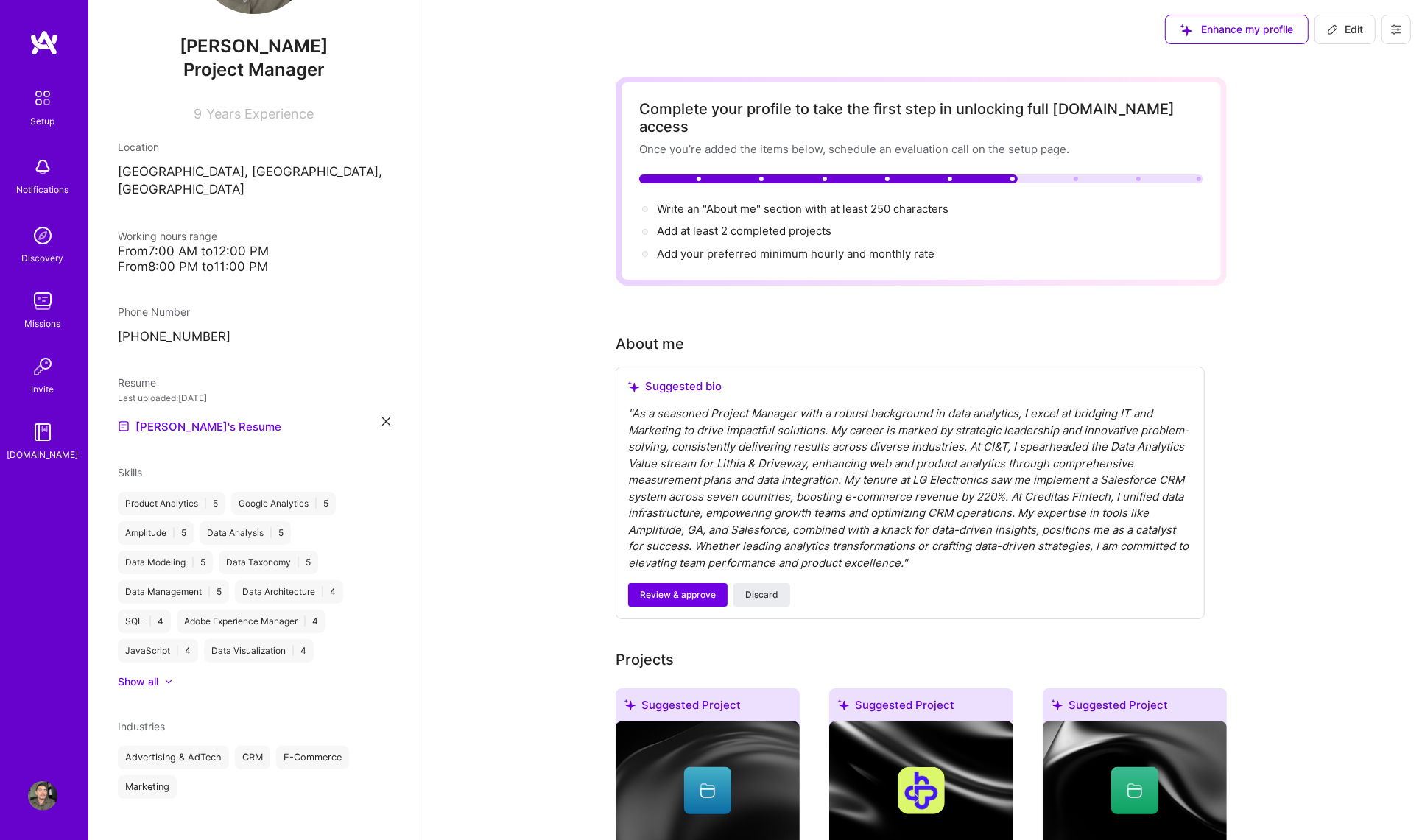 click on "Complete your profile to take the first step in unlocking full A.Team access Once you’re added the items below, schedule an evaluation call on the setup page. Write an "About me" section with at least 250 characters   → Add at least 2 completed projects  → Add your preferred minimum hourly and monthly rate  → About me Suggested   bio " " Review & approve Discard Projects Suggested Project
Aunica Adobe Solutions and E-commerce Optimization Dec 2018 - Sep 2019 Review and approve Discard Suggested Project CI&T Analytics Strategy and Implementation Jun 2024 - Present Review and approve Discard Suggested Project
Aunica Consulting - Azul Airlines Business Intelligence and Analytics Consulting Dec 2018 - Nov 2019 Review and approve Discard Suggested Project LG Electronics CRM and Data Activation Strategy Apr 2023 - May 2024 Review and approve Discard Suggested Project CI&T Data Analytics and E-commerce Strategy Jun 2024 - Present Review and approve Discard Suggested Project" at bounding box center [921, 1621] 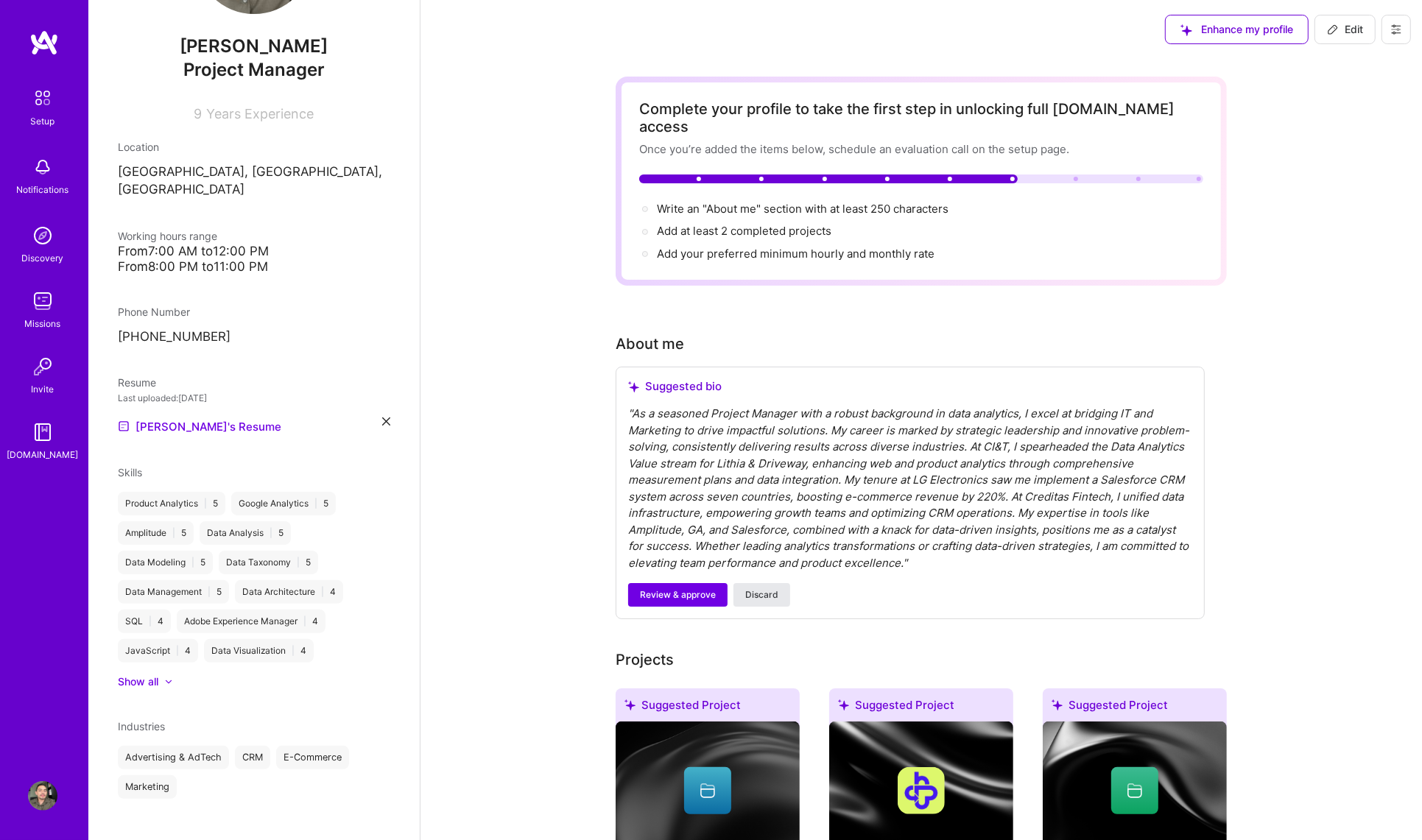 click on "Discard" at bounding box center (761, 595) 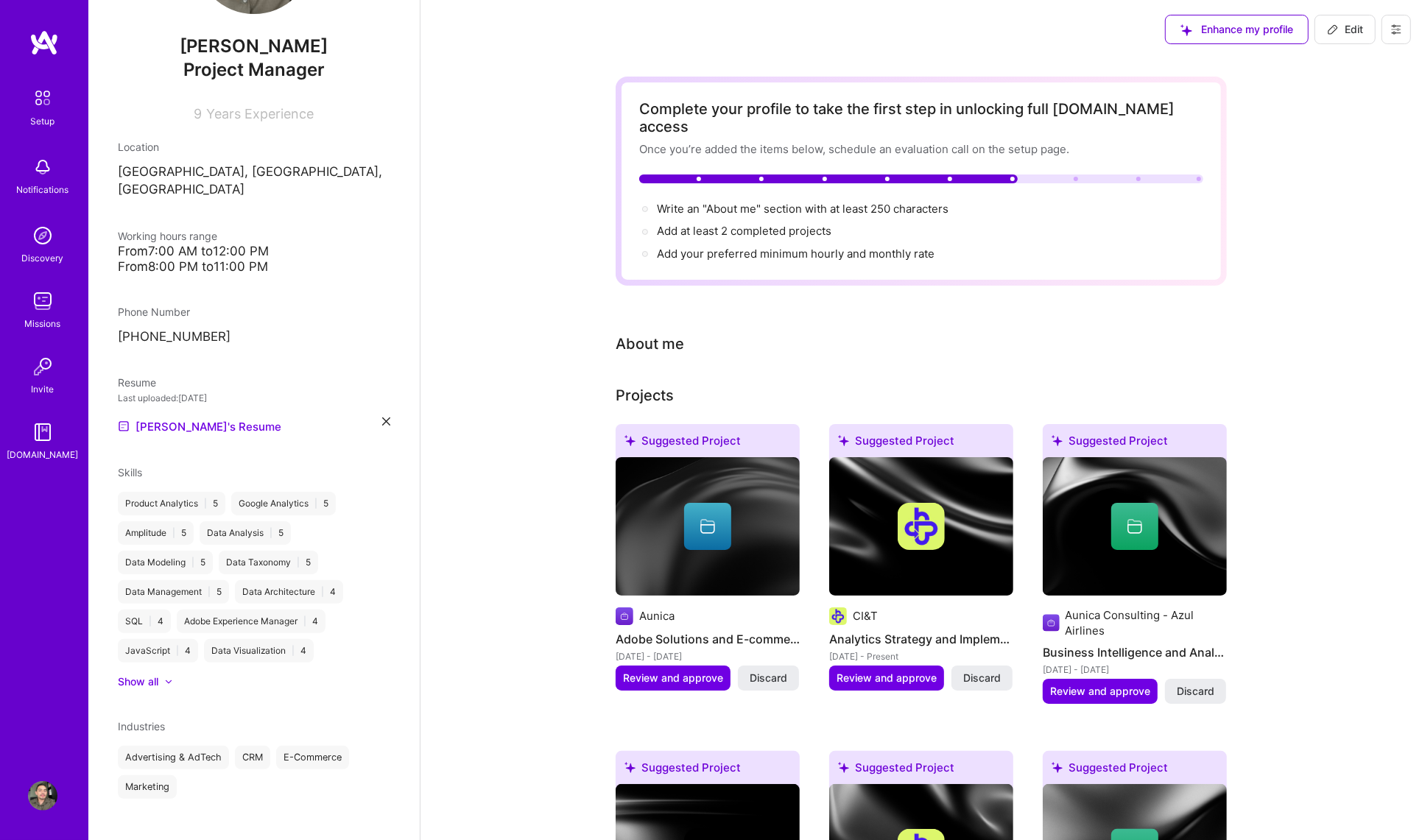 click on "Edit" at bounding box center (1345, 29) 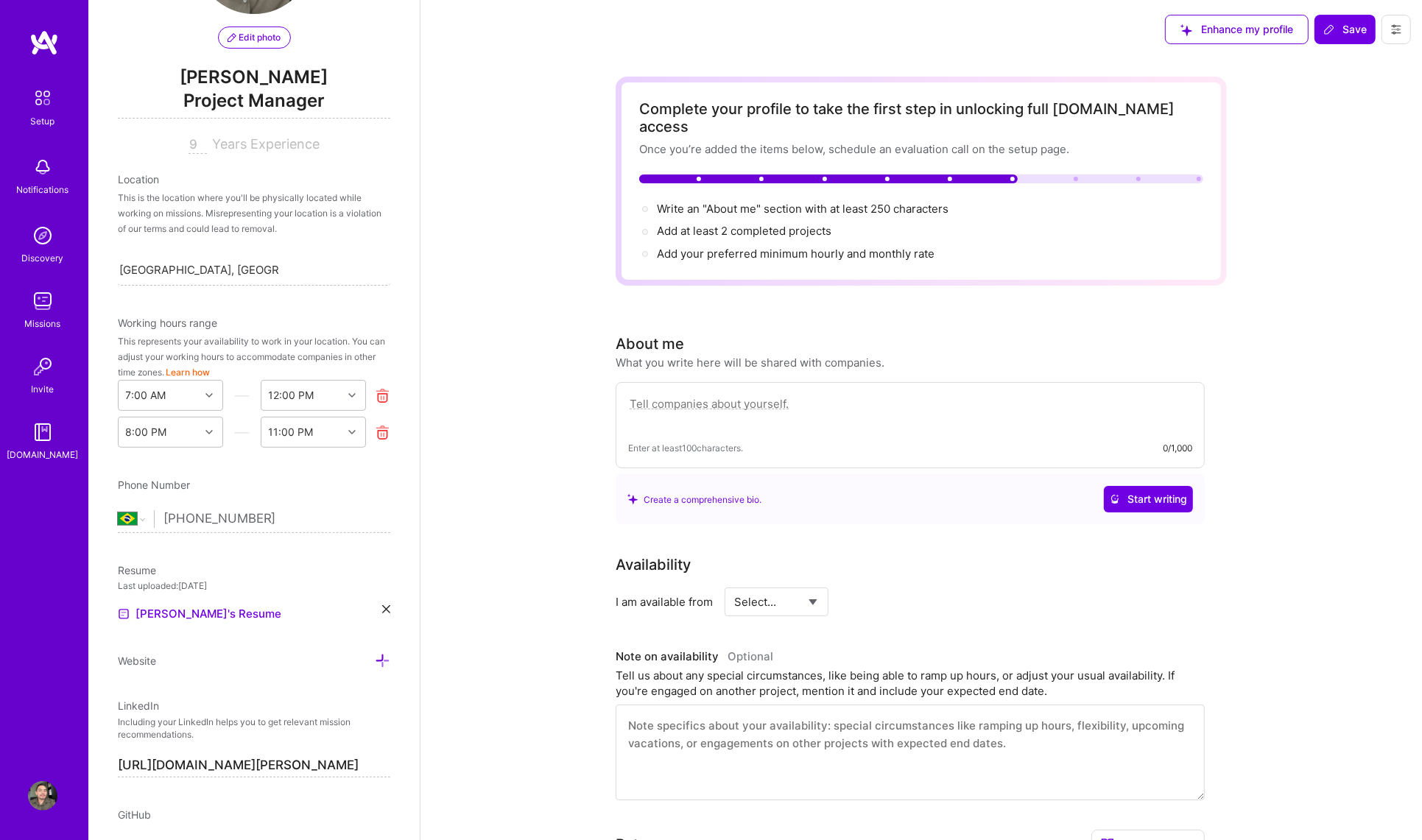 click at bounding box center (910, 412) 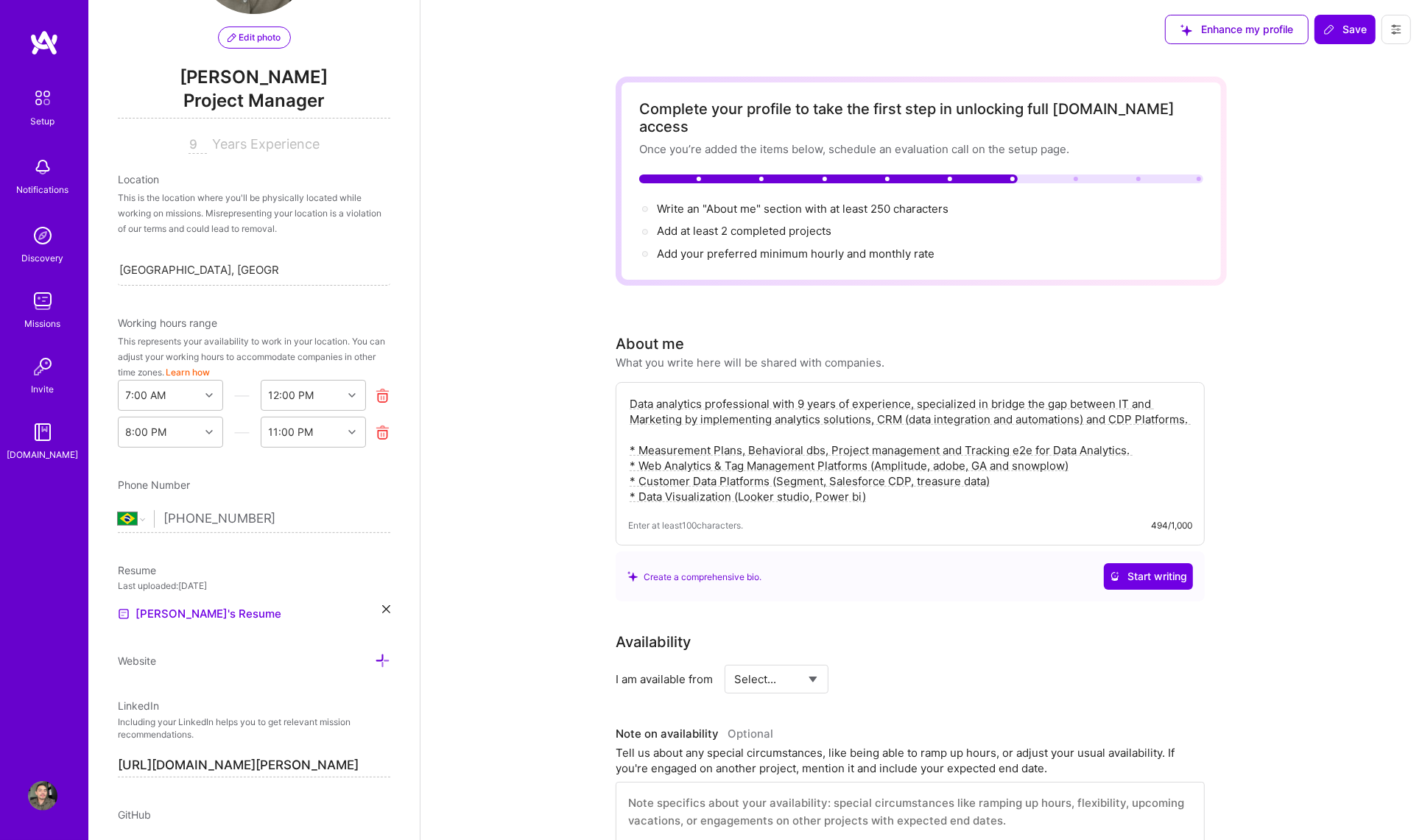type on "Data analytics professional with 9 years of experience, specialized in bridge the gap between IT and Marketing by implementing analytics solutions, CRM (data integration and automations) and CDP Platforms.
* Measurement Plans, Behavioral dbs, Project management and Tracking e2e for Data Analytics.
* Web Analytics & Tag Management Platforms (Amplitude, adobe, GA and snowplow)
* Customer Data Platforms (Segment, Salesforce CDP, treasure data)
* Data Visualization (Looker studio, Power bi)" 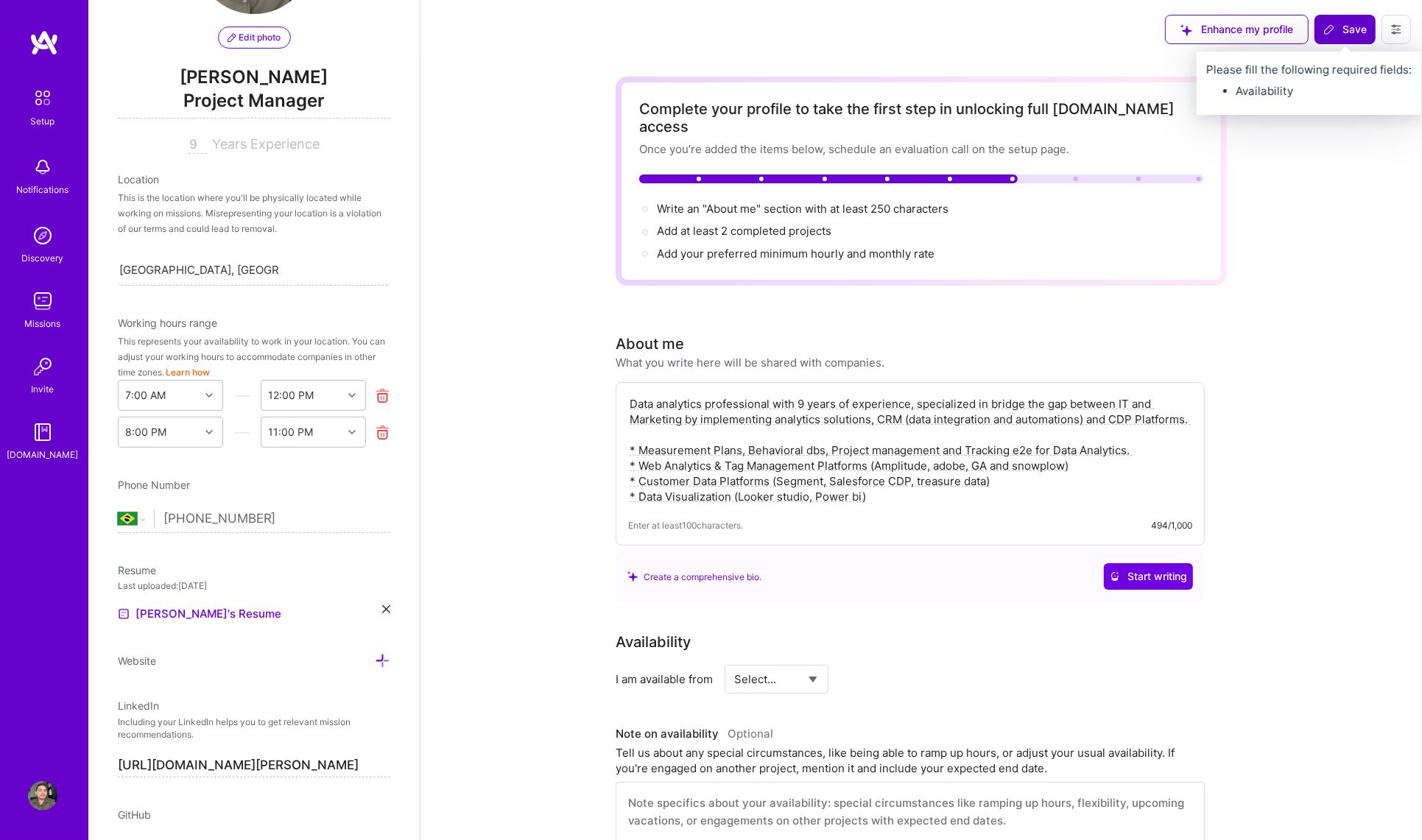 click on "Save" at bounding box center [1345, 29] 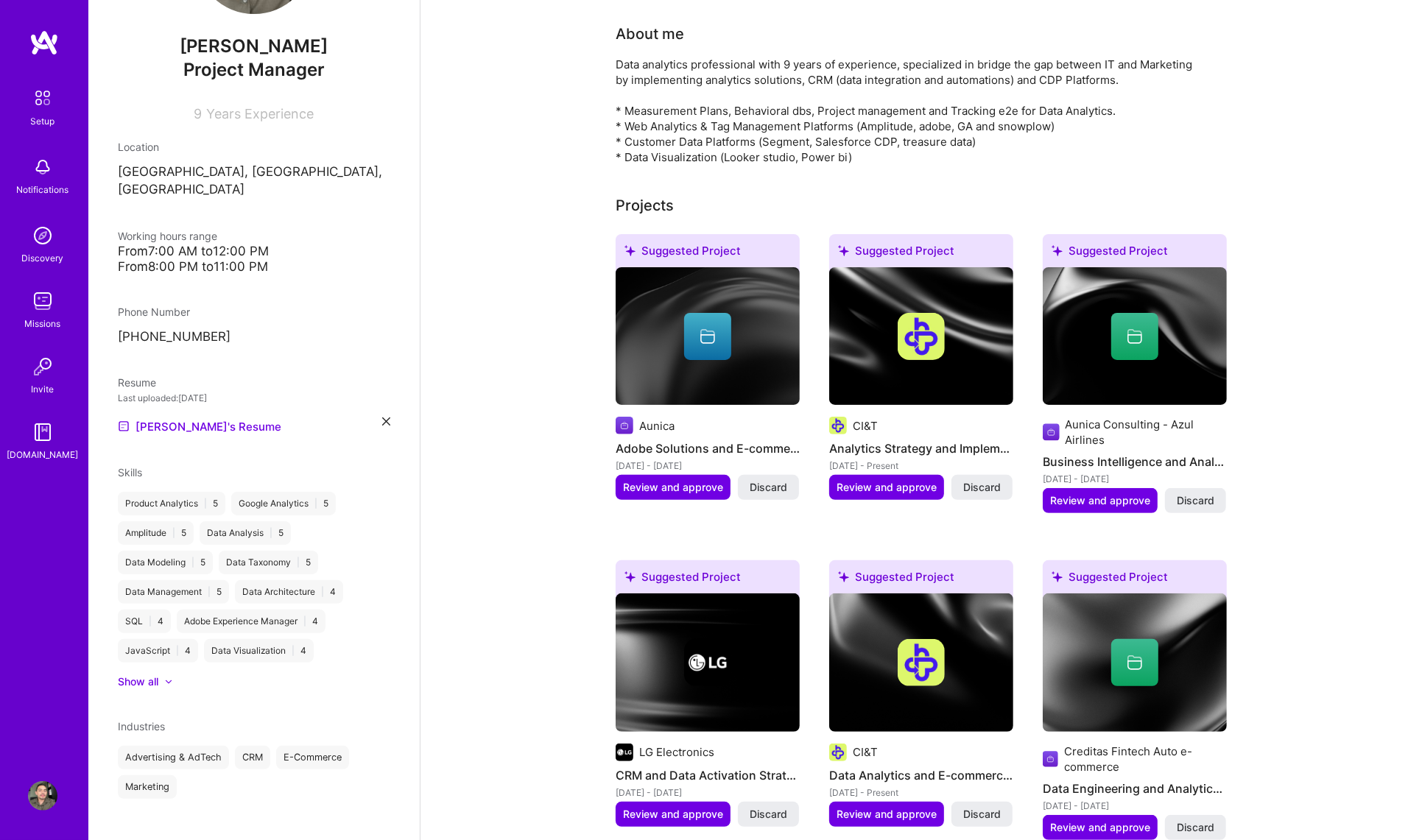 scroll, scrollTop: 0, scrollLeft: 0, axis: both 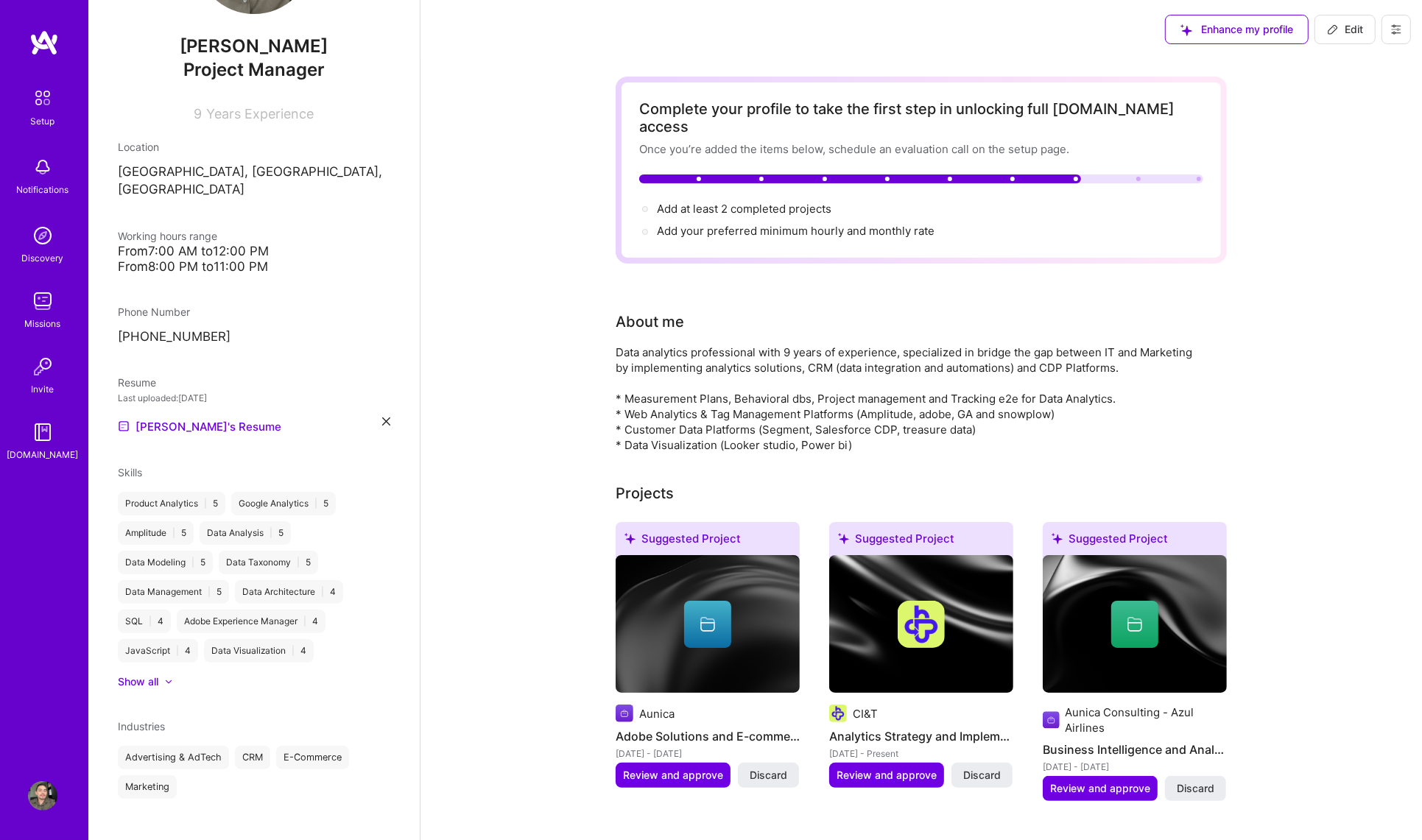 click on "Complete your profile to take the first step in unlocking full A.Team access Once you’re added the items below, schedule an evaluation call on the setup page. Add at least 2 completed projects  → Add your preferred minimum hourly and monthly rate  → About me Data analytics professional with 9 years of experience, specialized in bridge the gap between IT and Marketing by implementing analytics solutions, CRM (data integration and automations) and CDP Platforms.
* Measurement Plans, Behavioral dbs, Project management and Tracking e2e for Data Analytics.
* Web Analytics & Tag Management Platforms (Amplitude, adobe, GA and snowplow)
* Customer Data Platforms (Segment, Salesforce CDP, treasure data)
* Data Visualization (Looker studio, Power bi) Projects Suggested Project
Aunica Adobe Solutions and E-commerce Optimization Dec 2018 - Sep 2019 Review and approve Discard Suggested Project CI&T Analytics Strategy and Implementation Jun 2024 - Present Review and approve Discard Suggested Project" at bounding box center [921, 1538] 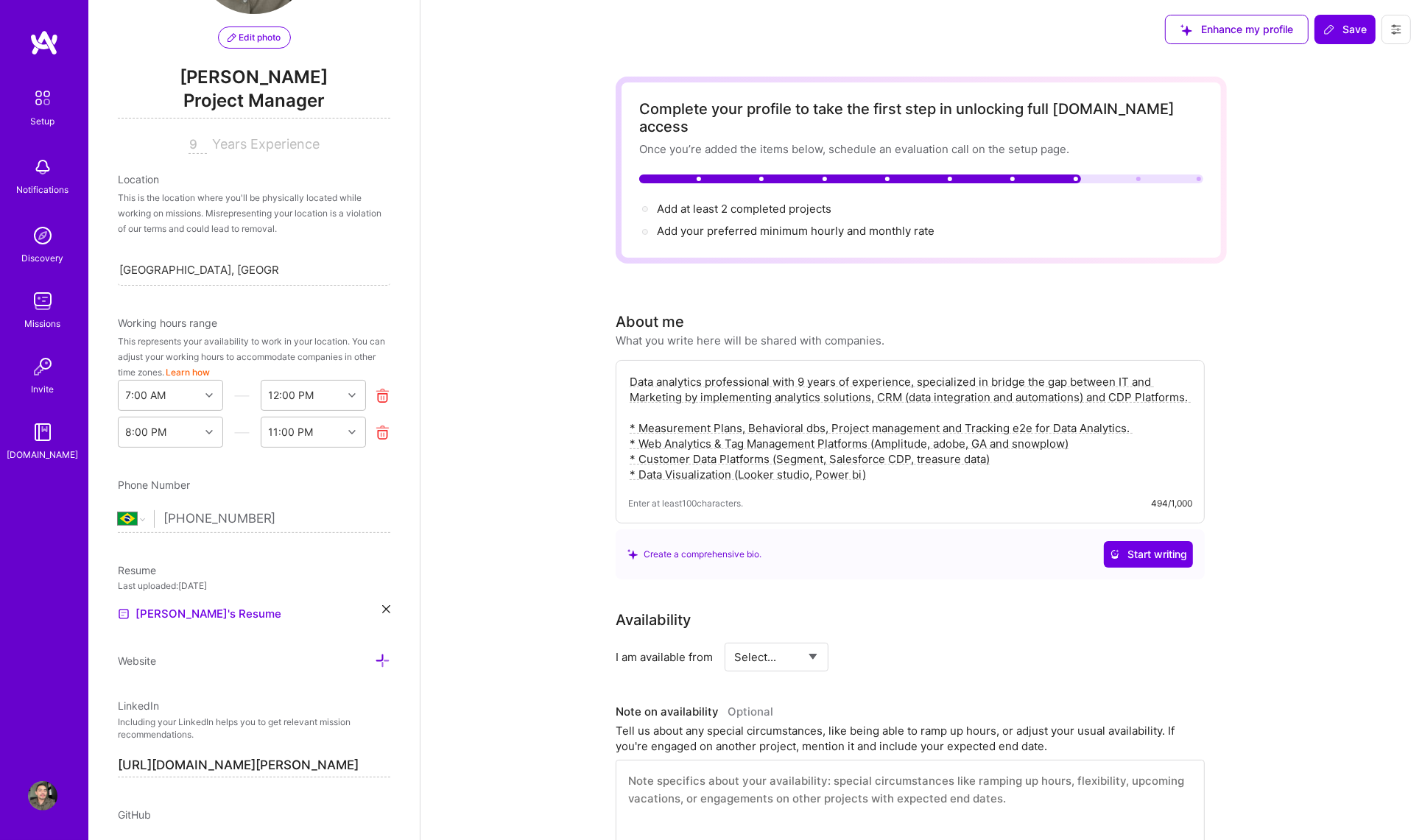 click on "This is the location where you'll be physically located while working on missions. Misrepresenting your location is a violation of our terms and could lead to removal." at bounding box center (254, 213) 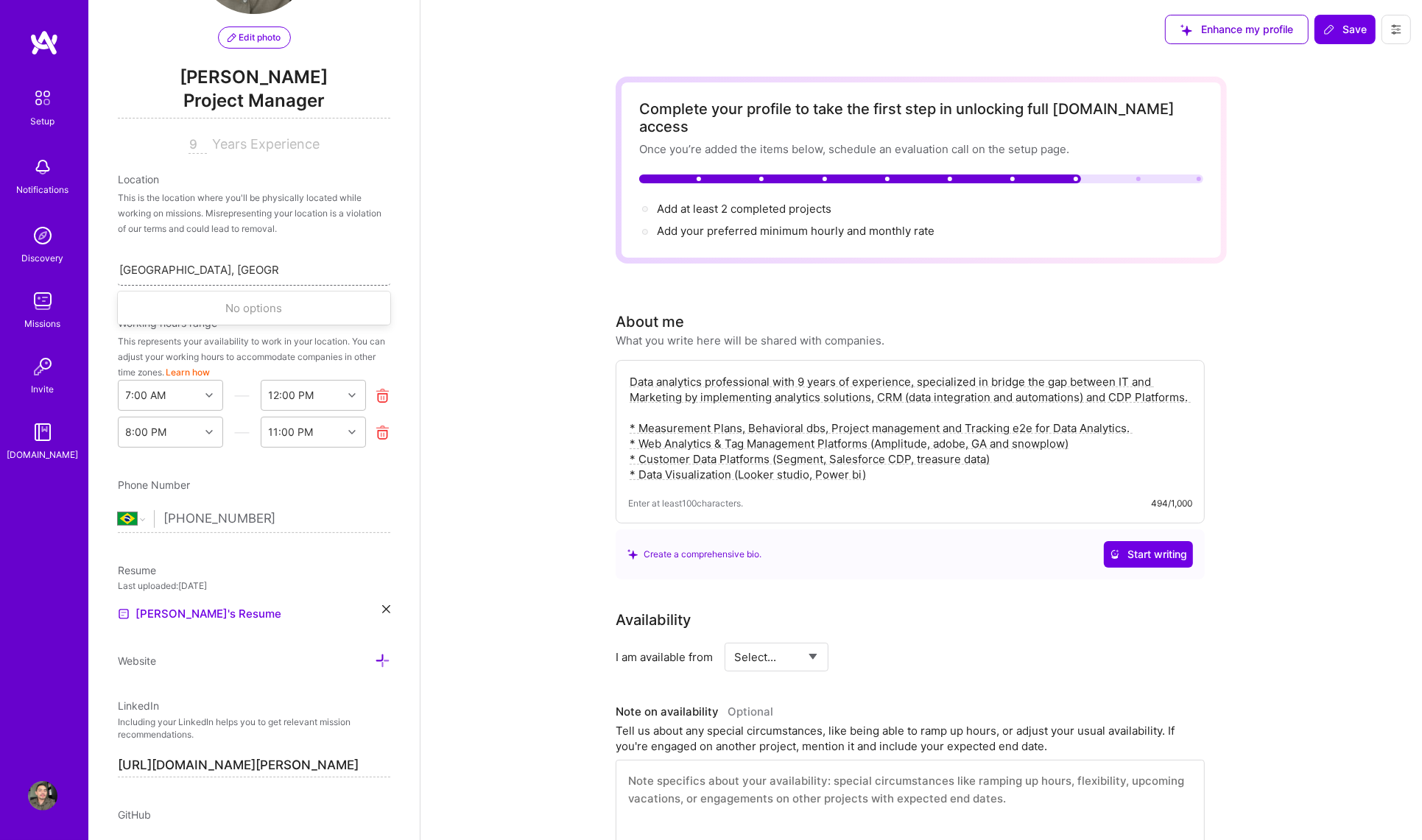 click on "[GEOGRAPHIC_DATA], [GEOGRAPHIC_DATA], [GEOGRAPHIC_DATA]" at bounding box center (199, 269) 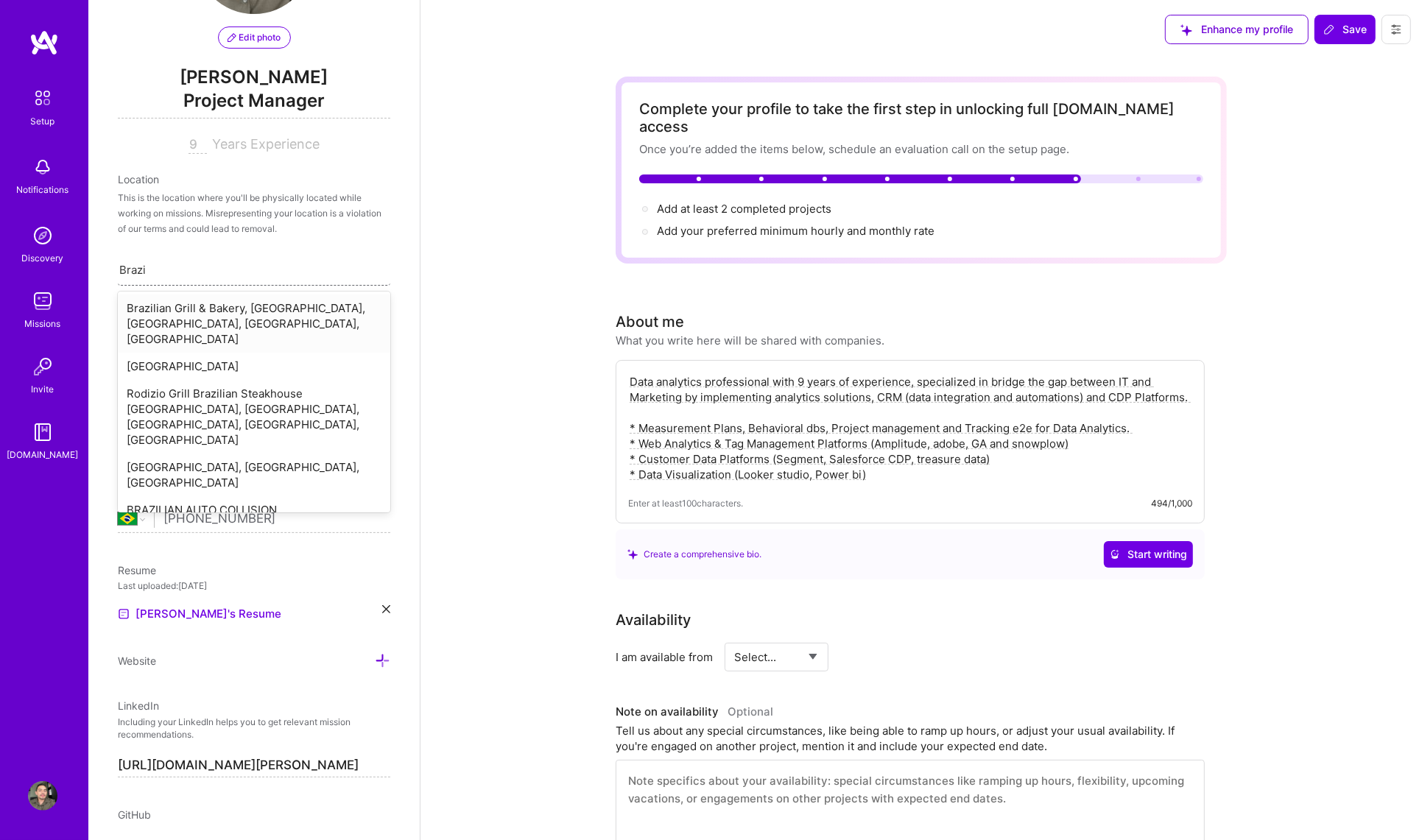 type on "[GEOGRAPHIC_DATA]" 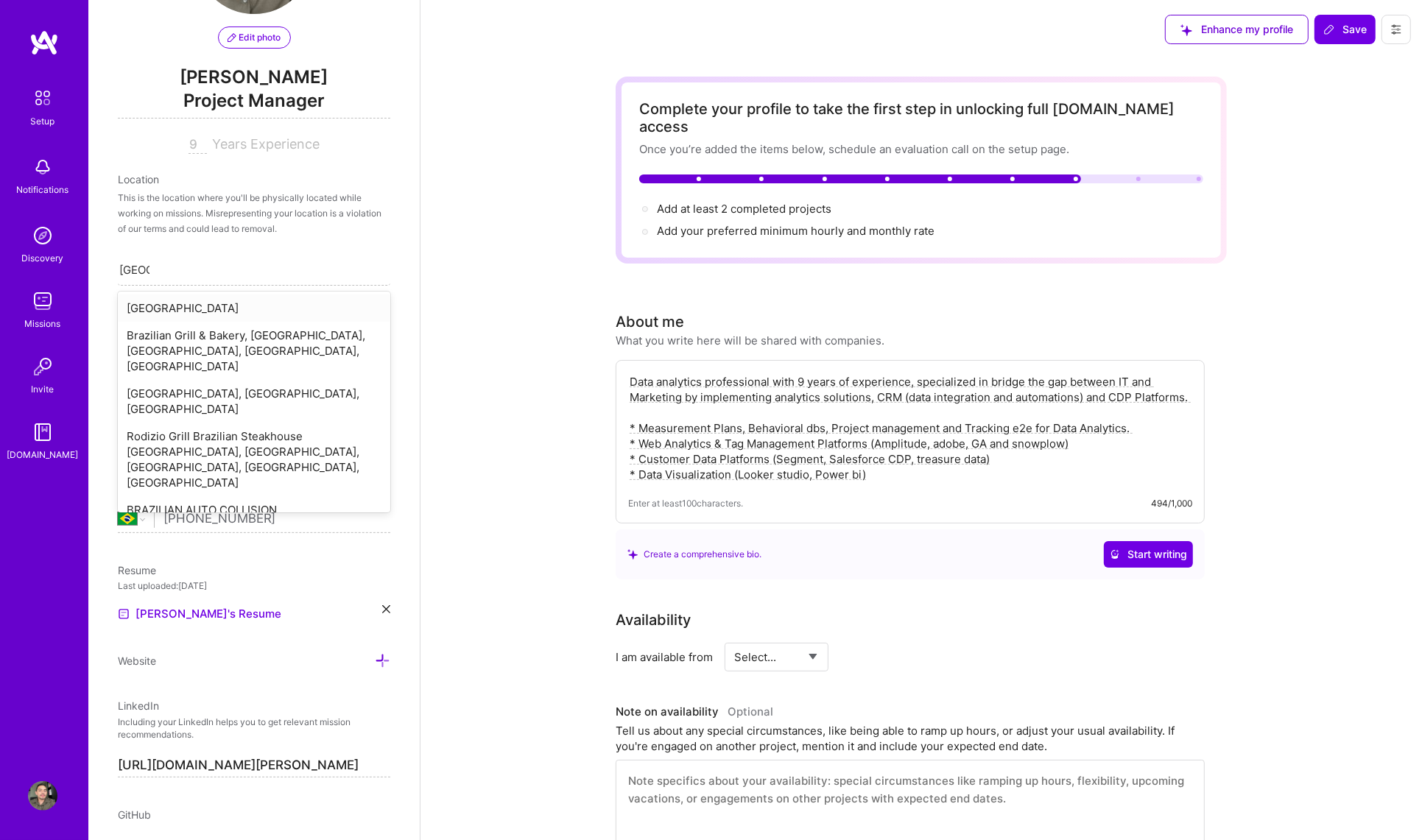 click on "[GEOGRAPHIC_DATA]" at bounding box center (254, 308) 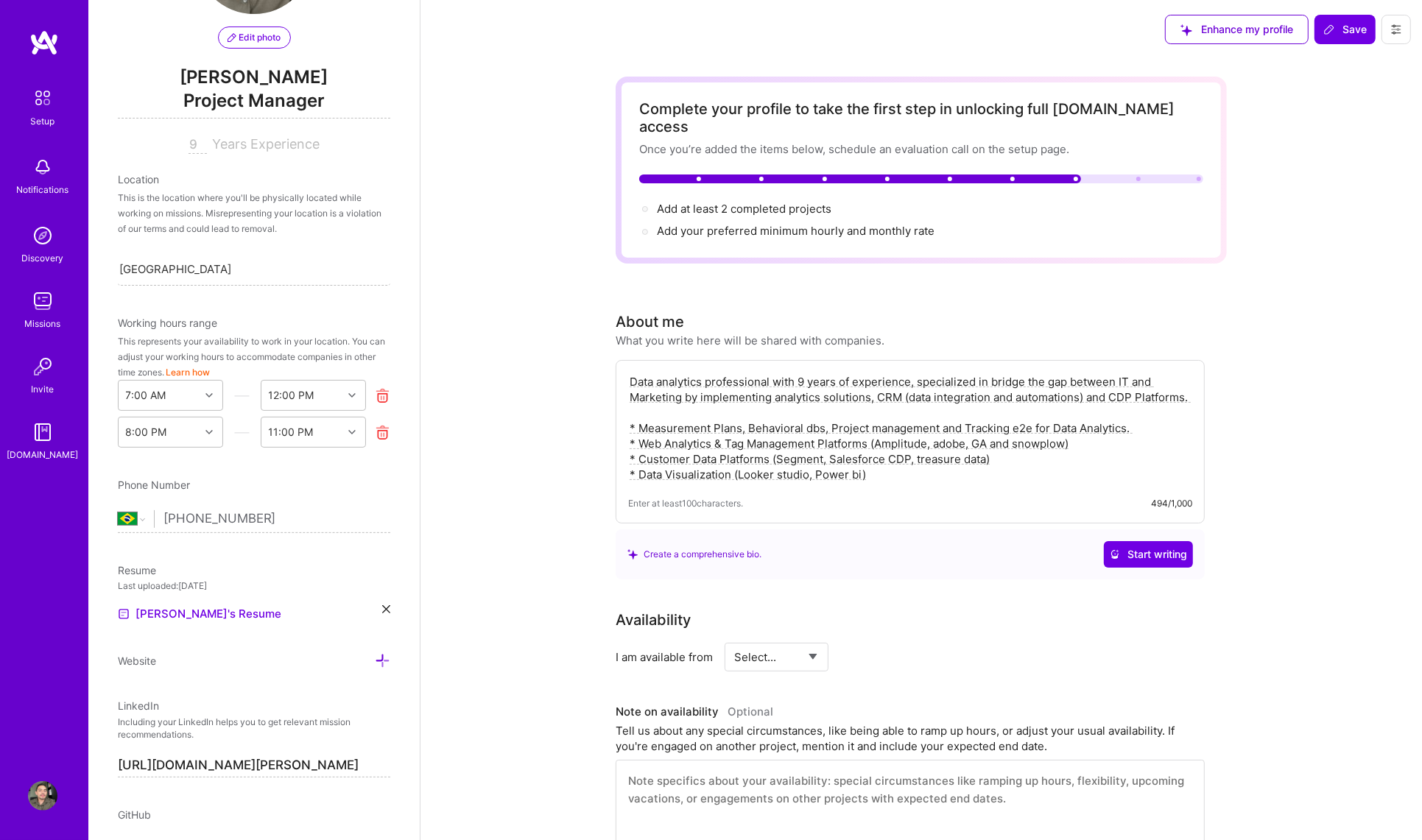 type 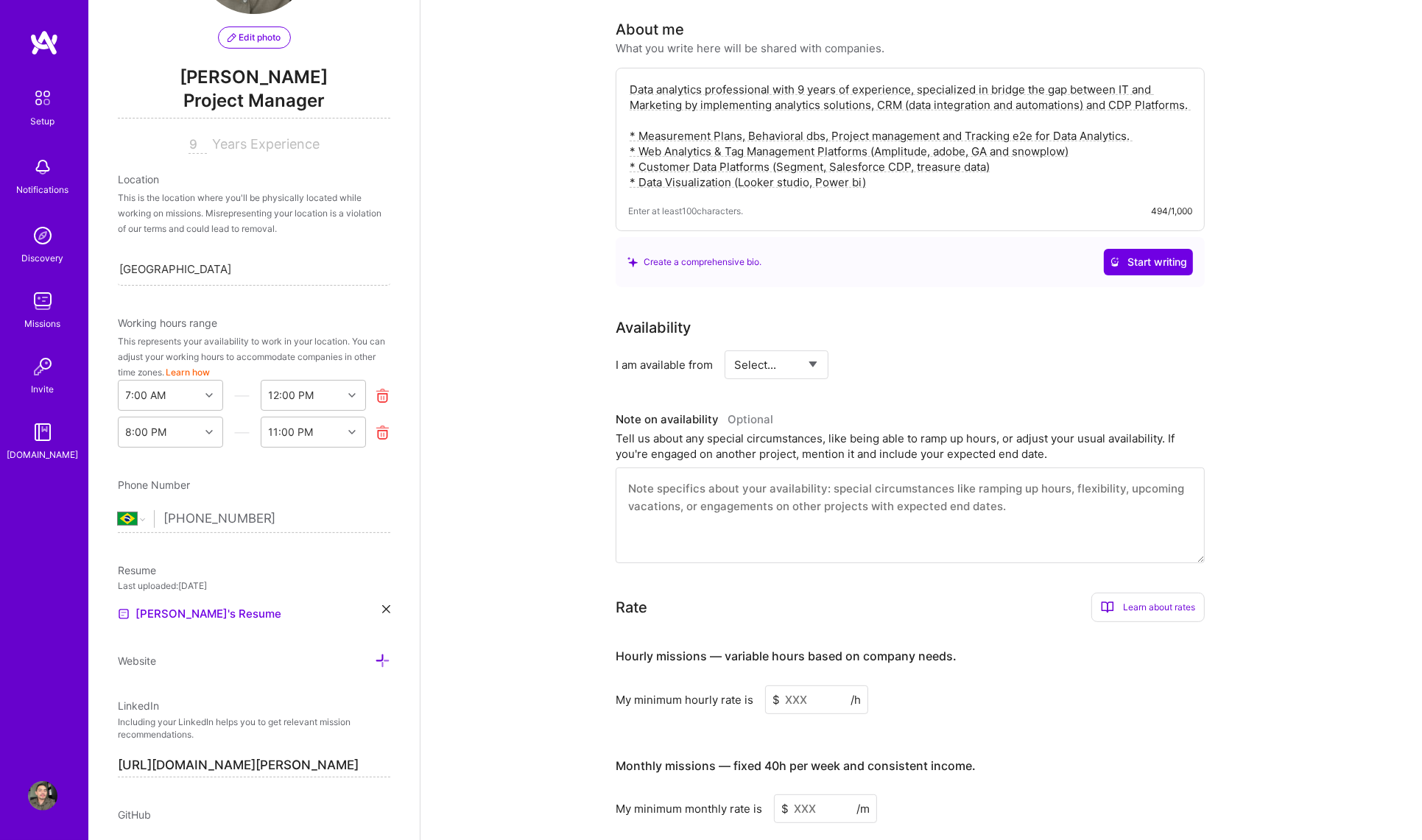 scroll, scrollTop: 0, scrollLeft: 0, axis: both 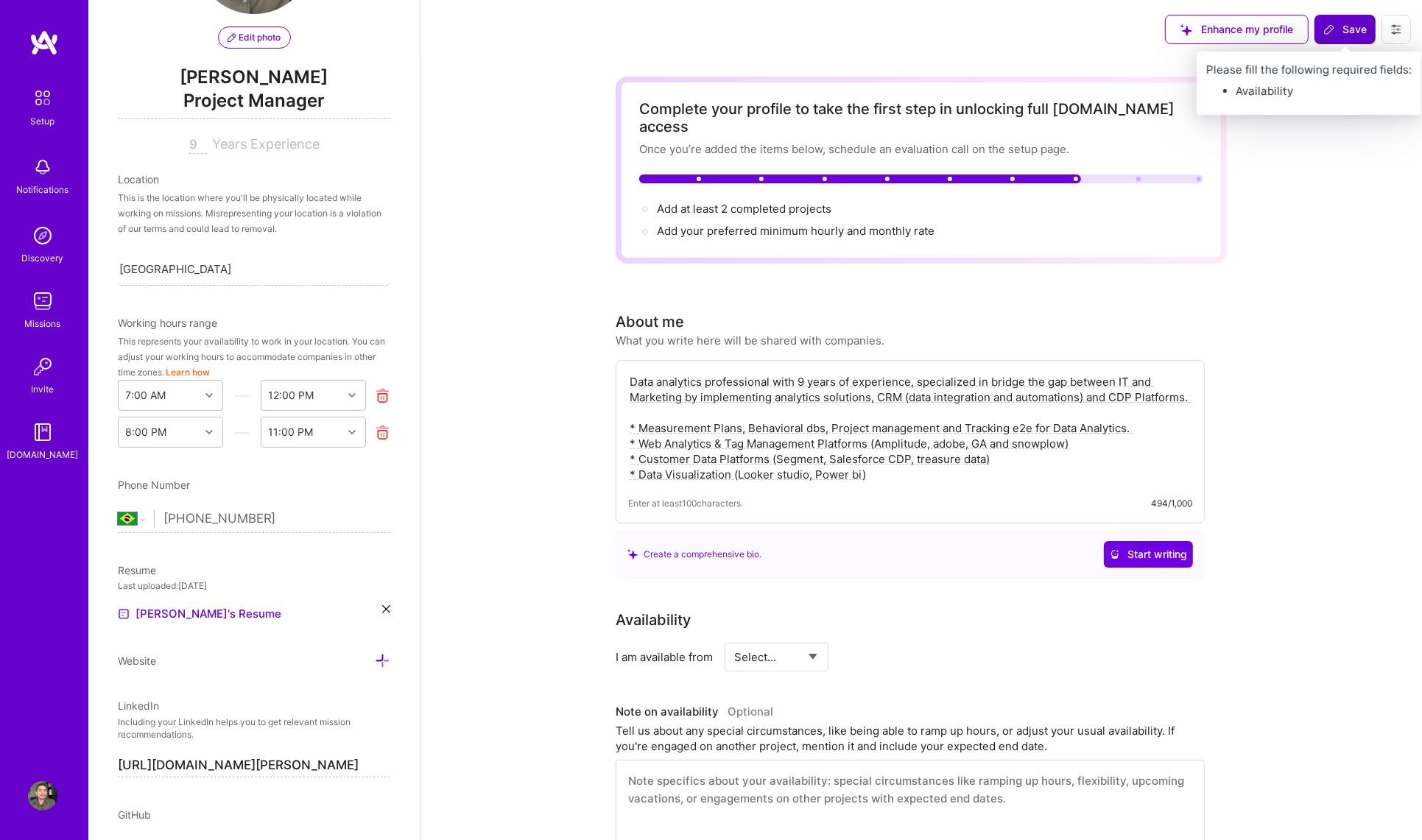 click on "Save" at bounding box center [1345, 29] 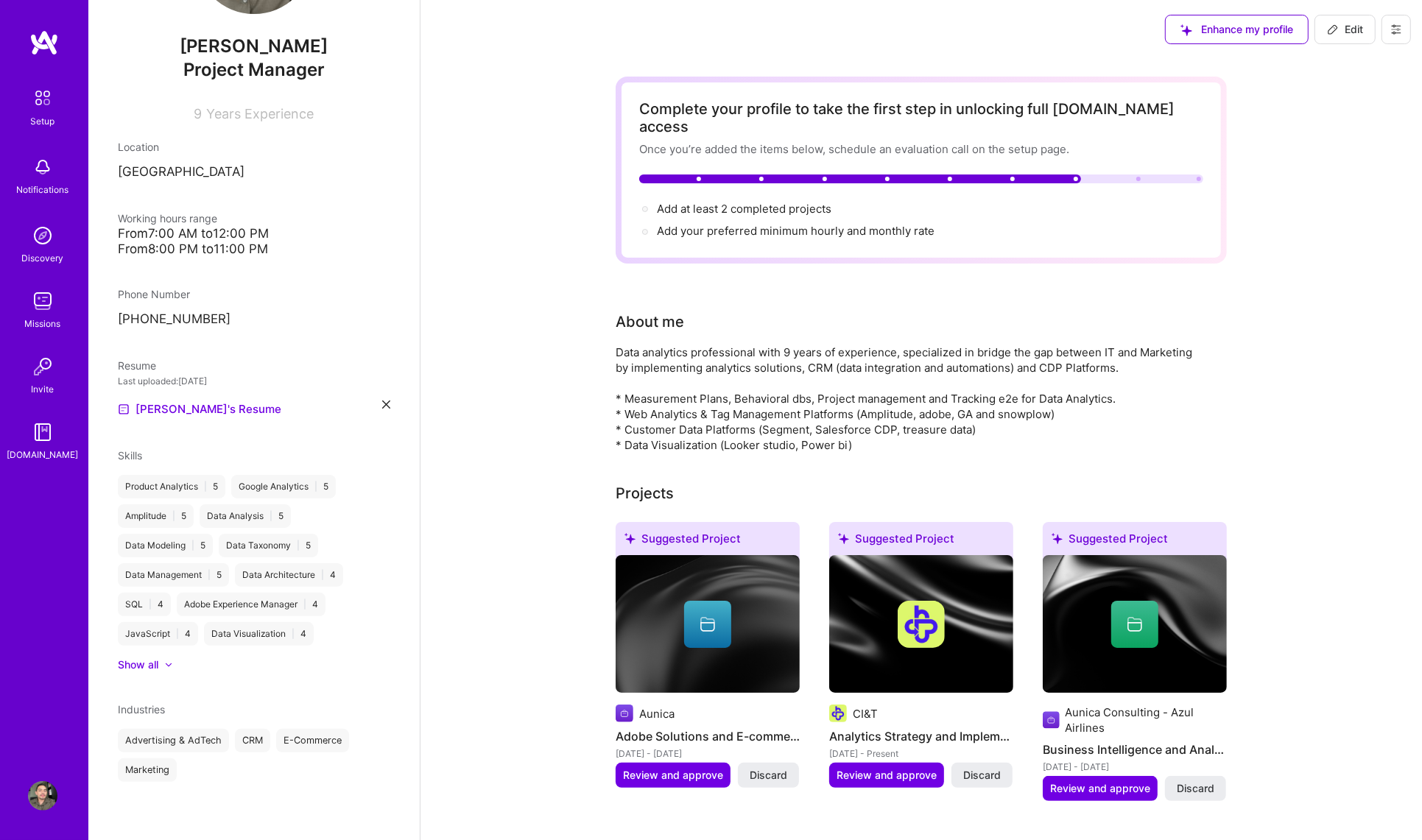 click on "Edit" at bounding box center (1345, 29) 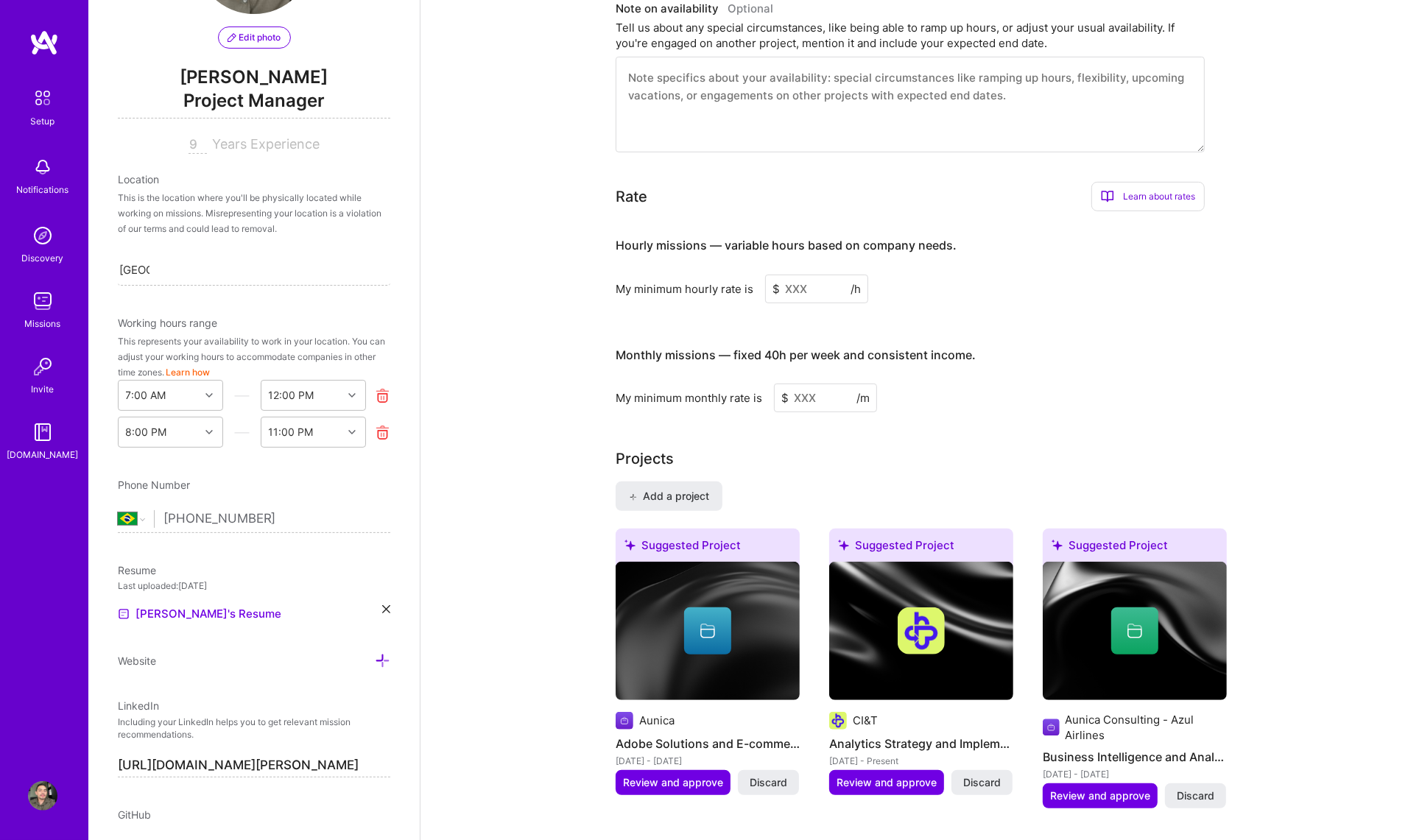 scroll, scrollTop: 705, scrollLeft: 0, axis: vertical 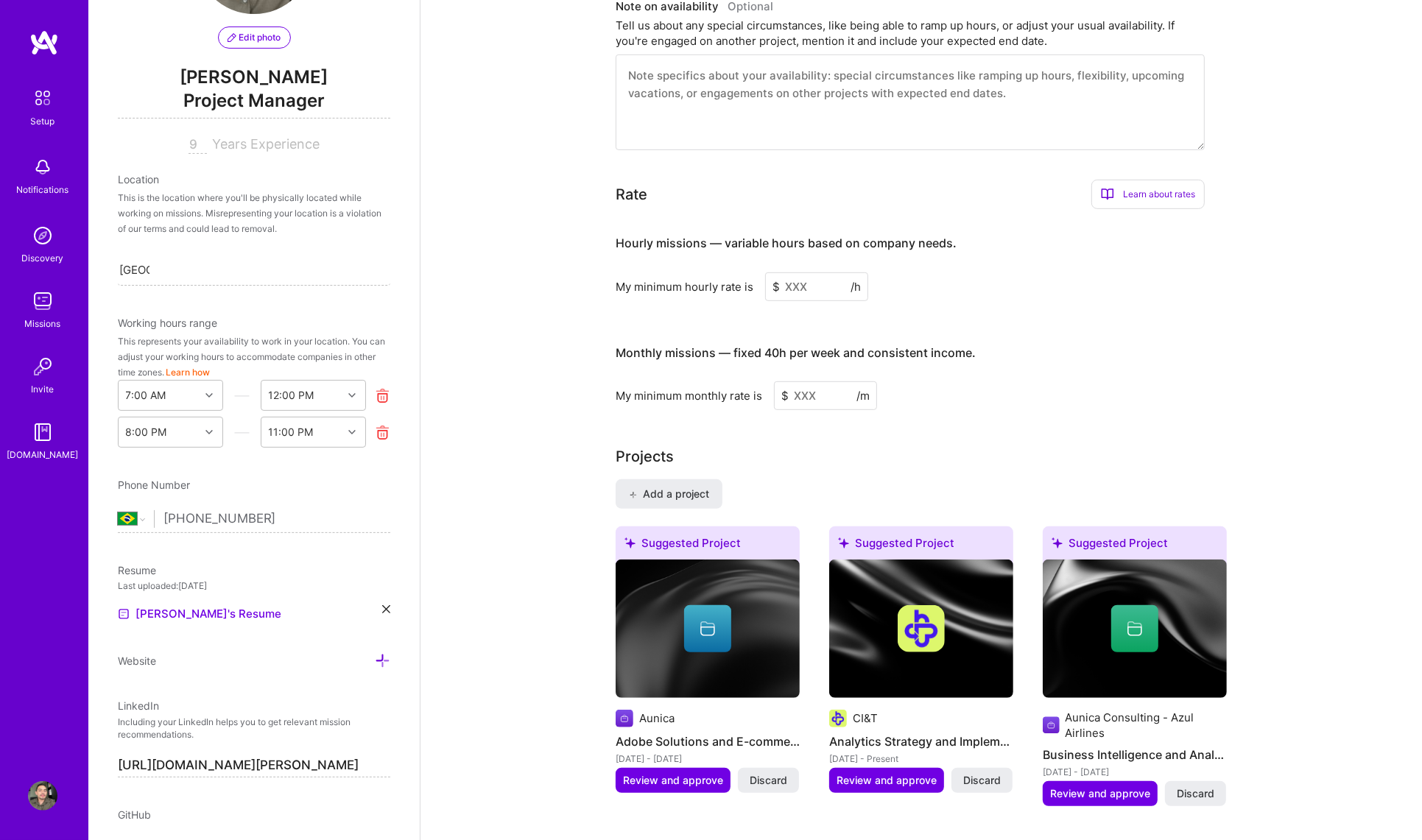 click at bounding box center (817, 286) 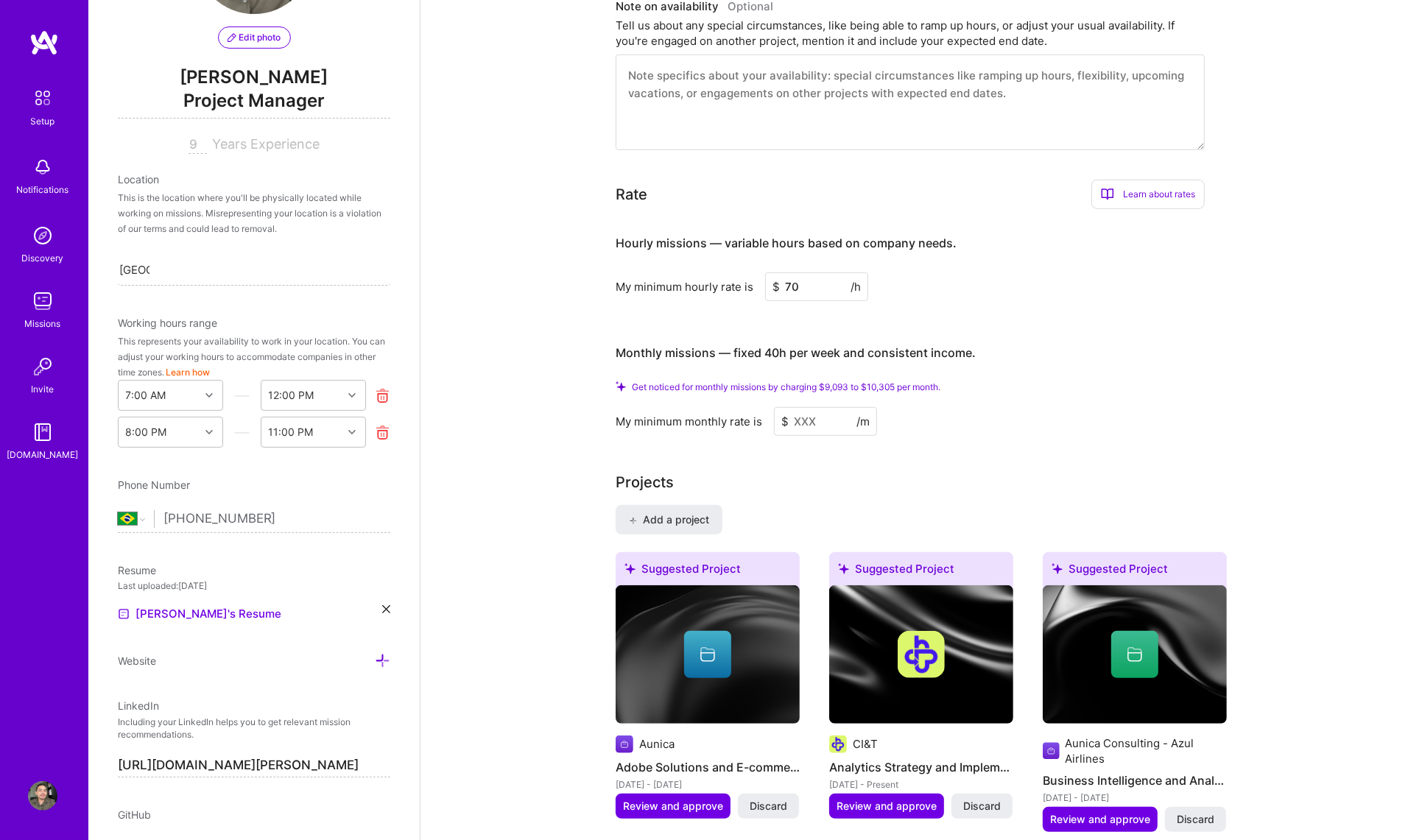 type on "70" 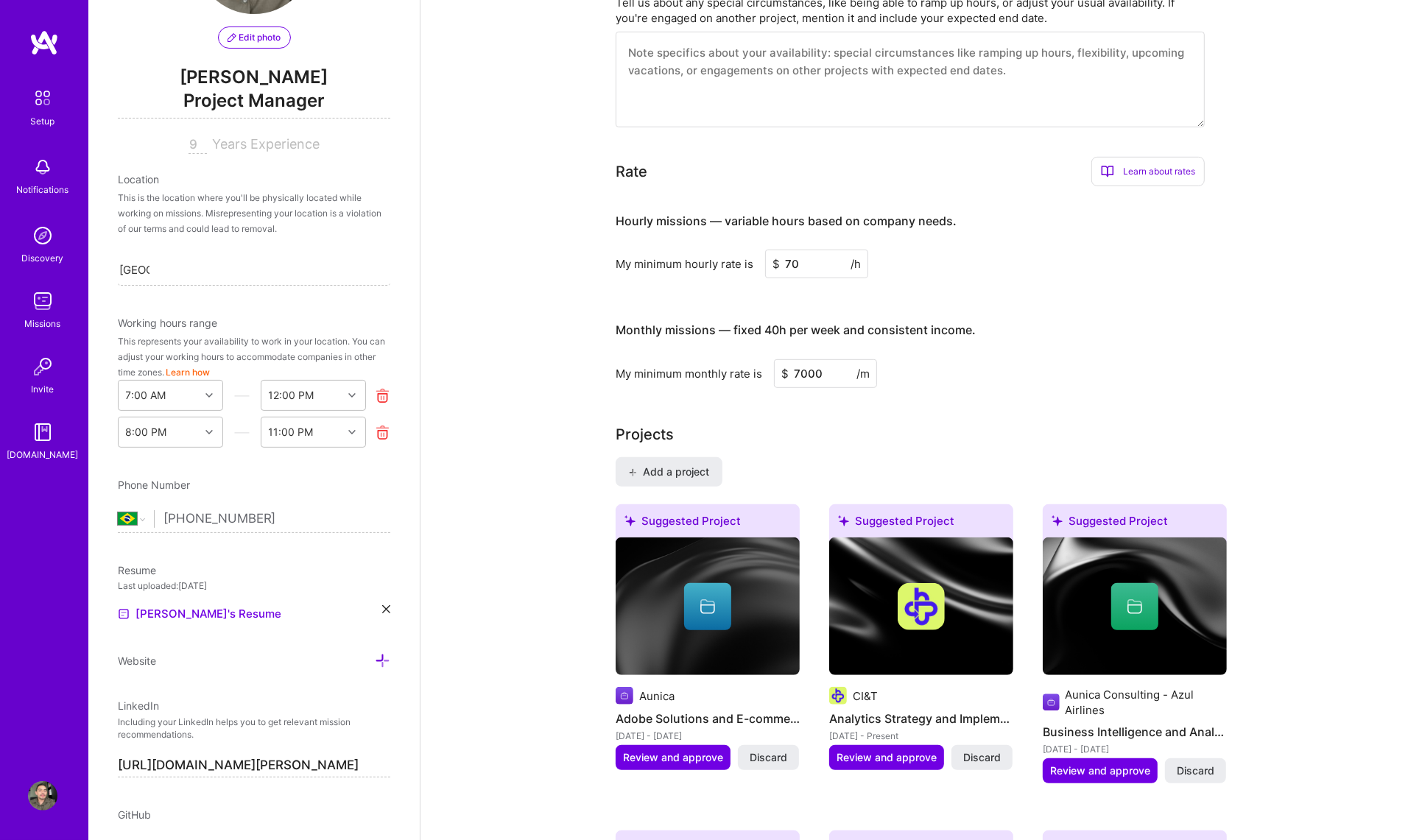 type on "7000" 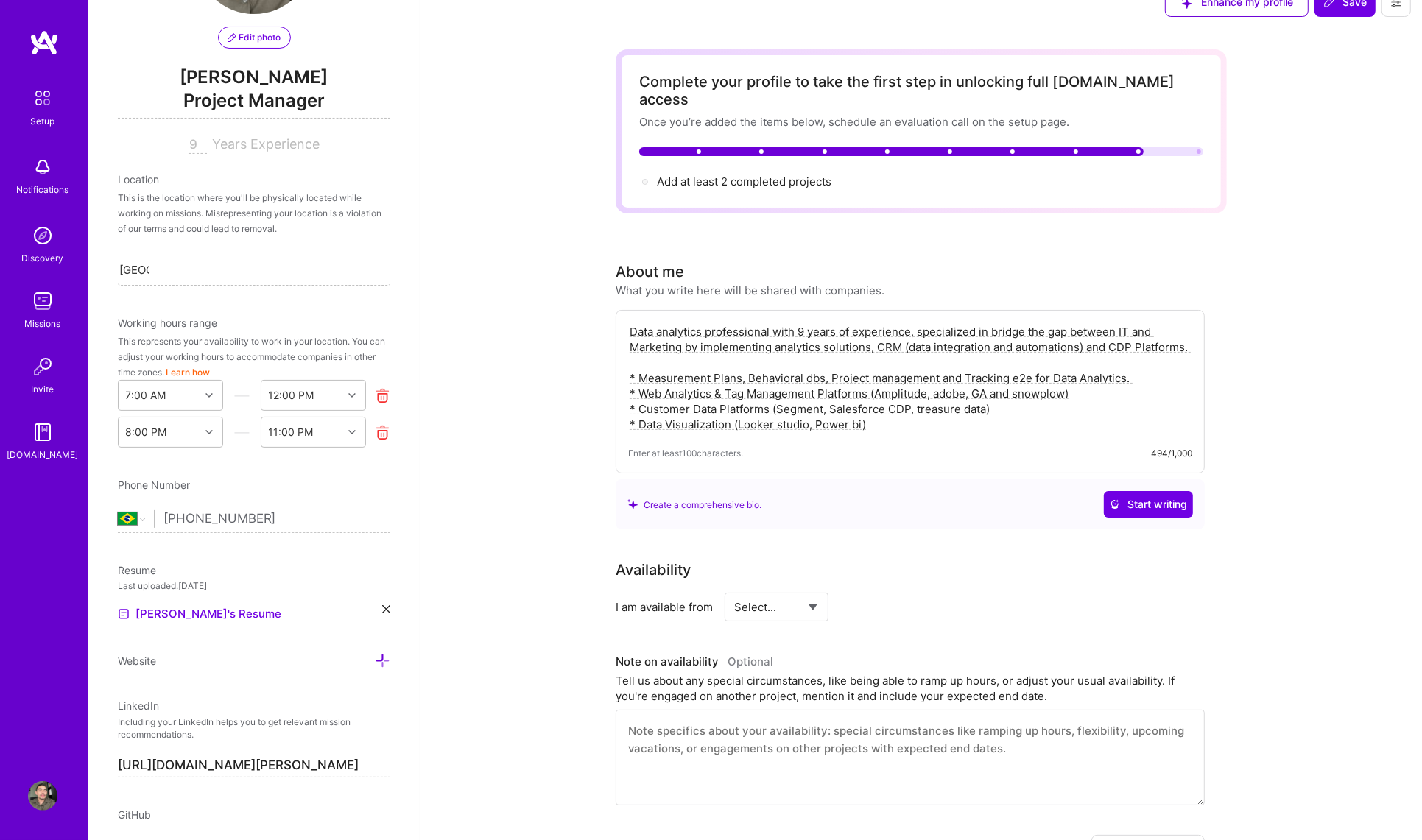 scroll, scrollTop: 0, scrollLeft: 0, axis: both 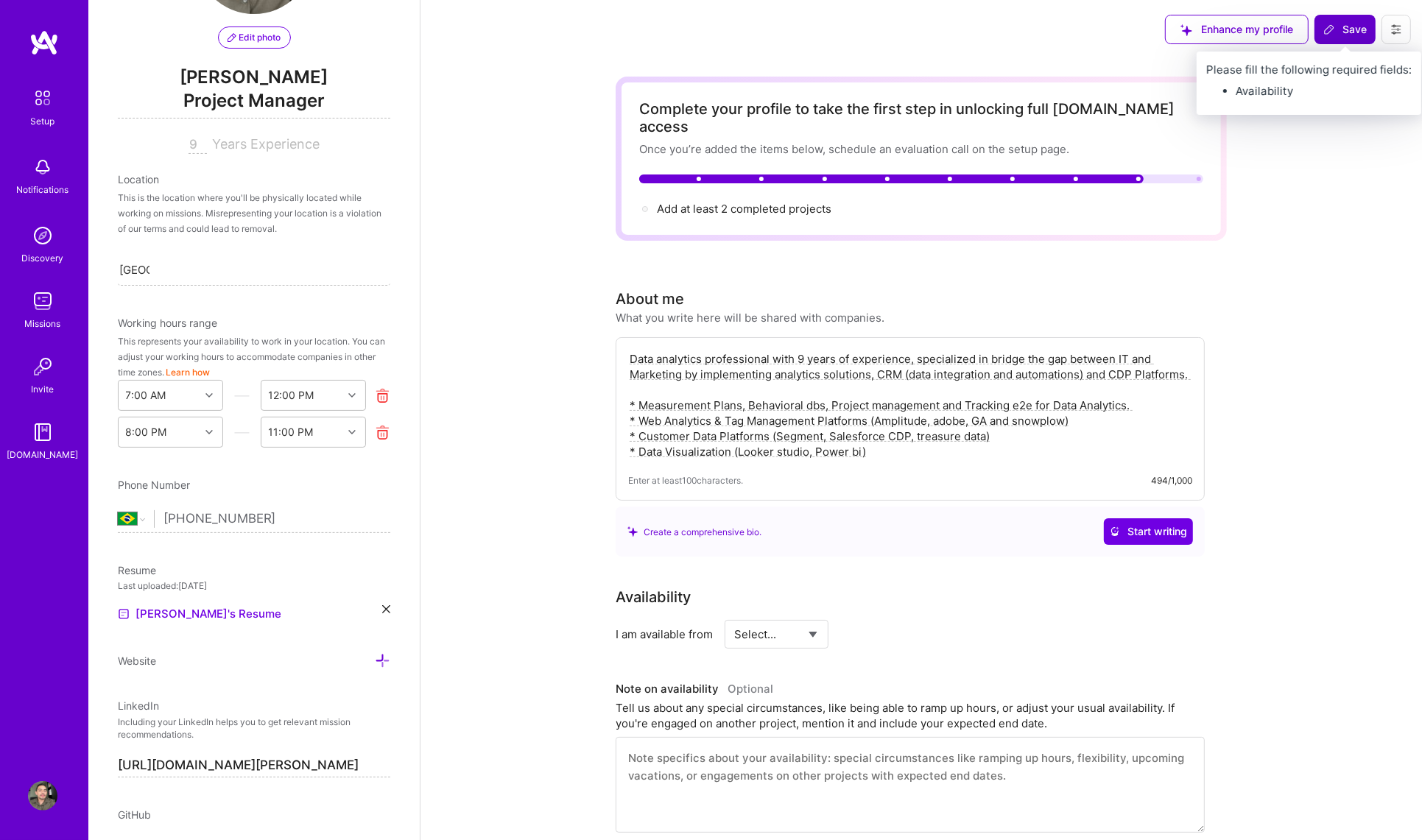 click on "Save" at bounding box center (1345, 29) 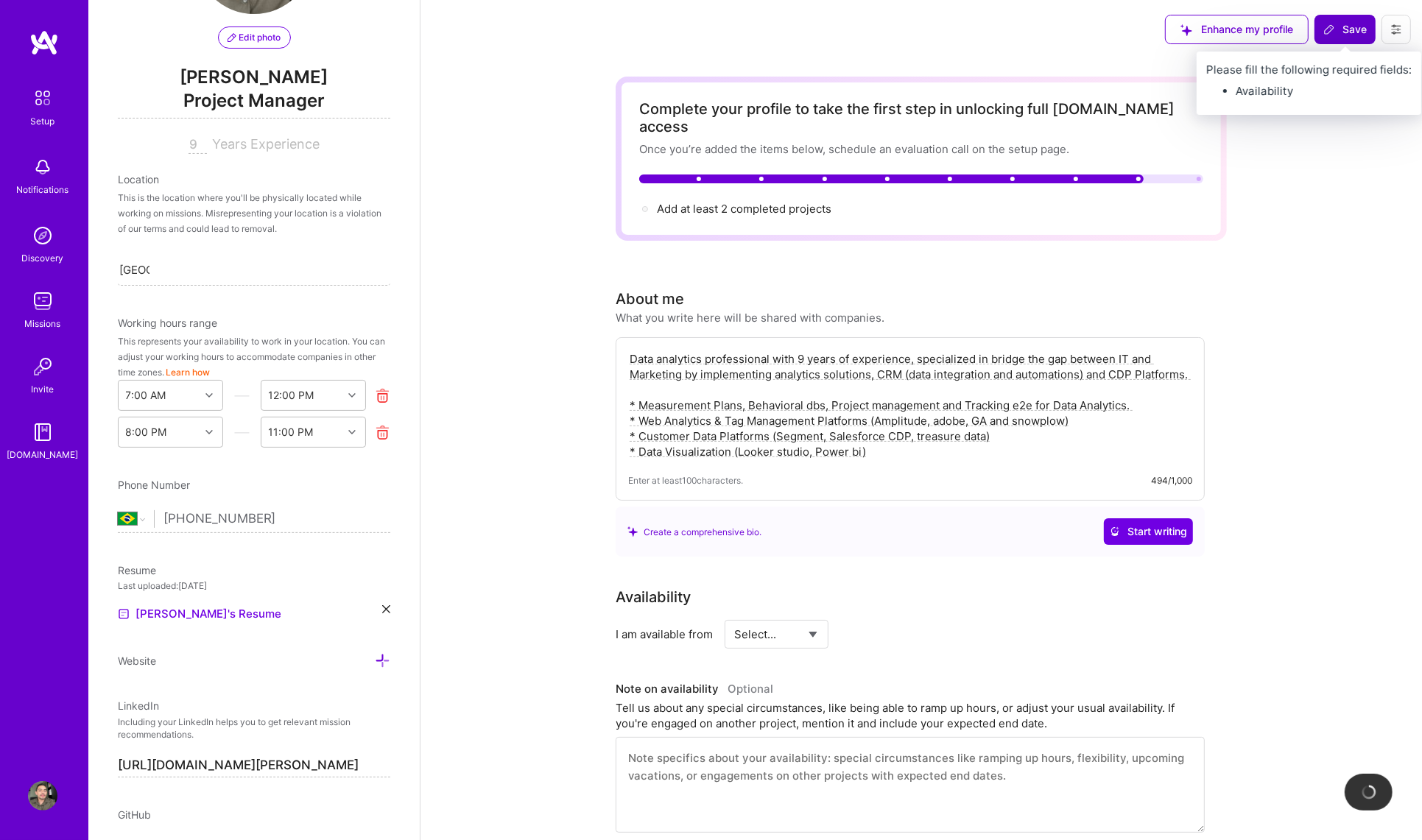 click on "Save" at bounding box center [1345, 29] 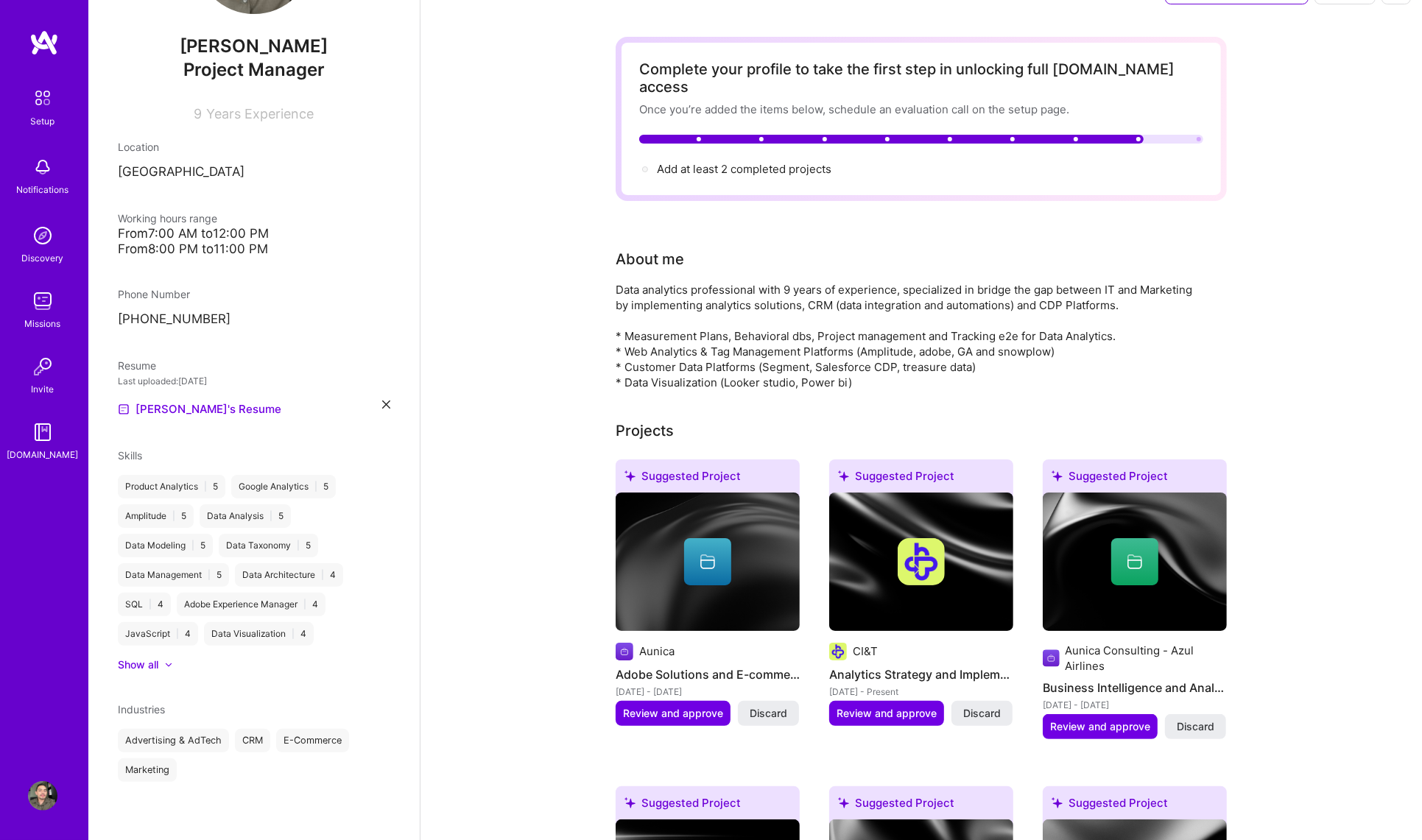 scroll, scrollTop: 0, scrollLeft: 0, axis: both 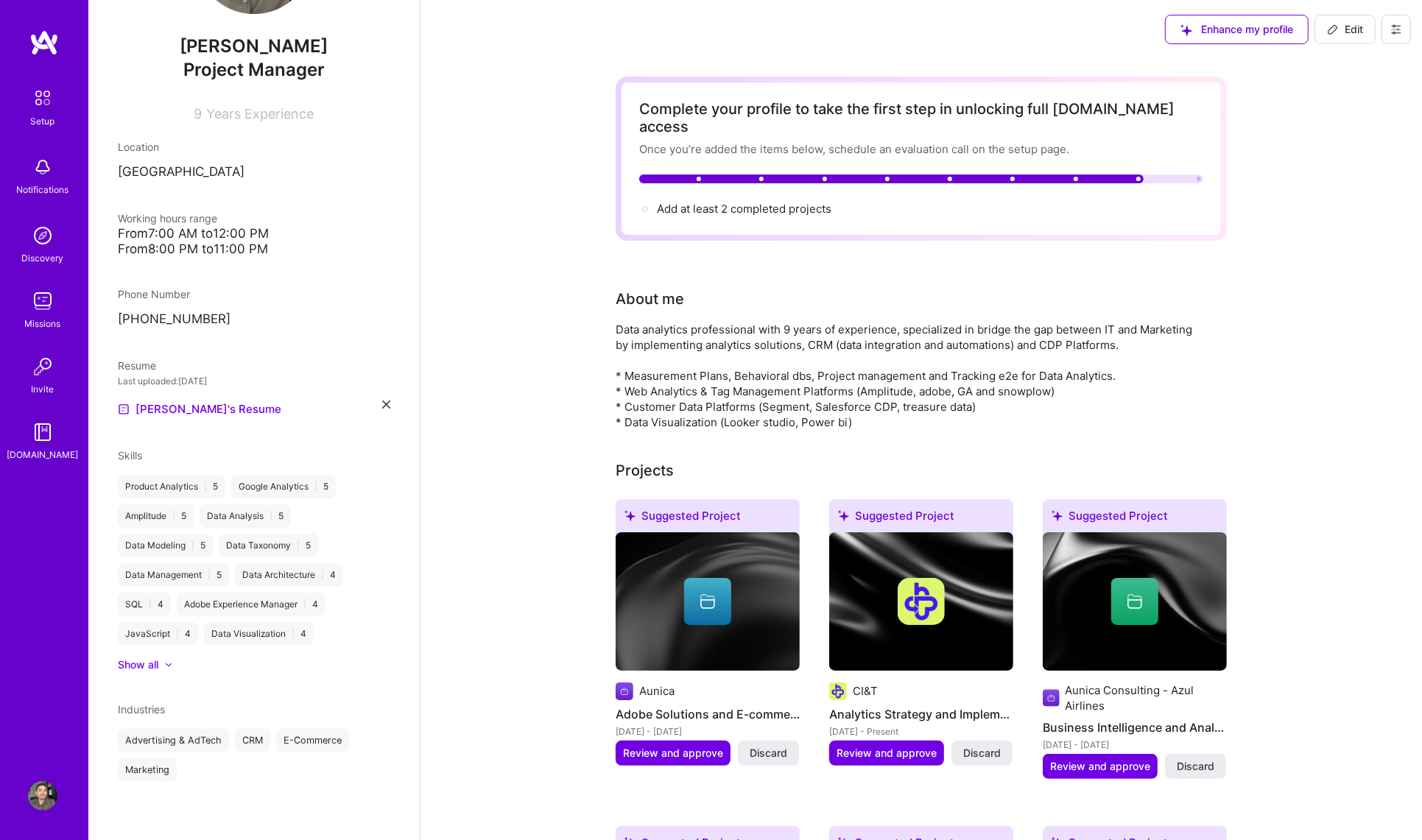 click 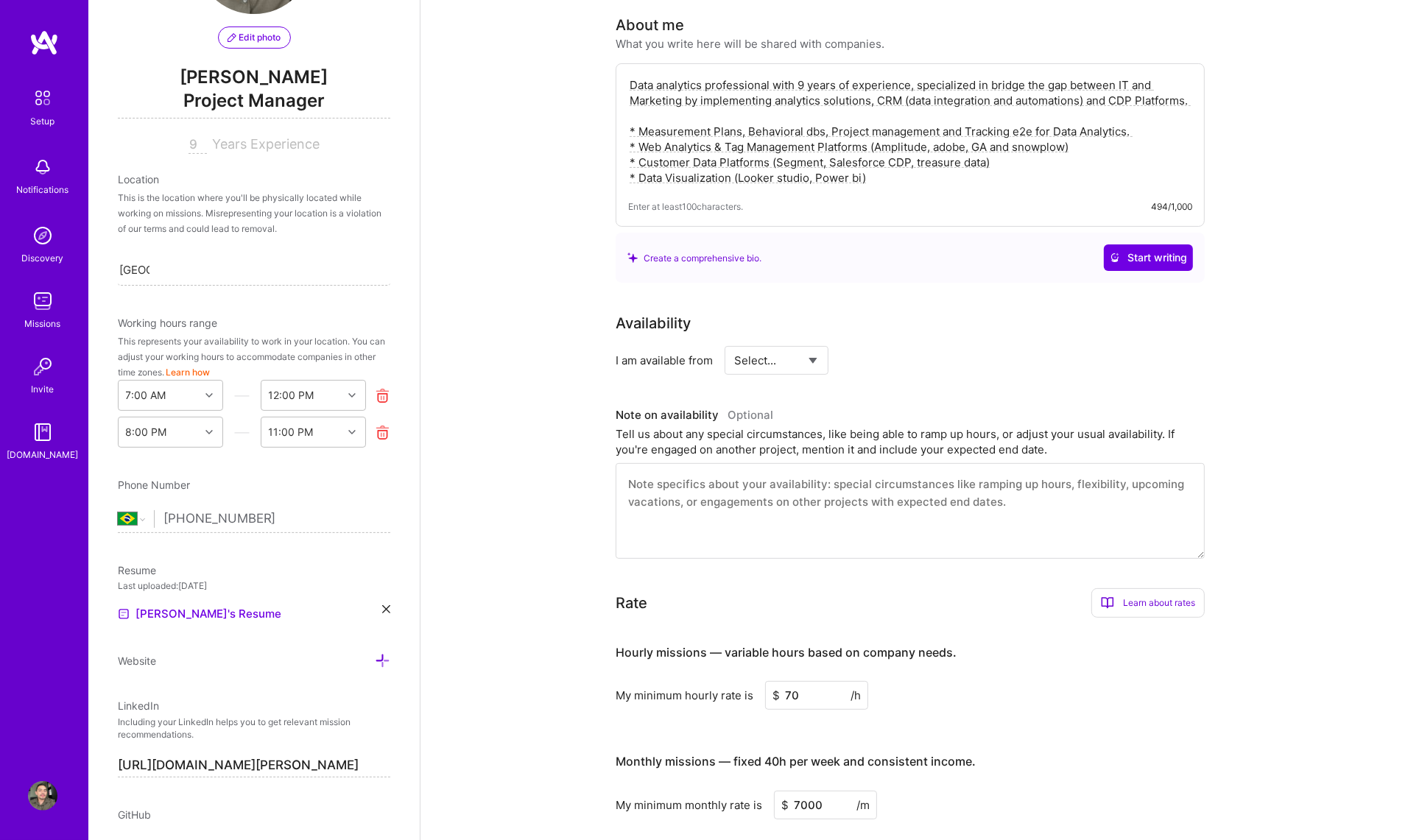 scroll, scrollTop: 276, scrollLeft: 0, axis: vertical 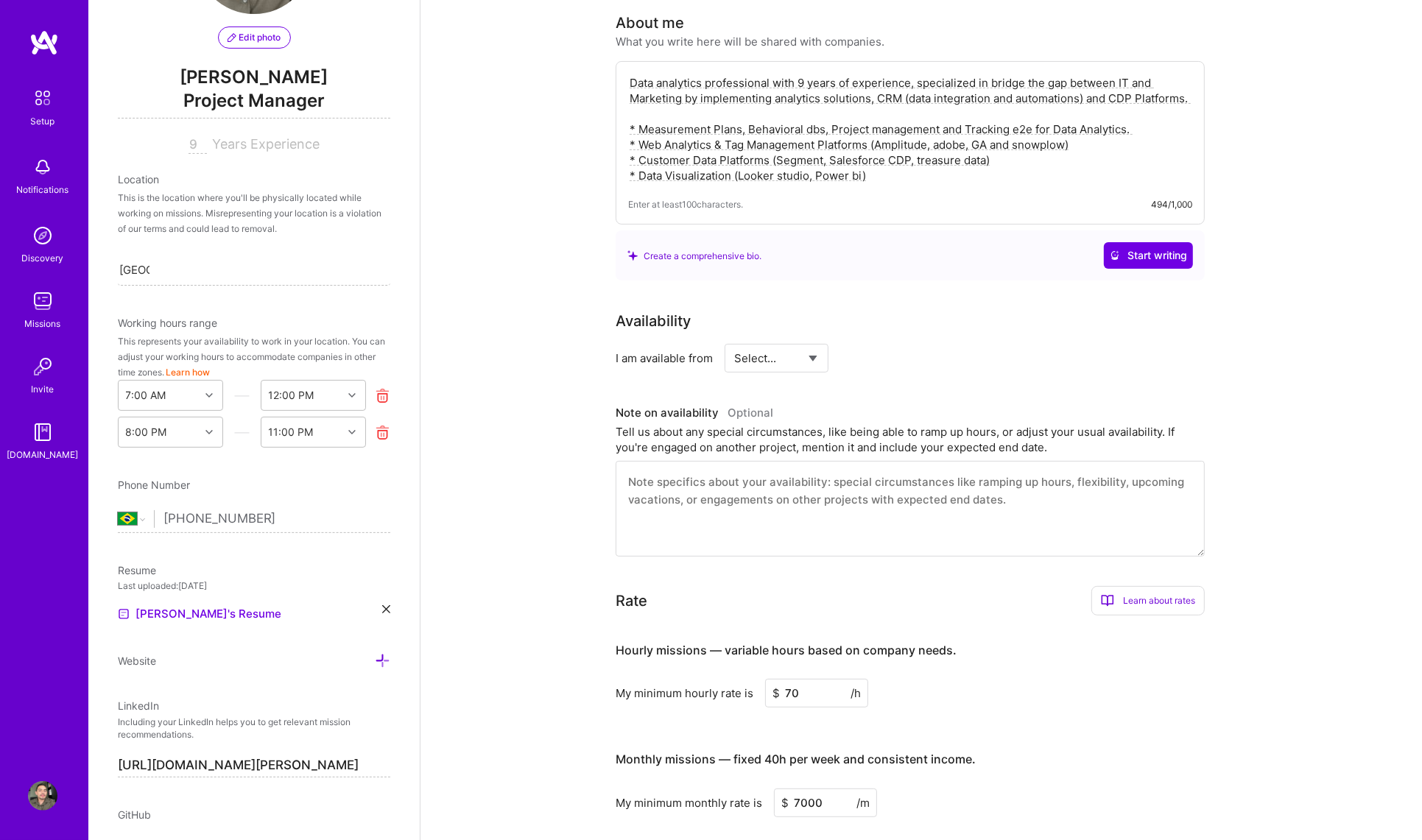 click at bounding box center [910, 509] 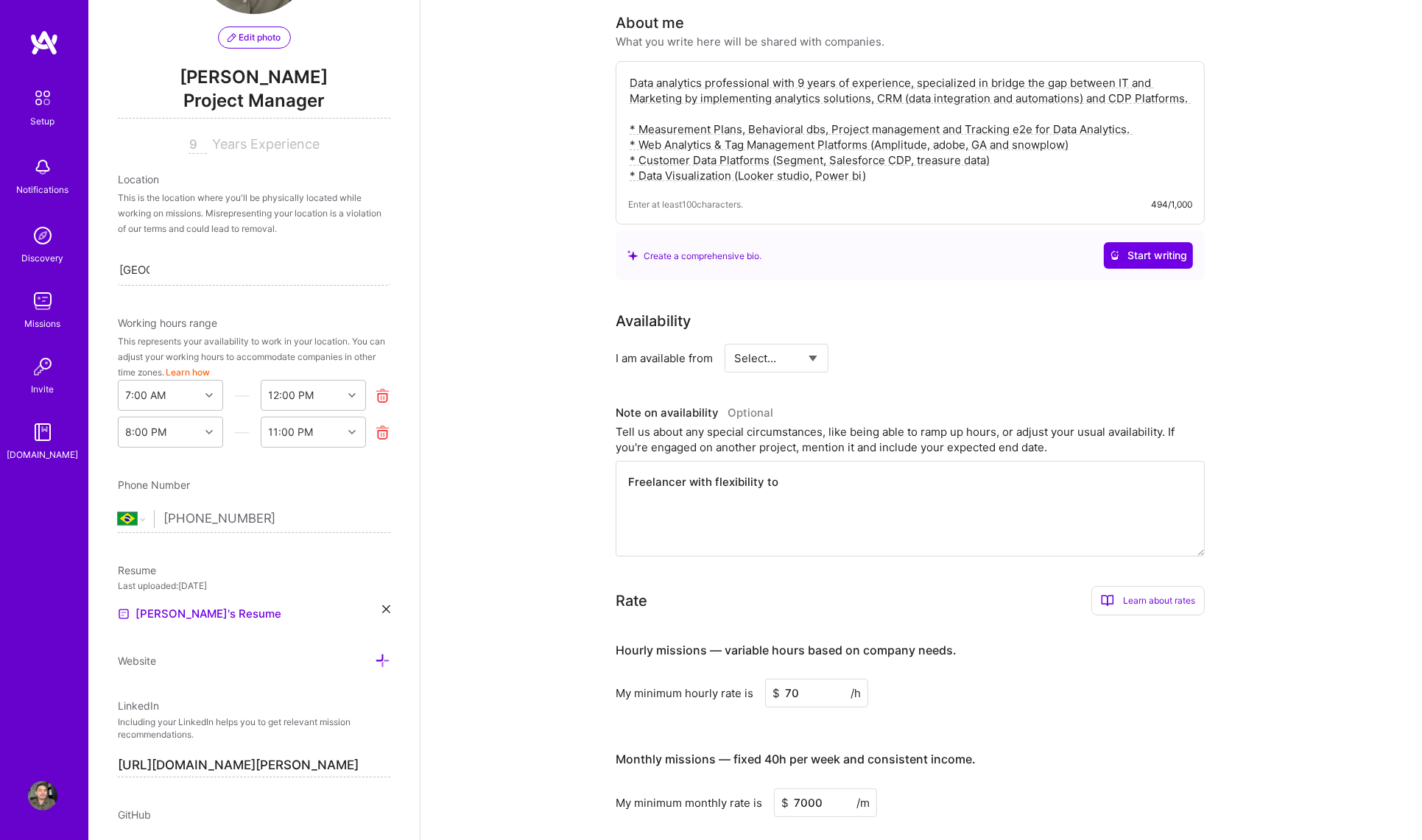 click on "Select... Right Now Future Date Not Available" at bounding box center (776, 358) 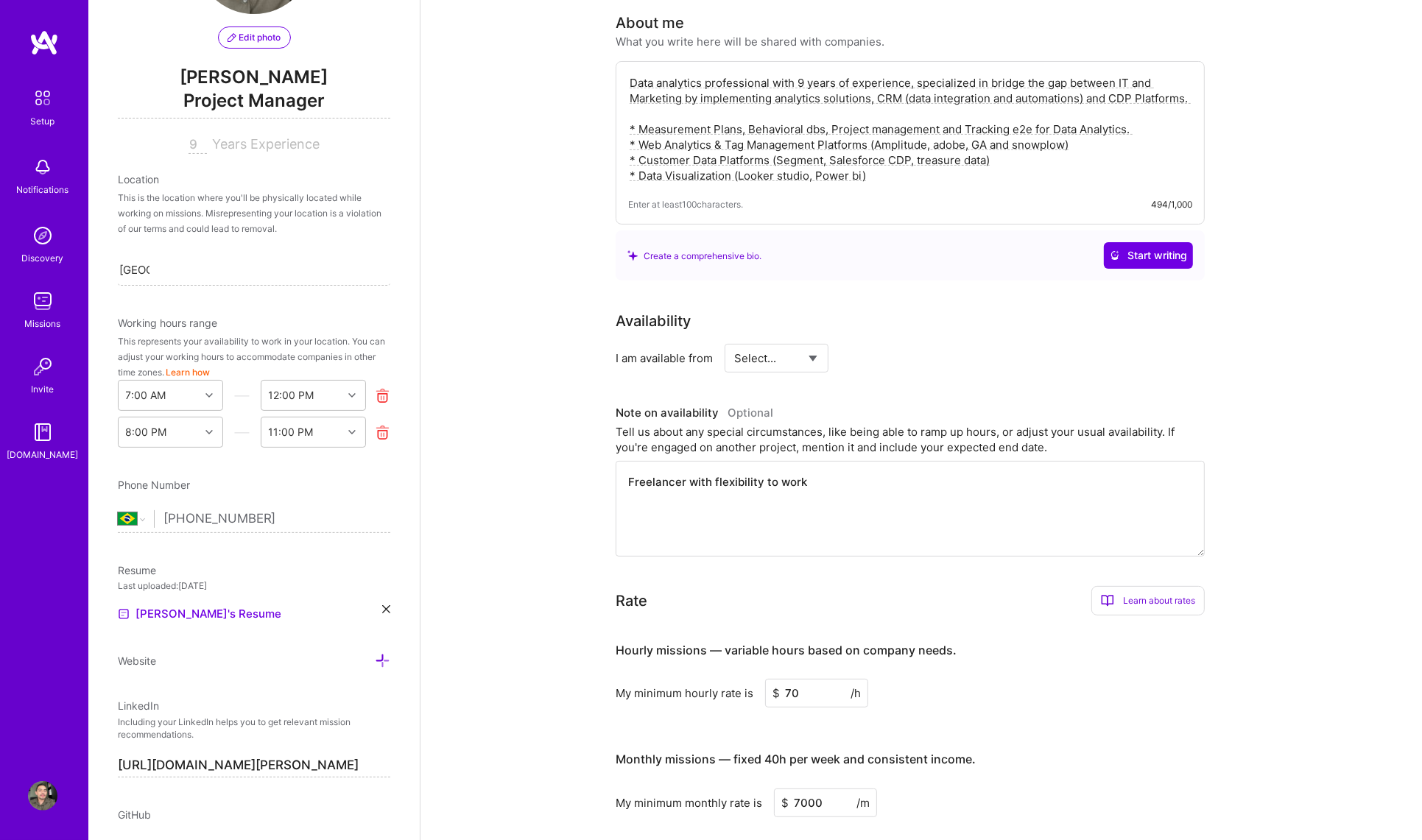 type on "Freelancer with flexibility to work" 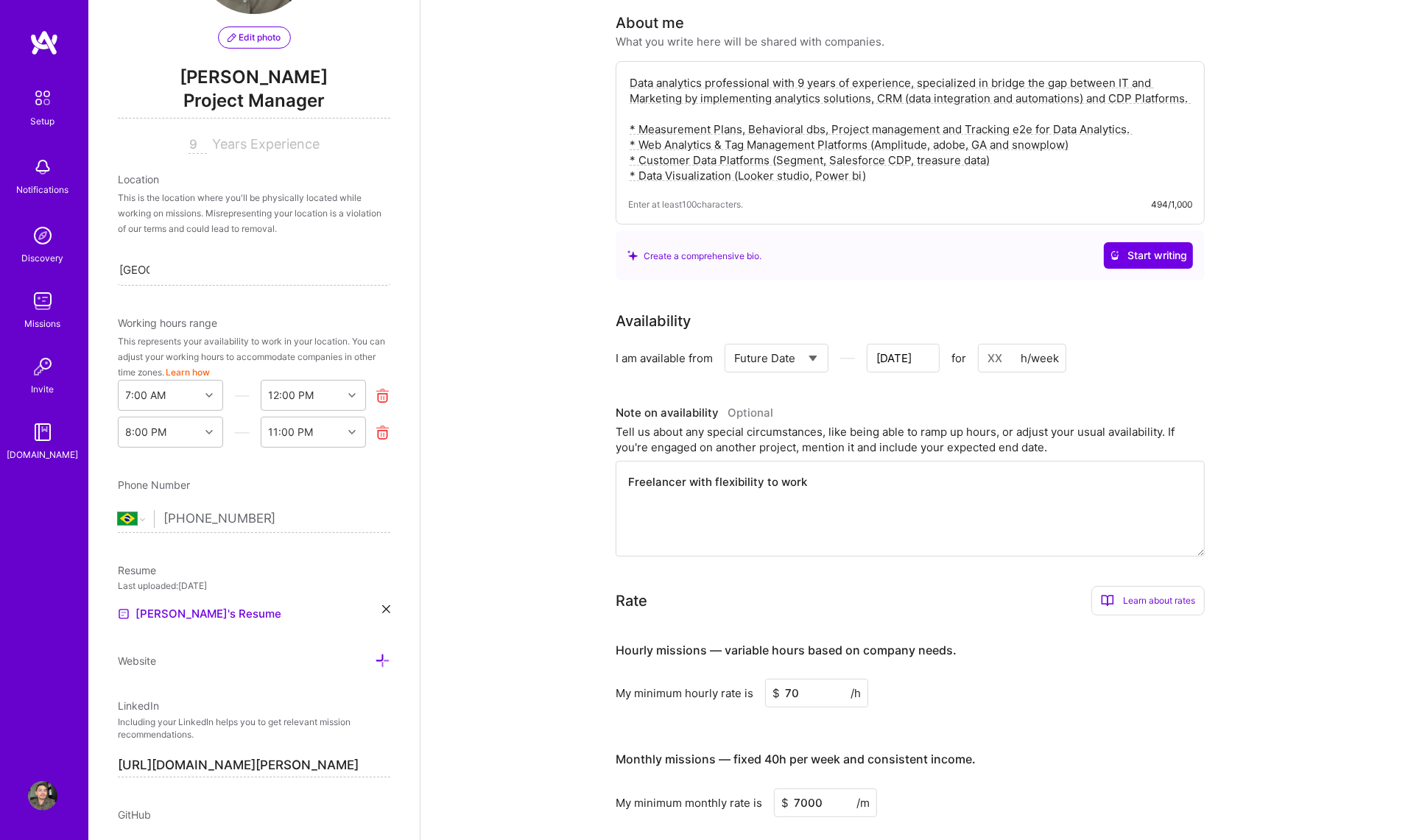 click on "Select... Right Now Future Date Not Available" at bounding box center (776, 358) 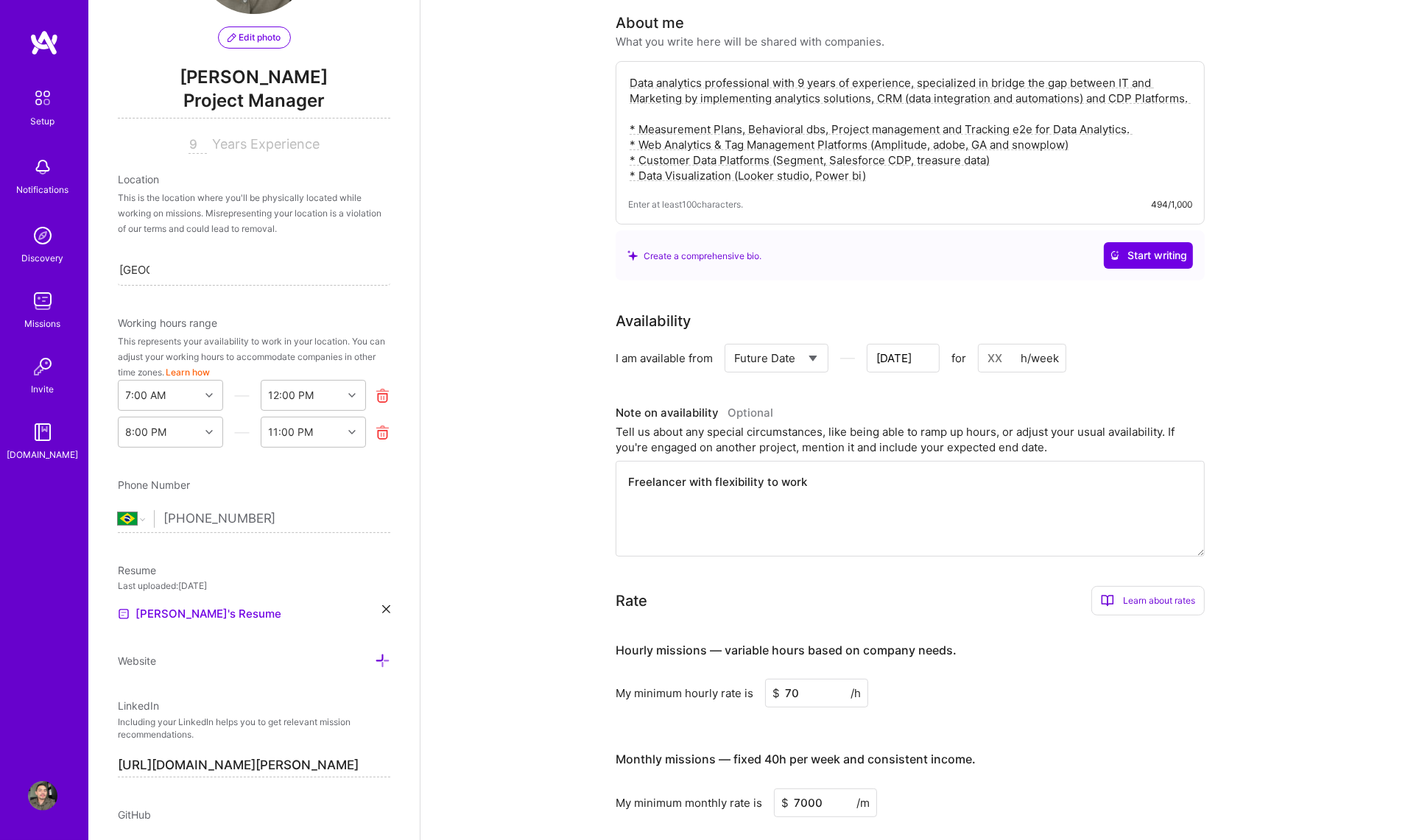 select on "Not Available" 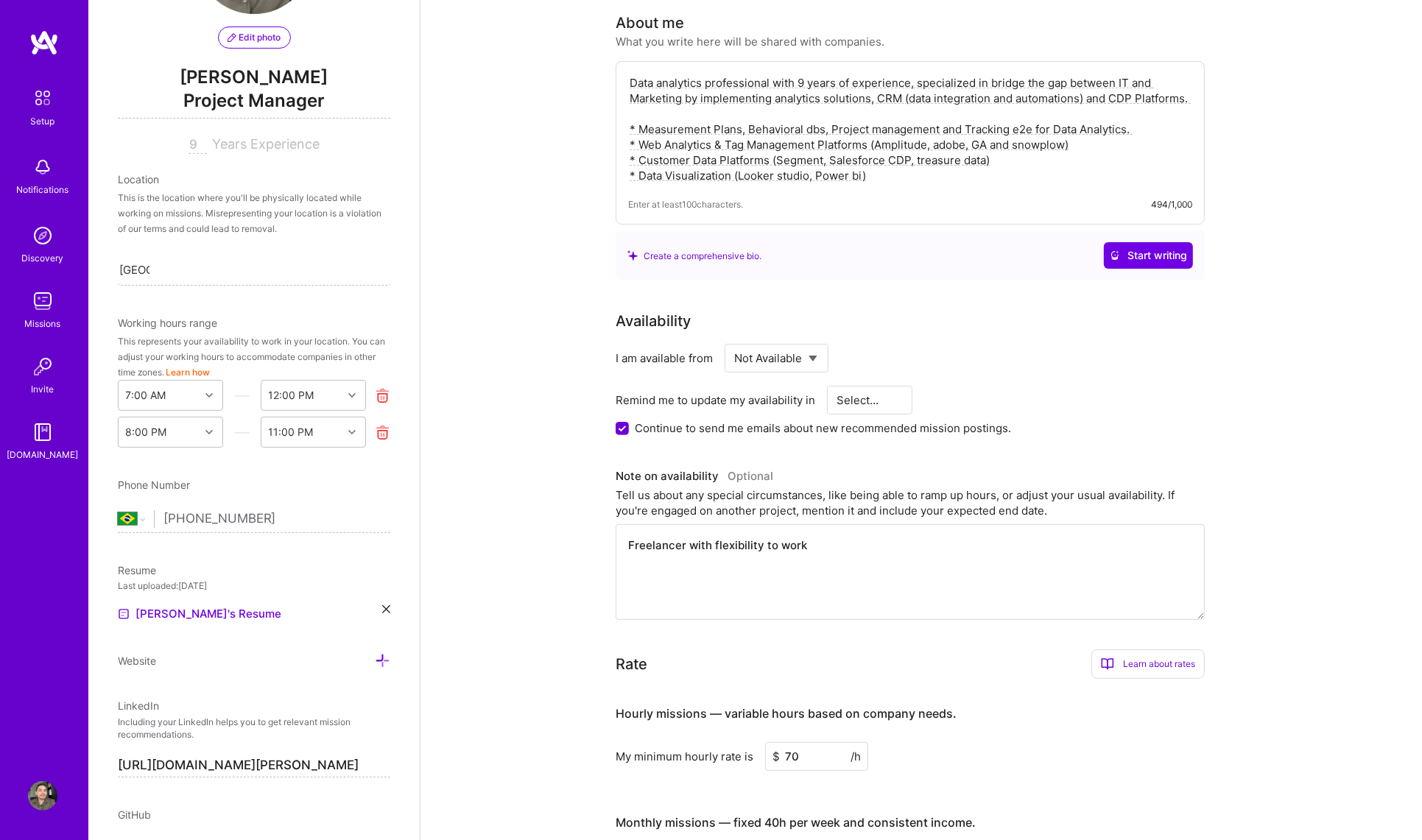 click on "Select... 1 Month 3 Months 6 Months" at bounding box center (870, 400) 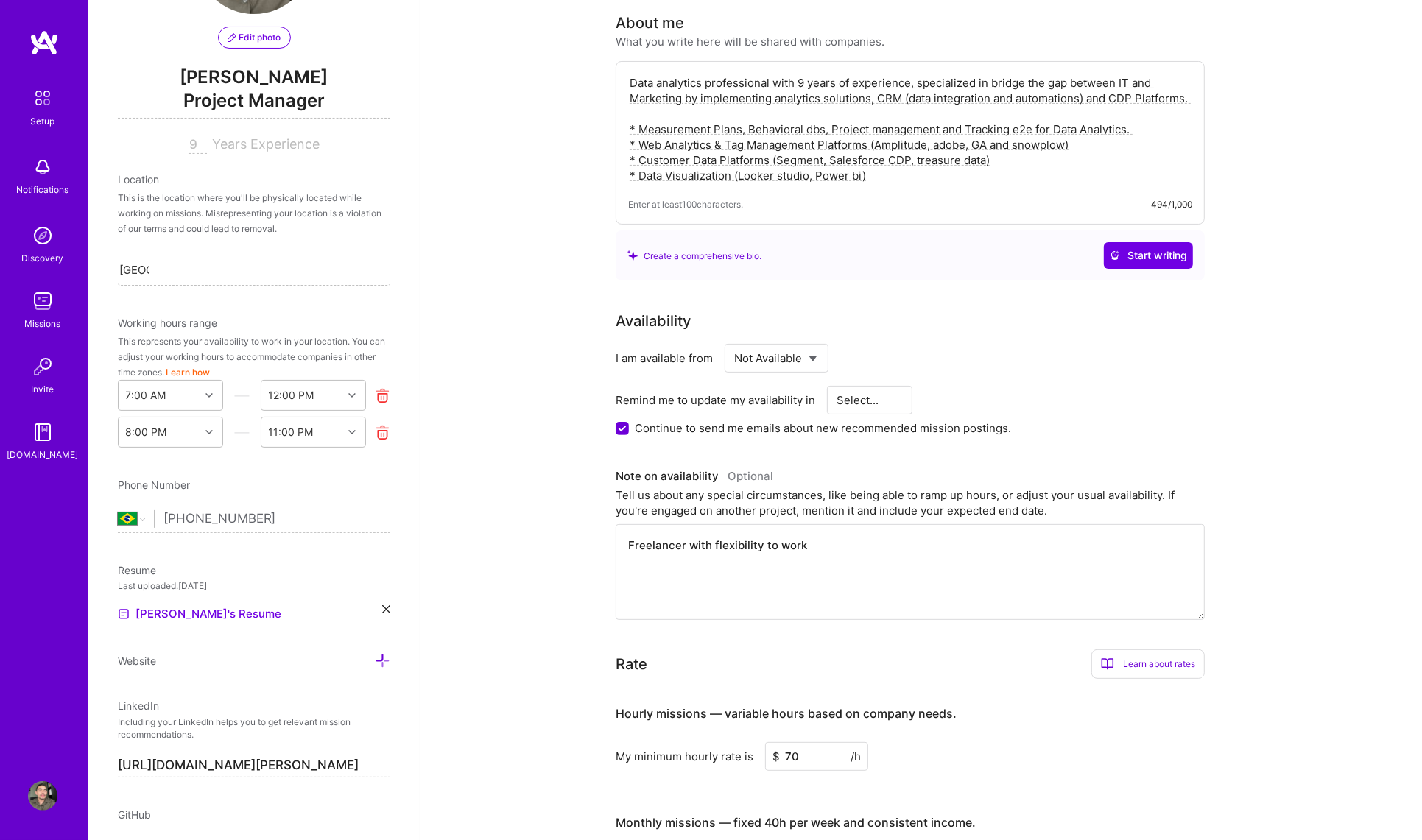 click on "Select... Right Now Future Date Not Available" at bounding box center [776, 358] 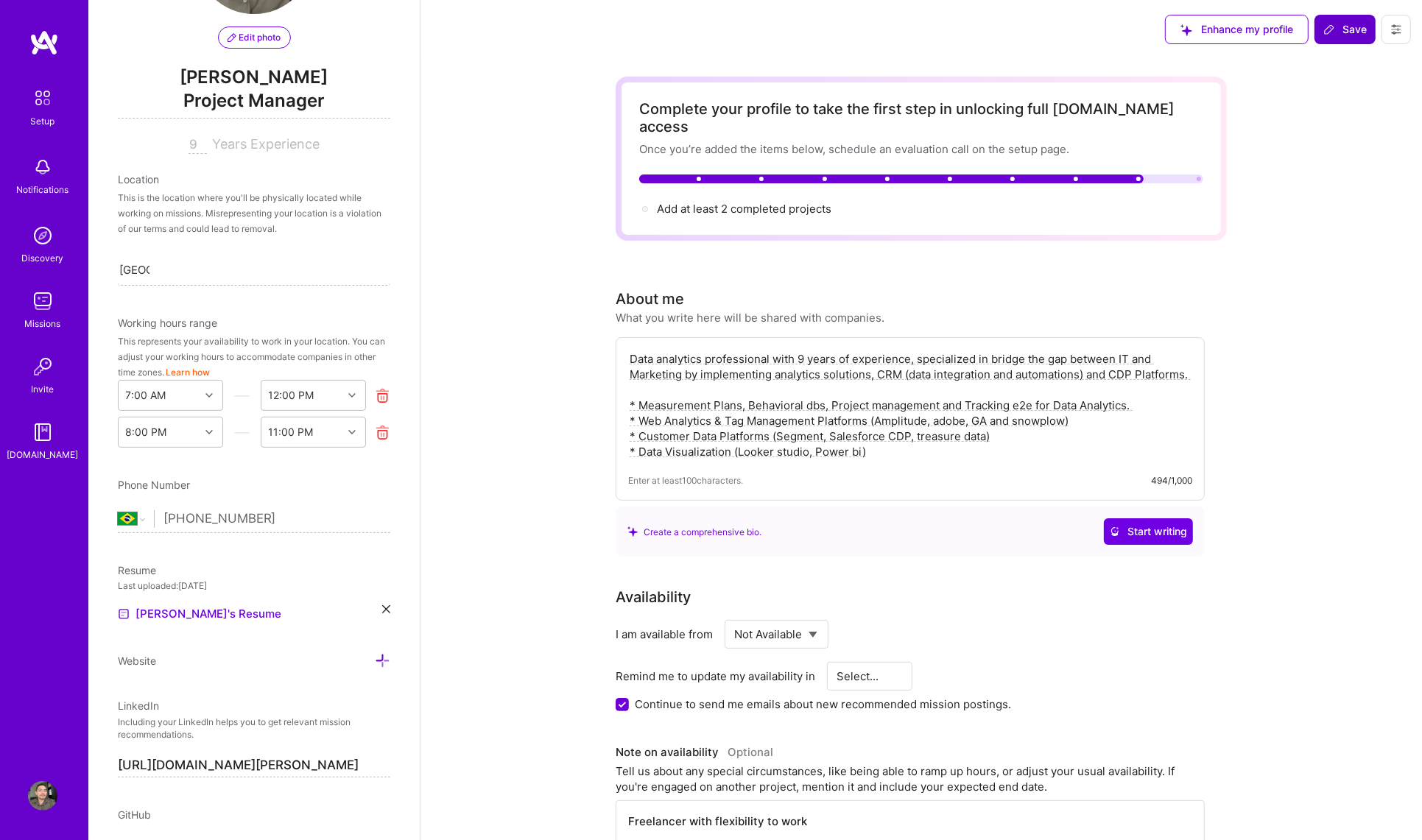 click at bounding box center (43, 98) 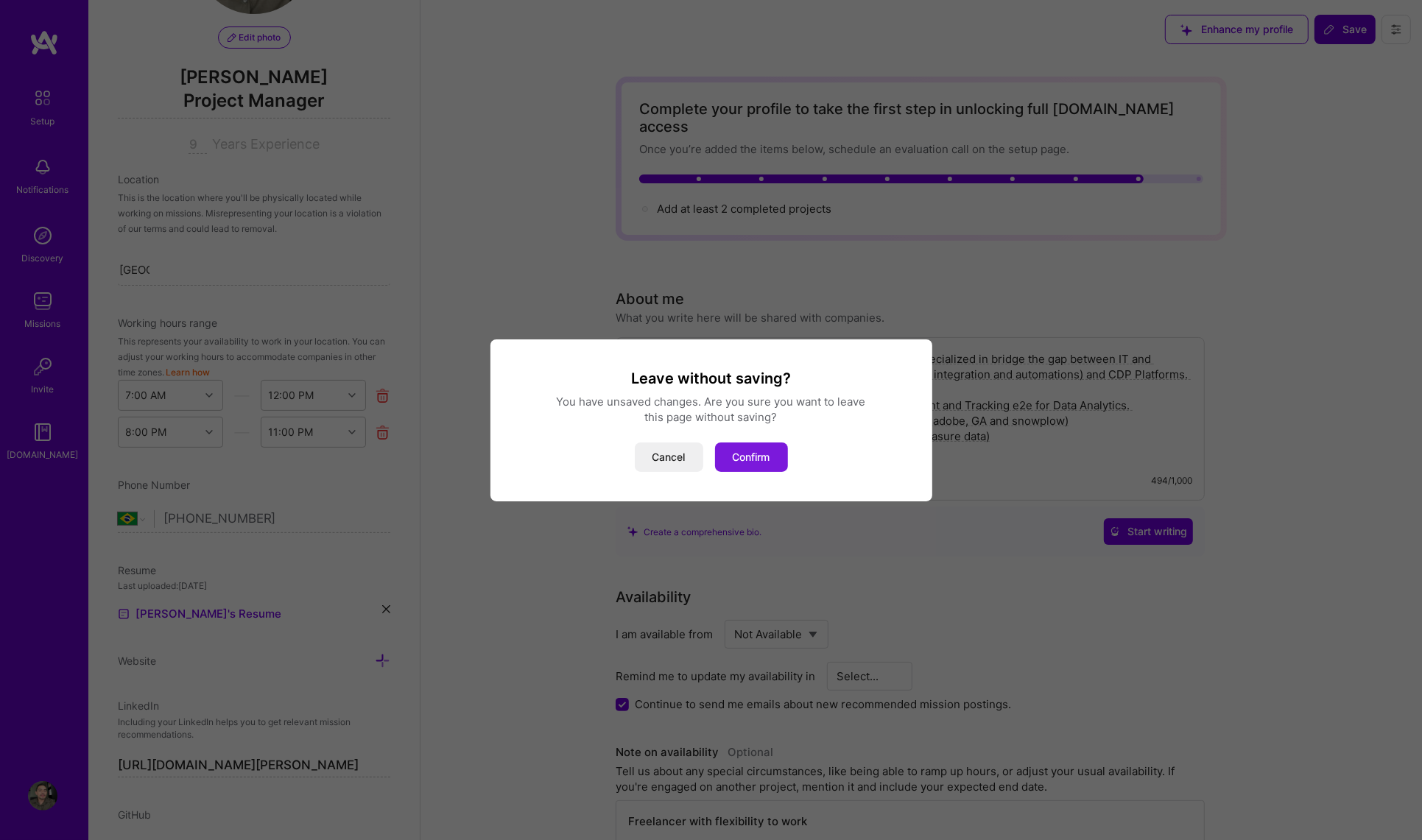 click on "Confirm" at bounding box center [751, 457] 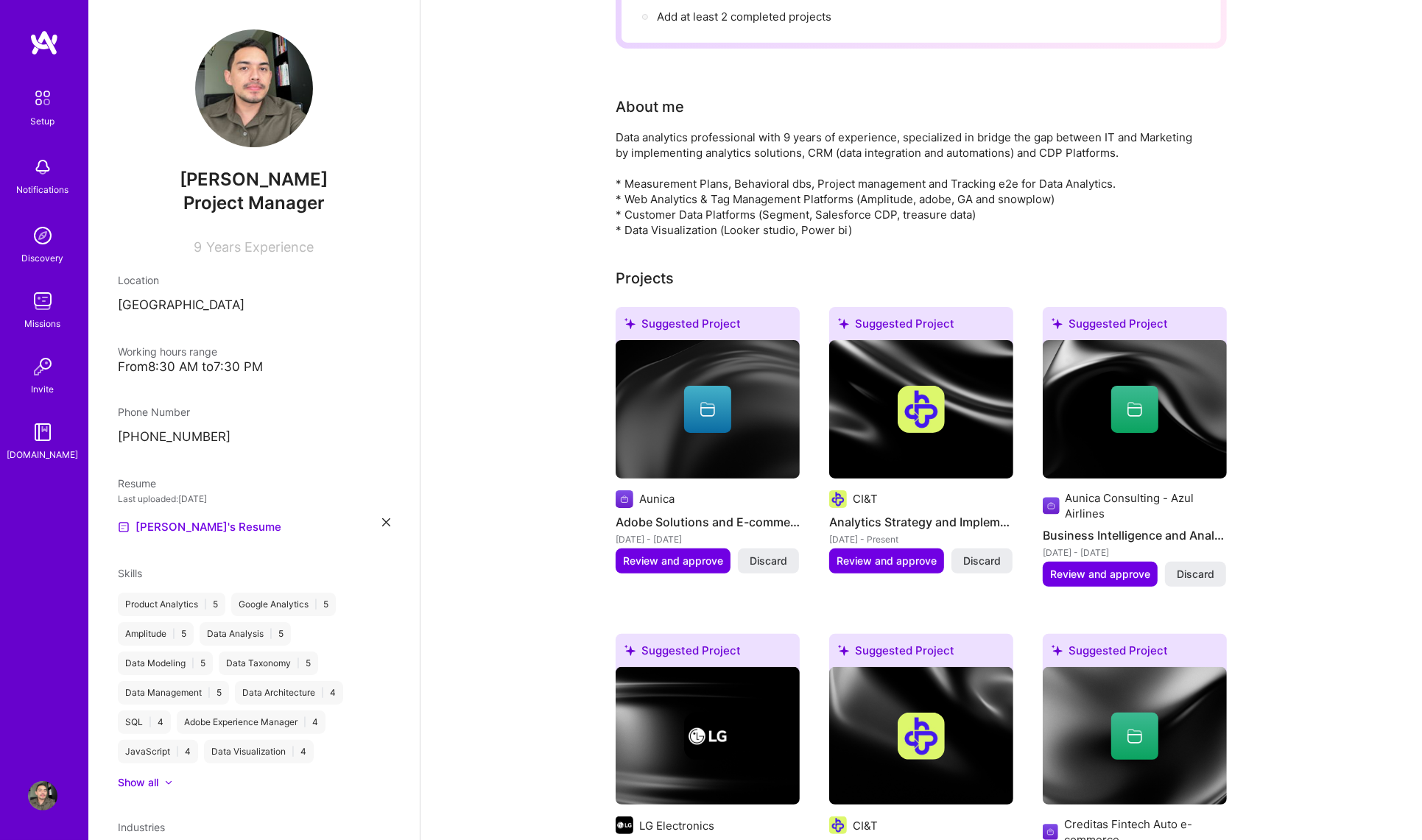 scroll, scrollTop: 0, scrollLeft: 0, axis: both 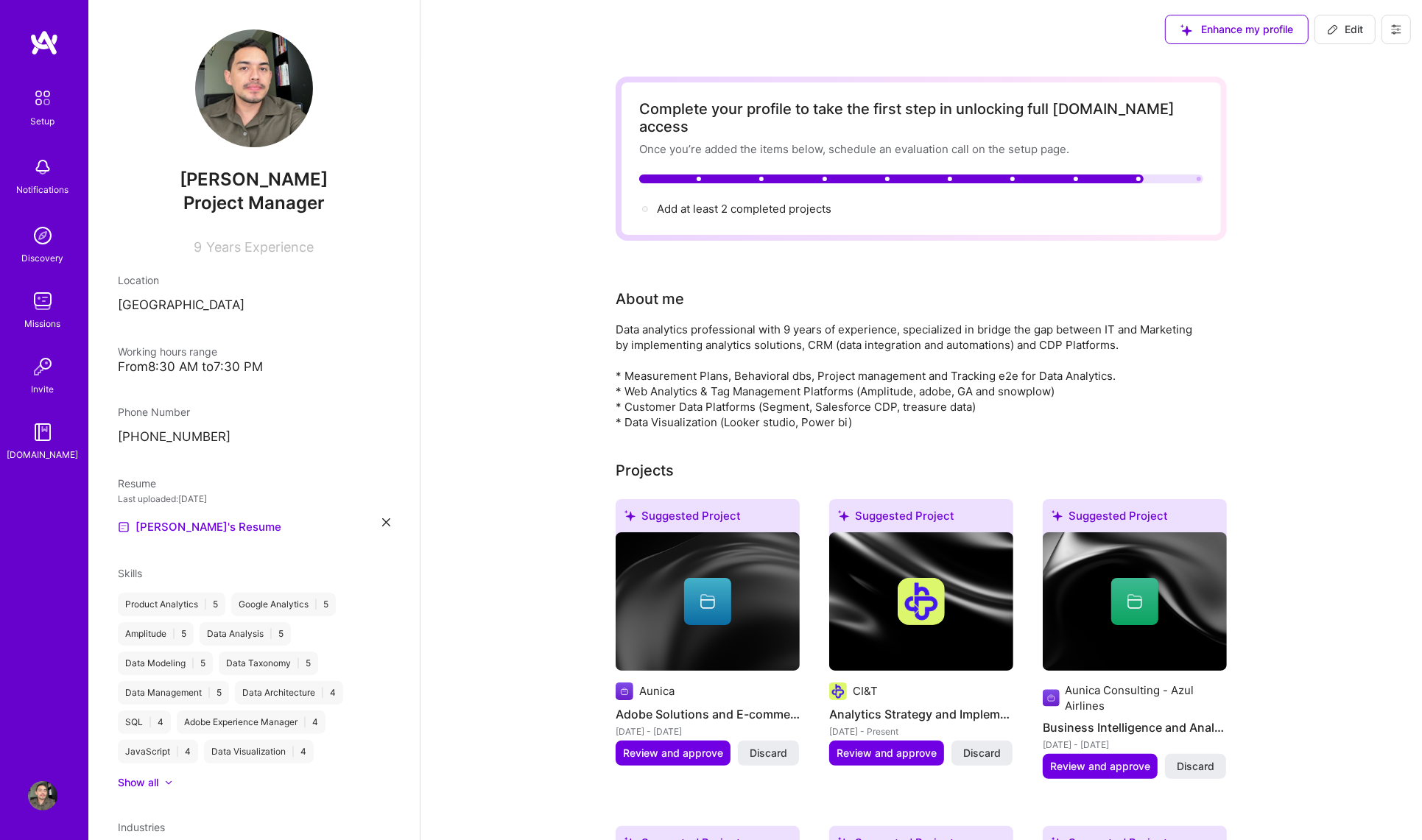 click on "Missions" at bounding box center [43, 323] 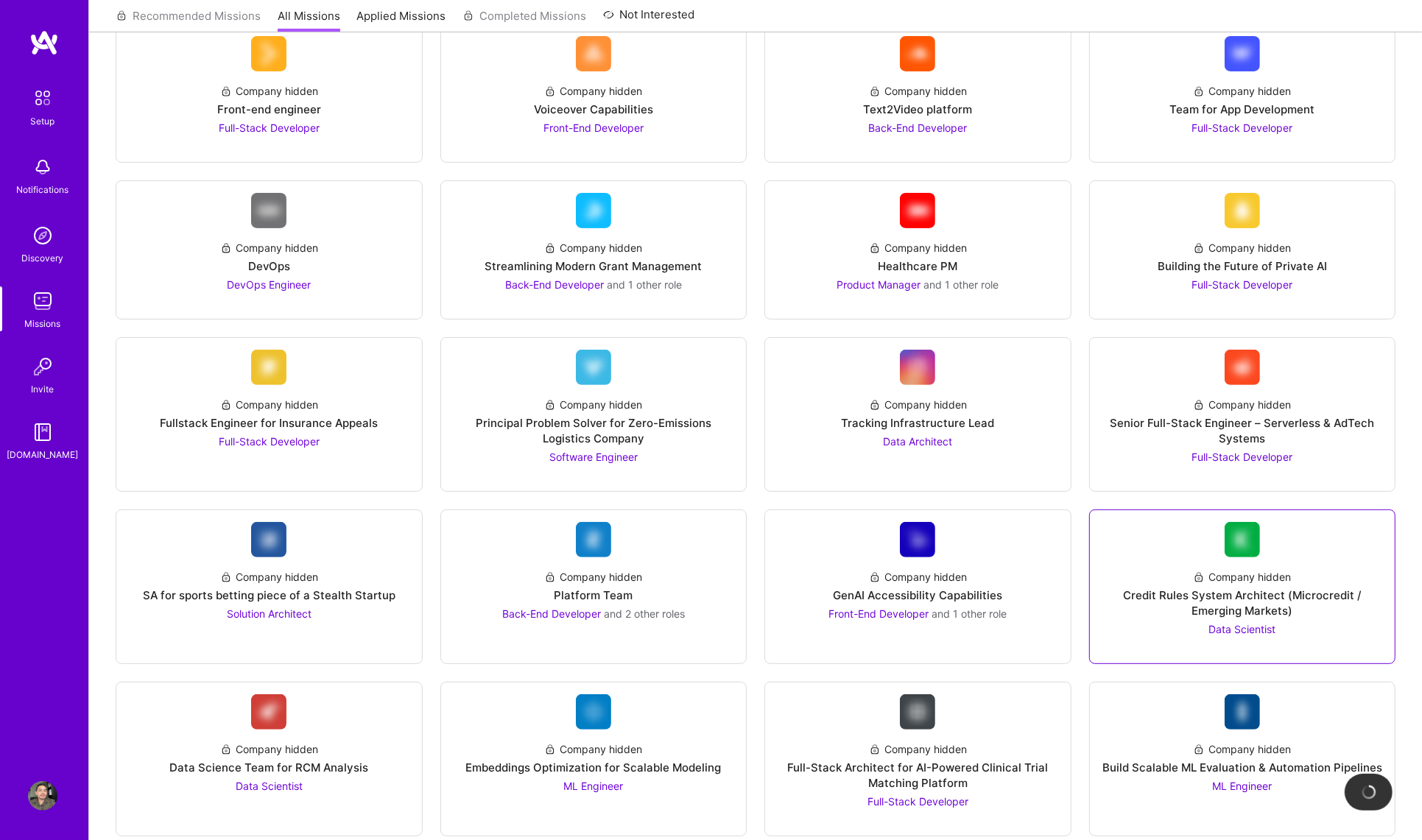 scroll, scrollTop: 0, scrollLeft: 0, axis: both 